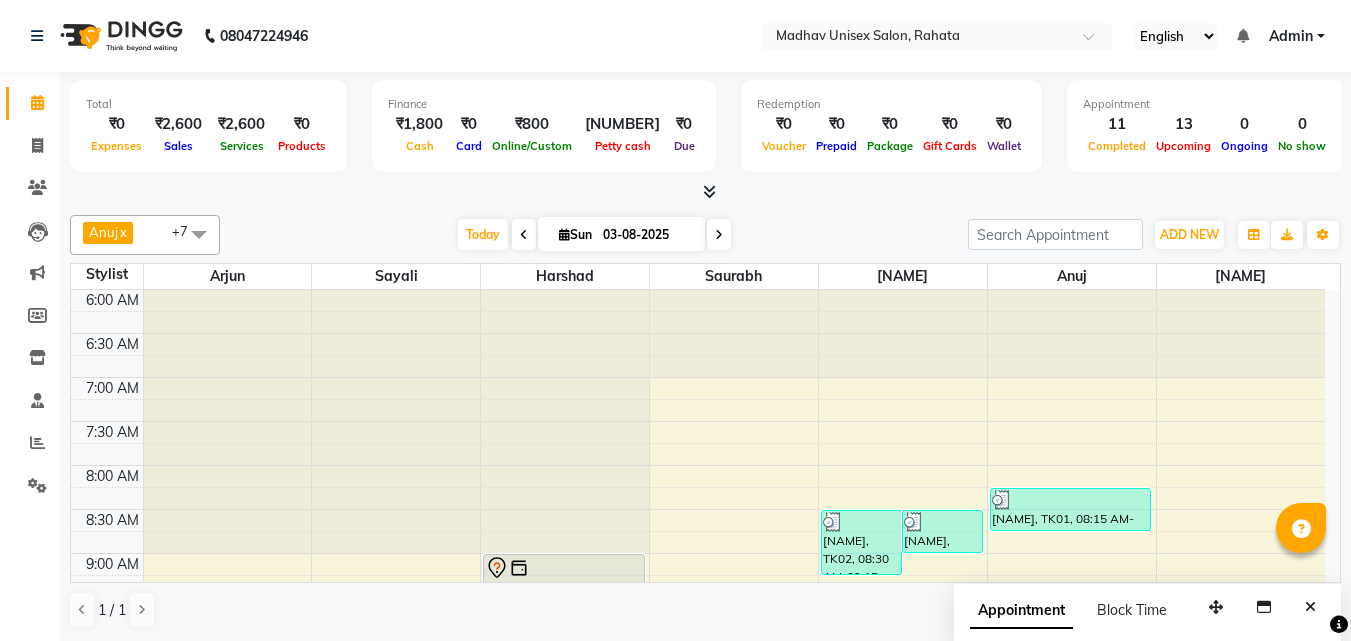 scroll, scrollTop: 0, scrollLeft: 0, axis: both 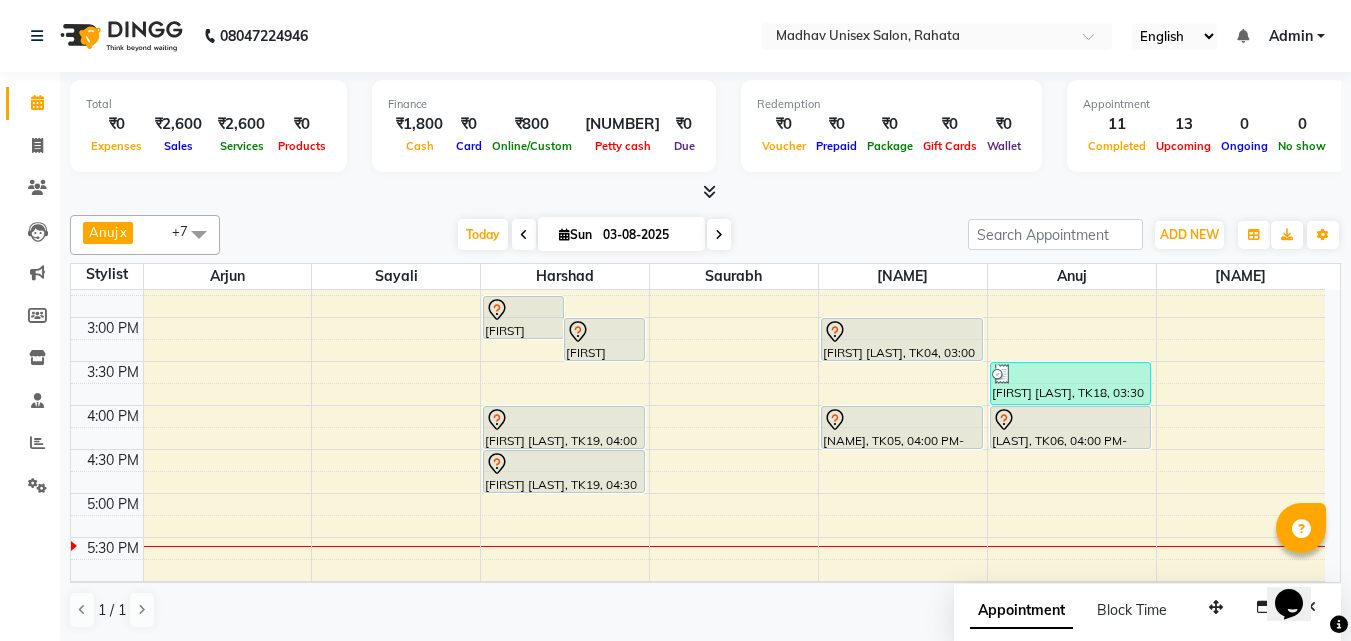 click at bounding box center [719, 234] 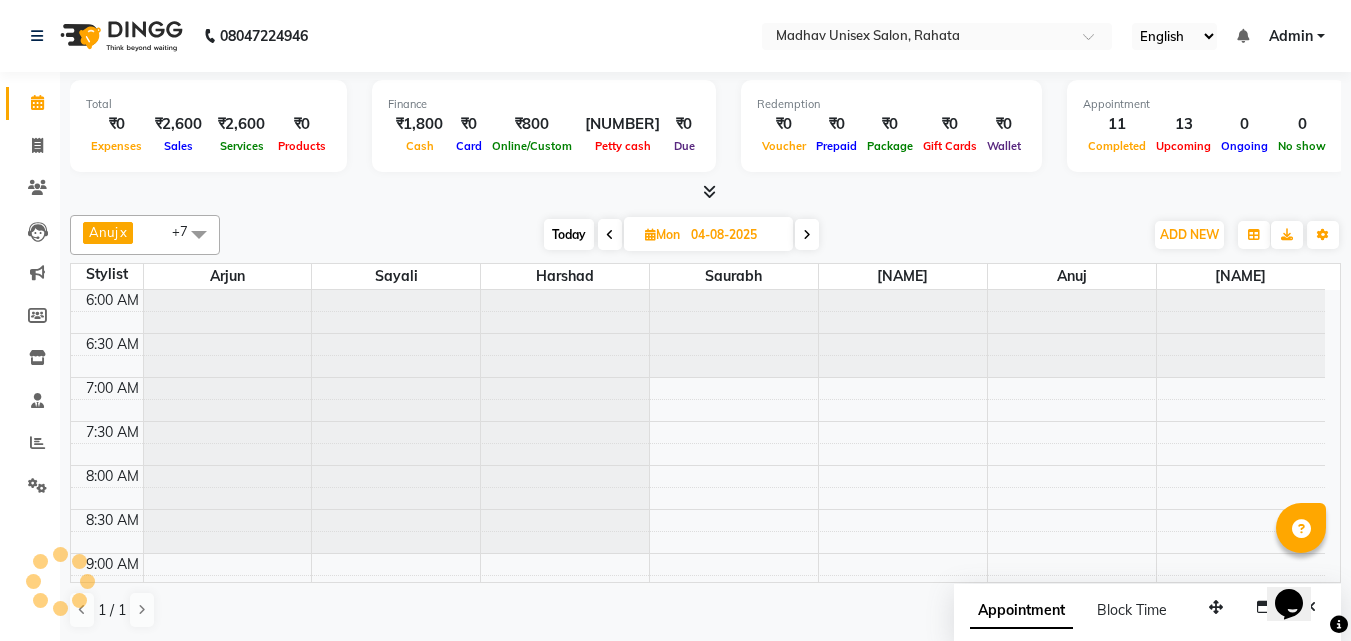scroll, scrollTop: 969, scrollLeft: 0, axis: vertical 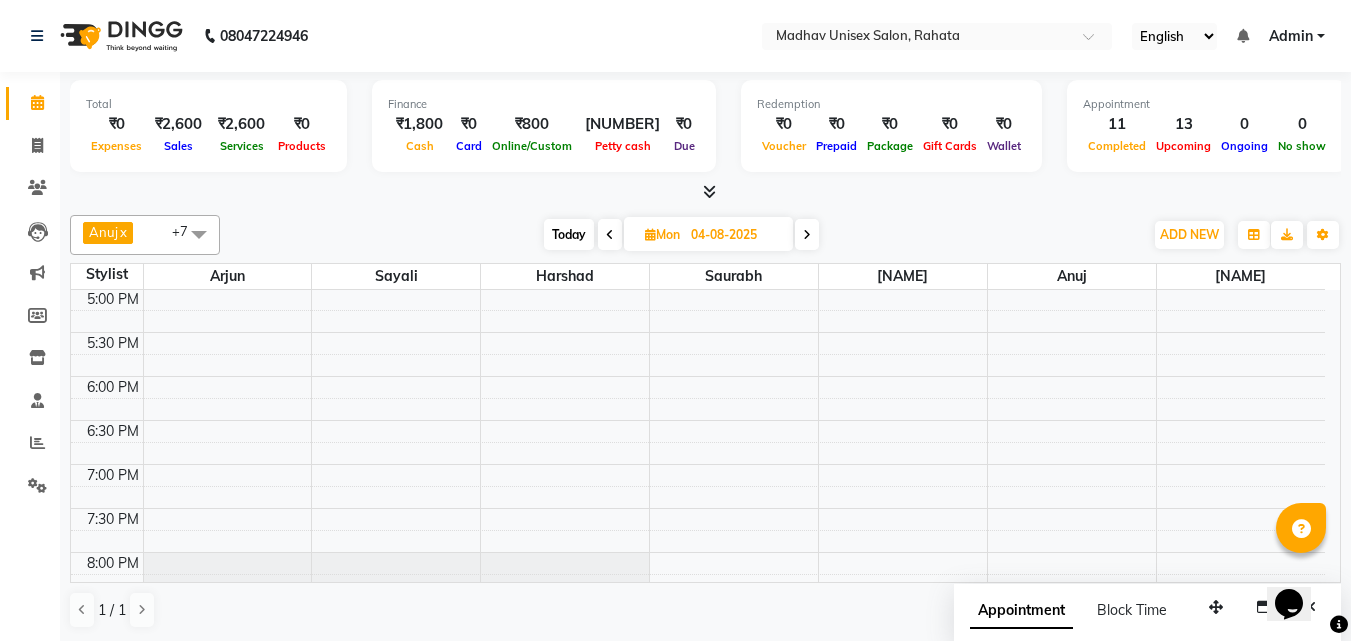 click at bounding box center (807, 234) 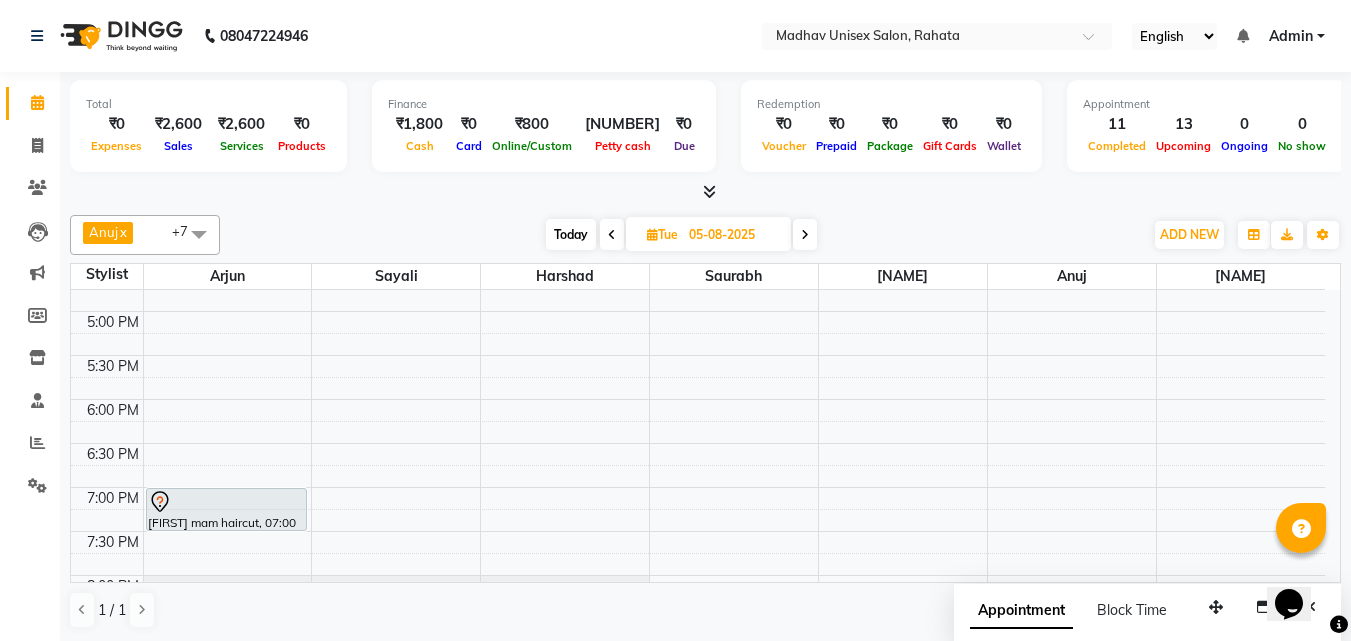 scroll, scrollTop: 945, scrollLeft: 0, axis: vertical 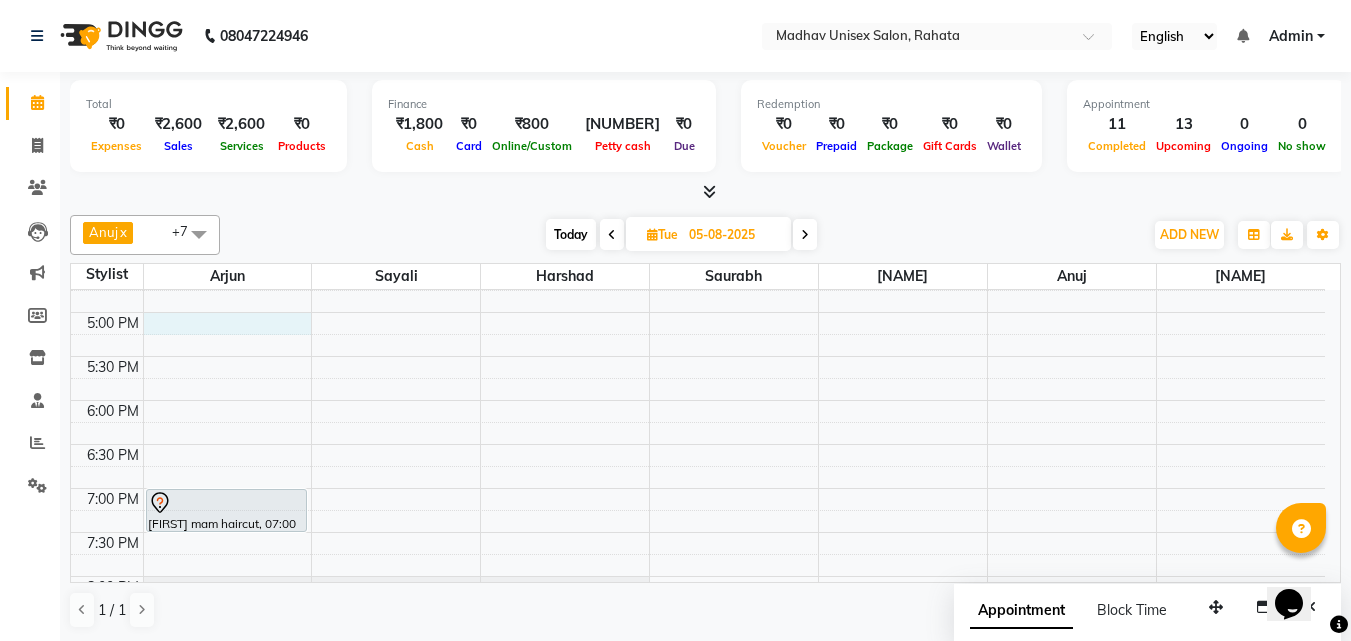 click on "6:00 AM 6:30 AM 7:00 AM 7:30 AM 8:00 AM 8:30 AM 9:00 AM 9:30 AM 10:00 AM 10:30 AM 11:00 AM 11:30 AM 12:00 PM 12:30 PM 1:00 PM 1:30 PM 2:00 PM 2:30 PM 3:00 PM 3:30 PM 4:00 PM 4:30 PM 5:00 PM 5:30 PM 6:00 PM 6:30 PM 7:00 PM 7:30 PM 8:00 PM 8:30 PM 9:00 PM 9:30 PM 10:00 PM 10:30 PM             [FIRST] mam haircut, 07:00 PM-07:30 PM, Haircut (Men)  - Mens Haircut With Wash             [FIRST] [LAST], 10:00 AM-10:30 AM, Haircut (Men)  - Mens Haircut With Wash" at bounding box center [698, 92] 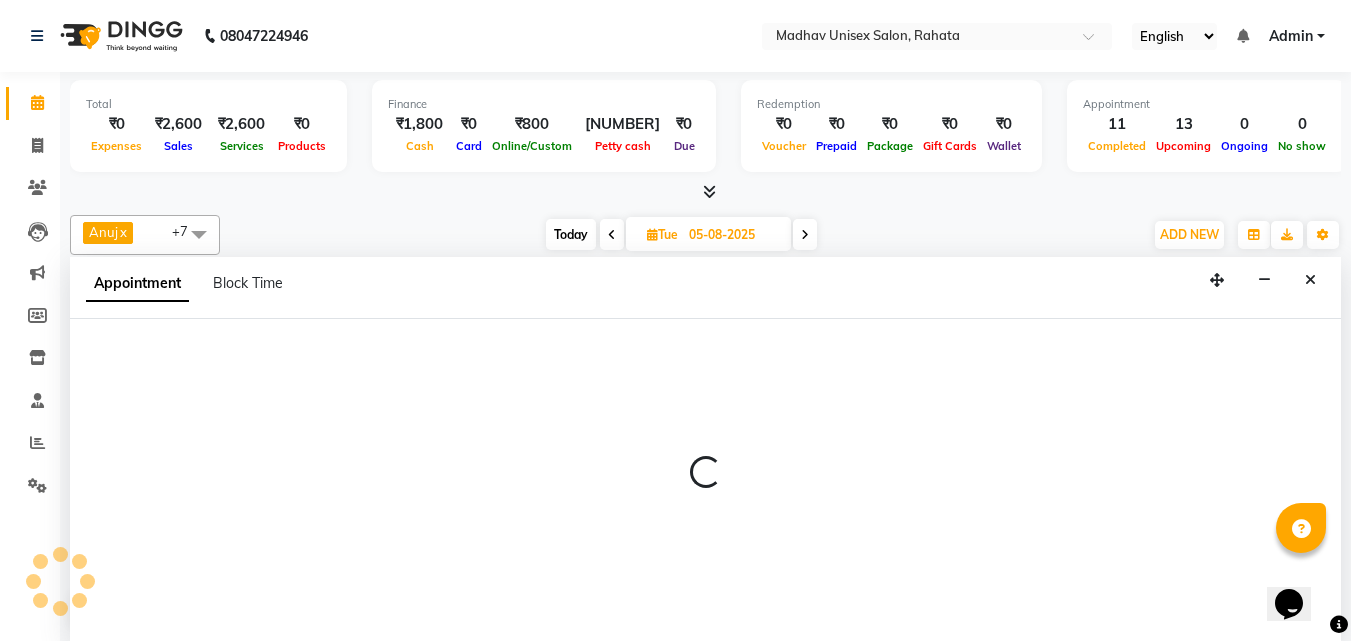 scroll, scrollTop: 1, scrollLeft: 0, axis: vertical 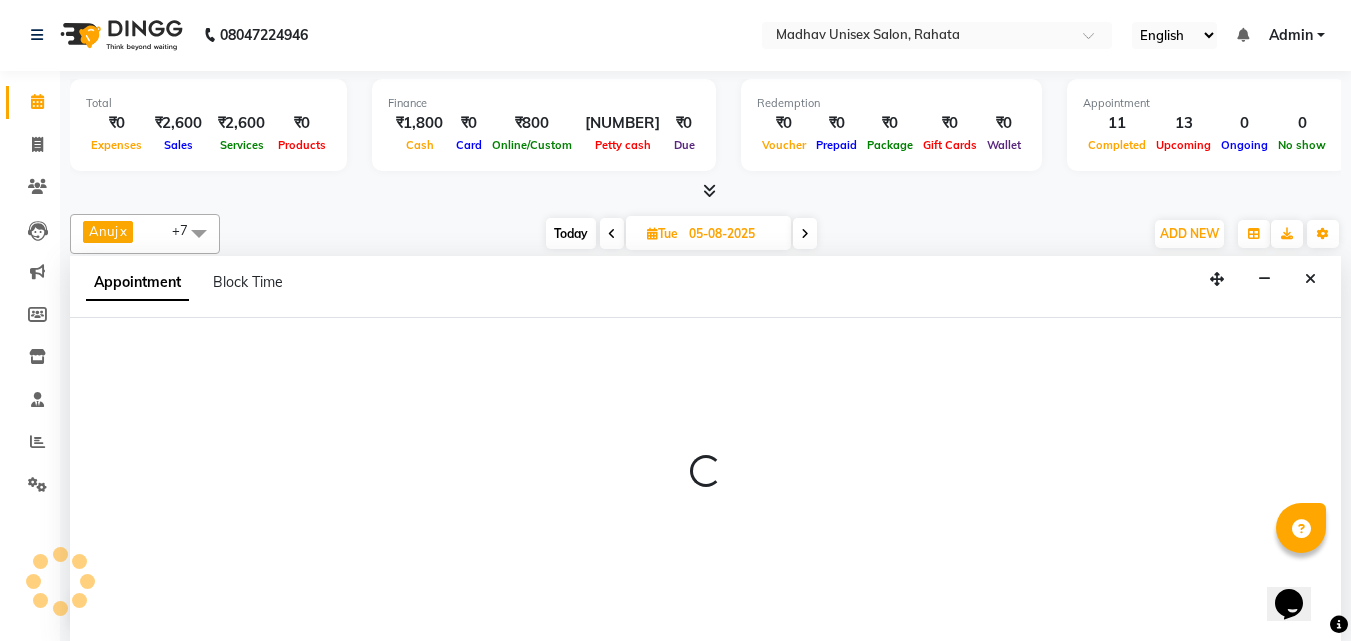 select on "14046" 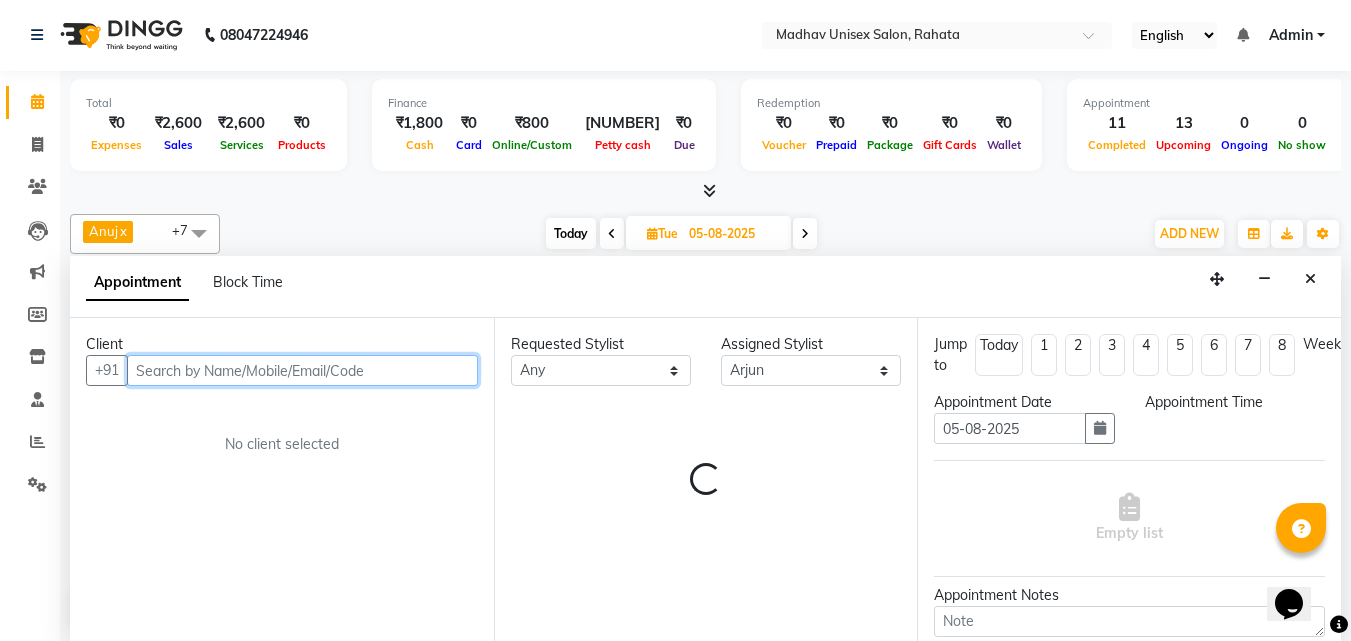 select on "1020" 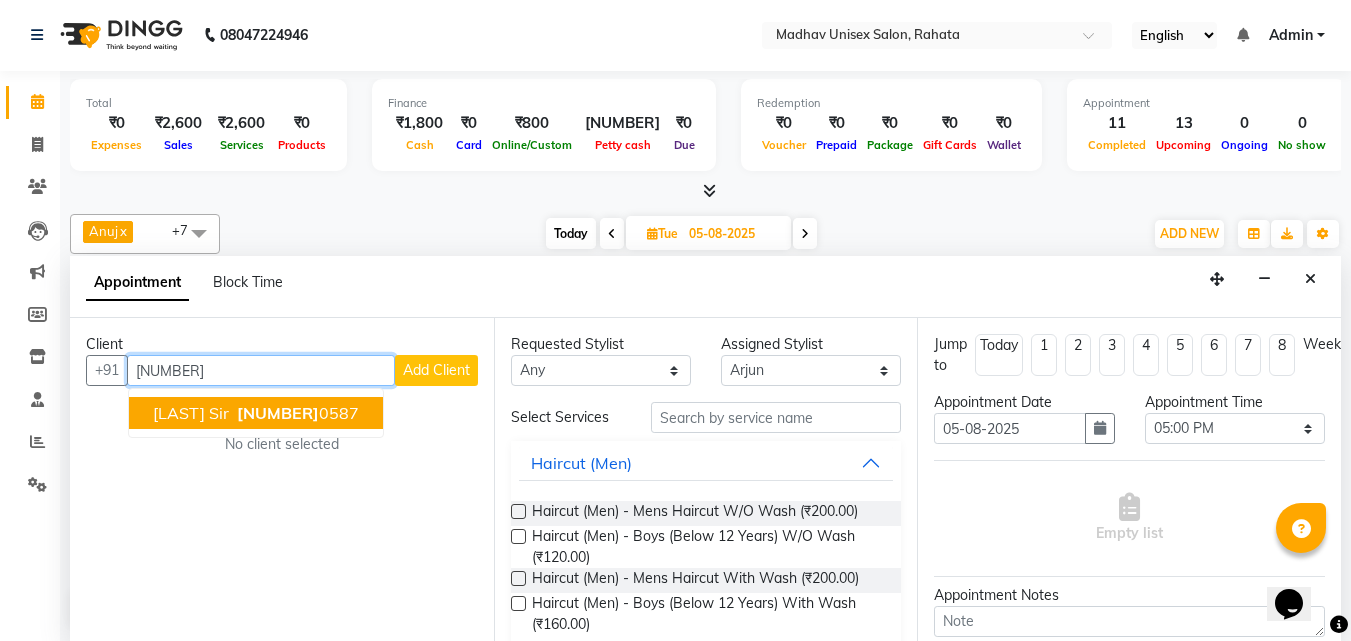 click on "[LAST] sir [PHONE]" at bounding box center [256, 413] 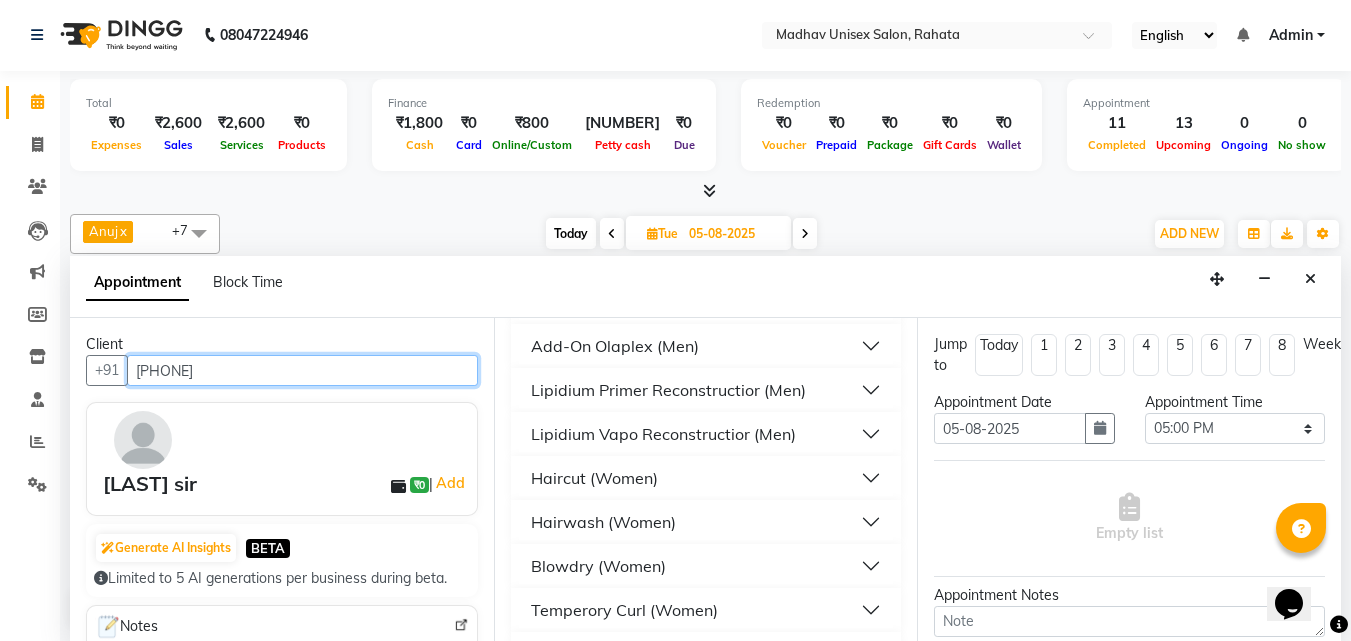 scroll, scrollTop: 1033, scrollLeft: 0, axis: vertical 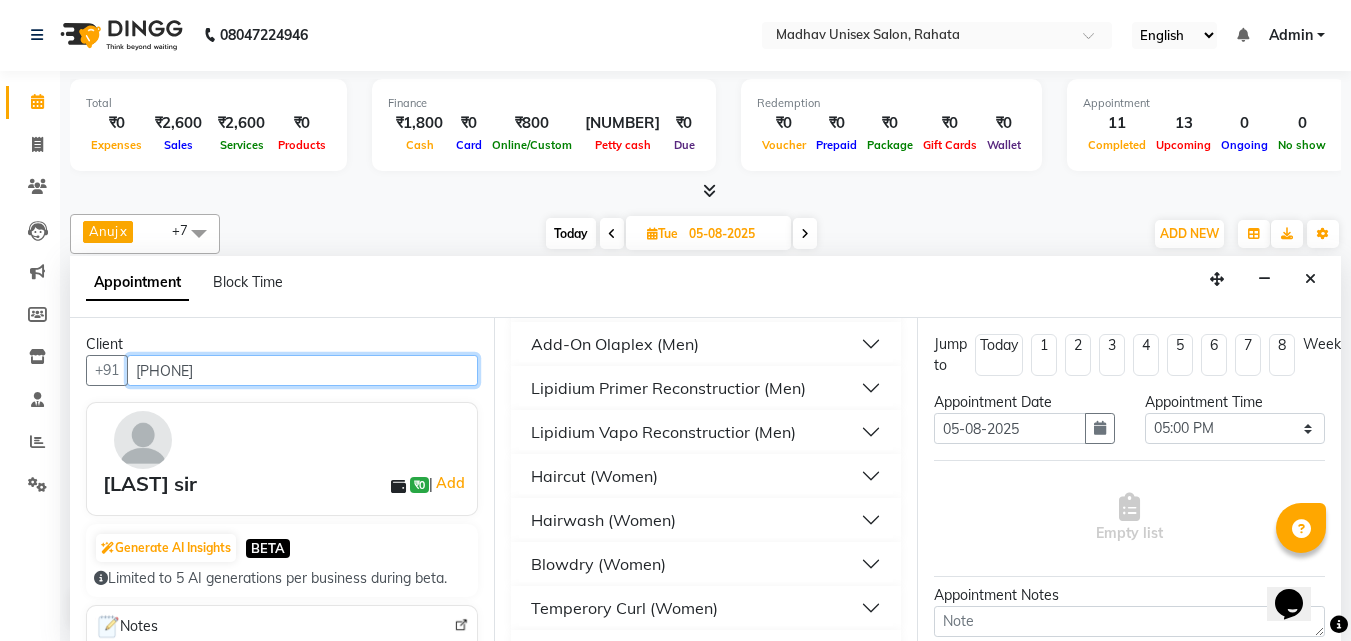 type on "[PHONE]" 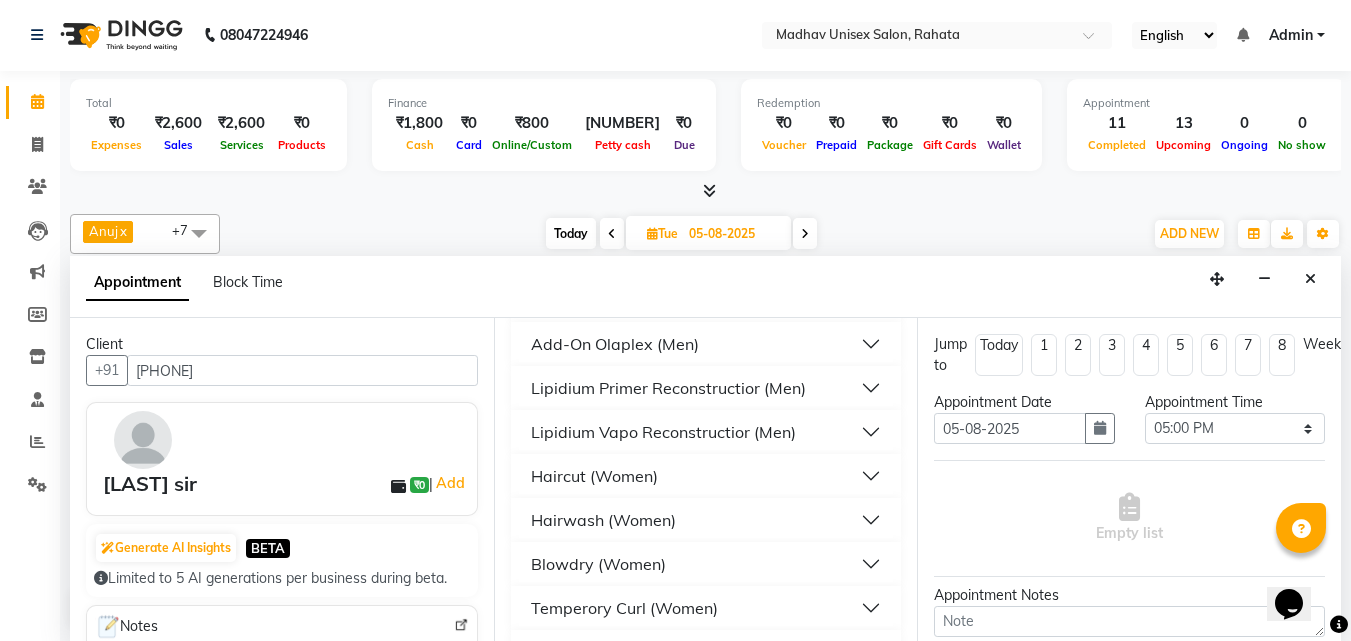 click on "Haircut (Women)" at bounding box center [706, 476] 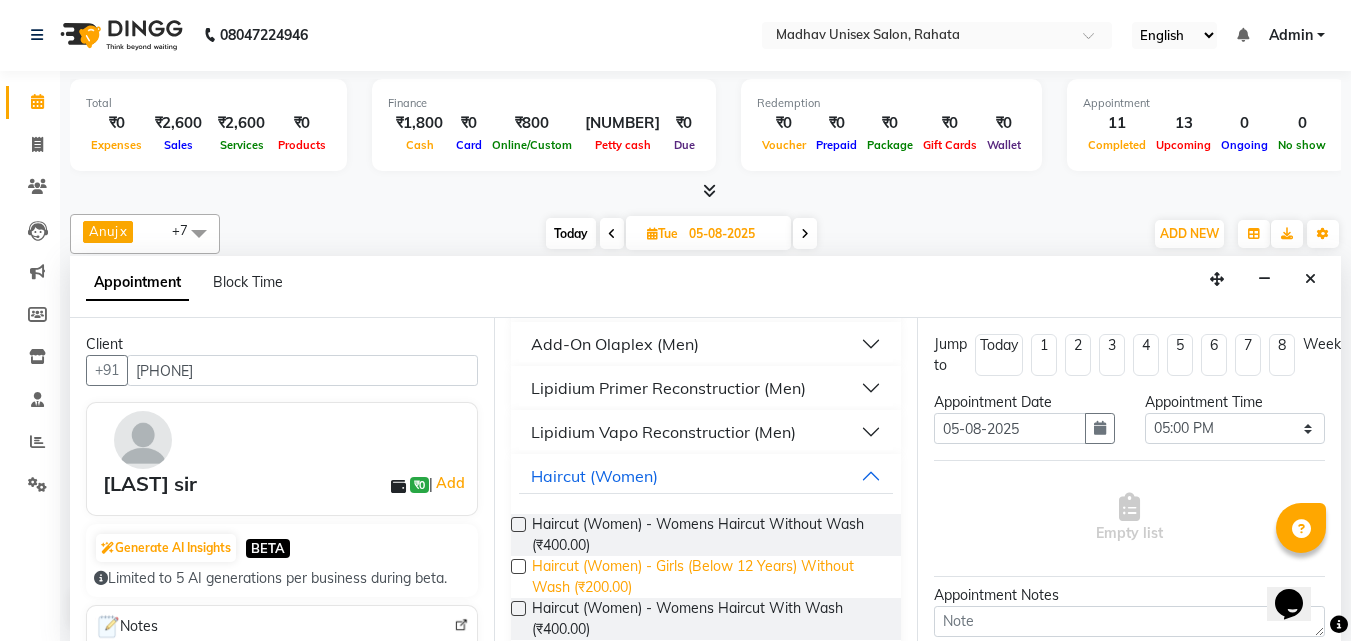 click on "Haircut (Women)  - Girls (Below 12 Years) Without Wash (₹200.00)" at bounding box center [709, 577] 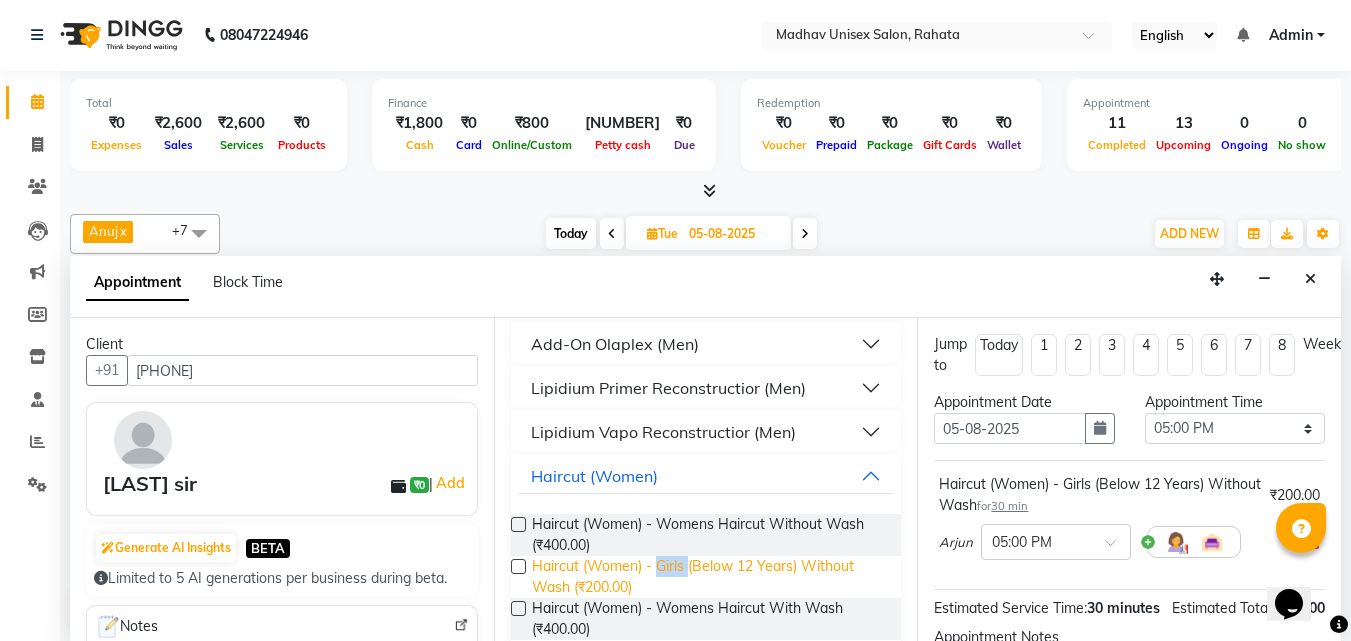 click on "Haircut (Women)  - Girls (Below 12 Years) Without Wash (₹200.00)" at bounding box center [709, 577] 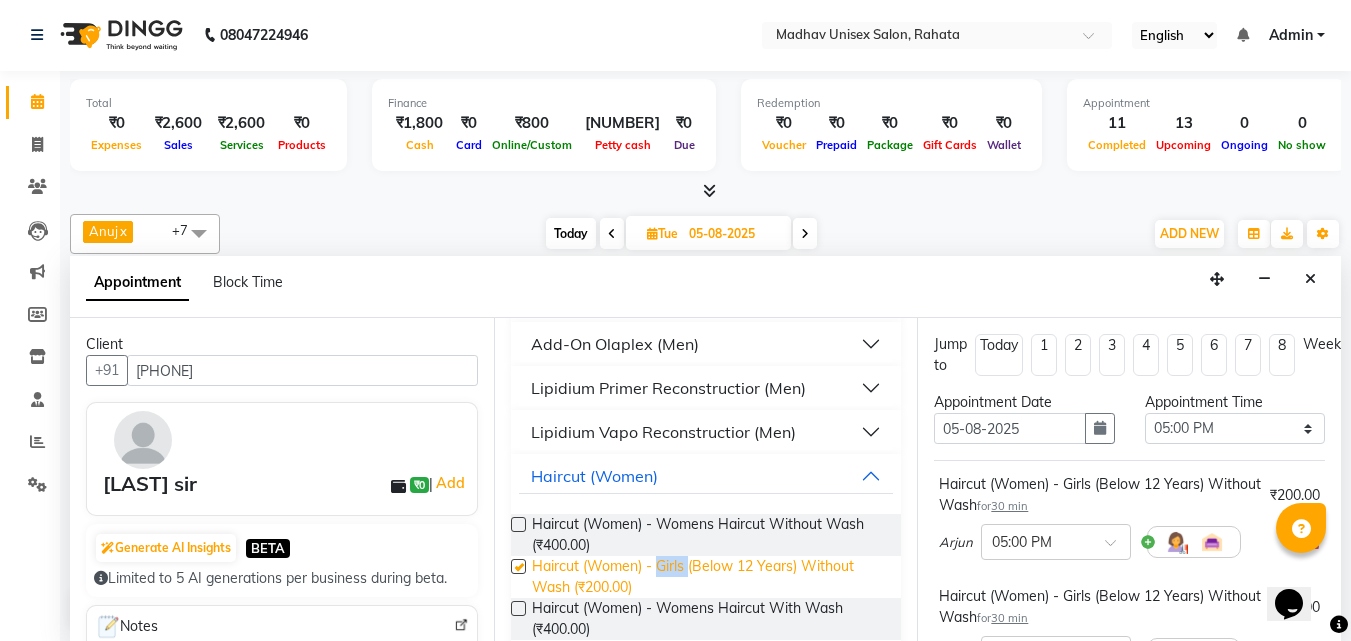 checkbox on "false" 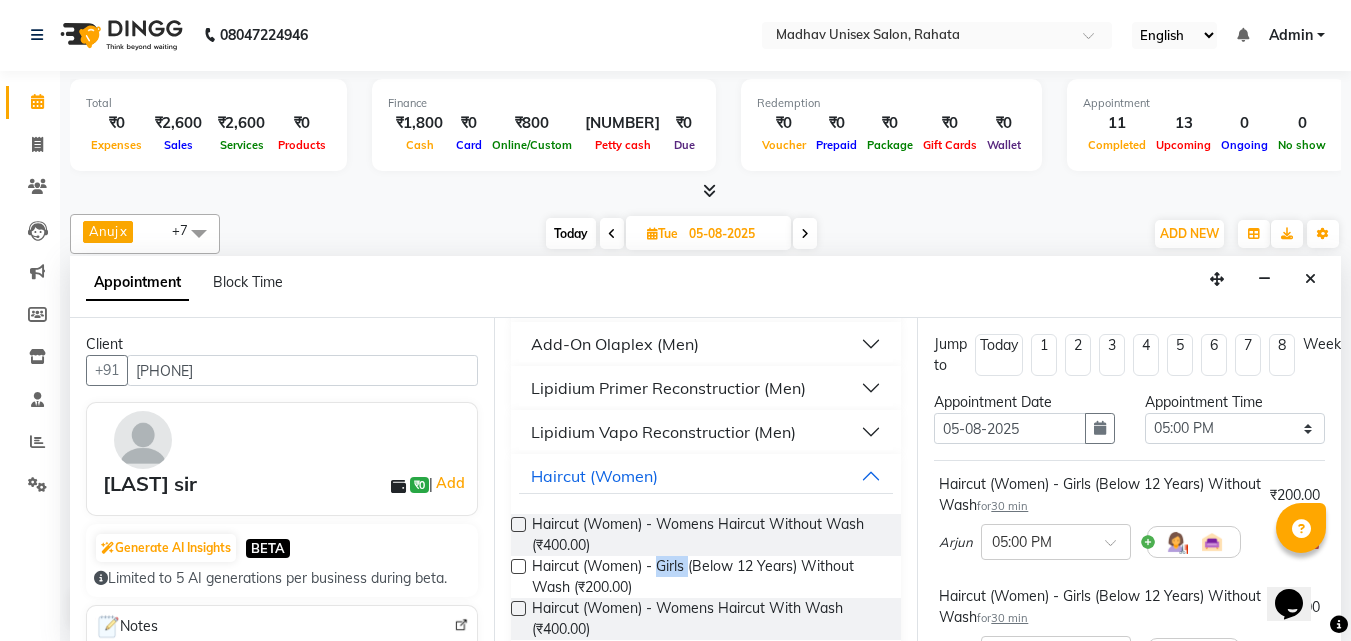 scroll, scrollTop: 351, scrollLeft: 0, axis: vertical 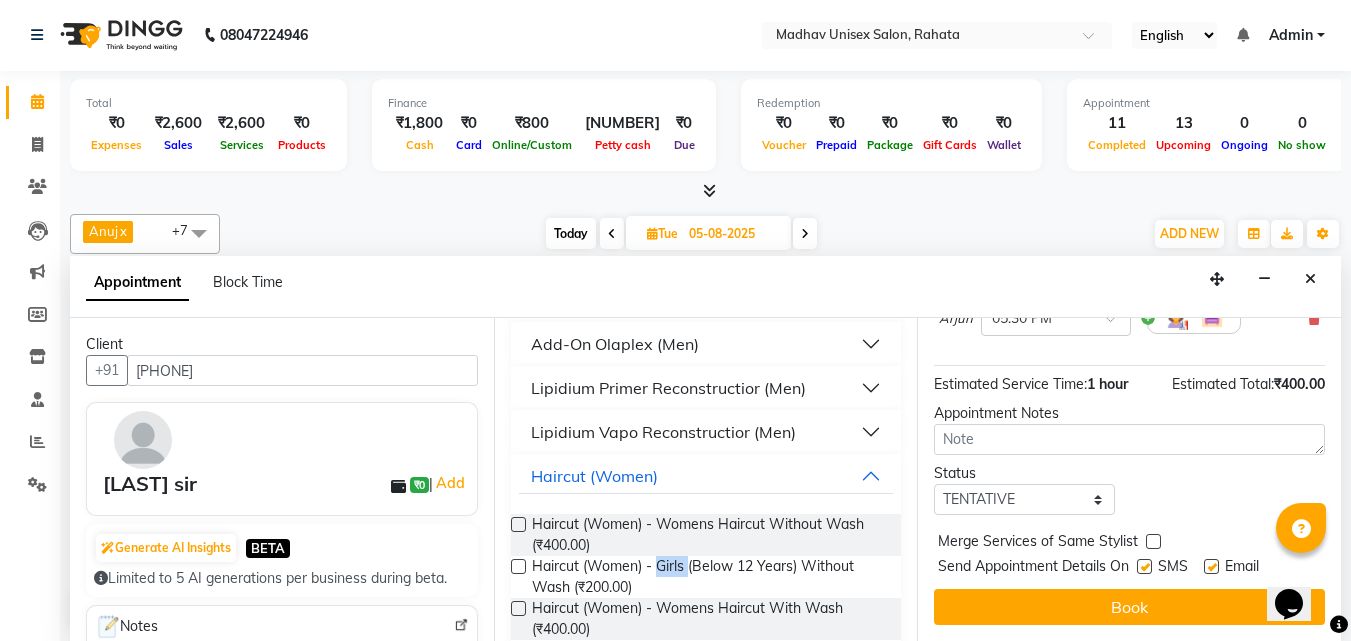 click on "Book" at bounding box center (1129, 607) 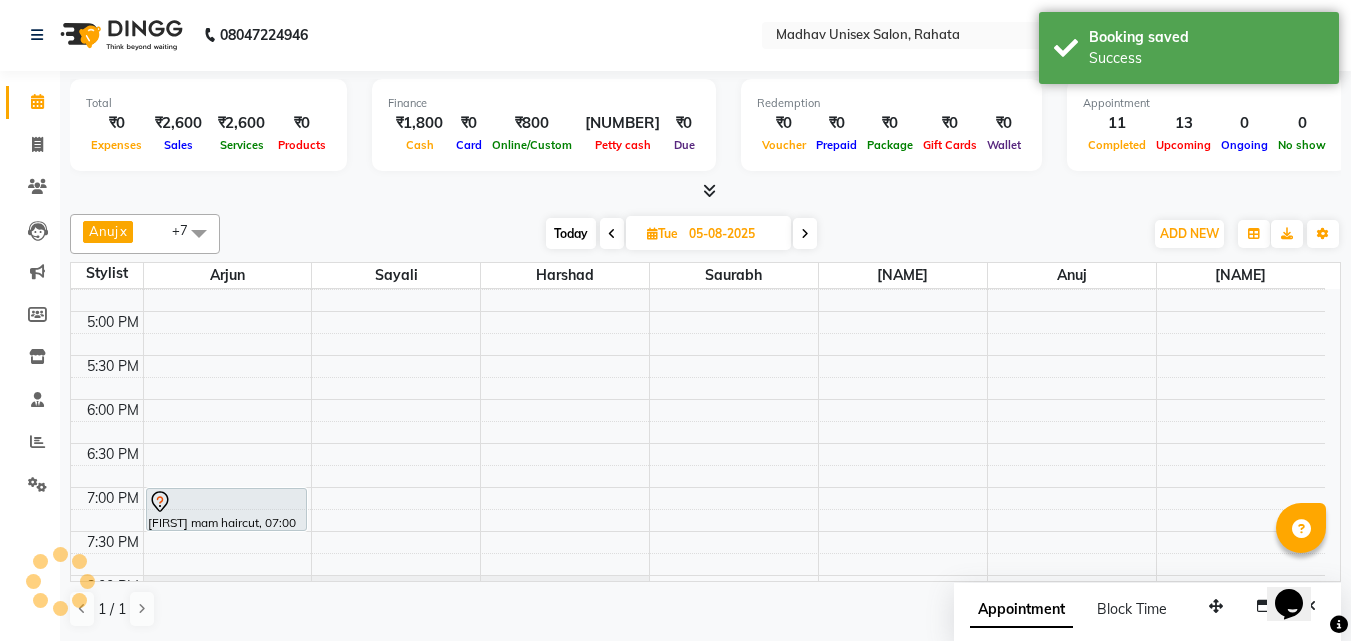 scroll, scrollTop: 0, scrollLeft: 0, axis: both 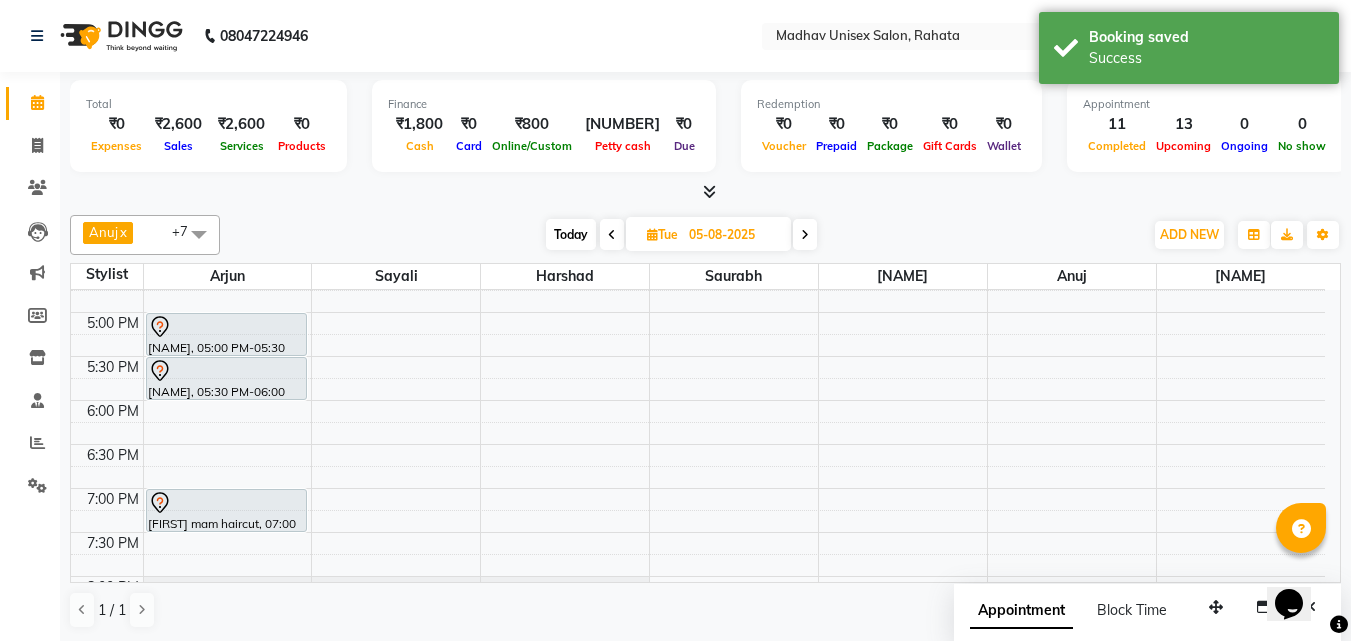 click at bounding box center [612, 234] 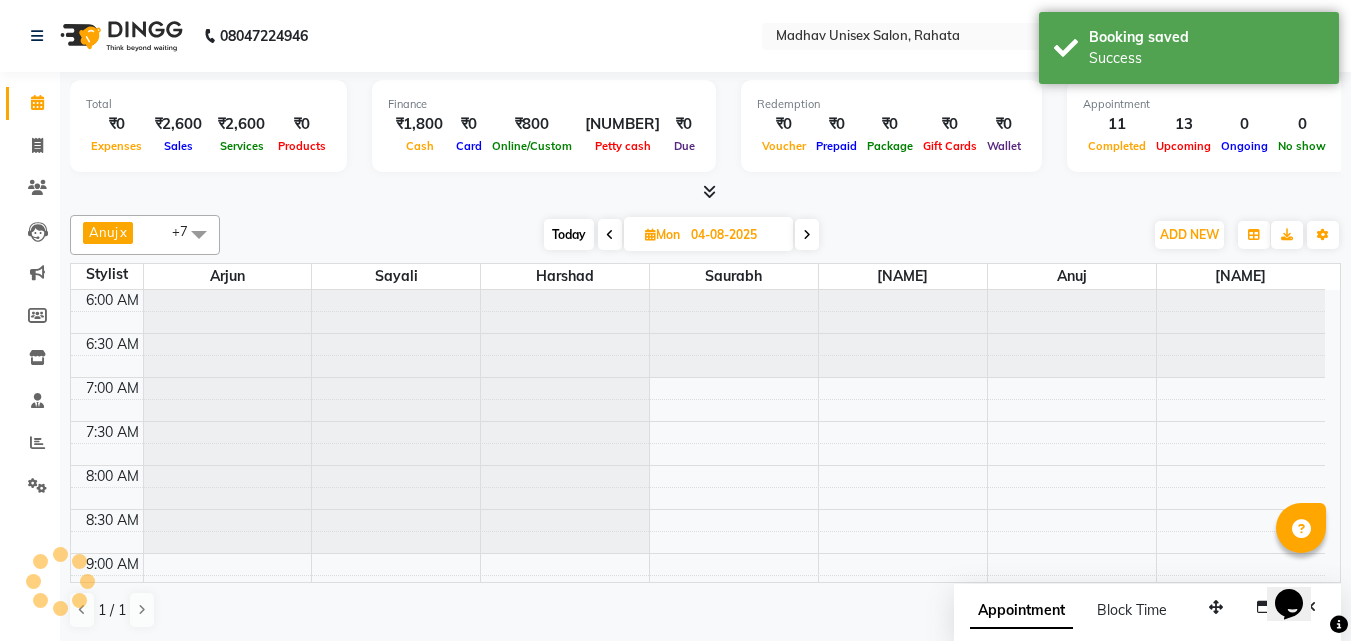 scroll, scrollTop: 969, scrollLeft: 0, axis: vertical 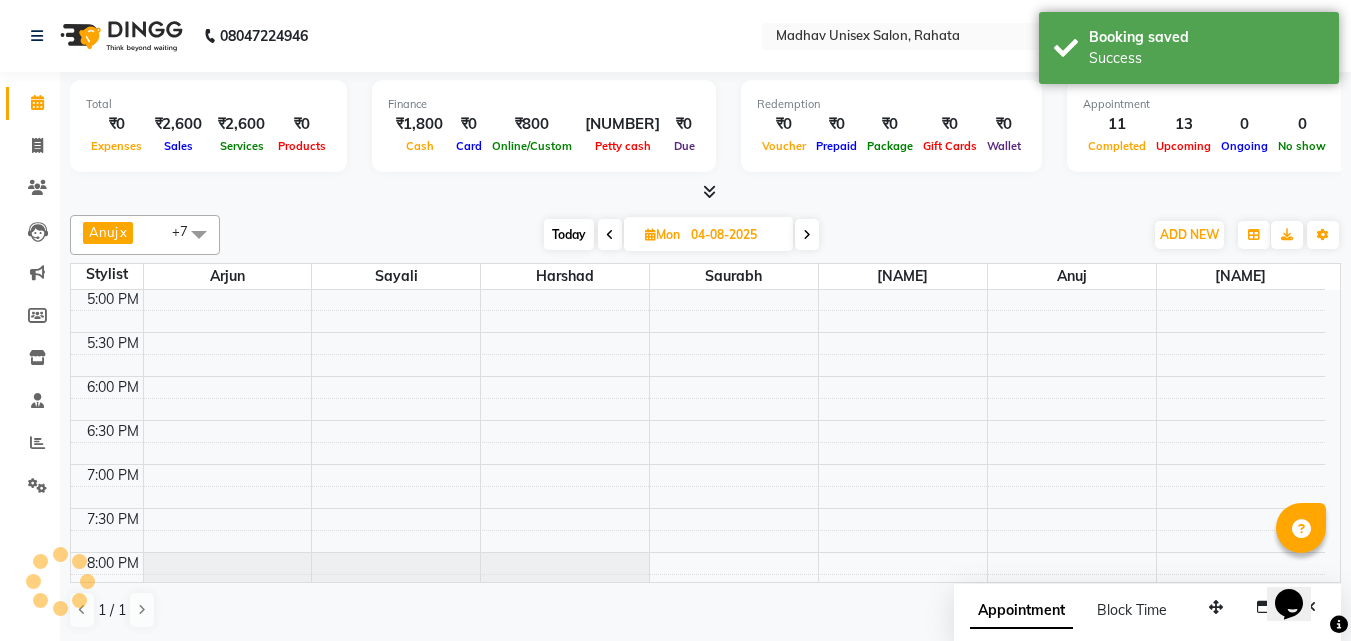 click at bounding box center [610, 235] 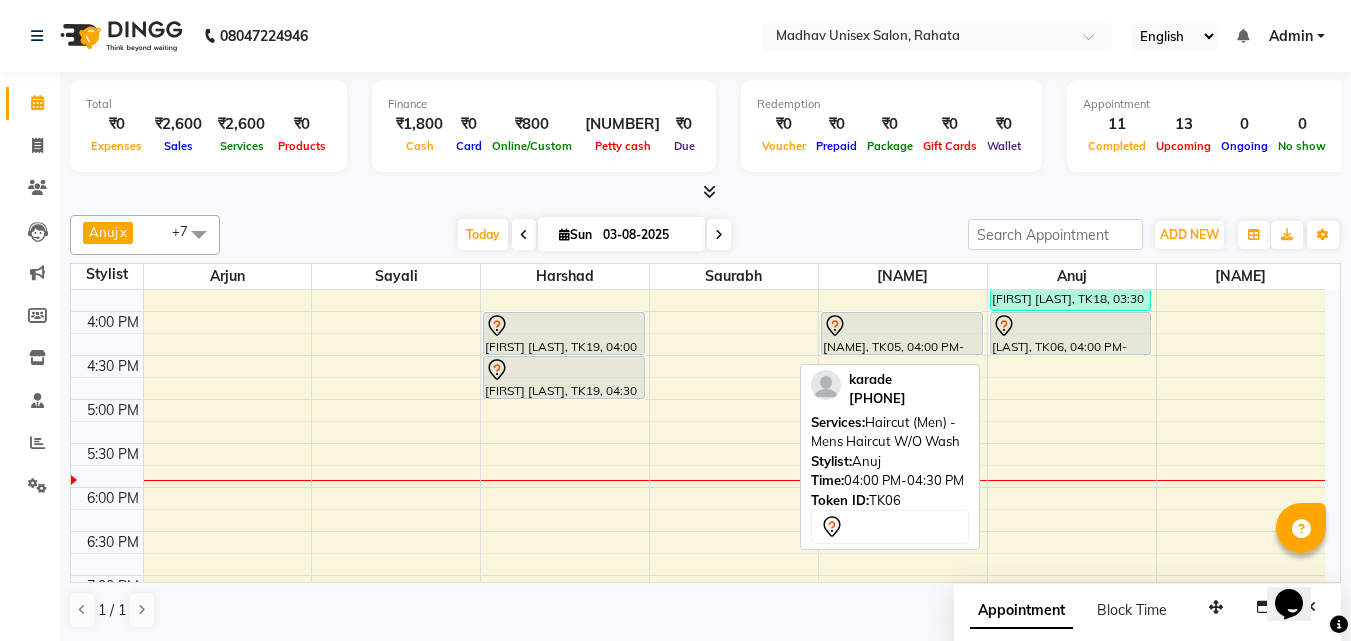 scroll, scrollTop: 853, scrollLeft: 0, axis: vertical 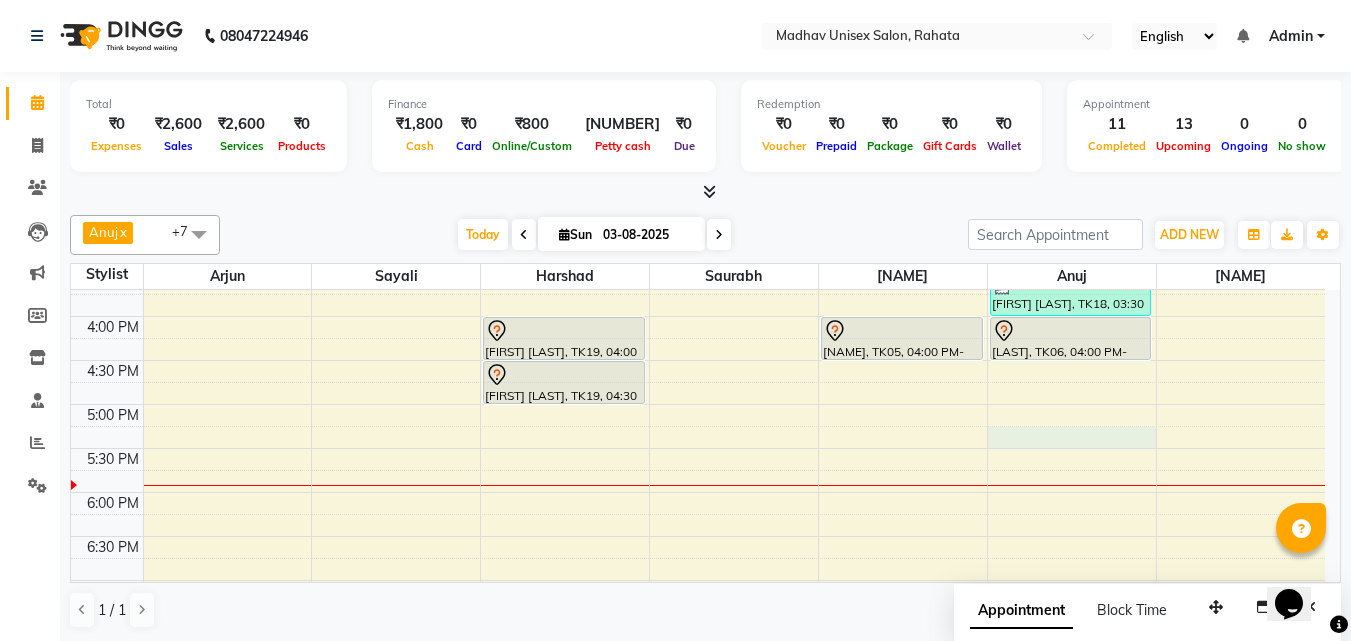 click on "6:00 AM 6:30 AM 7:00 AM 7:30 AM 8:00 AM 8:30 AM 9:00 AM 9:30 AM 10:00 AM 10:30 AM 11:00 AM 11:30 AM 12:00 PM 12:30 PM 1:00 PM 1:30 PM 2:00 PM 2:30 PM 3:00 PM 3:30 PM 4:00 PM 4:30 PM 5:00 PM 5:30 PM 6:00 PM 6:30 PM 7:00 PM 7:30 PM 8:00 PM 8:30 PM 9:00 PM 9:30 PM 10:00 PM 10:30 PM             [NAME], TK16, 02:45 PM-03:15 PM, Beard (Men)  - Beard Trim             [NAME], TK11, 03:00 PM-03:30 PM, Haircut (Men)  - Mens Haircut W/O Wash             [NAME], TK12, 09:00 AM-09:30 AM, Haircut (Men)  - Mens Haircut W/O Wash             [NAME], TK12, 09:30 AM-10:00 AM, Globle Colour (Men)  - Majirel             [NAME], TK13, 10:30 AM-11:00 AM, Haircut (Men)  - Mens Haircut W/O Wash             [NAME], TK13, 11:00 AM-11:30 AM, Beard (Men)  - Crafting / Shaving             [NAME], TK14, 12:00 PM-12:30 PM, Haircut (Men)  - Mens Haircut W/O Wash             [NAME], TK14, 12:30 PM-01:00 PM, Beard (Men)  - Beard Trim" at bounding box center [698, 184] 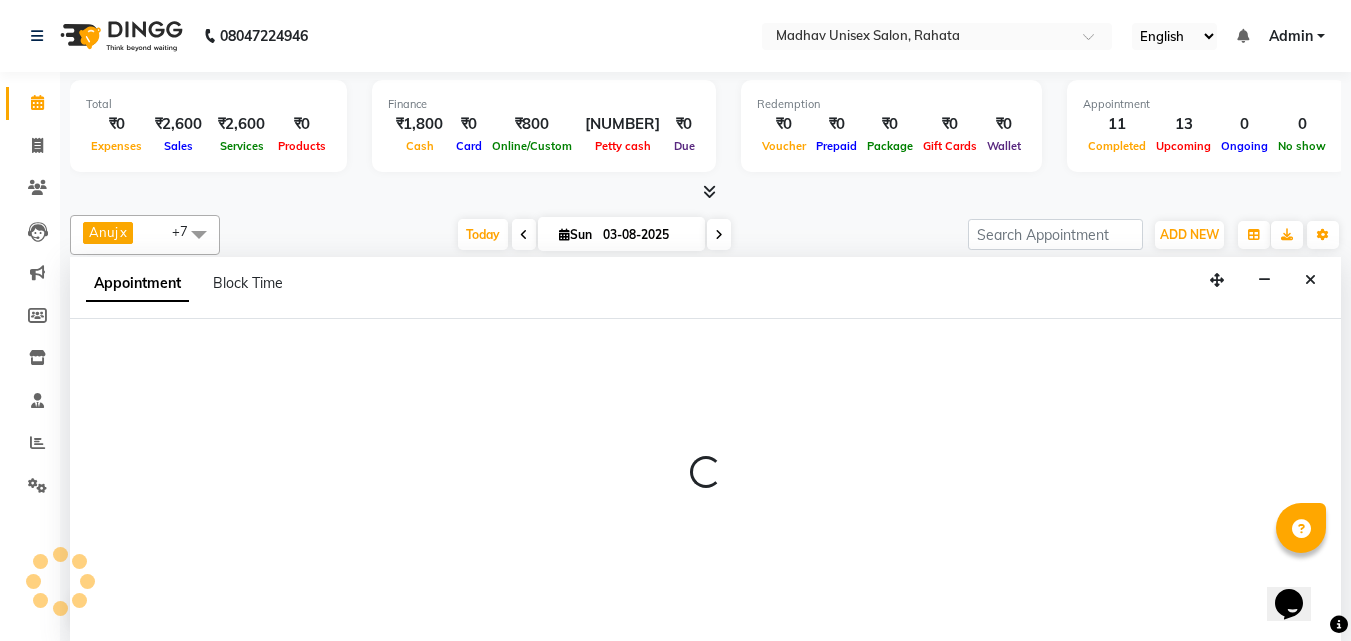 scroll, scrollTop: 1, scrollLeft: 0, axis: vertical 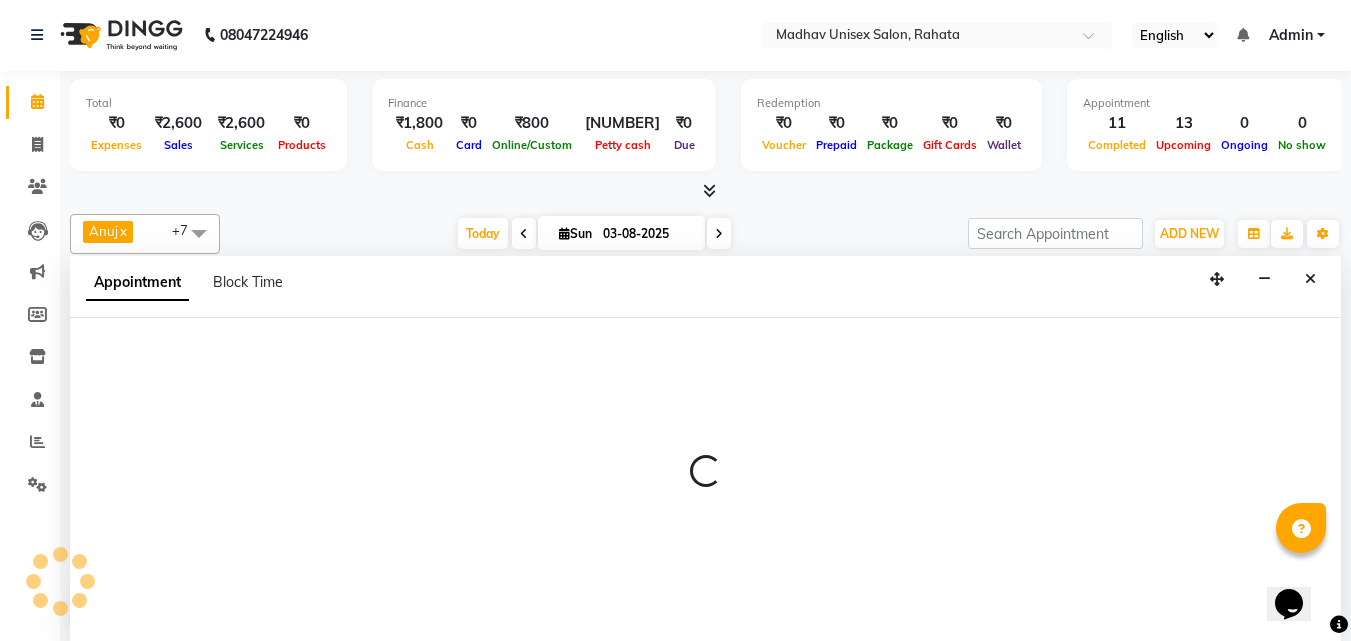 select on "[NUMBER]" 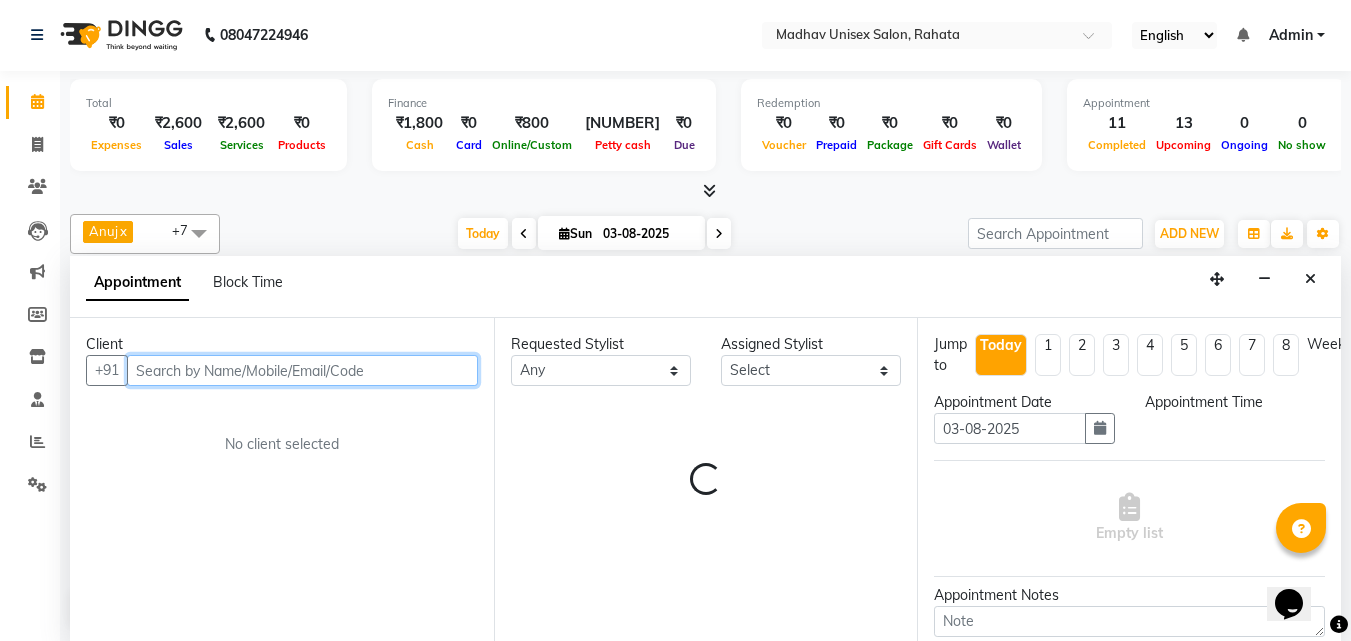 select on "1035" 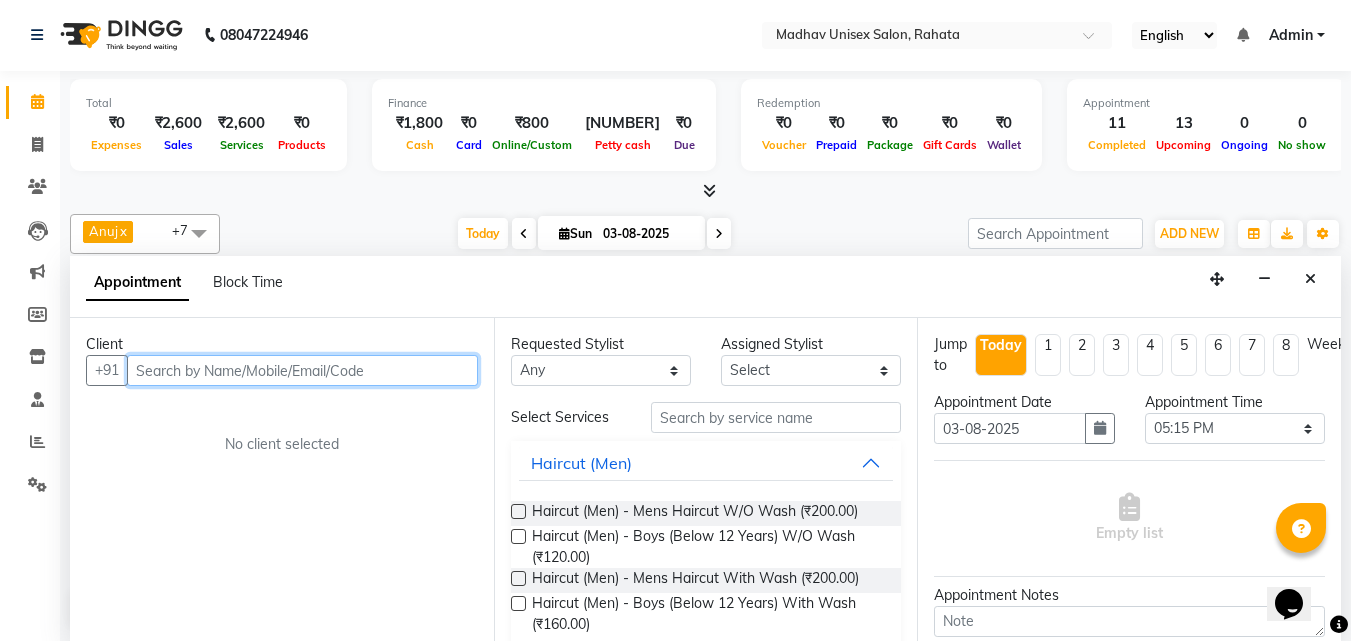 type on "1" 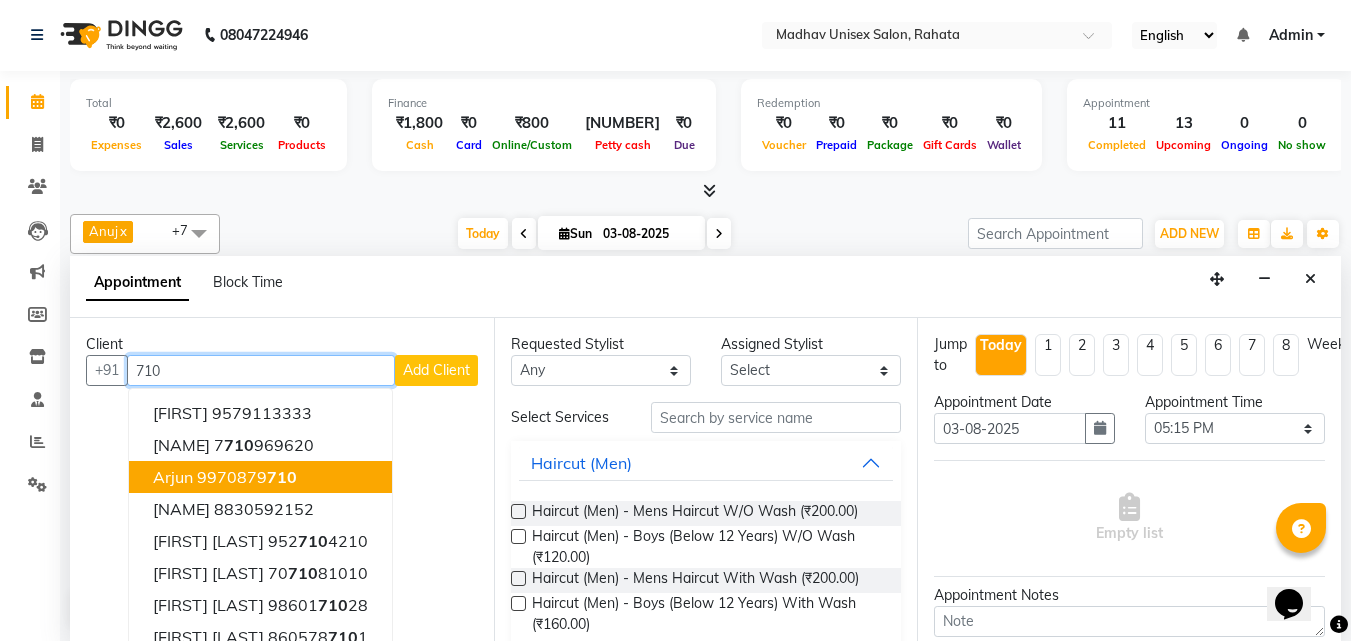 click on "Arjun  9970879 710" at bounding box center [260, 477] 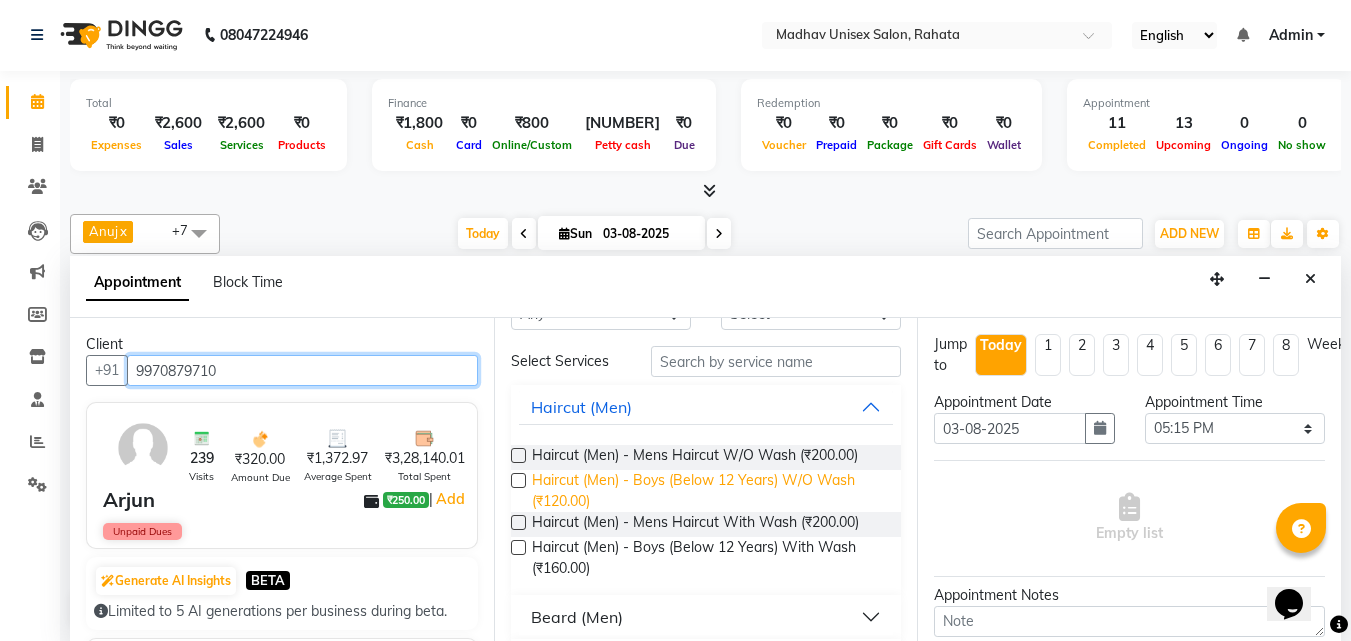 scroll, scrollTop: 111, scrollLeft: 0, axis: vertical 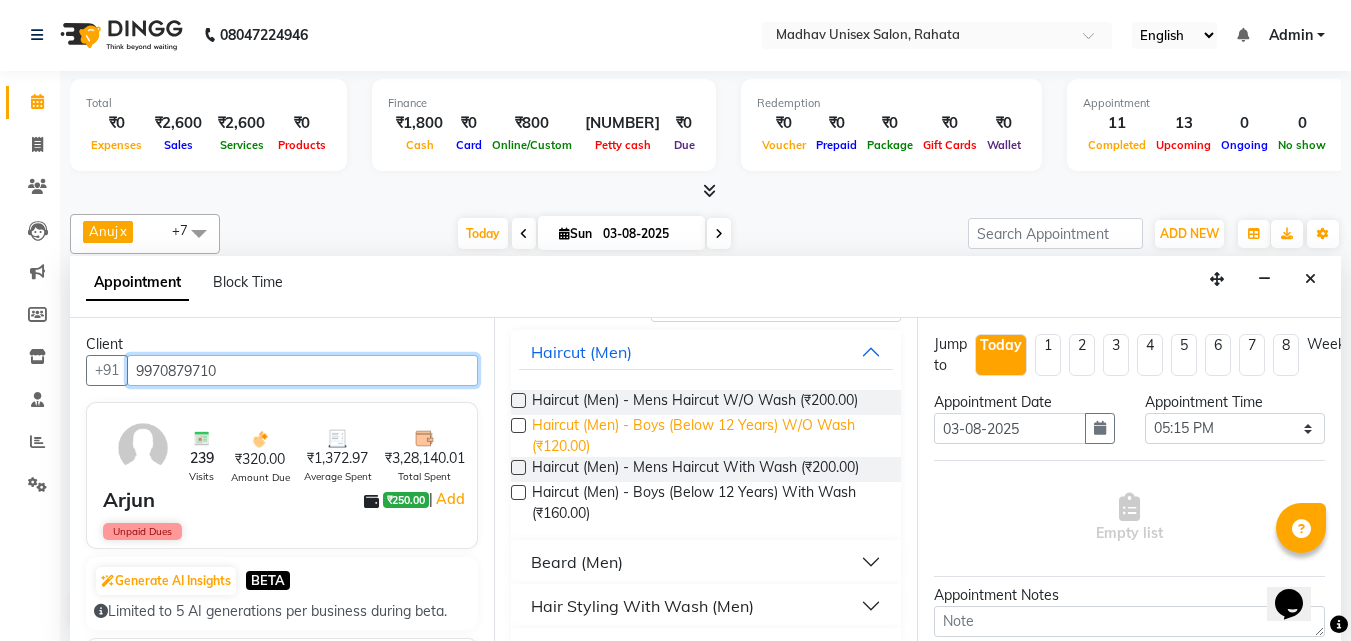 type on "9970879710" 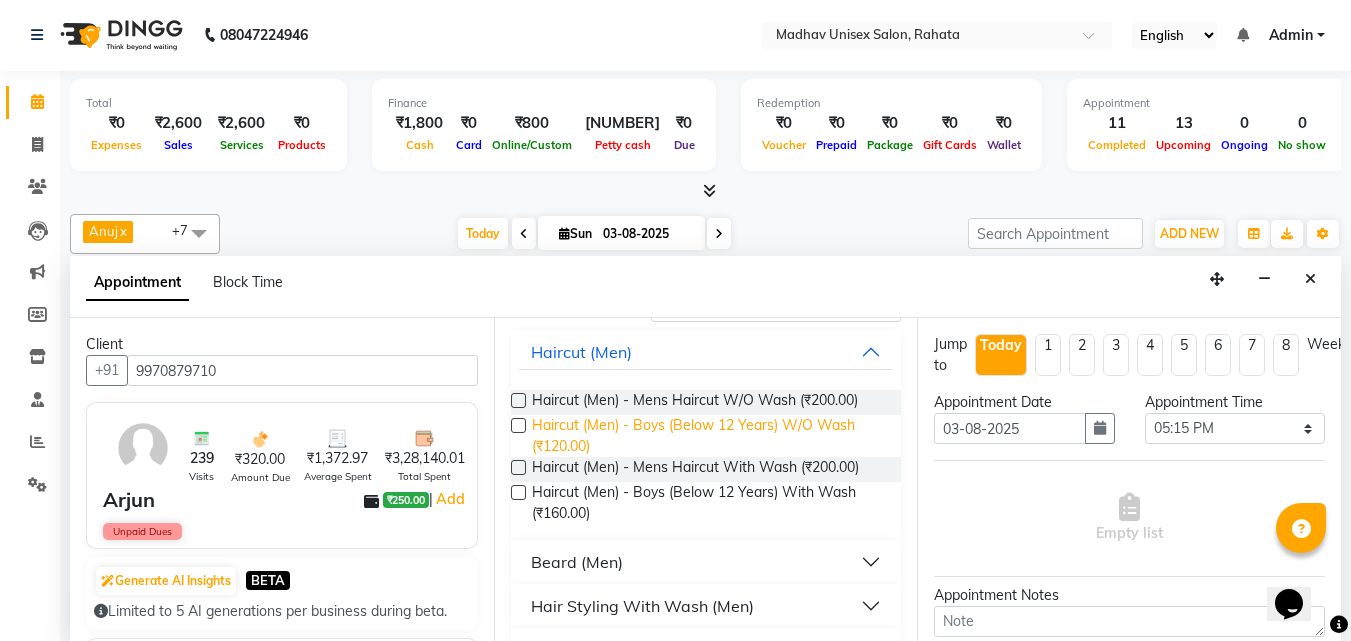 click on "Beard (Men)" at bounding box center [577, 562] 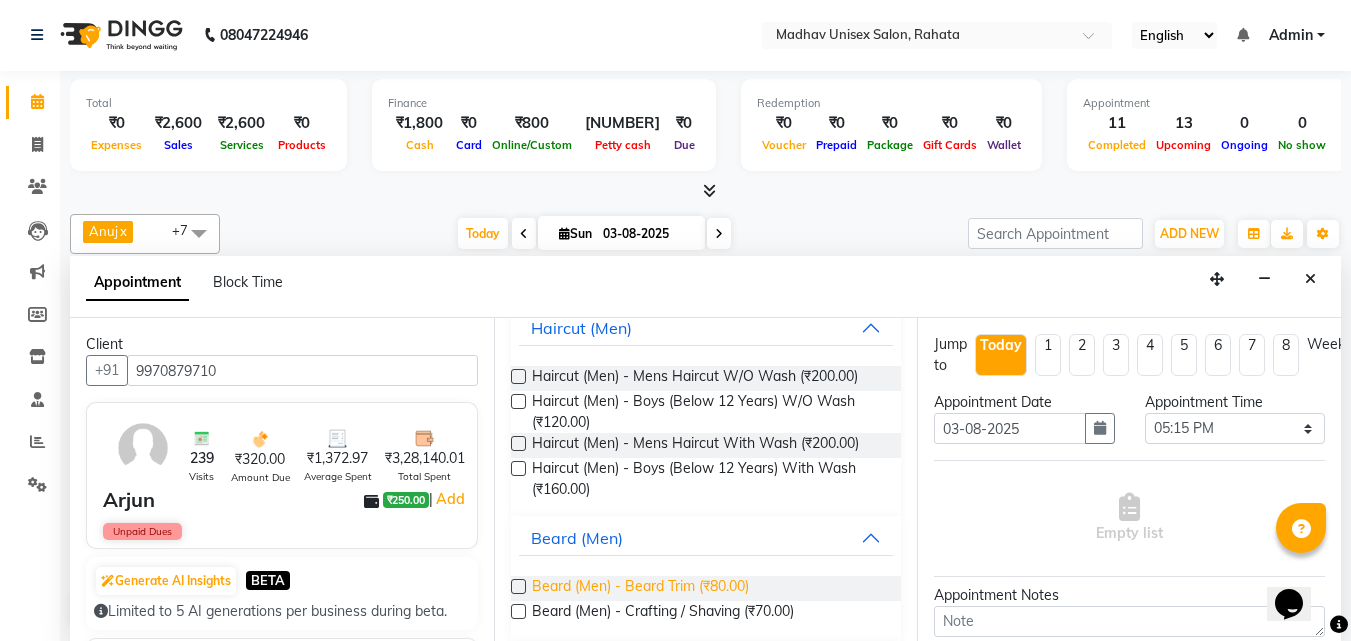 click on "Beard (Men)  - Crafting / Shaving (₹70.00)" at bounding box center [663, 613] 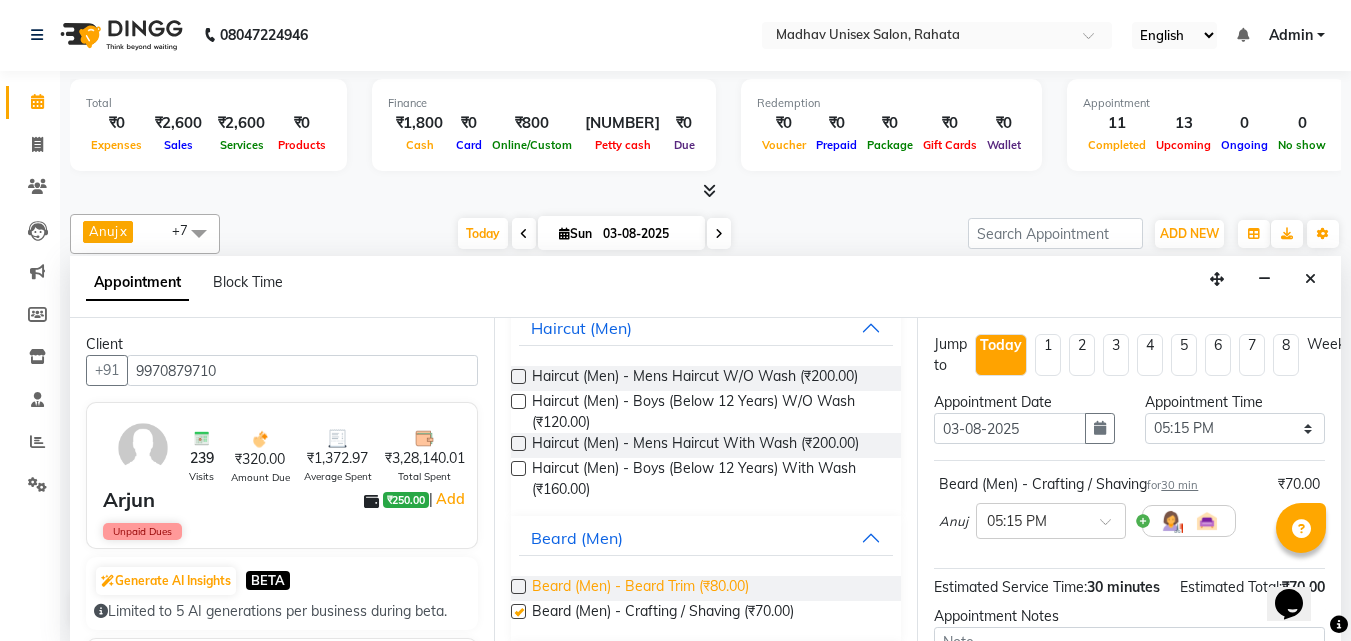 checkbox on "false" 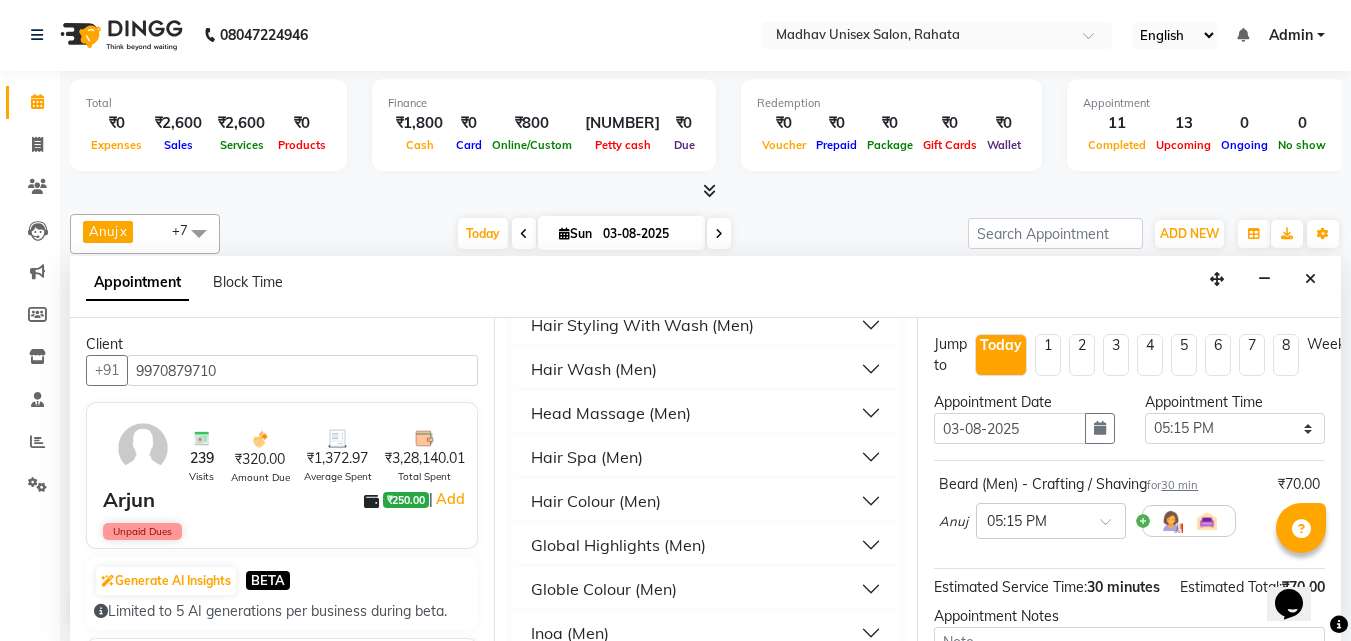 scroll, scrollTop: 475, scrollLeft: 0, axis: vertical 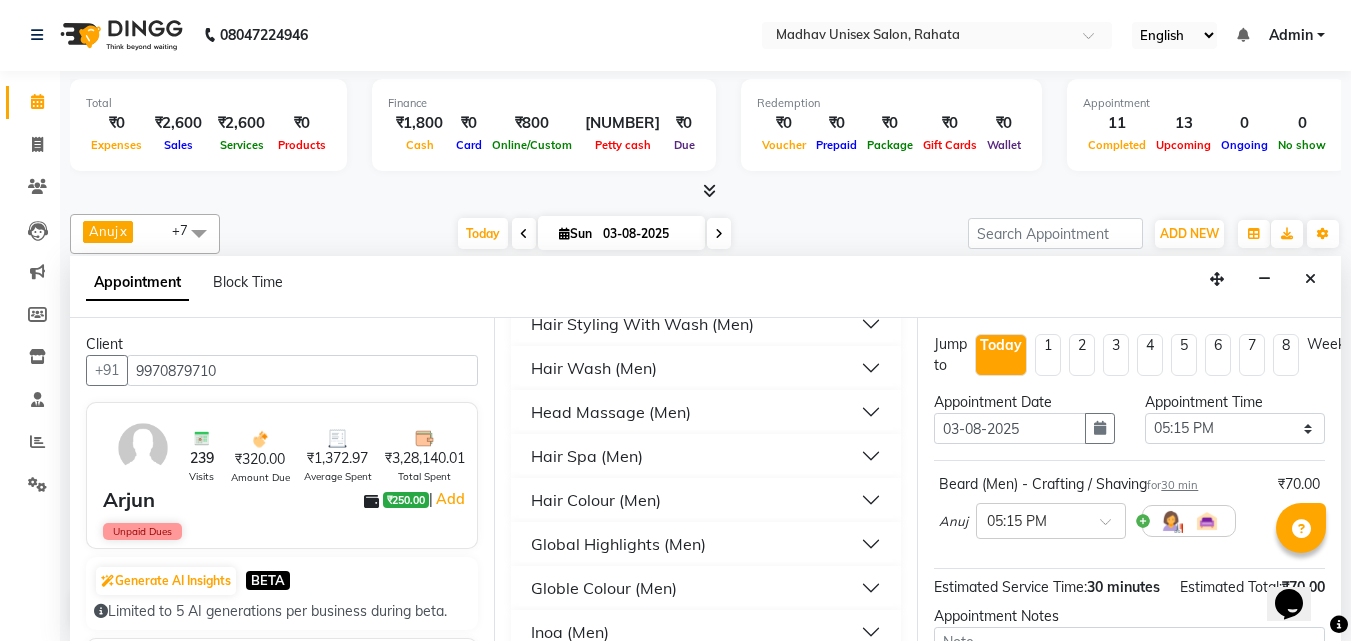 drag, startPoint x: 644, startPoint y: 582, endPoint x: 640, endPoint y: 568, distance: 14.56022 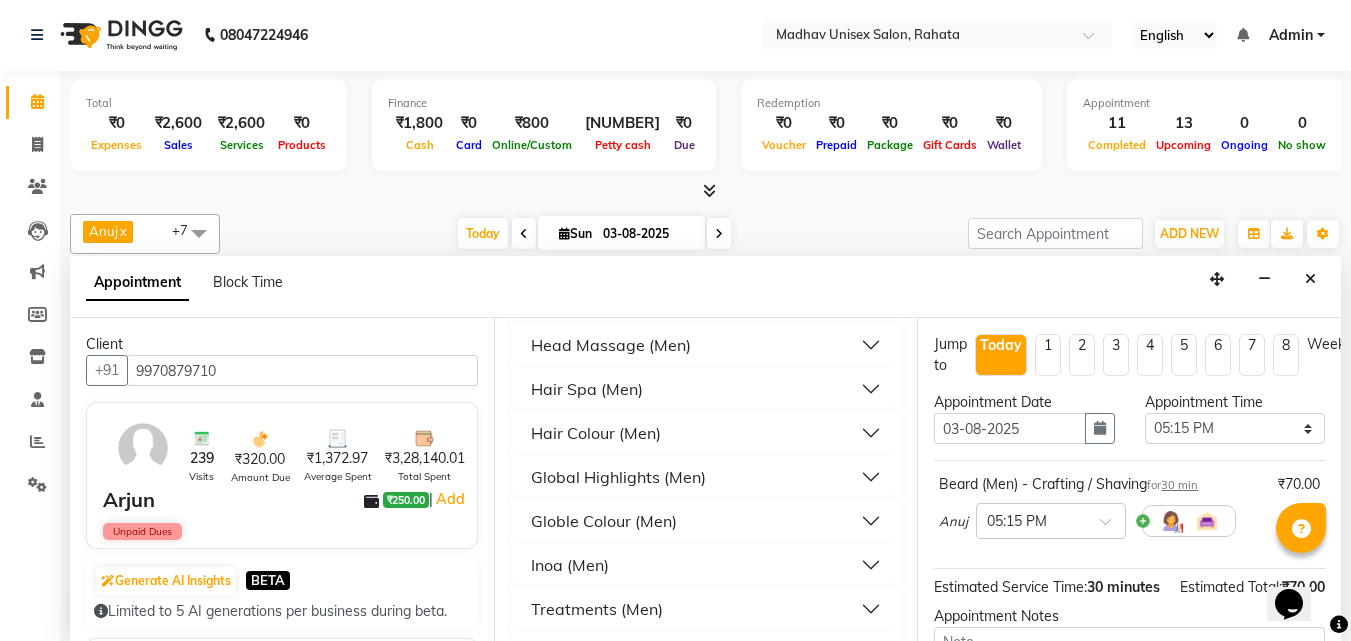 scroll, scrollTop: 543, scrollLeft: 0, axis: vertical 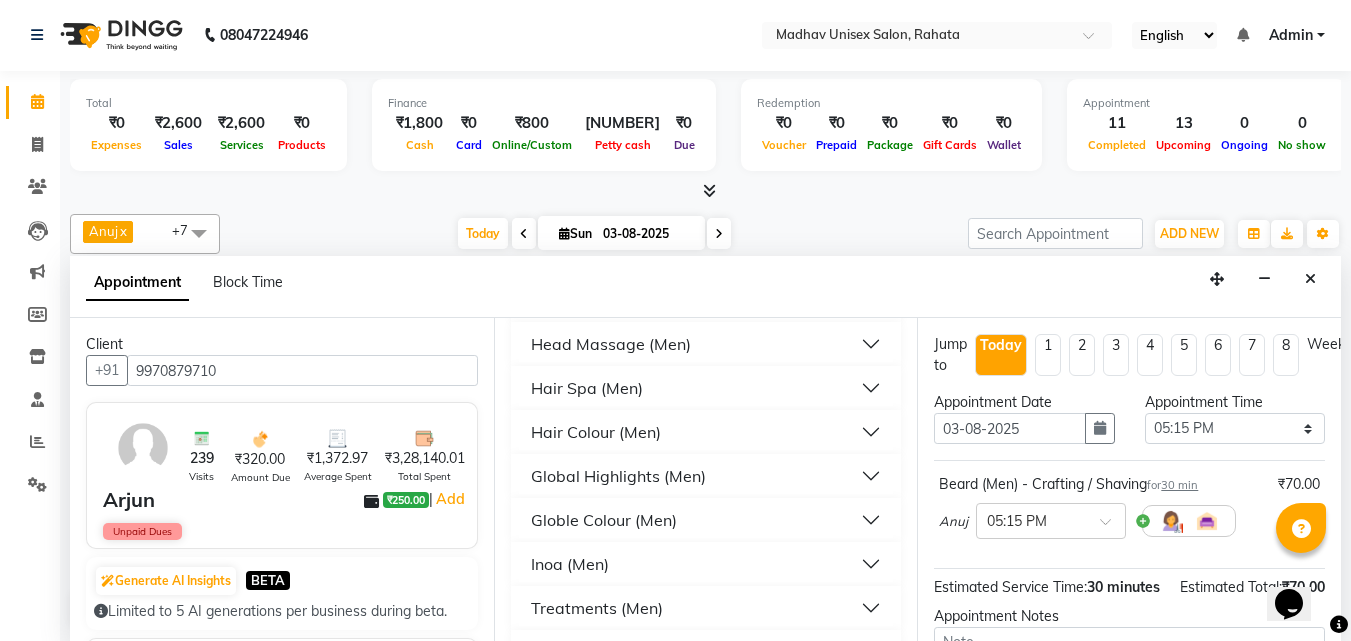 click on "Globle Colour (Men)" at bounding box center [604, 520] 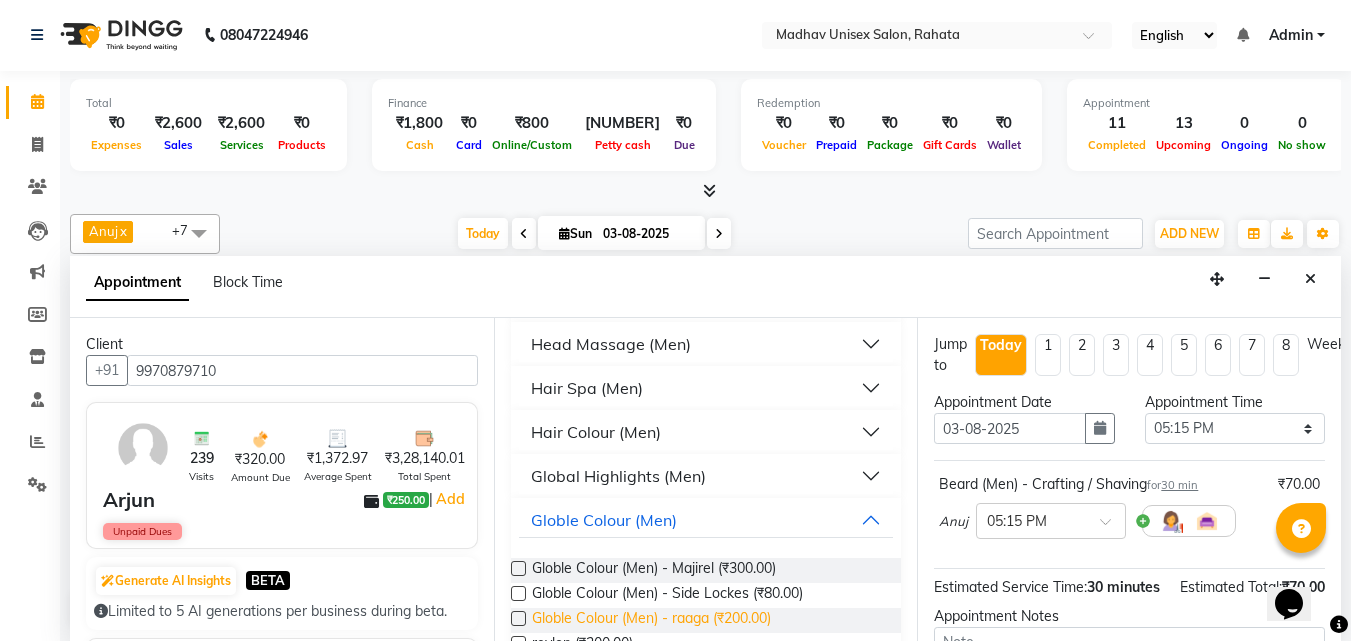 click on "Globle Colour (Men) - raaga (₹200.00)" at bounding box center [651, 620] 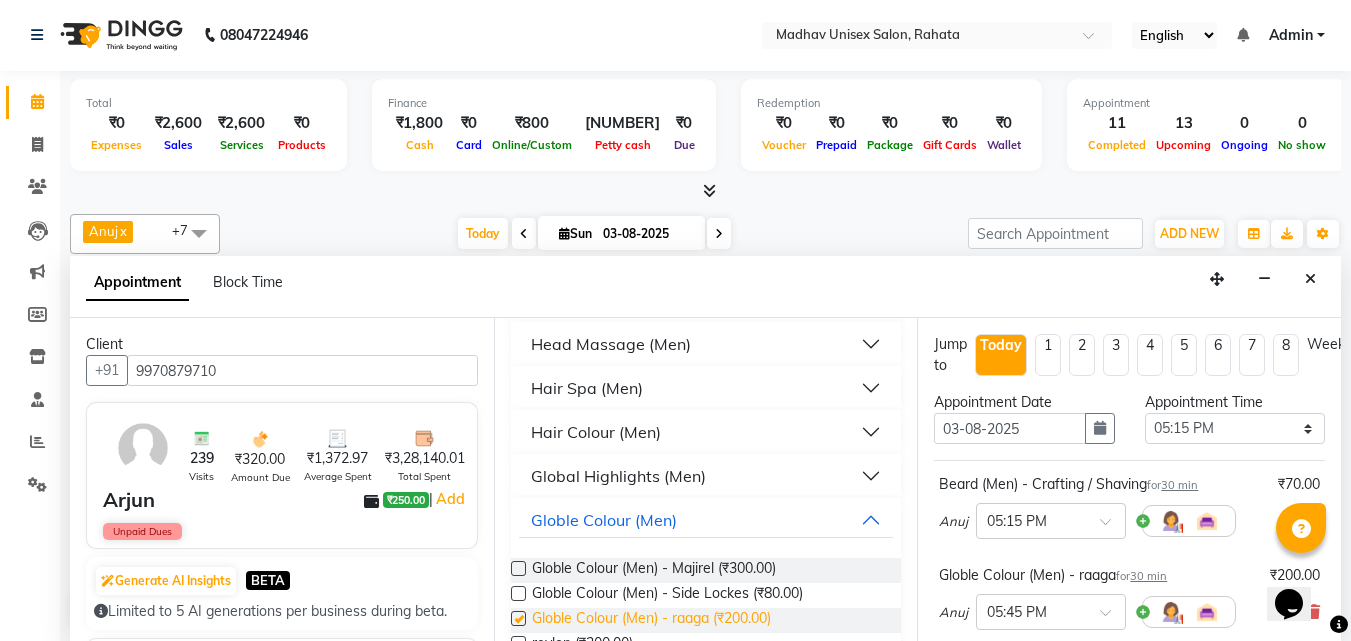 checkbox on "false" 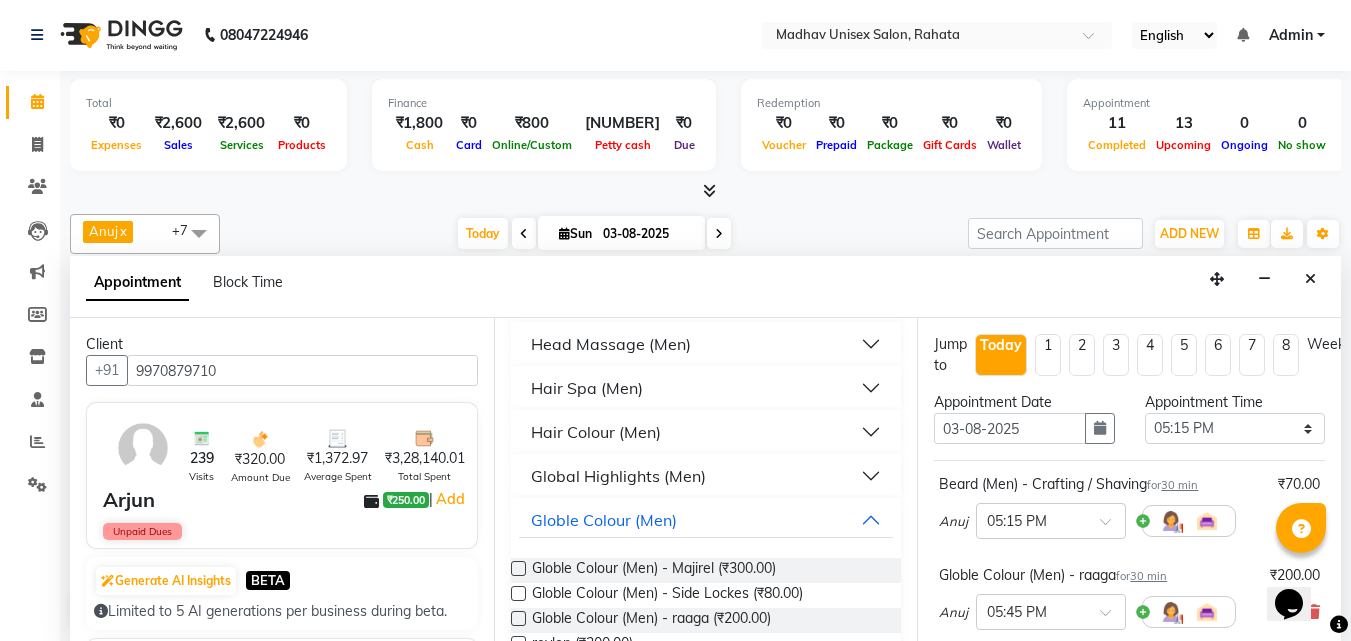 scroll, scrollTop: 309, scrollLeft: 0, axis: vertical 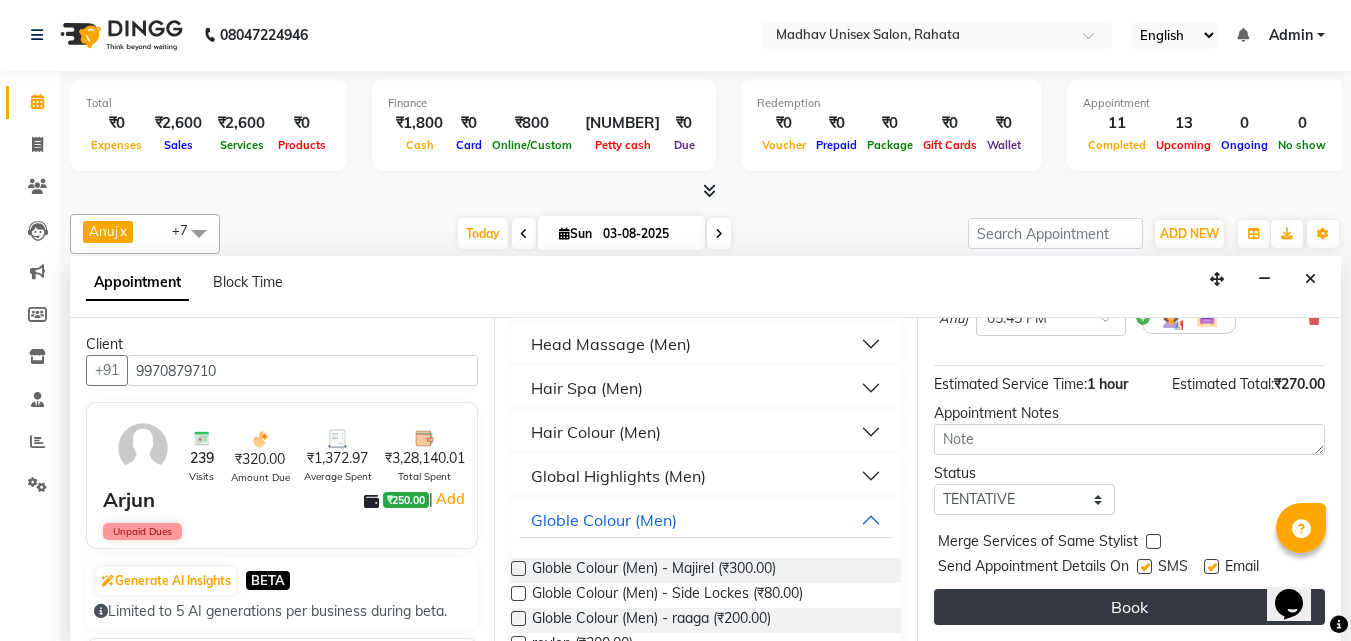 click on "Book" at bounding box center [1129, 607] 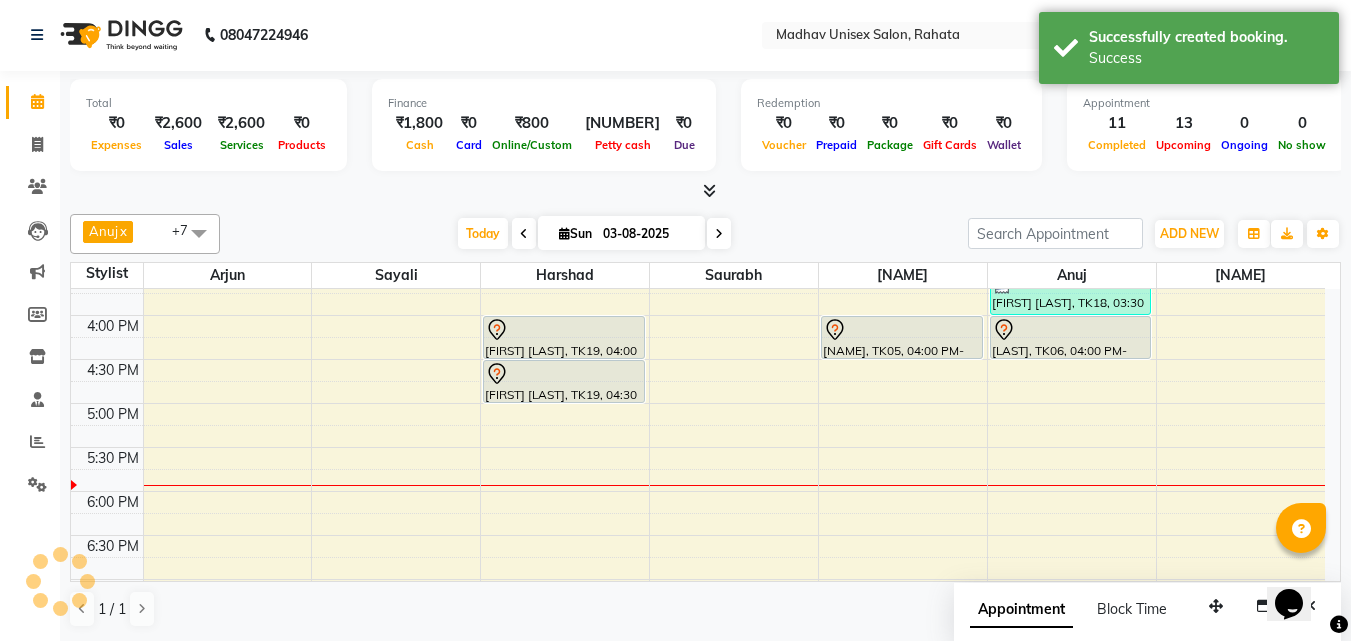 scroll, scrollTop: 0, scrollLeft: 0, axis: both 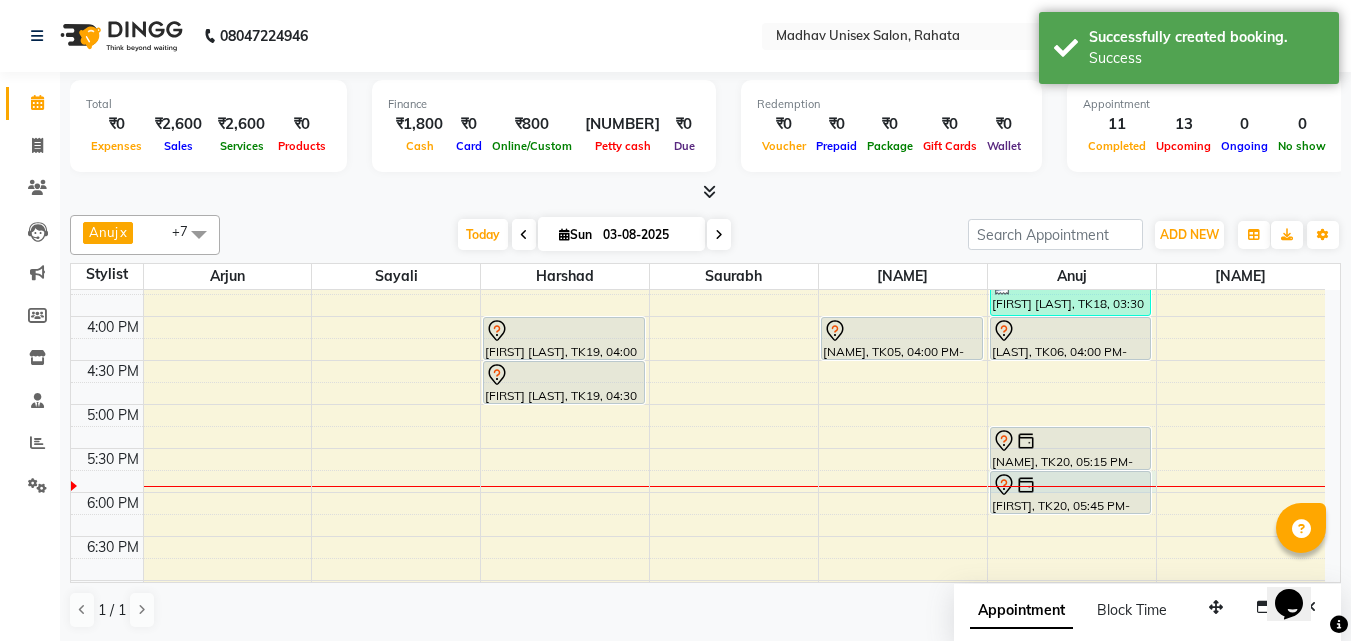 click at bounding box center (1072, 486) 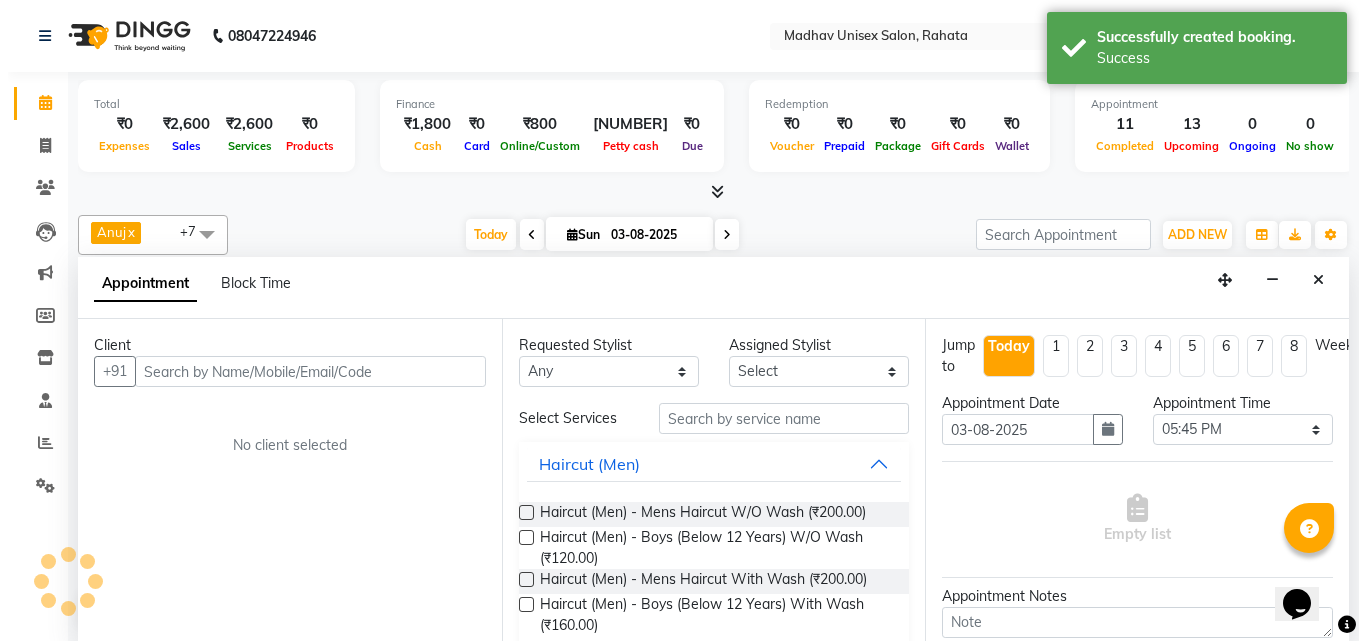 scroll, scrollTop: 1, scrollLeft: 0, axis: vertical 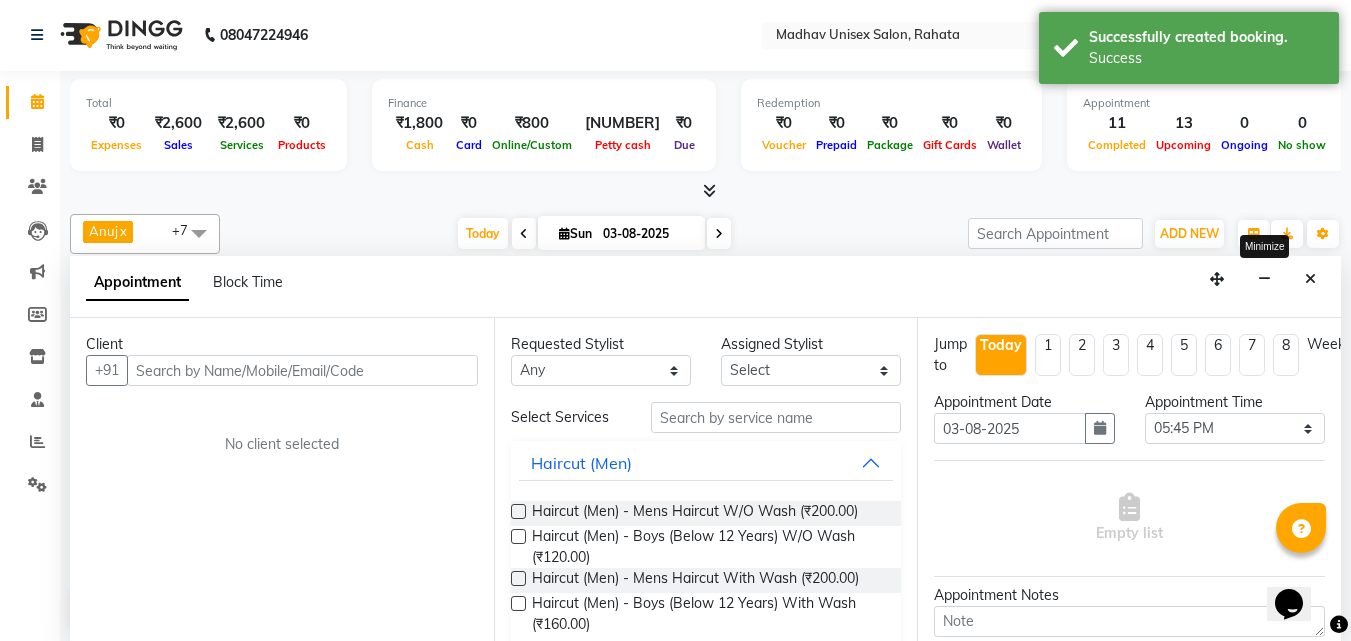 click at bounding box center [1264, 279] 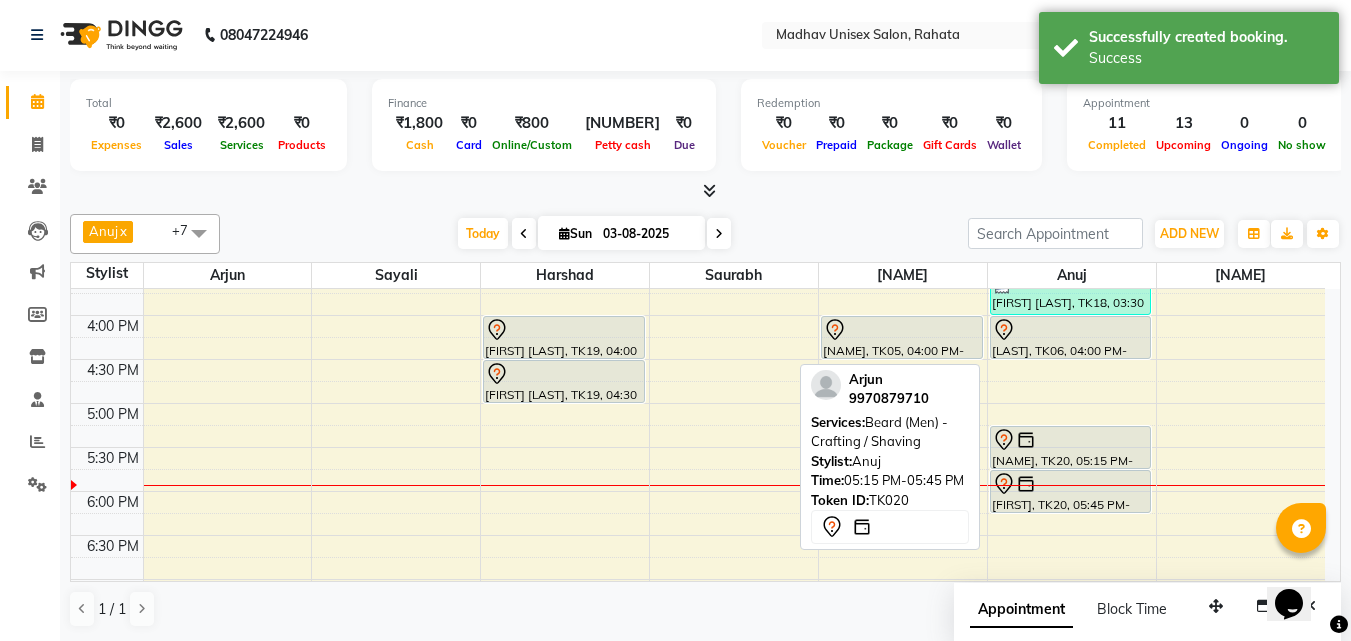click at bounding box center (1071, 440) 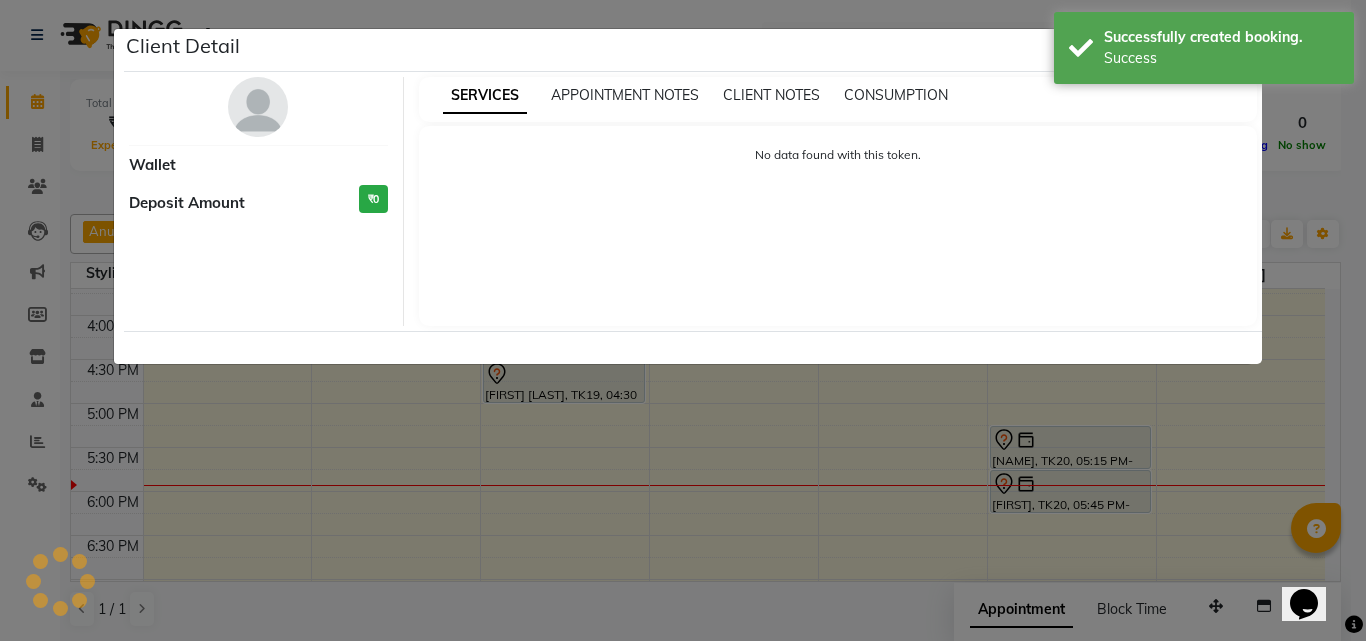 select on "7" 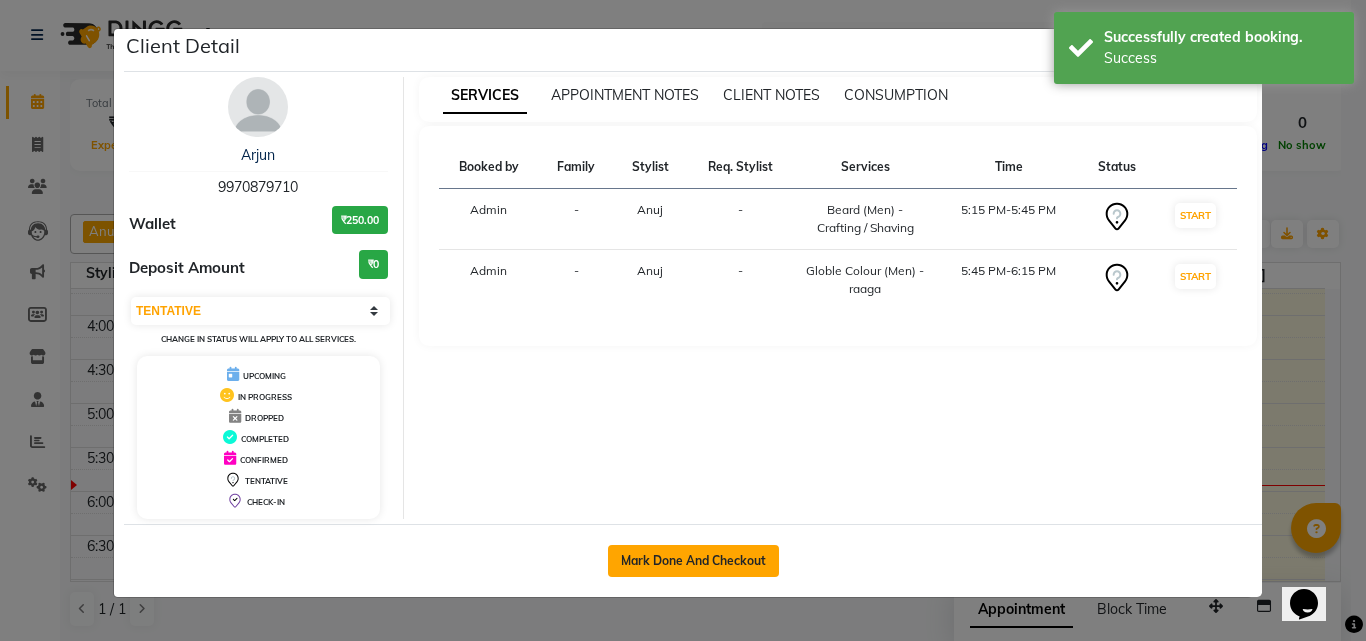 click on "Mark Done And Checkout" 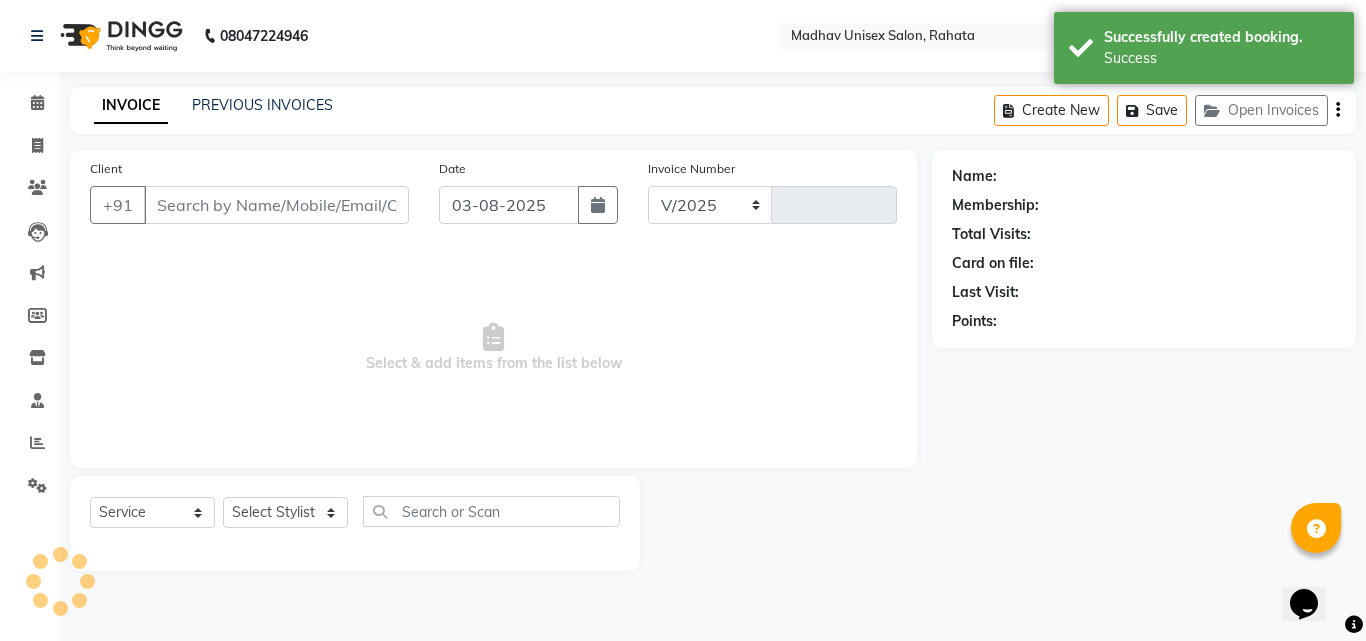 select on "870" 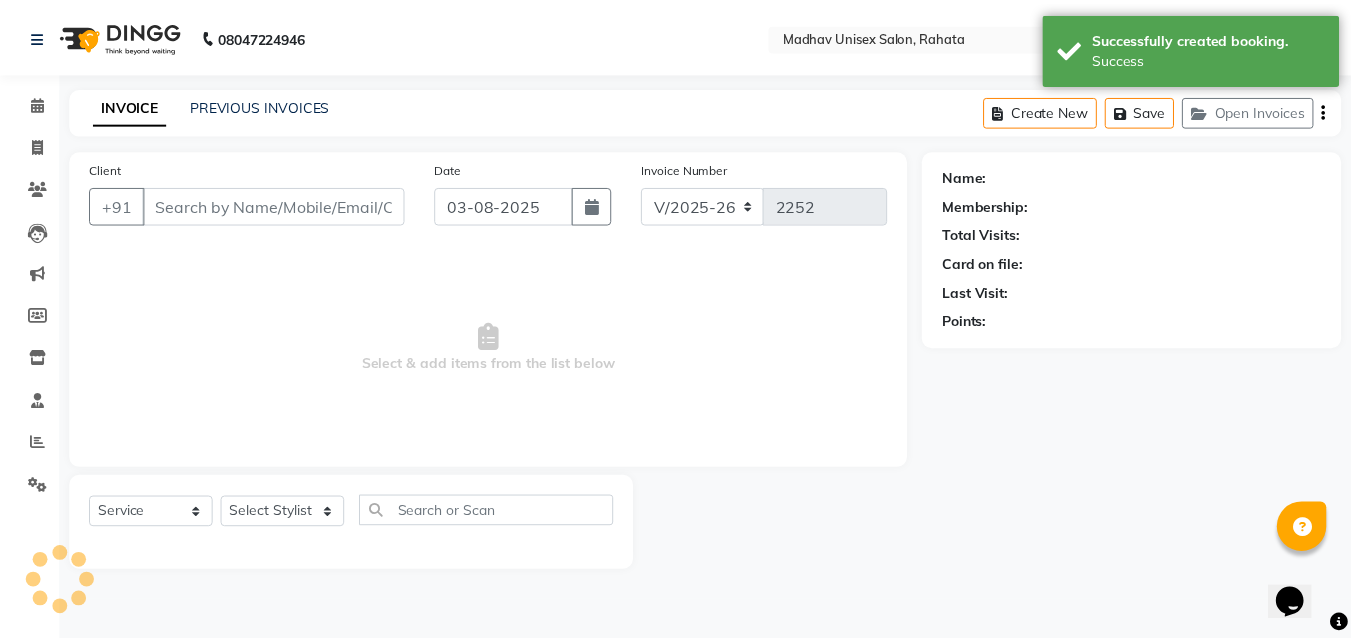 scroll, scrollTop: 0, scrollLeft: 0, axis: both 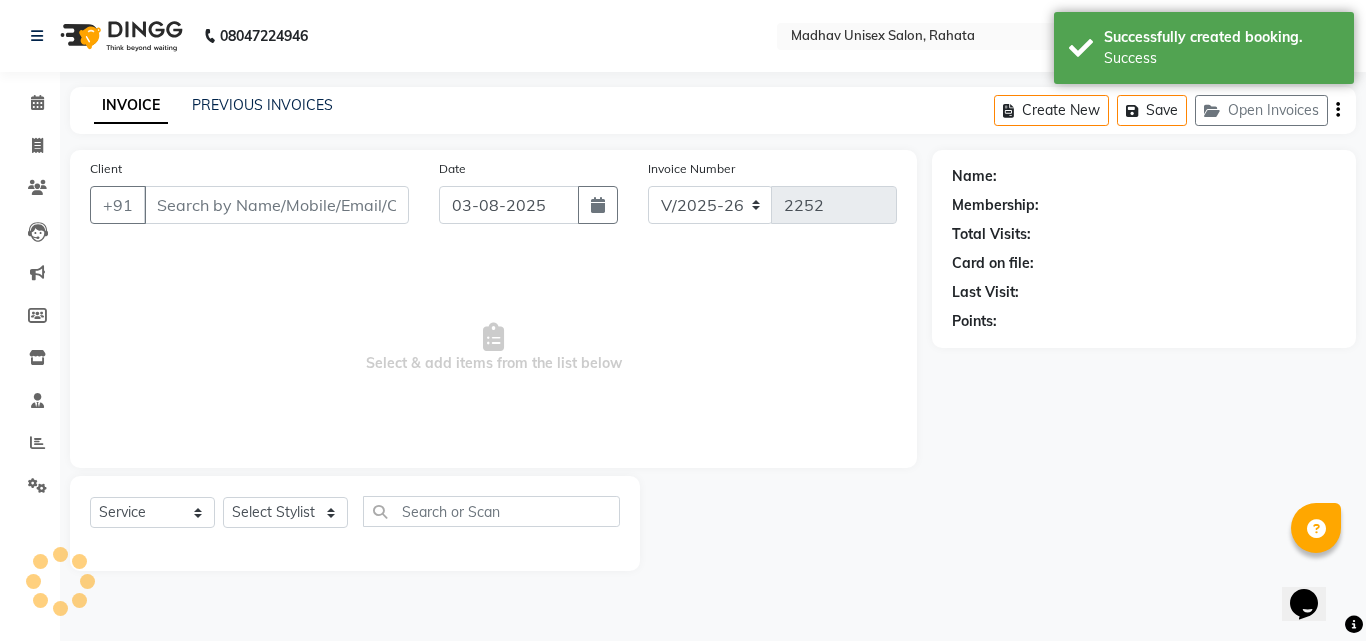 type on "9970879710" 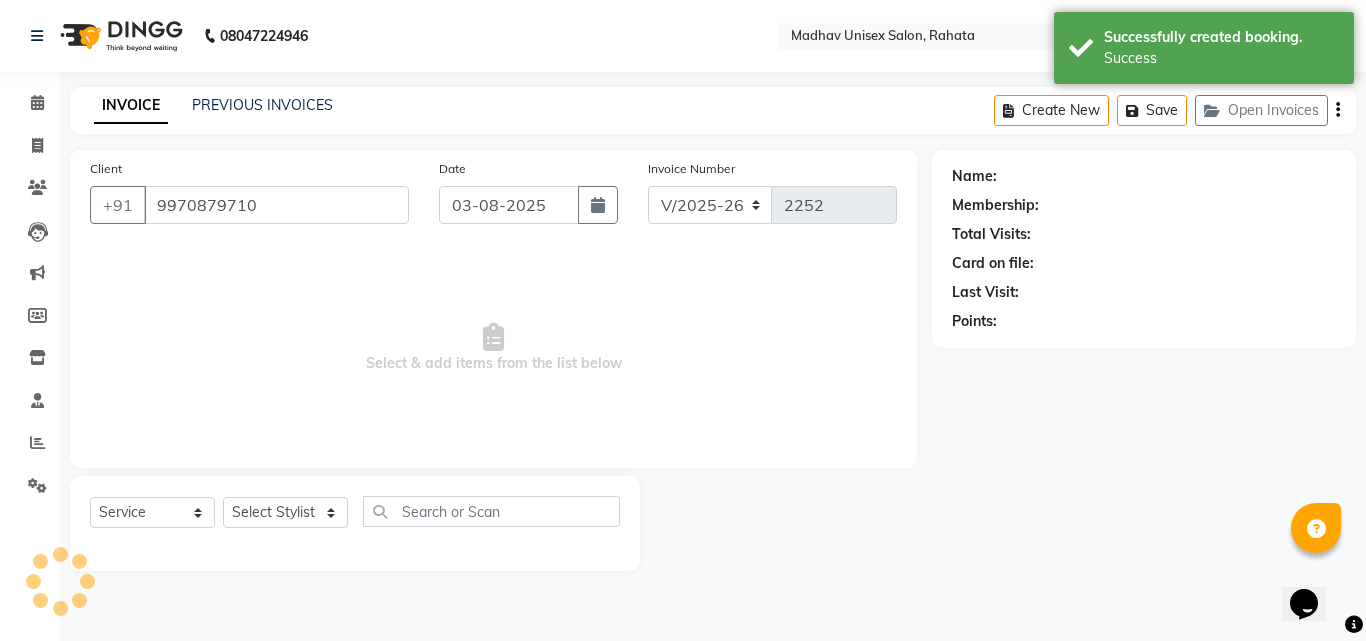 select on "[NUMBER]" 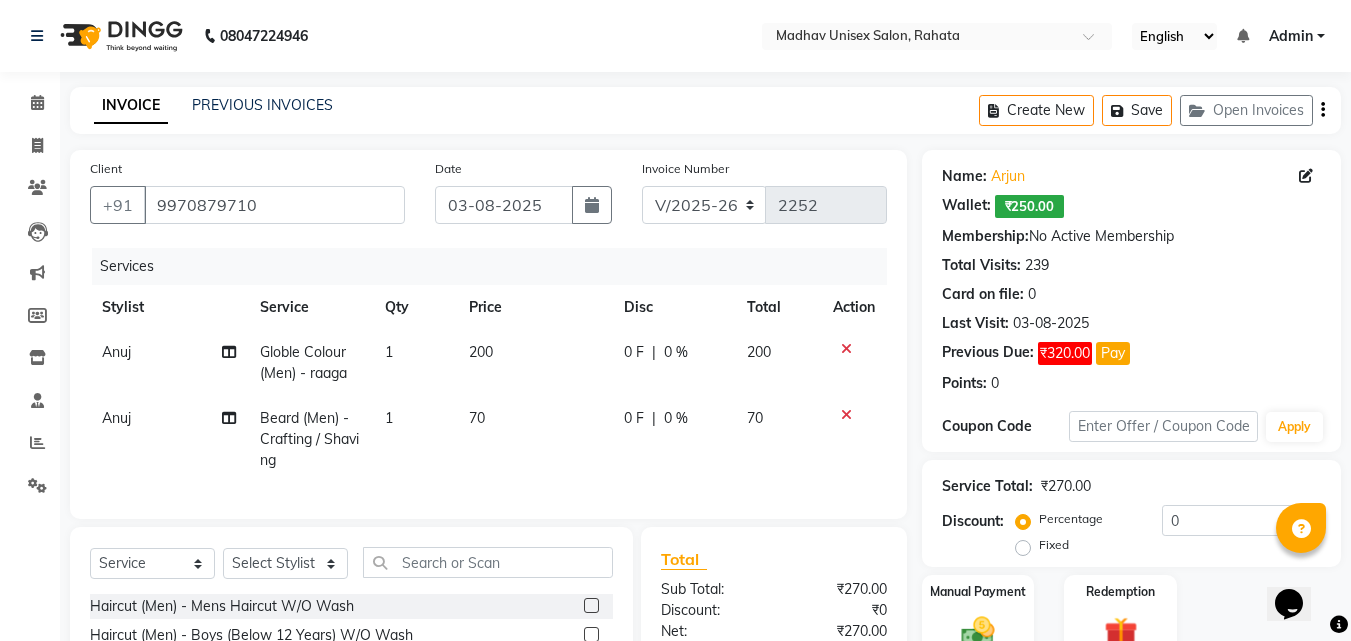 click on "70" 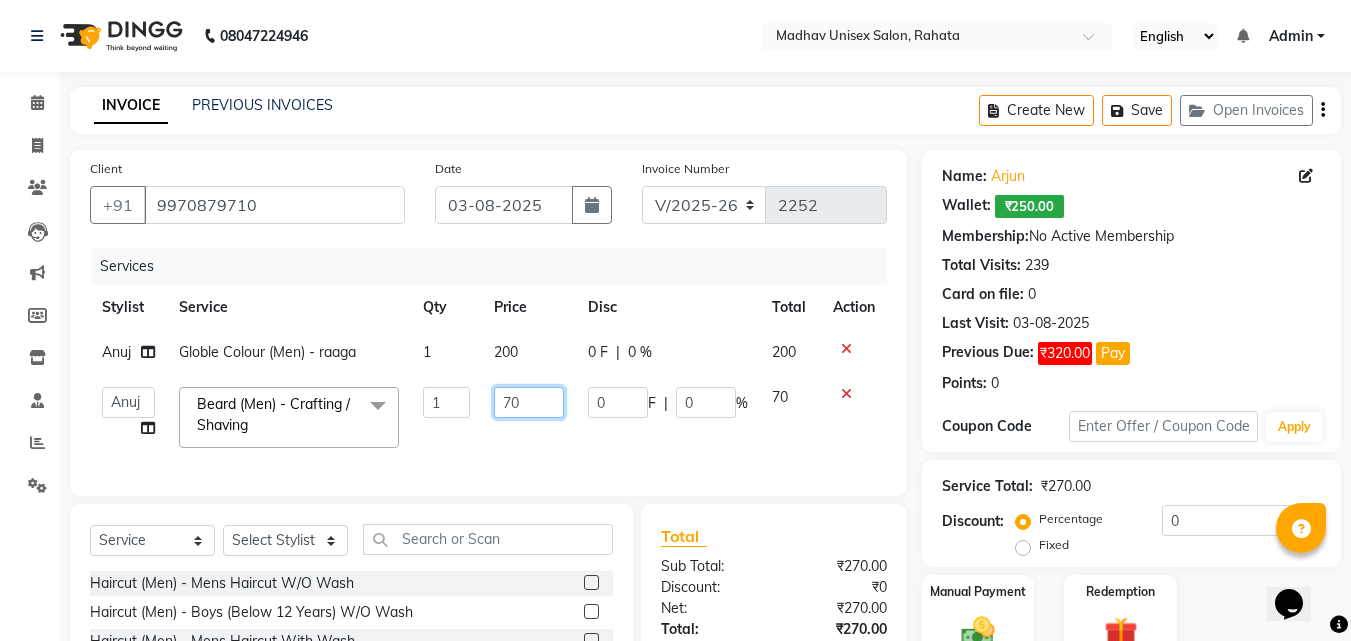 click on "70" 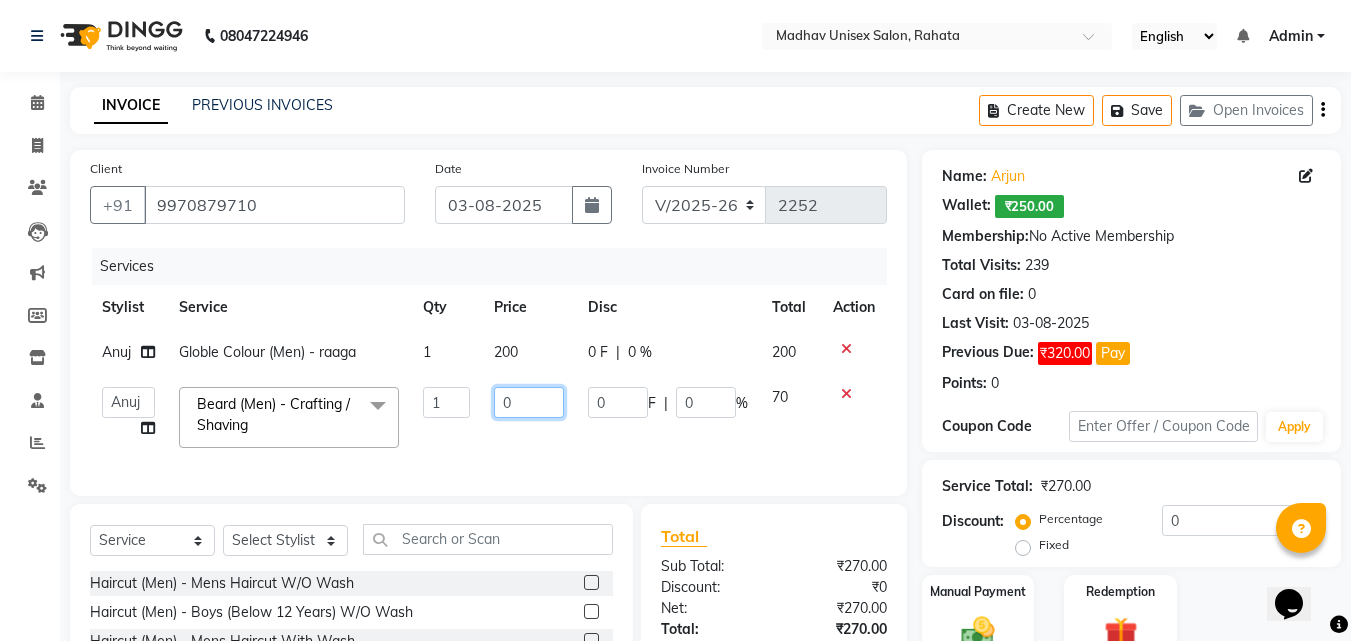 type on "50" 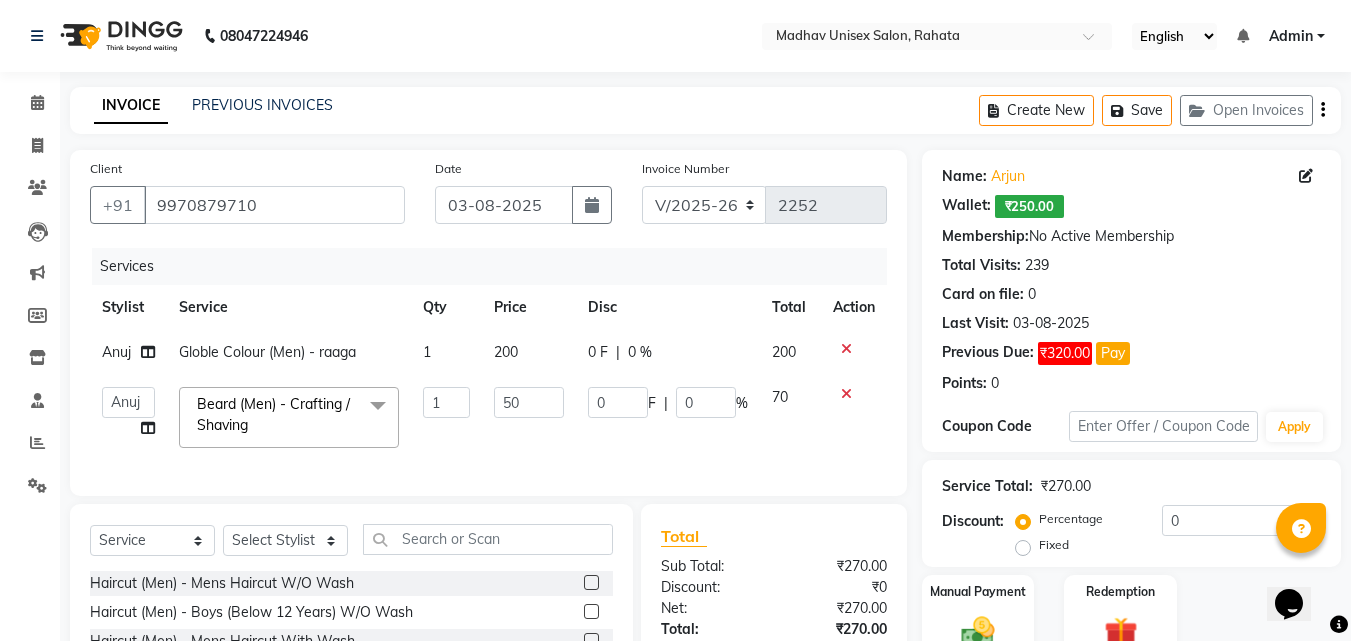 click on "200" 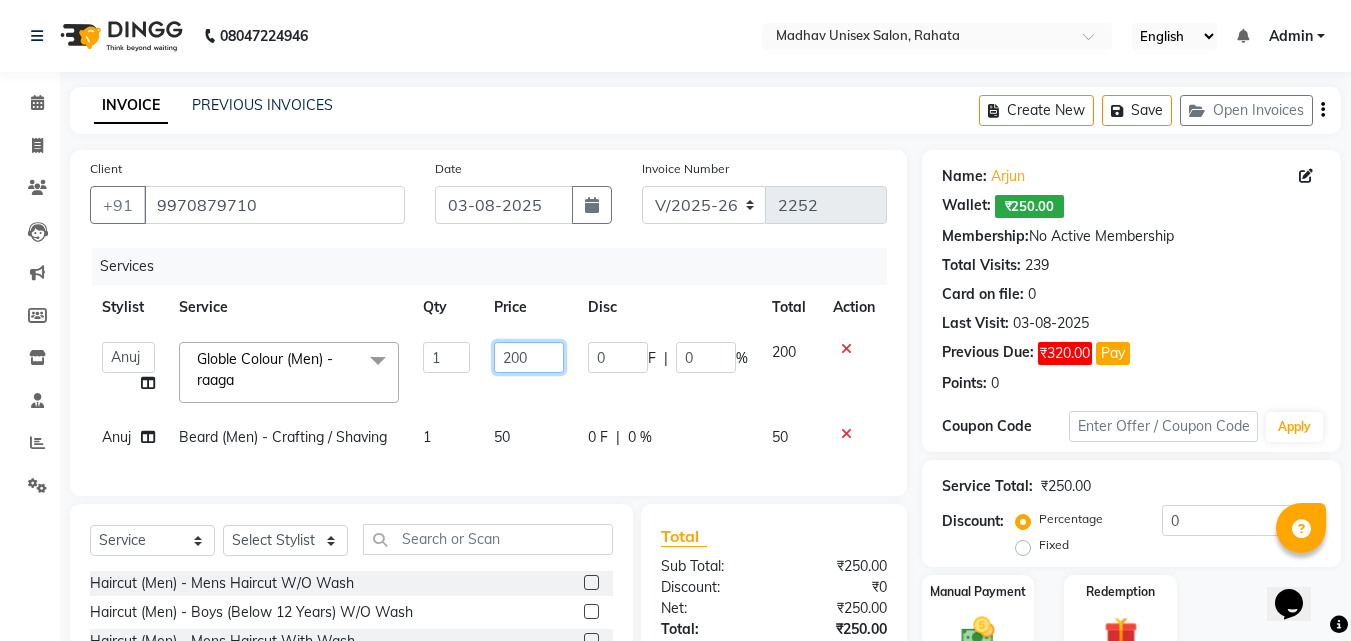 click on "200" 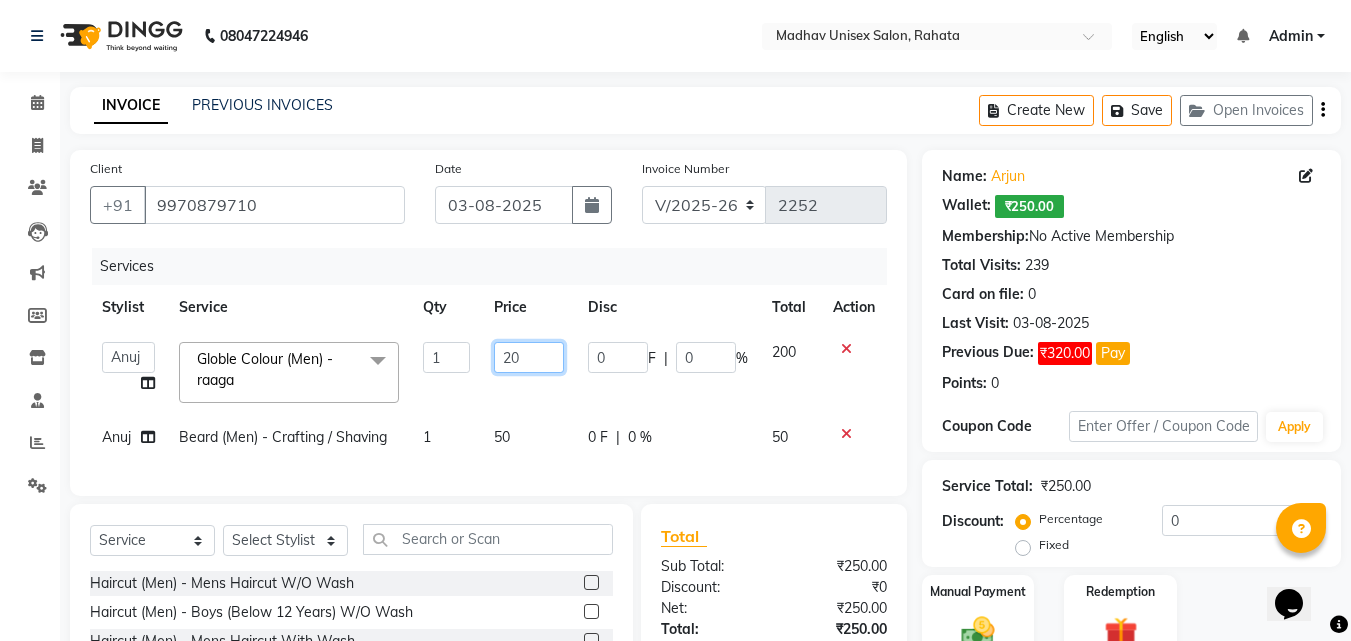 type on "250" 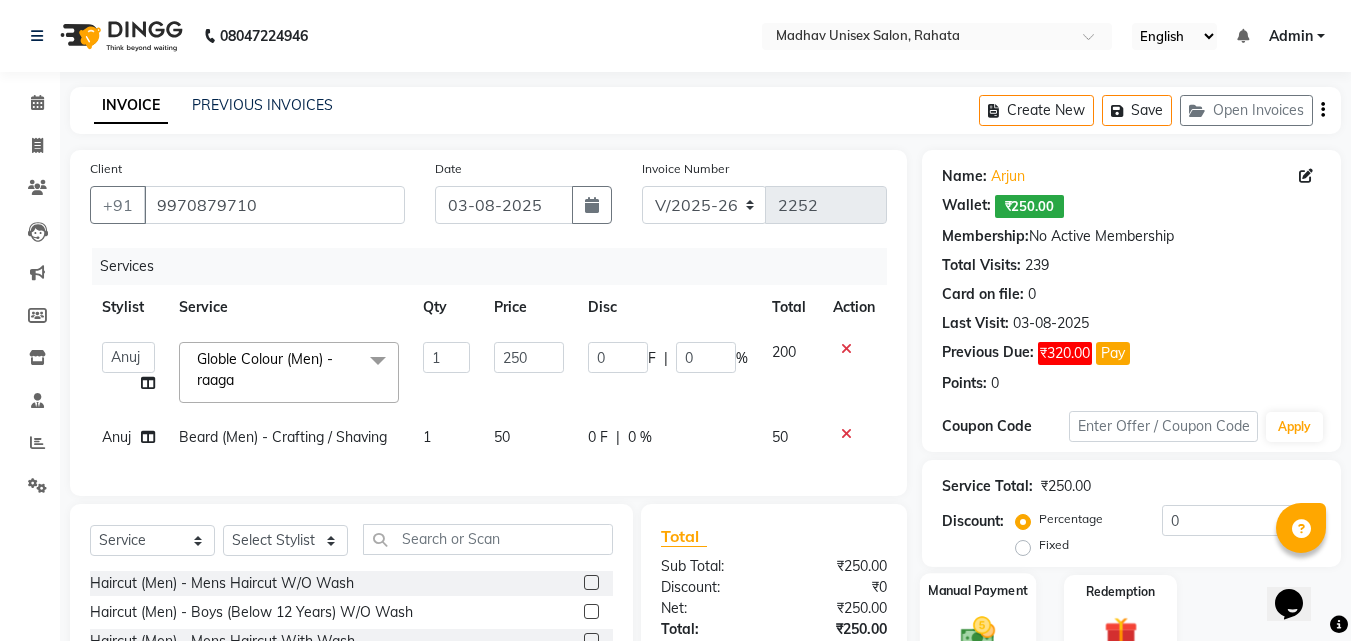 click on "Manual Payment" 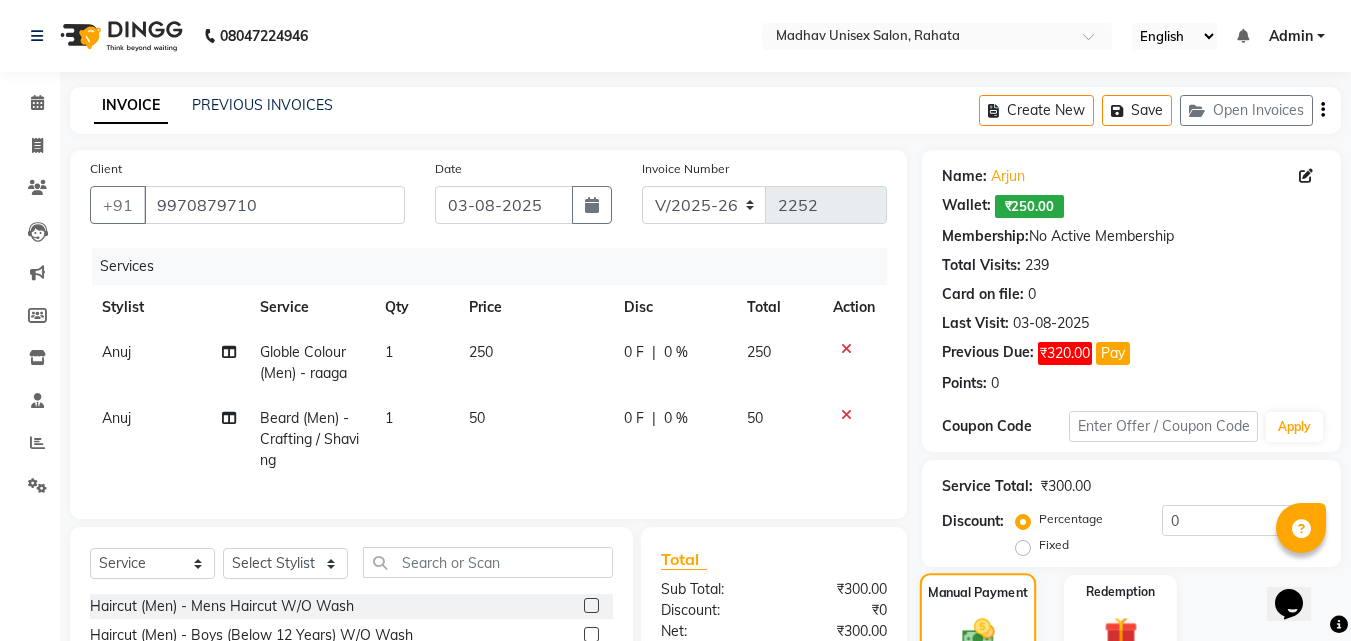 scroll, scrollTop: 165, scrollLeft: 0, axis: vertical 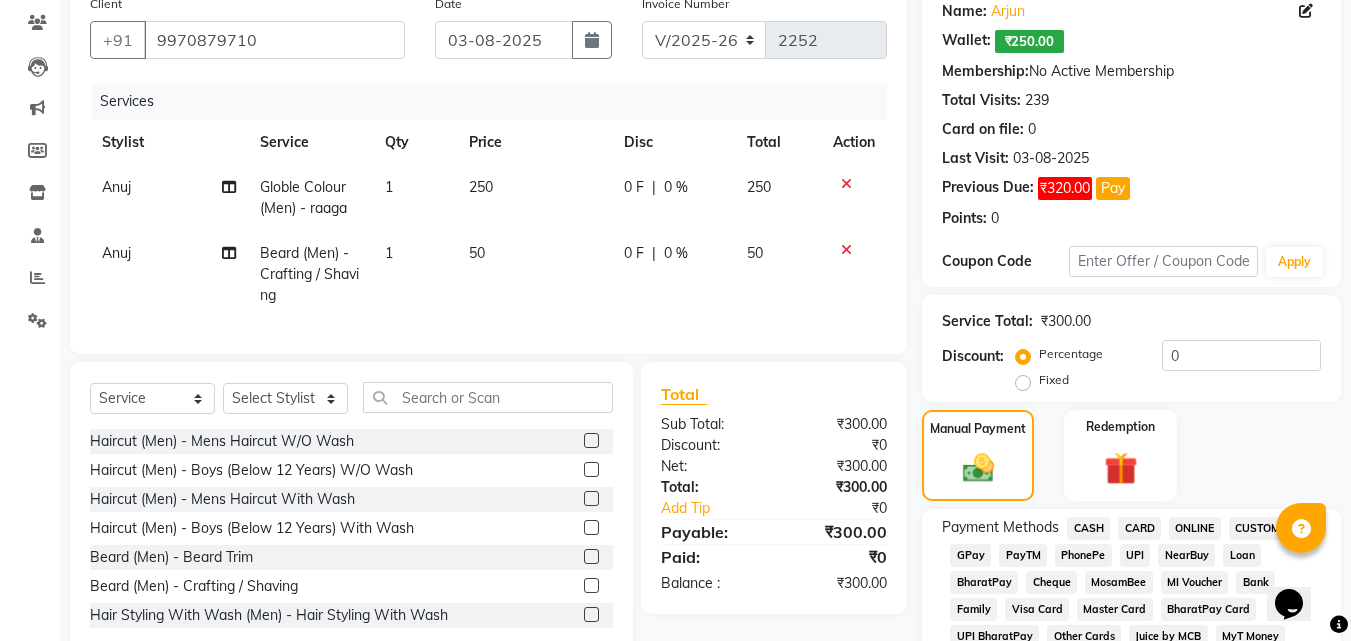 click on "ONLINE" 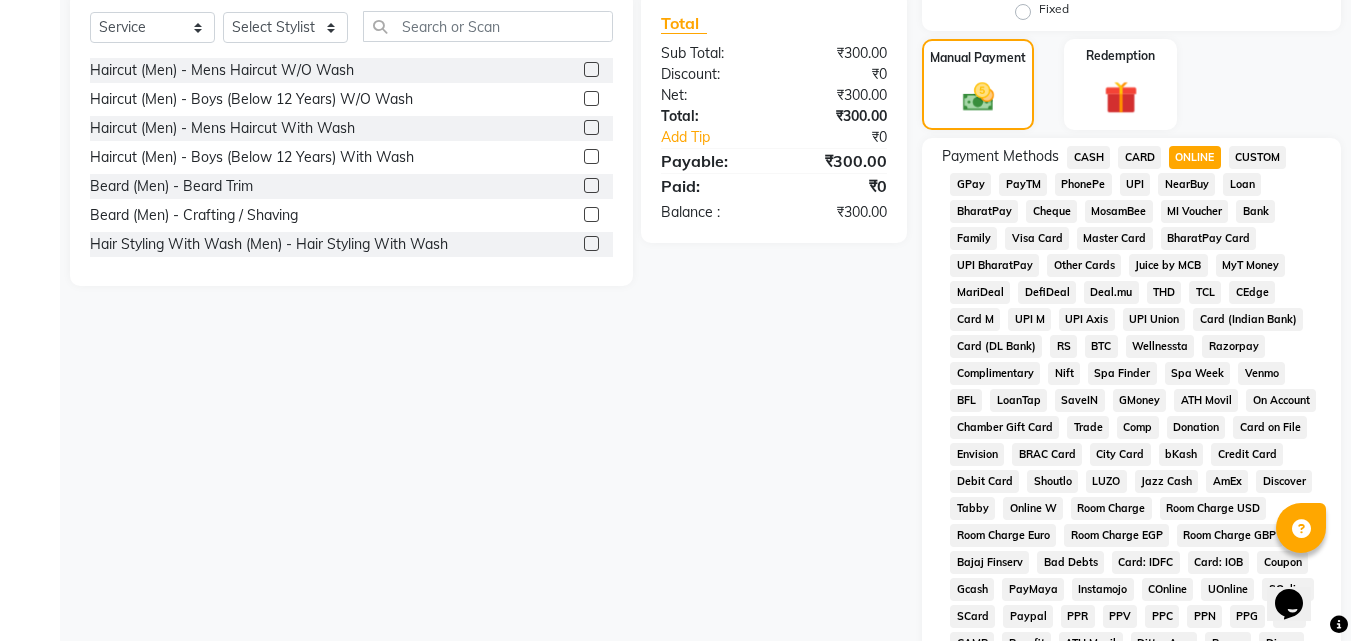 scroll, scrollTop: 923, scrollLeft: 0, axis: vertical 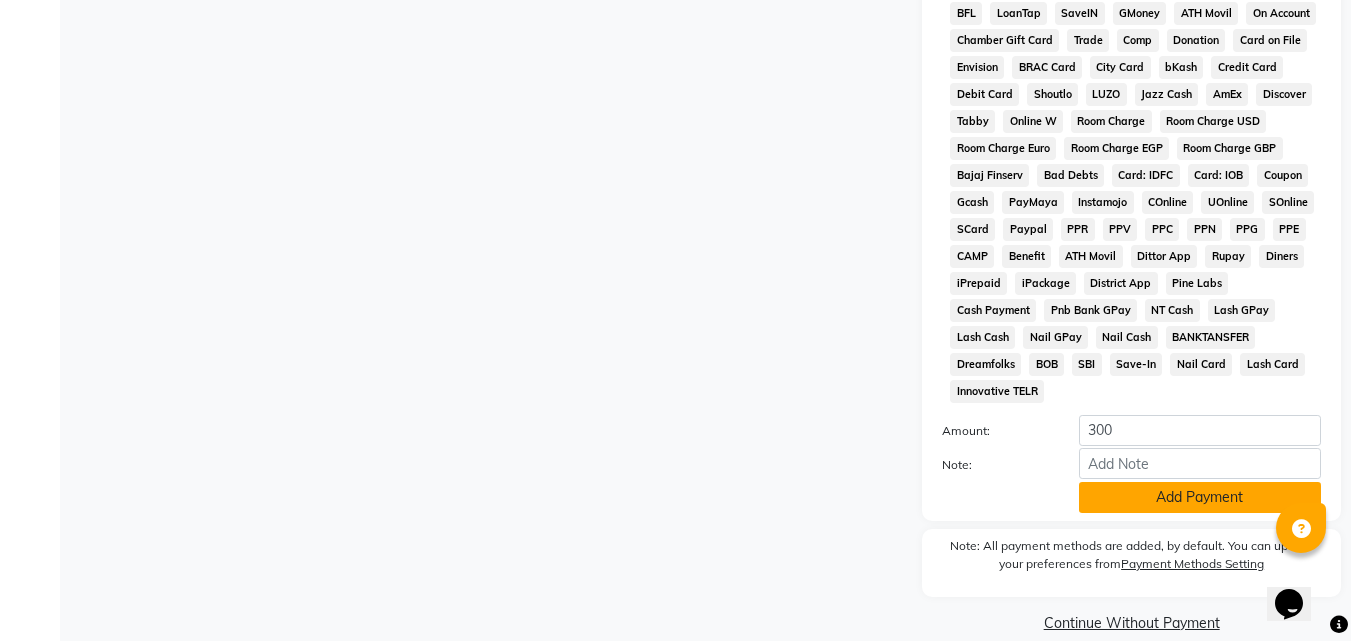 click on "Add Payment" 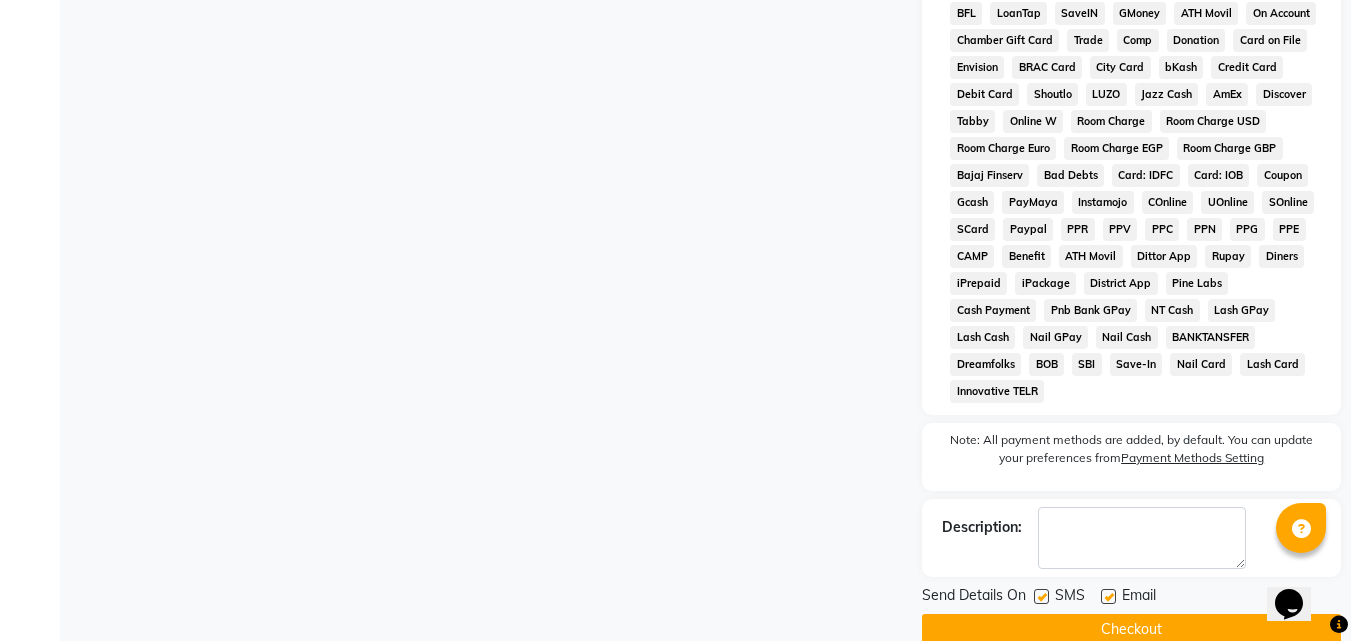 click on "Checkout" 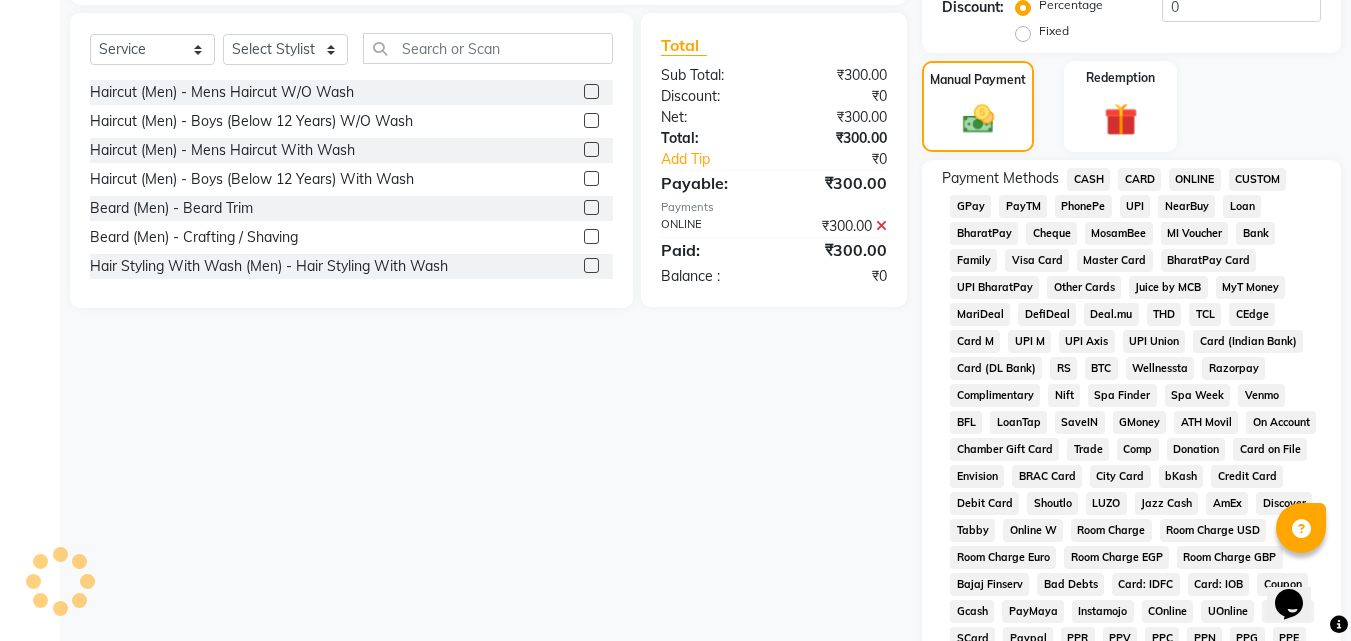 scroll, scrollTop: 496, scrollLeft: 0, axis: vertical 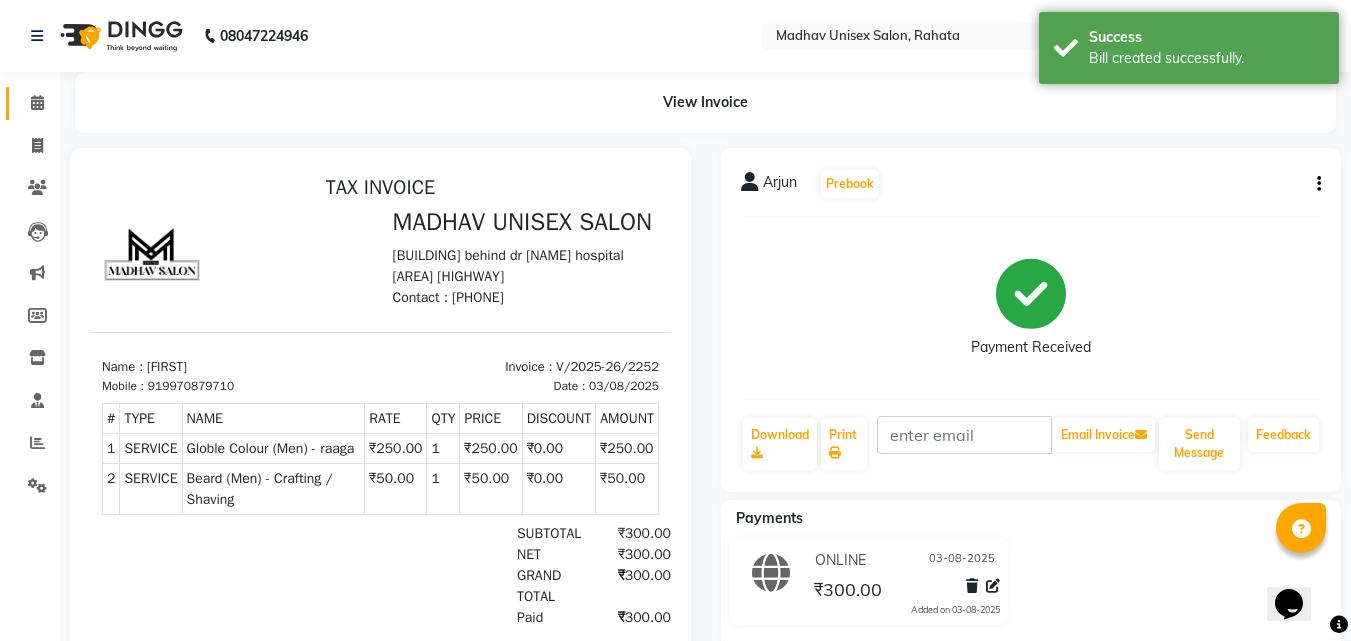 click on "Calendar" 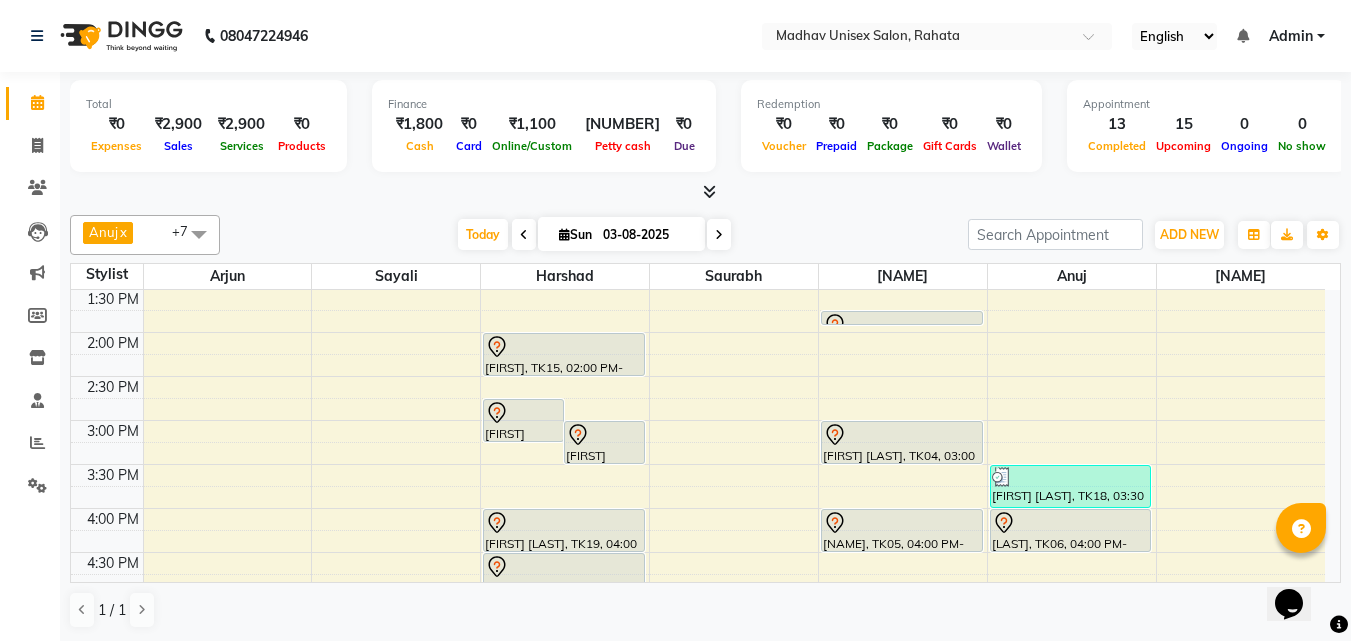 scroll, scrollTop: 659, scrollLeft: 0, axis: vertical 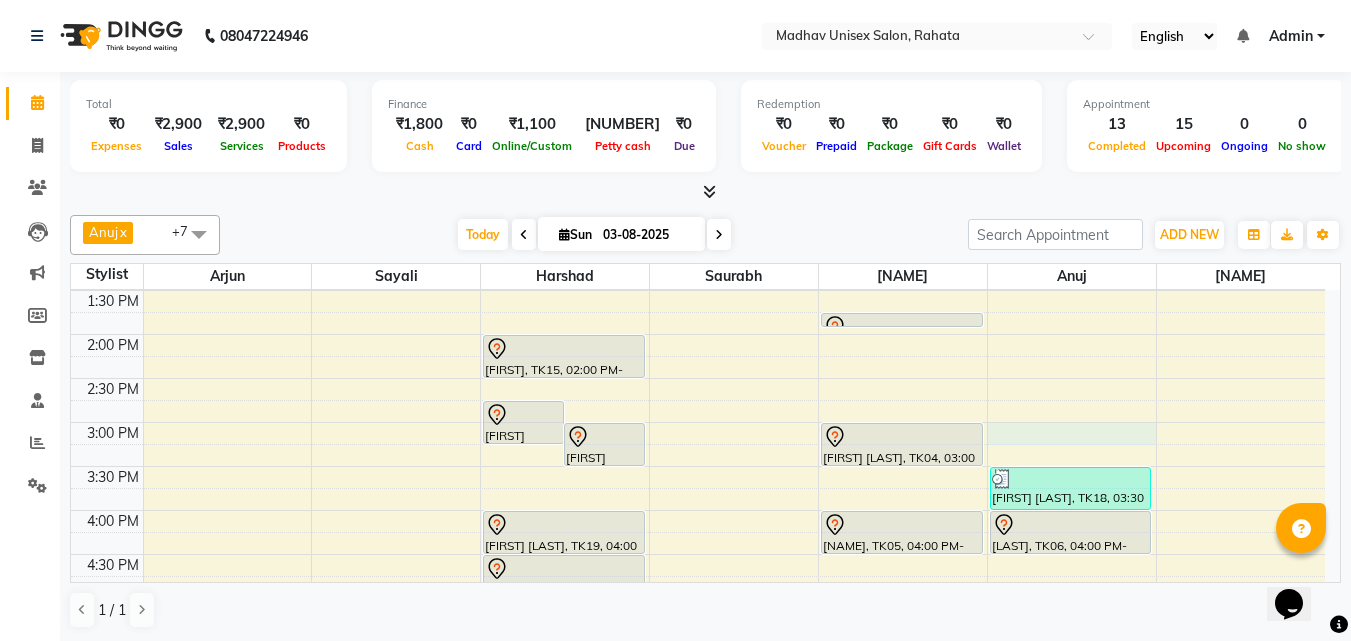 click on "6:00 AM 6:30 AM 7:00 AM 7:30 AM 8:00 AM 8:30 AM 9:00 AM 9:30 AM 10:00 AM 10:30 AM 11:00 AM 11:30 AM 12:00 PM 12:30 PM 1:00 PM 1:30 PM 2:00 PM 2:30 PM 3:00 PM 3:30 PM 4:00 PM 4:30 PM 5:00 PM 5:30 PM 6:00 PM 6:30 PM 7:00 PM 7:30 PM 8:00 PM 8:30 PM 9:00 PM 9:30 PM 10:00 PM 10:30 PM             [NAME], TK16, 02:45 PM-03:15 PM, Beard (Men)  - Beard Trim             [NAME], TK11, 03:00 PM-03:30 PM, Haircut (Men)  - Mens Haircut W/O Wash             [NAME], TK12, 09:00 AM-09:30 AM, Haircut (Men)  - Mens Haircut W/O Wash             [NAME], TK12, 09:30 AM-10:00 AM, Globle Colour (Men)  - Majirel             [NAME], TK13, 10:30 AM-11:00 AM, Haircut (Men)  - Mens Haircut W/O Wash             [NAME], TK13, 11:00 AM-11:30 AM, Beard (Men)  - Crafting / Shaving             [NAME], TK14, 12:00 PM-12:30 PM, Haircut (Men)  - Mens Haircut W/O Wash             [NAME], TK14, 12:30 PM-01:00 PM, Beard (Men)  - Beard Trim" at bounding box center (698, 378) 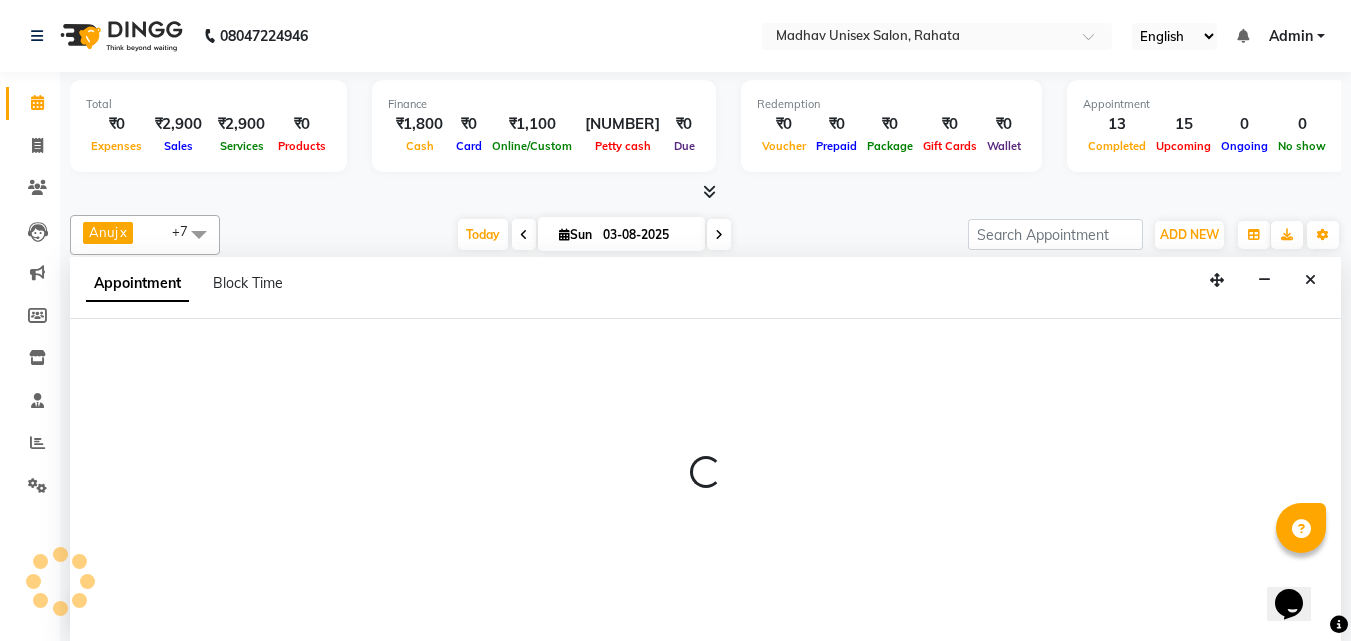 scroll, scrollTop: 1, scrollLeft: 0, axis: vertical 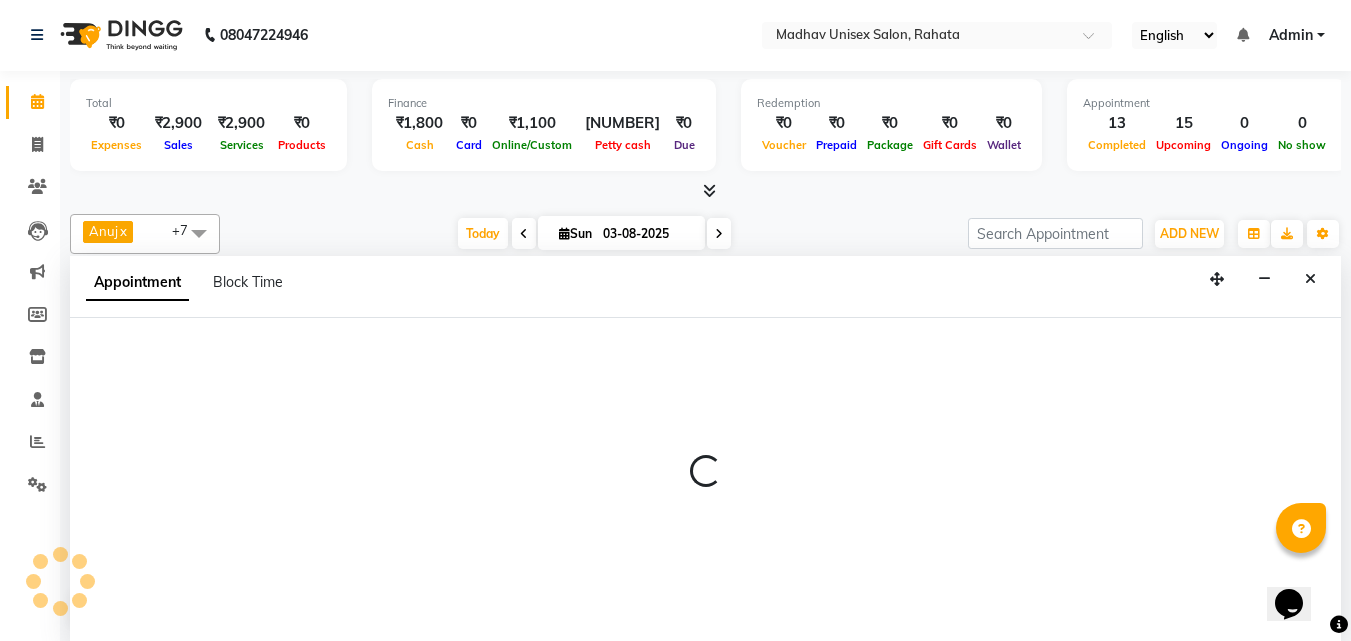 select on "[NUMBER]" 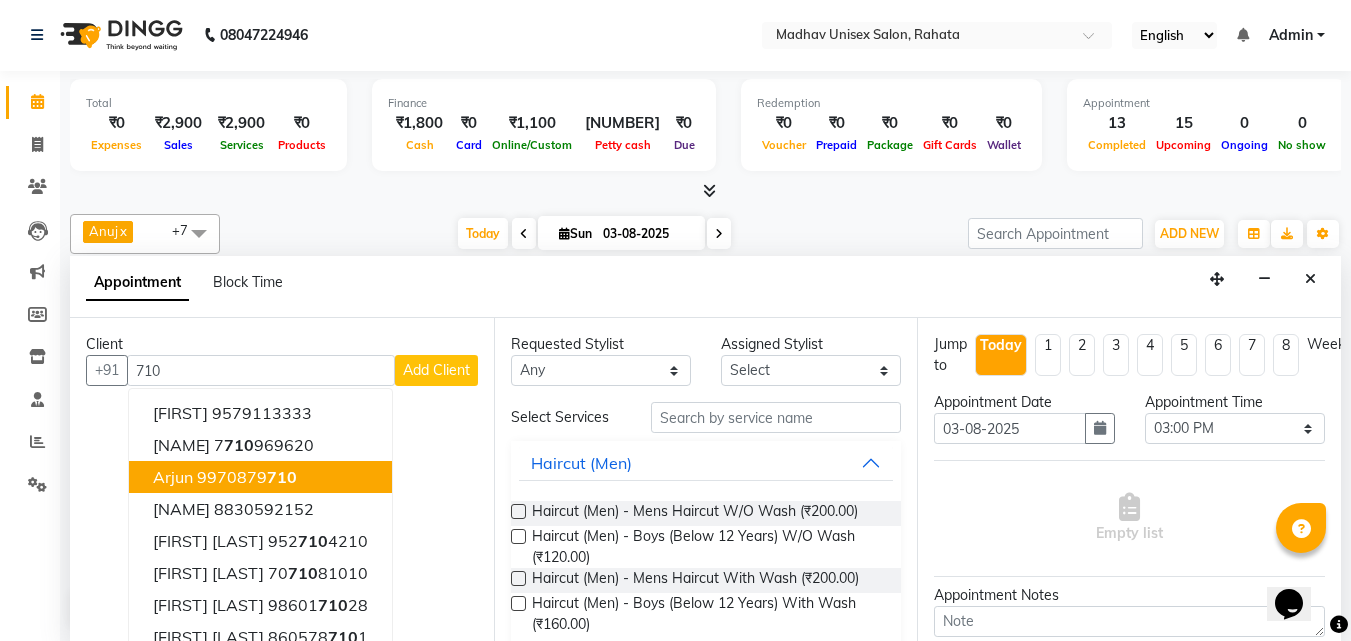 click on "Arjun  9970879 710" at bounding box center (260, 477) 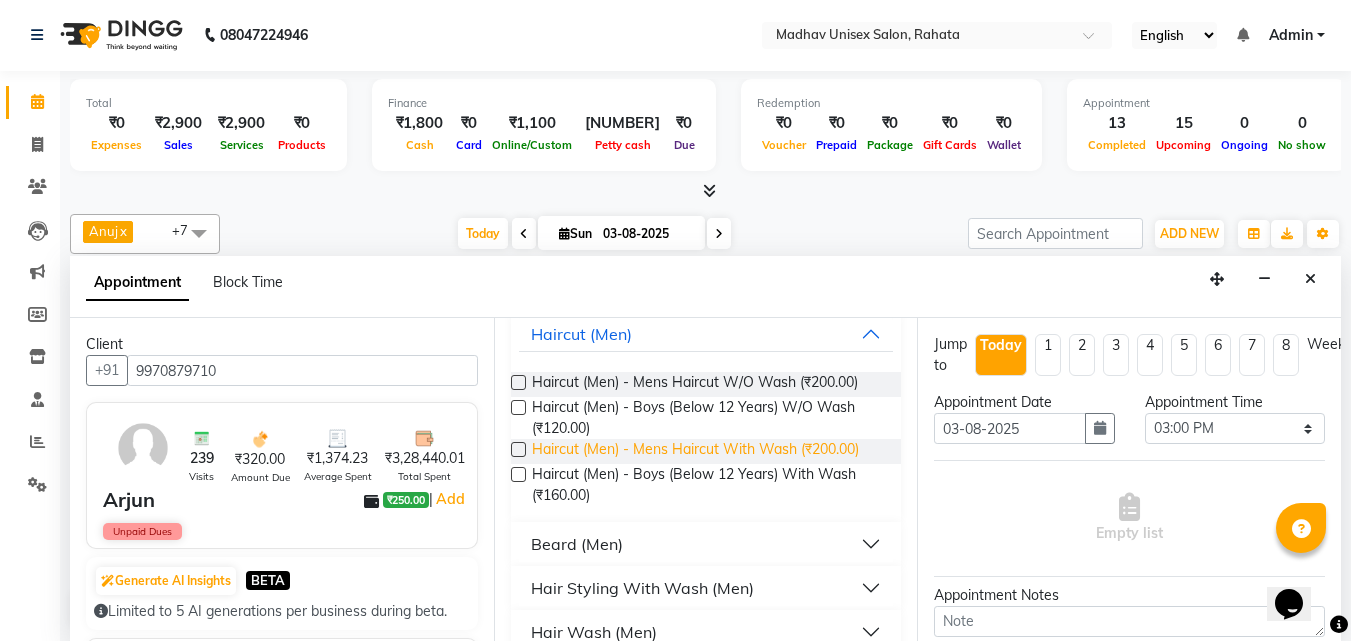 scroll, scrollTop: 130, scrollLeft: 0, axis: vertical 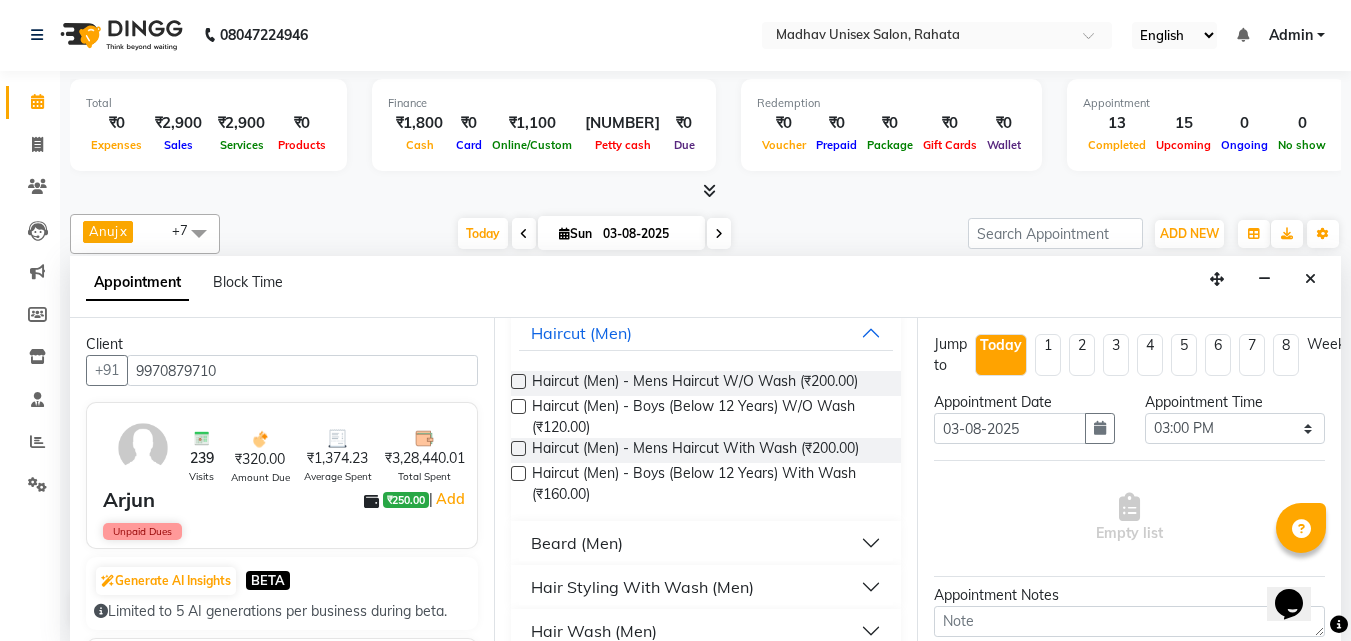 type on "9970879710" 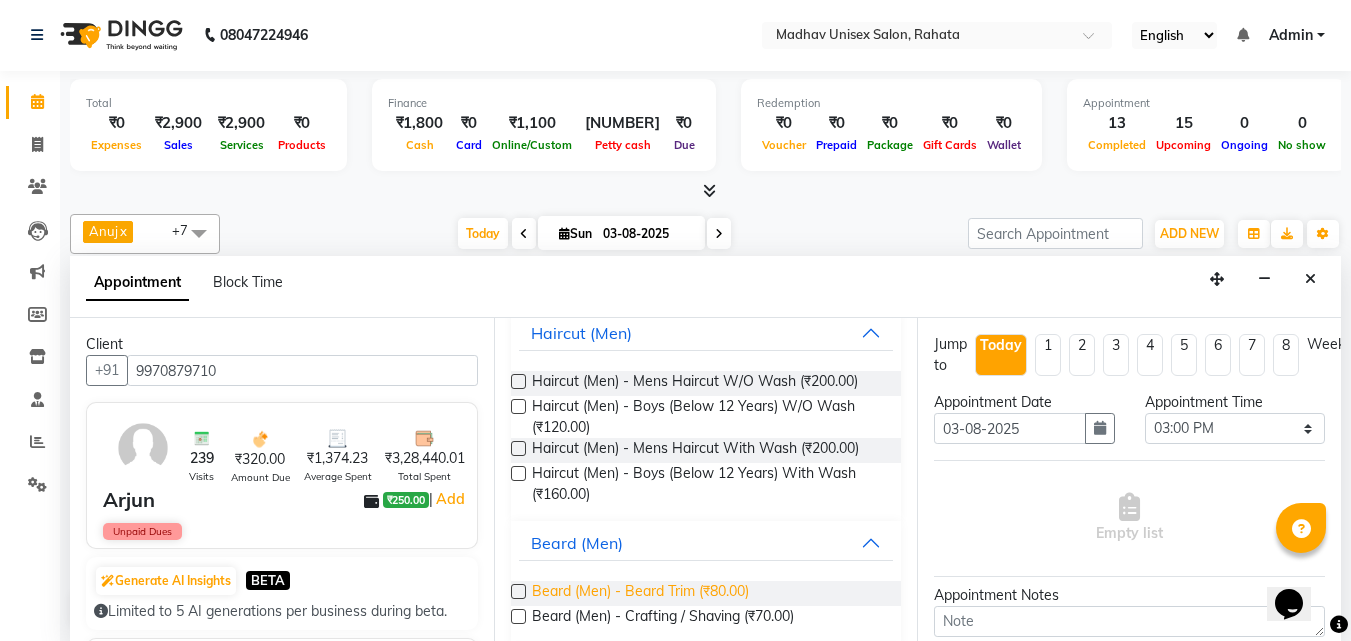 click on "Beard (Men)  - Beard Trim (₹80.00)" at bounding box center [640, 593] 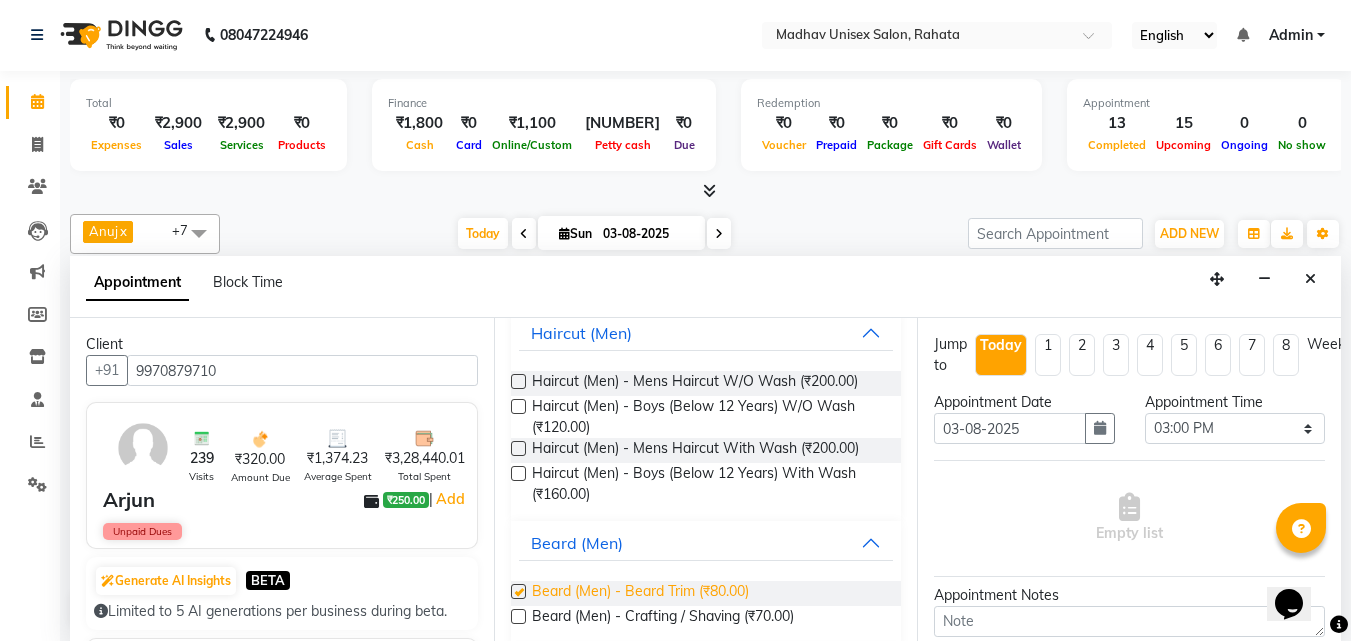 checkbox on "false" 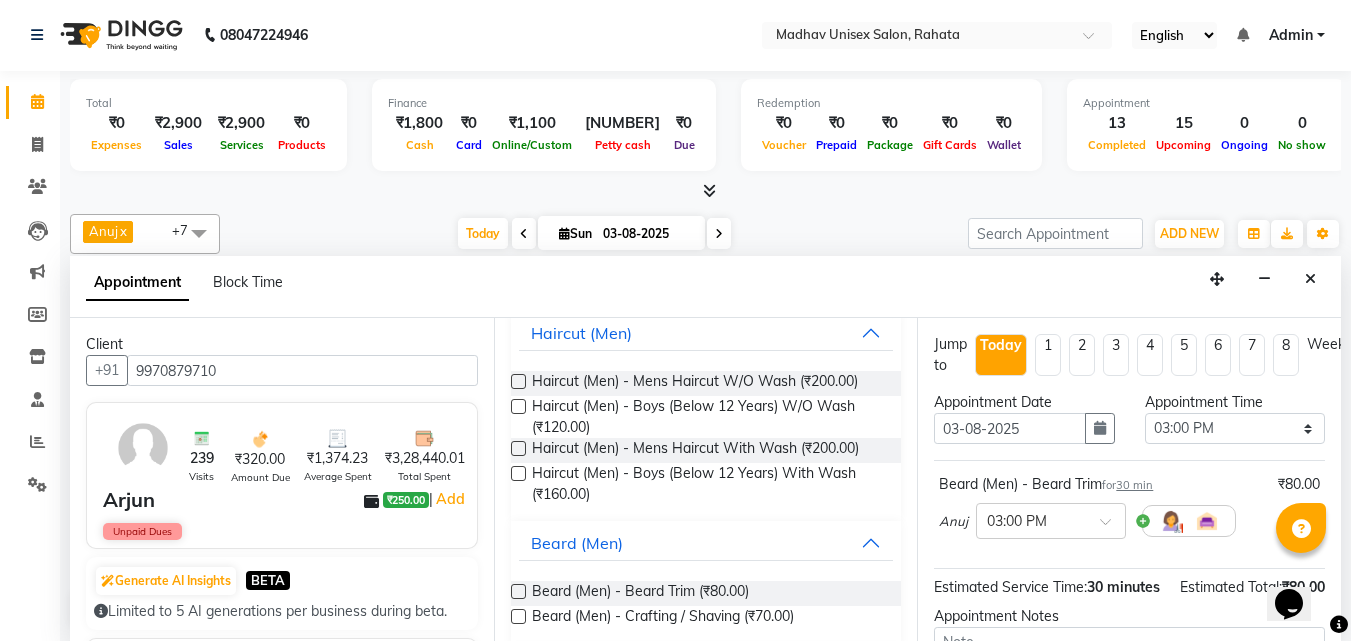 scroll, scrollTop: 239, scrollLeft: 0, axis: vertical 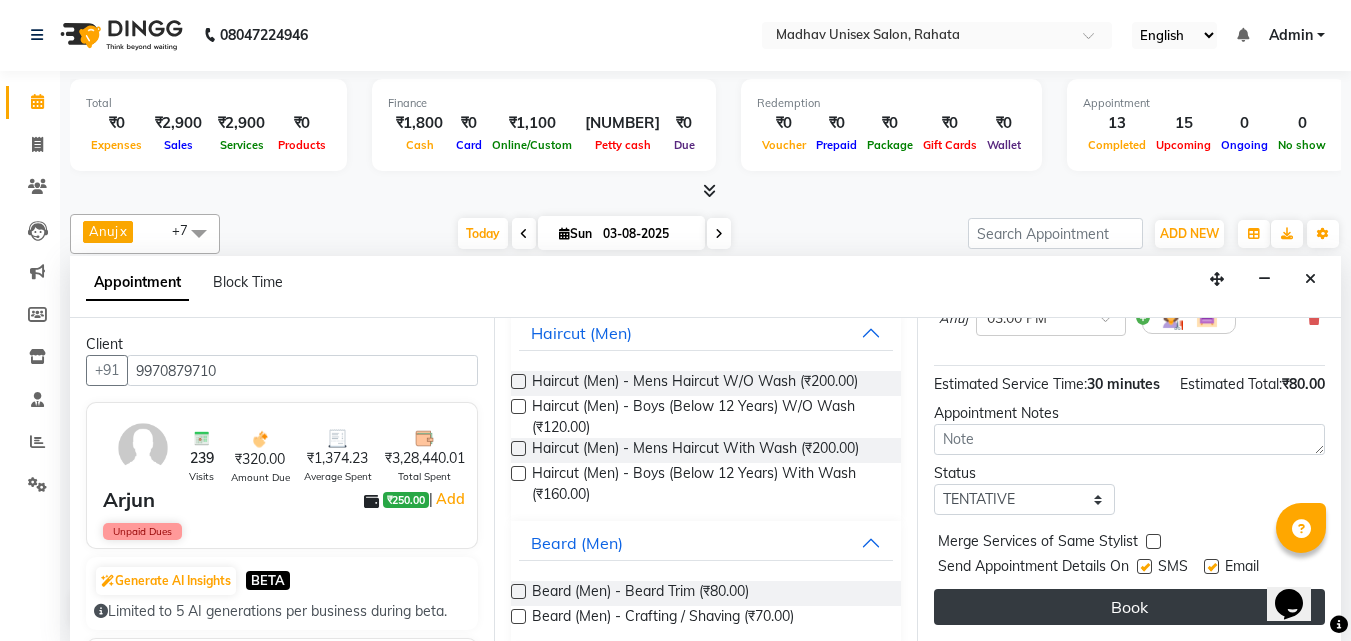 click on "Book" at bounding box center (1129, 607) 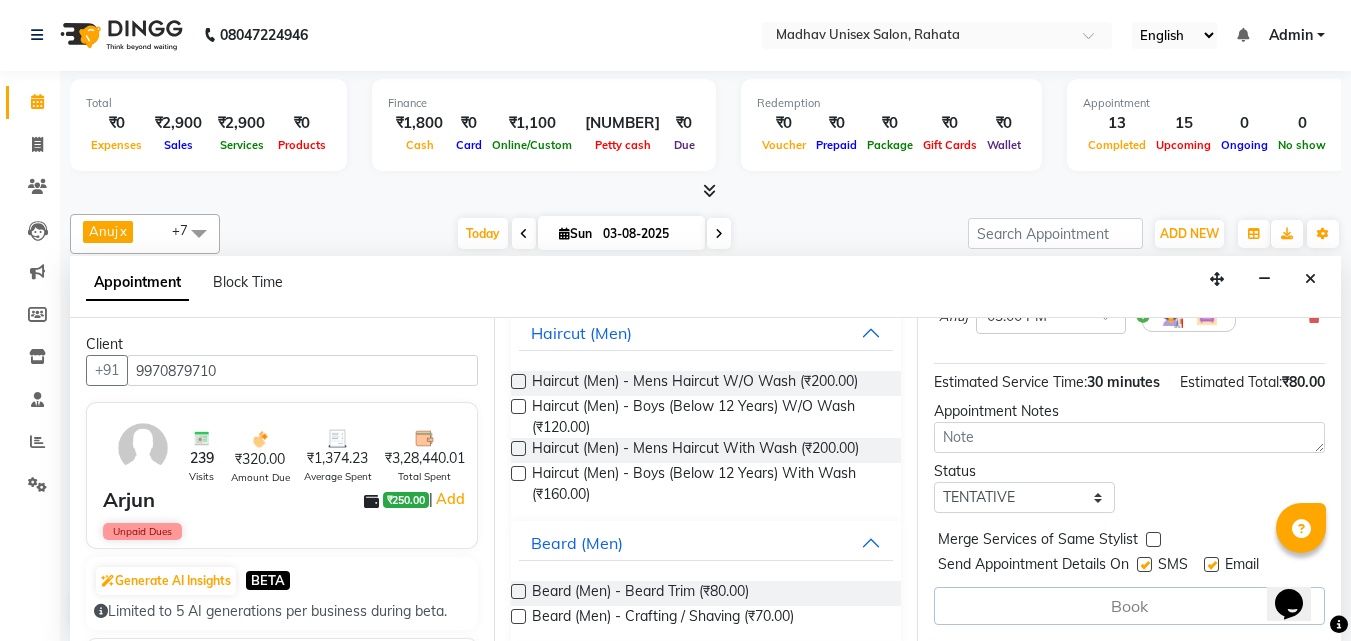 scroll, scrollTop: 0, scrollLeft: 0, axis: both 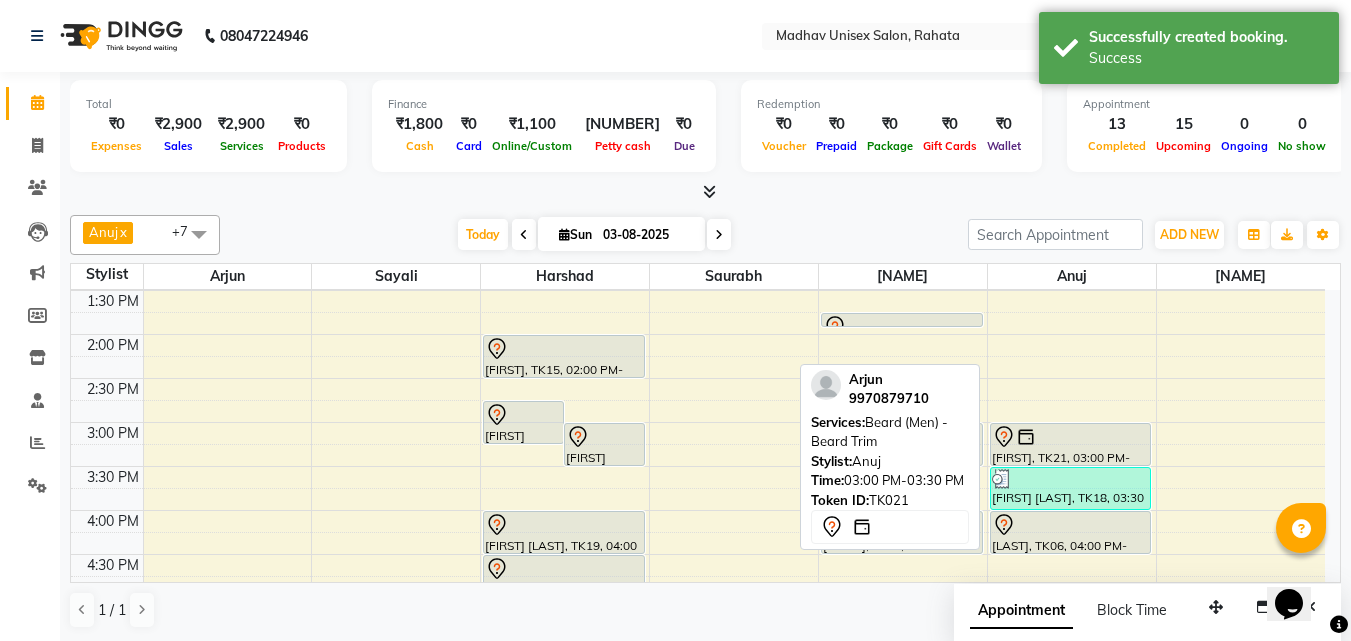 click 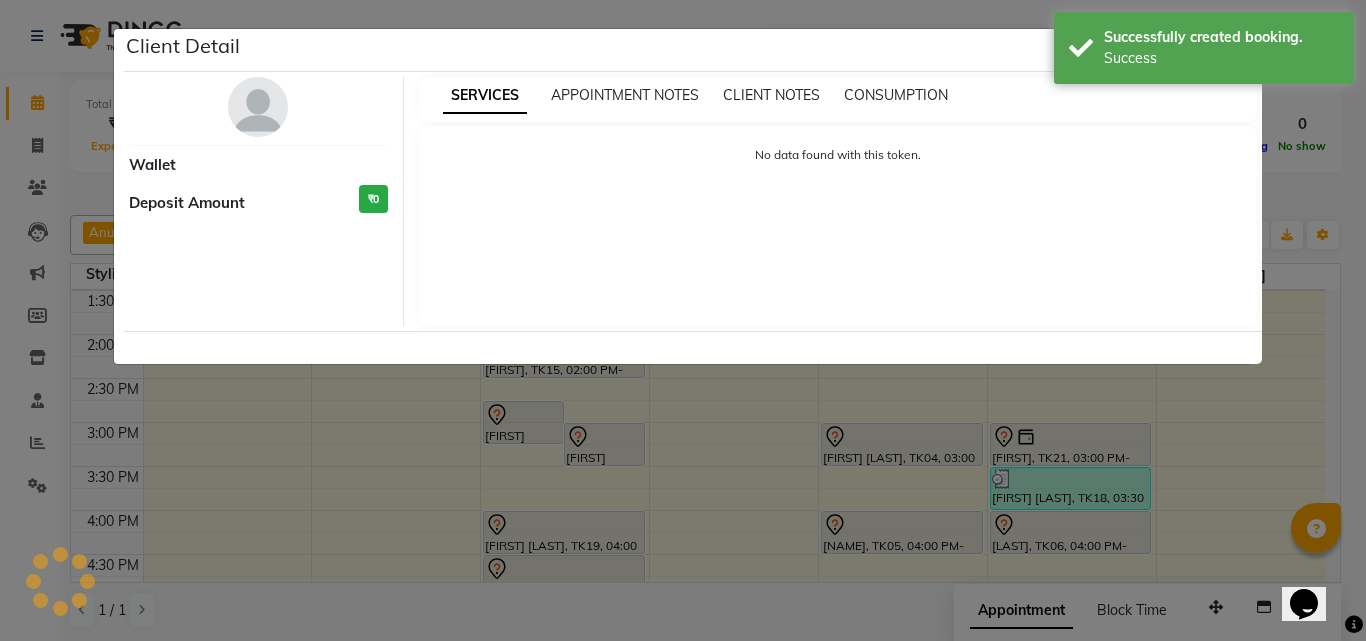 select on "7" 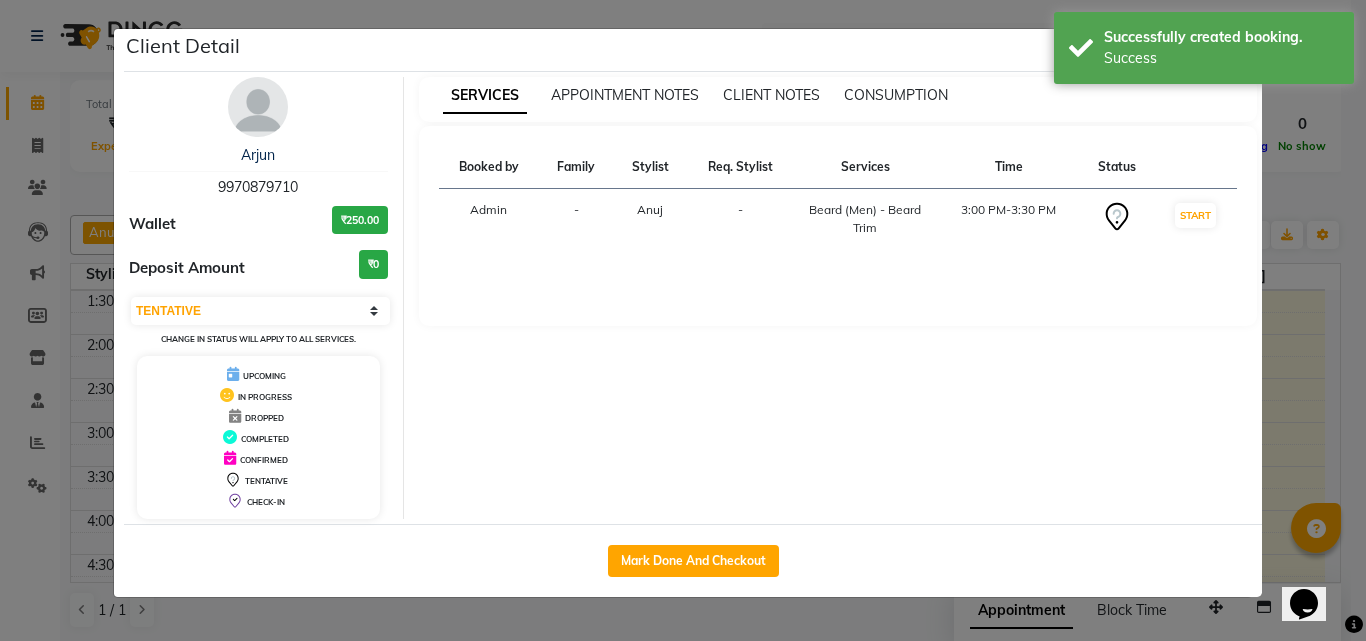 type 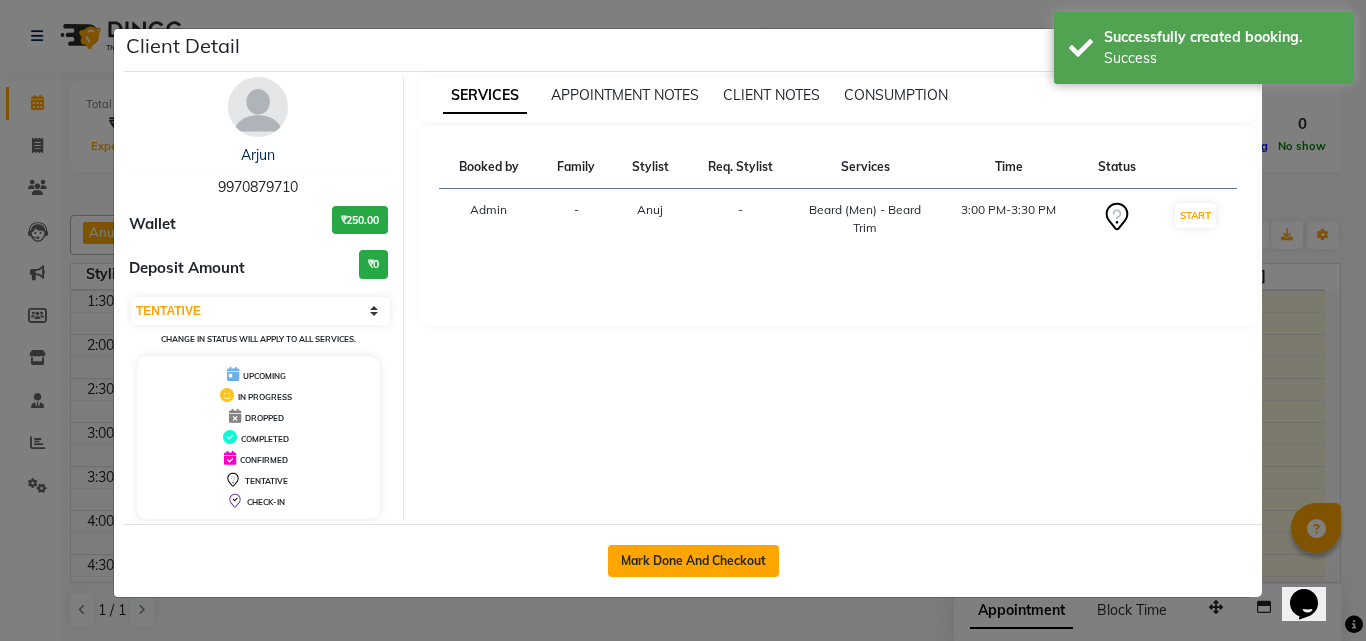 click on "Mark Done And Checkout" 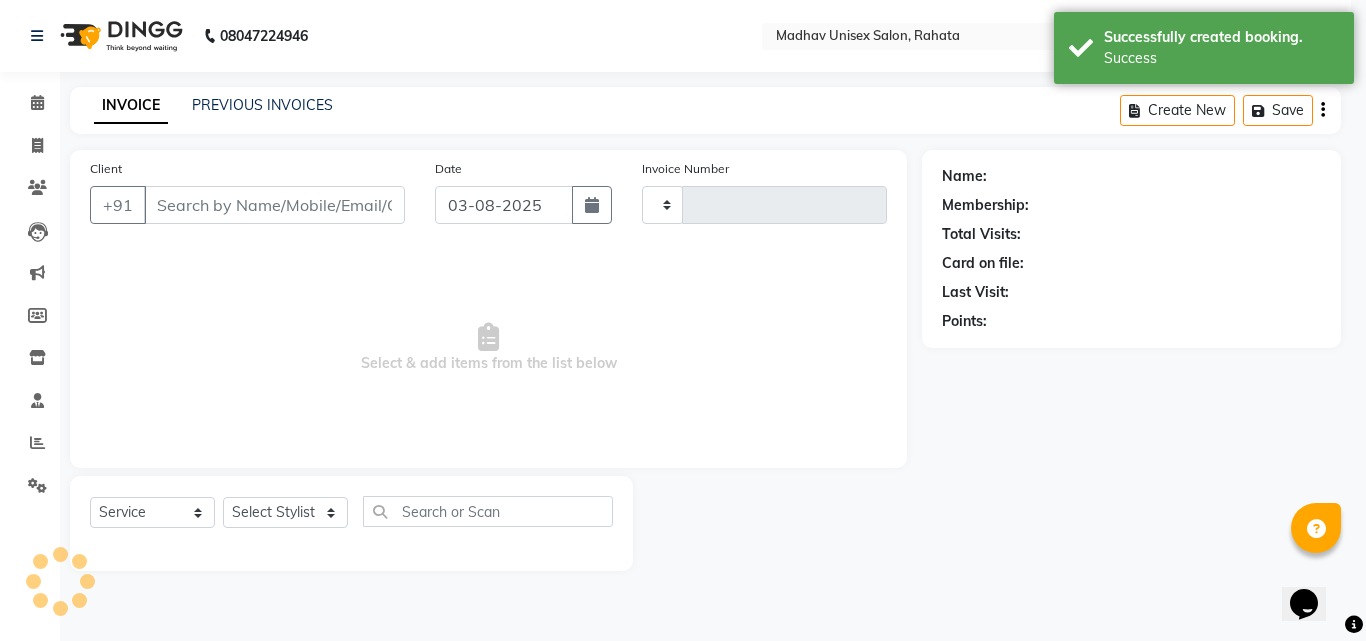 type on "2253" 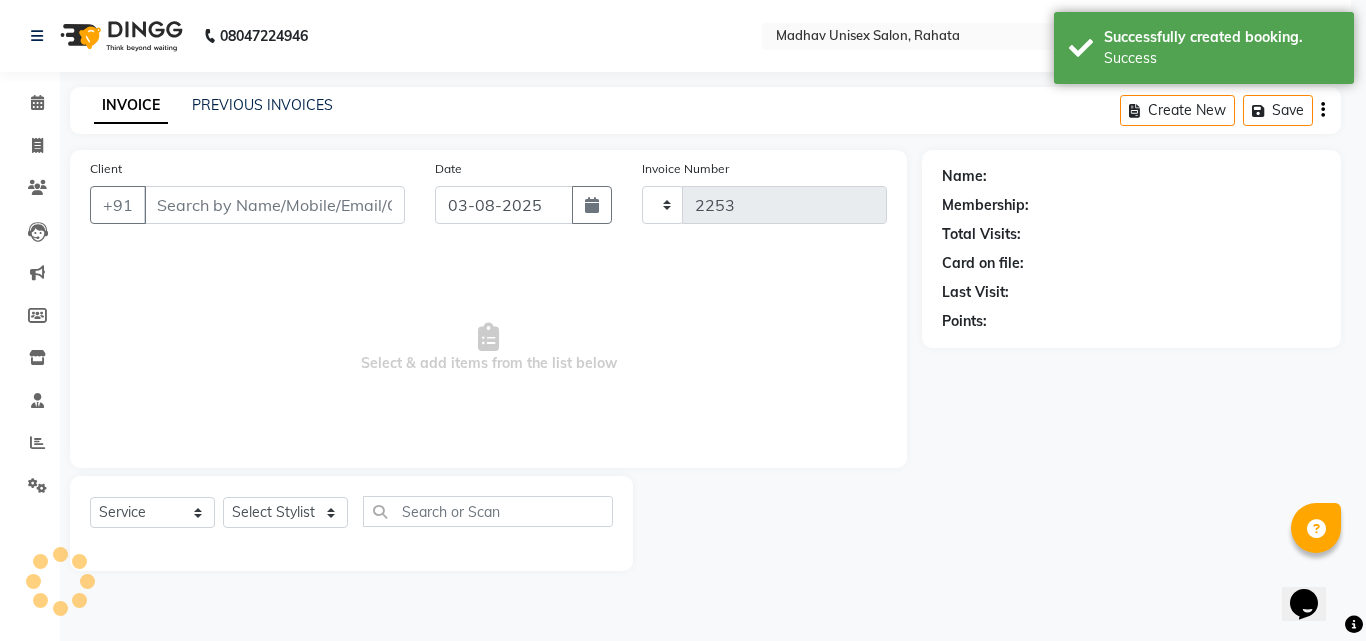 select on "870" 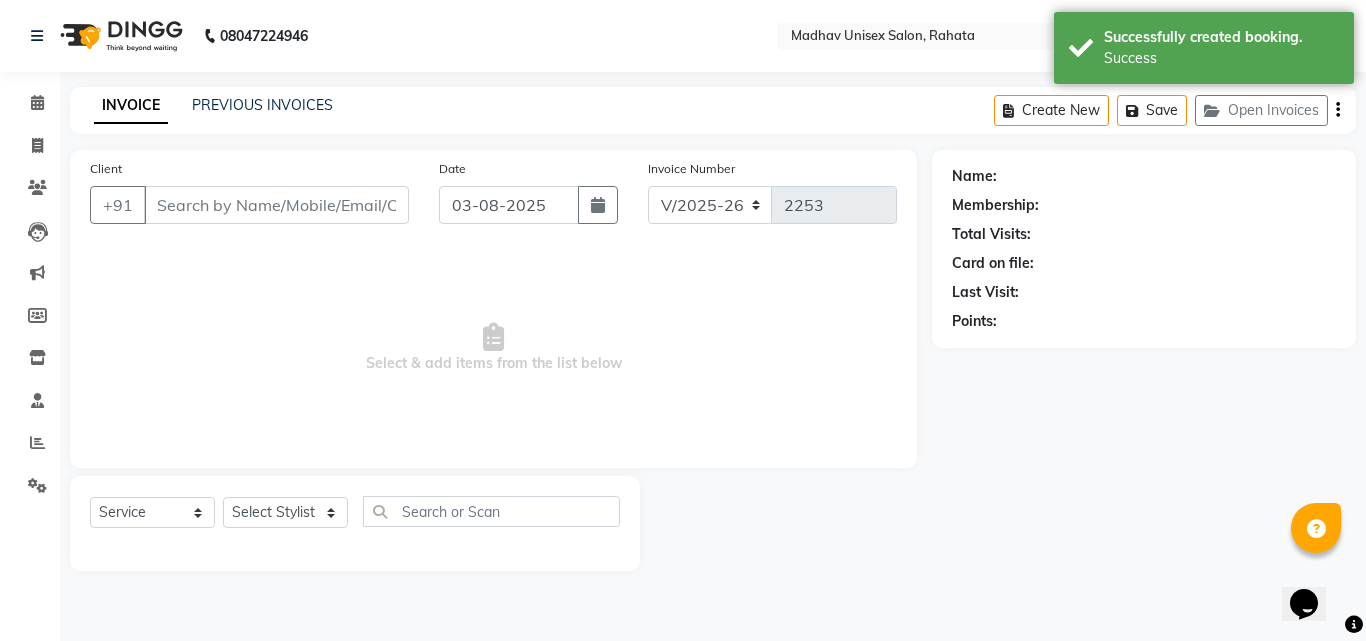 type on "9970879710" 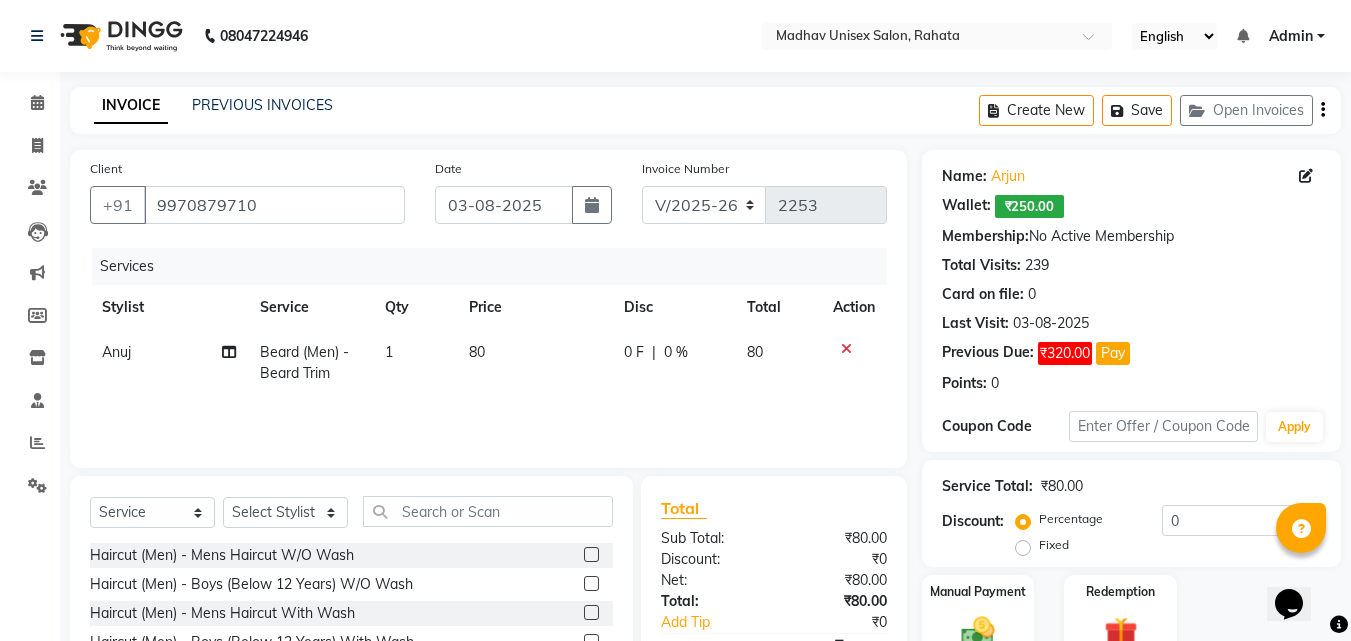 click on "80" 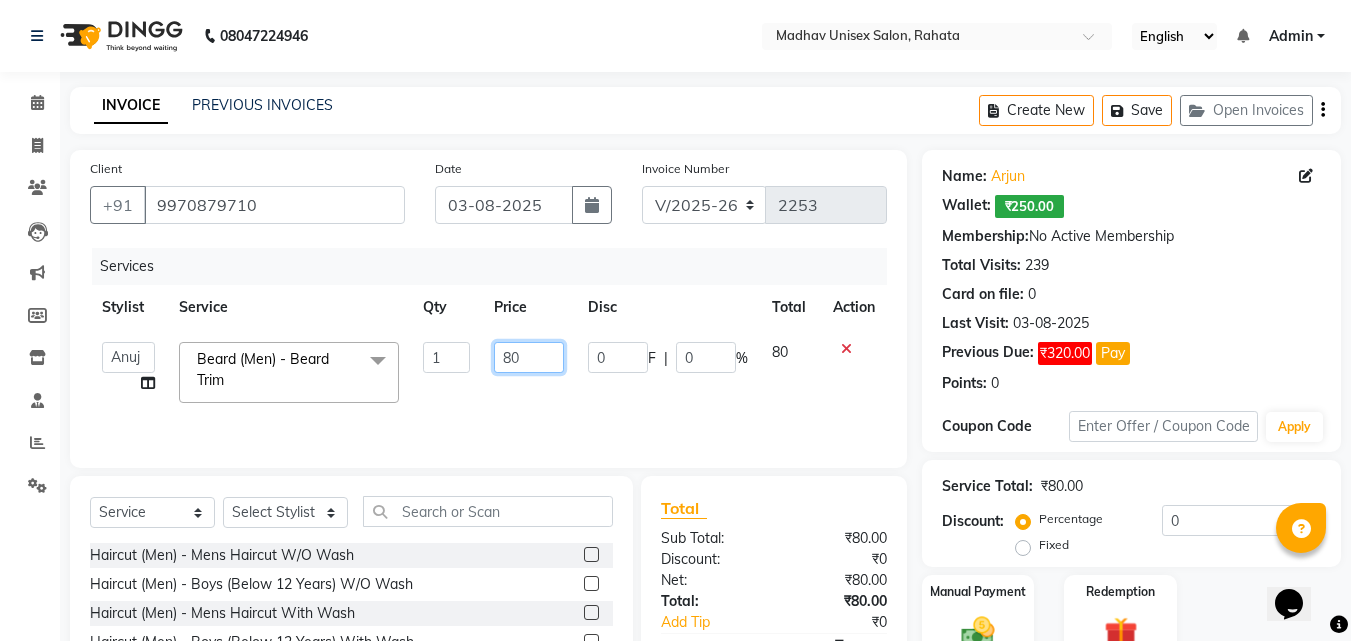 click on "80" 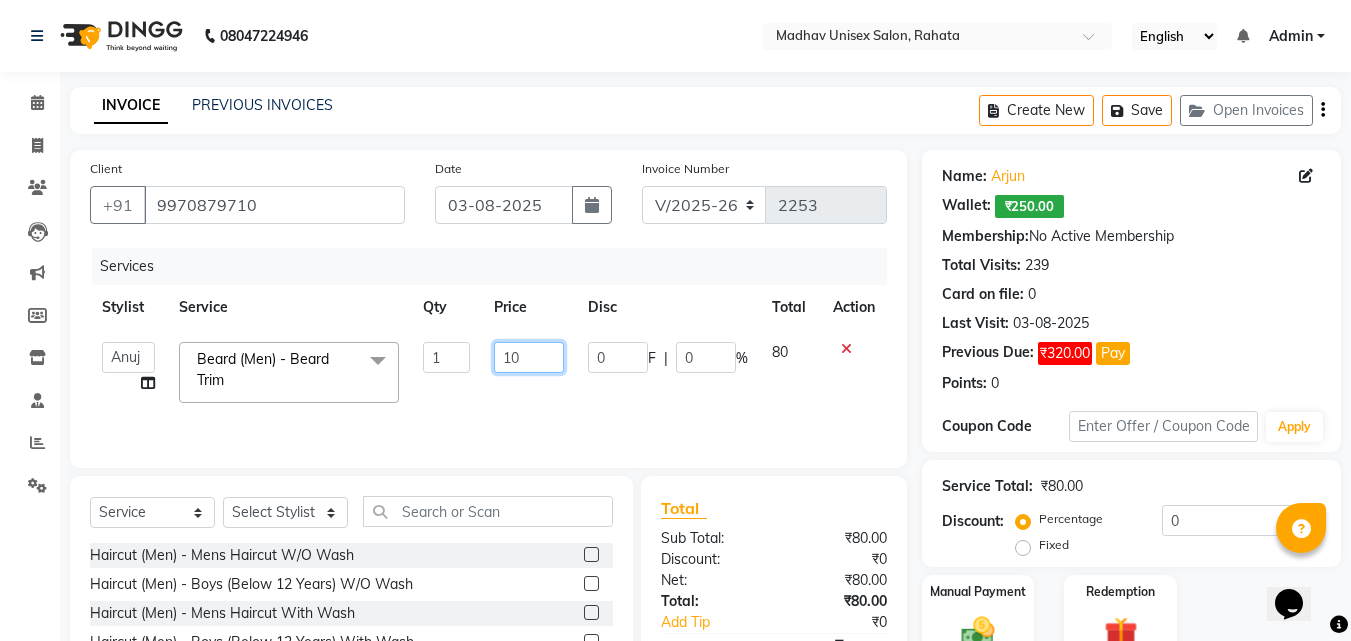 type on "100" 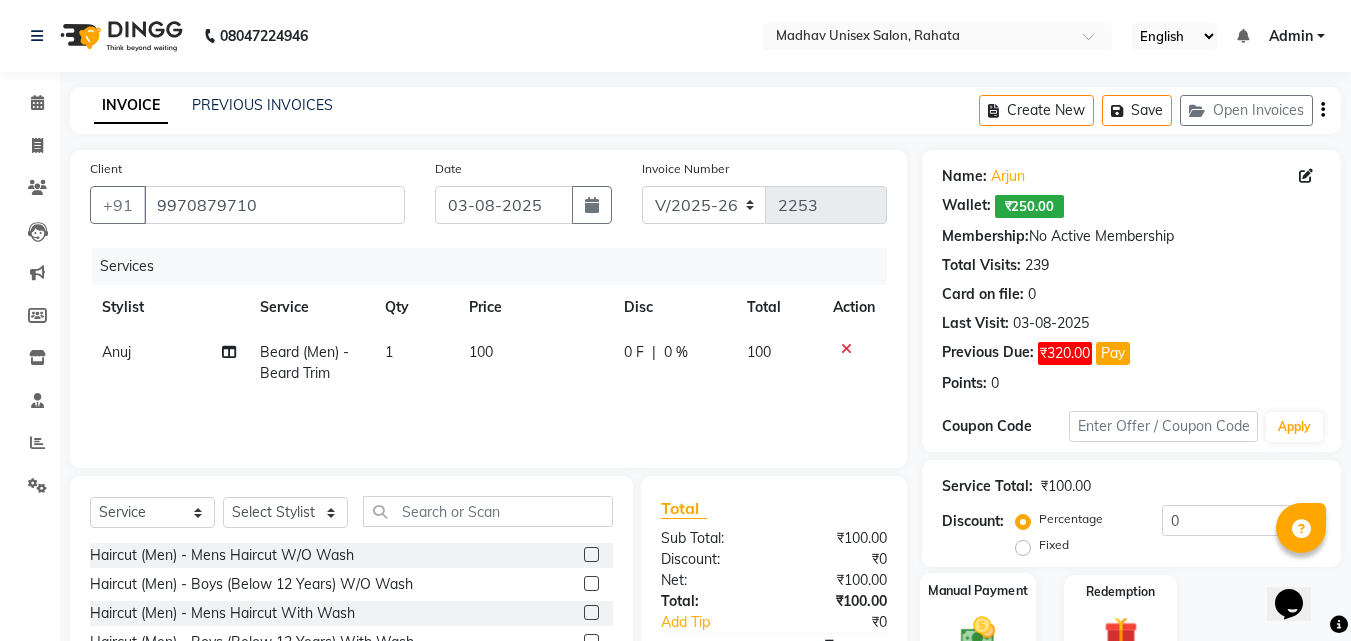click on "Manual Payment" 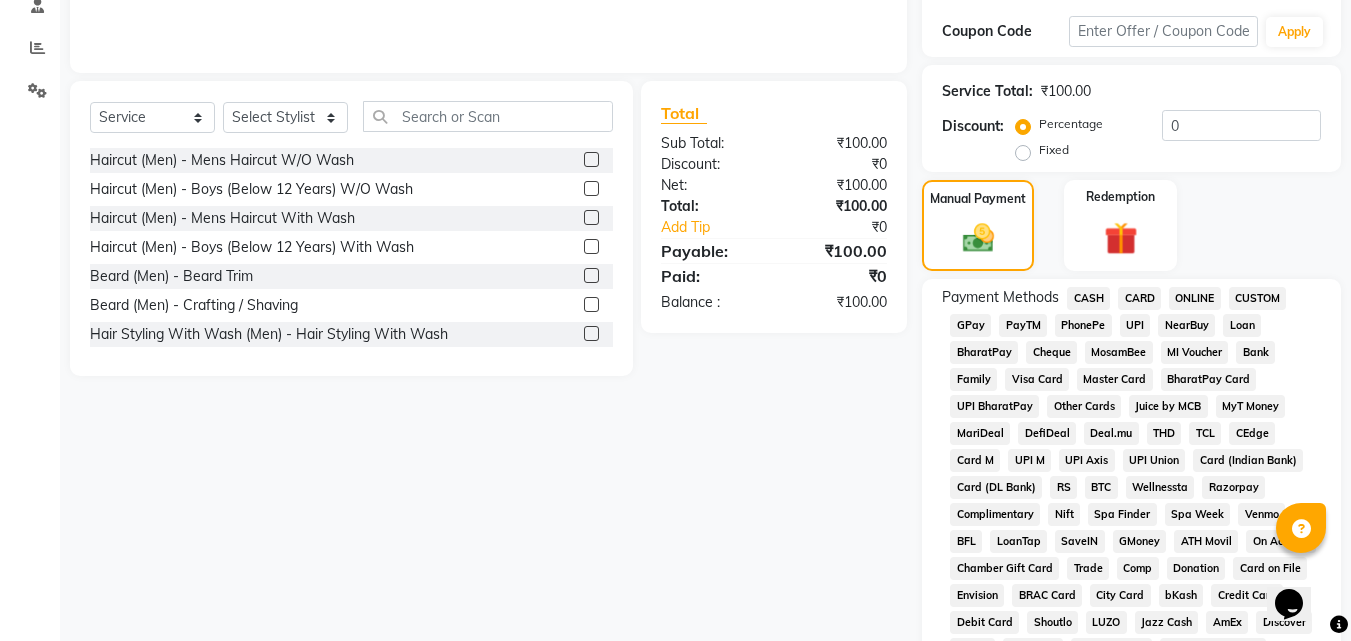 scroll, scrollTop: 401, scrollLeft: 0, axis: vertical 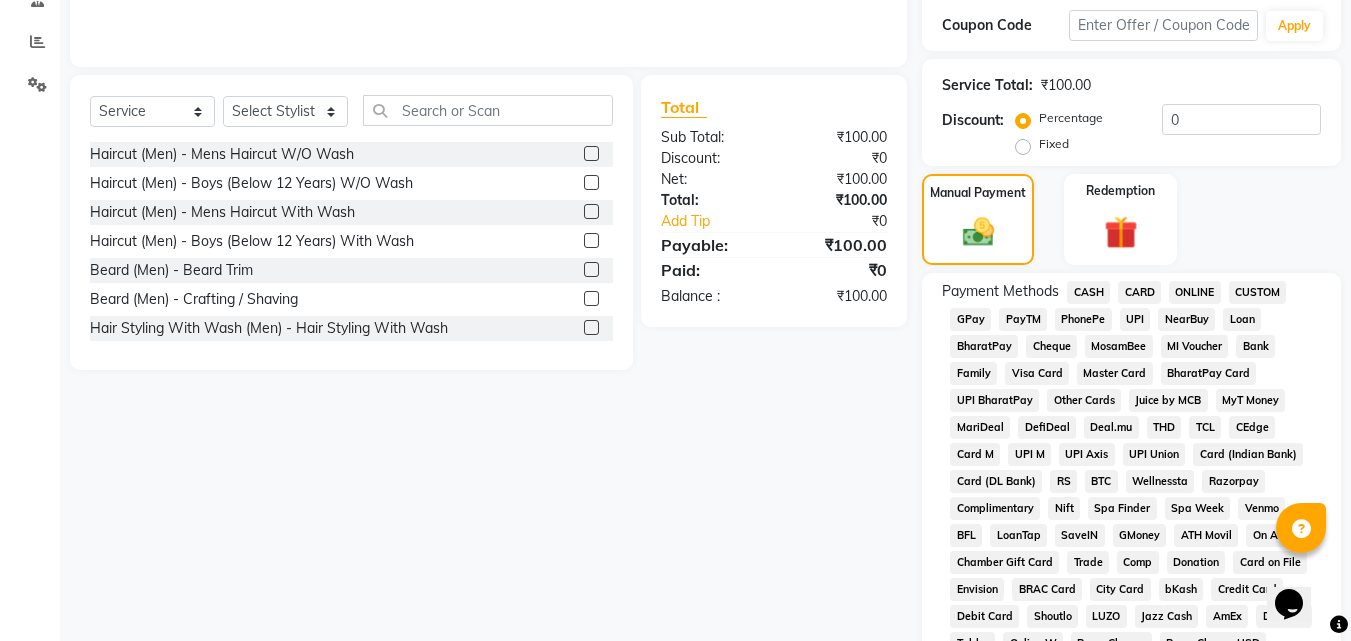 click on "ONLINE" 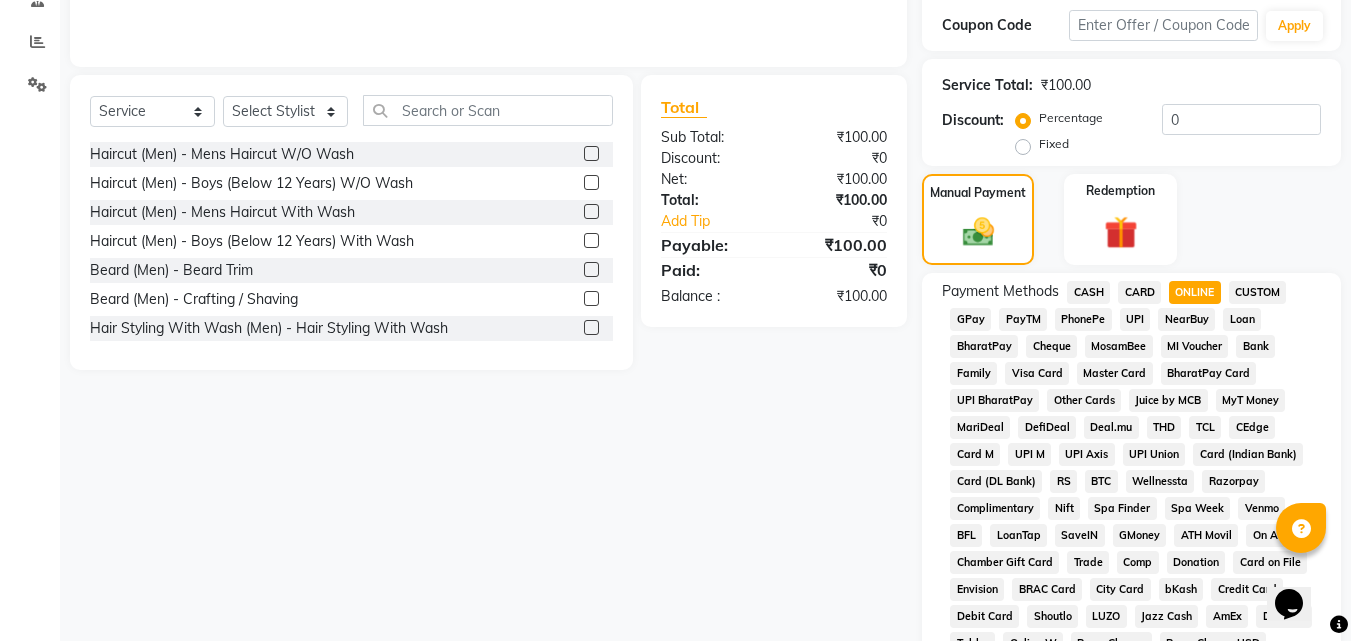 scroll, scrollTop: 923, scrollLeft: 0, axis: vertical 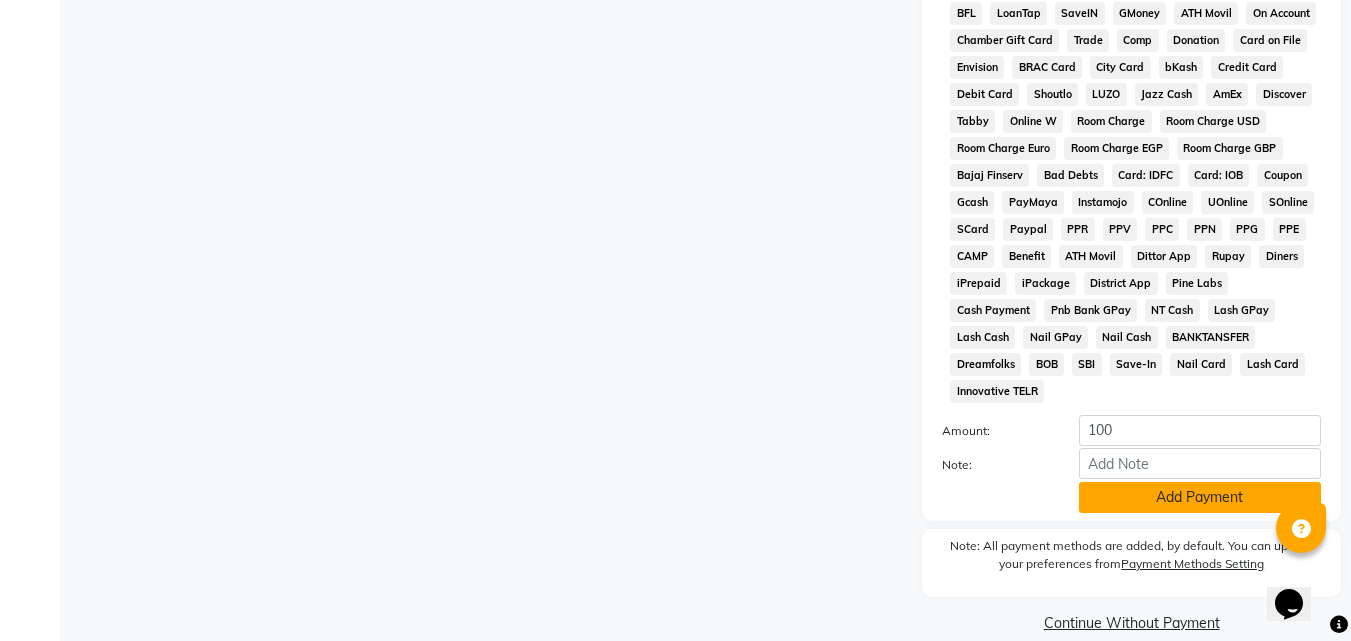 click on "Add Payment" 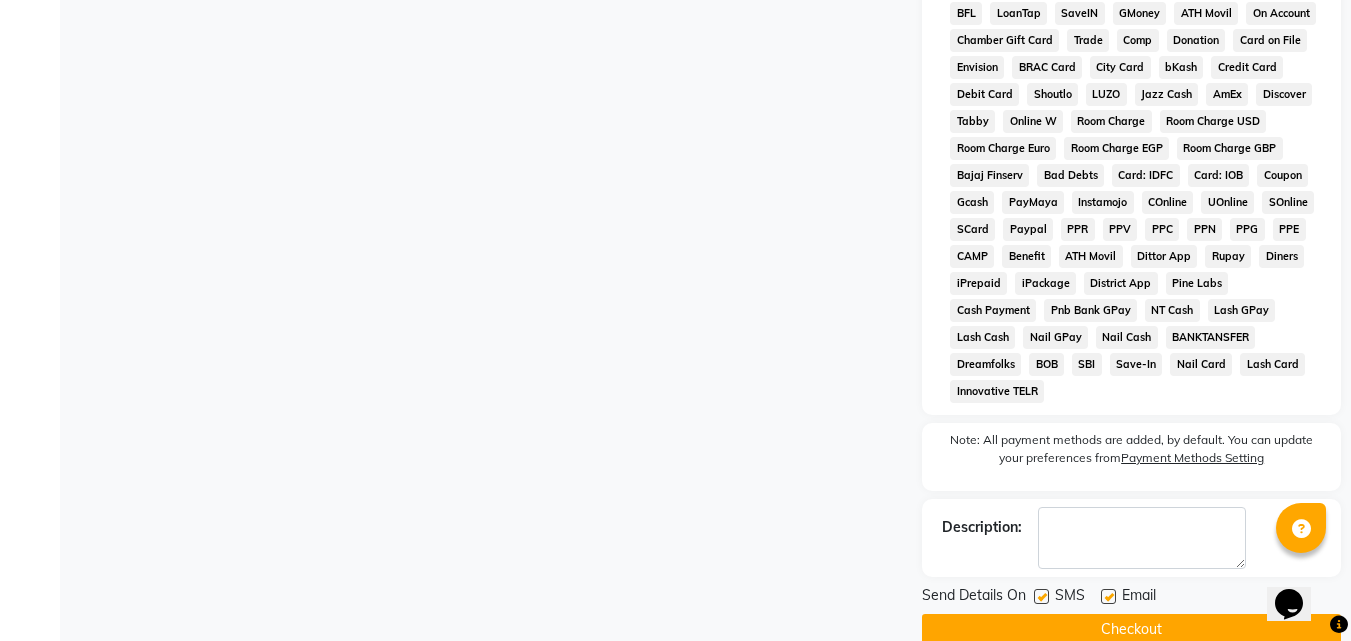click on "Checkout" 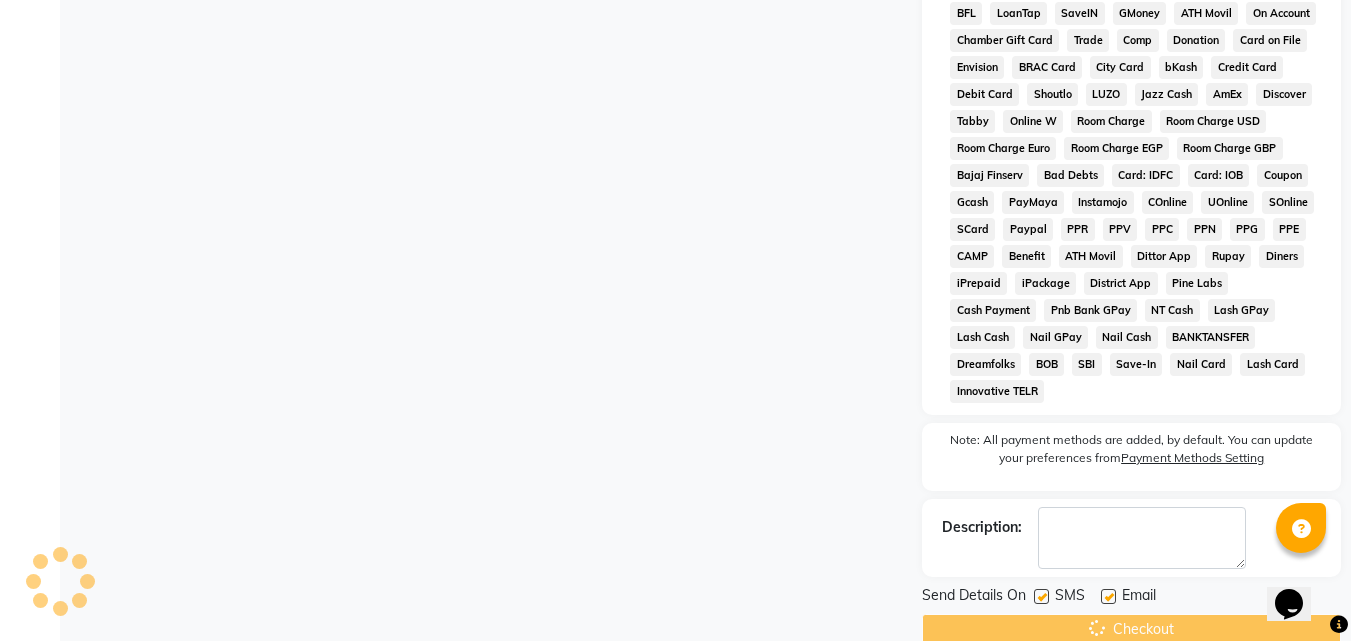 click on "Checkout" 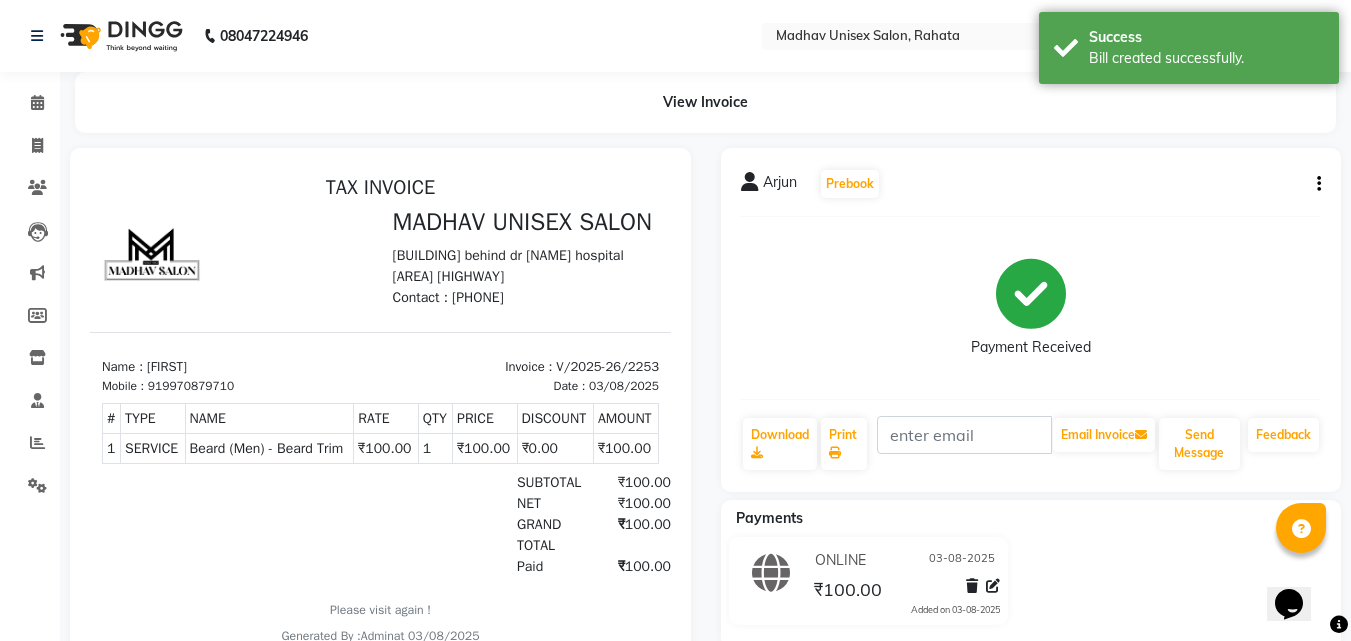 scroll, scrollTop: 0, scrollLeft: 0, axis: both 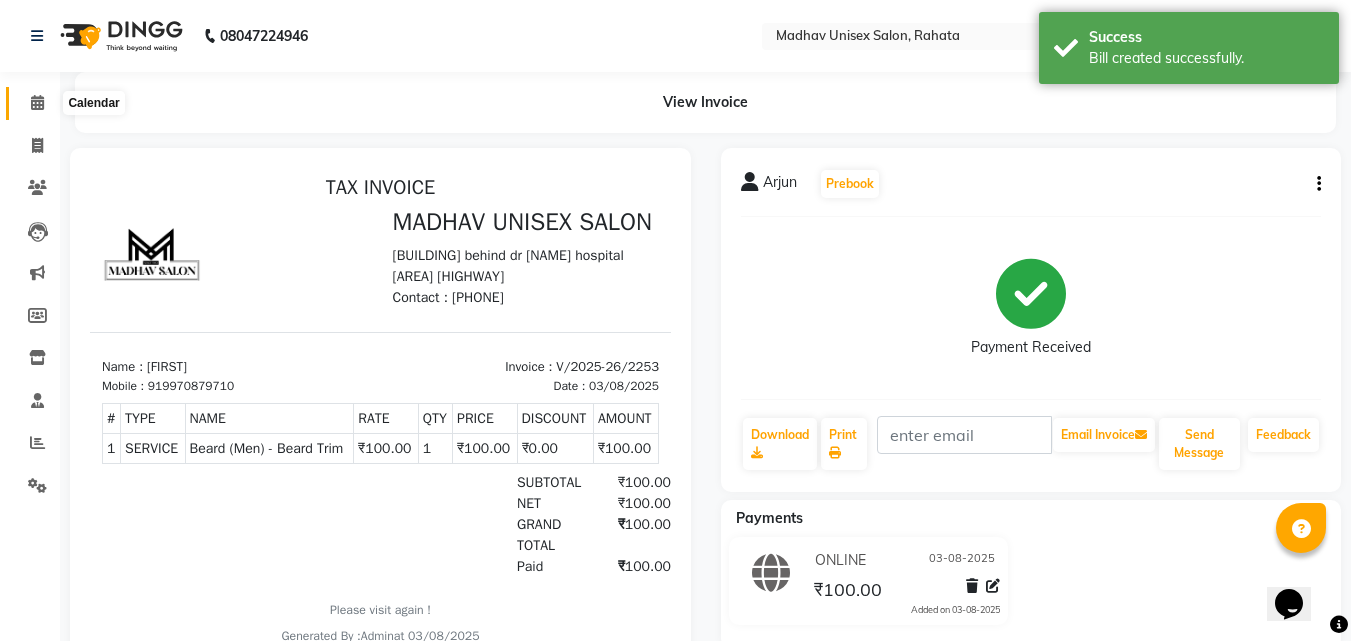 click 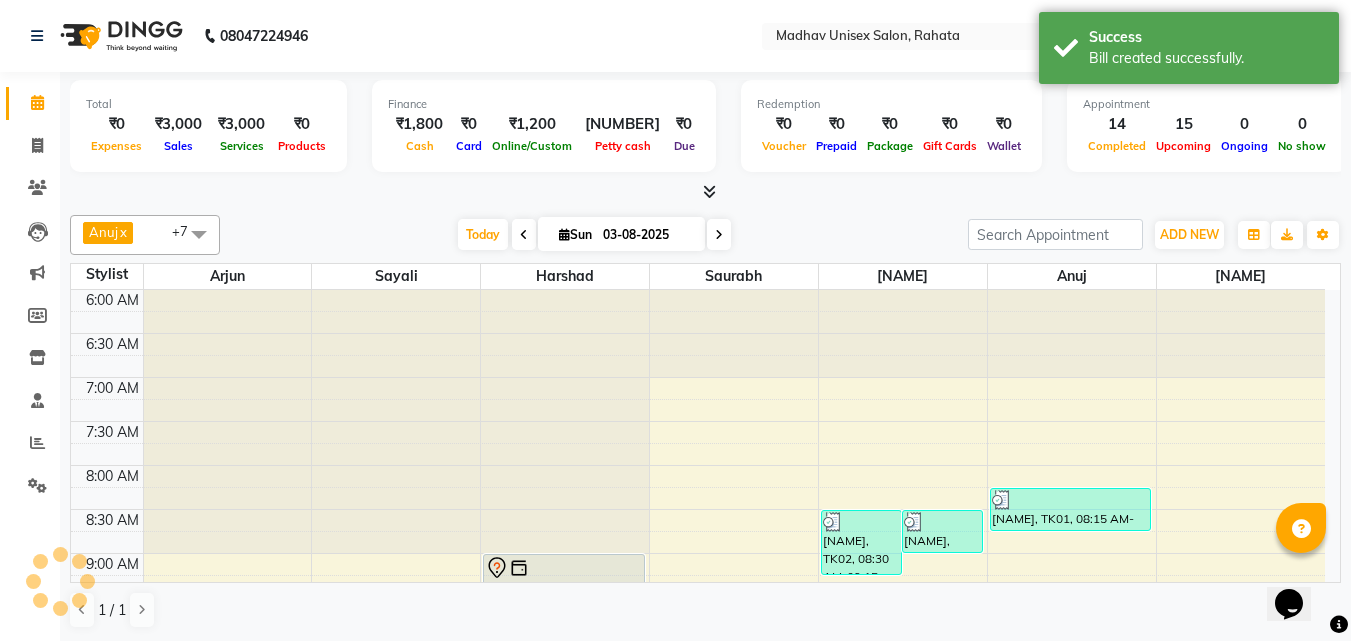 scroll, scrollTop: 0, scrollLeft: 0, axis: both 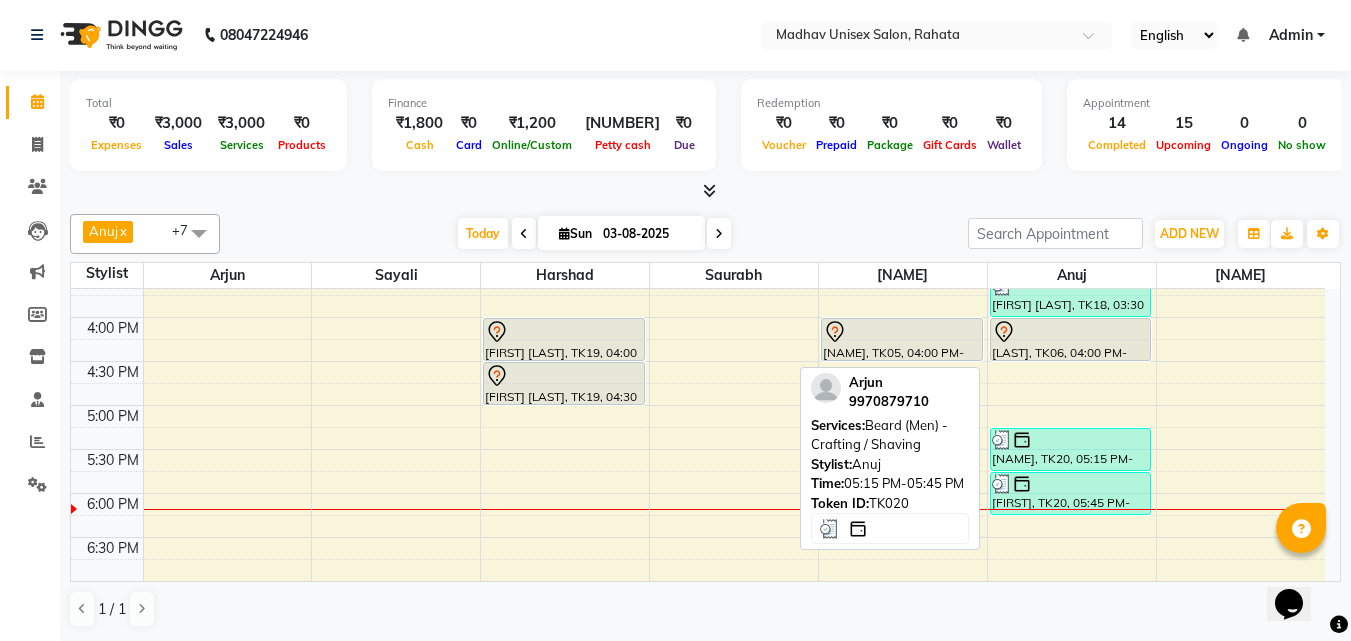 click on "[NAME], TK20, 05:15 PM-05:45 PM, Beard (Men)  - Crafting / Shaving" at bounding box center (1071, 449) 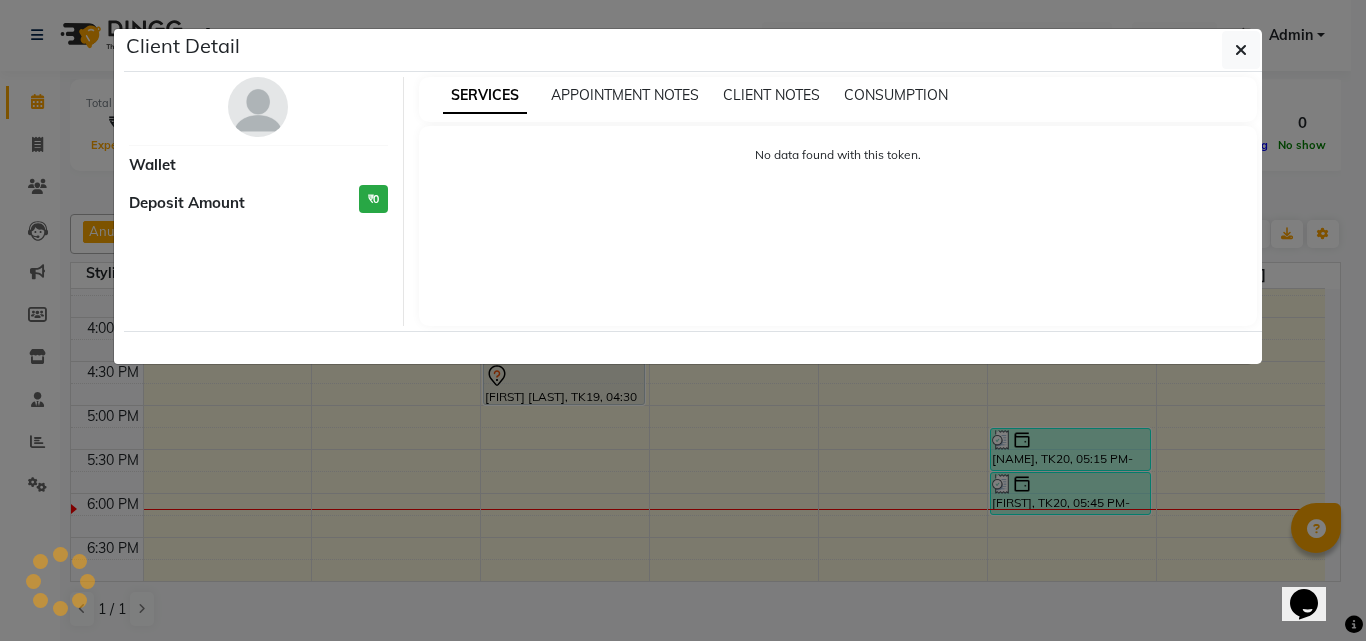 select on "3" 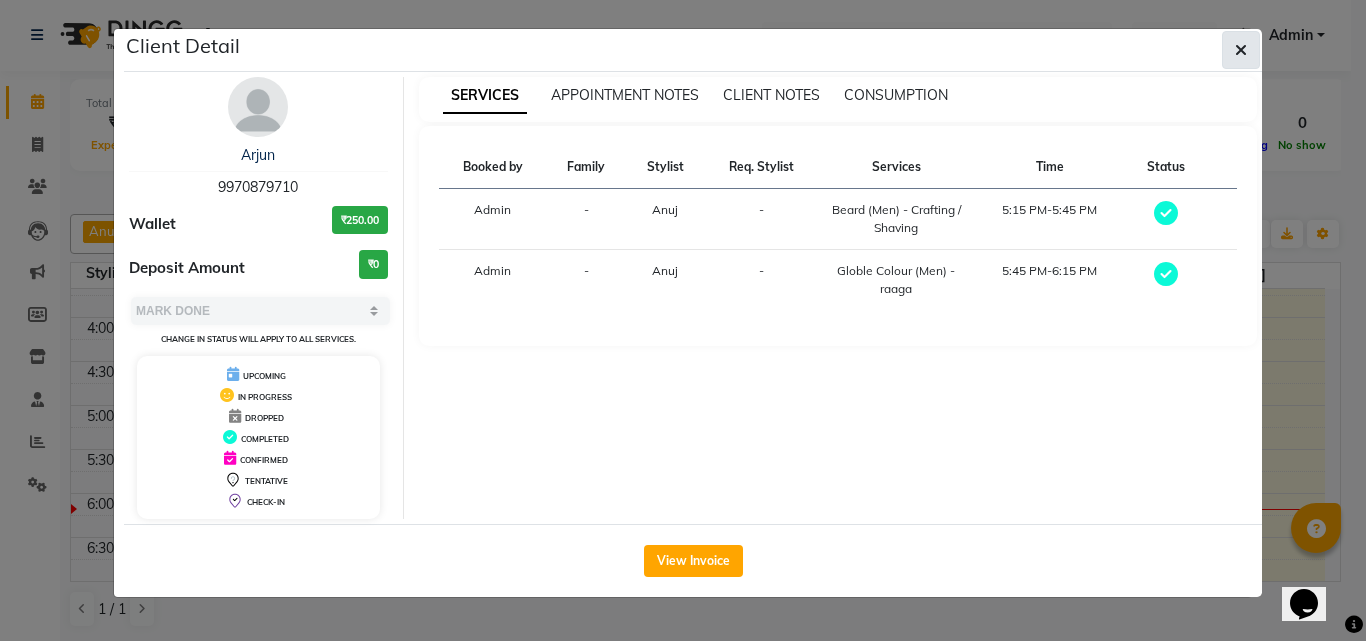 click 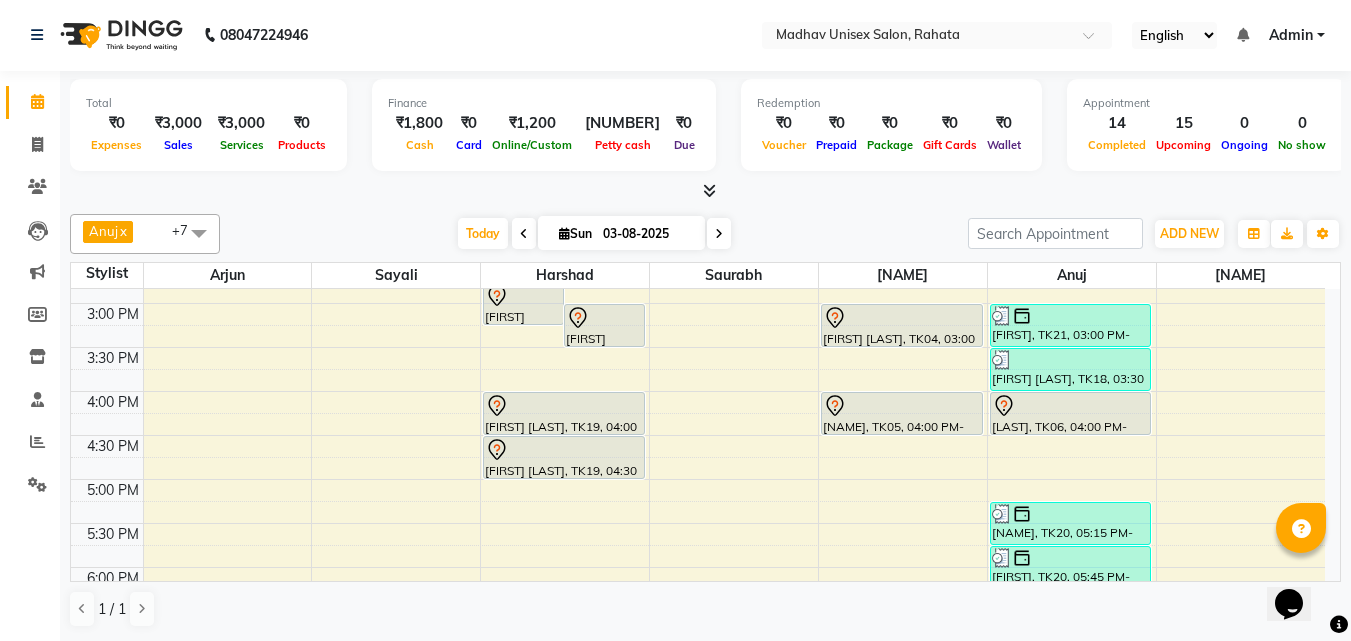 scroll, scrollTop: 776, scrollLeft: 0, axis: vertical 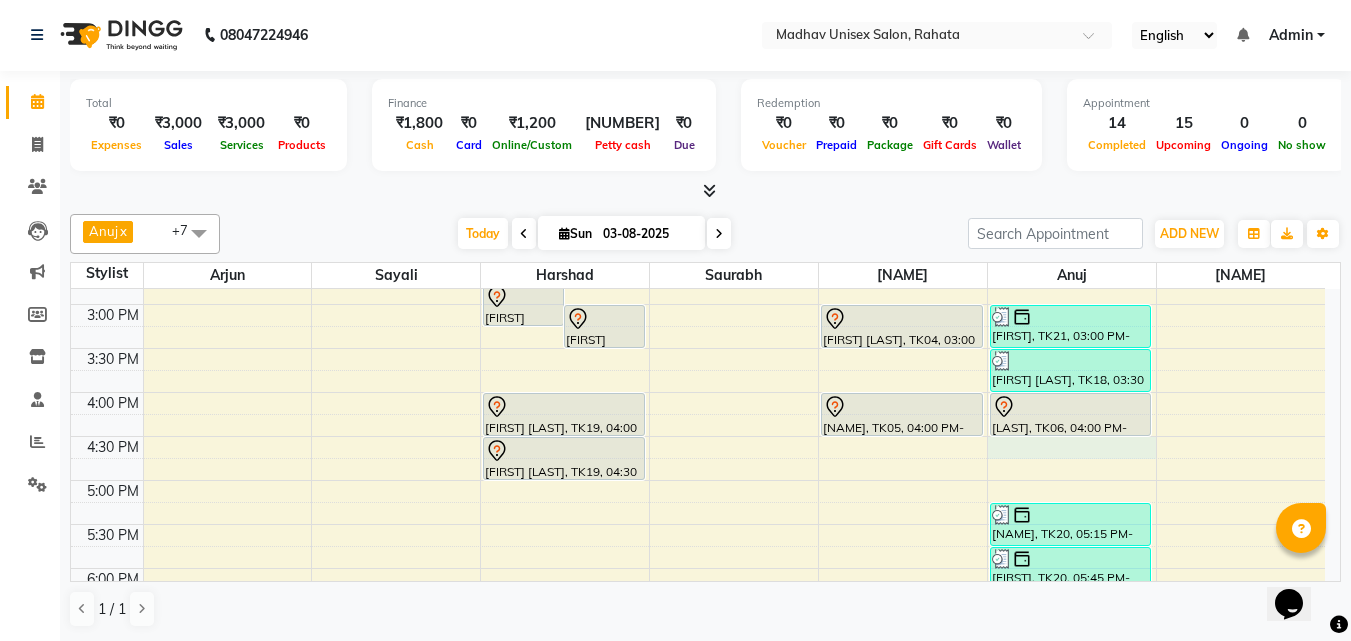 click on "6:00 AM 6:30 AM 7:00 AM 7:30 AM 8:00 AM 8:30 AM 9:00 AM 9:30 AM 10:00 AM 10:30 AM 11:00 AM 11:30 AM 12:00 PM 12:30 PM 1:00 PM 1:30 PM 2:00 PM 2:30 PM 3:00 PM 3:30 PM 4:00 PM 4:30 PM 5:00 PM 5:30 PM 6:00 PM 6:30 PM 7:00 PM 7:30 PM 8:00 PM 8:30 PM 9:00 PM 9:30 PM 10:00 PM 10:30 PM             [NAME], TK16, 02:45 PM-03:15 PM, Beard (Men)  - Beard Trim             [NAME], TK11, 03:00 PM-03:30 PM, Haircut (Men)  - Mens Haircut W/O Wash             [NAME], TK12, 09:00 AM-09:30 AM, Haircut (Men)  - Mens Haircut W/O Wash             [NAME], TK12, 09:30 AM-10:00 AM, Globle Colour (Men)  - Majirel             [NAME], TK13, 10:30 AM-11:00 AM, Haircut (Men)  - Mens Haircut W/O Wash             [NAME], TK13, 11:00 AM-11:30 AM, Beard (Men)  - Crafting / Shaving             [NAME], TK14, 12:00 PM-12:30 PM, Haircut (Men)  - Mens Haircut W/O Wash             [NAME], TK14, 12:30 PM-01:00 PM, Beard (Men)  - Beard Trim" at bounding box center [698, 260] 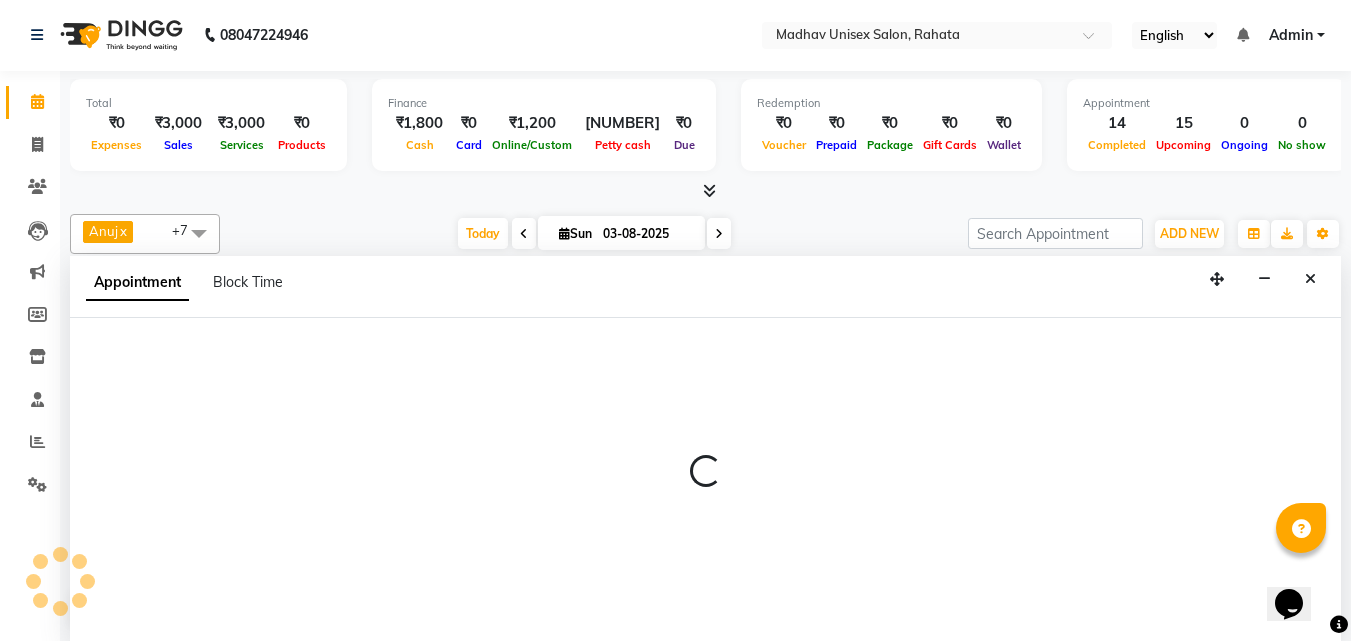 select on "[NUMBER]" 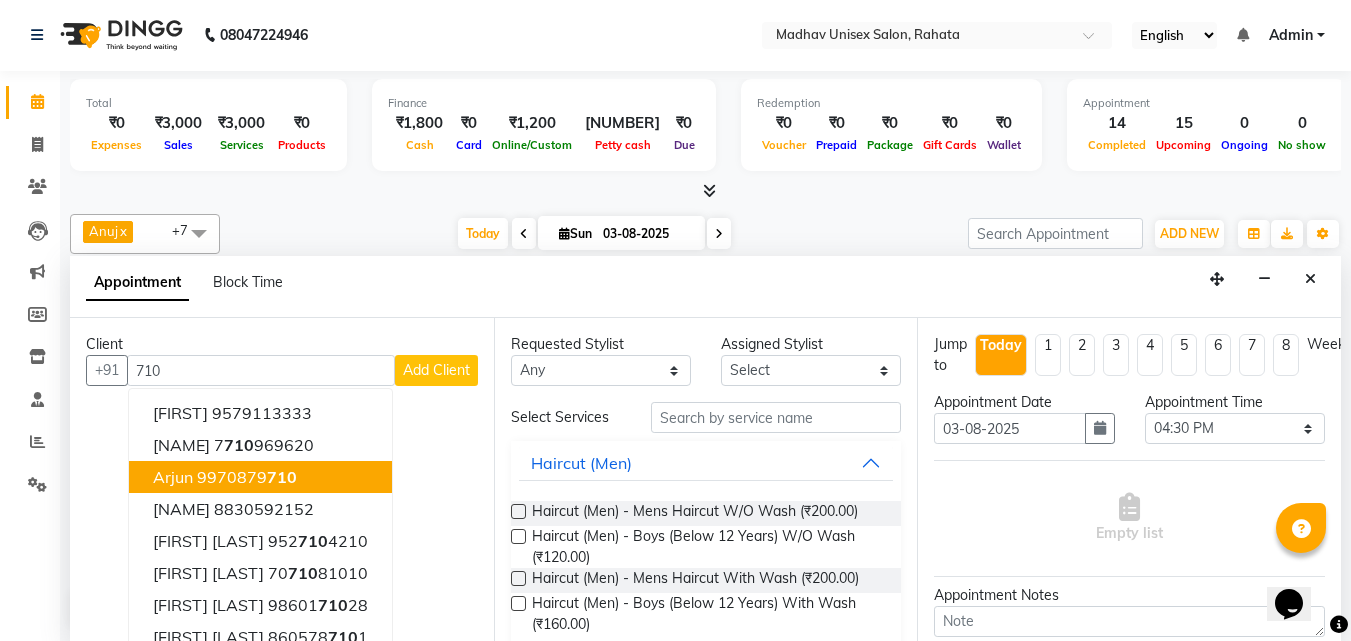 click on "Arjun  9970879 710" at bounding box center (260, 477) 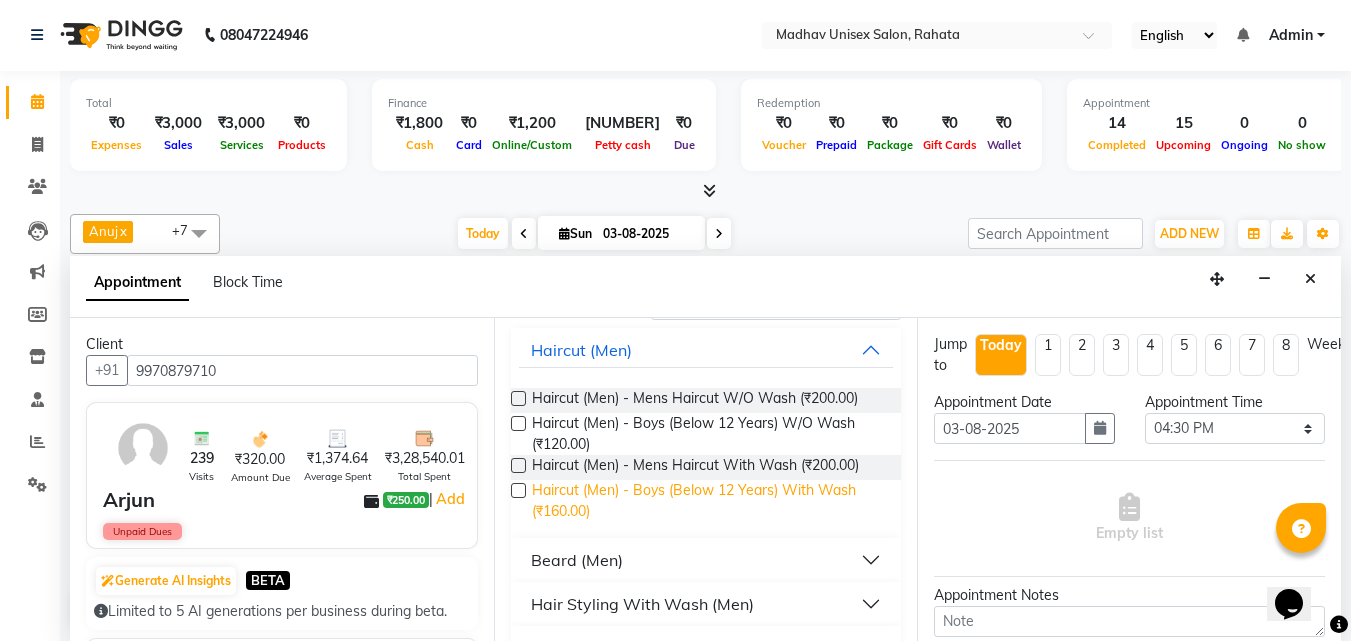 scroll, scrollTop: 122, scrollLeft: 0, axis: vertical 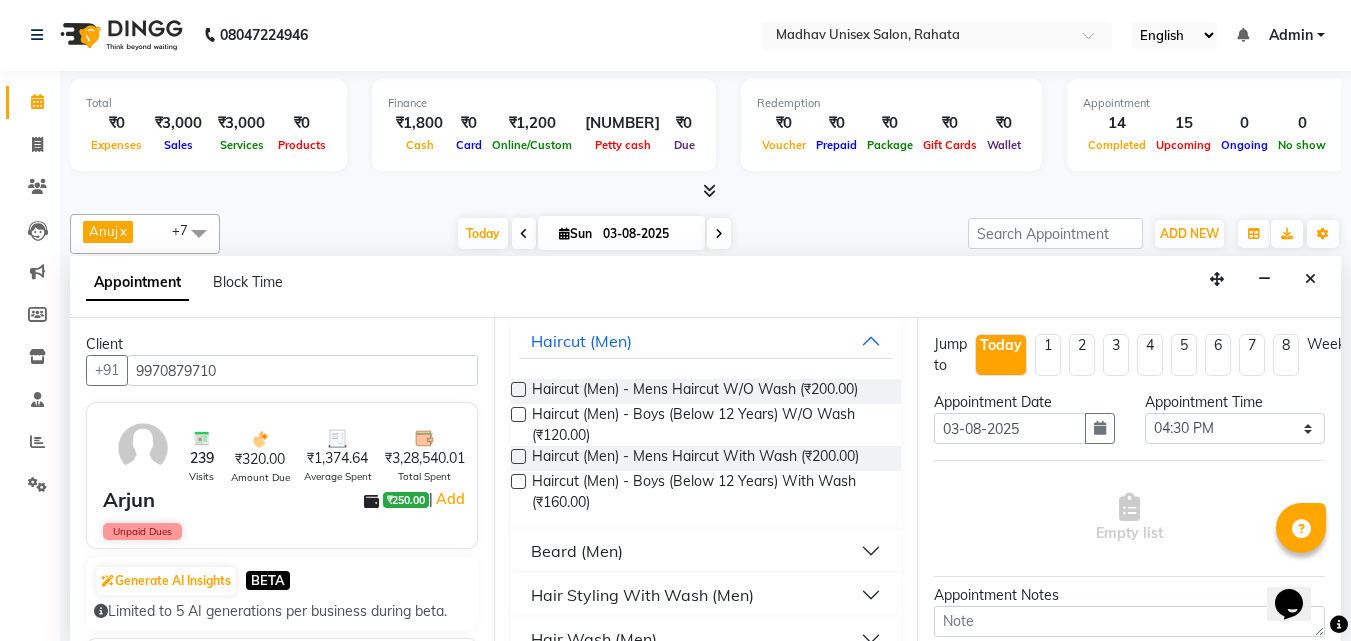 type on "9970879710" 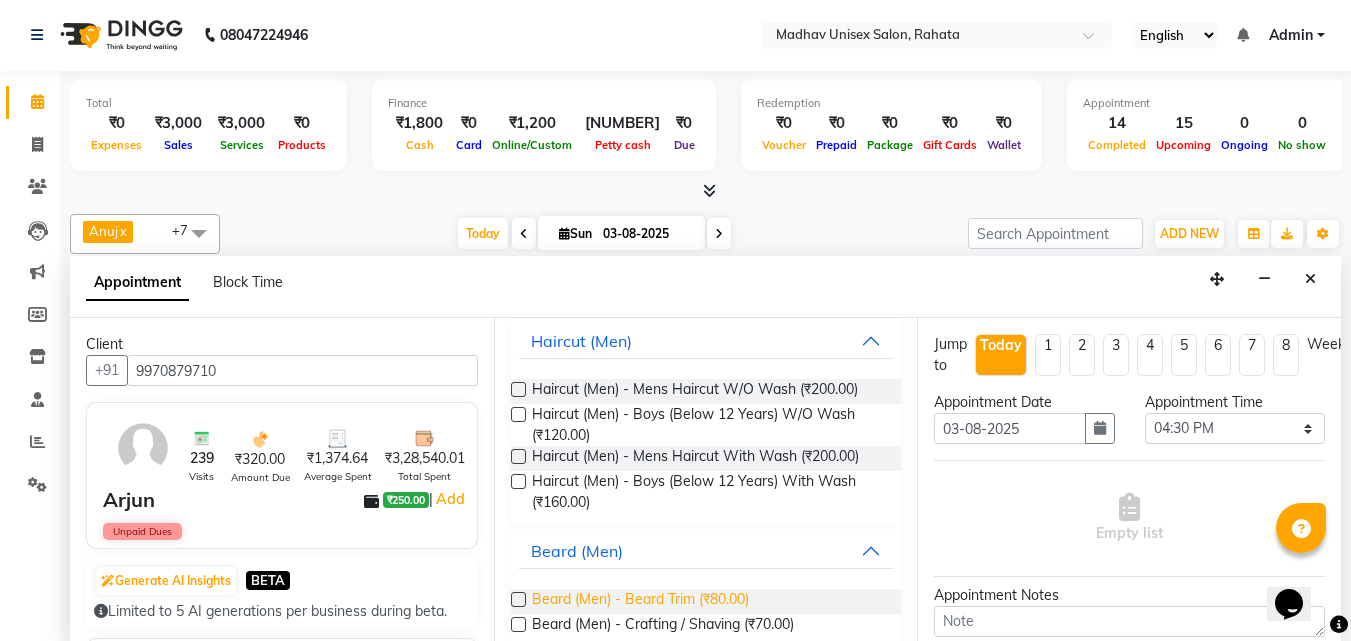 click on "Beard (Men)  - Beard Trim (₹80.00)" at bounding box center (640, 601) 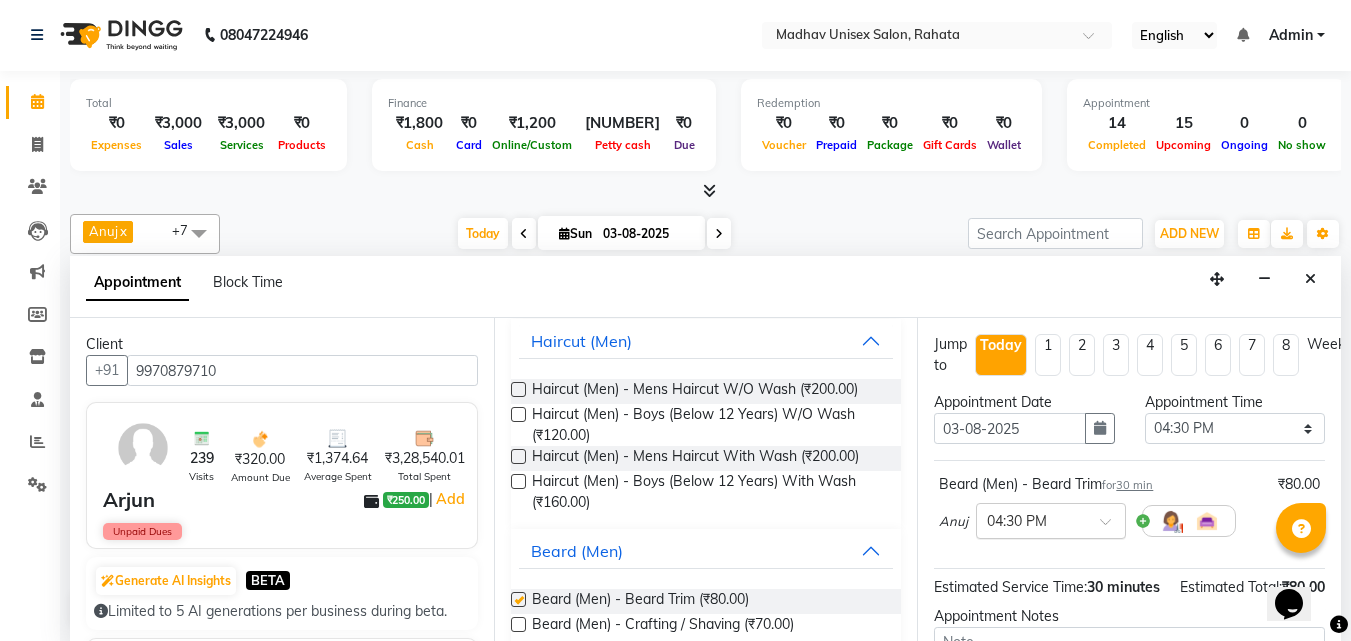 checkbox on "false" 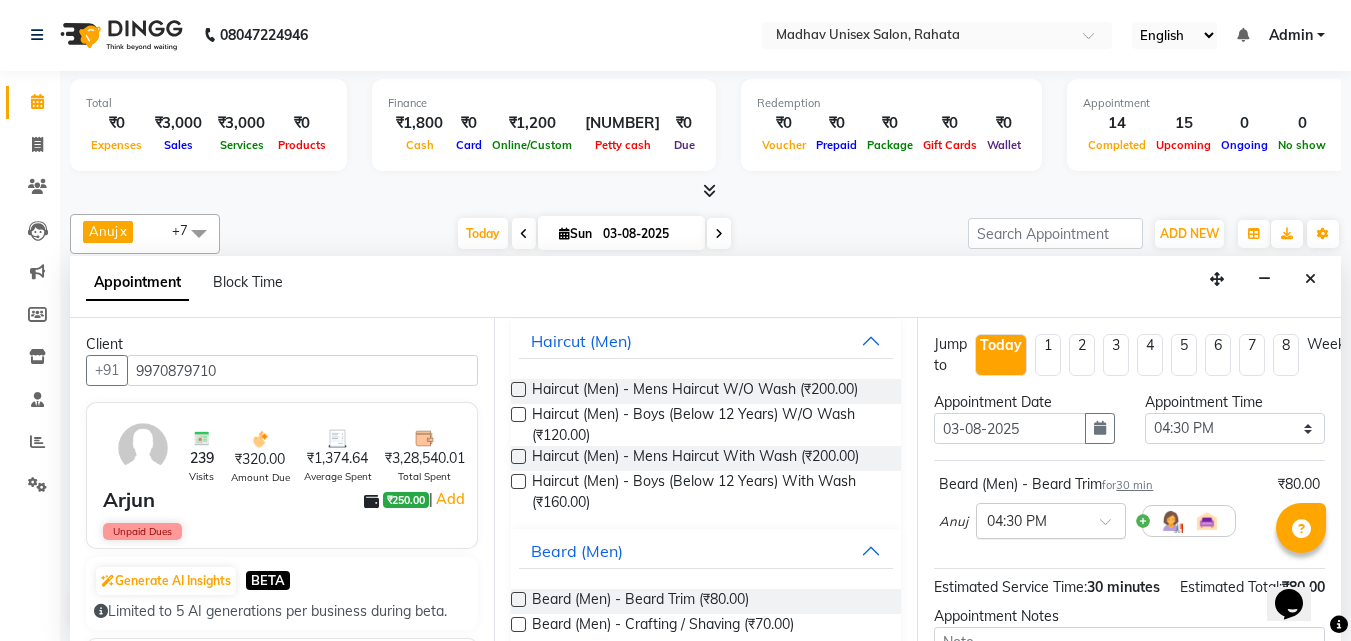 scroll, scrollTop: 239, scrollLeft: 0, axis: vertical 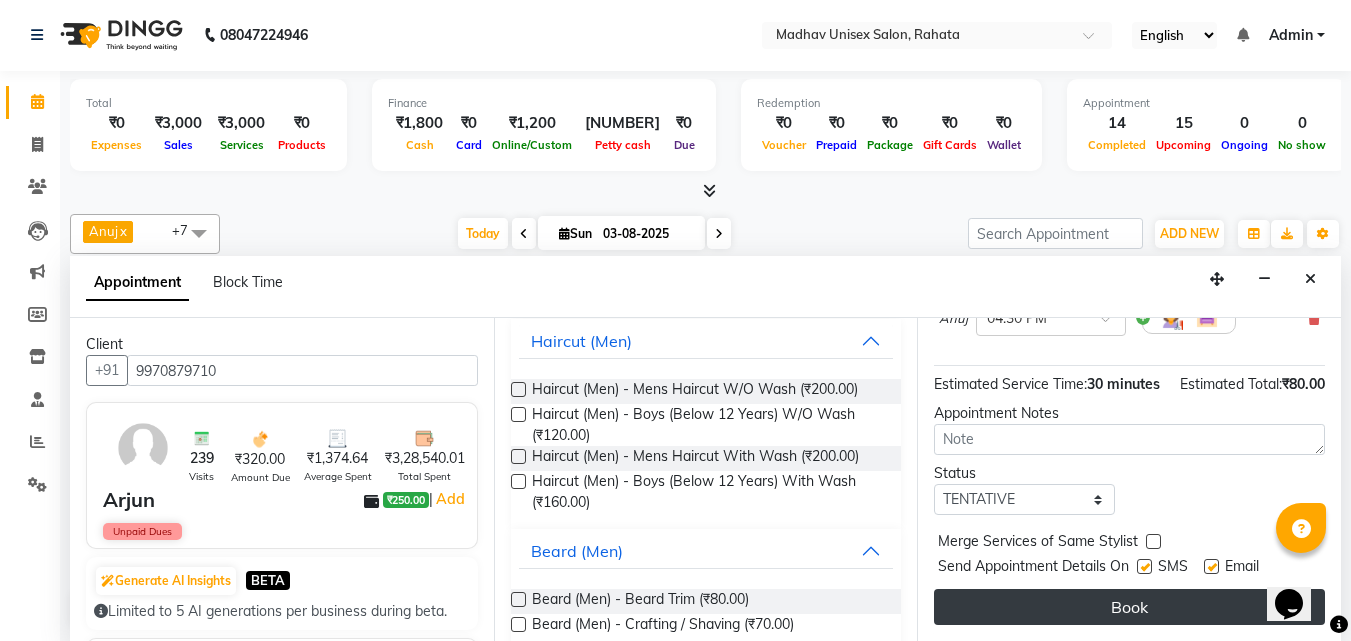 click on "Book" at bounding box center [1129, 607] 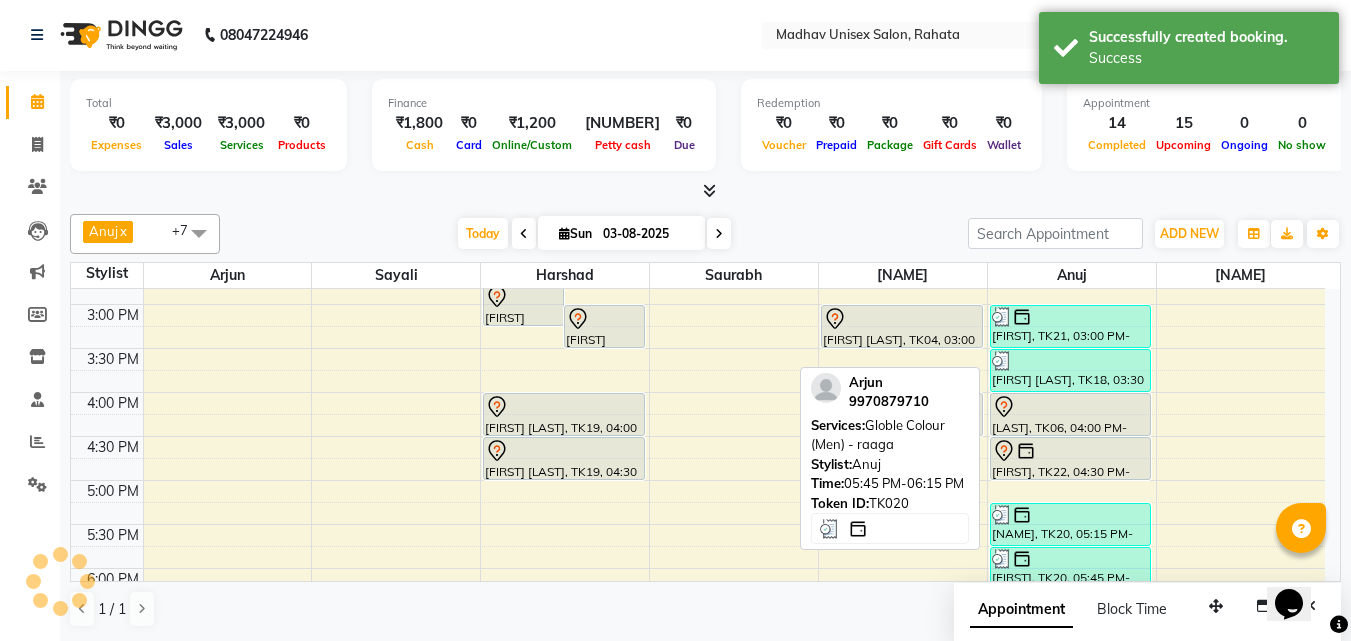 scroll, scrollTop: 0, scrollLeft: 0, axis: both 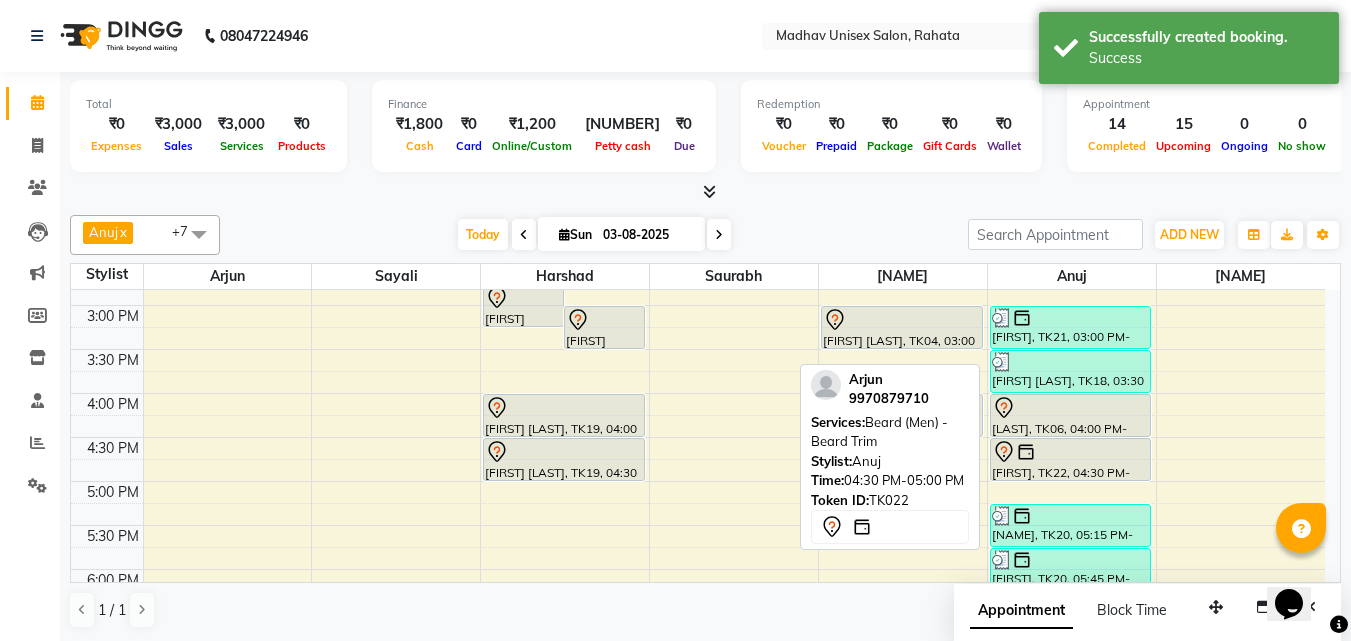 click on "[FIRST], TK22, 04:30 PM-05:00 PM, Beard (Men)  - Beard Trim" at bounding box center (1071, 459) 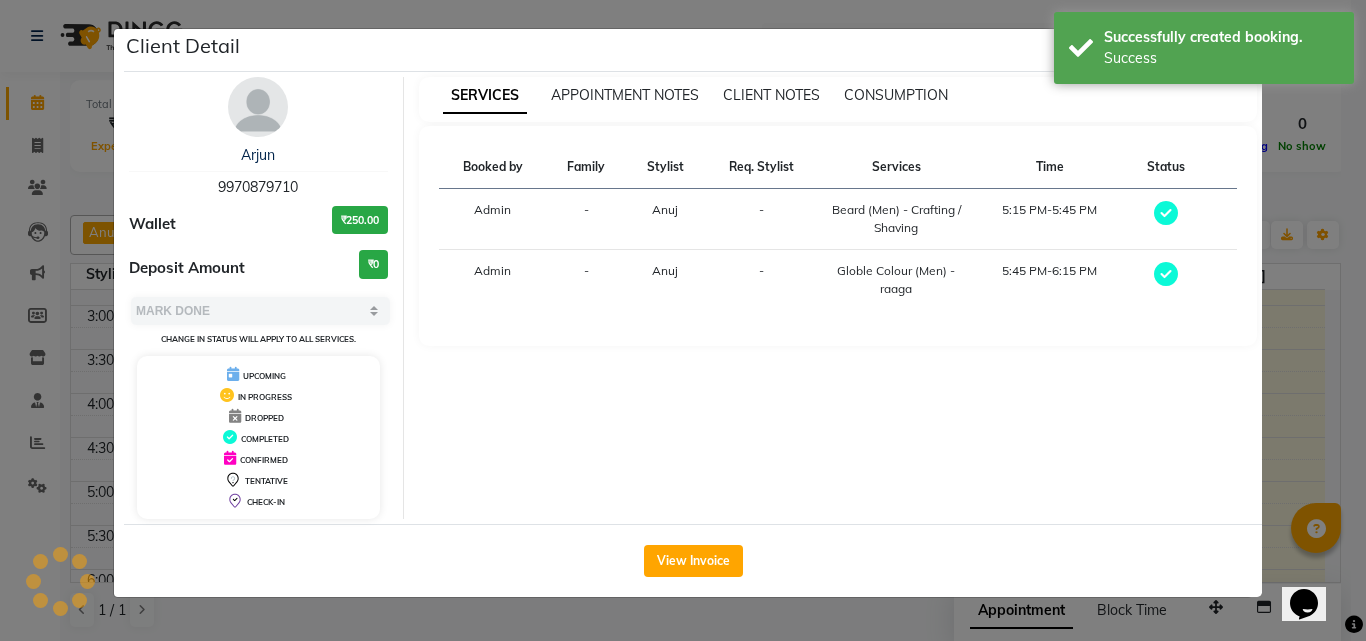 select on "7" 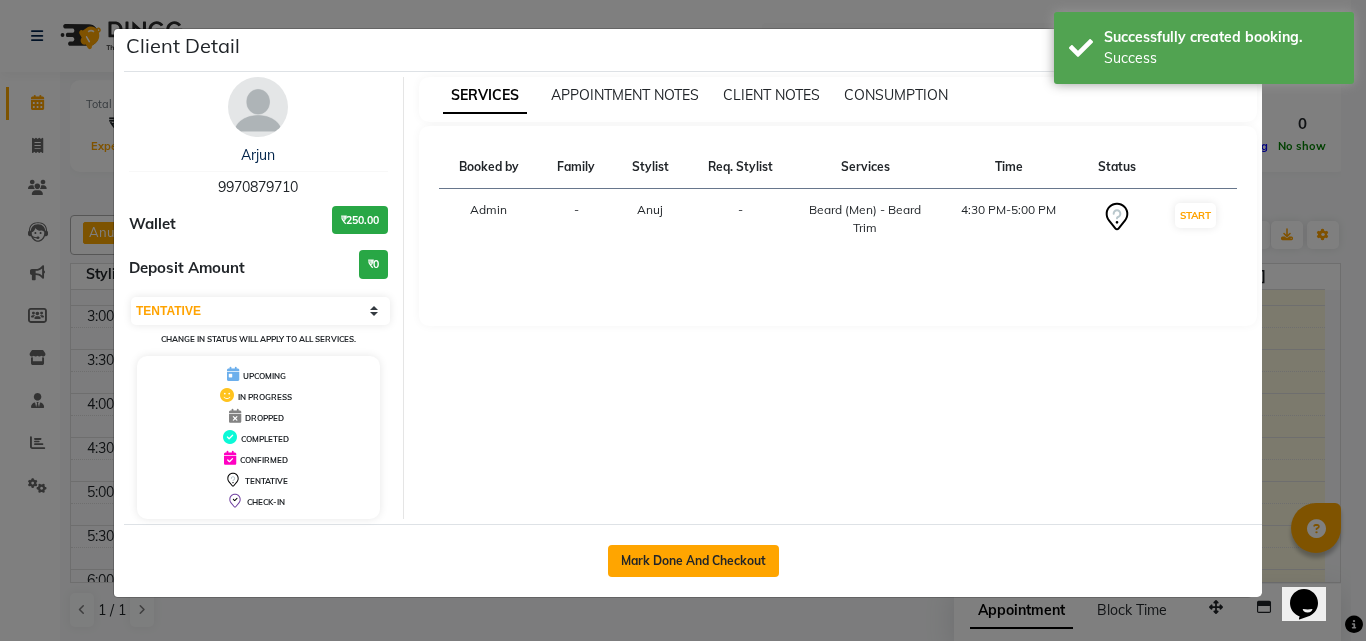 click on "Mark Done And Checkout" 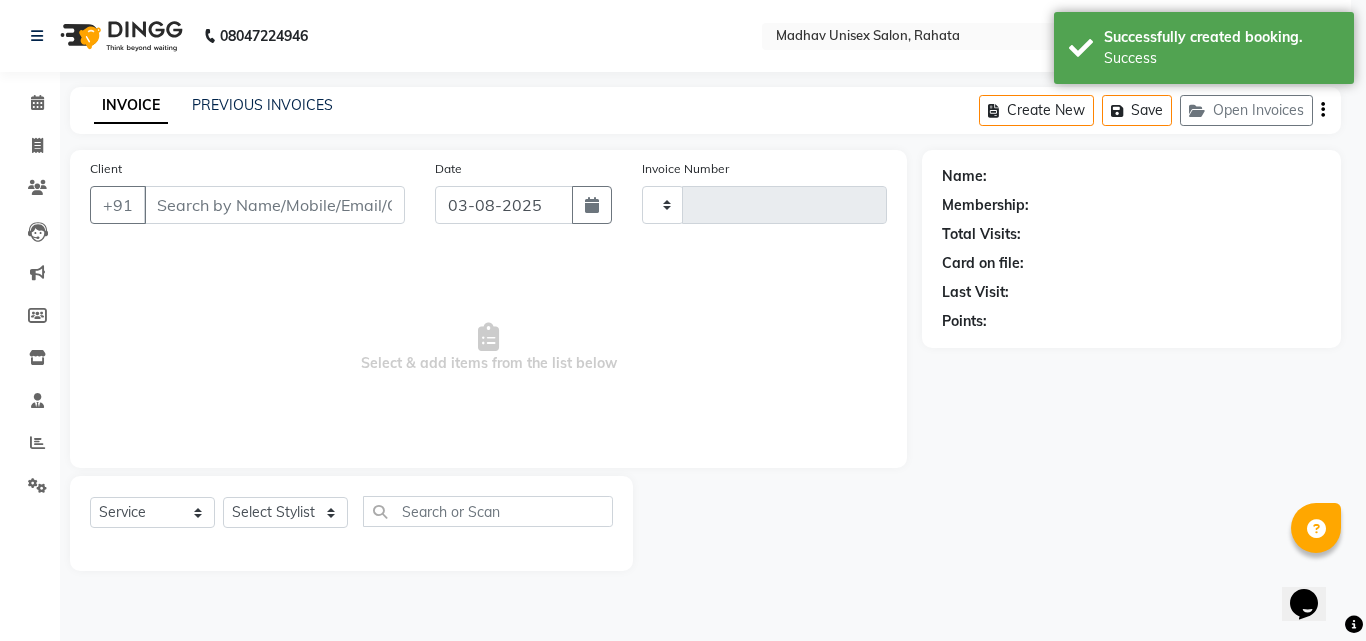 type on "2254" 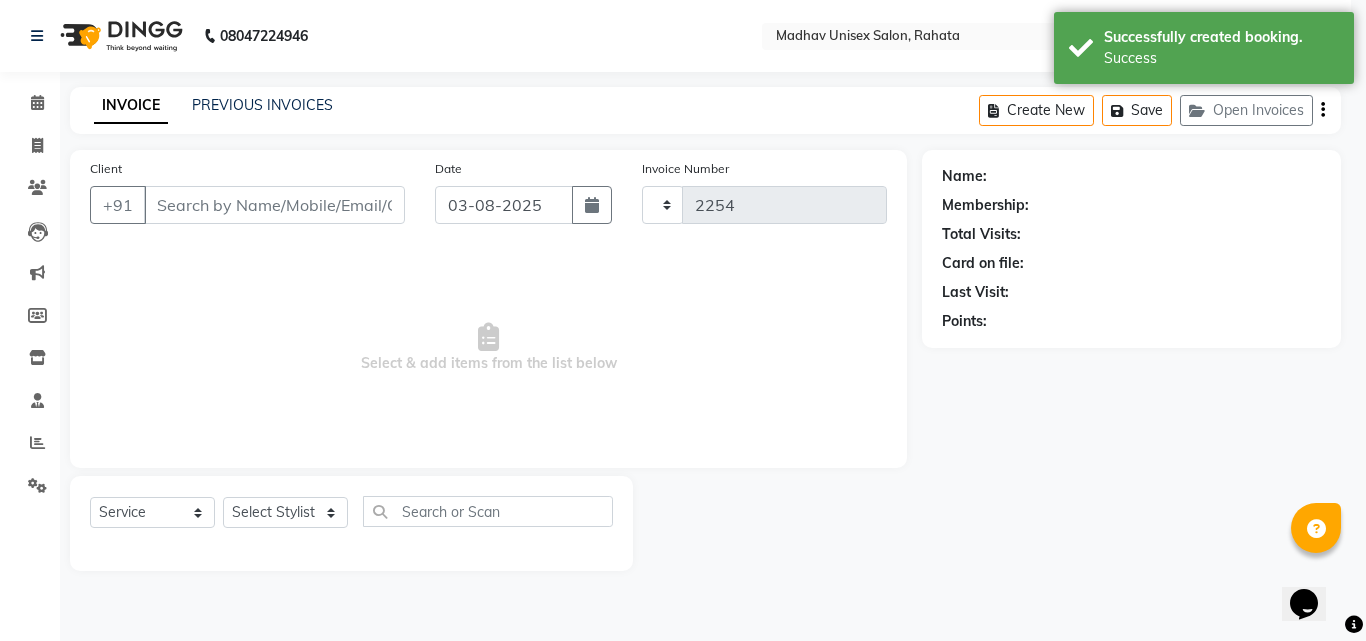 select on "870" 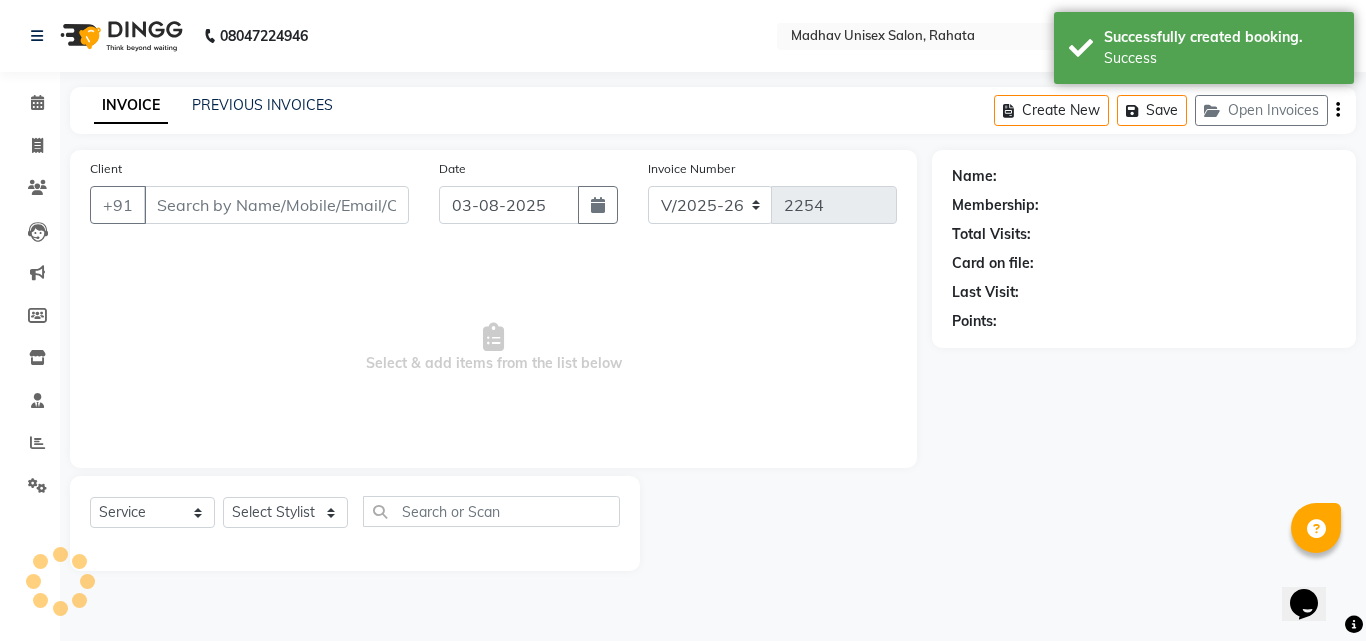 type on "9970879710" 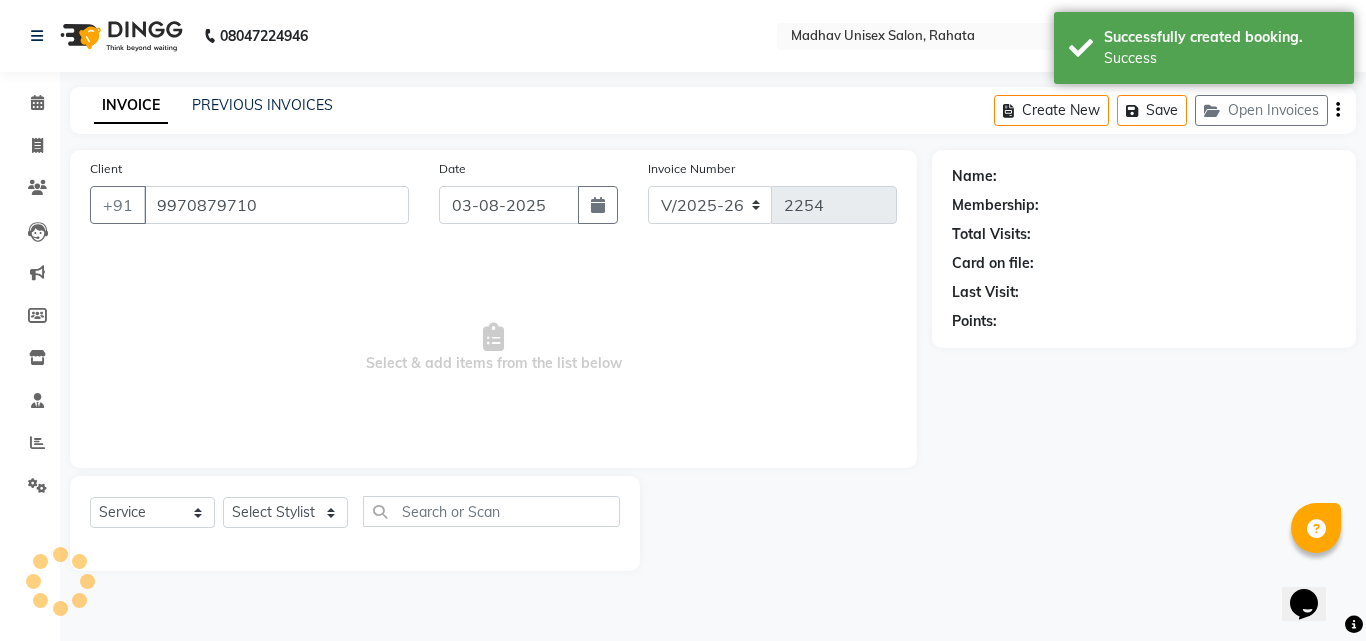 select on "[NUMBER]" 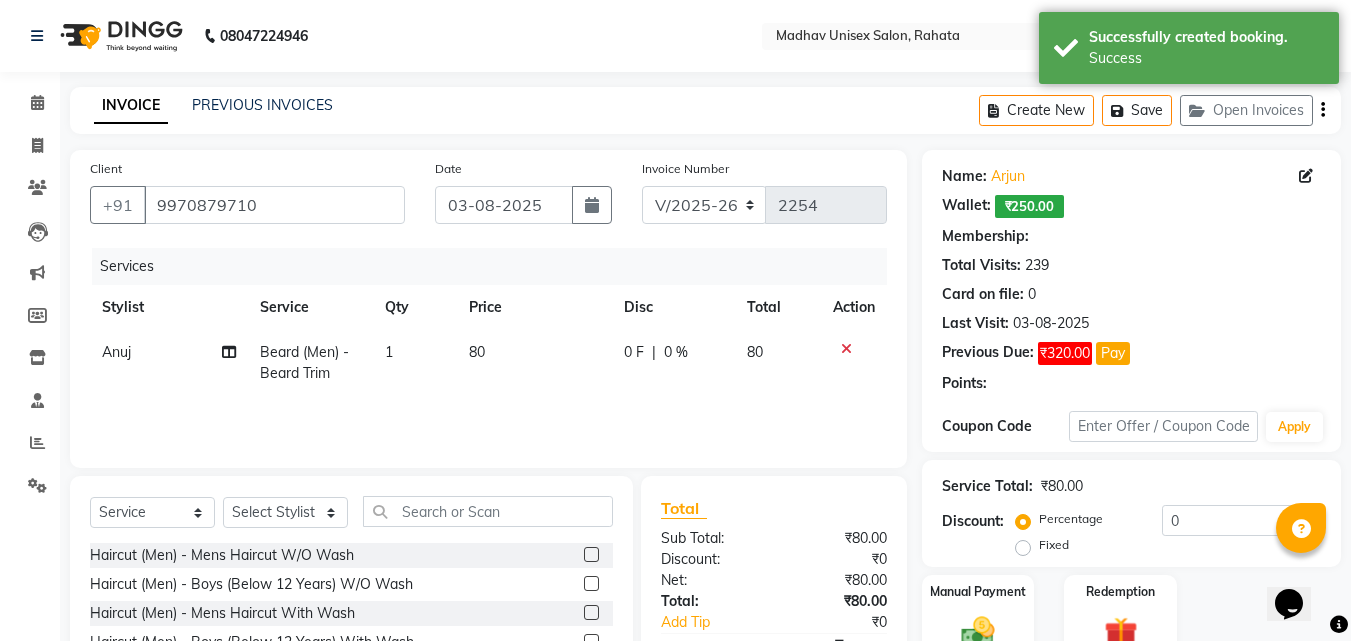 scroll, scrollTop: 97, scrollLeft: 0, axis: vertical 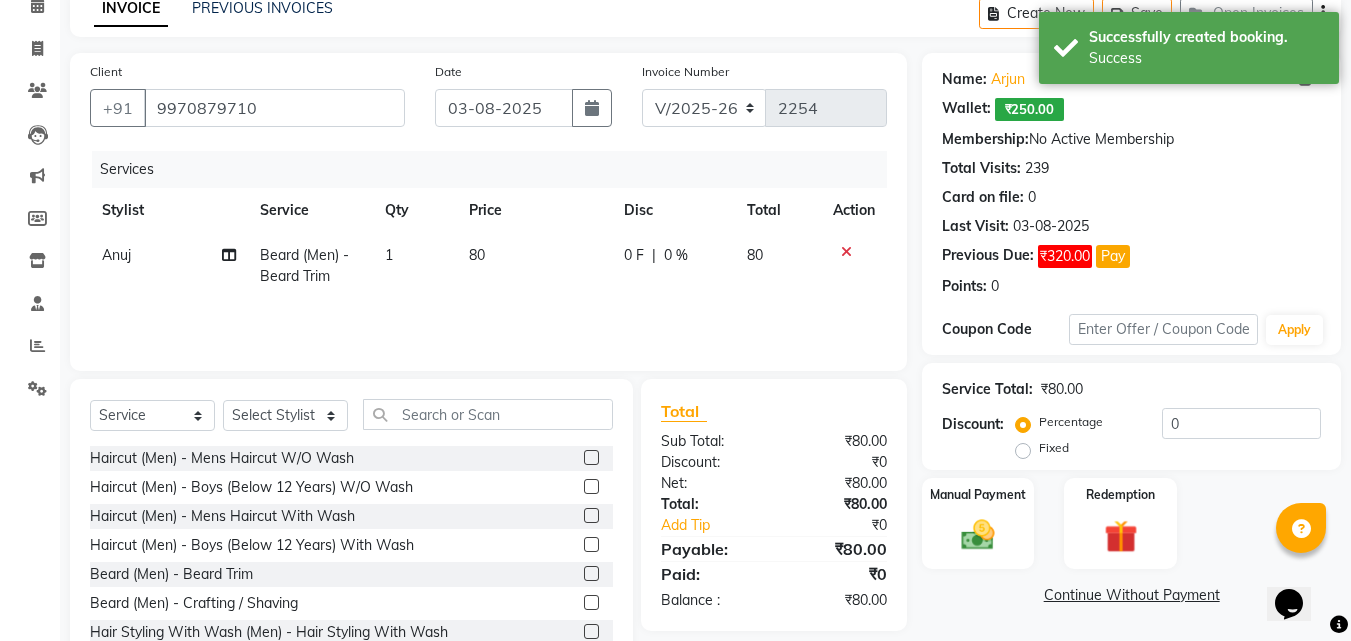 click on "80" 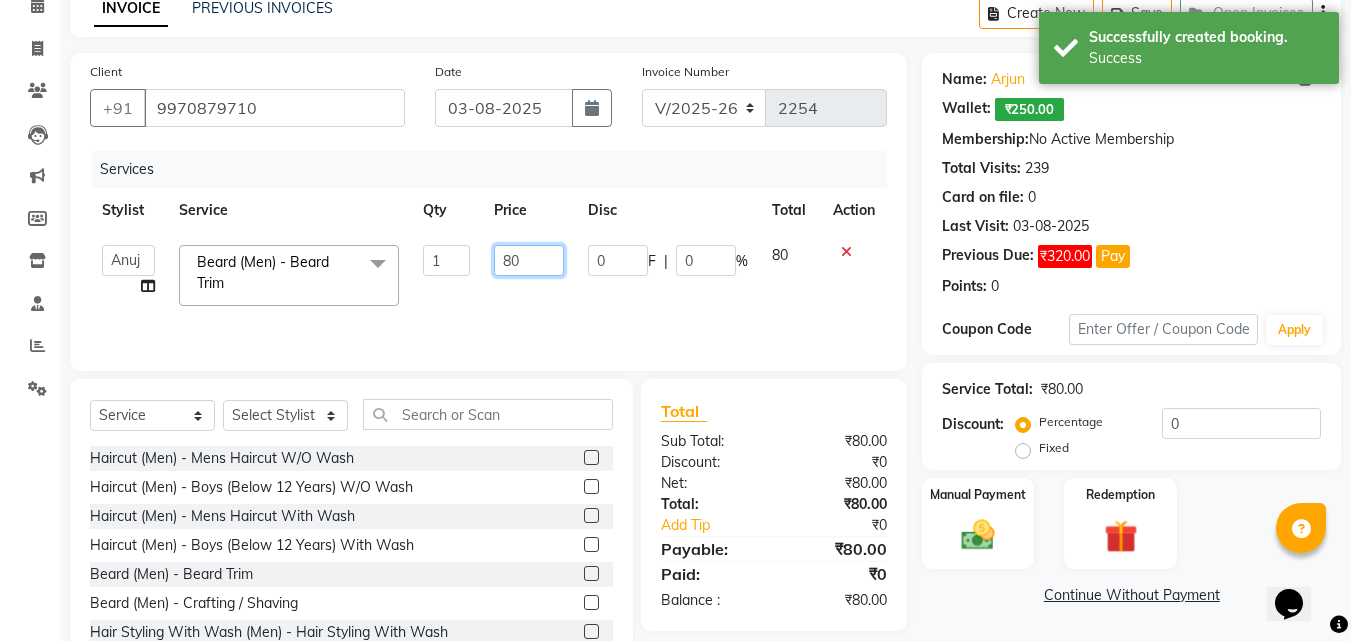 click on "80" 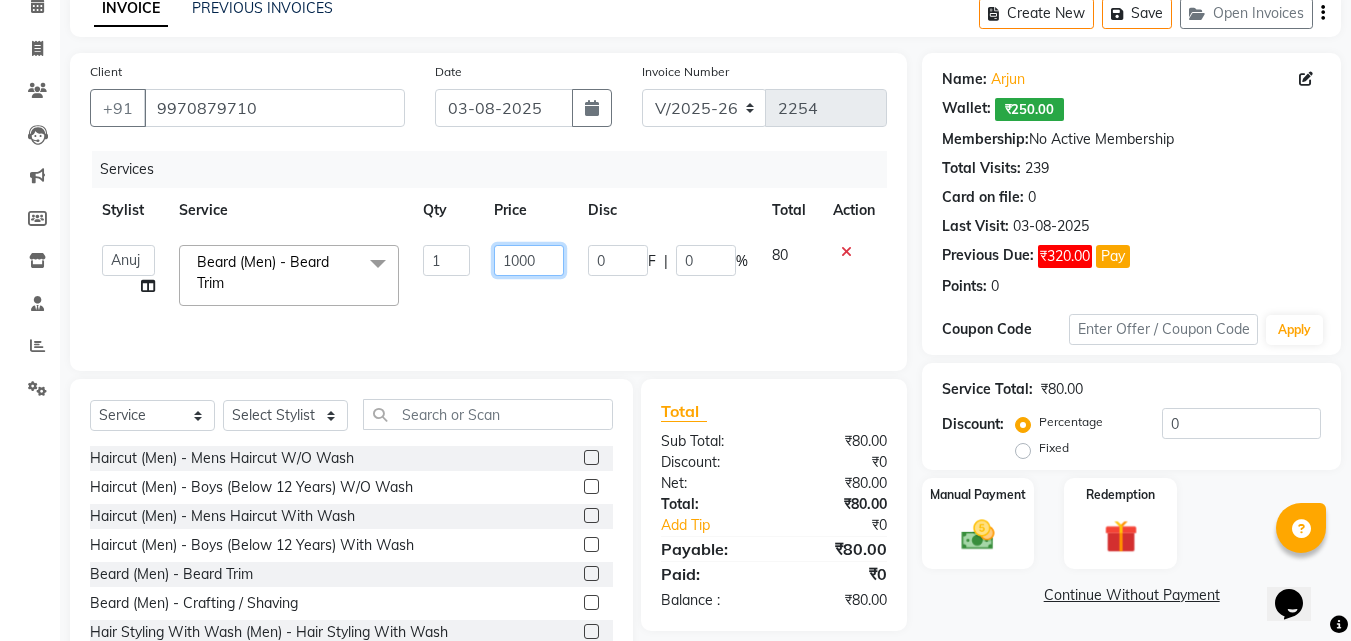 type on "100" 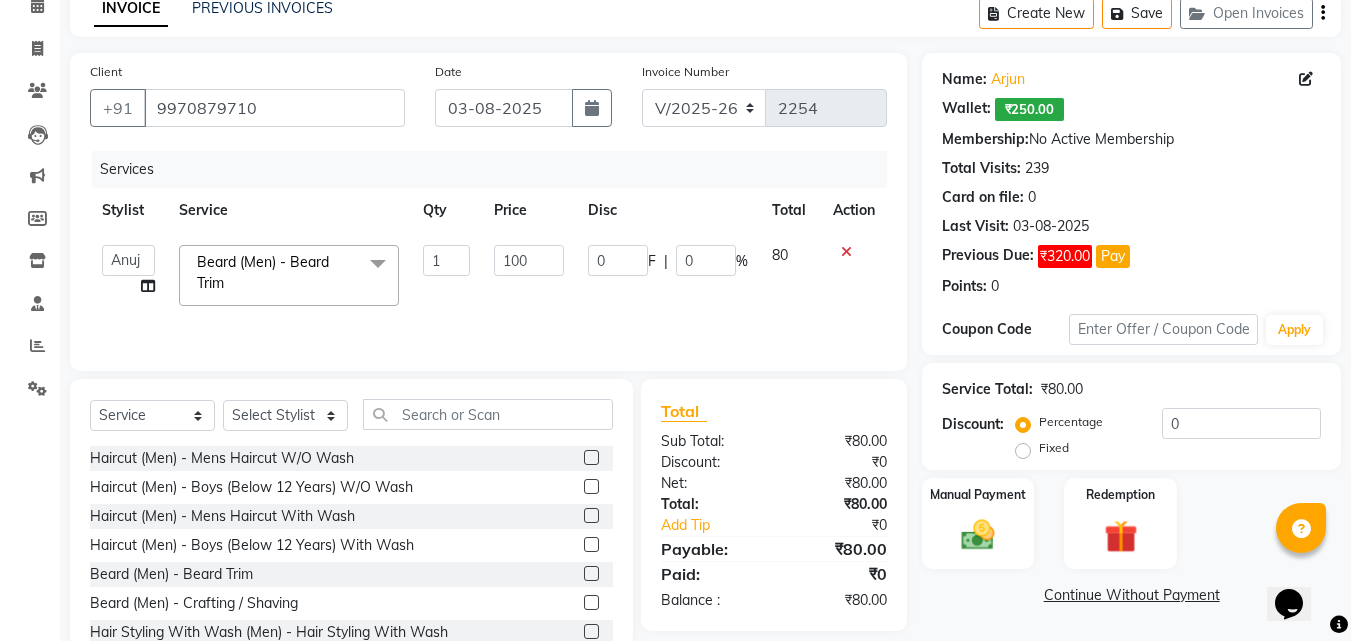 click on "Name: [NAME]   Wallet:   [CURRENCY] Membership:  No Active Membership  Total Visits:  239 Card on file:  0 Last Visit:   [DATE] Previous Due:  [CURRENCY] Pay Points:   0  Coupon Code Apply Service Total:  [CURRENCY]  Discount:  Percentage   Fixed  0 Manual Payment Redemption  Continue Without Payment" 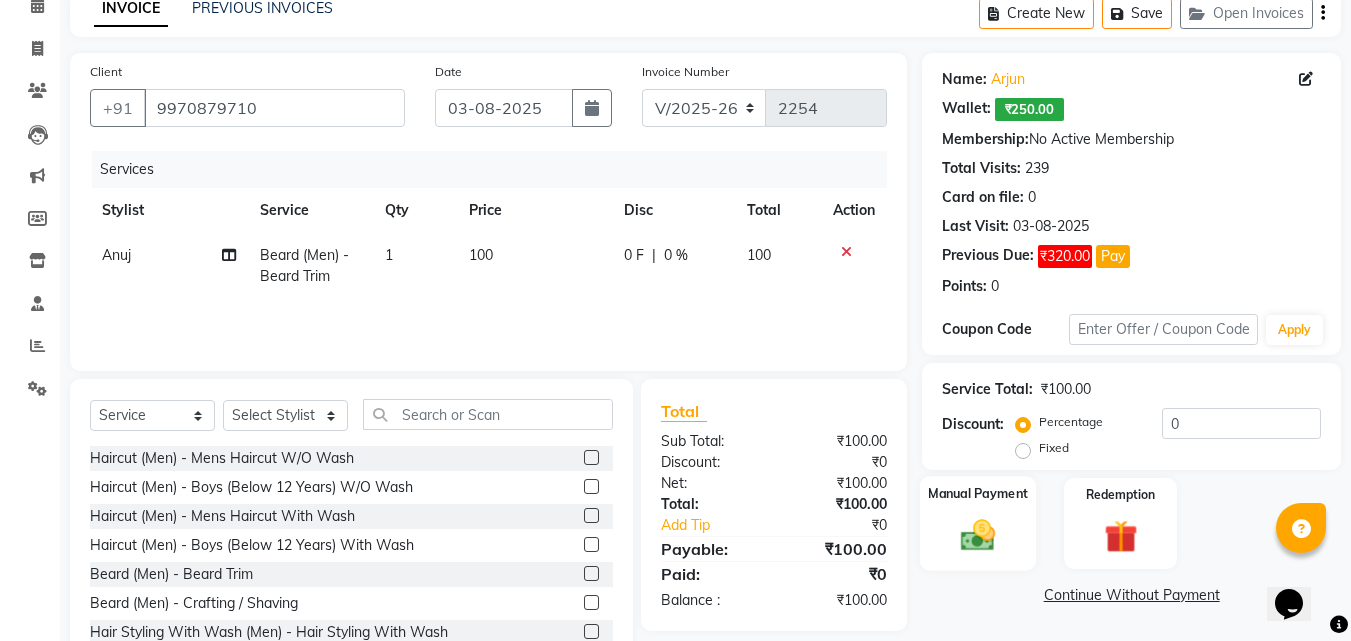 click on "Manual Payment" 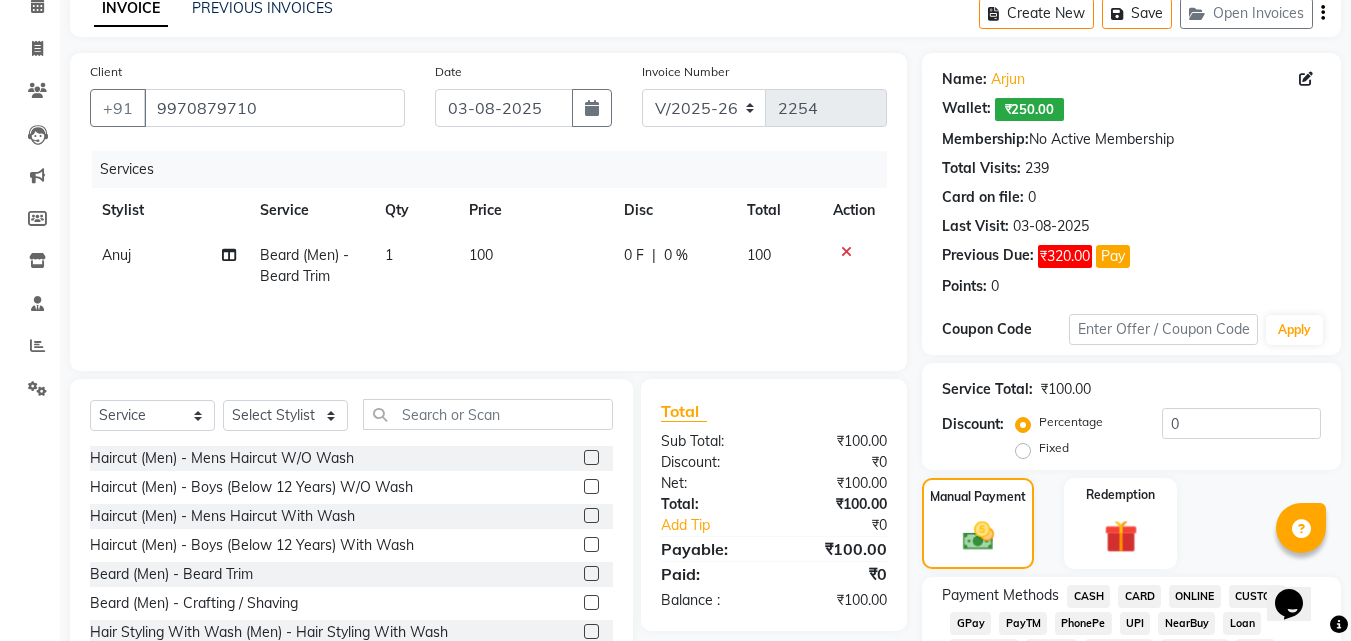 scroll, scrollTop: 277, scrollLeft: 0, axis: vertical 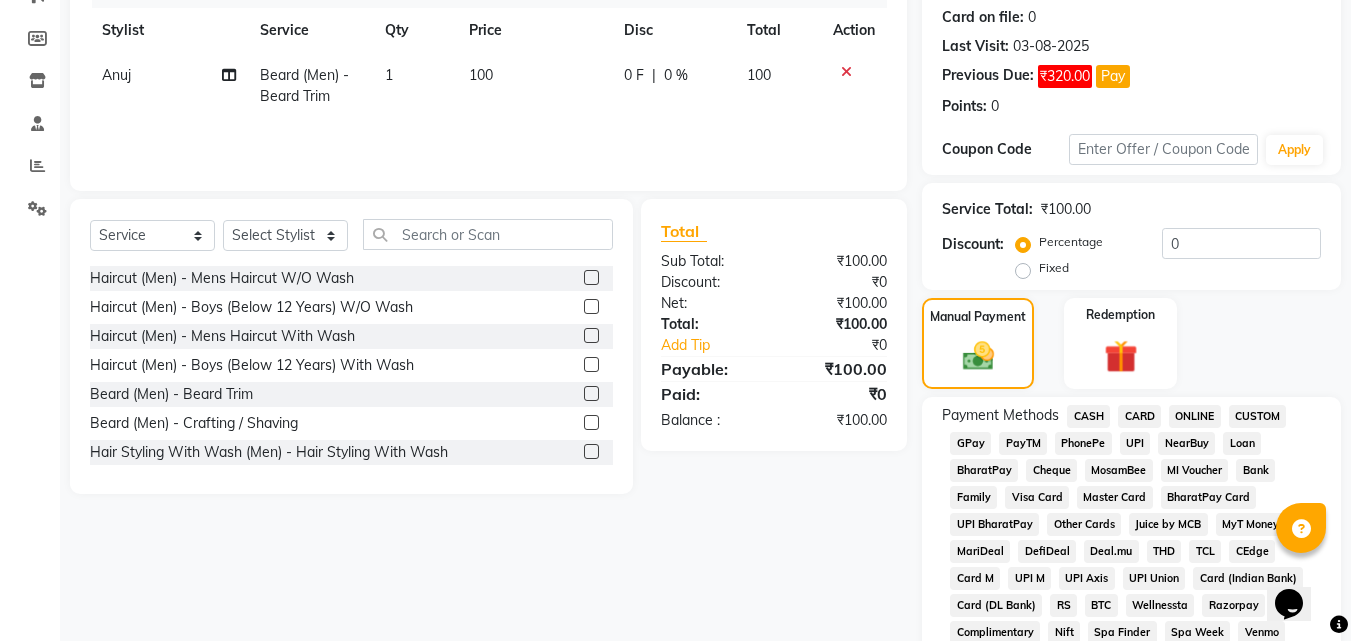 click on "CASH" 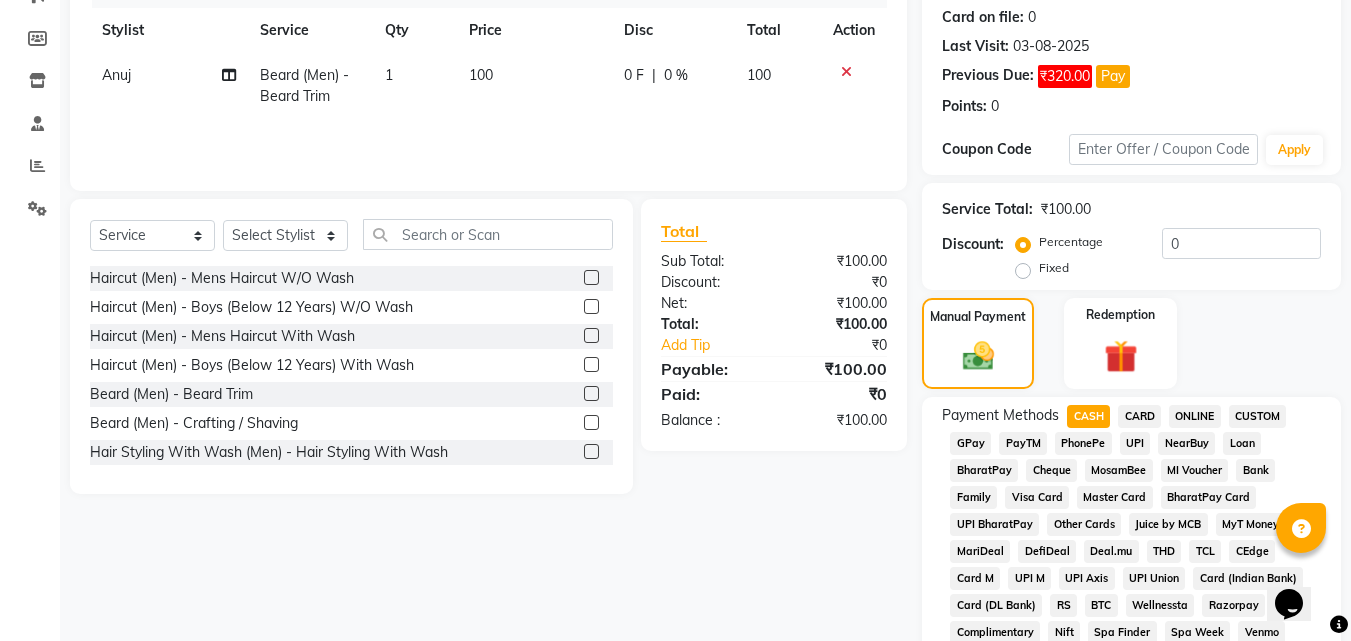 scroll, scrollTop: 923, scrollLeft: 0, axis: vertical 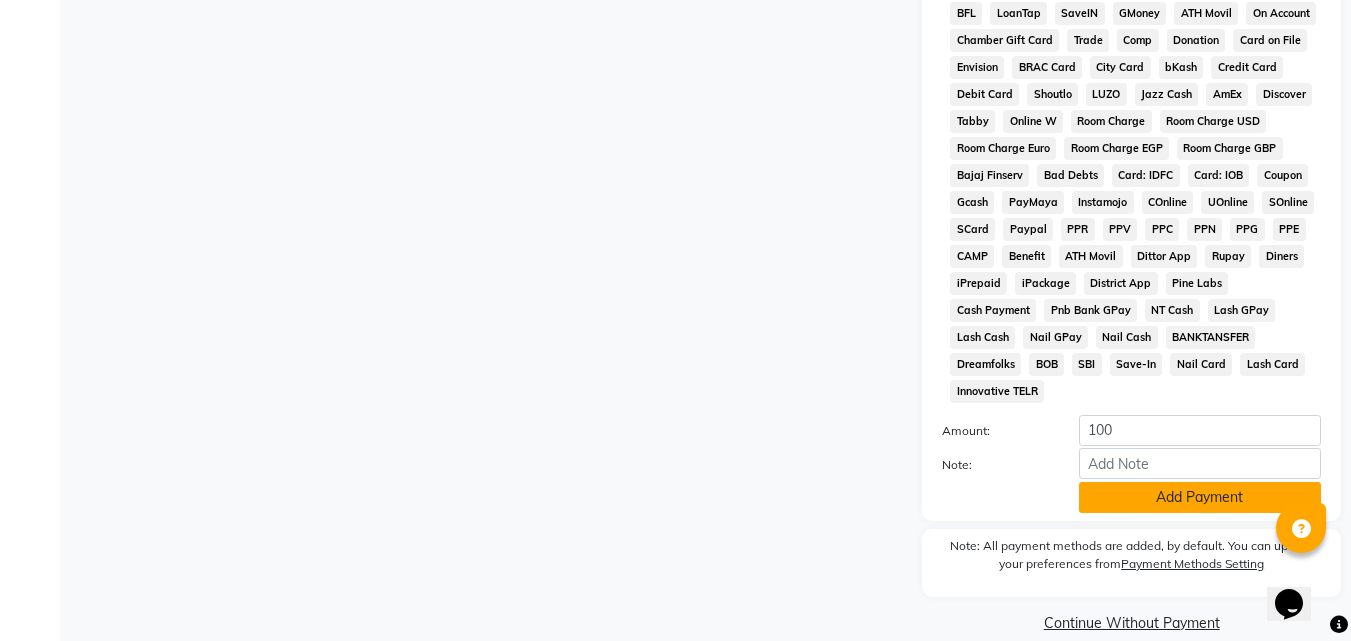 click on "Add Payment" 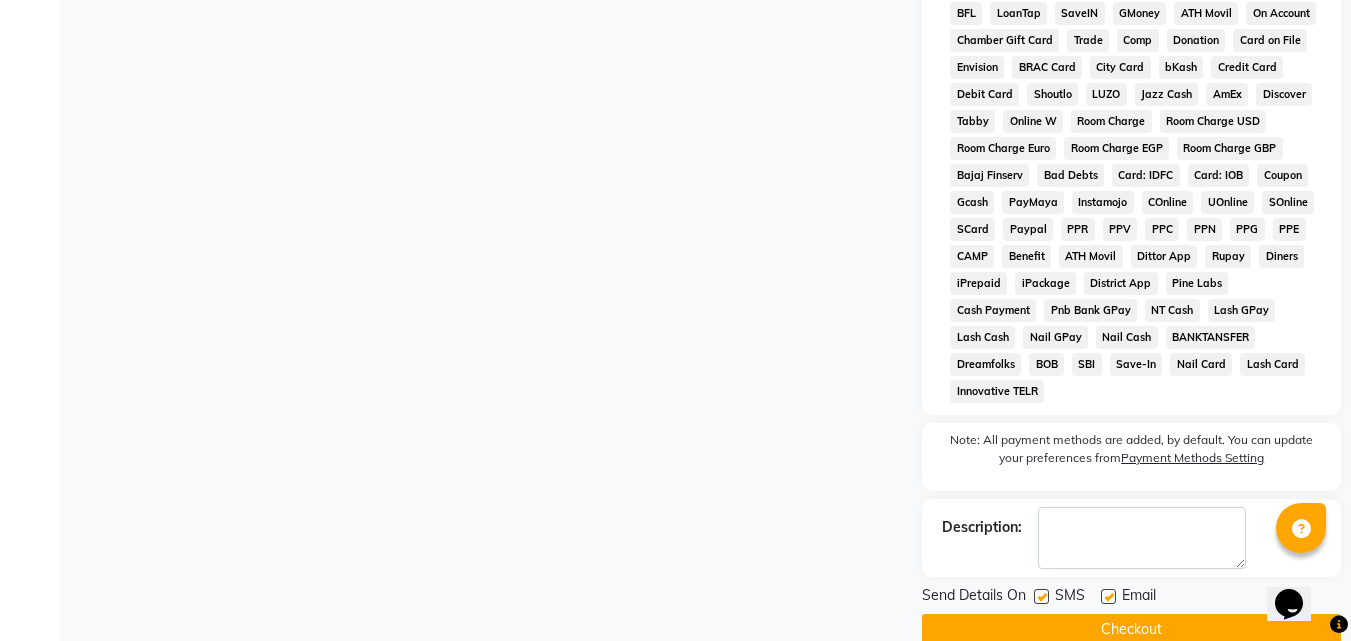 click on "Checkout" 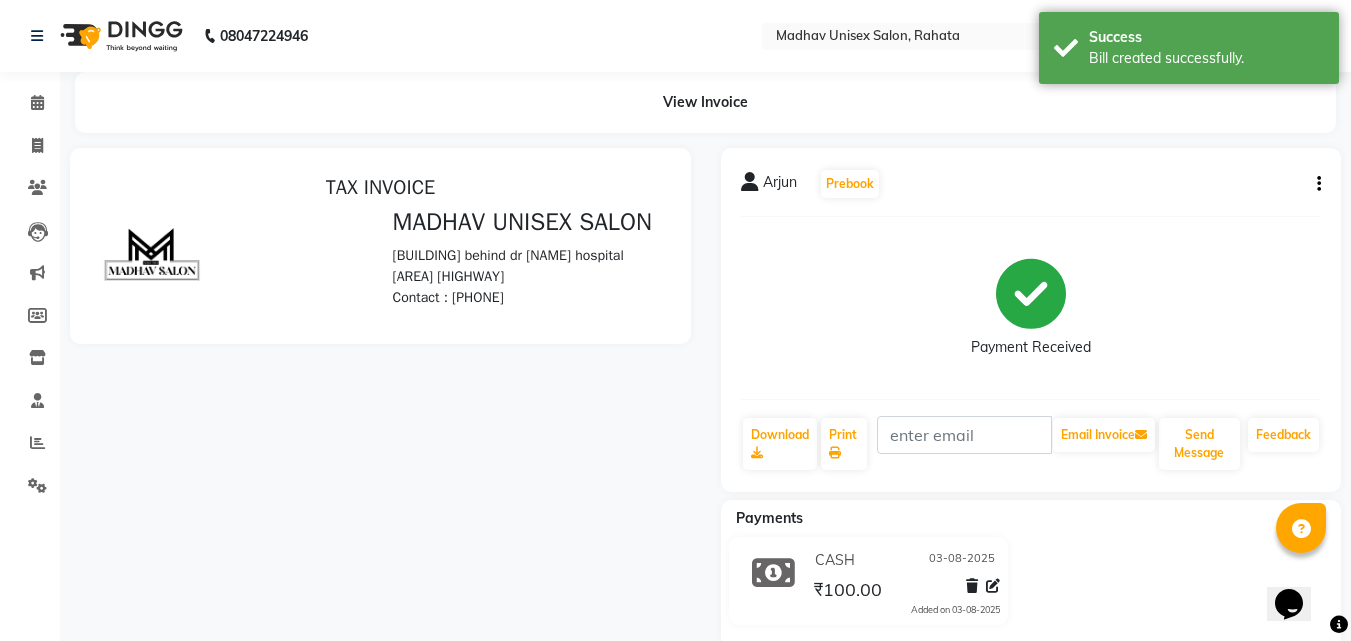 scroll, scrollTop: 0, scrollLeft: 0, axis: both 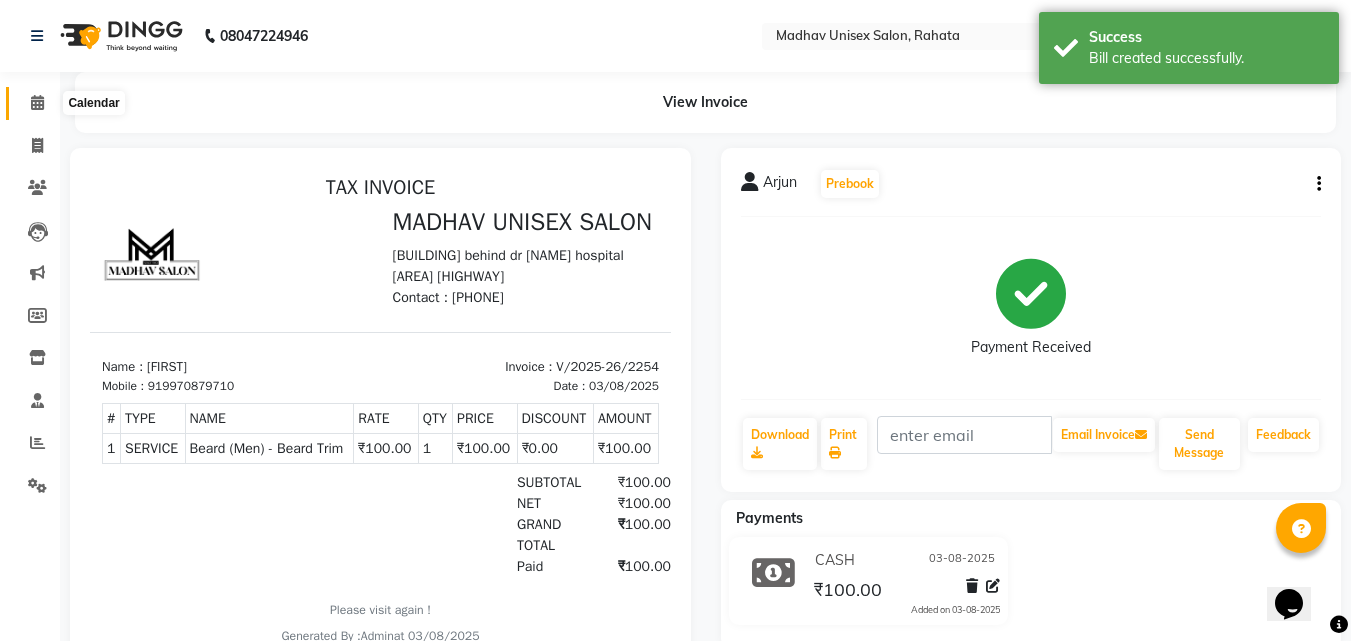 click 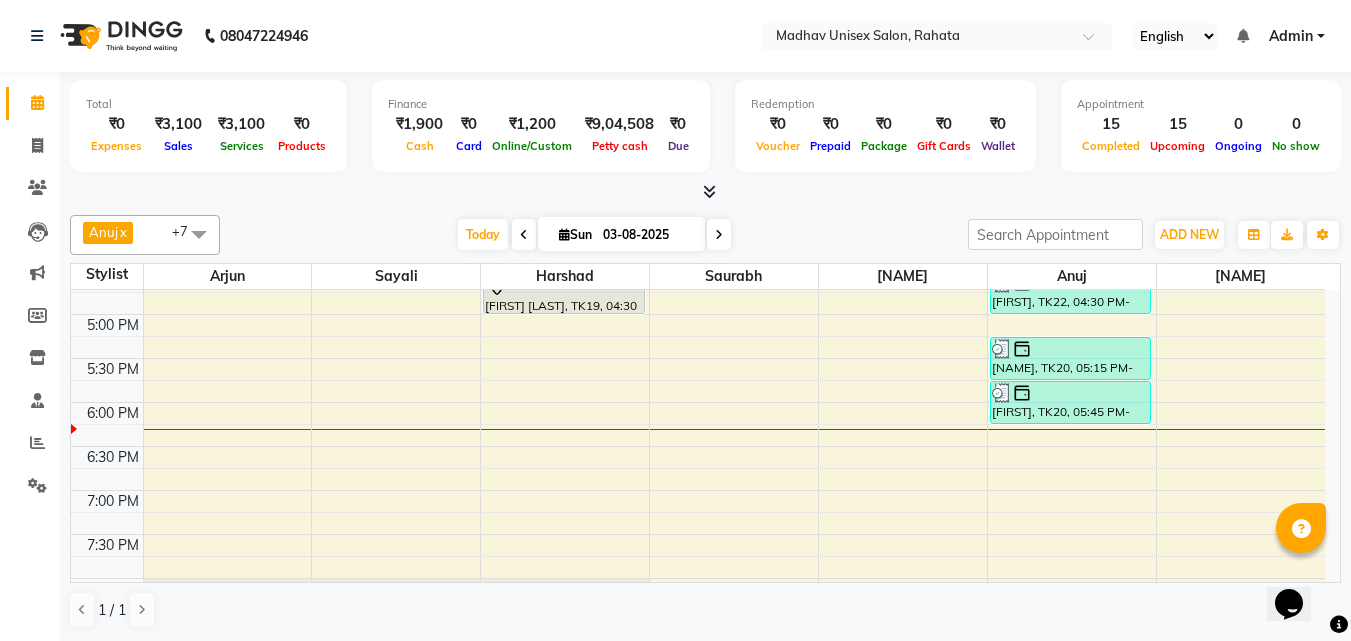 scroll, scrollTop: 986, scrollLeft: 0, axis: vertical 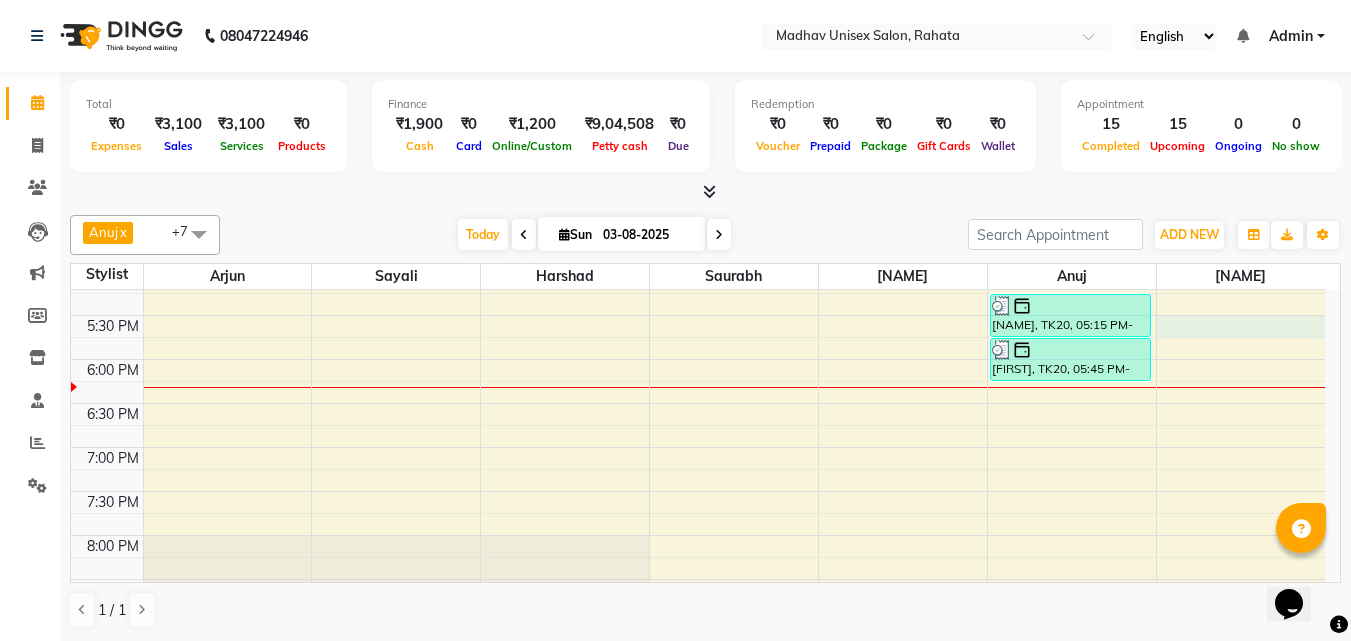 click on "6:00 AM 6:30 AM 7:00 AM 7:30 AM 8:00 AM 8:30 AM 9:00 AM 9:30 AM 10:00 AM 10:30 AM 11:00 AM 11:30 AM 12:00 PM 12:30 PM 1:00 PM 1:30 PM 2:00 PM 2:30 PM 3:00 PM 3:30 PM 4:00 PM 4:30 PM 5:00 PM 5:30 PM 6:00 PM 6:30 PM 7:00 PM 7:30 PM 8:00 PM 8:30 PM 9:00 PM 9:30 PM 10:00 PM 10:30 PM             [NAME], TK16, 02:45 PM-03:15 PM, Beard (Men)  - Beard Trim             [NAME], TK11, 03:00 PM-03:30 PM, Haircut (Men)  - Mens Haircut W/O Wash             [NAME], TK12, 09:00 AM-09:30 AM, Haircut (Men)  - Mens Haircut W/O Wash             [NAME], TK12, 09:30 AM-10:00 AM, Globle Colour (Men)  - Majirel             [NAME], TK13, 10:30 AM-11:00 AM, Haircut (Men)  - Mens Haircut W/O Wash             [NAME], TK13, 11:00 AM-11:30 AM, Beard (Men)  - Crafting / Shaving             [NAME], TK14, 12:00 PM-12:30 PM, Haircut (Men)  - Mens Haircut W/O Wash             [NAME], TK14, 12:30 PM-01:00 PM, Beard (Men)  - Beard Trim" at bounding box center [698, 51] 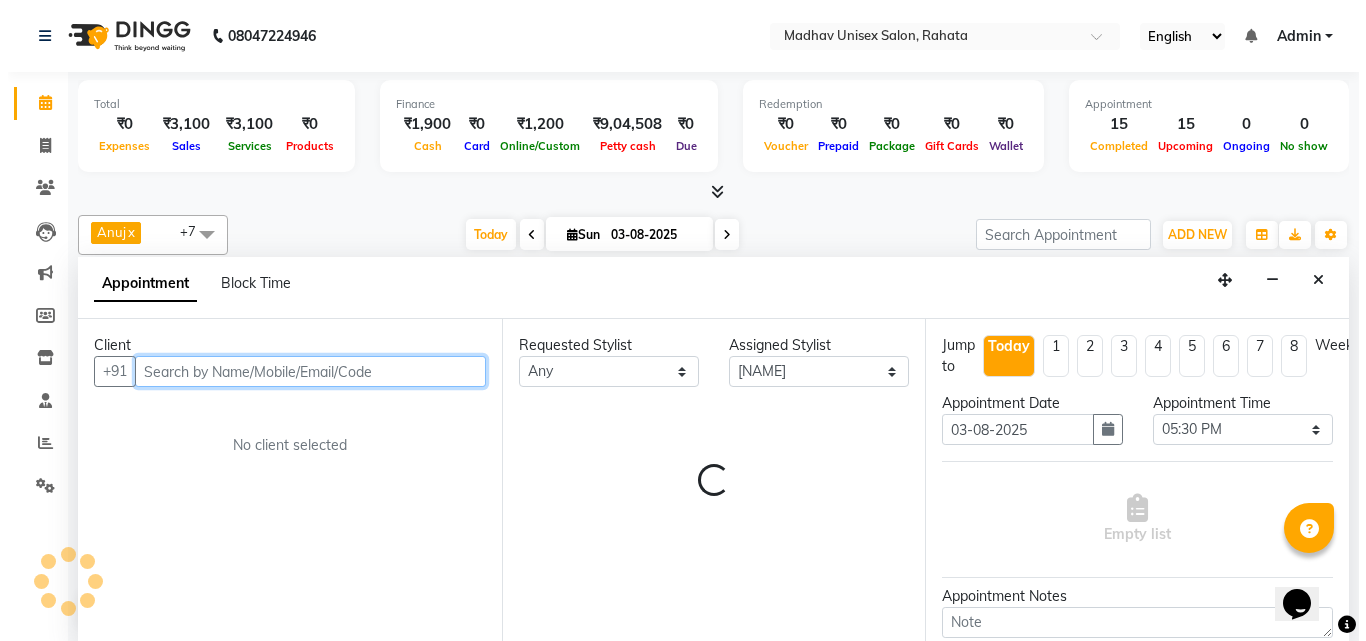 scroll, scrollTop: 1, scrollLeft: 0, axis: vertical 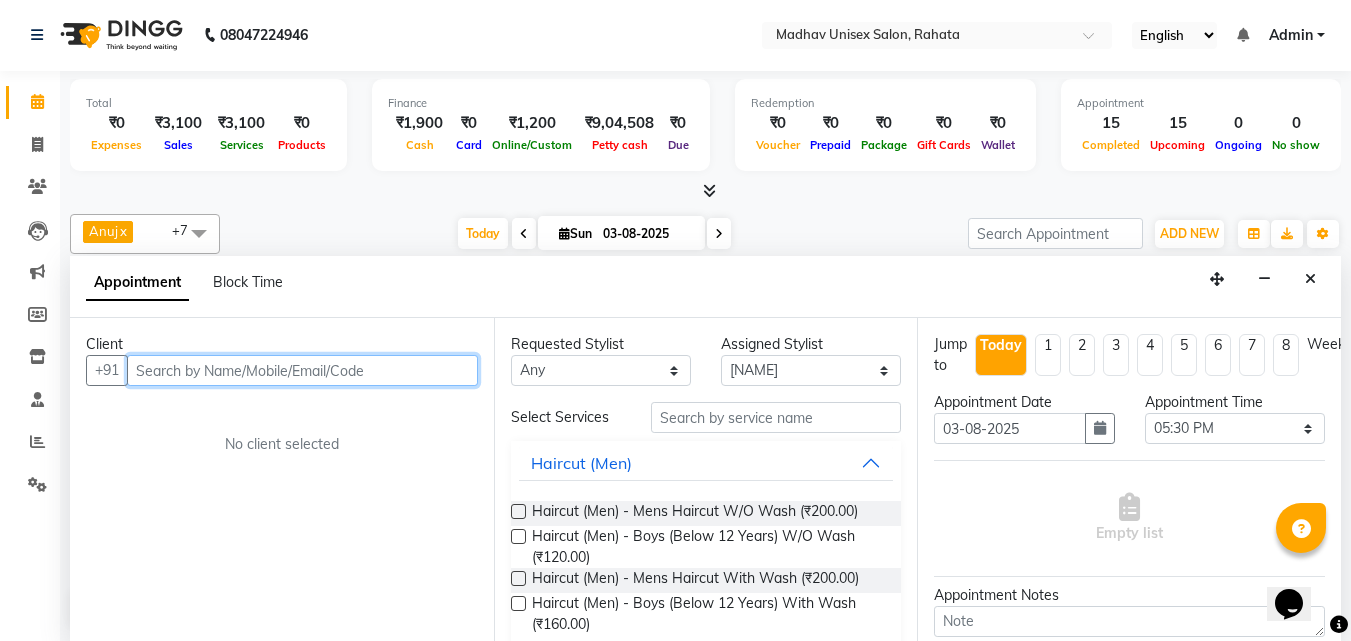 click at bounding box center (302, 370) 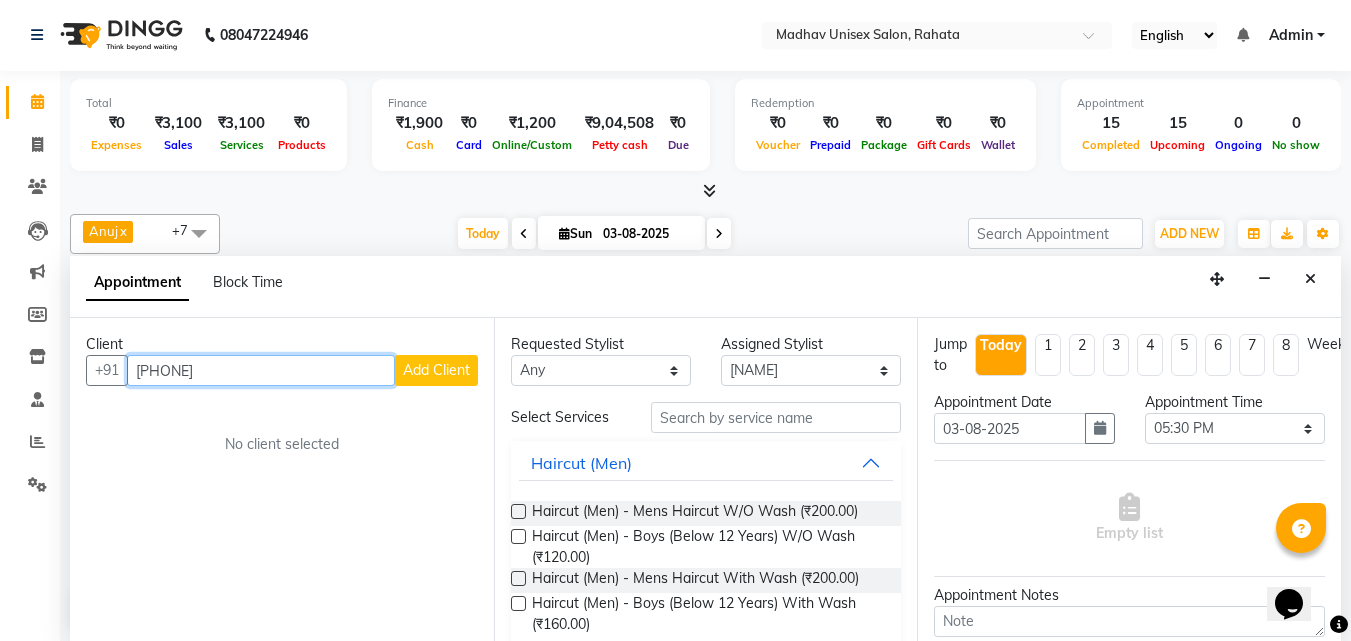 type on "[PHONE]" 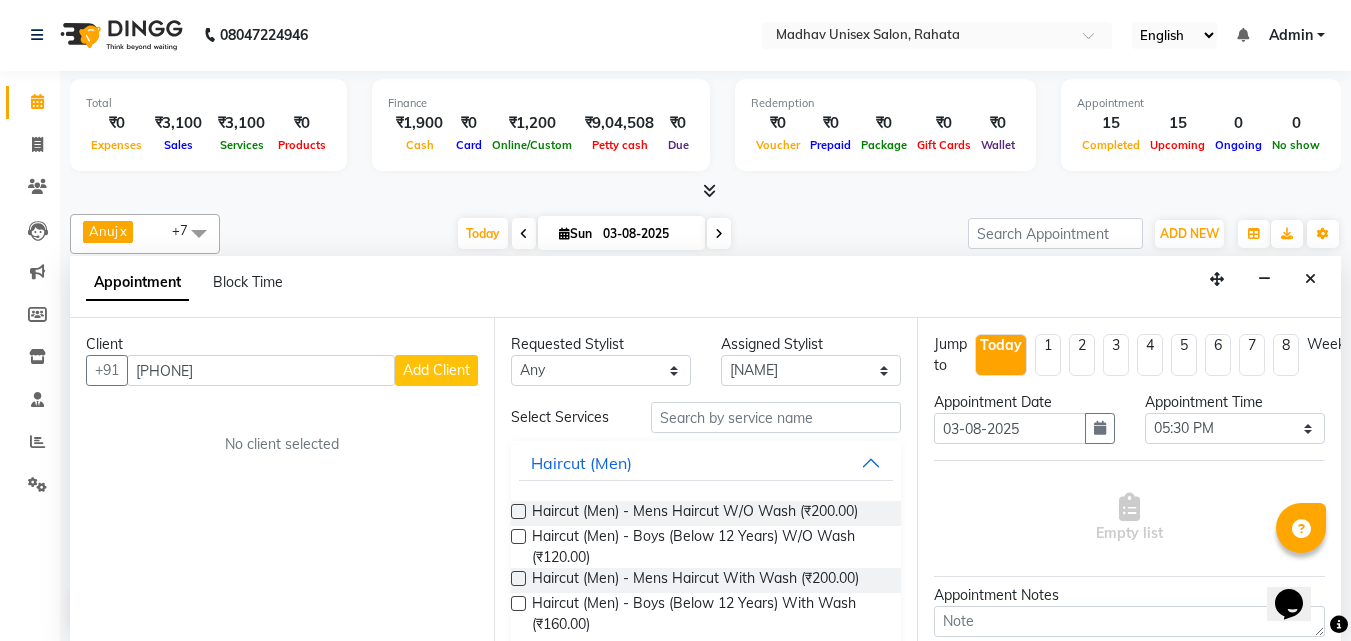 click on "Add Client" at bounding box center (436, 370) 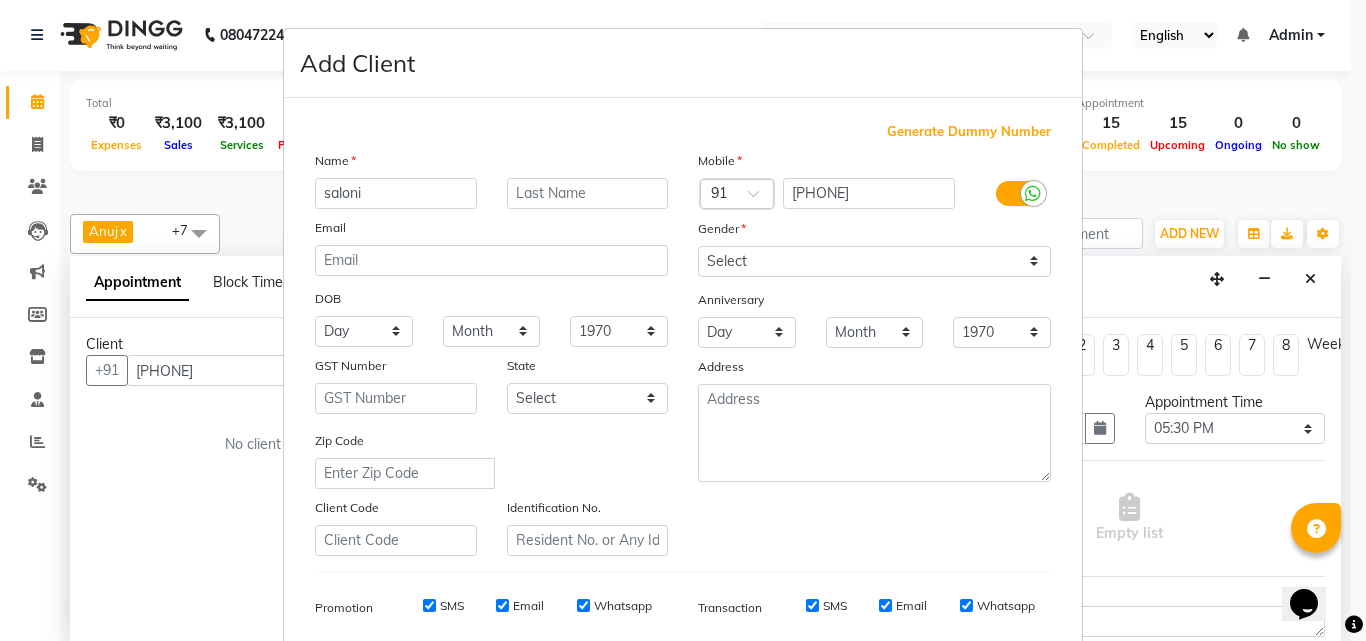type on "saloni" 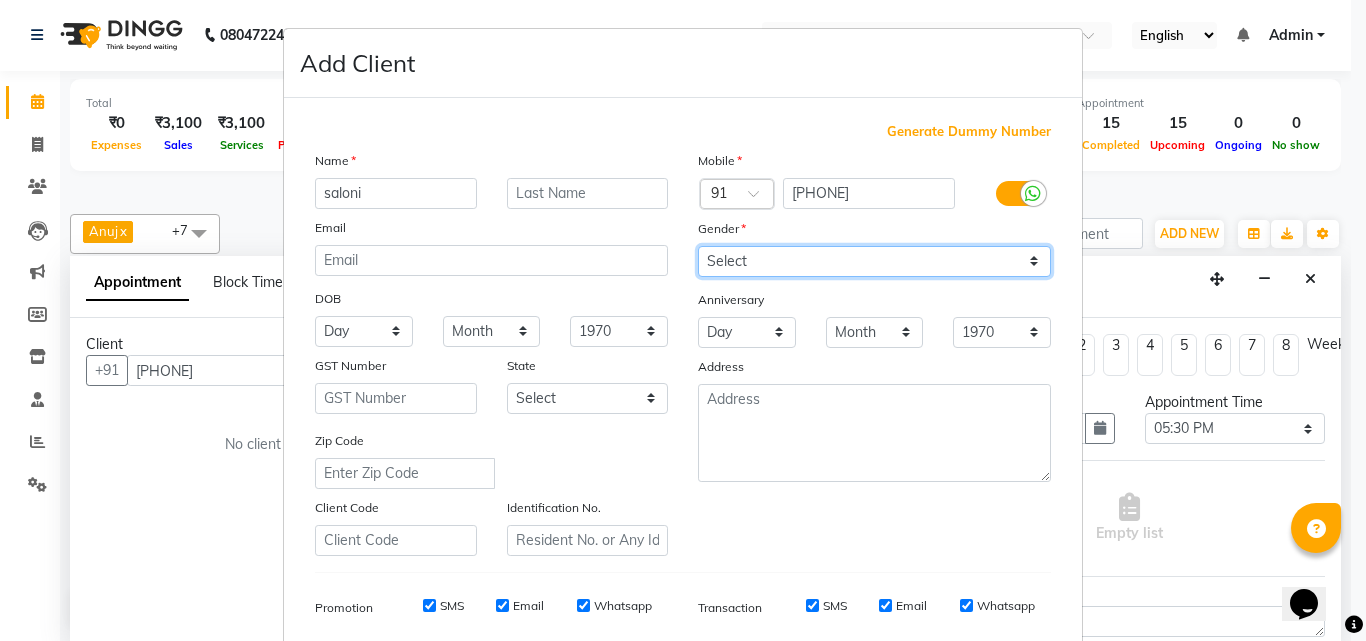 click on "Select Male Female Other Prefer Not To Say" at bounding box center [874, 261] 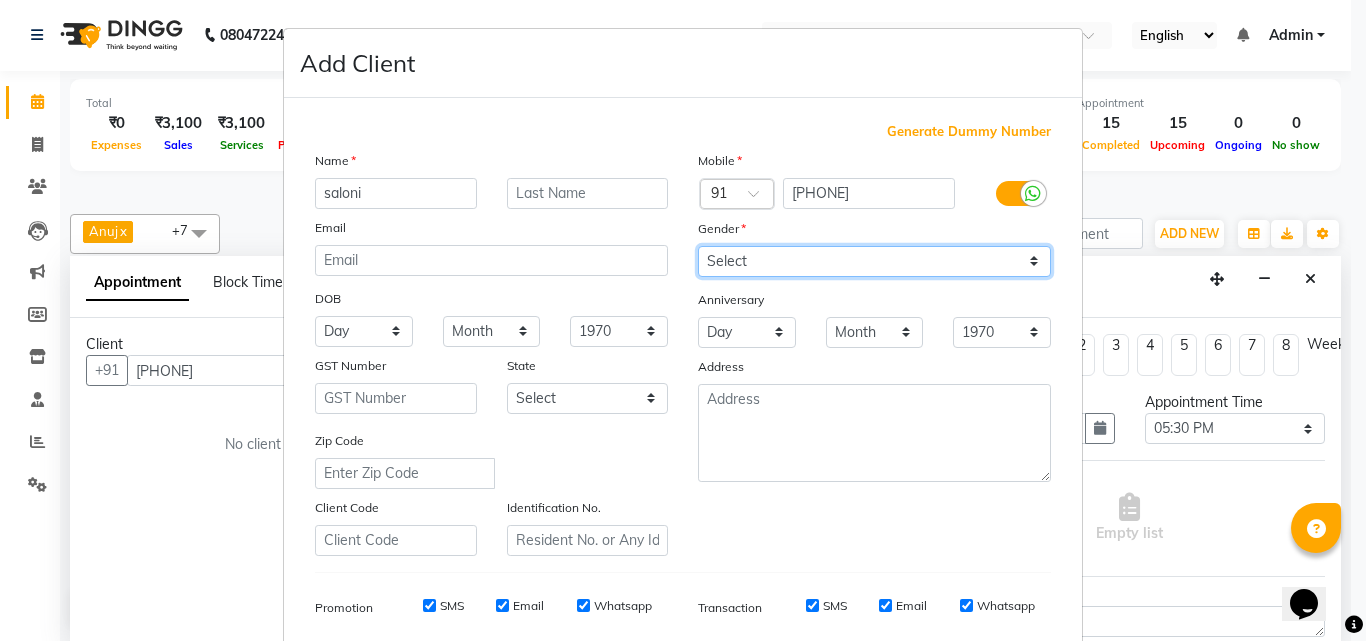 select on "female" 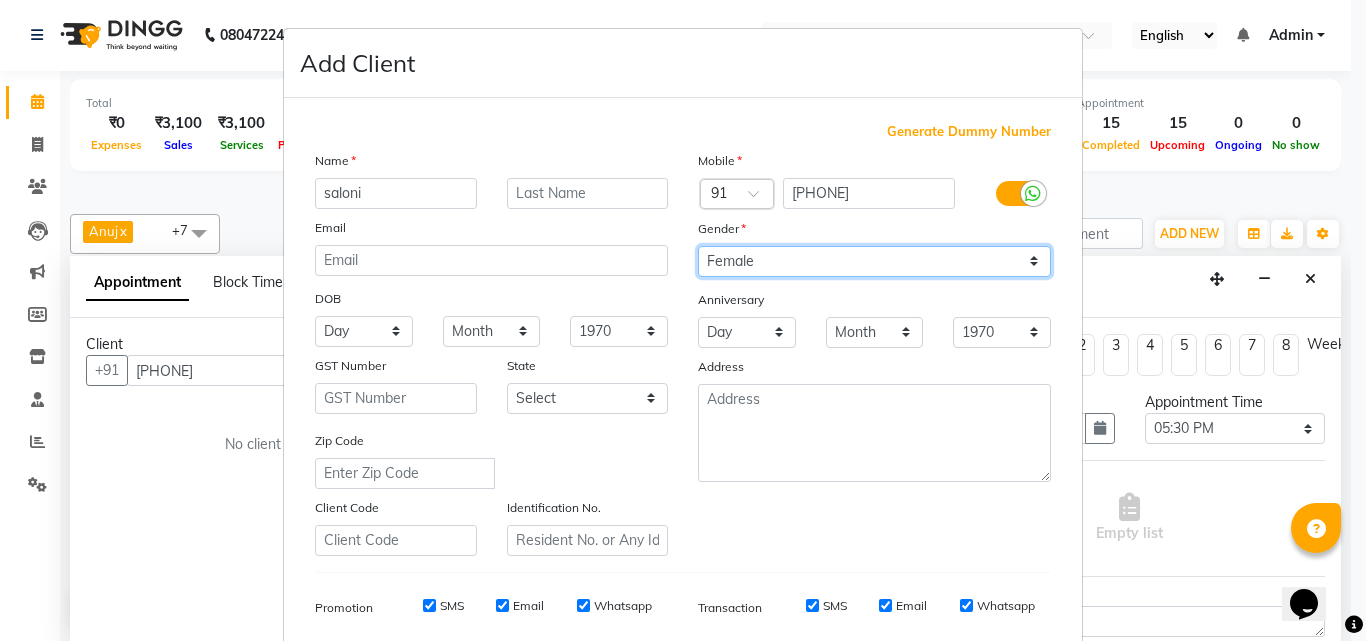 click on "Select Male Female Other Prefer Not To Say" at bounding box center [874, 261] 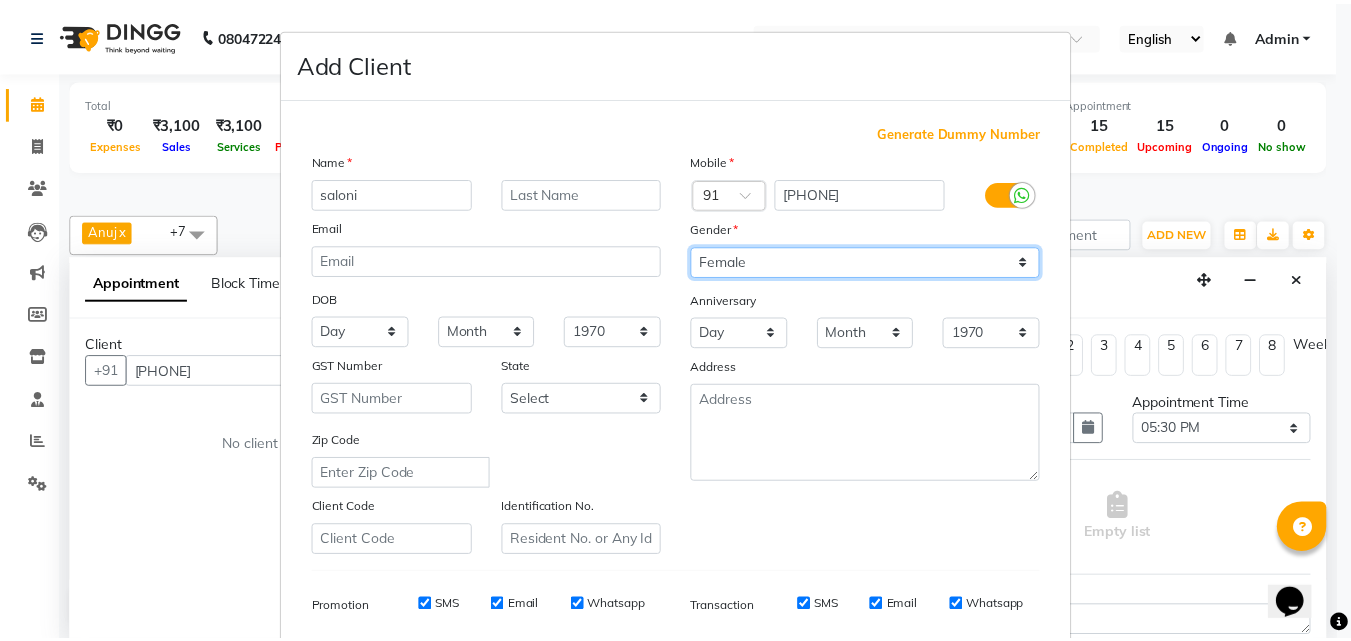 scroll, scrollTop: 282, scrollLeft: 0, axis: vertical 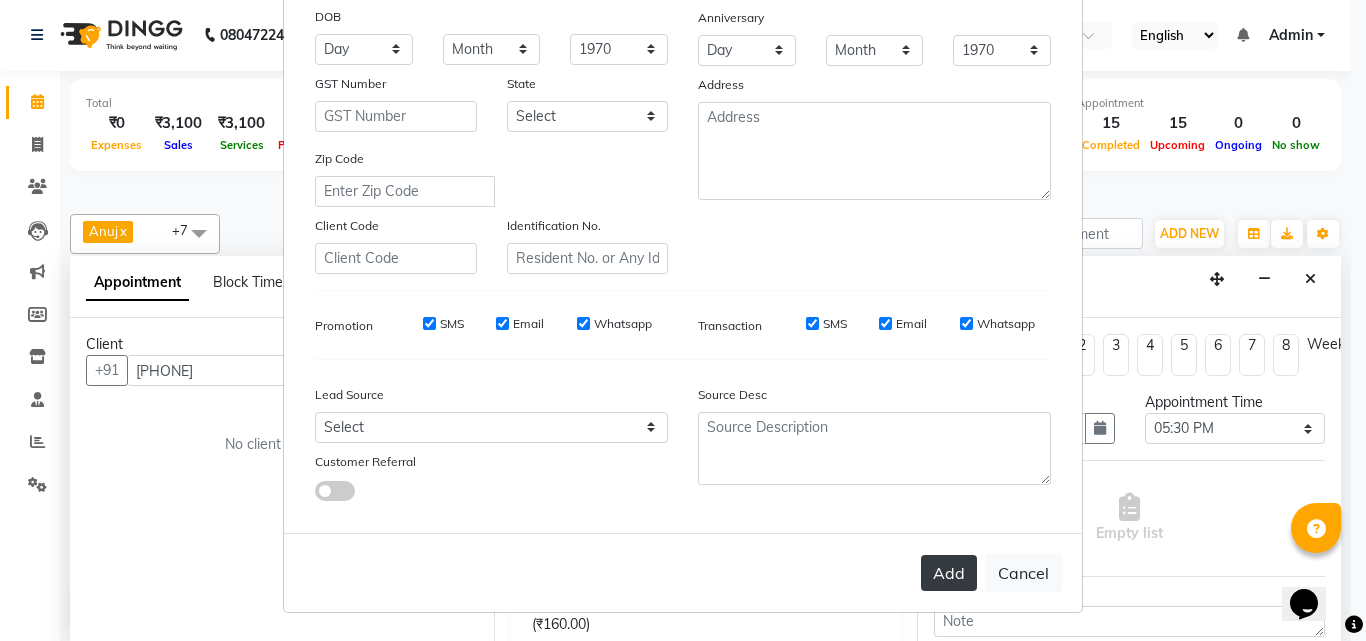 click on "Add" at bounding box center [949, 573] 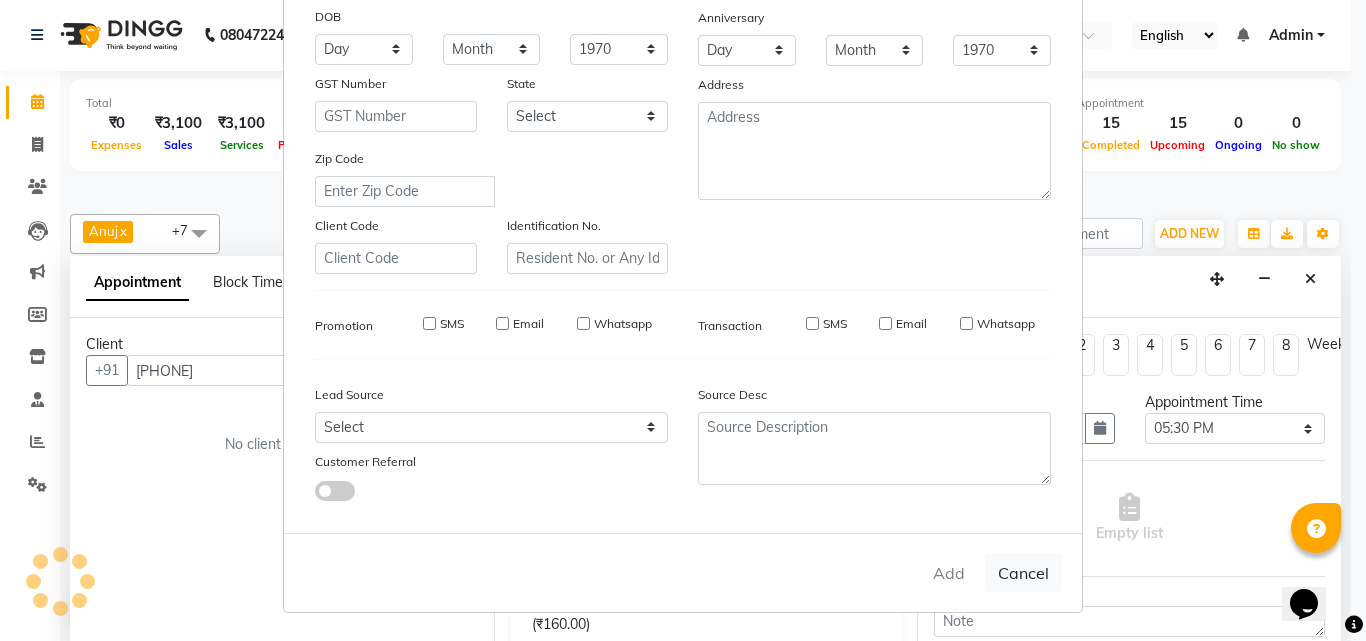 type 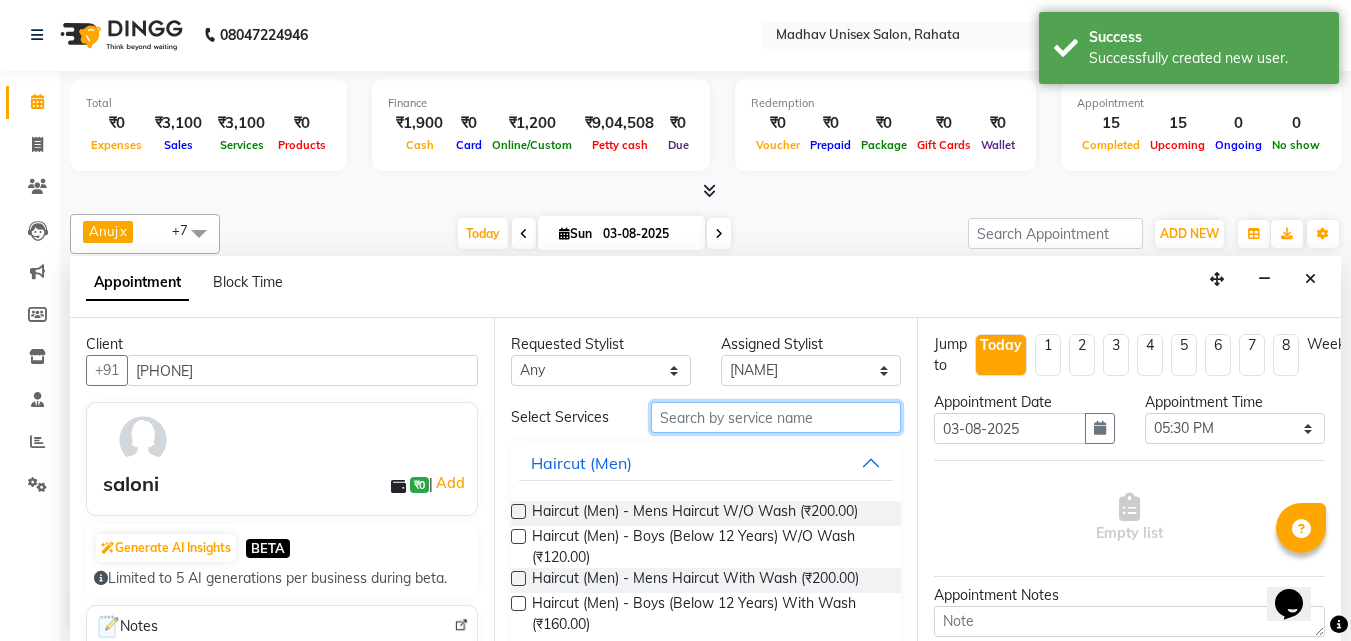 click at bounding box center [776, 417] 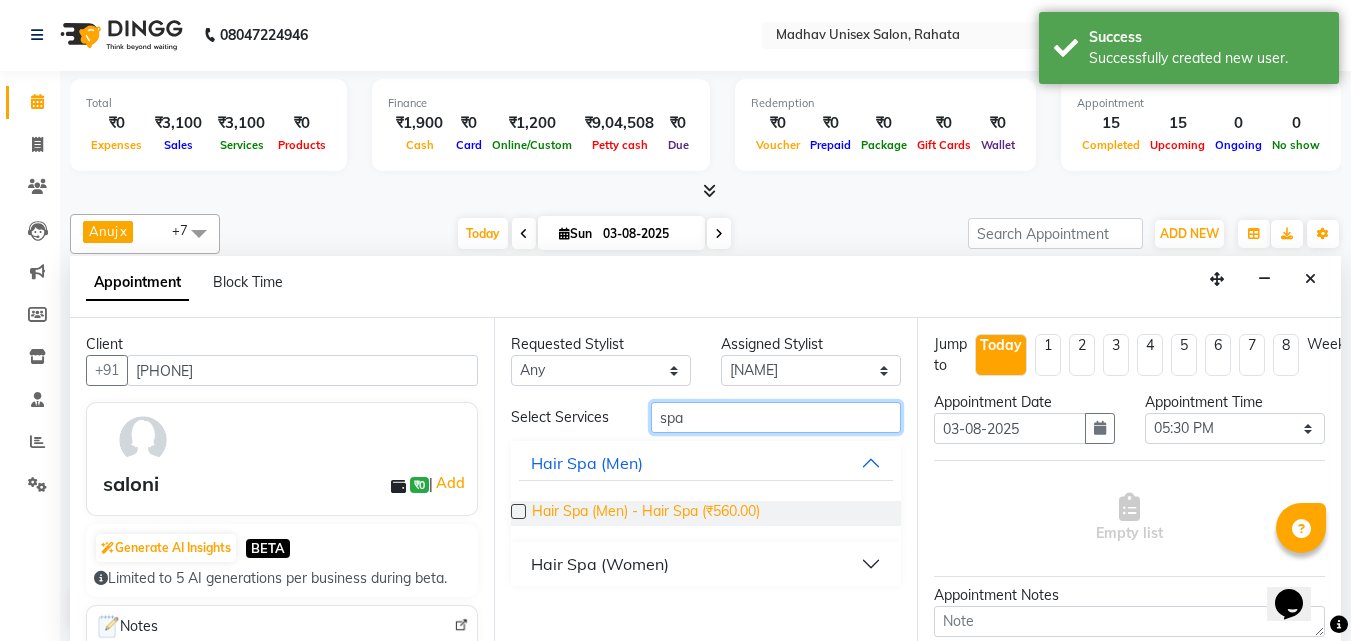 type on "spa" 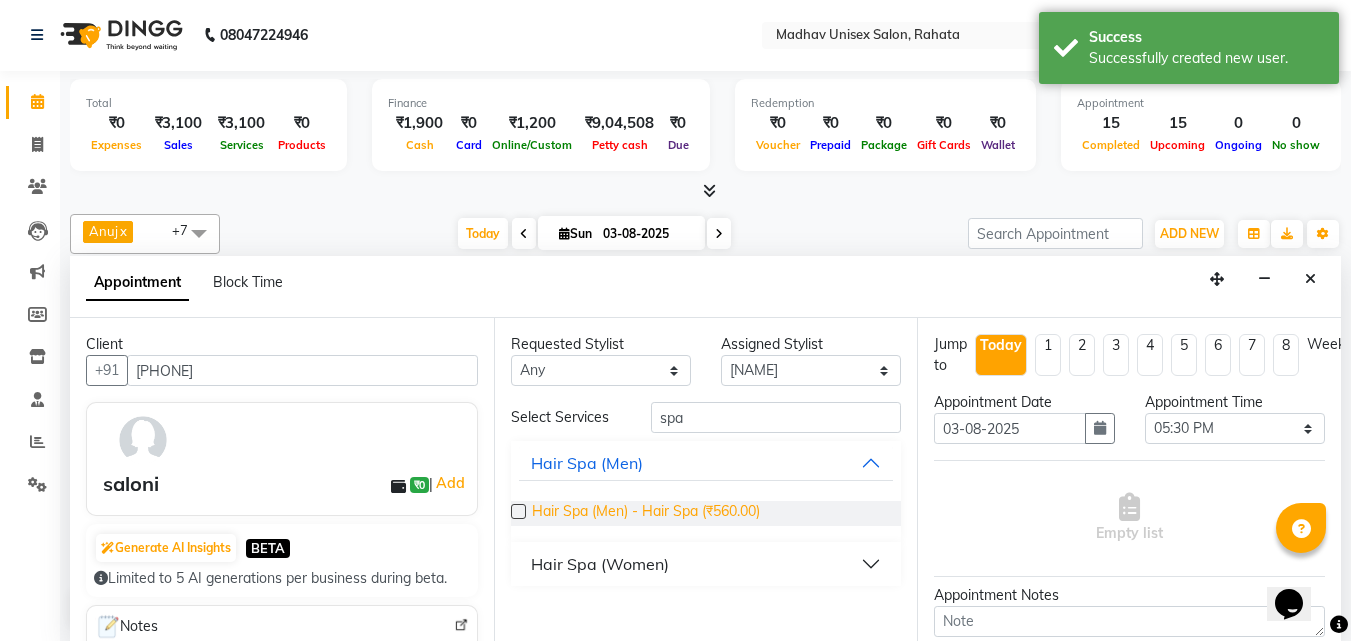 click on "Hair Spa (Men)  - Hair Spa (₹560.00)" at bounding box center [646, 513] 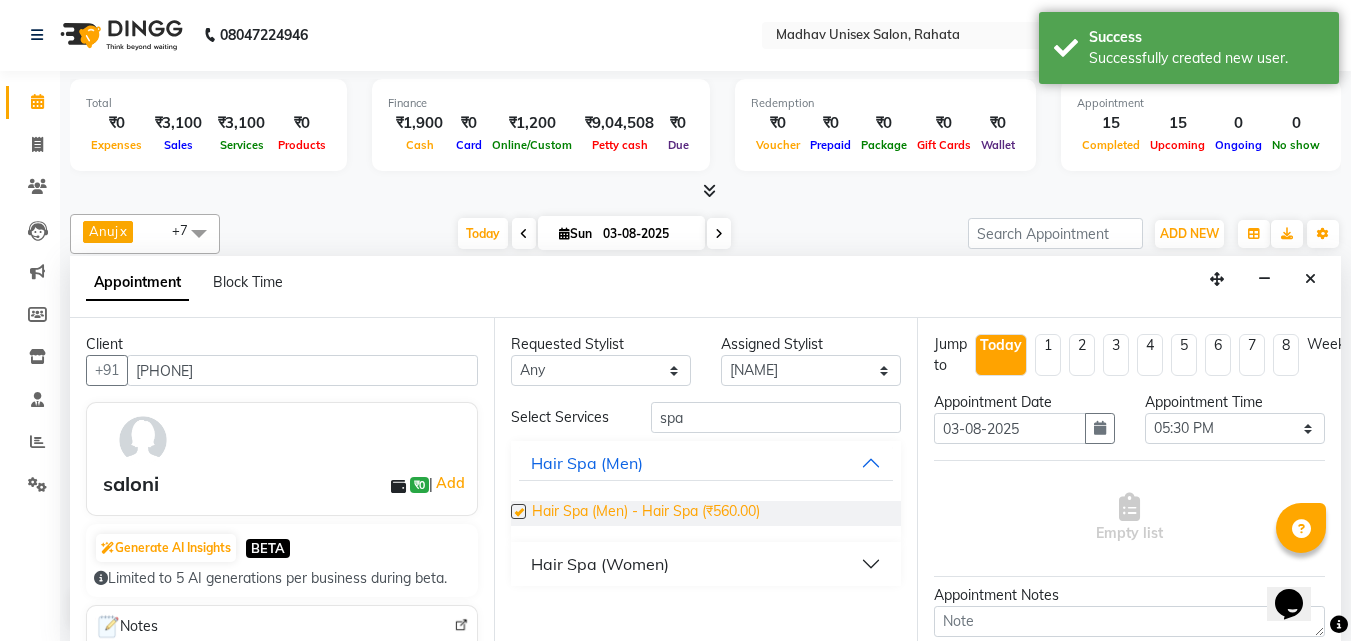 checkbox on "false" 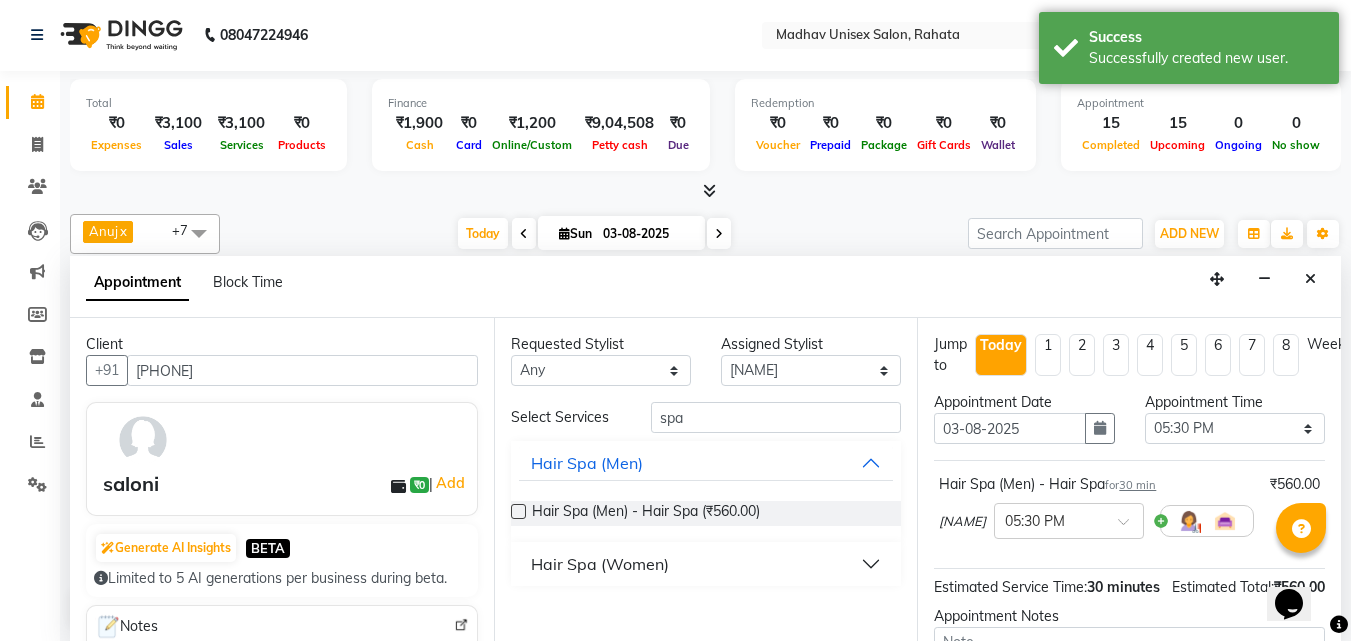 click on "Hair Spa (Women)" at bounding box center [600, 564] 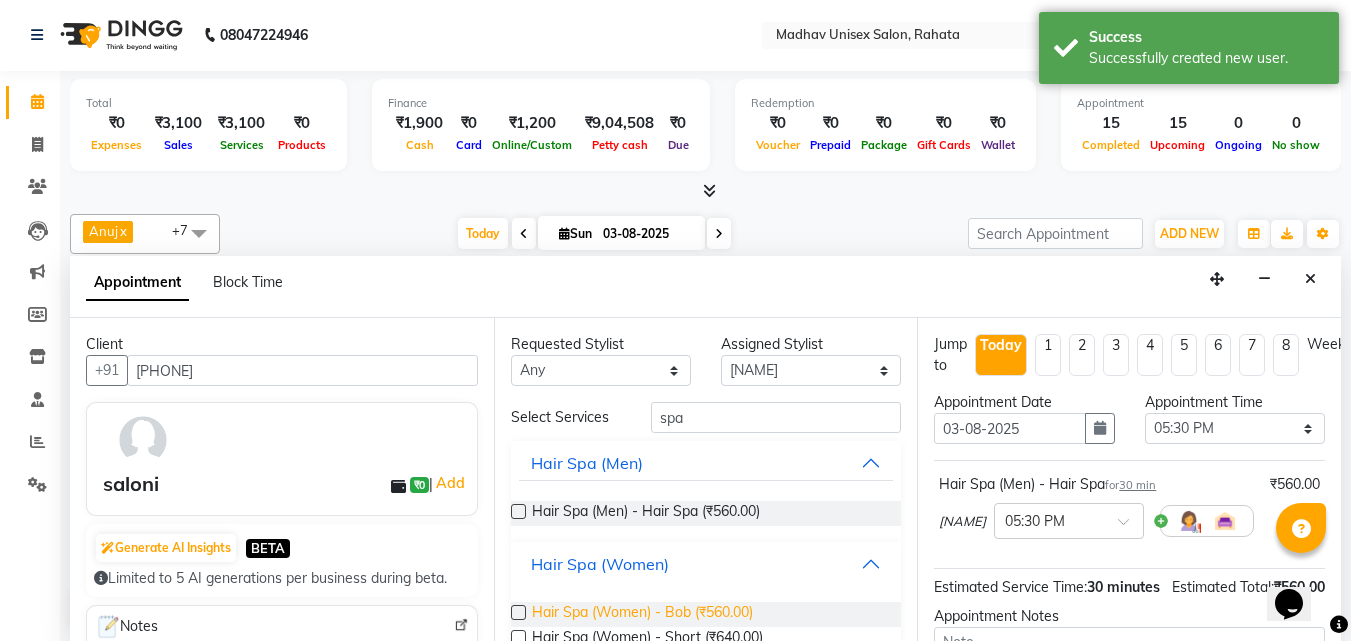 scroll, scrollTop: 93, scrollLeft: 0, axis: vertical 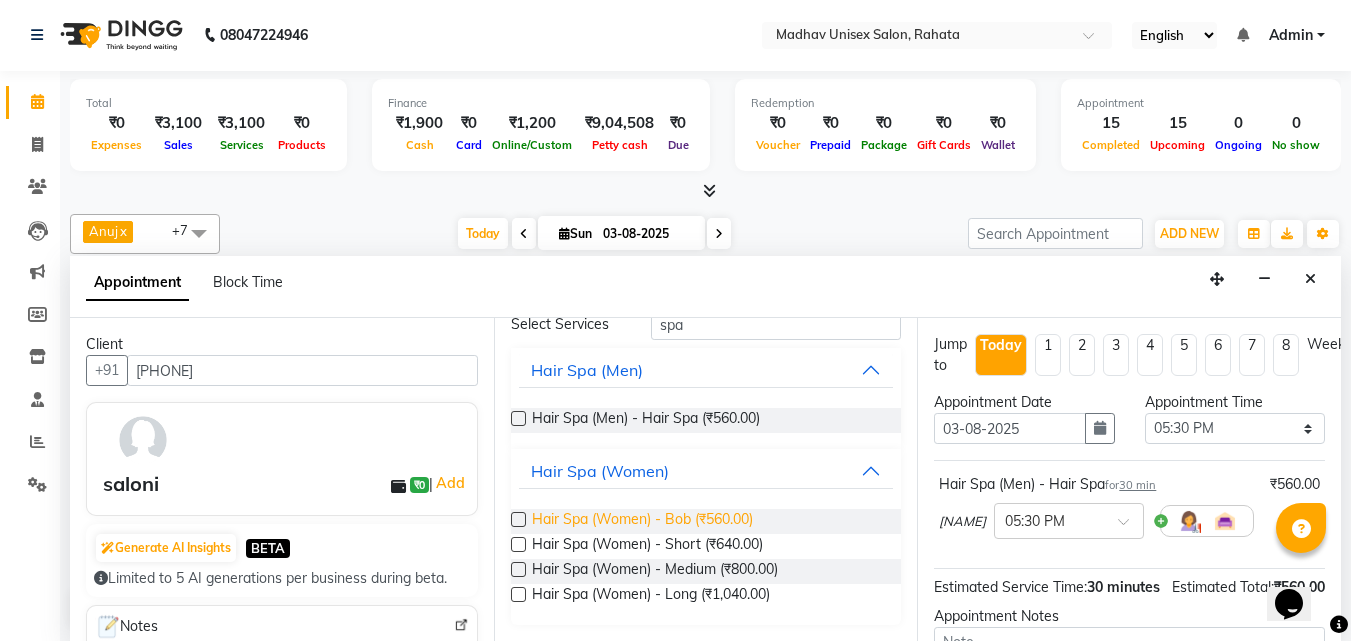 click on "Hair Spa (Women)  - Bob (₹560.00)" at bounding box center [642, 521] 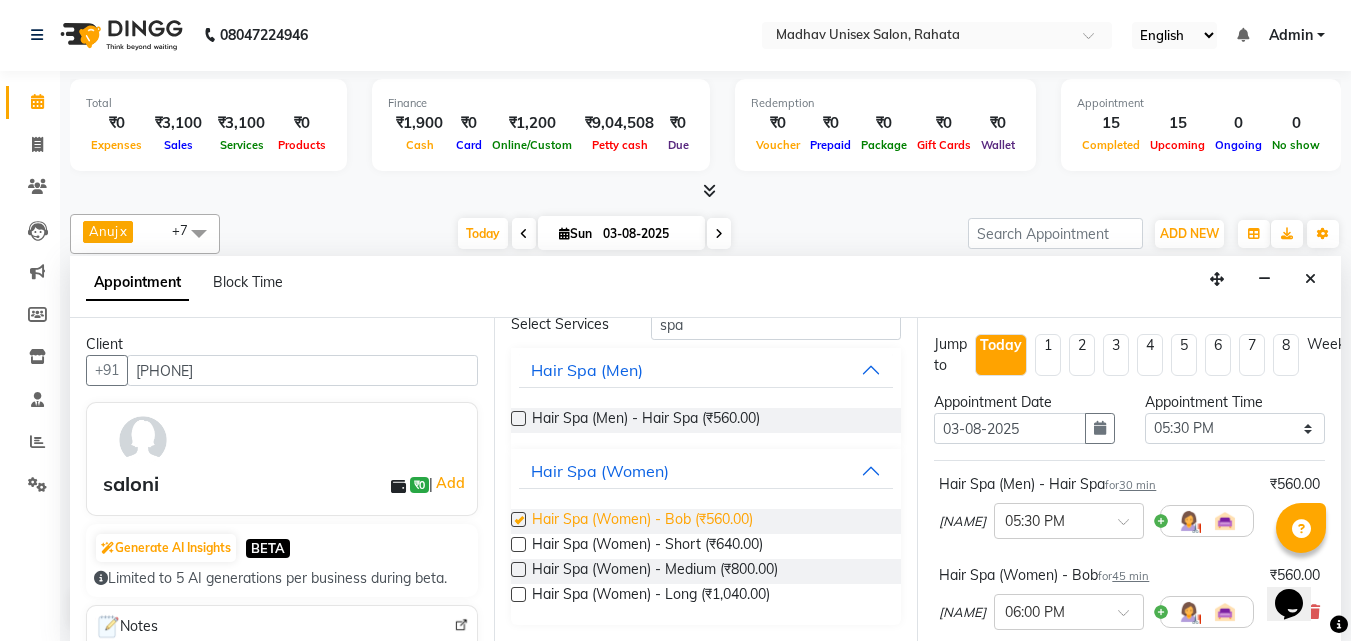 checkbox on "false" 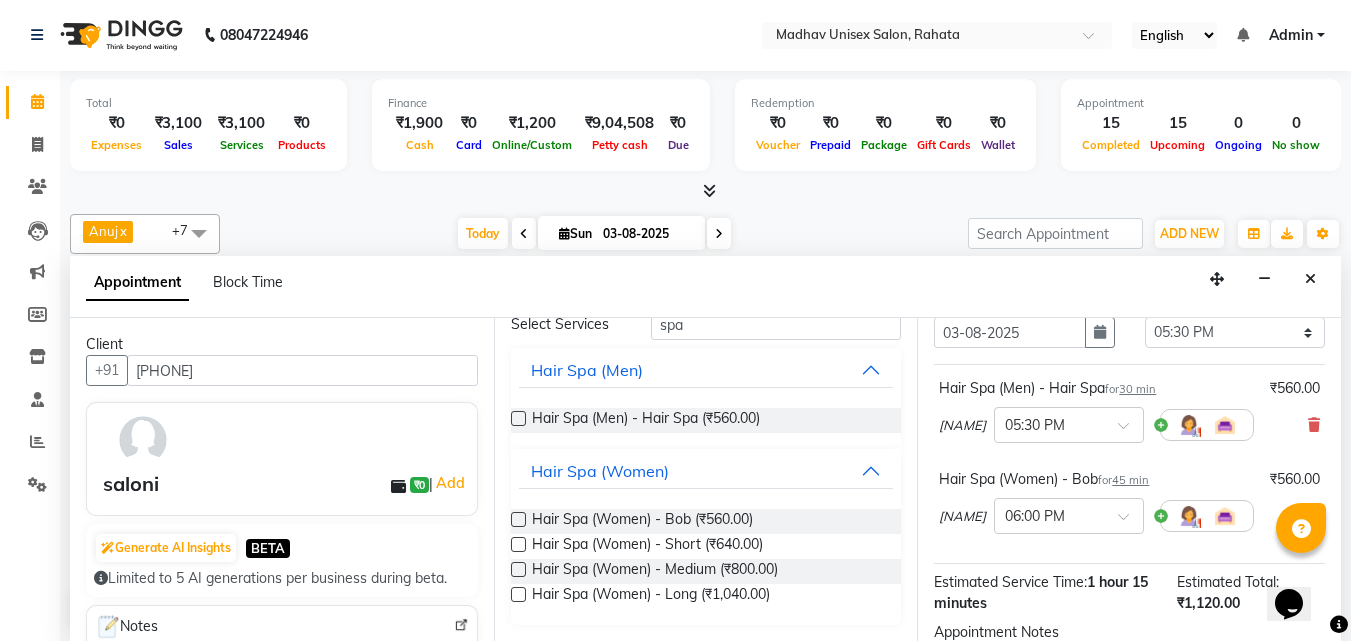 scroll, scrollTop: 92, scrollLeft: 0, axis: vertical 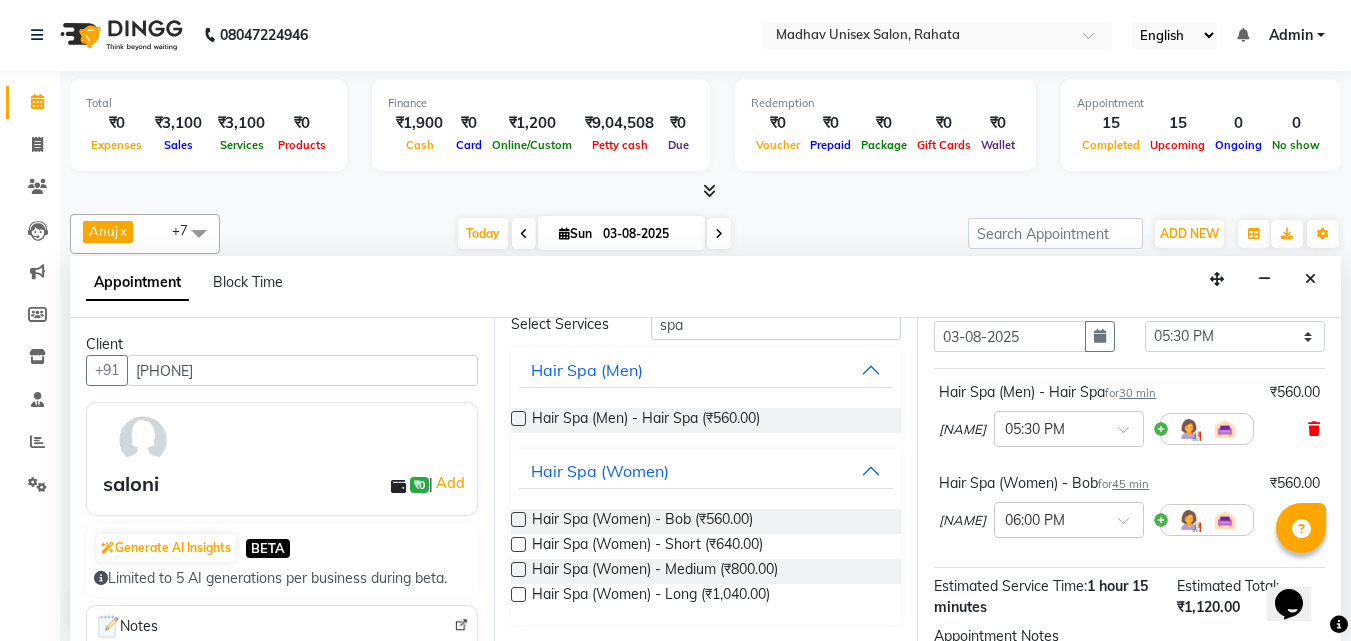 click at bounding box center (1314, 429) 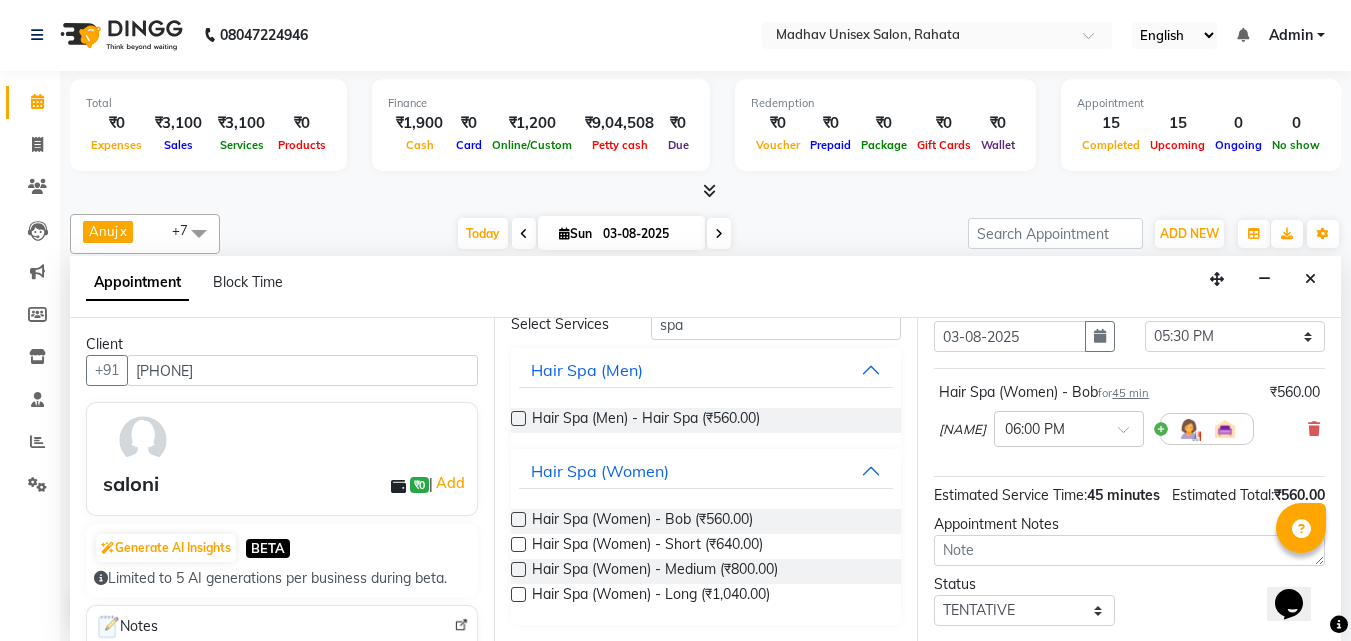 scroll, scrollTop: 239, scrollLeft: 0, axis: vertical 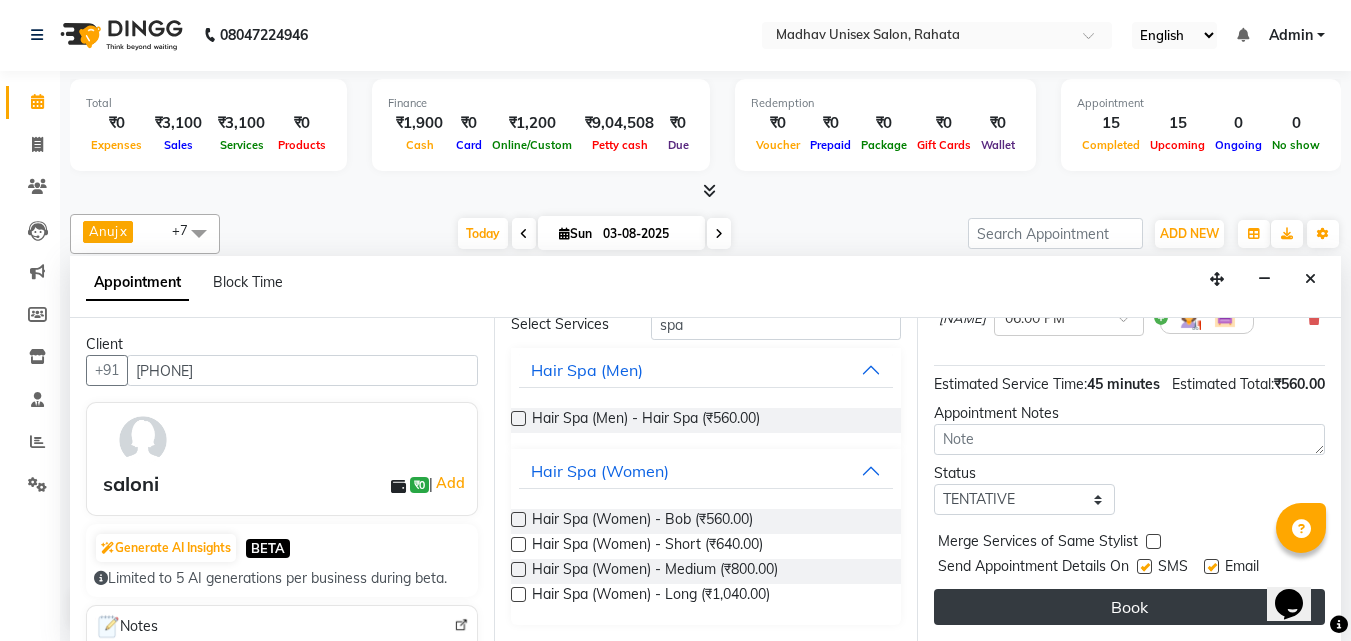 click on "Book" at bounding box center (1129, 607) 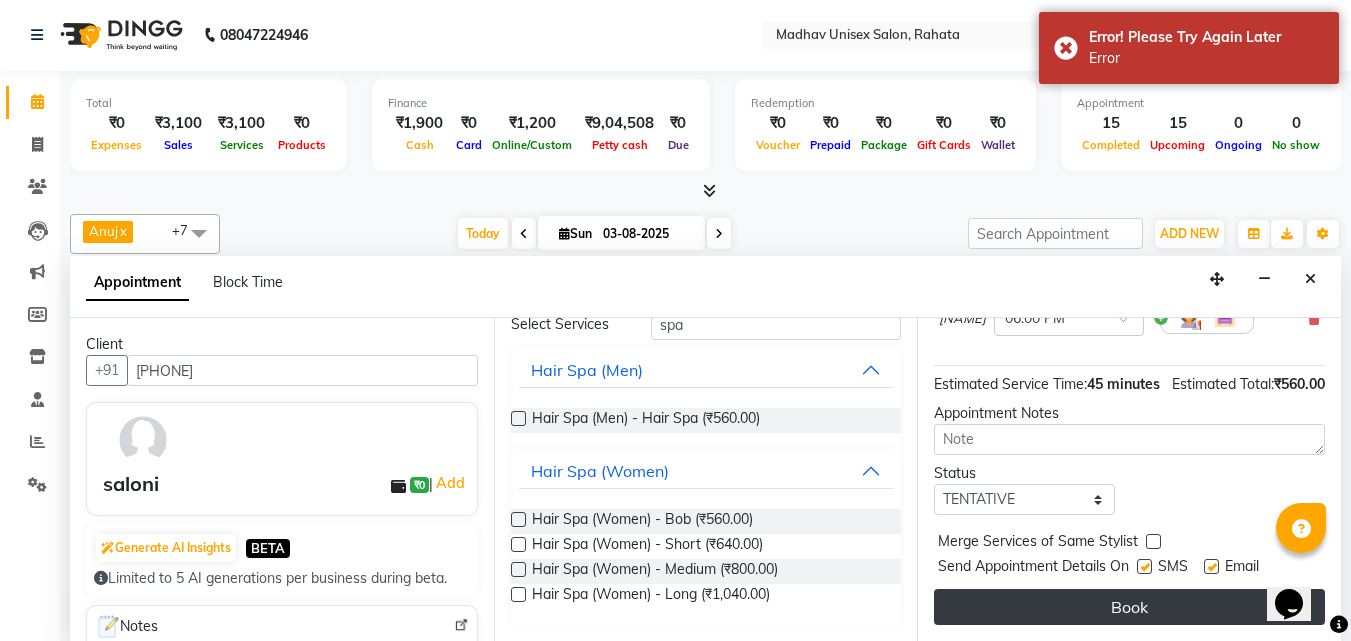 click on "Book" at bounding box center [1129, 607] 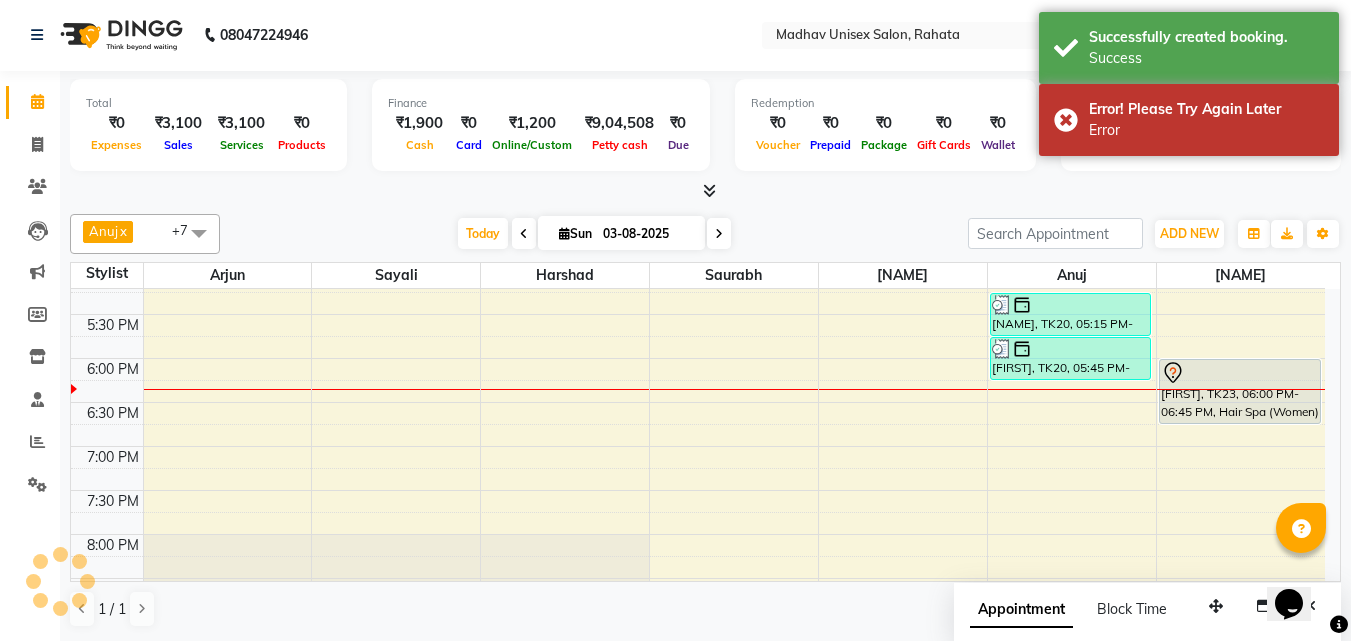 scroll, scrollTop: 0, scrollLeft: 0, axis: both 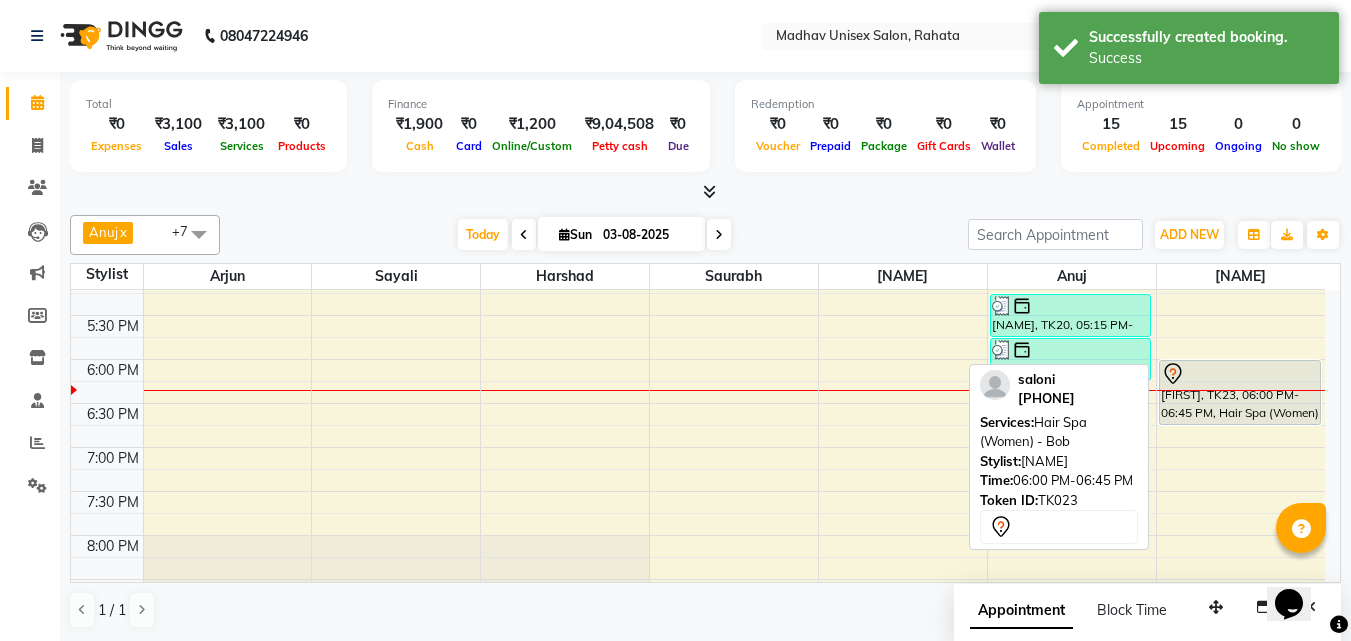 click on "[FIRST], TK23, 06:00 PM-06:45 PM, Hair Spa (Women)  - Bob" at bounding box center [1240, 392] 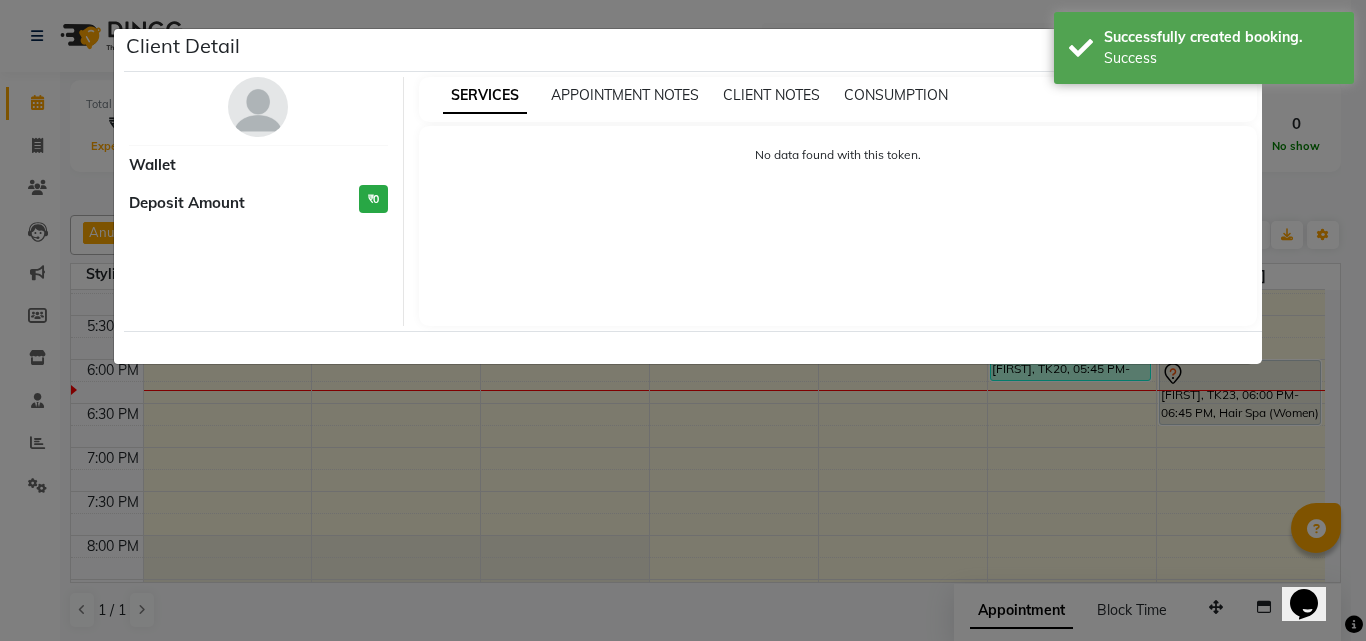select on "7" 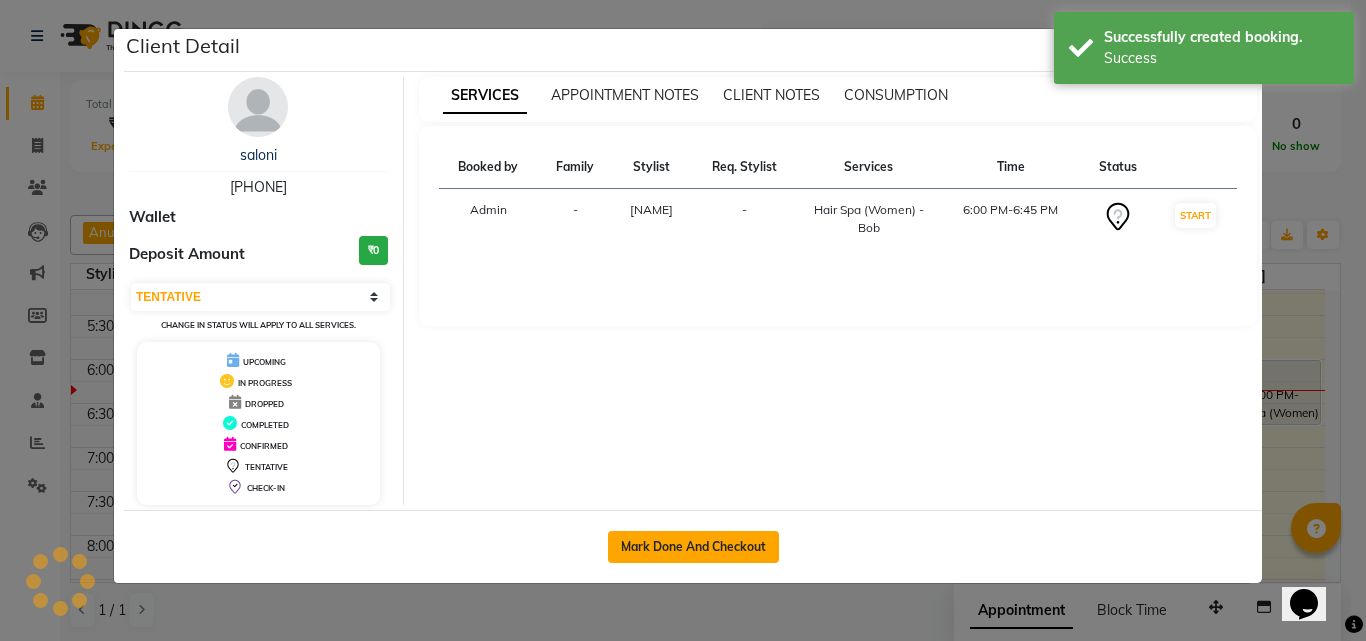 click on "Mark Done And Checkout" 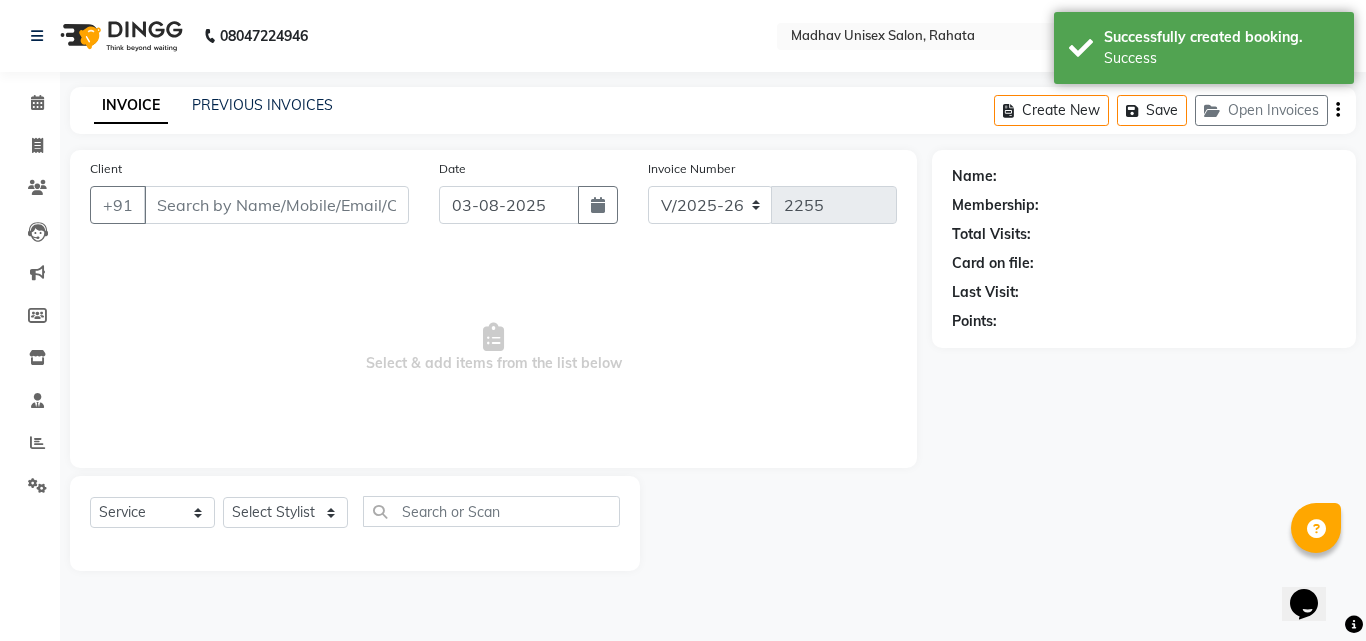 type on "[PHONE]" 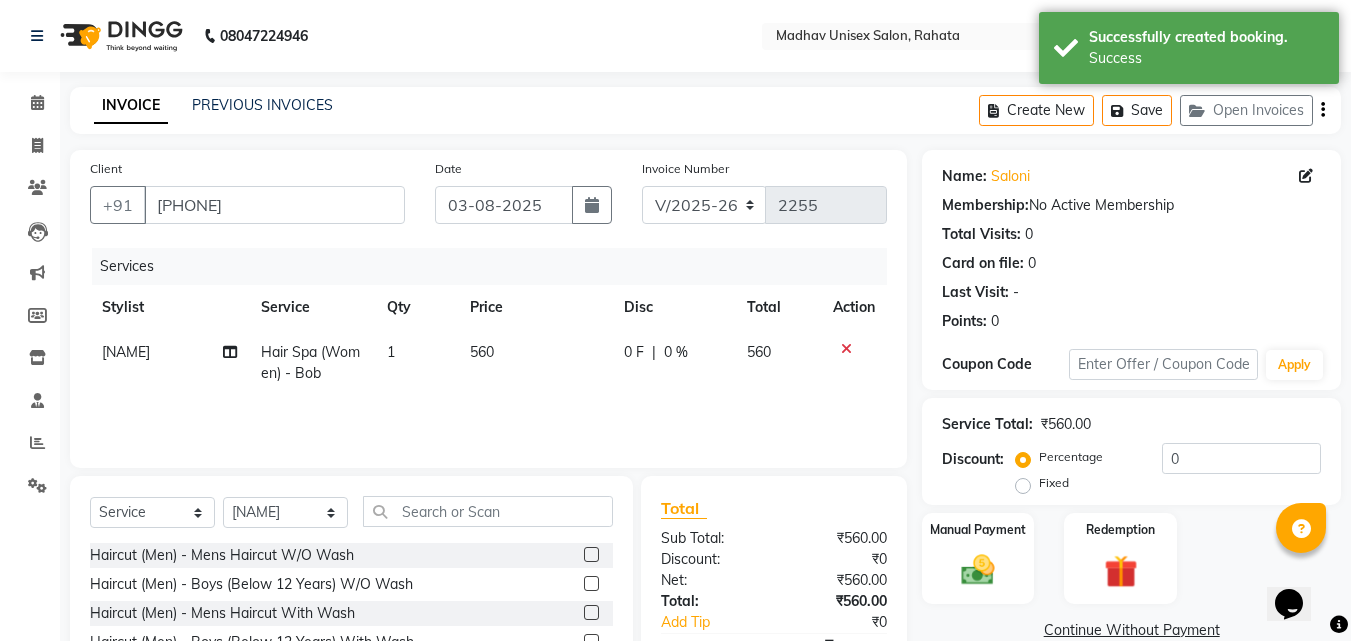 click on "560" 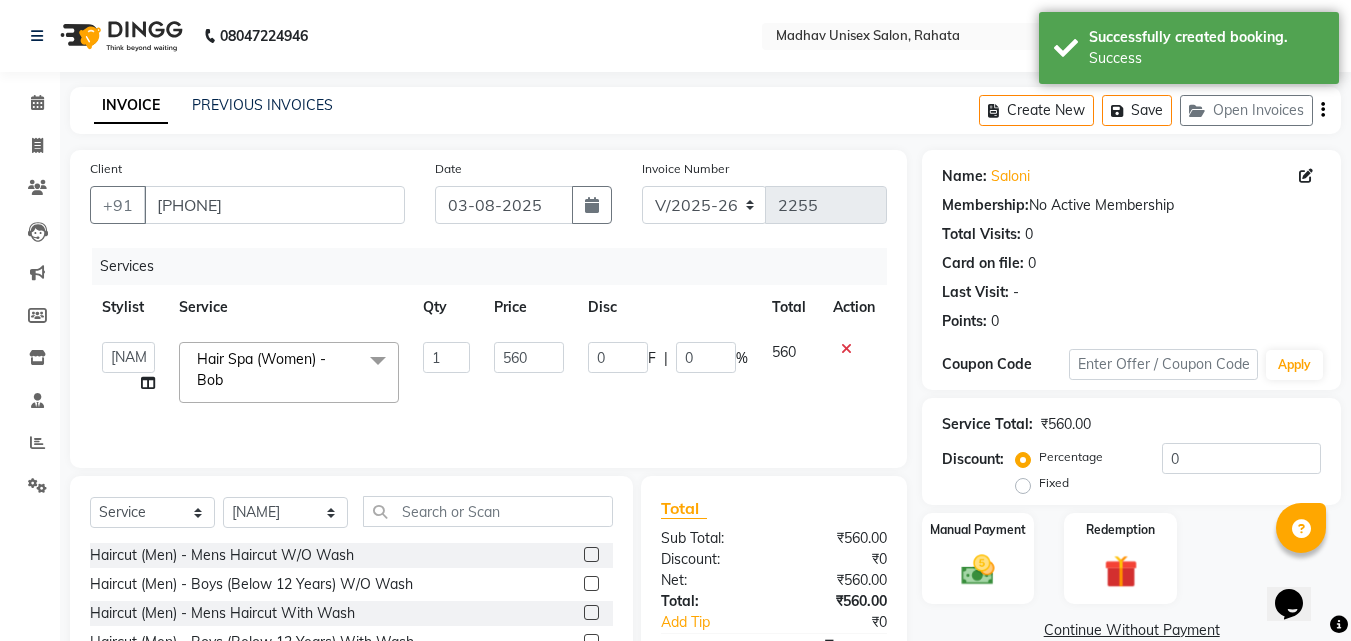 click on "1" 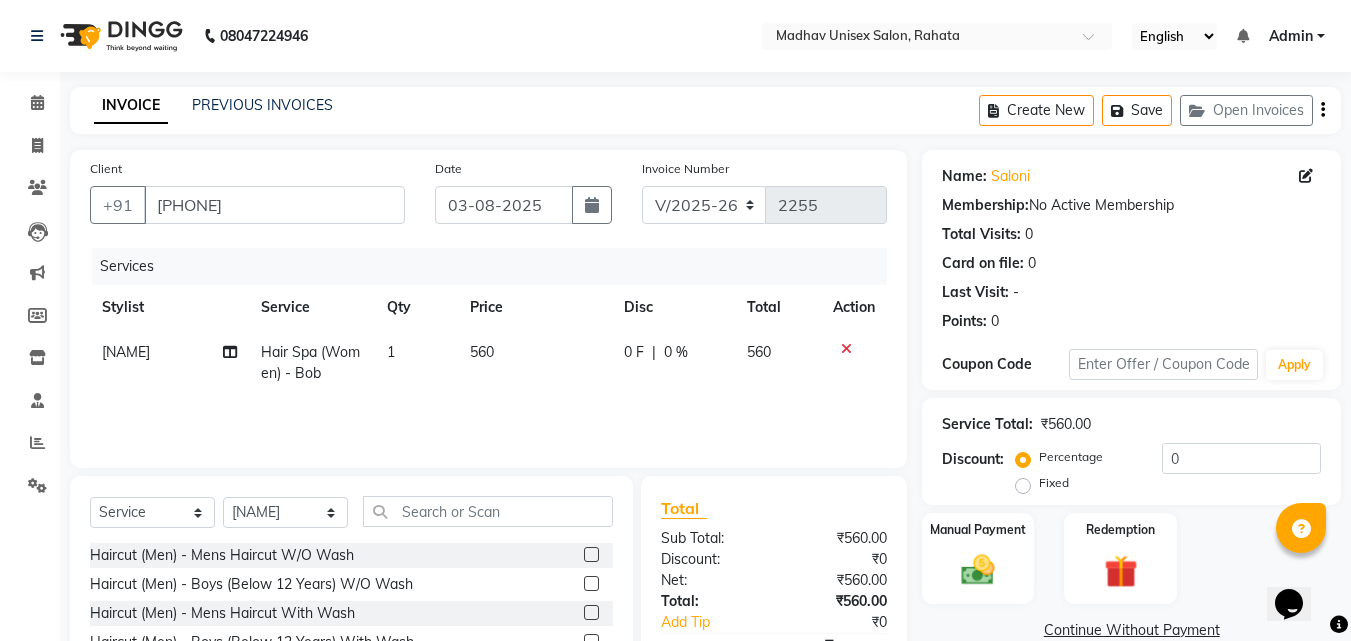 click on "560" 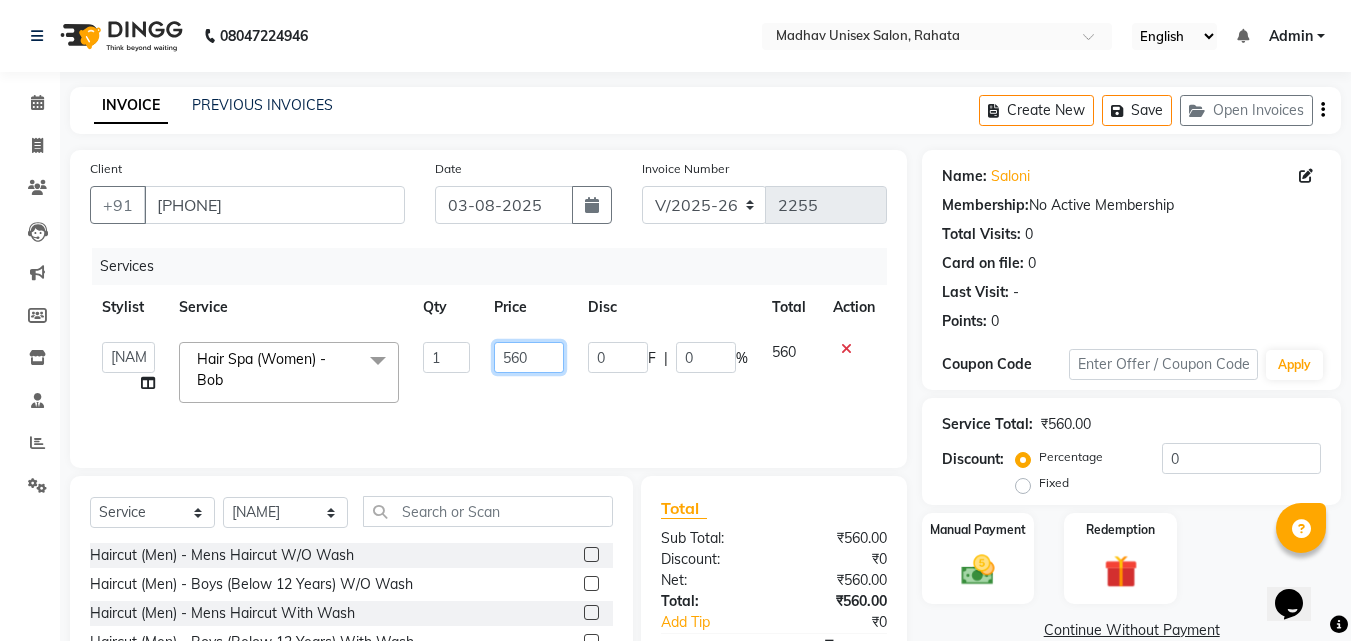 click on "560" 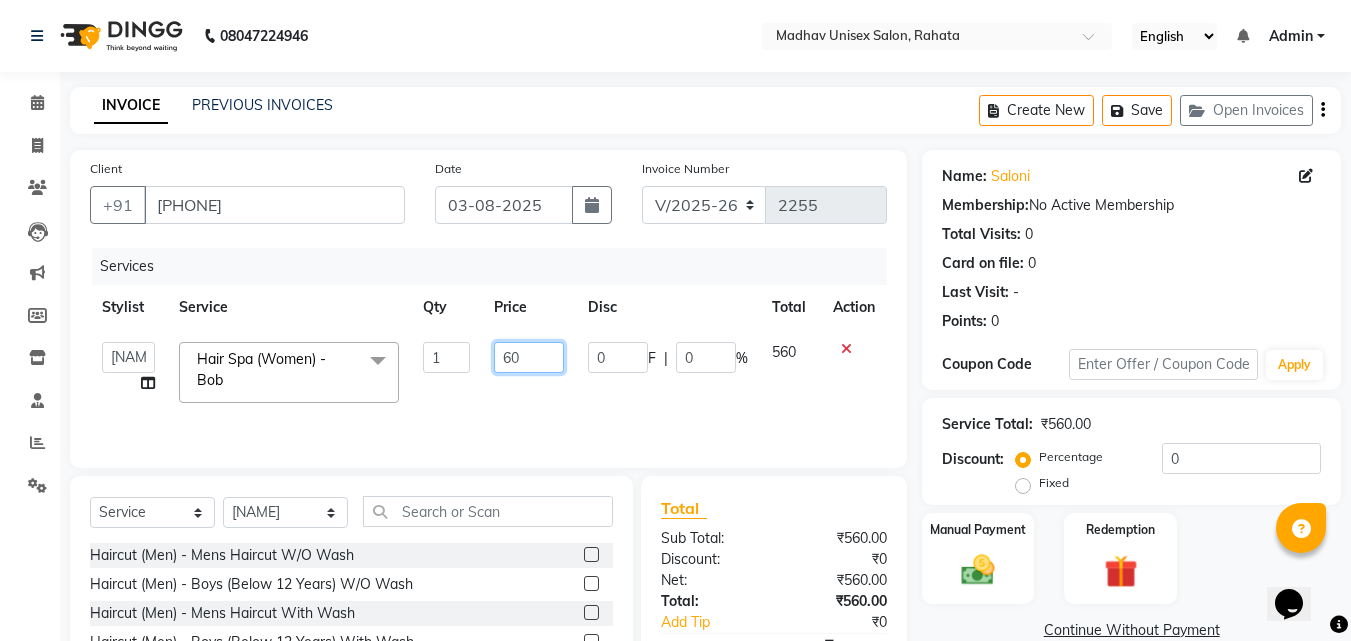 type on "600" 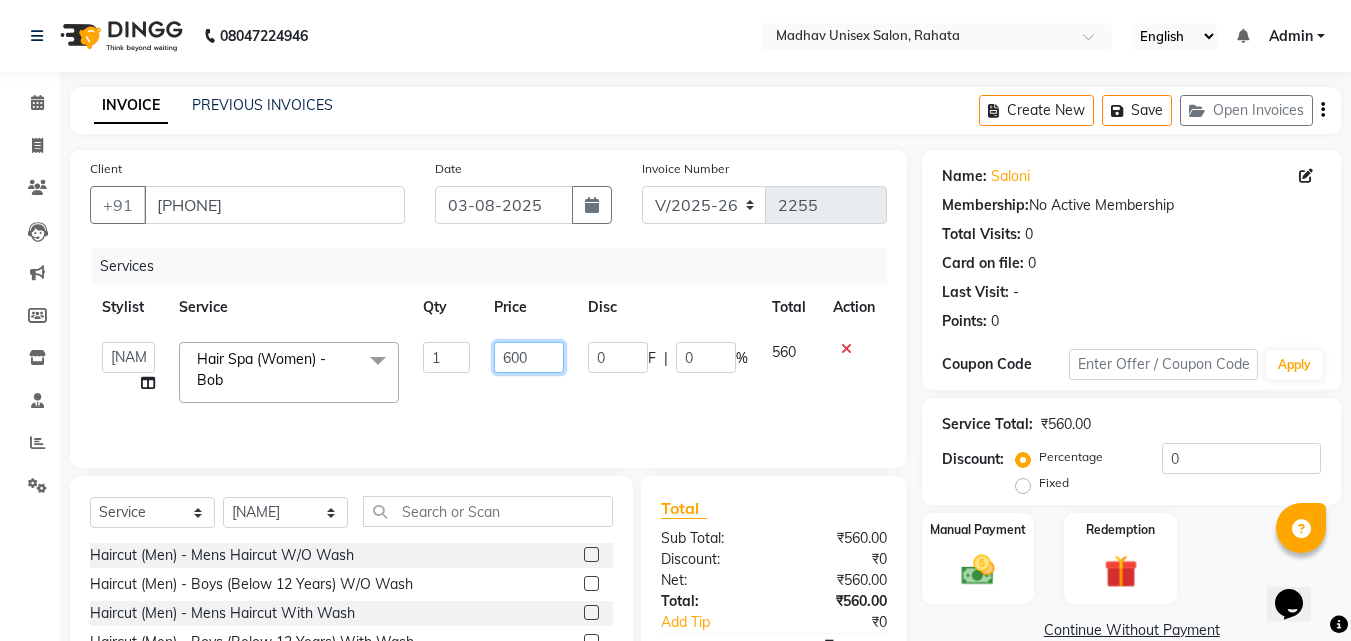 scroll, scrollTop: 160, scrollLeft: 0, axis: vertical 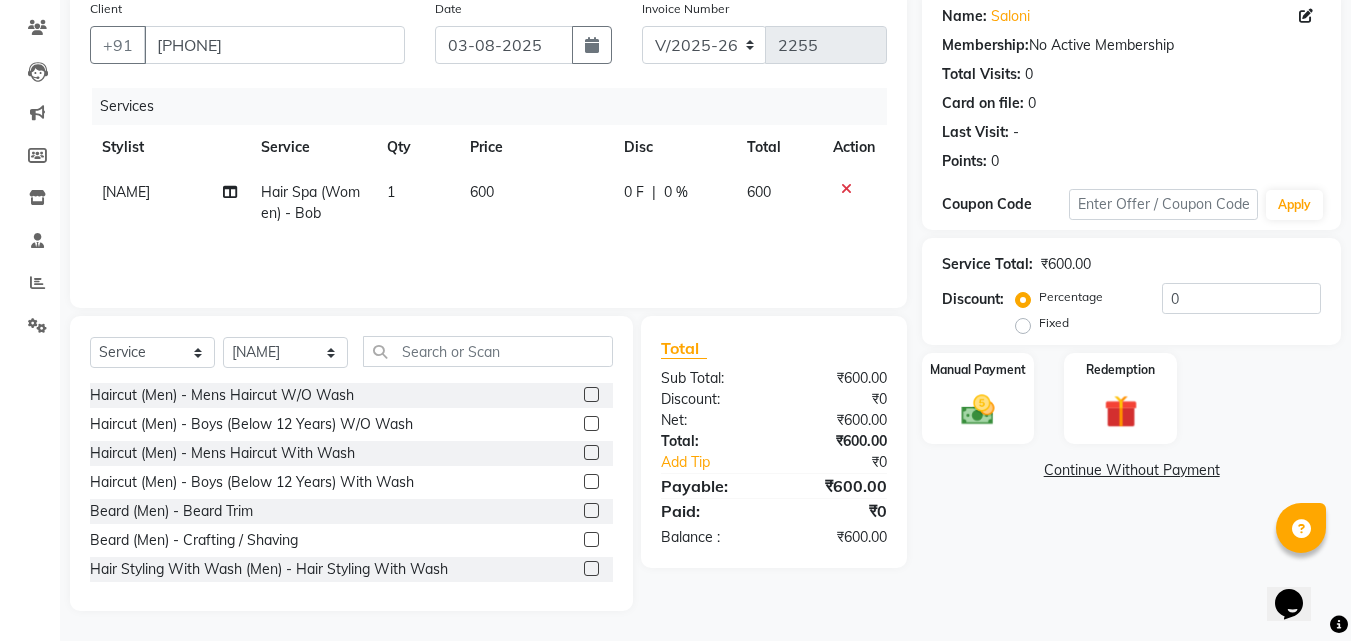 click 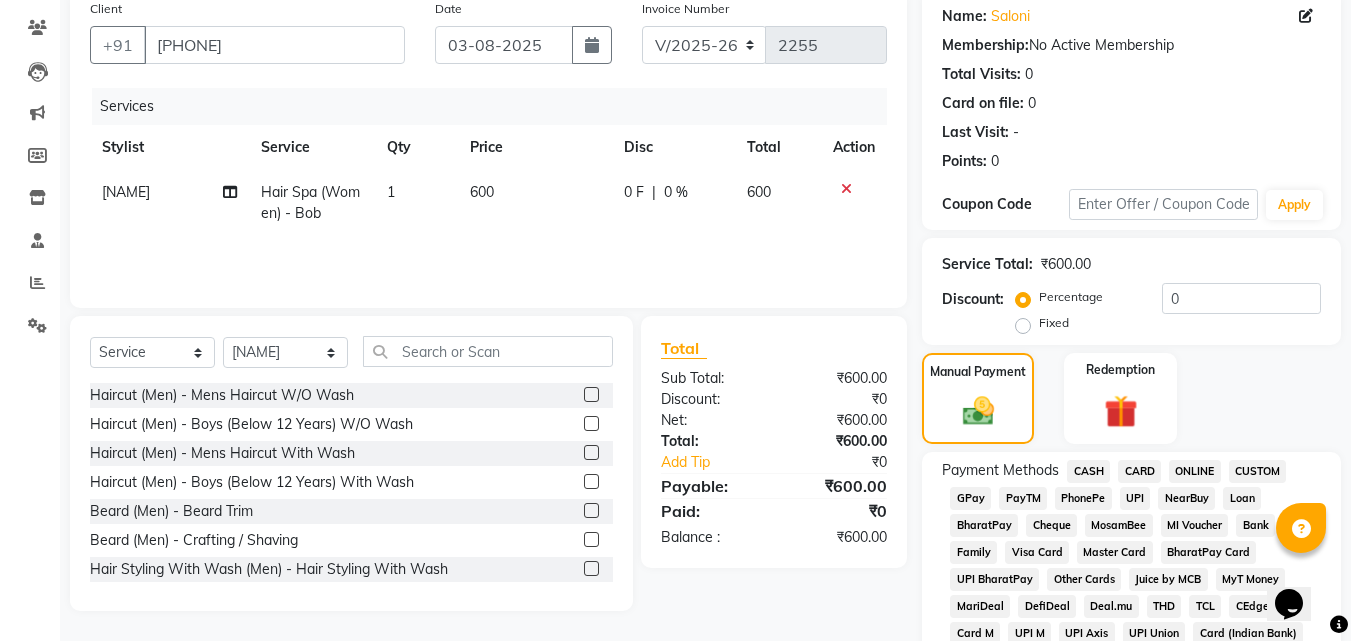 click on "ONLINE" 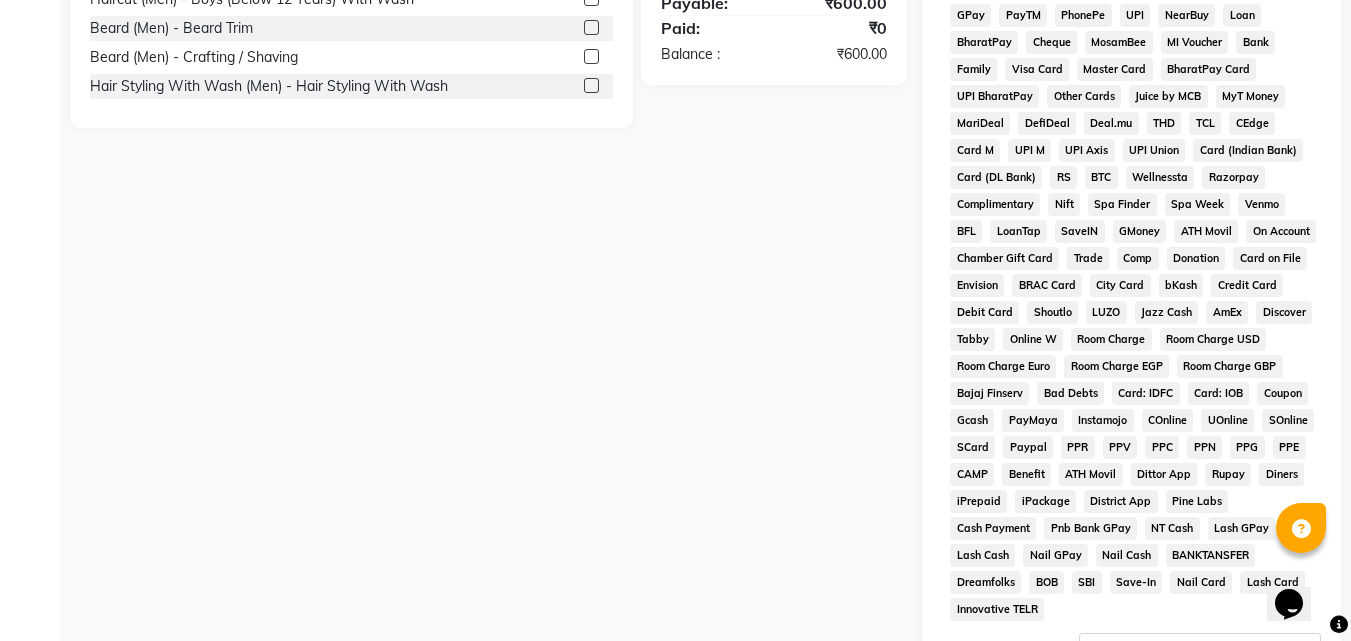 scroll, scrollTop: 861, scrollLeft: 0, axis: vertical 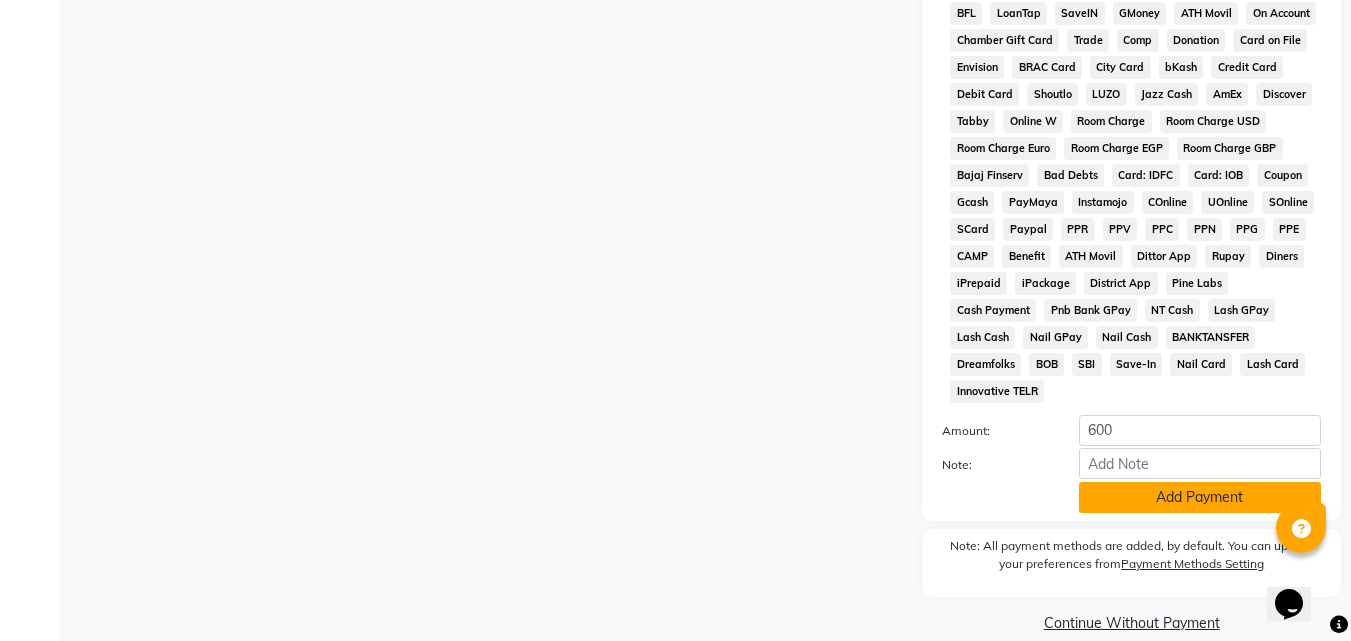 click on "Add Payment" 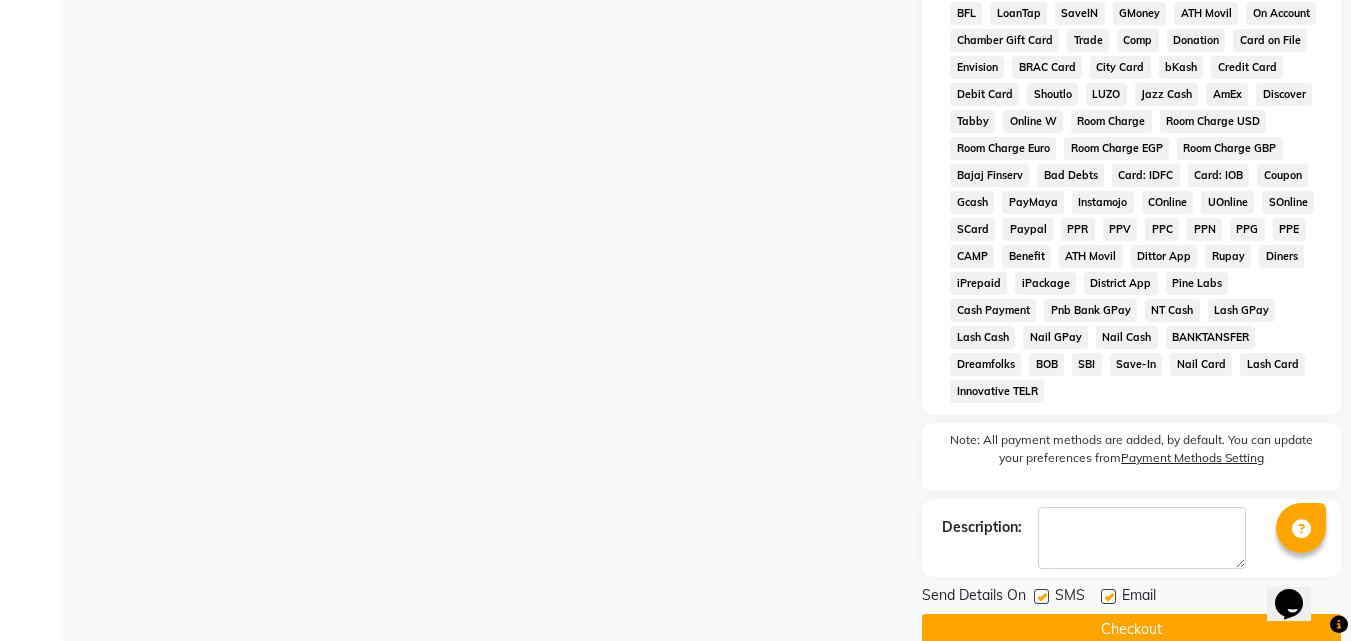 click on "Checkout" 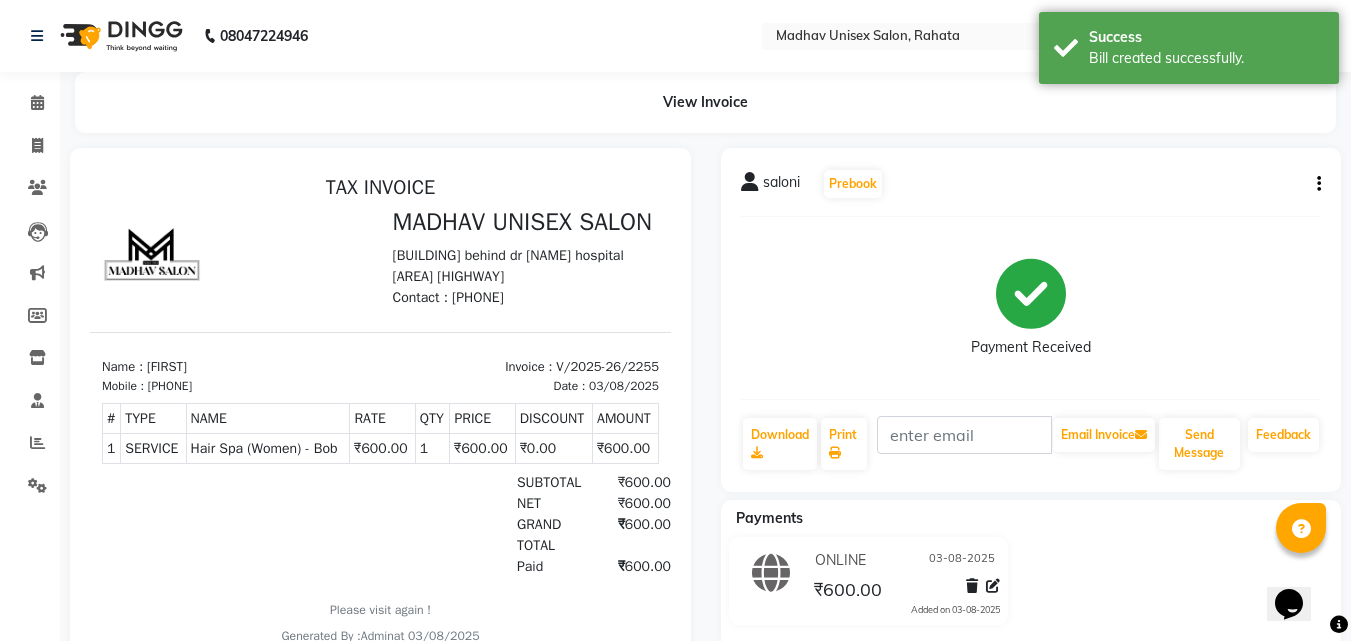 scroll, scrollTop: 0, scrollLeft: 0, axis: both 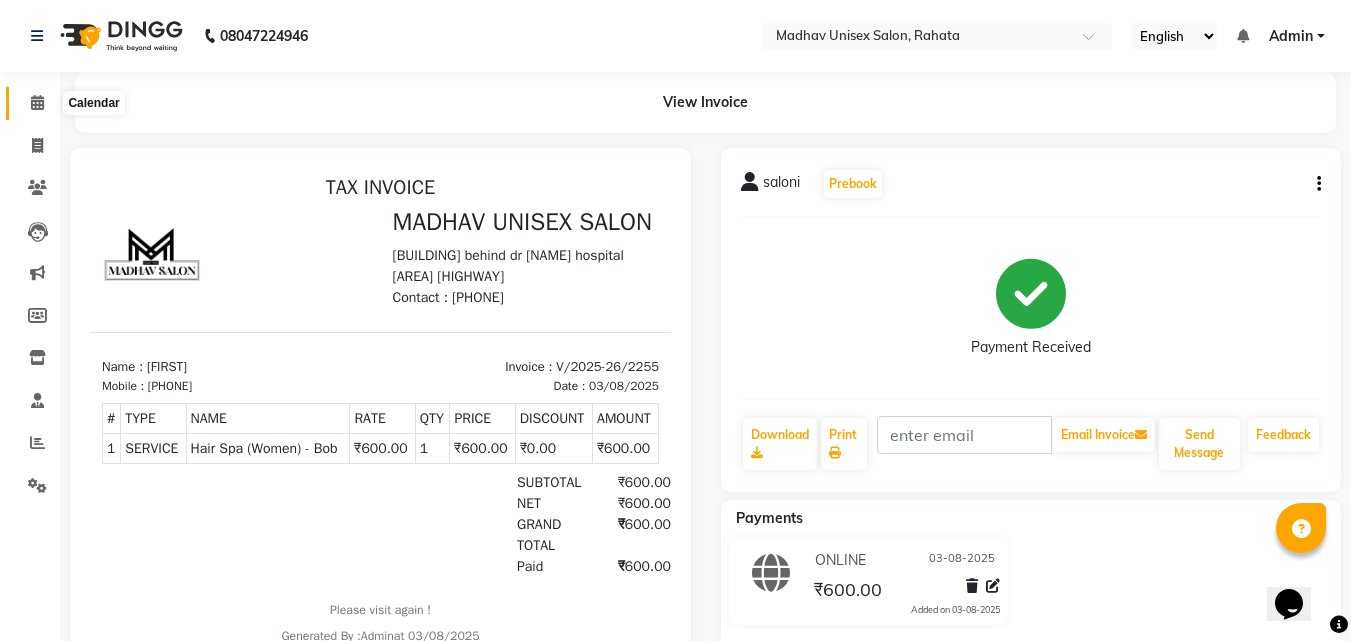 click 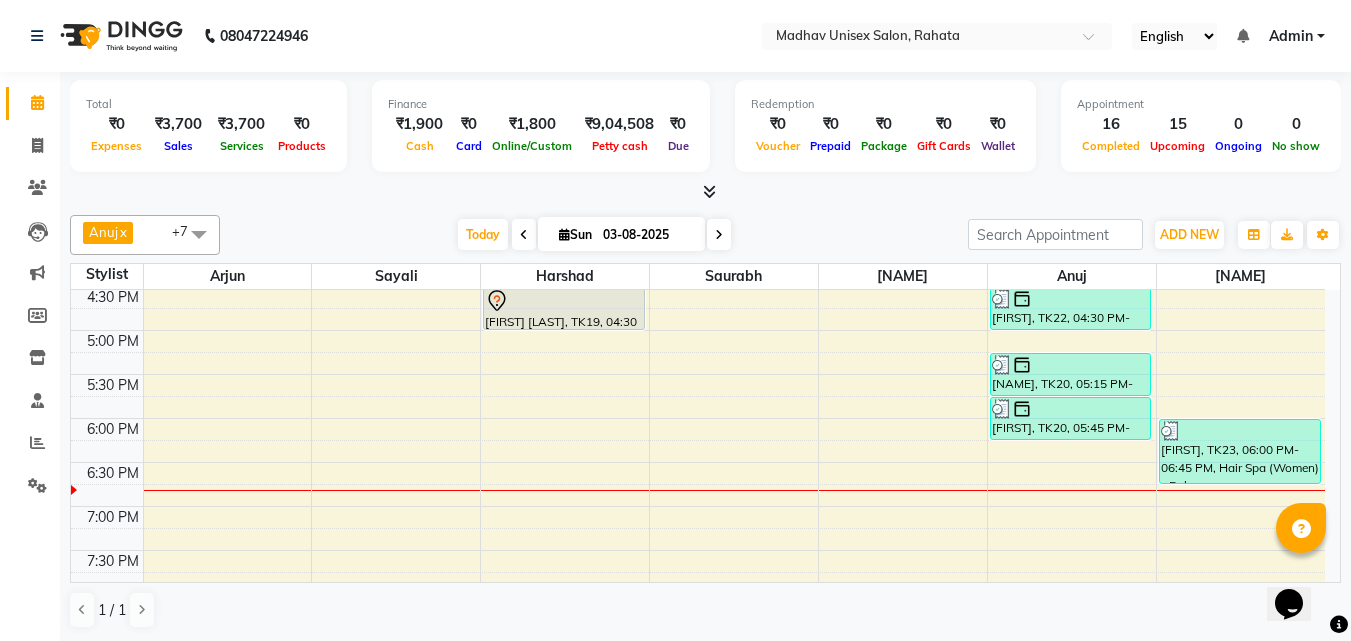 scroll, scrollTop: 926, scrollLeft: 0, axis: vertical 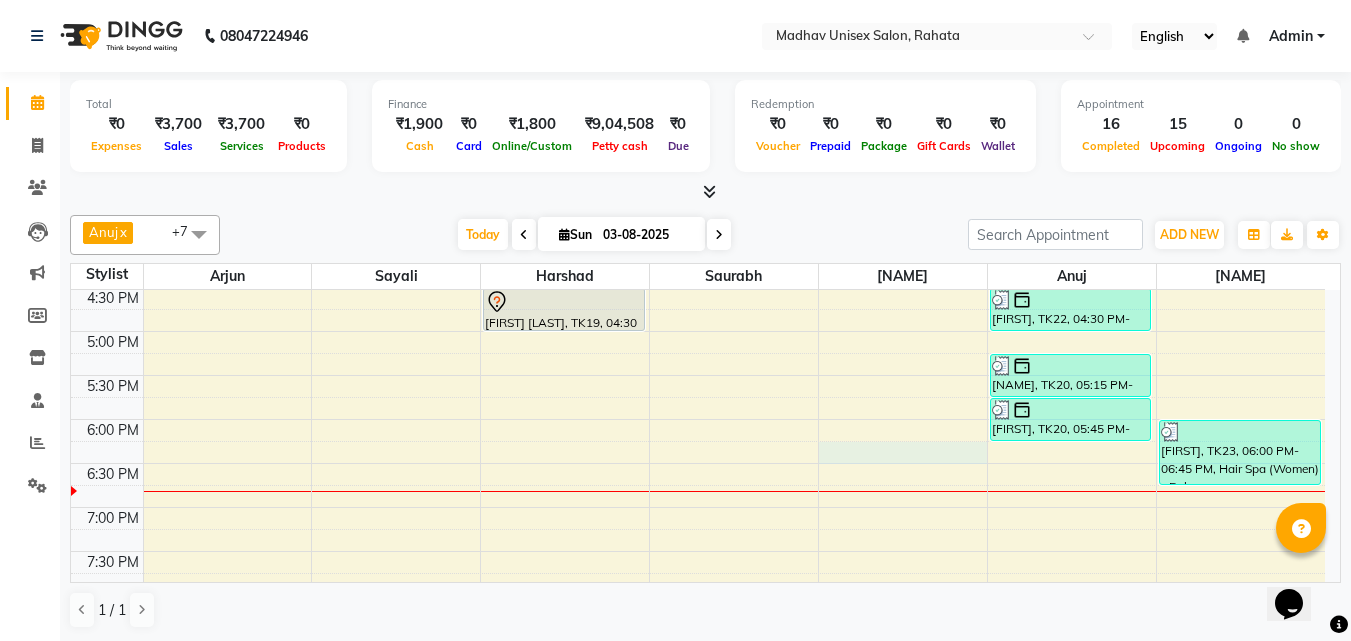 click on "6:00 AM 6:30 AM 7:00 AM 7:30 AM 8:00 AM 8:30 AM 9:00 AM 9:30 AM 10:00 AM 10:30 AM 11:00 AM 11:30 AM 12:00 PM 12:30 PM 1:00 PM 1:30 PM 2:00 PM 2:30 PM 3:00 PM 3:30 PM 4:00 PM 4:30 PM 5:00 PM 5:30 PM 6:00 PM 6:30 PM 7:00 PM 7:30 PM 8:00 PM 8:30 PM 9:00 PM 9:30 PM 10:00 PM 10:30 PM             [NAME], TK16, 02:45 PM-03:15 PM, Beard (Men)  - Beard Trim             [NAME], TK11, 03:00 PM-03:30 PM, Haircut (Men)  - Mens Haircut W/O Wash             [NAME], TK12, 09:00 AM-09:30 AM, Haircut (Men)  - Mens Haircut W/O Wash             [NAME], TK12, 09:30 AM-10:00 AM, Globle Colour (Men)  - Majirel             [NAME], TK13, 10:30 AM-11:00 AM, Haircut (Men)  - Mens Haircut W/O Wash             [NAME], TK13, 11:00 AM-11:30 AM, Beard (Men)  - Crafting / Shaving             [NAME], TK14, 12:00 PM-12:30 PM, Haircut (Men)  - Mens Haircut W/O Wash             [NAME], TK14, 12:30 PM-01:00 PM, Beard (Men)  - Beard Trim" at bounding box center [698, 111] 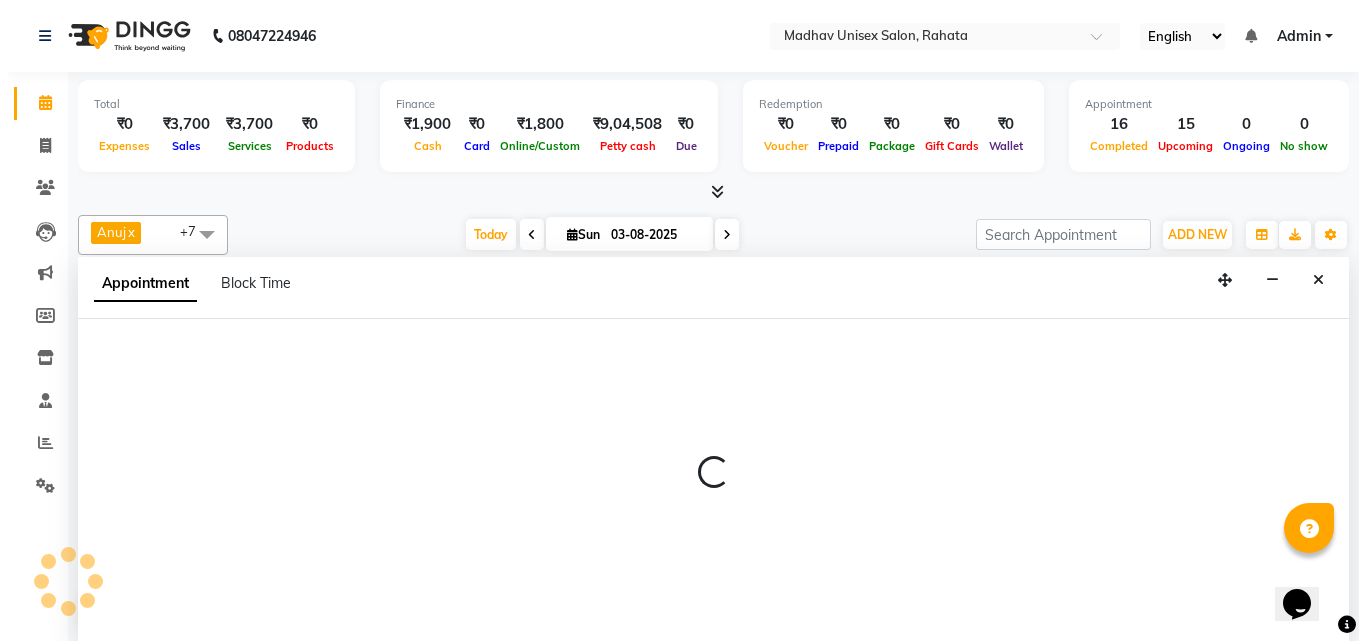 scroll, scrollTop: 1, scrollLeft: 0, axis: vertical 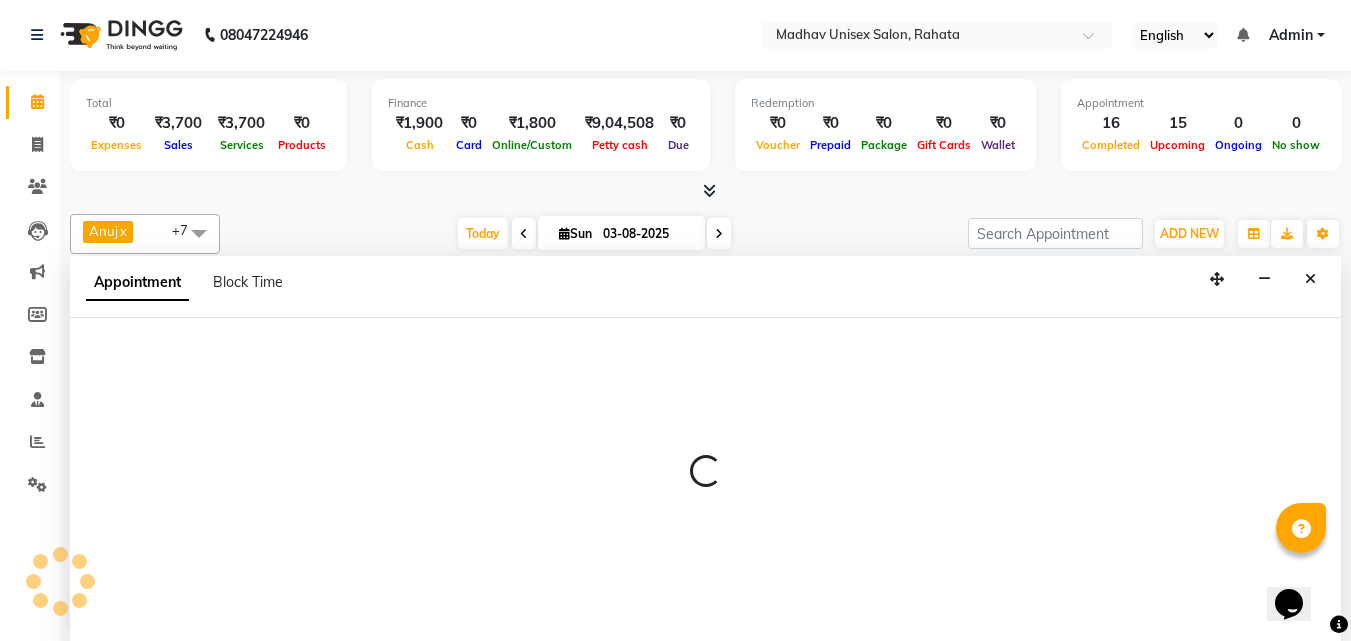 select on "36945" 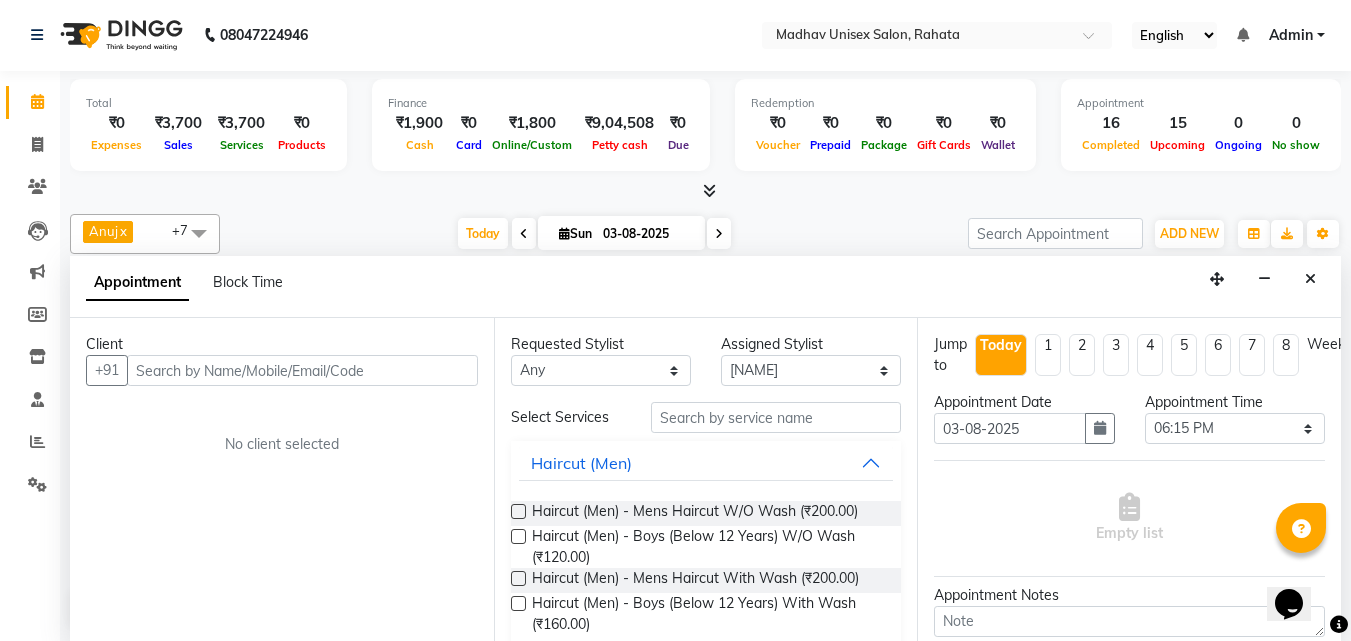 click at bounding box center (302, 370) 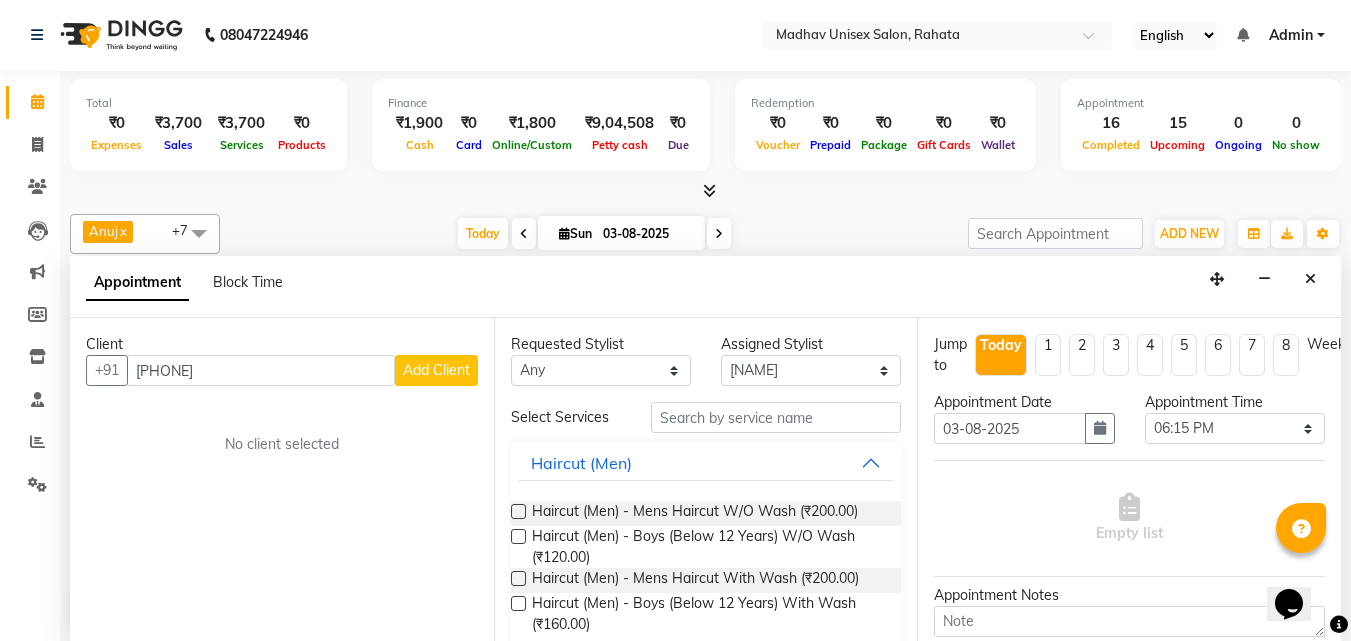 type on "[PHONE]" 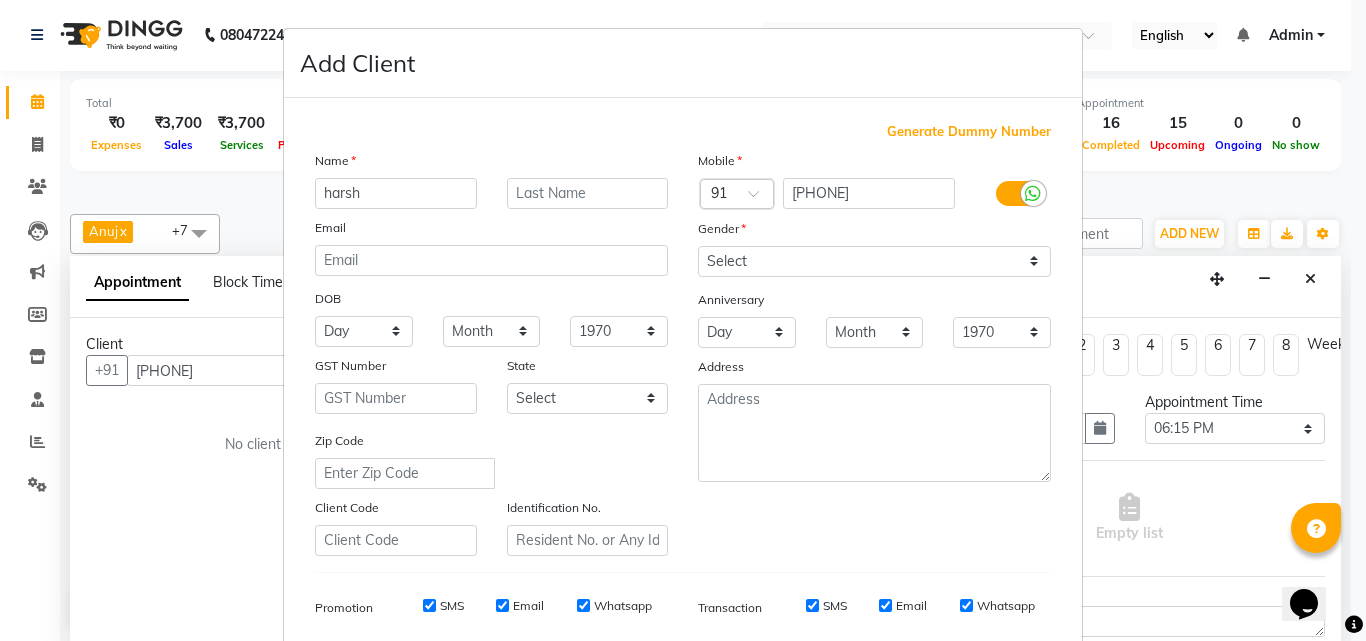 type on "harsh" 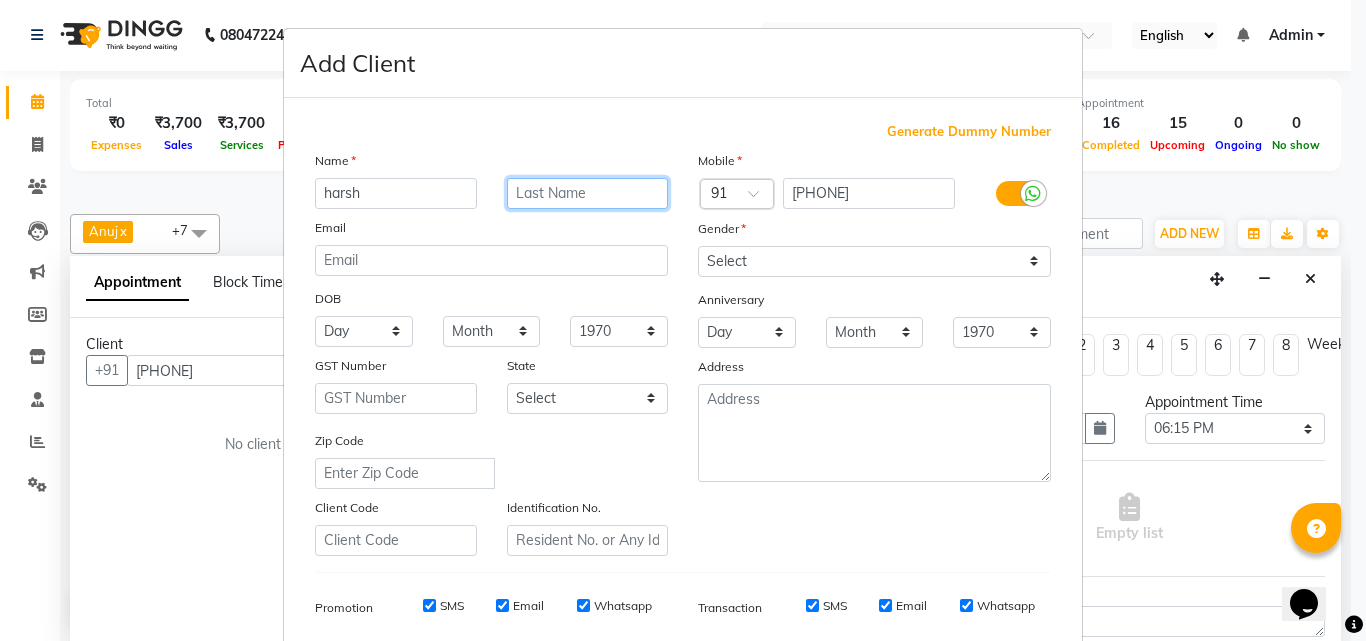 click at bounding box center [588, 193] 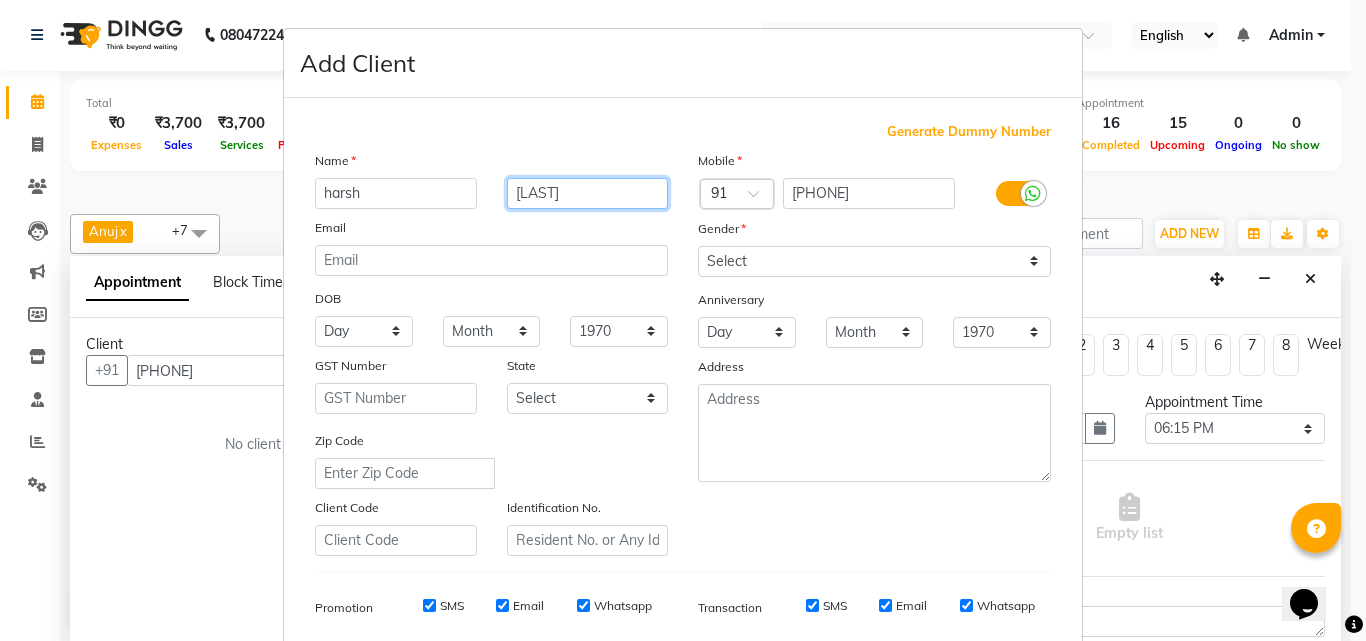 type on "[LAST]" 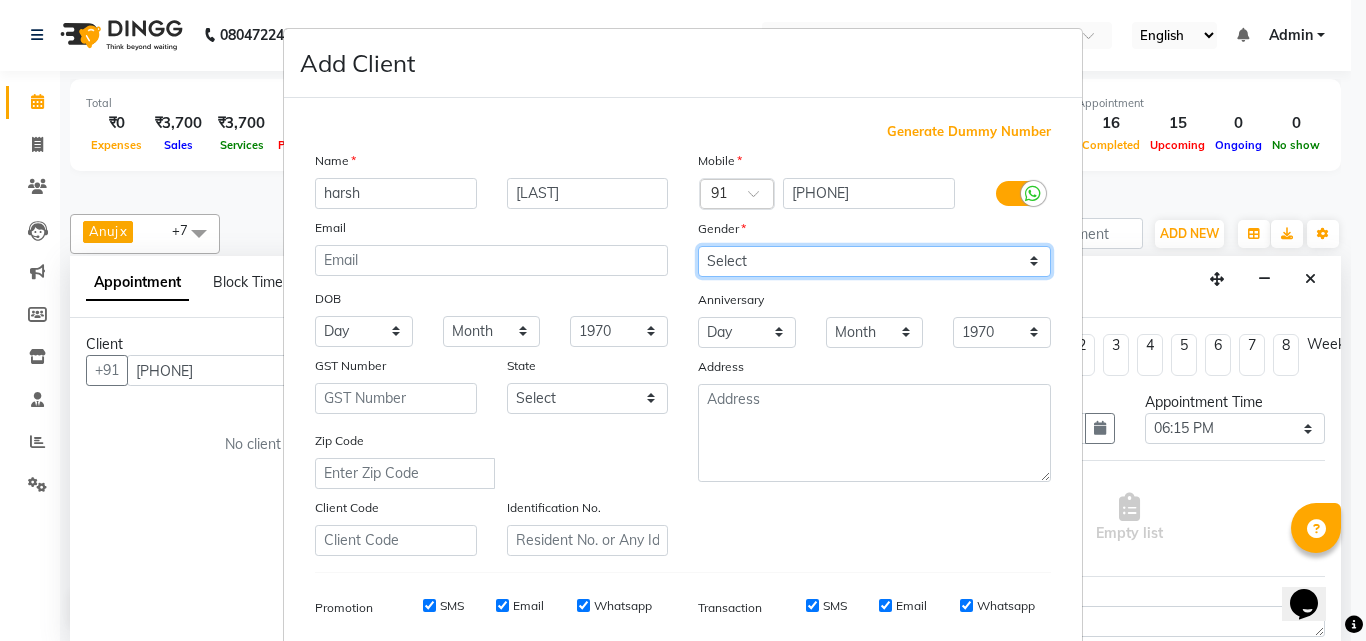 click on "Select Male Female Other Prefer Not To Say" at bounding box center [874, 261] 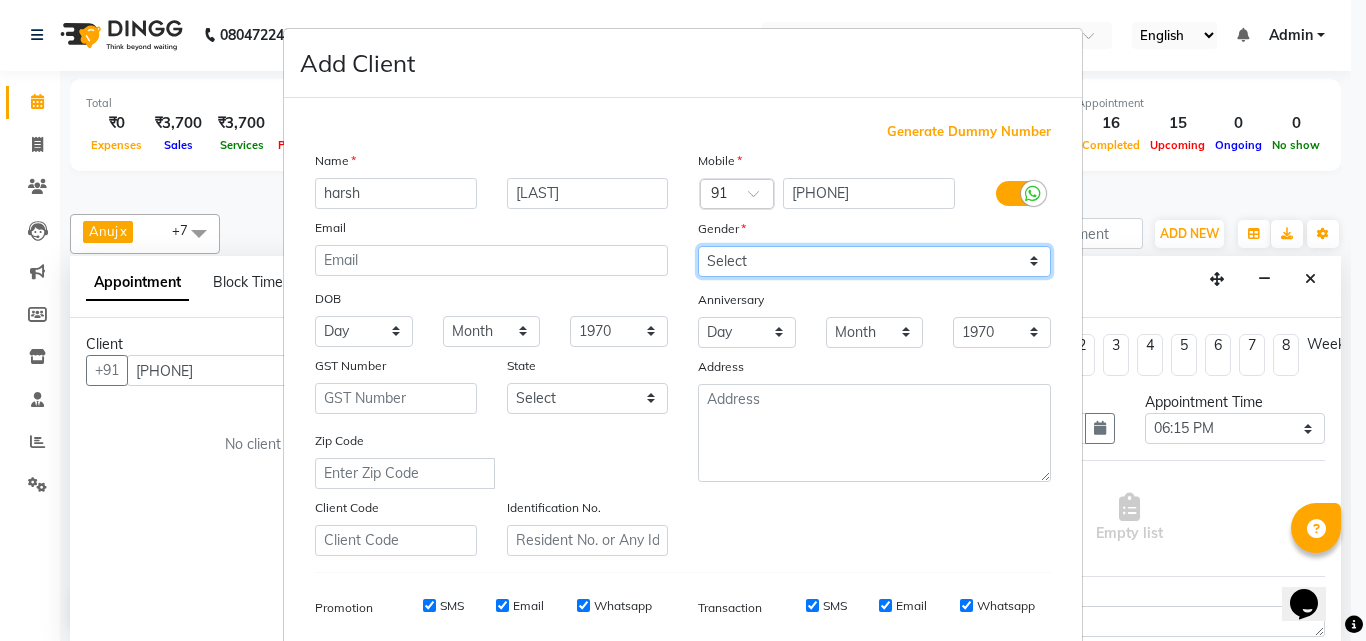 select on "male" 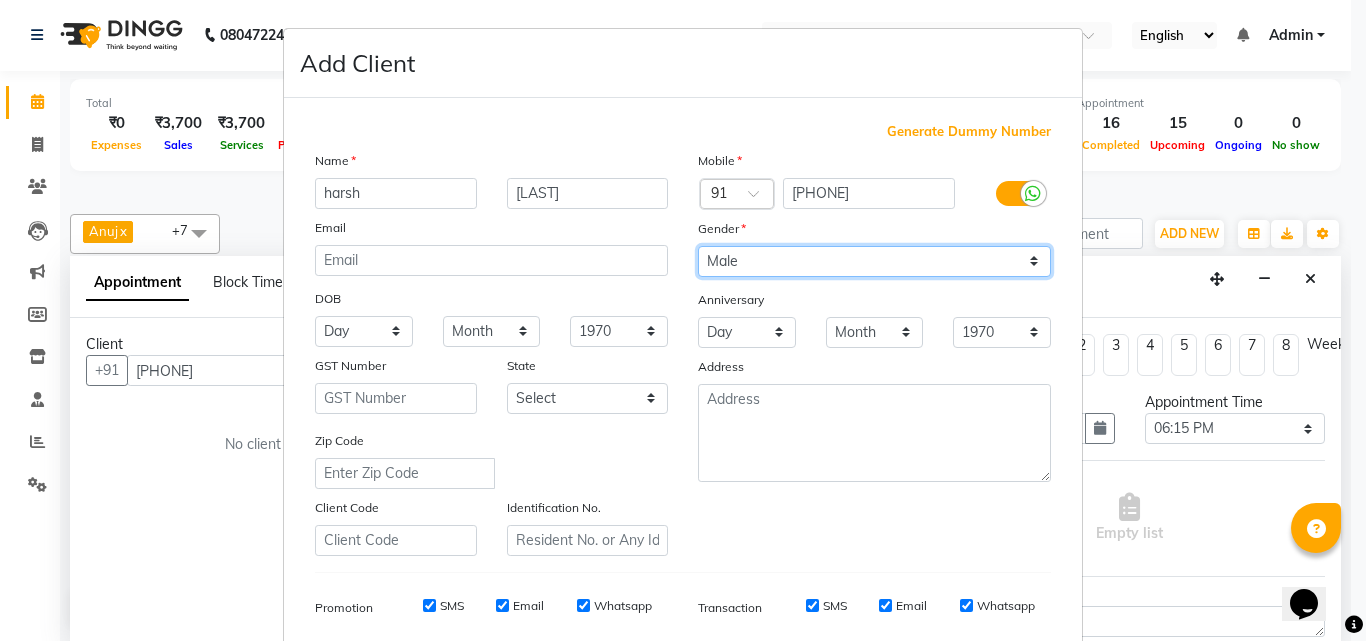 click on "Select Male Female Other Prefer Not To Say" at bounding box center [874, 261] 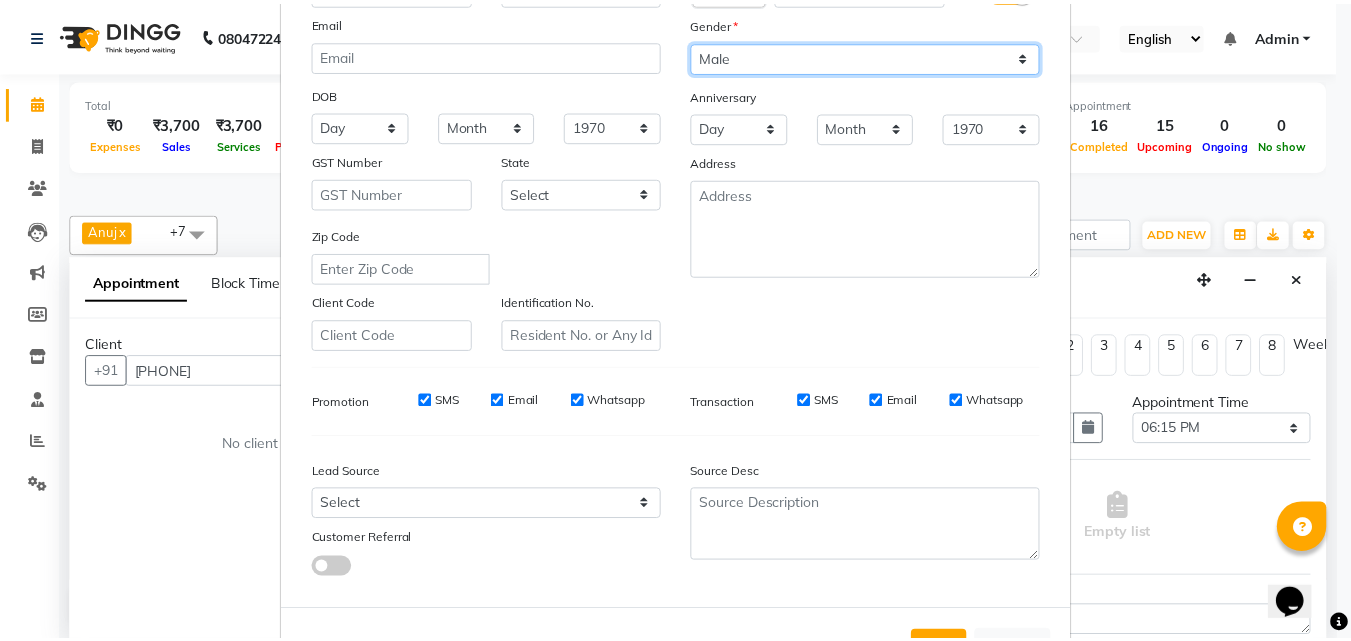 scroll, scrollTop: 282, scrollLeft: 0, axis: vertical 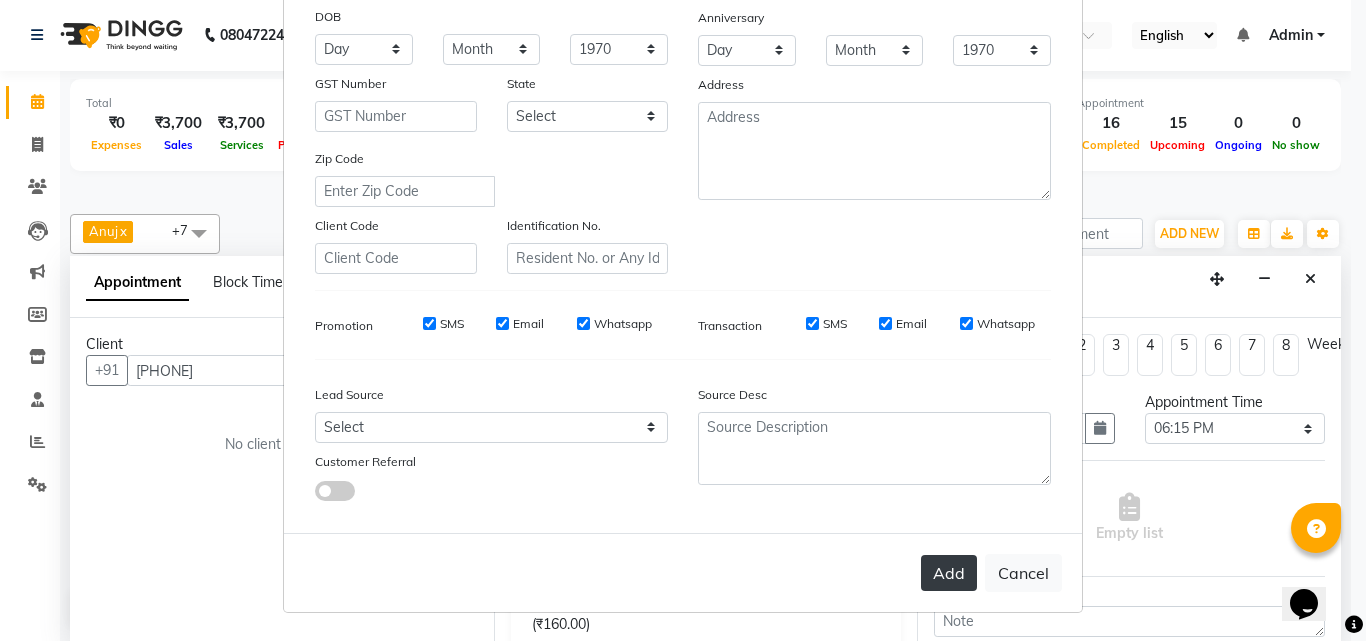click on "Add" at bounding box center [949, 573] 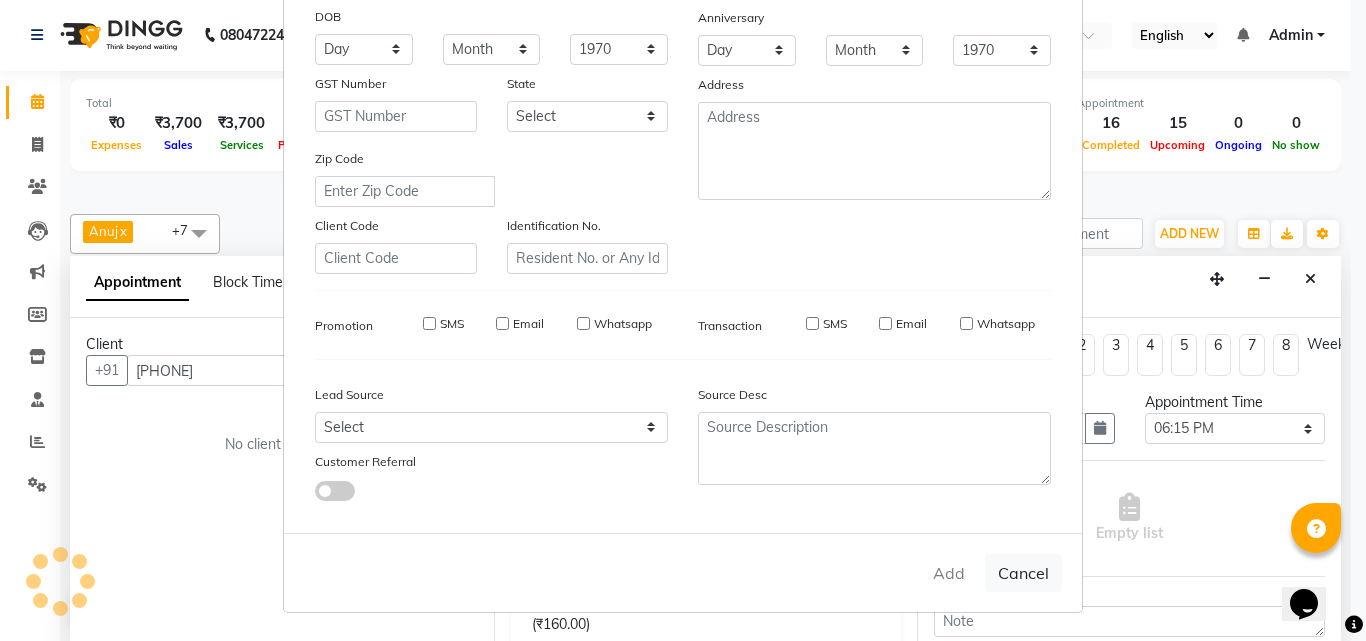 type 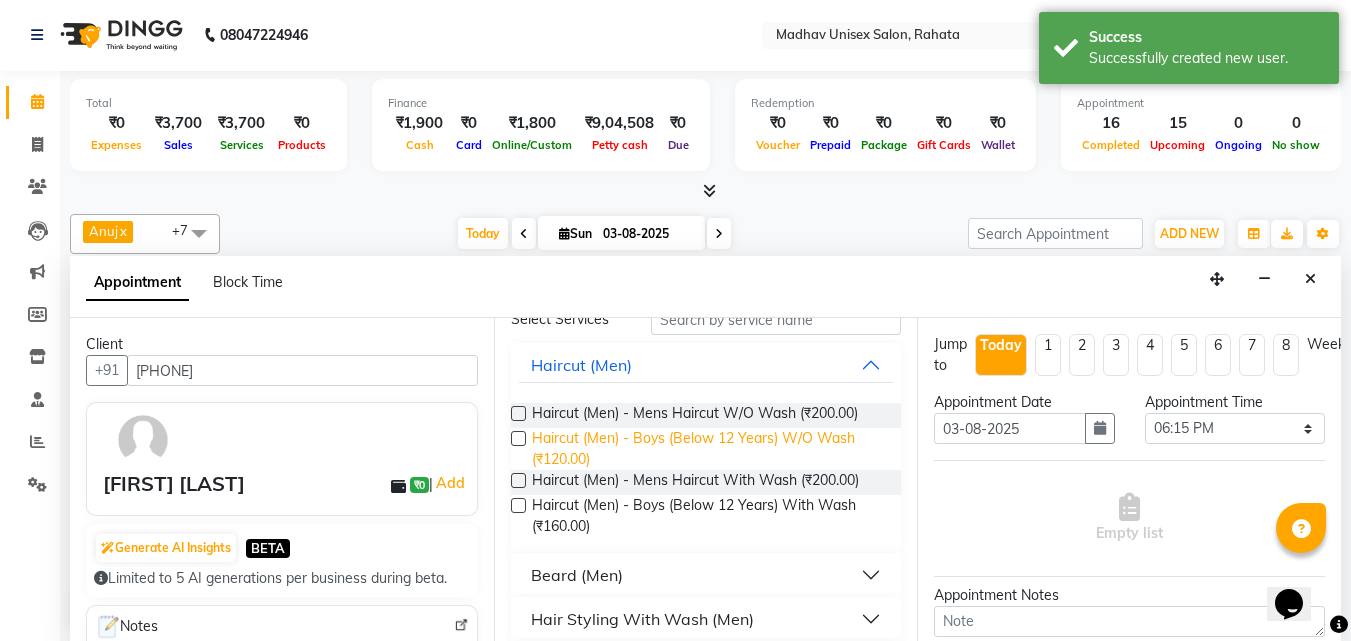 scroll, scrollTop: 99, scrollLeft: 0, axis: vertical 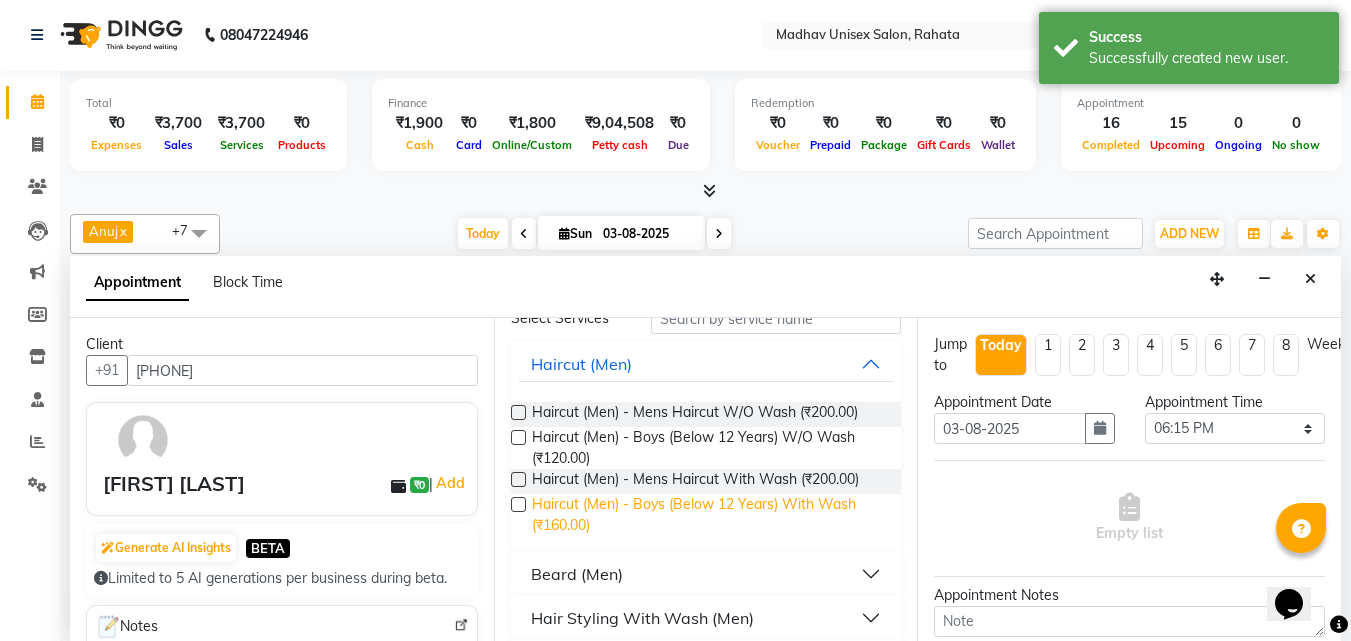drag, startPoint x: 596, startPoint y: 578, endPoint x: 620, endPoint y: 496, distance: 85.44004 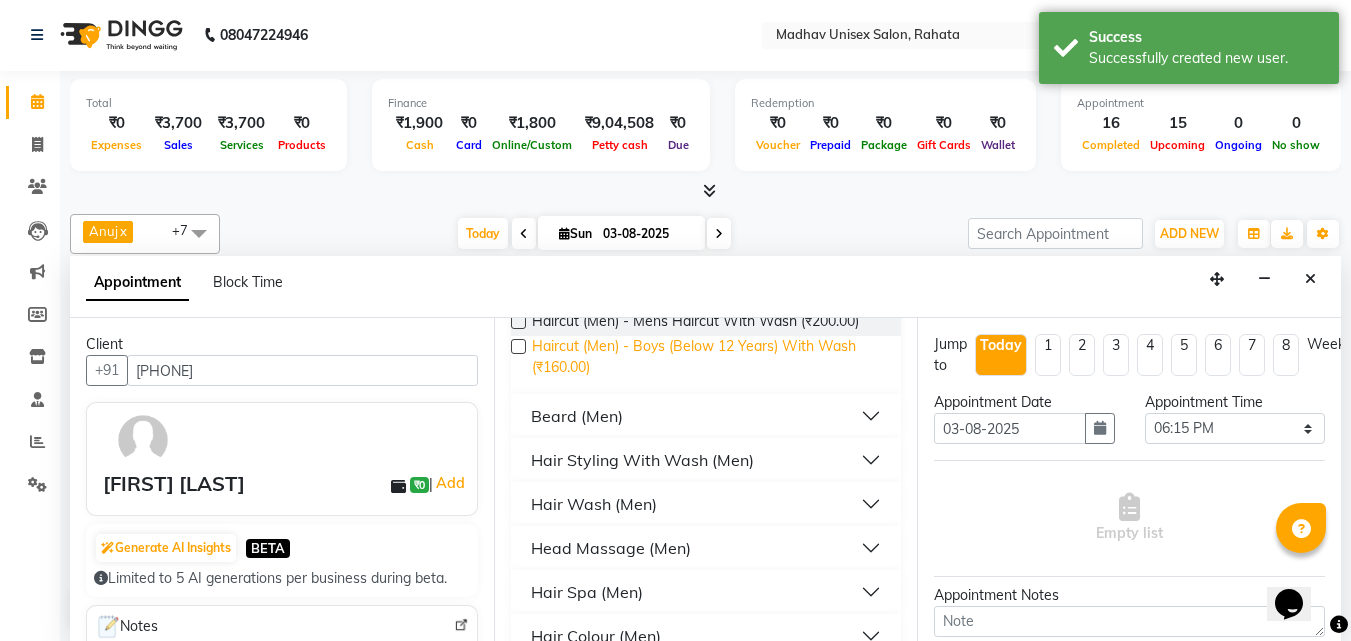 scroll, scrollTop: 261, scrollLeft: 0, axis: vertical 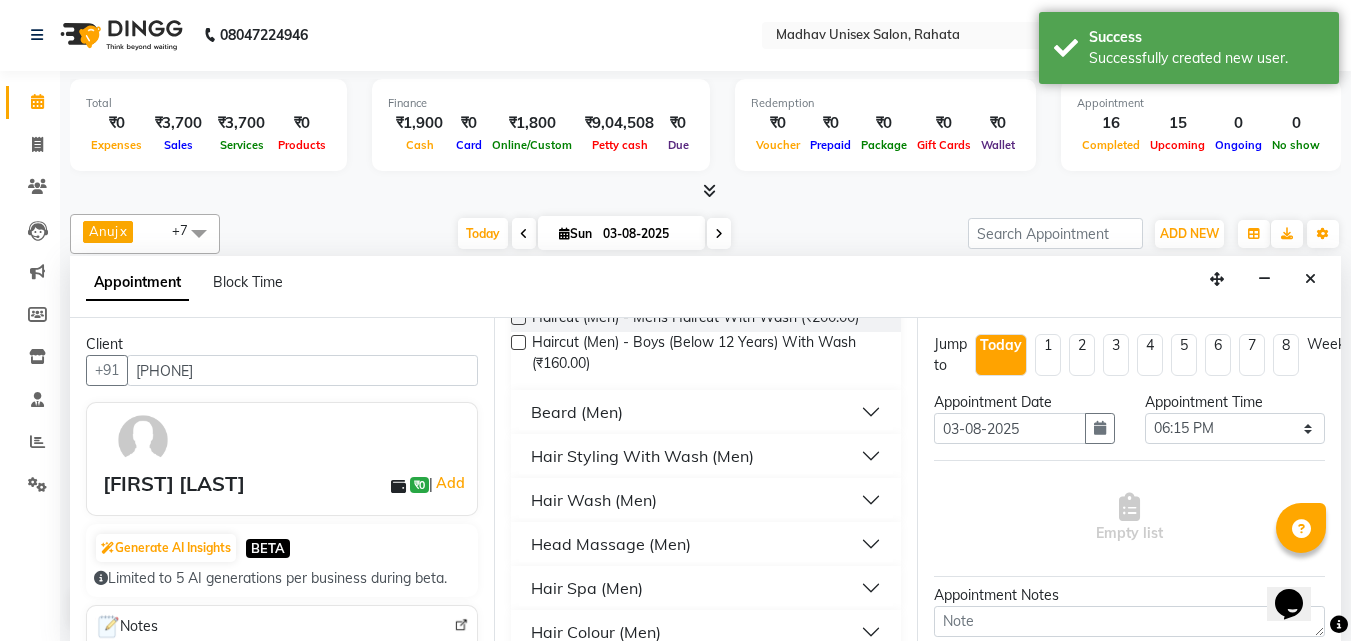 click on "Beard (Men)" at bounding box center (577, 412) 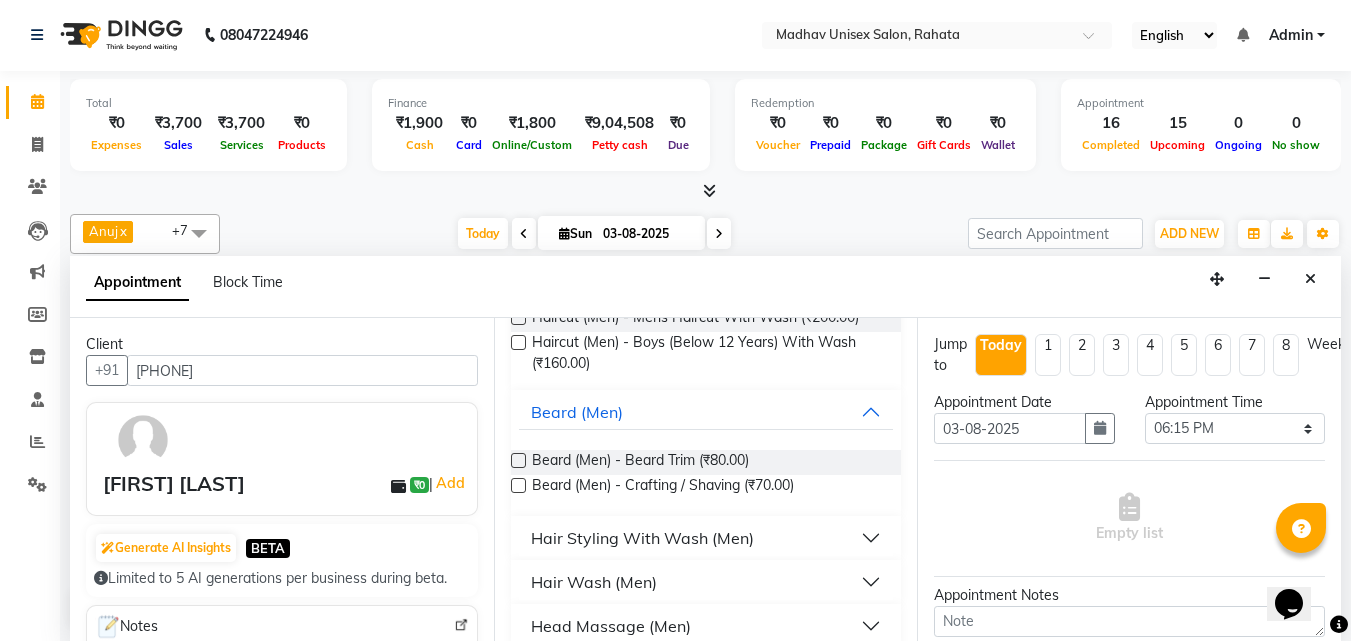 click at bounding box center [518, 460] 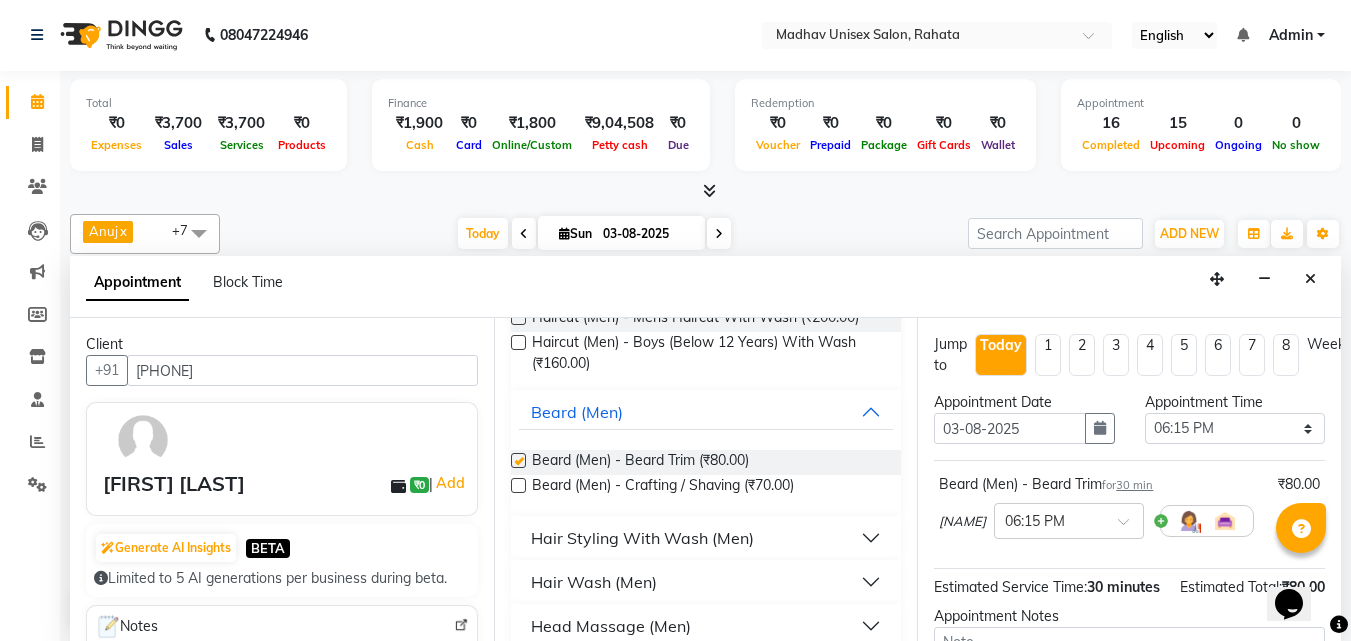 checkbox on "false" 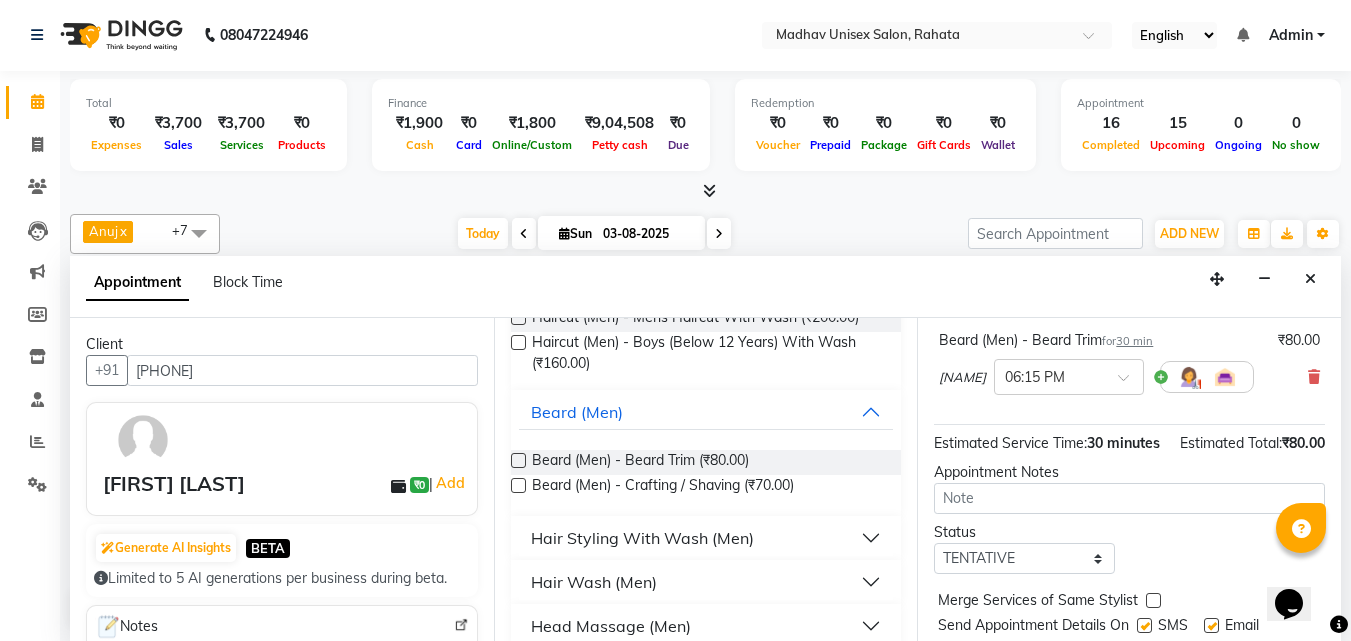 scroll, scrollTop: 239, scrollLeft: 0, axis: vertical 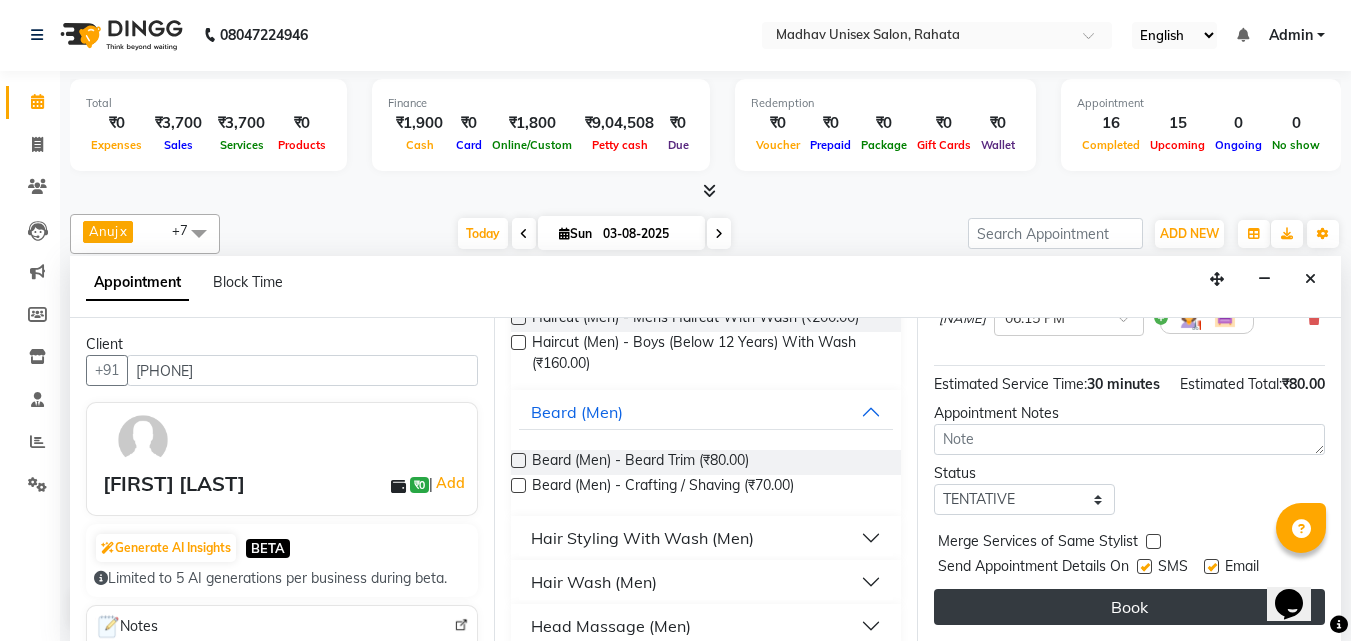 click on "Book" at bounding box center (1129, 607) 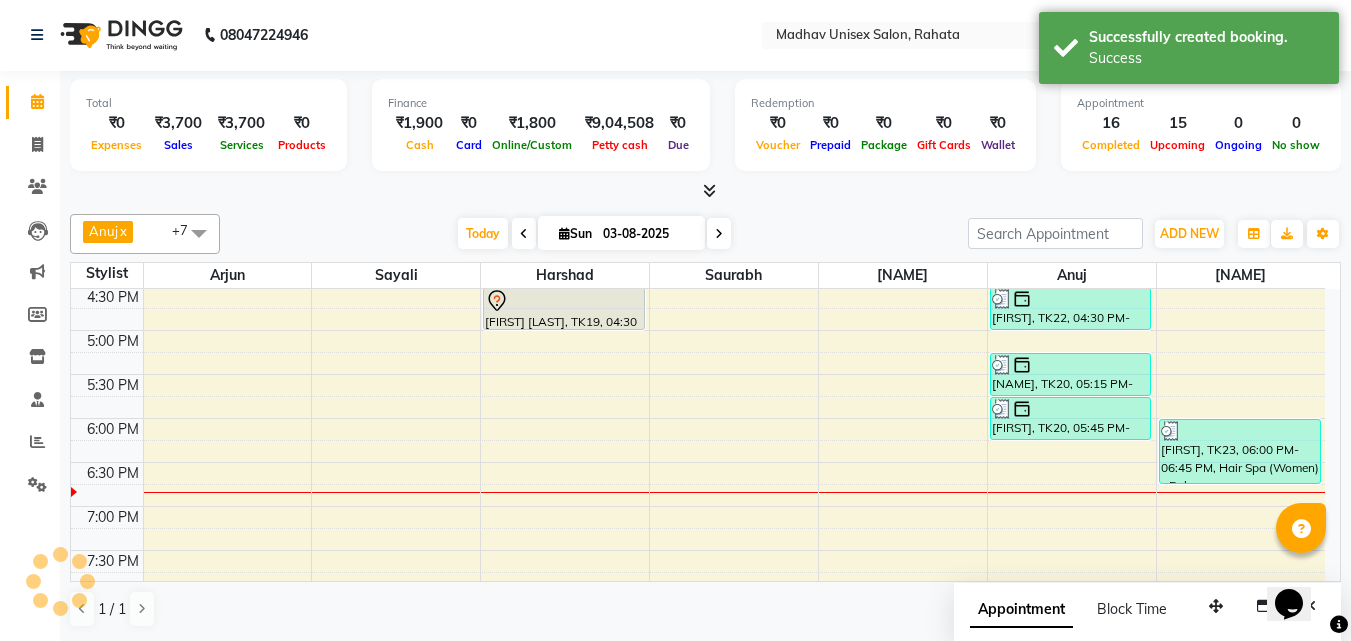 scroll, scrollTop: 0, scrollLeft: 0, axis: both 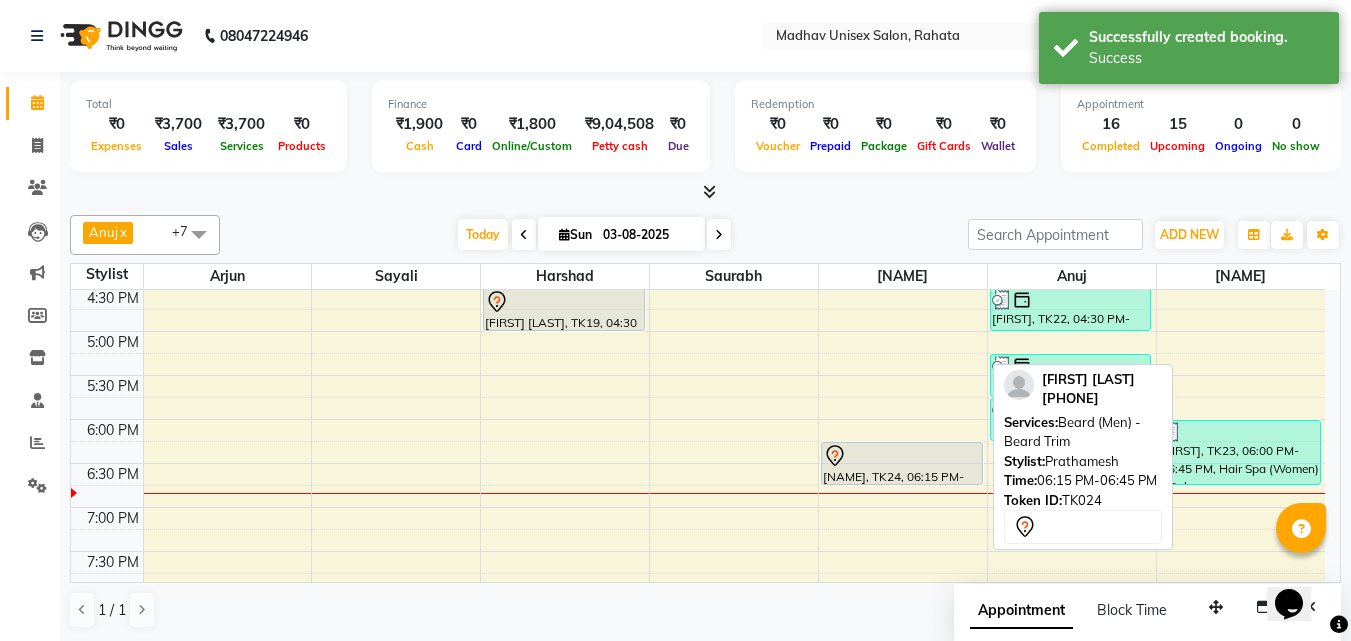 click at bounding box center [902, 456] 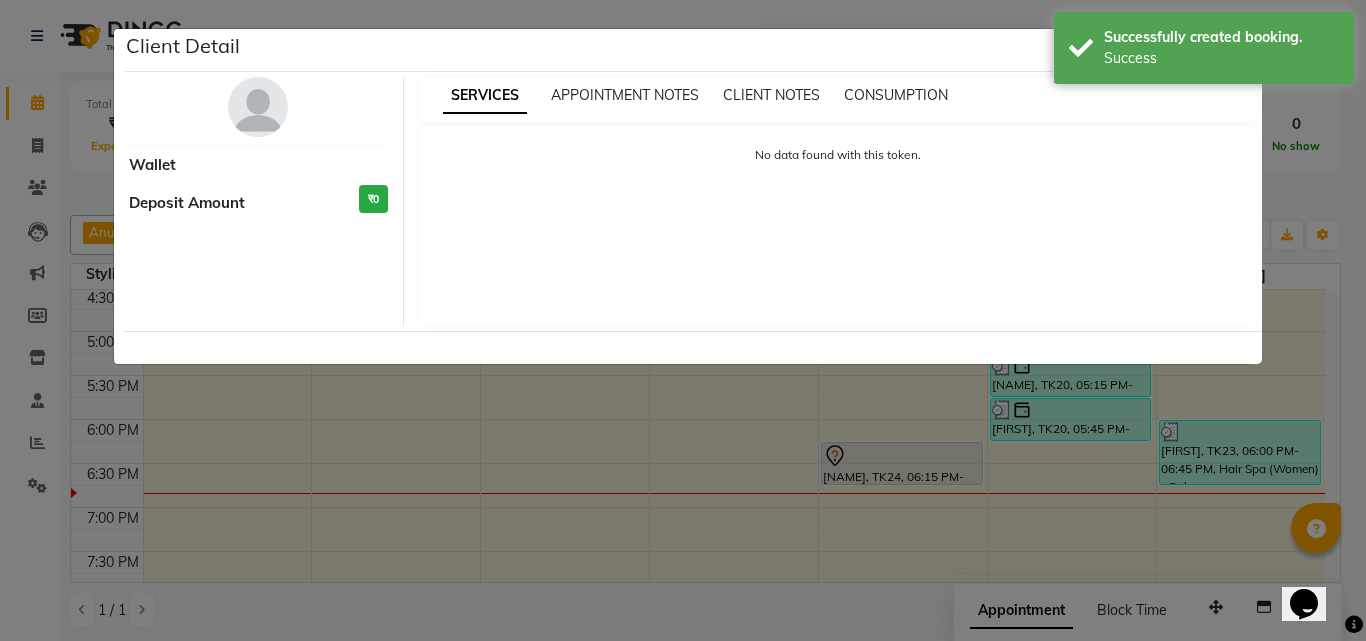 select on "7" 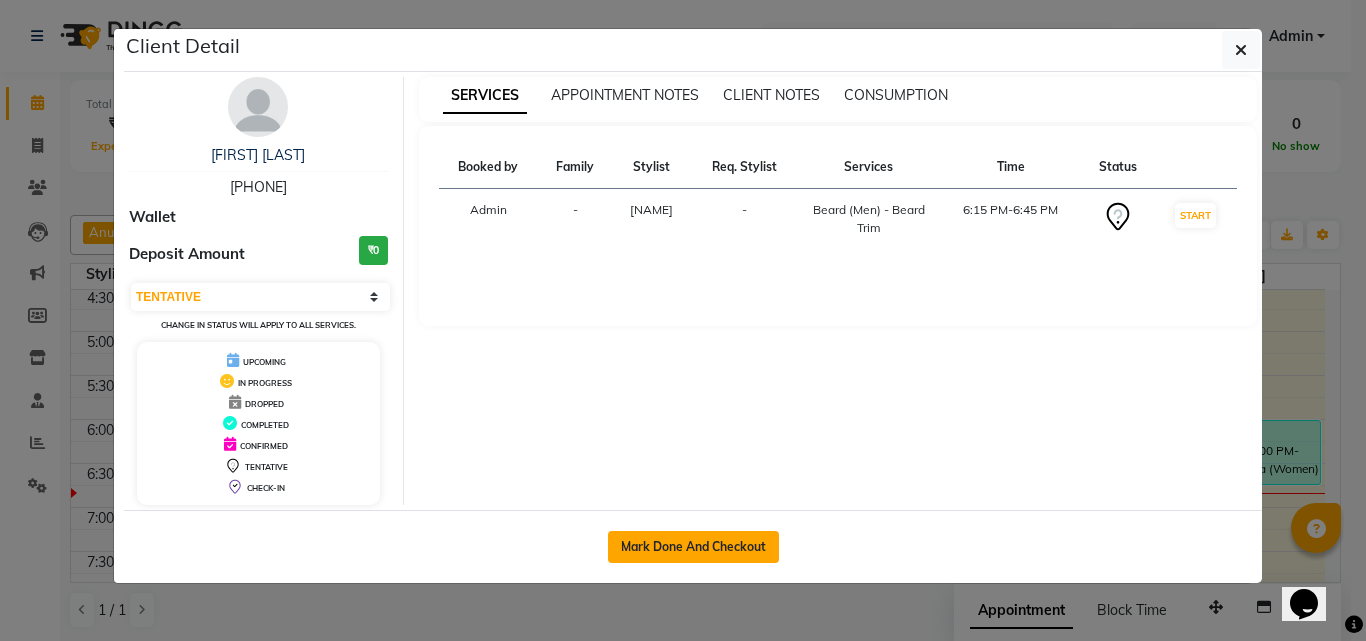 click on "Mark Done And Checkout" 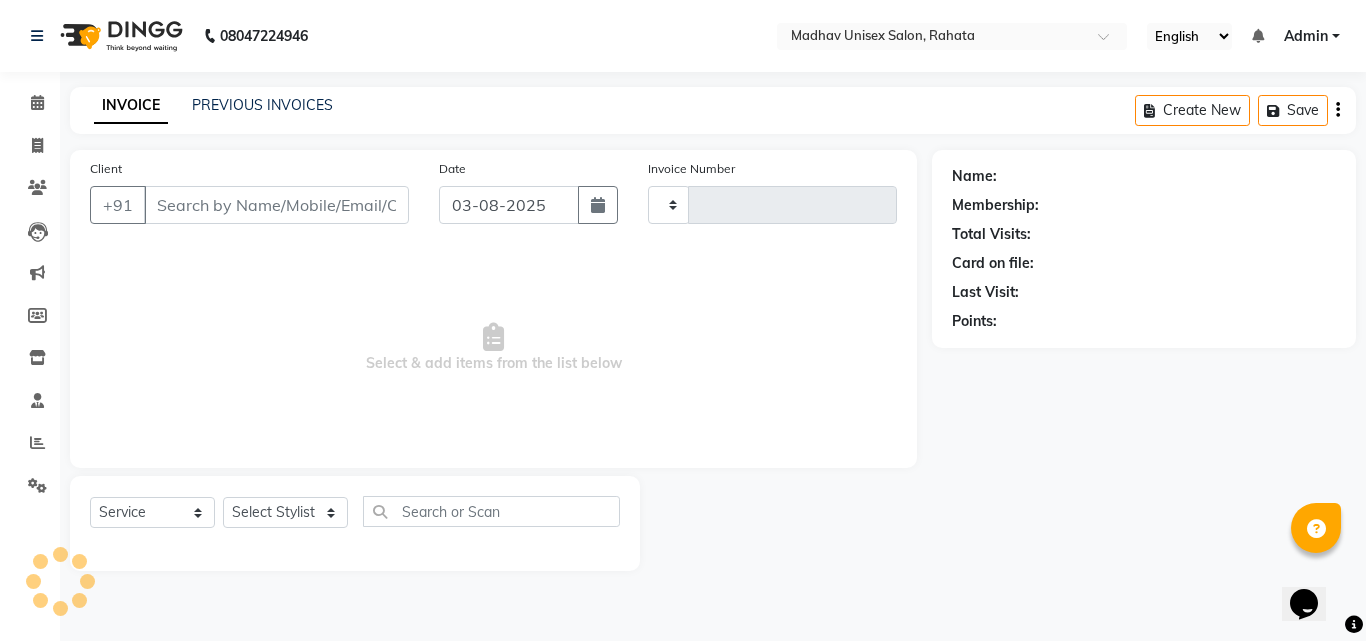 type on "2256" 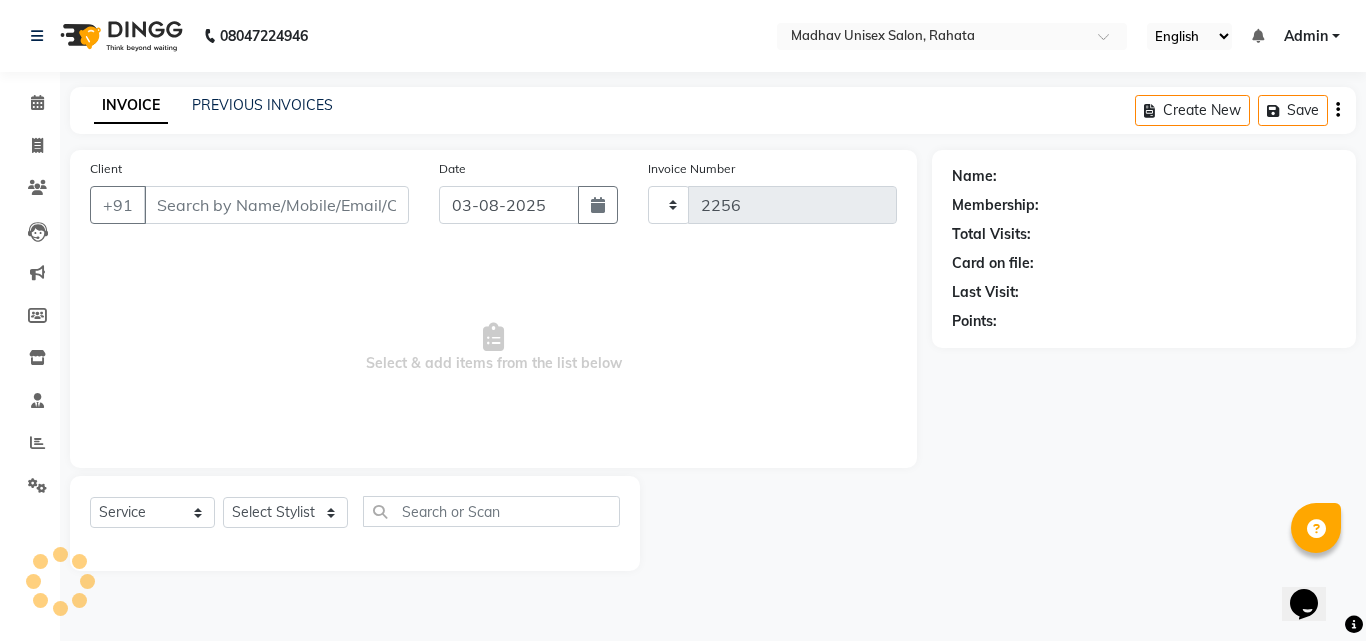 select on "870" 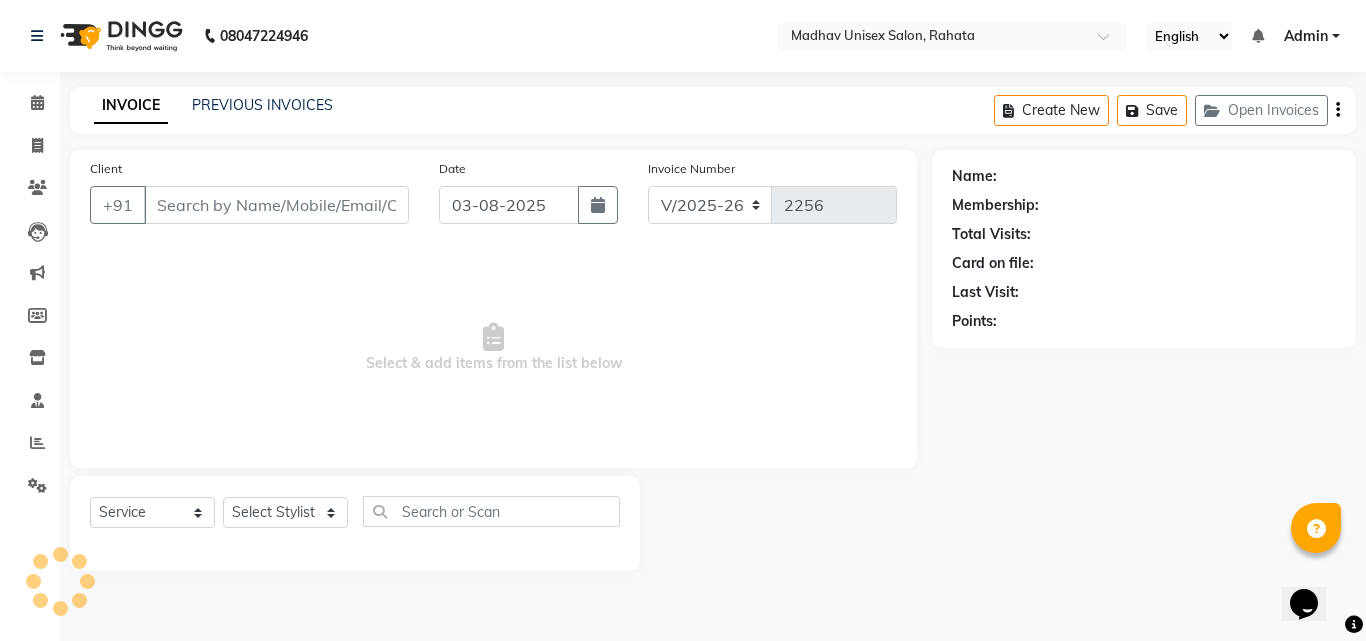 type on "[PHONE]" 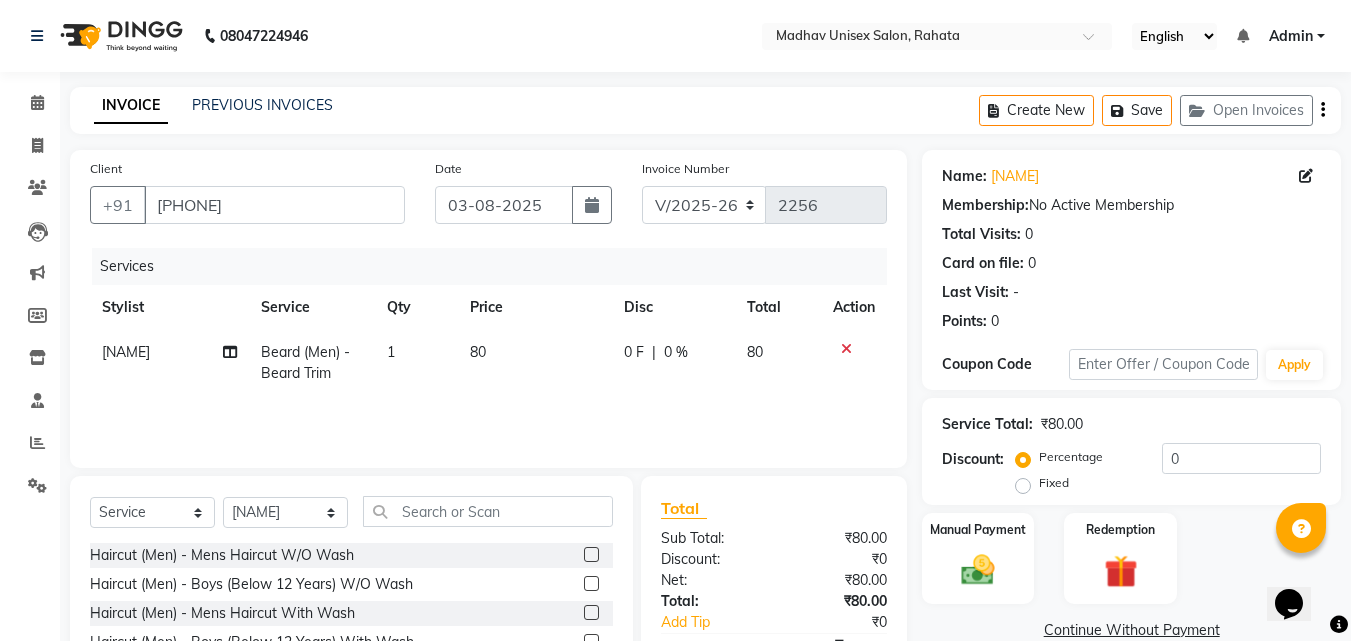 click on "80" 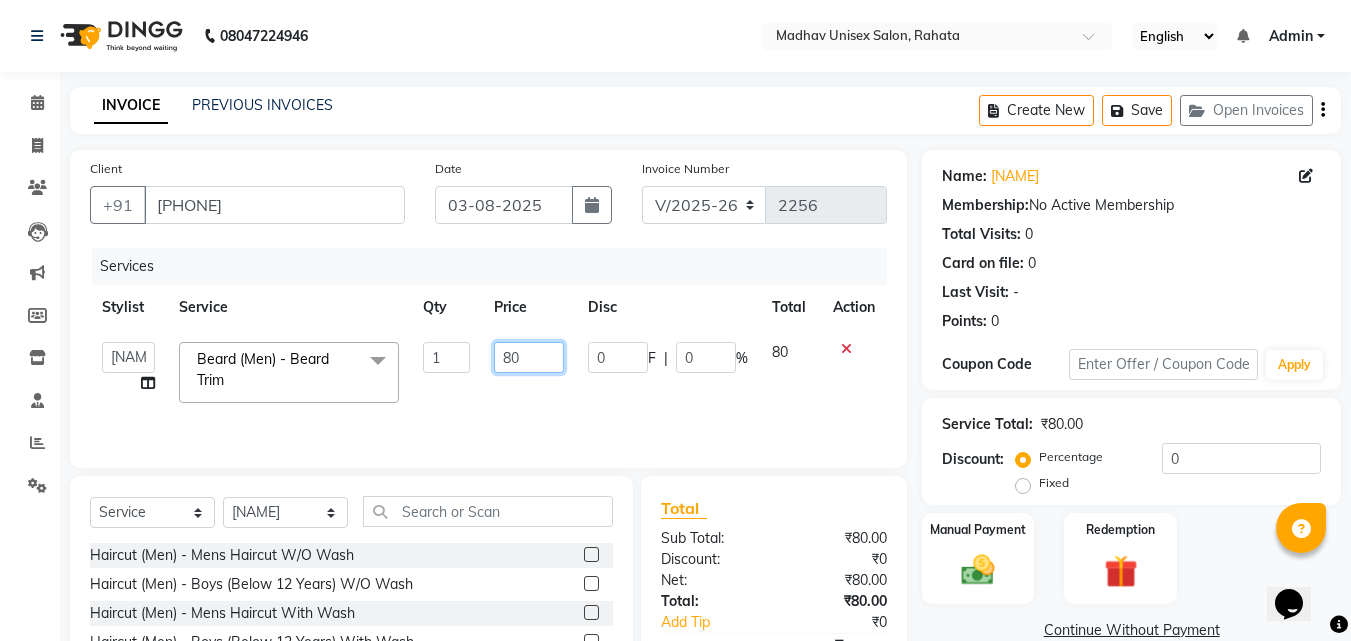 click on "80" 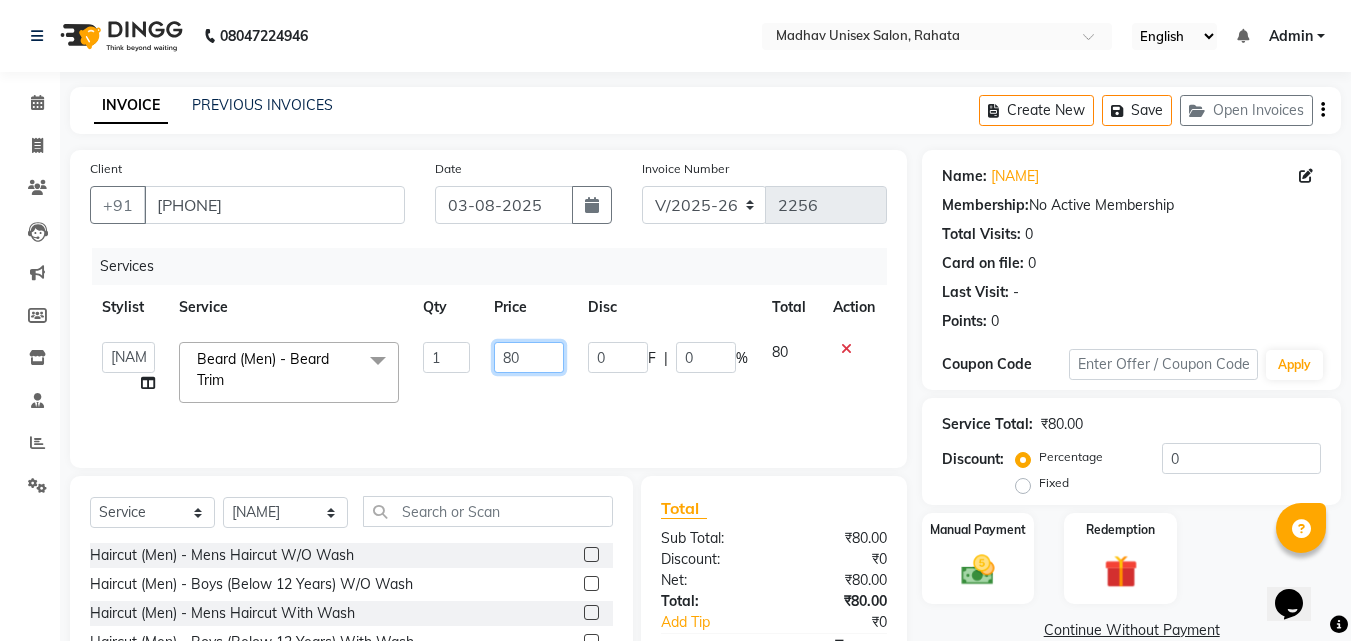 type on "8" 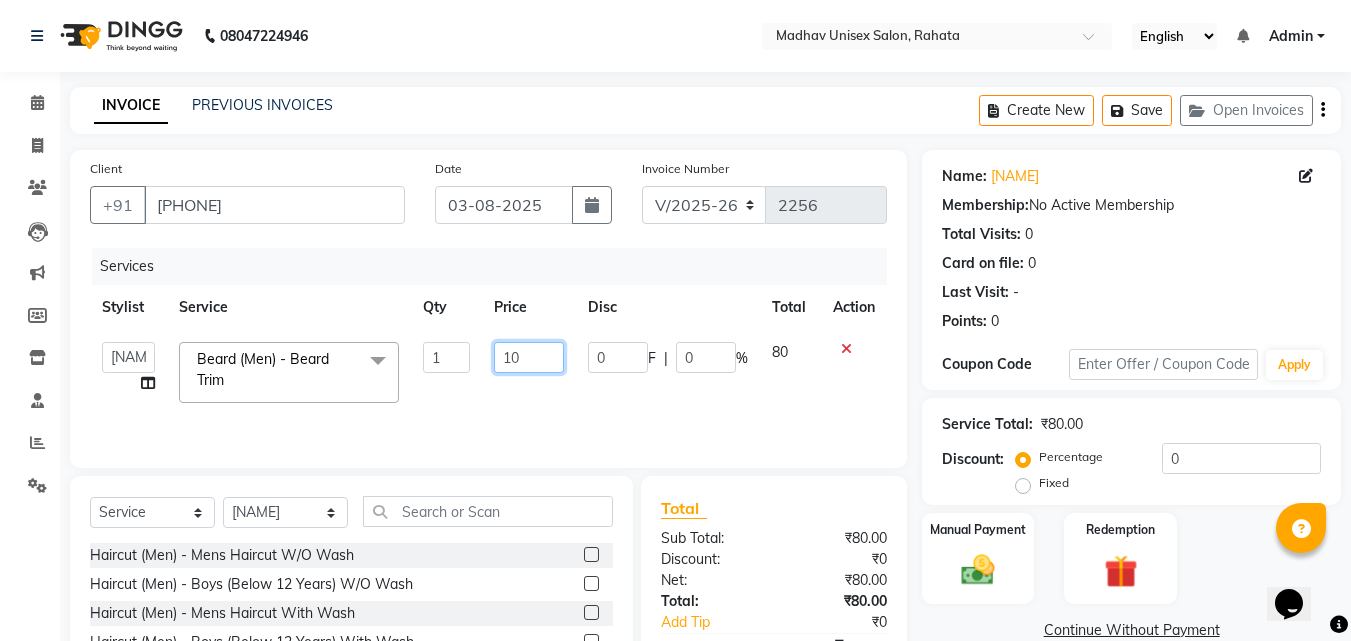 type on "100" 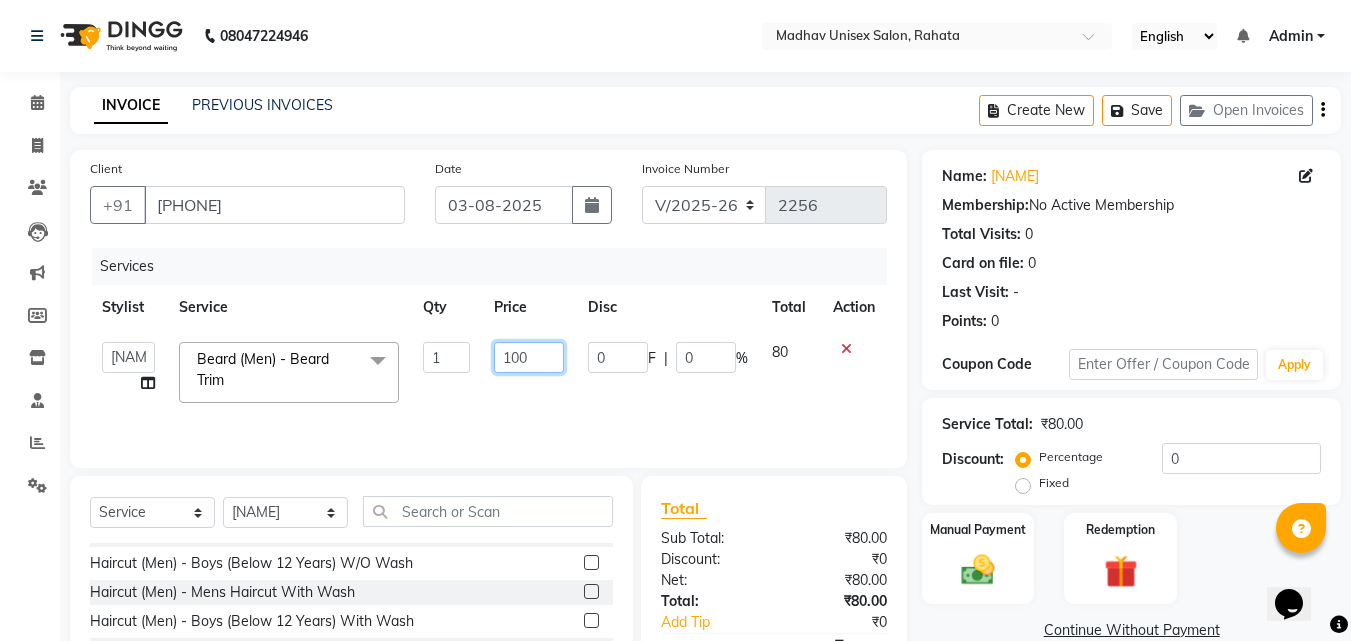 scroll, scrollTop: 0, scrollLeft: 0, axis: both 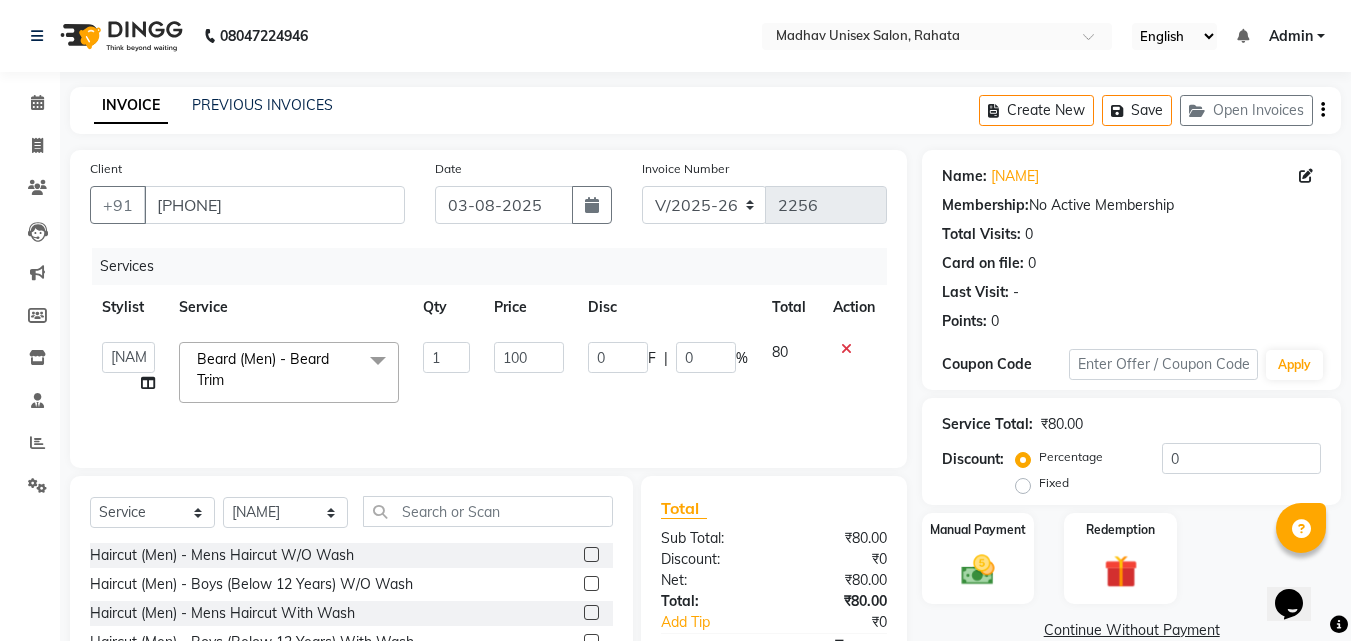 click 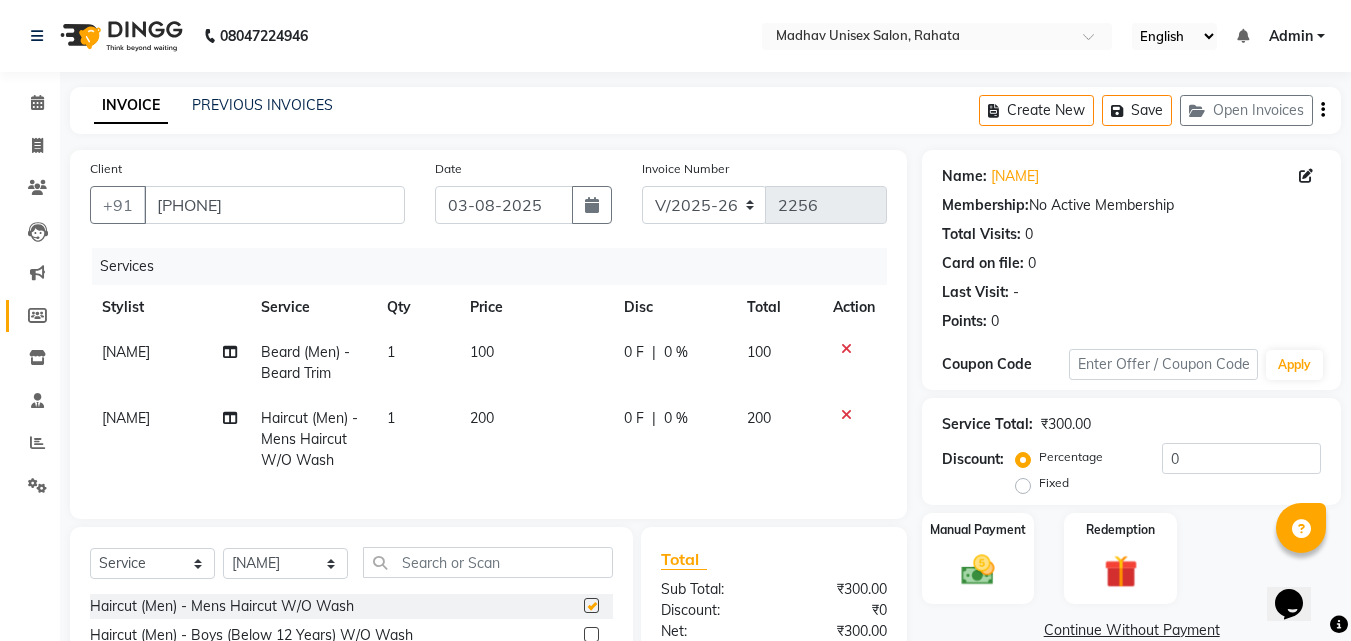 checkbox on "false" 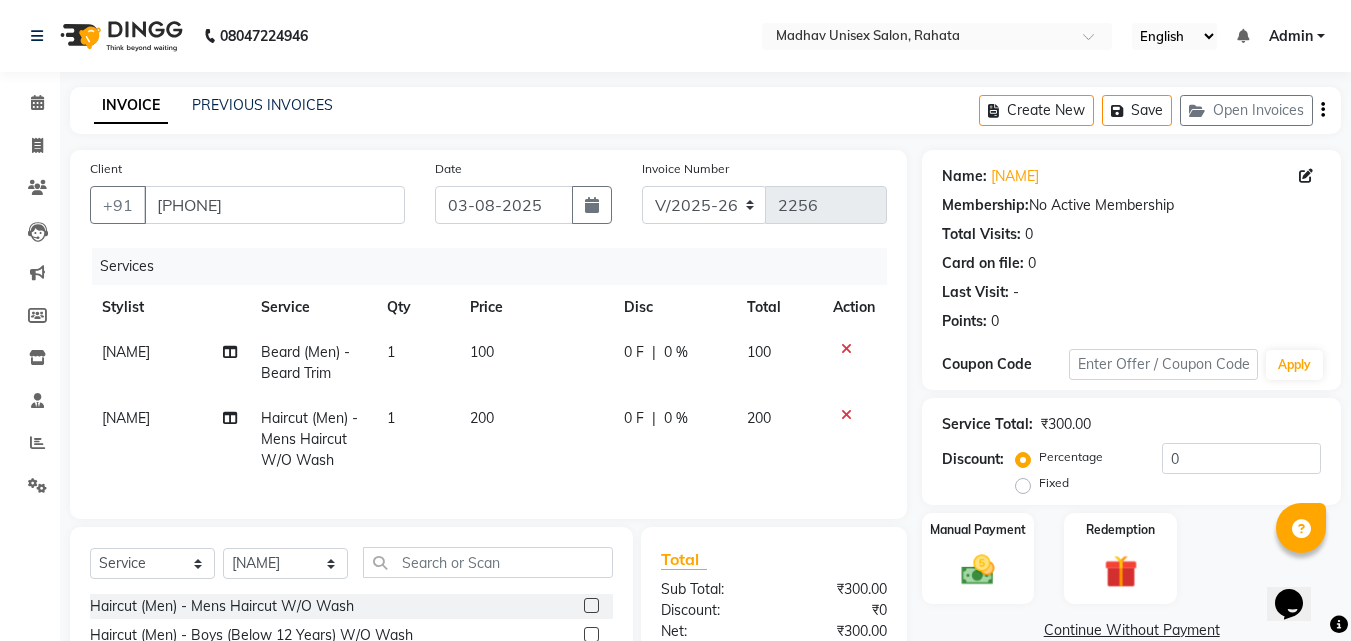 click on "[NAME]" 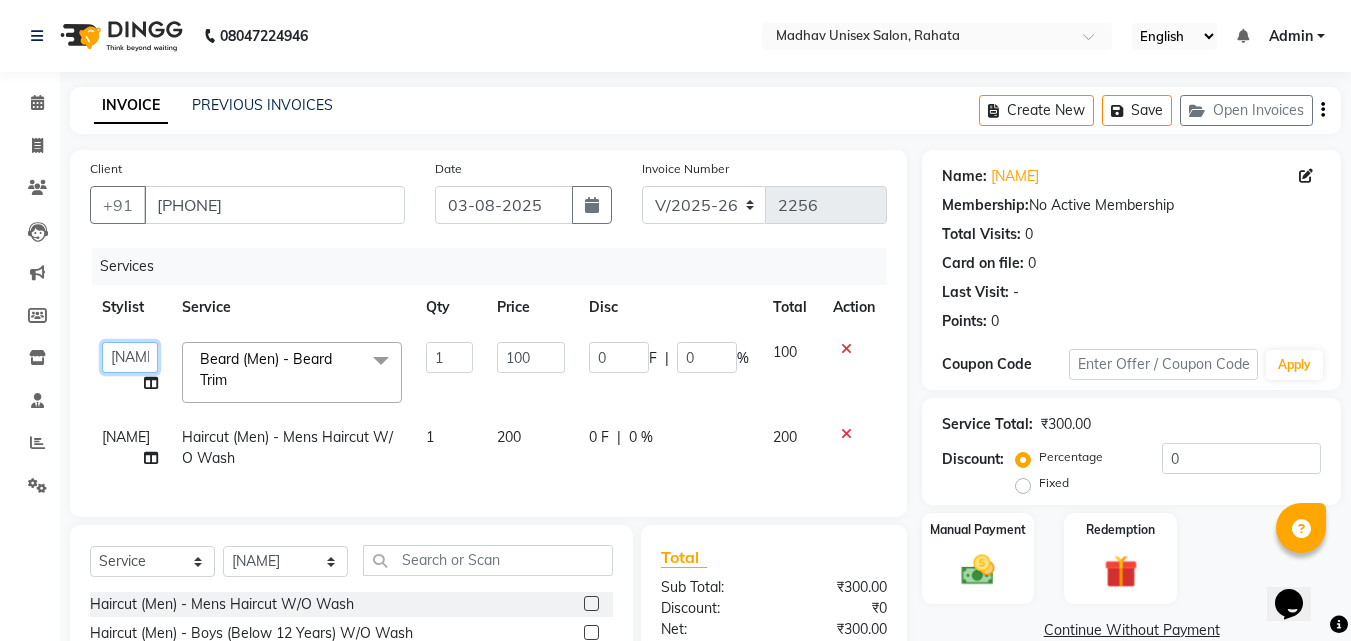 drag, startPoint x: 139, startPoint y: 371, endPoint x: 143, endPoint y: 361, distance: 10.770329 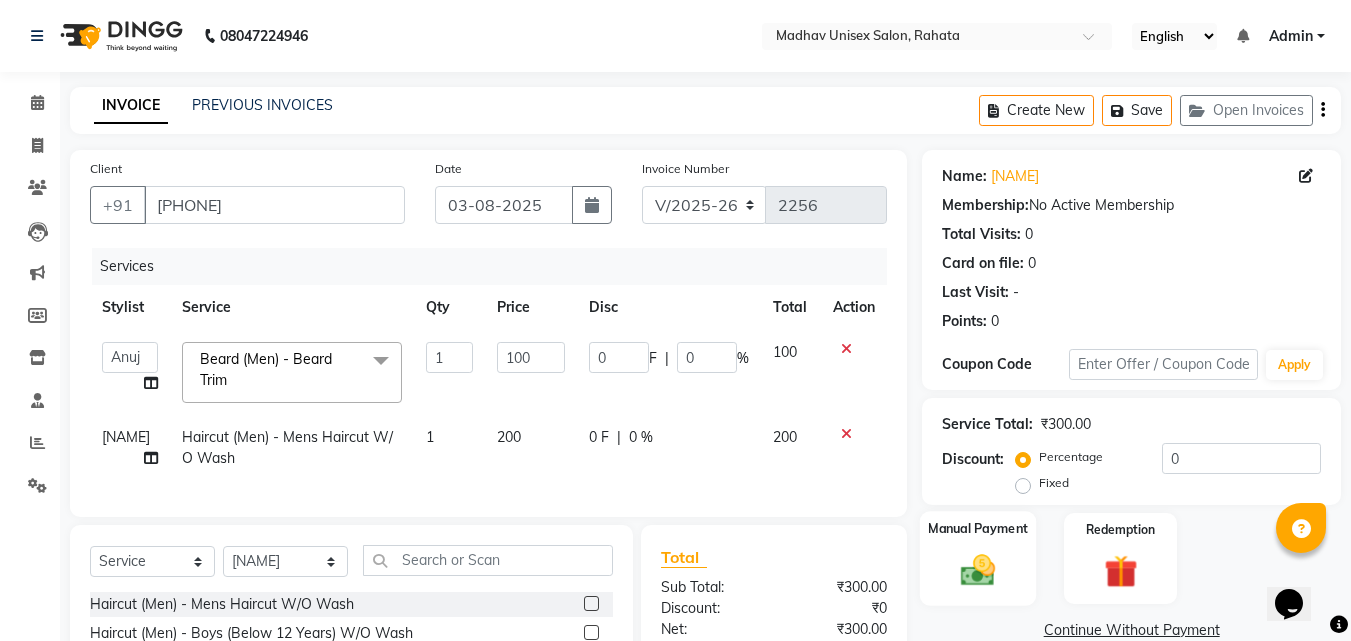 click 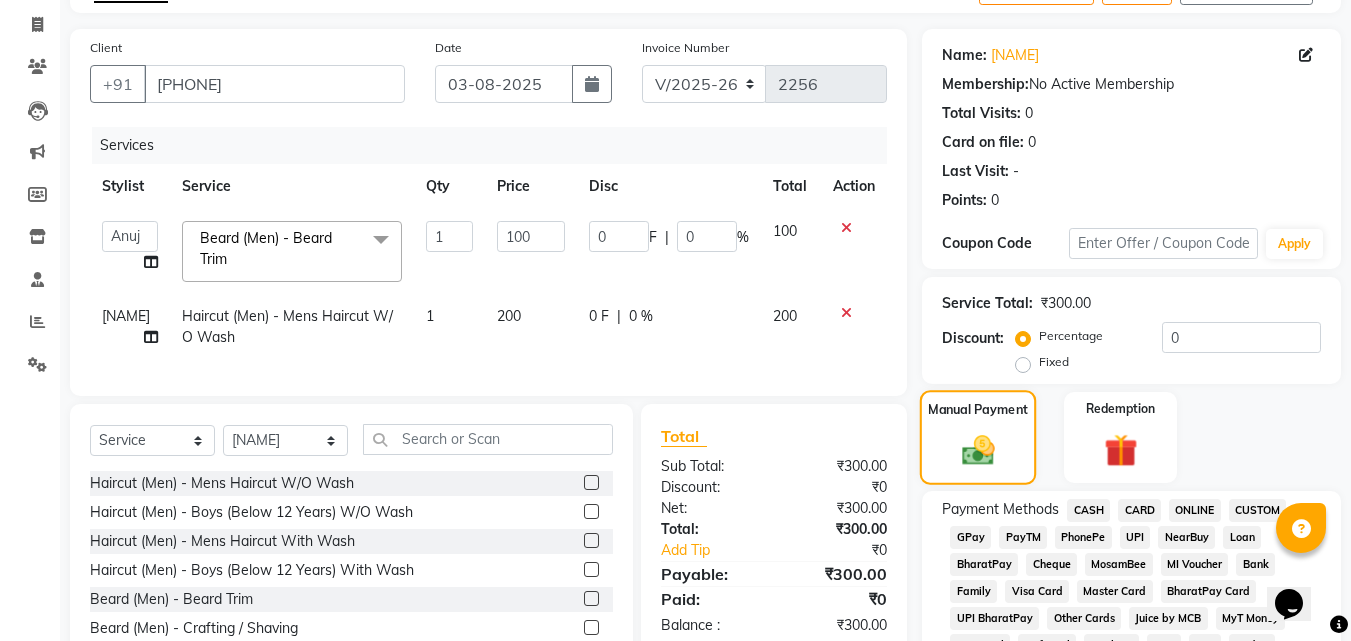 scroll, scrollTop: 167, scrollLeft: 0, axis: vertical 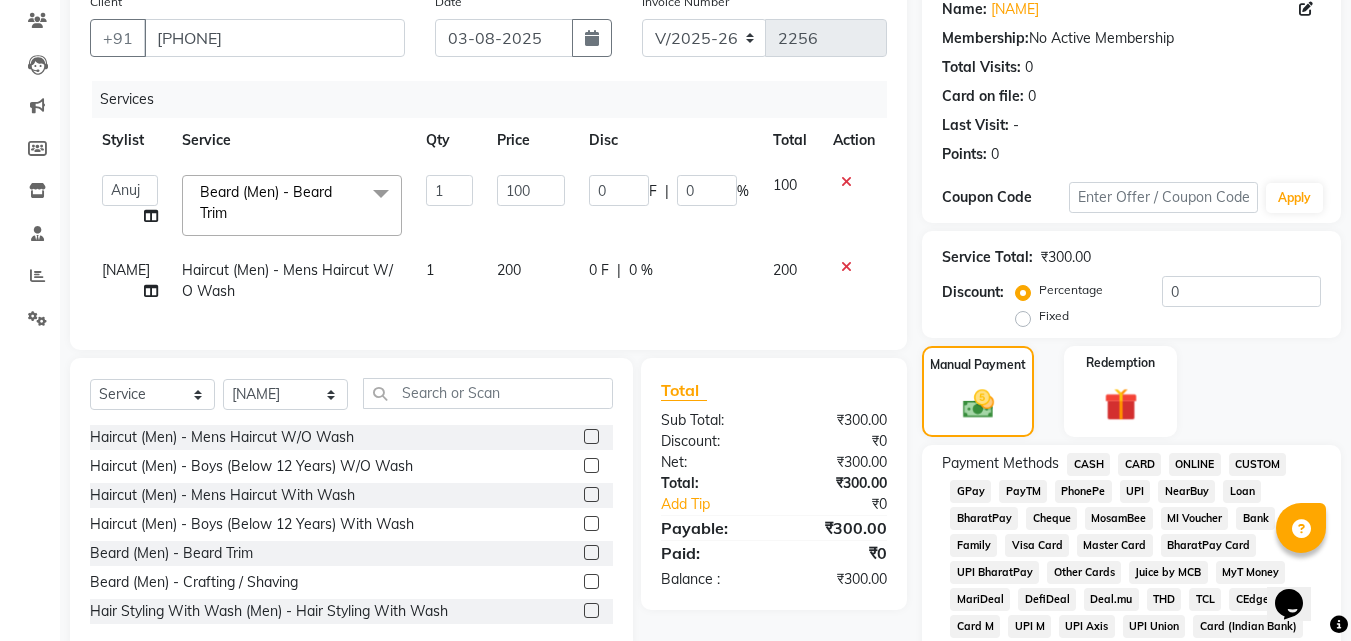 click on "ONLINE" 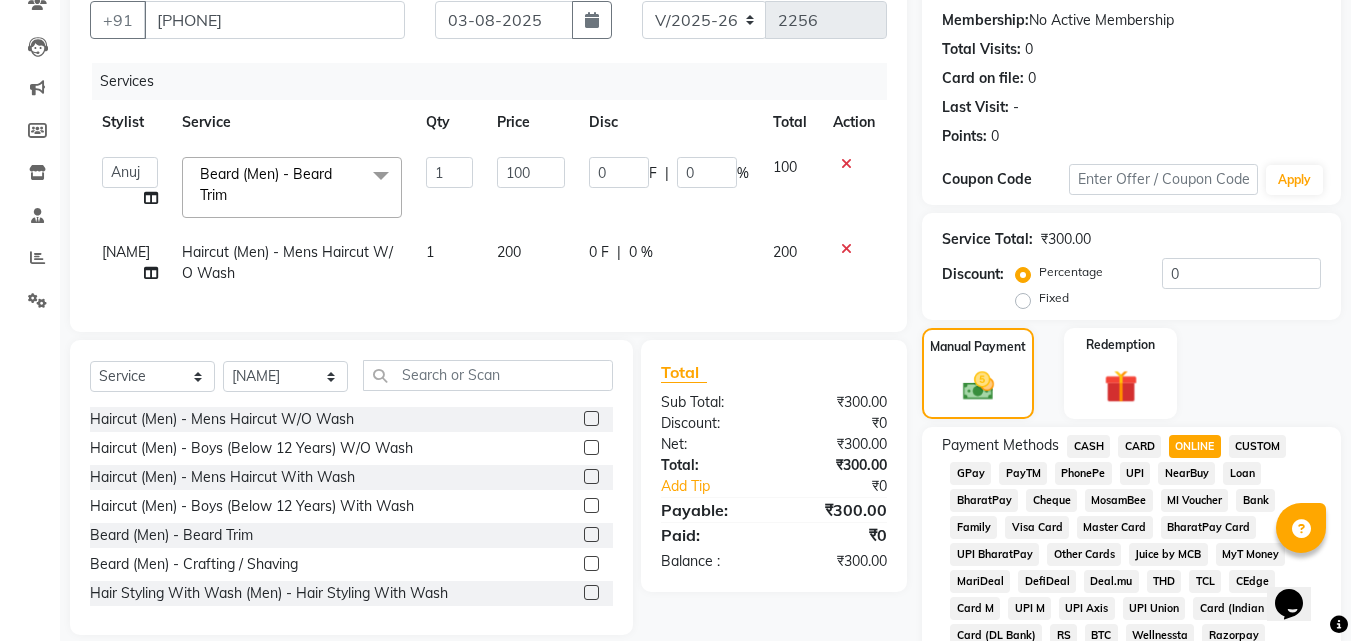 scroll, scrollTop: 186, scrollLeft: 0, axis: vertical 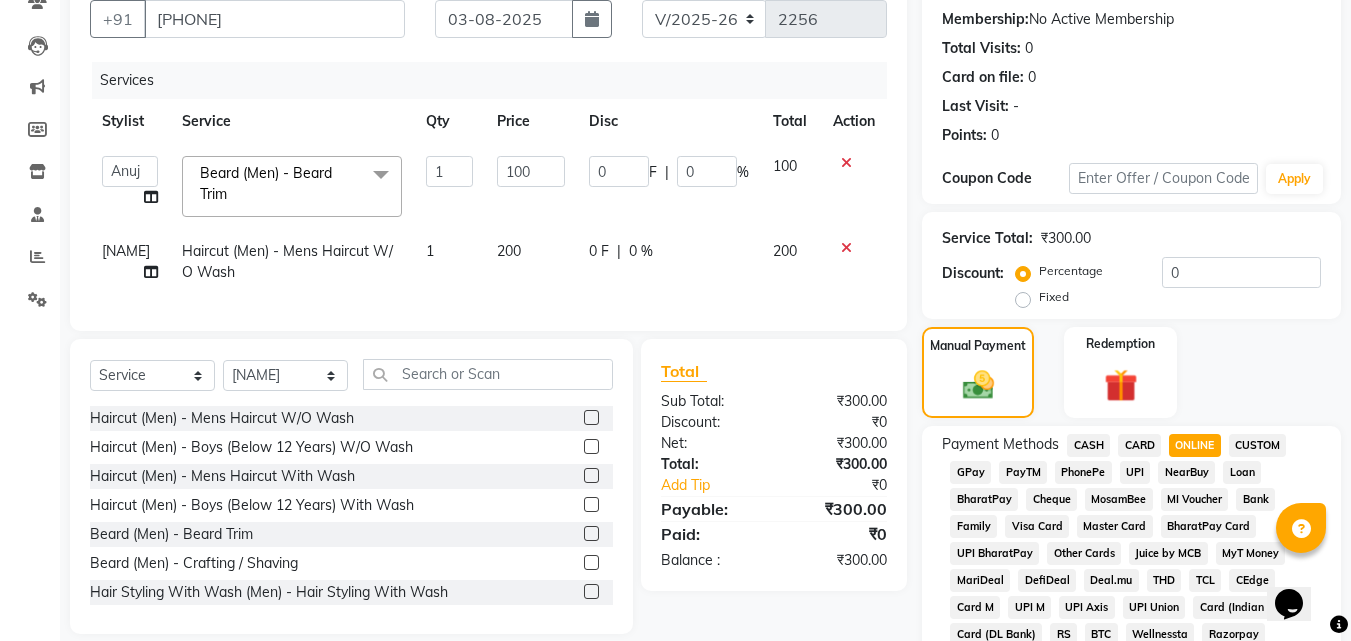 click 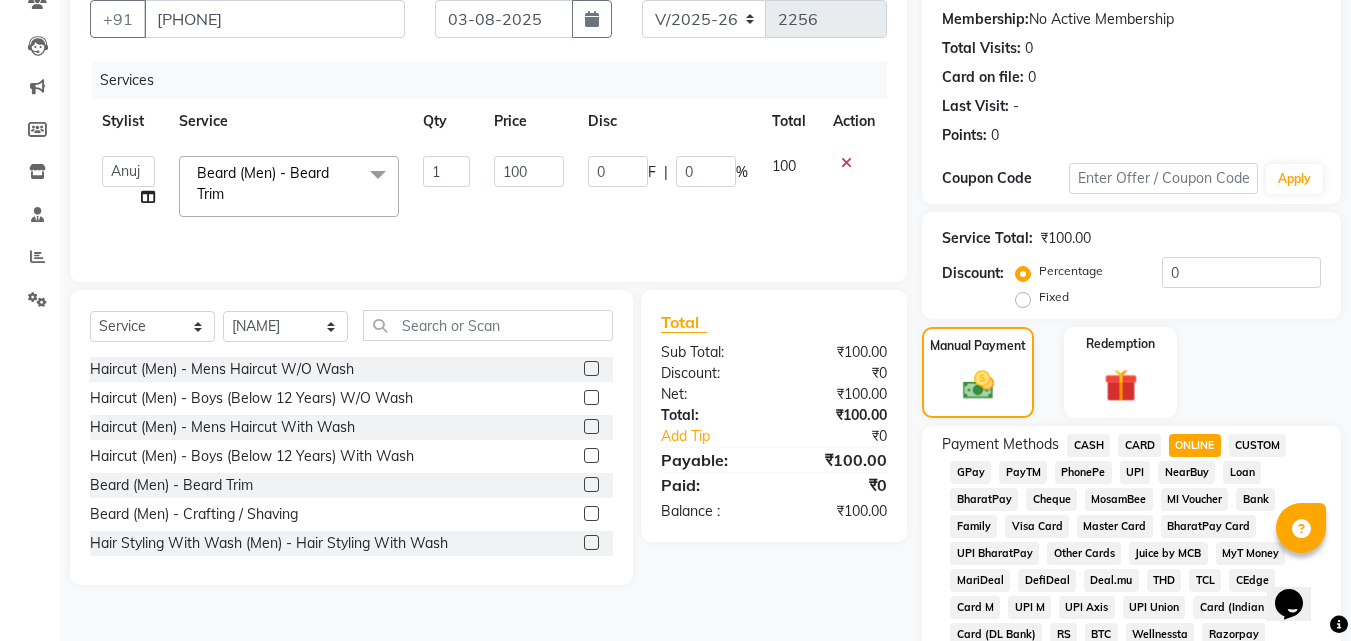 scroll, scrollTop: 245, scrollLeft: 0, axis: vertical 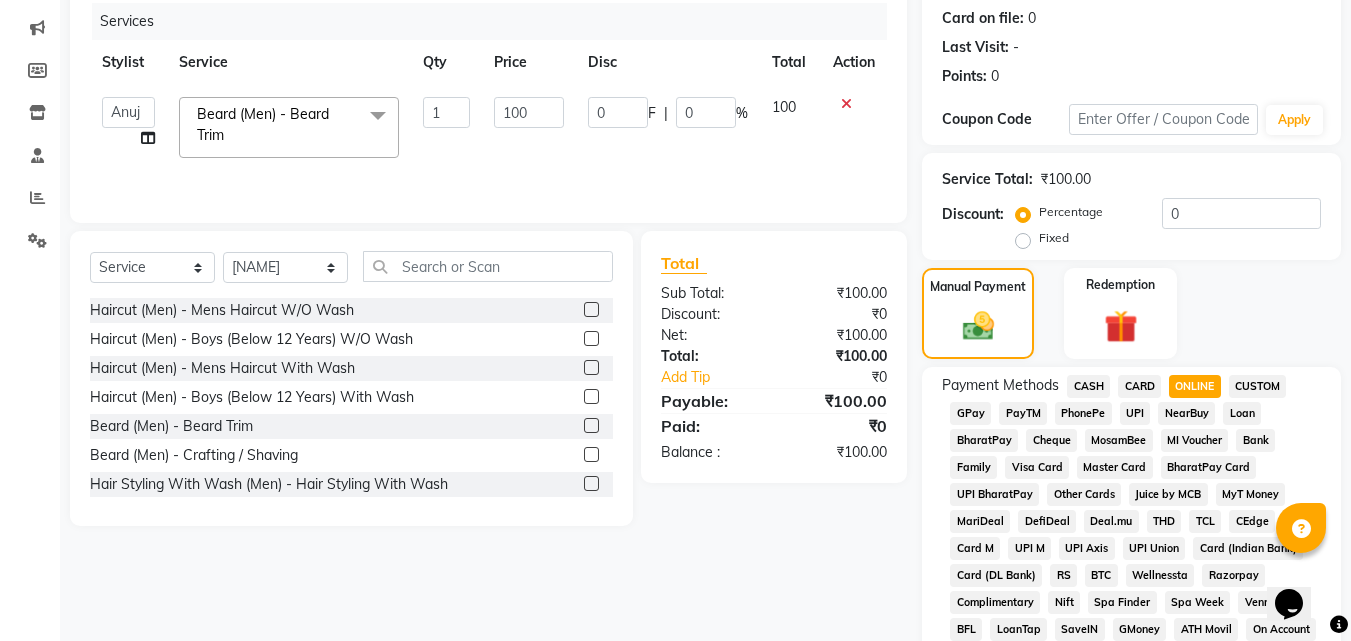 click on "CASH" 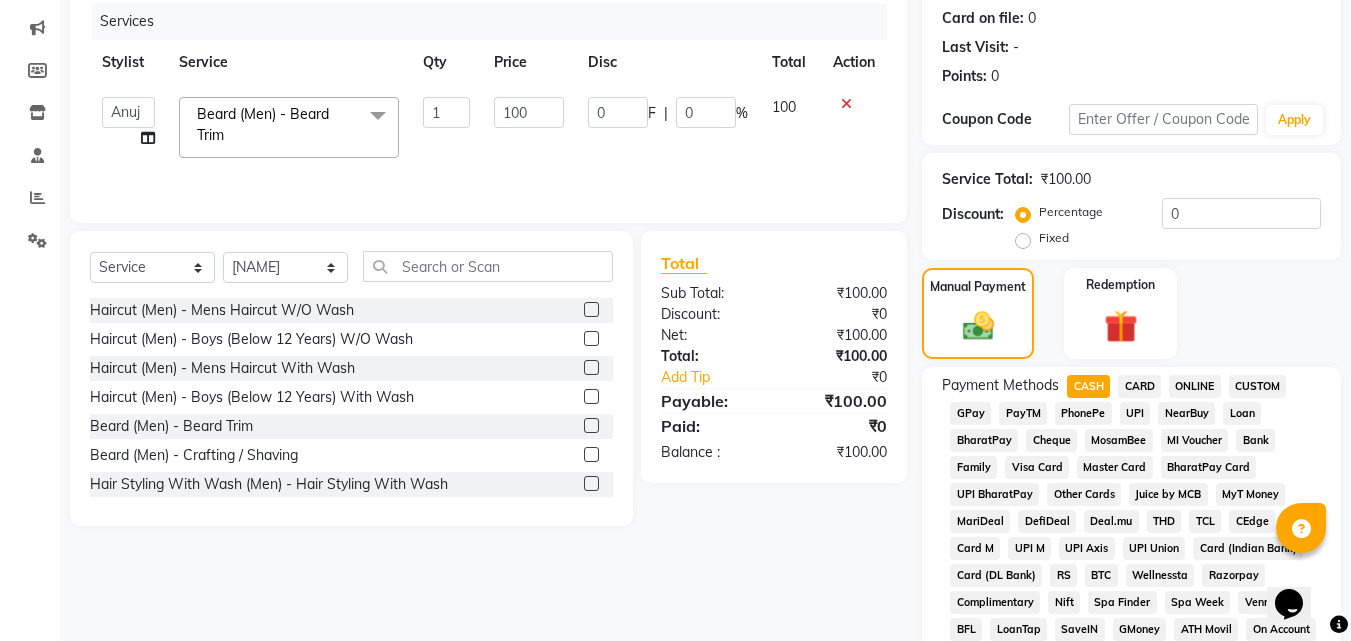 scroll, scrollTop: 861, scrollLeft: 0, axis: vertical 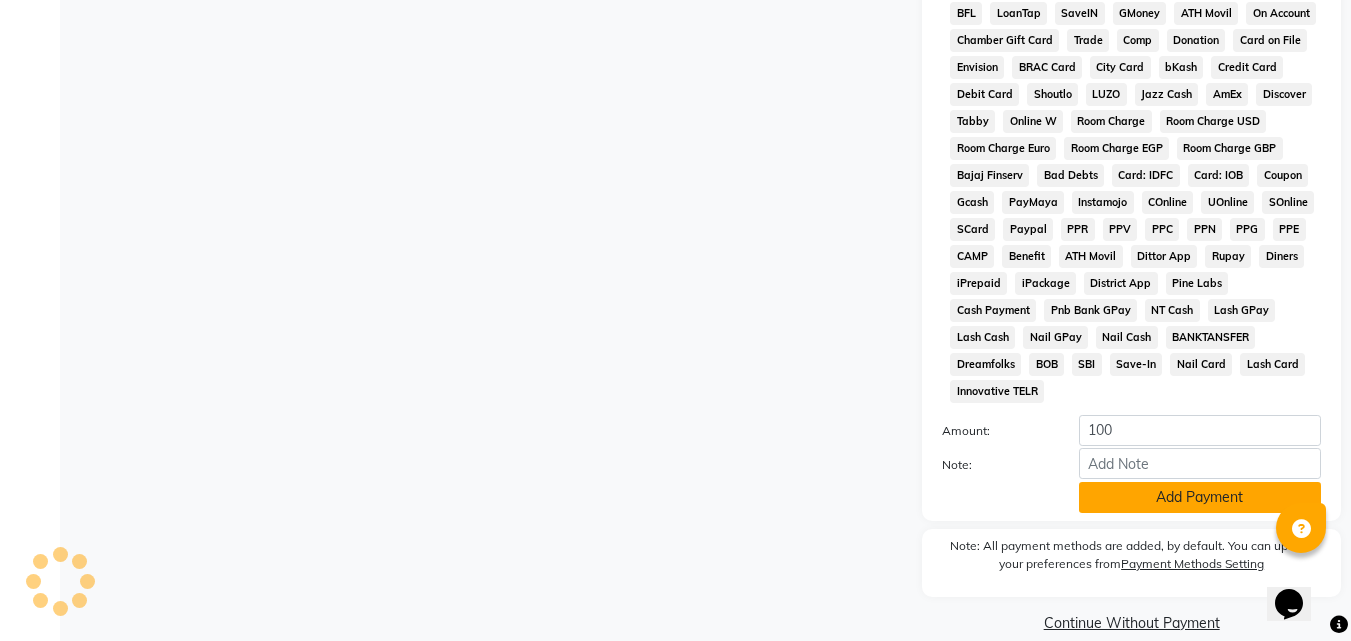 click on "Add Payment" 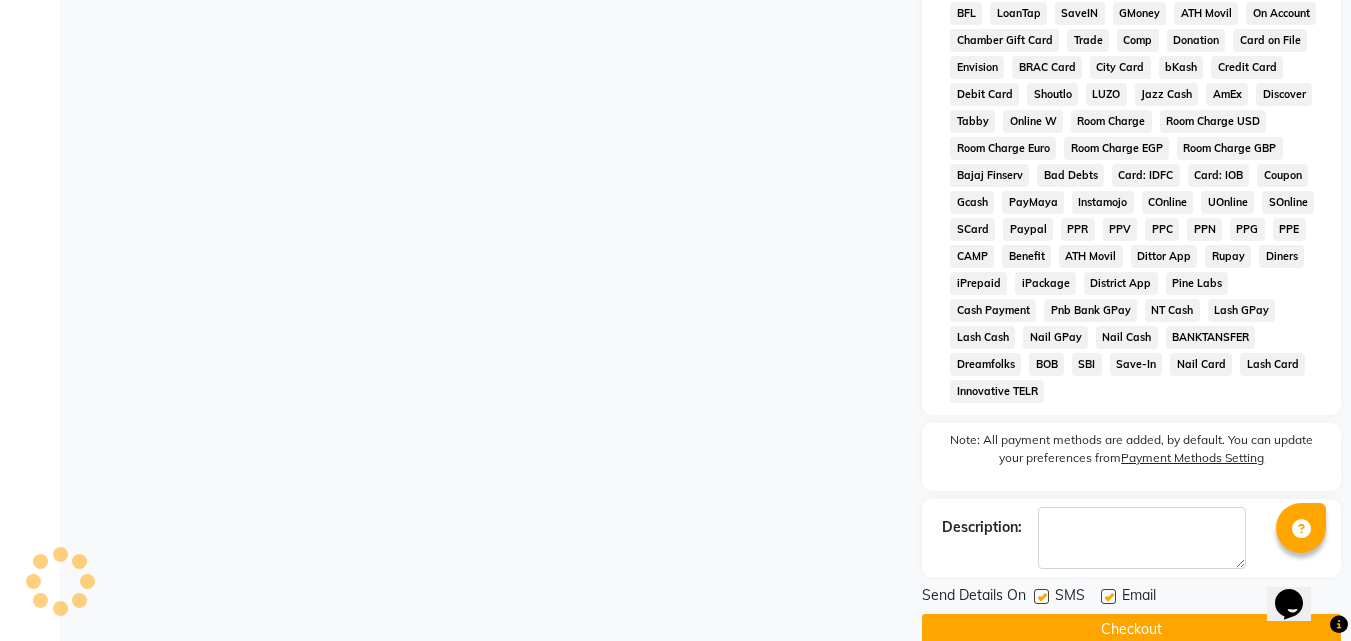 click on "Checkout" 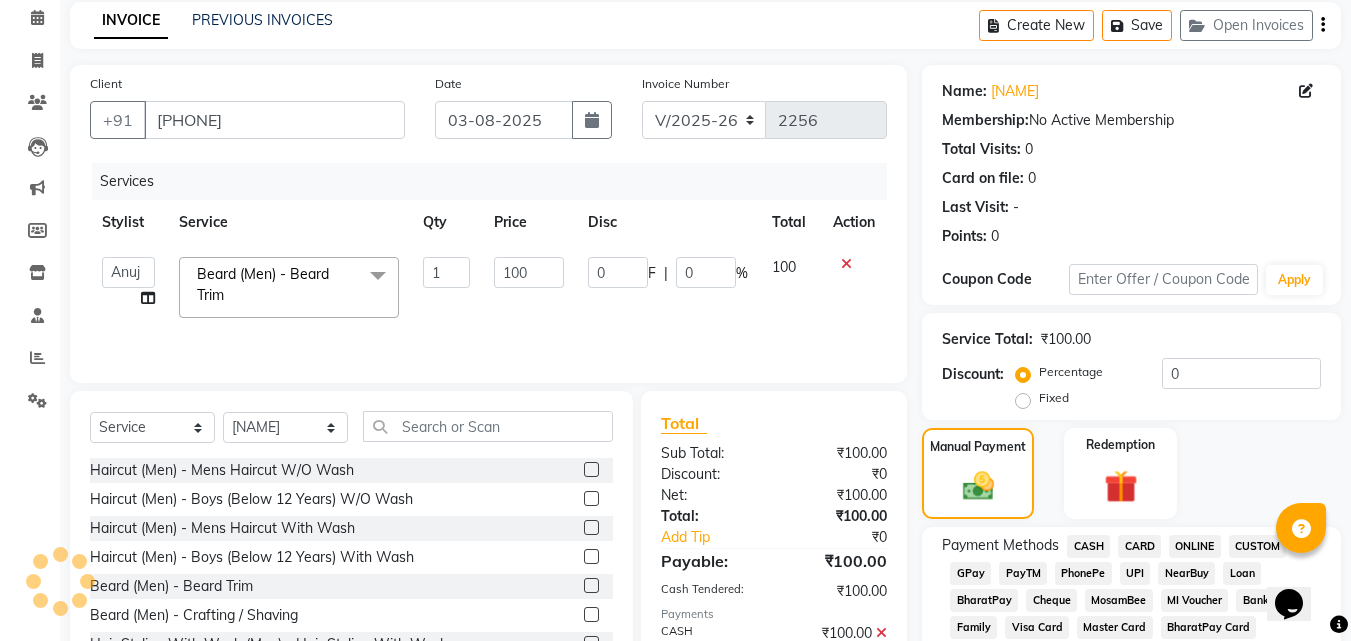scroll, scrollTop: 49, scrollLeft: 0, axis: vertical 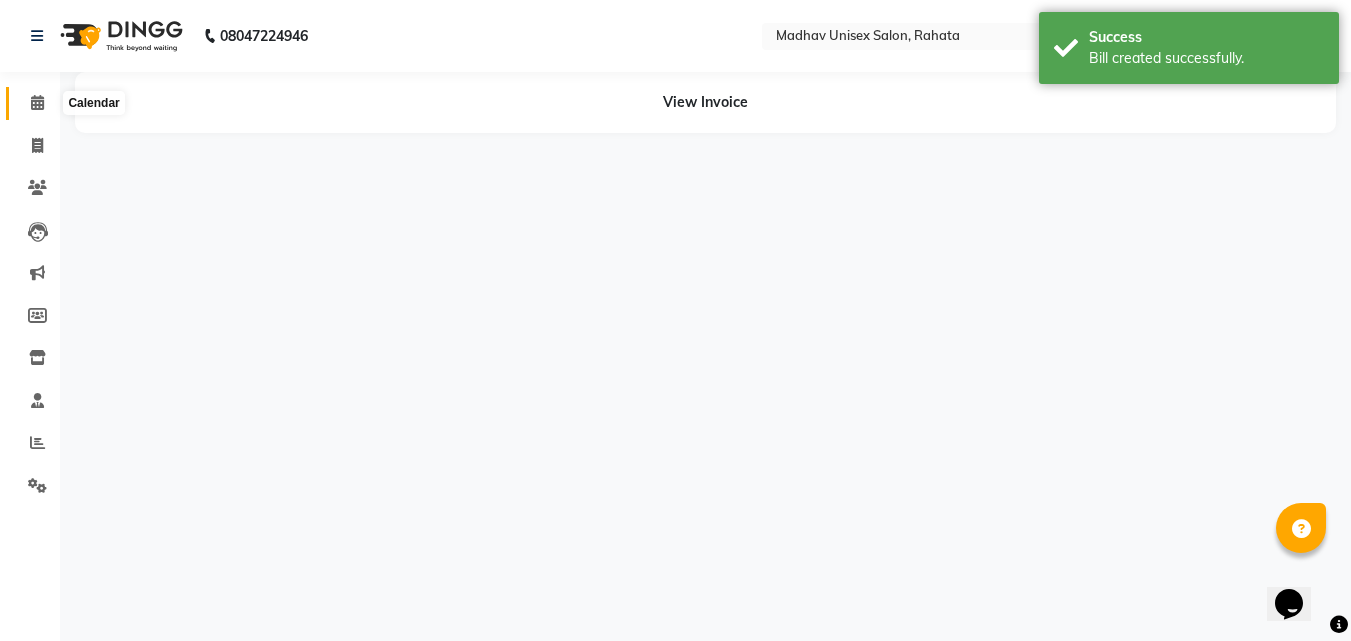 click 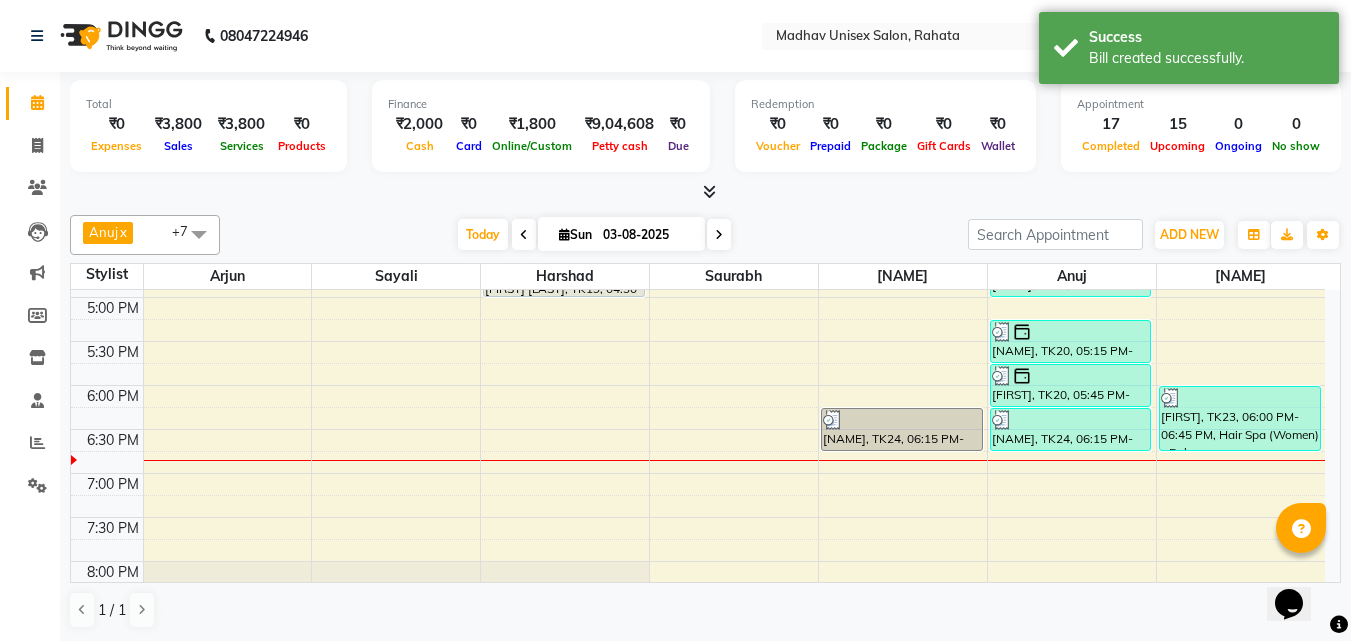 scroll, scrollTop: 959, scrollLeft: 0, axis: vertical 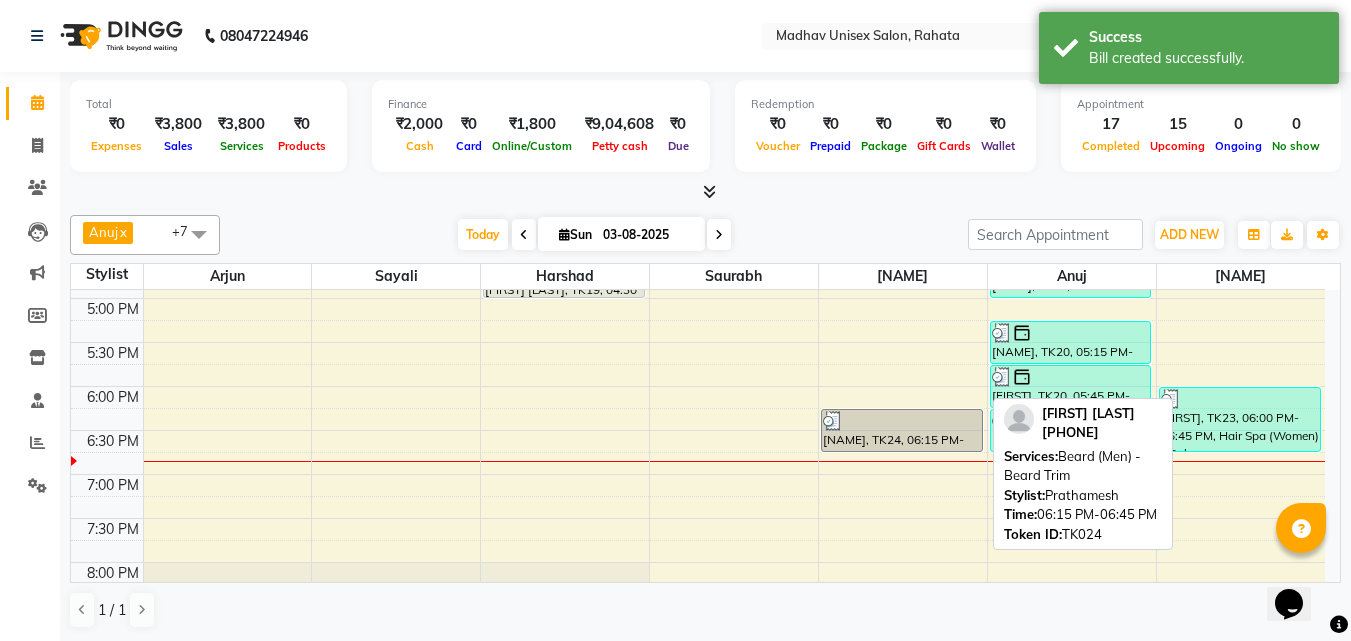 click at bounding box center (902, 421) 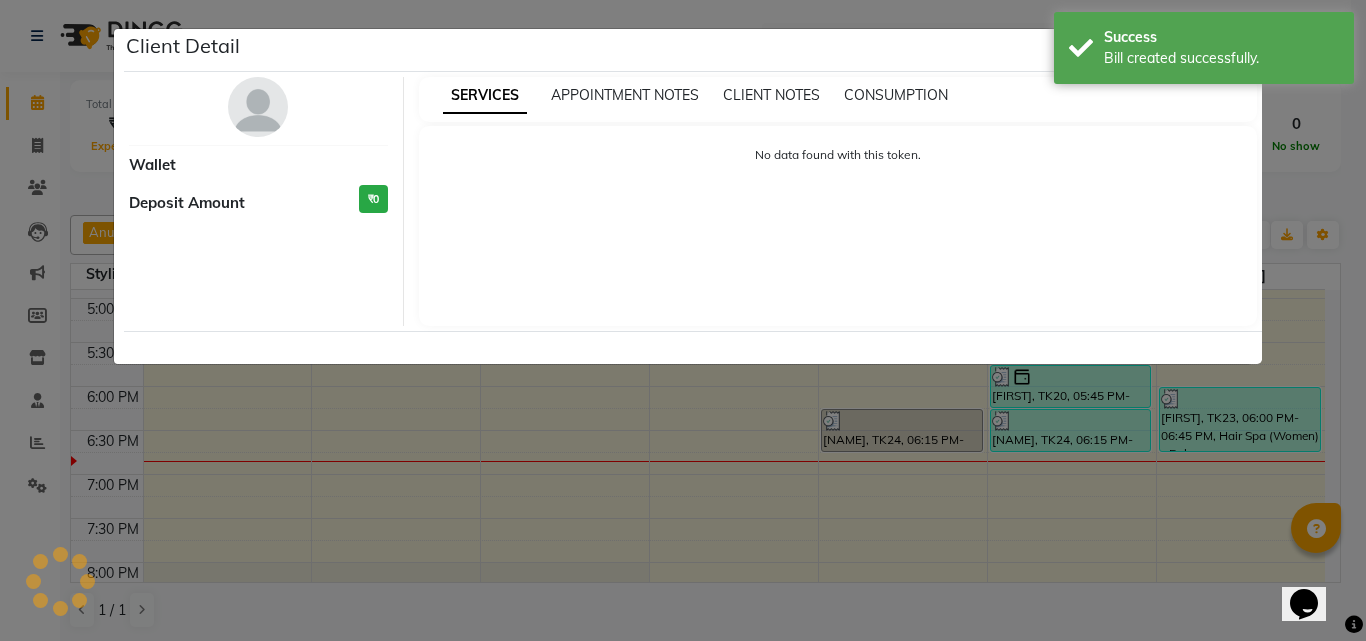 select on "3" 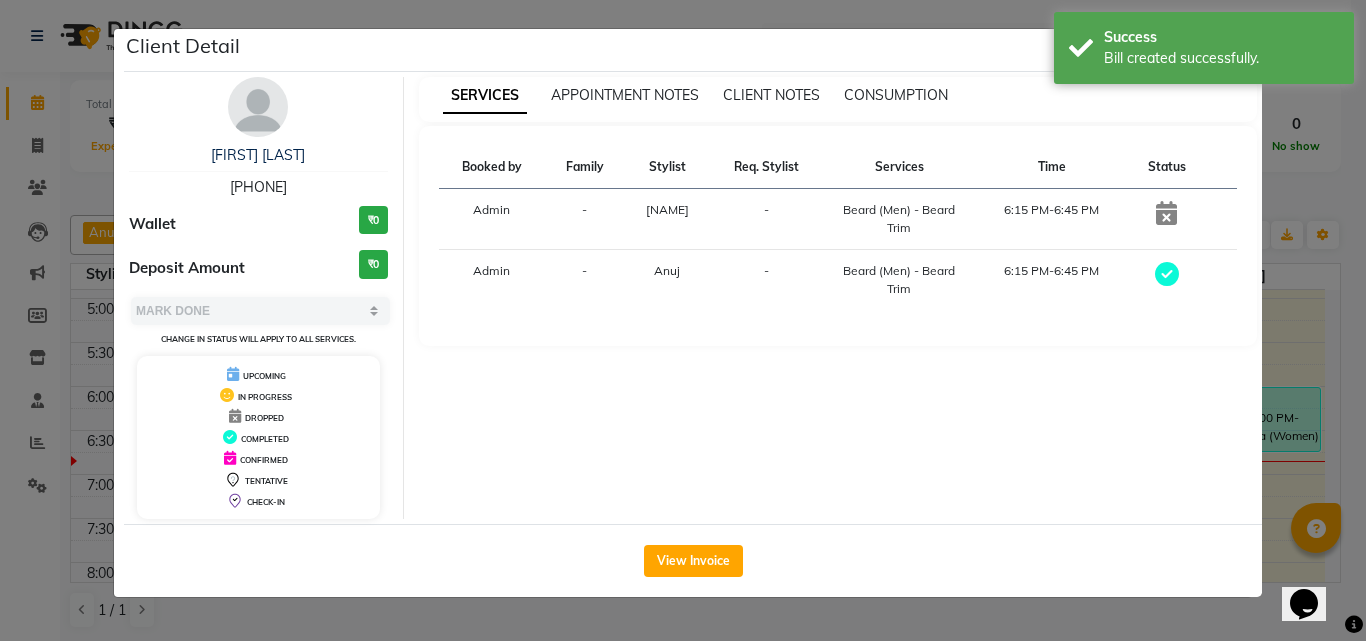click on "Booked by Family Stylist Req. Stylist Services Time Status  Admin  - [FIRST] -  Beard (Men)  - Beard Trim   6:15 PM-6:45 PM   Admin  - [FIRST] -  Beard (Men)  - Beard Trim   6:15 PM-6:45 PM" at bounding box center [838, 236] 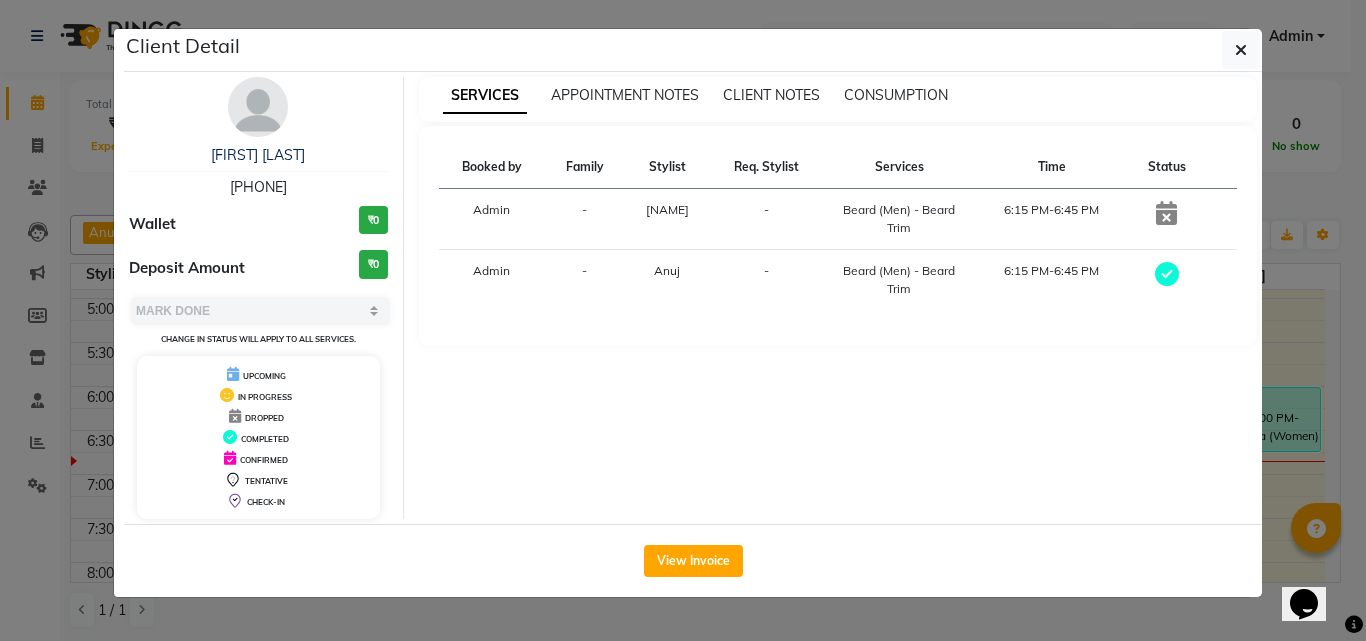 click on "Booked by Family Stylist Req. Stylist Services Time Status  Admin  - [FIRST] -  Beard (Men)  - Beard Trim   6:15 PM-6:45 PM   Admin  - [FIRST] -  Beard (Men)  - Beard Trim   6:15 PM-6:45 PM" at bounding box center (838, 236) 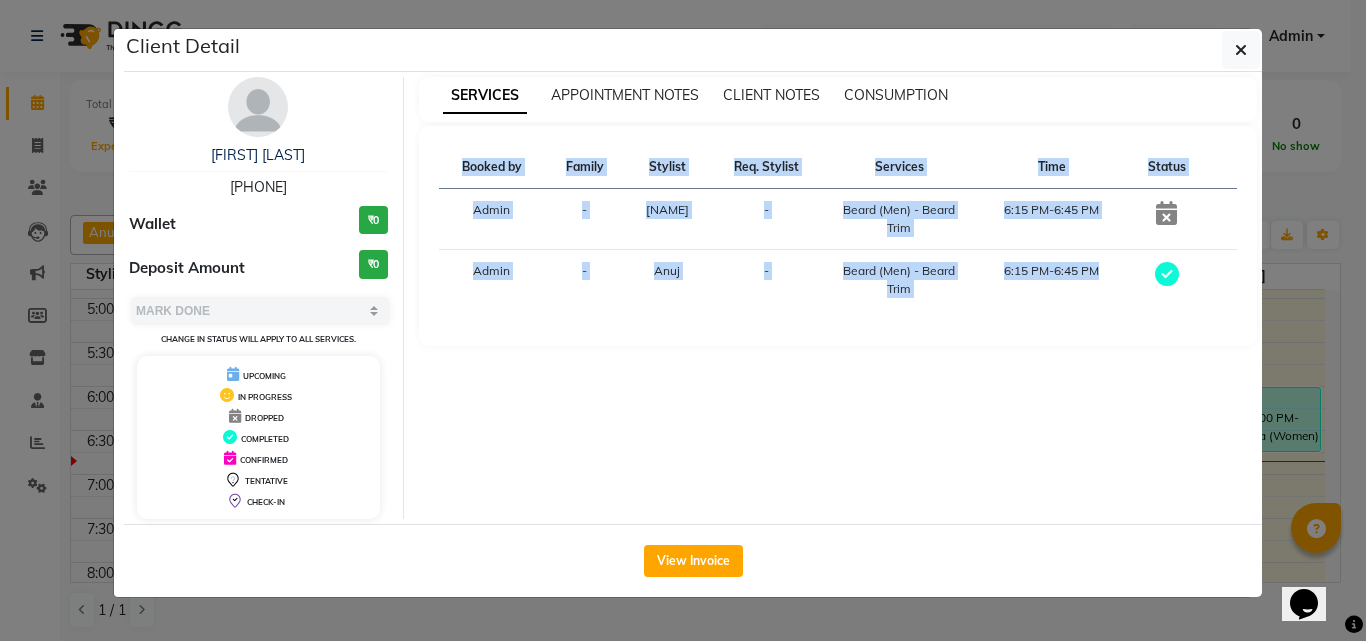 drag, startPoint x: 1242, startPoint y: 192, endPoint x: 1230, endPoint y: 145, distance: 48.507732 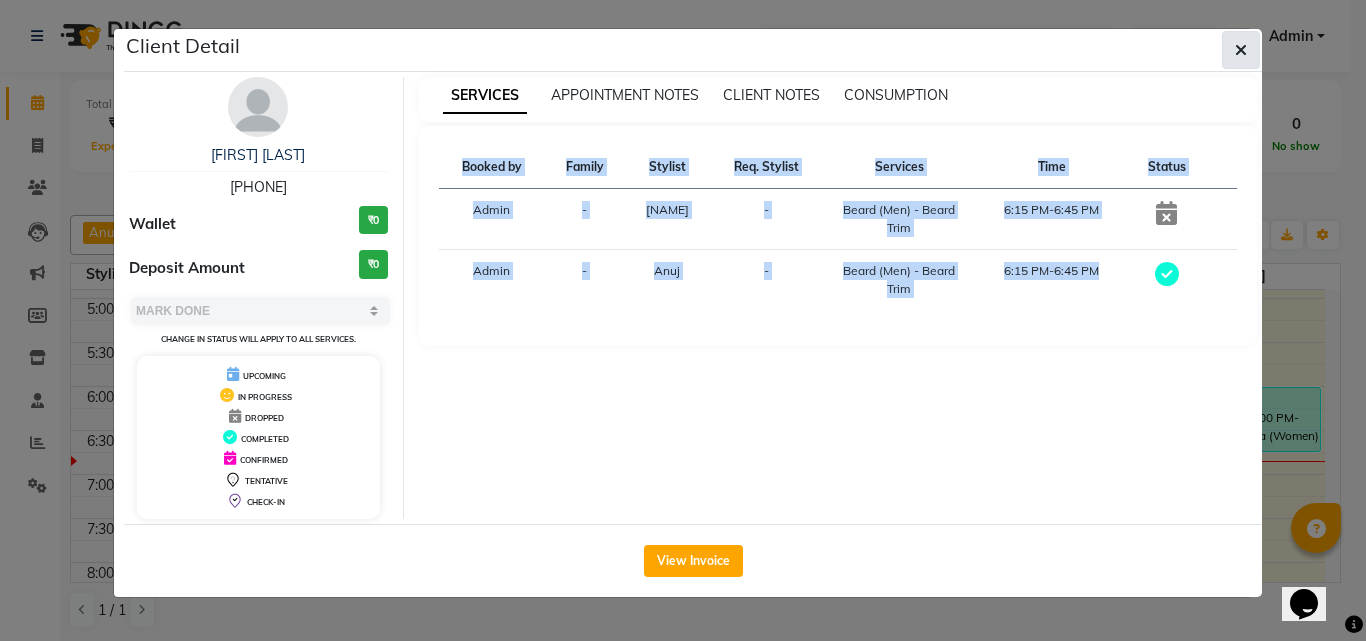 click 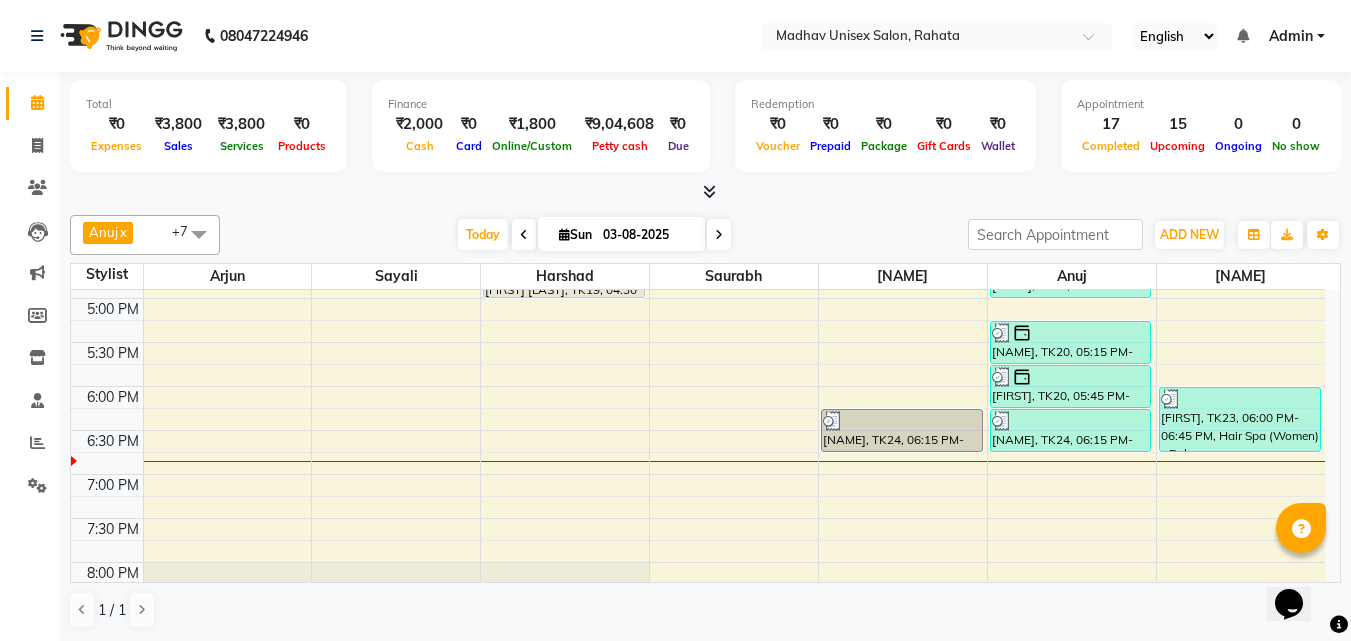 click on "6:00 AM 6:30 AM 7:00 AM 7:30 AM 8:00 AM 8:30 AM 9:00 AM 9:30 AM 10:00 AM 10:30 AM 11:00 AM 11:30 AM 12:00 PM 12:30 PM 1:00 PM 1:30 PM 2:00 PM 2:30 PM 3:00 PM 3:30 PM 4:00 PM 4:30 PM 5:00 PM 5:30 PM 6:00 PM 6:30 PM 7:00 PM 7:30 PM 8:00 PM 8:30 PM 9:00 PM 9:30 PM 10:00 PM 10:30 PM             [NAME], TK16, 02:45 PM-03:15 PM, Beard (Men)  - Beard Trim             [NAME], TK11, 03:00 PM-03:30 PM, Haircut (Men)  - Mens Haircut W/O Wash             [NAME], TK12, 09:00 AM-09:30 AM, Haircut (Men)  - Mens Haircut W/O Wash             [NAME], TK12, 09:30 AM-10:00 AM, Globle Colour (Men)  - Majirel             [NAME], TK13, 10:30 AM-11:00 AM, Haircut (Men)  - Mens Haircut W/O Wash             [NAME], TK13, 11:00 AM-11:30 AM, Beard (Men)  - Crafting / Shaving             [NAME], TK14, 12:00 PM-12:30 PM, Haircut (Men)  - Mens Haircut W/O Wash             [NAME], TK14, 12:30 PM-01:00 PM, Beard (Men)  - Beard Trim" at bounding box center [698, 78] 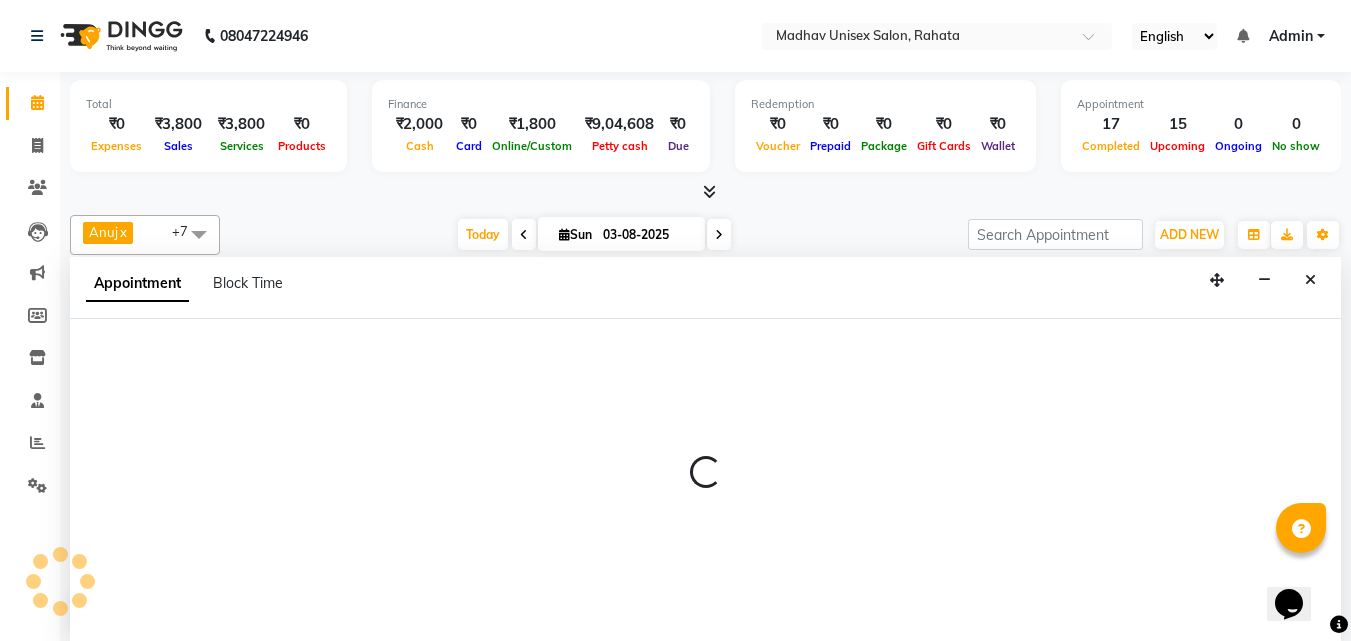 scroll, scrollTop: 1, scrollLeft: 0, axis: vertical 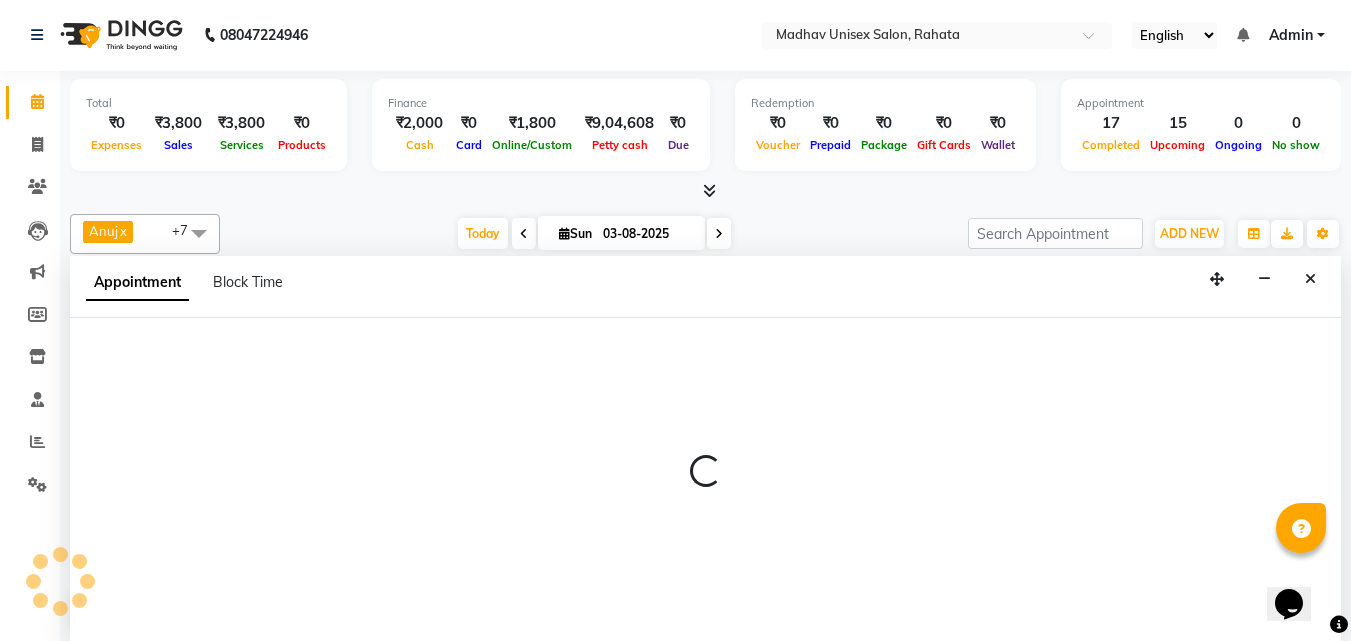 select on "36945" 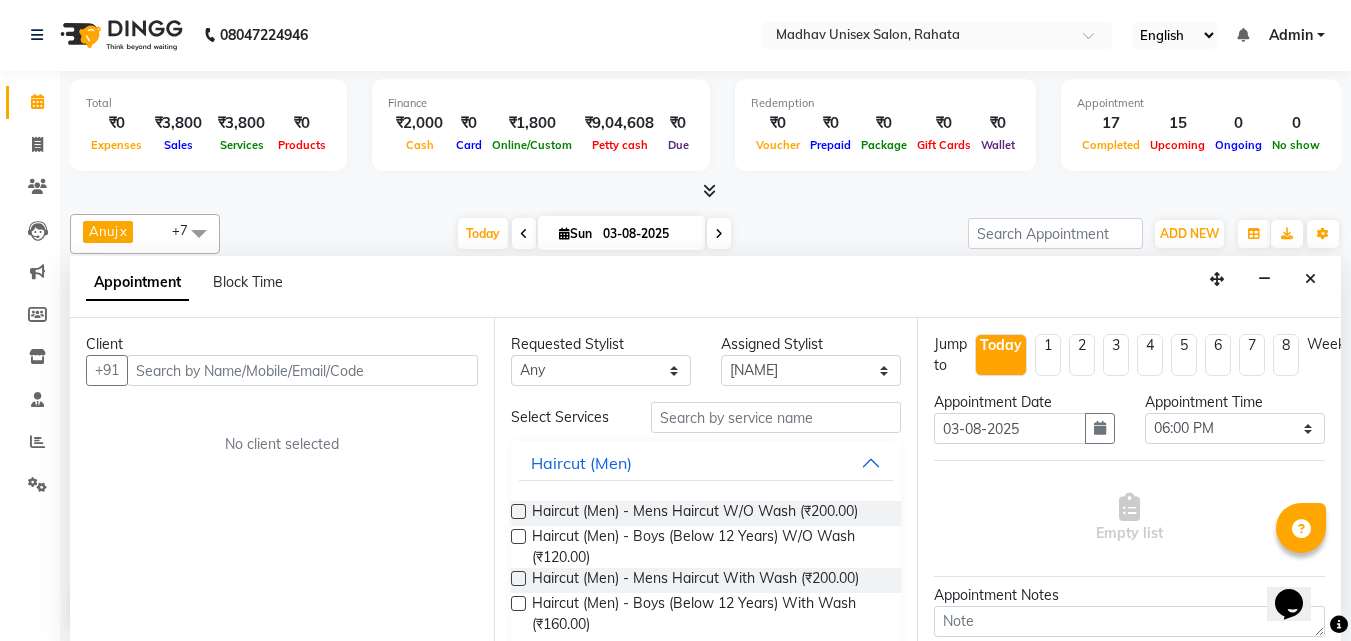 click on "Appointment Block Time Minimize" at bounding box center (705, 287) 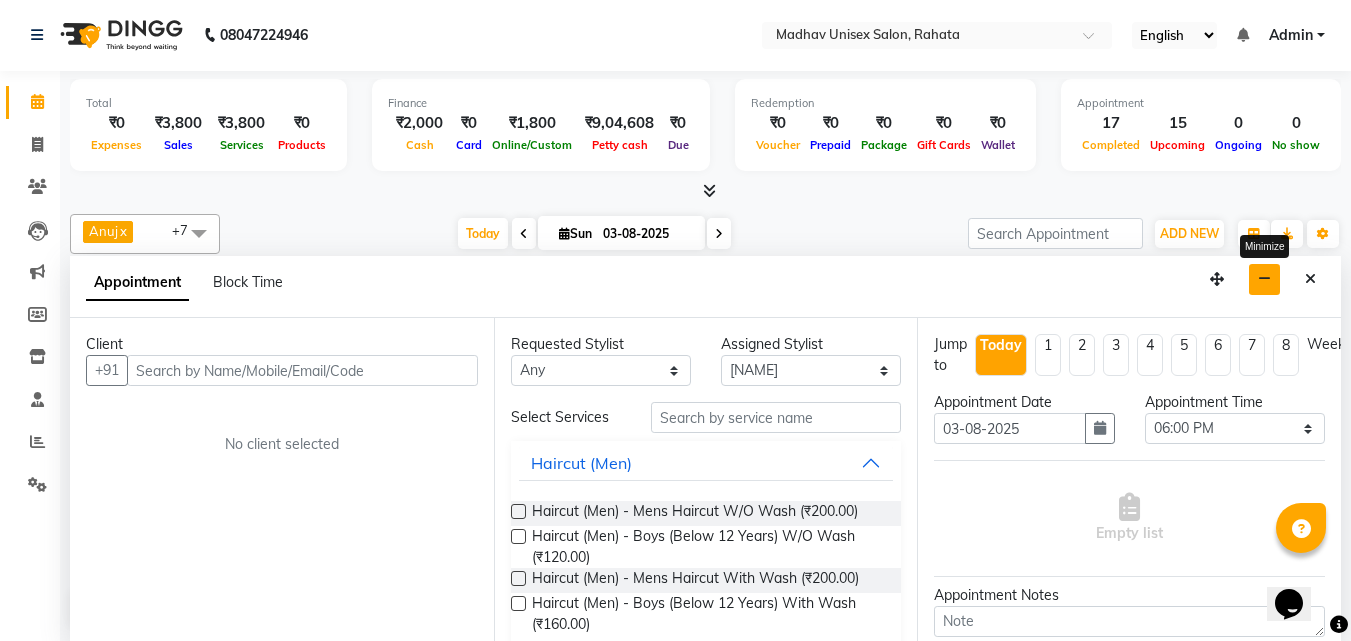 click at bounding box center [1264, 279] 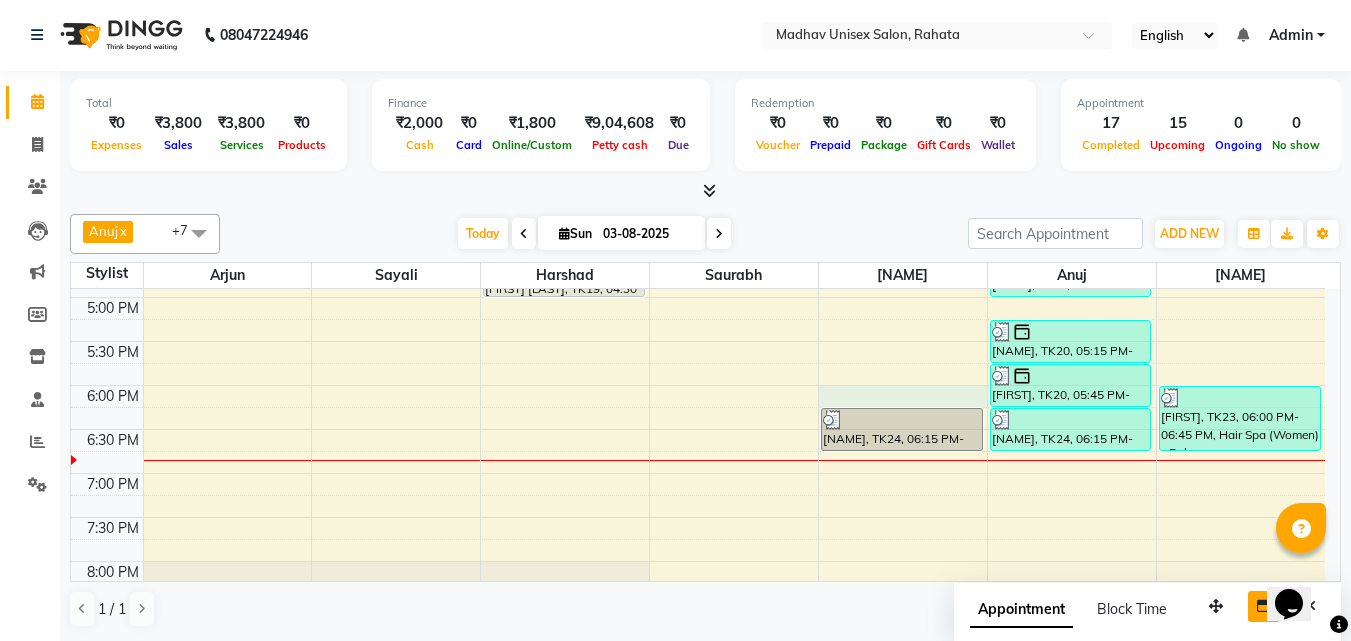 click on "6:00 AM 6:30 AM 7:00 AM 7:30 AM 8:00 AM 8:30 AM 9:00 AM 9:30 AM 10:00 AM 10:30 AM 11:00 AM 11:30 AM 12:00 PM 12:30 PM 1:00 PM 1:30 PM 2:00 PM 2:30 PM 3:00 PM 3:30 PM 4:00 PM 4:30 PM 5:00 PM 5:30 PM 6:00 PM 6:30 PM 7:00 PM 7:30 PM 8:00 PM 8:30 PM 9:00 PM 9:30 PM 10:00 PM 10:30 PM             [NAME], TK16, 02:45 PM-03:15 PM, Beard (Men)  - Beard Trim             [NAME], TK11, 03:00 PM-03:30 PM, Haircut (Men)  - Mens Haircut W/O Wash             [NAME], TK12, 09:00 AM-09:30 AM, Haircut (Men)  - Mens Haircut W/O Wash             [NAME], TK12, 09:30 AM-10:00 AM, Globle Colour (Men)  - Majirel             [NAME], TK13, 10:30 AM-11:00 AM, Haircut (Men)  - Mens Haircut W/O Wash             [NAME], TK13, 11:00 AM-11:30 AM, Beard (Men)  - Crafting / Shaving             [NAME], TK14, 12:00 PM-12:30 PM, Haircut (Men)  - Mens Haircut W/O Wash             [NAME], TK14, 12:30 PM-01:00 PM, Beard (Men)  - Beard Trim" at bounding box center (698, 77) 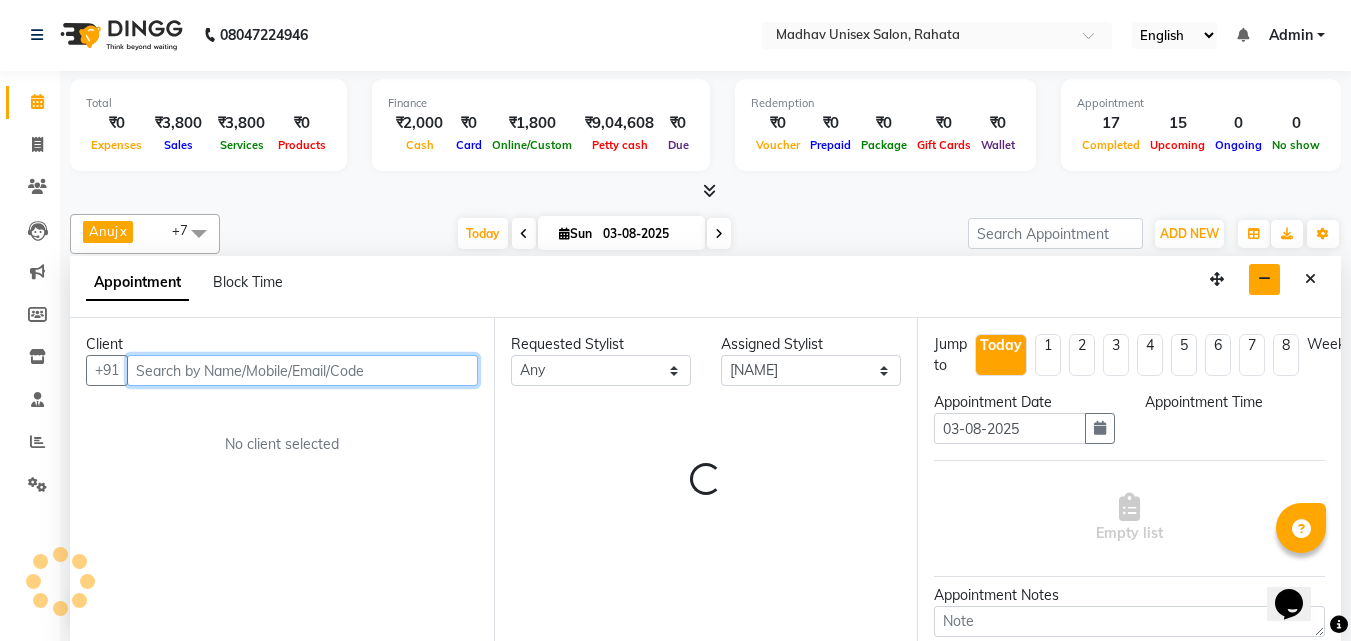 select on "1080" 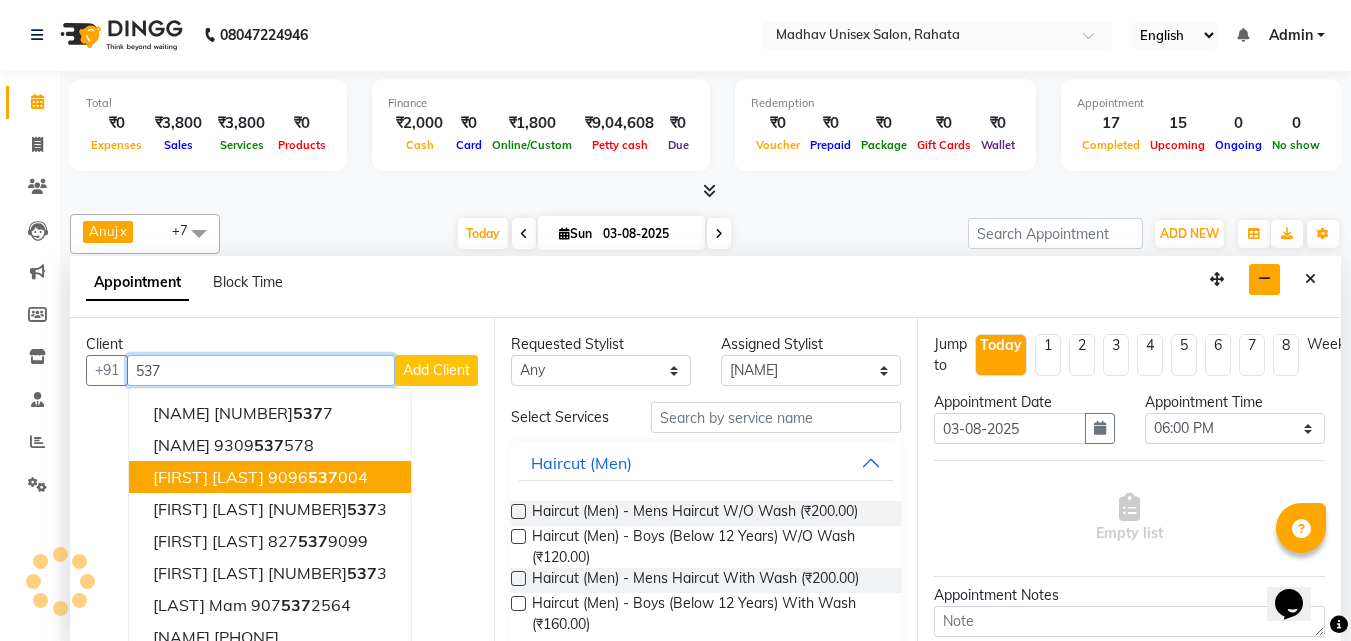 type on "537" 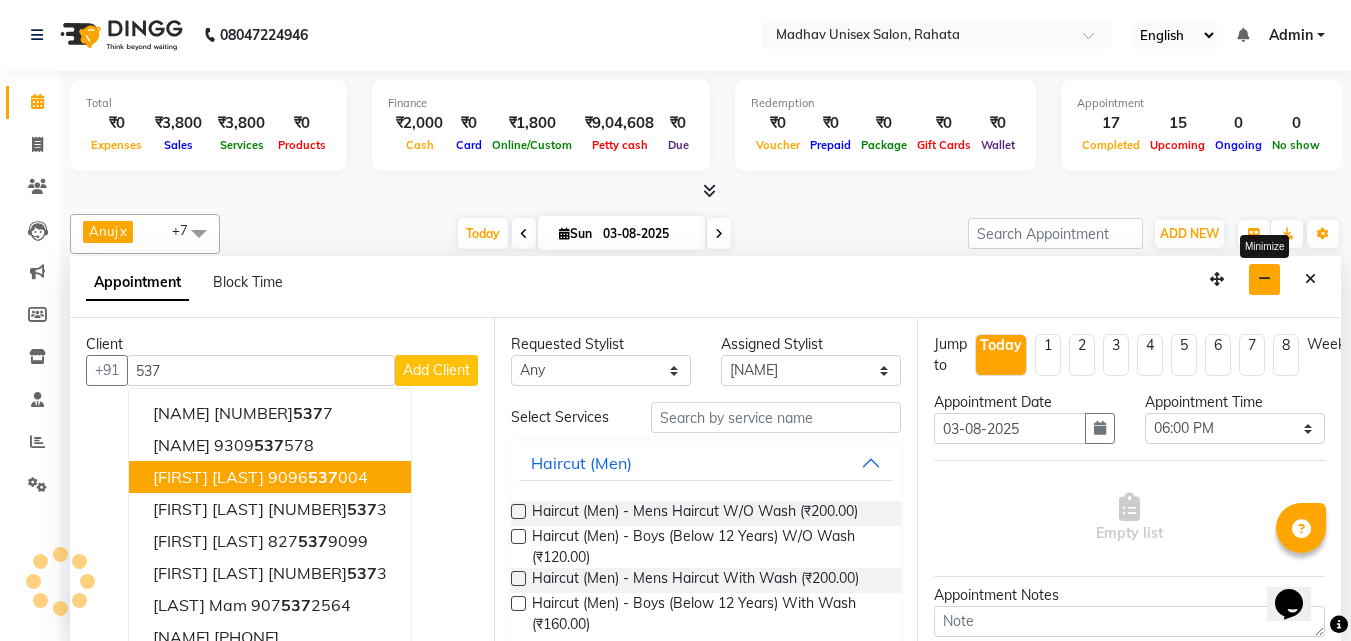 click at bounding box center (1264, 279) 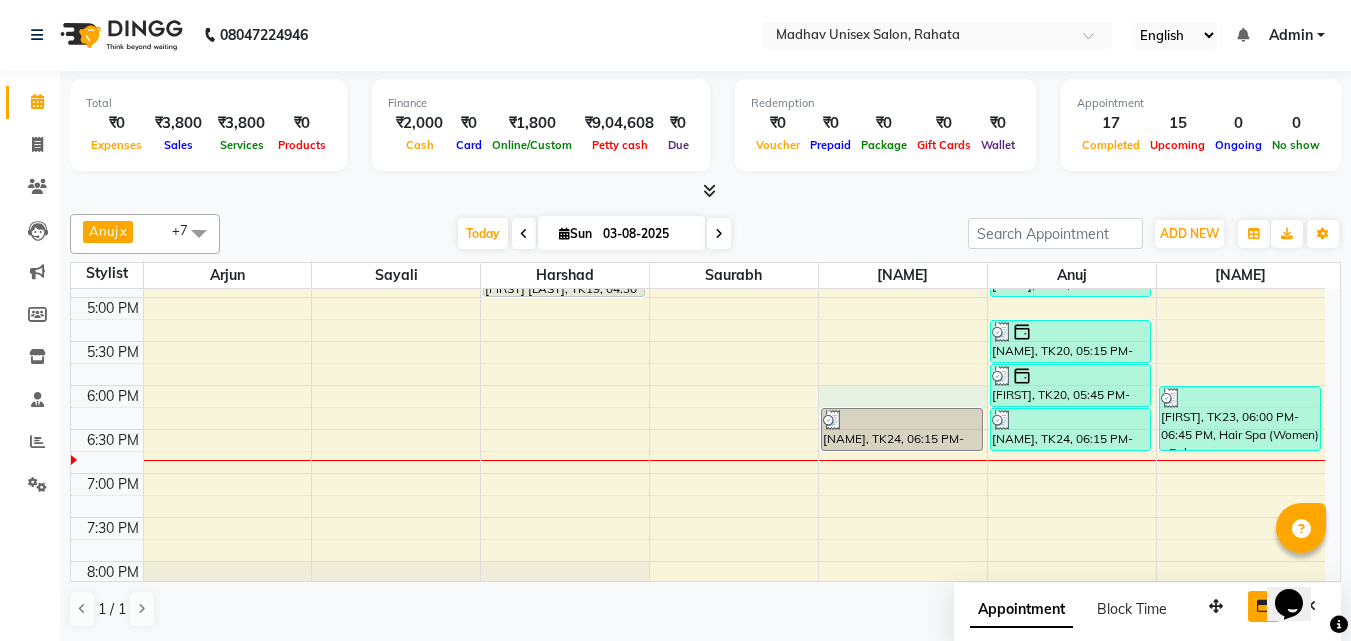 click on "6:00 AM 6:30 AM 7:00 AM 7:30 AM 8:00 AM 8:30 AM 9:00 AM 9:30 AM 10:00 AM 10:30 AM 11:00 AM 11:30 AM 12:00 PM 12:30 PM 1:00 PM 1:30 PM 2:00 PM 2:30 PM 3:00 PM 3:30 PM 4:00 PM 4:30 PM 5:00 PM 5:30 PM 6:00 PM 6:30 PM 7:00 PM 7:30 PM 8:00 PM 8:30 PM 9:00 PM 9:30 PM 10:00 PM 10:30 PM             [NAME], TK16, 02:45 PM-03:15 PM, Beard (Men)  - Beard Trim             [NAME], TK11, 03:00 PM-03:30 PM, Haircut (Men)  - Mens Haircut W/O Wash             [NAME], TK12, 09:00 AM-09:30 AM, Haircut (Men)  - Mens Haircut W/O Wash             [NAME], TK12, 09:30 AM-10:00 AM, Globle Colour (Men)  - Majirel             [NAME], TK13, 10:30 AM-11:00 AM, Haircut (Men)  - Mens Haircut W/O Wash             [NAME], TK13, 11:00 AM-11:30 AM, Beard (Men)  - Crafting / Shaving             [NAME], TK14, 12:00 PM-12:30 PM, Haircut (Men)  - Mens Haircut W/O Wash             [NAME], TK14, 12:30 PM-01:00 PM, Beard (Men)  - Beard Trim" at bounding box center (698, 77) 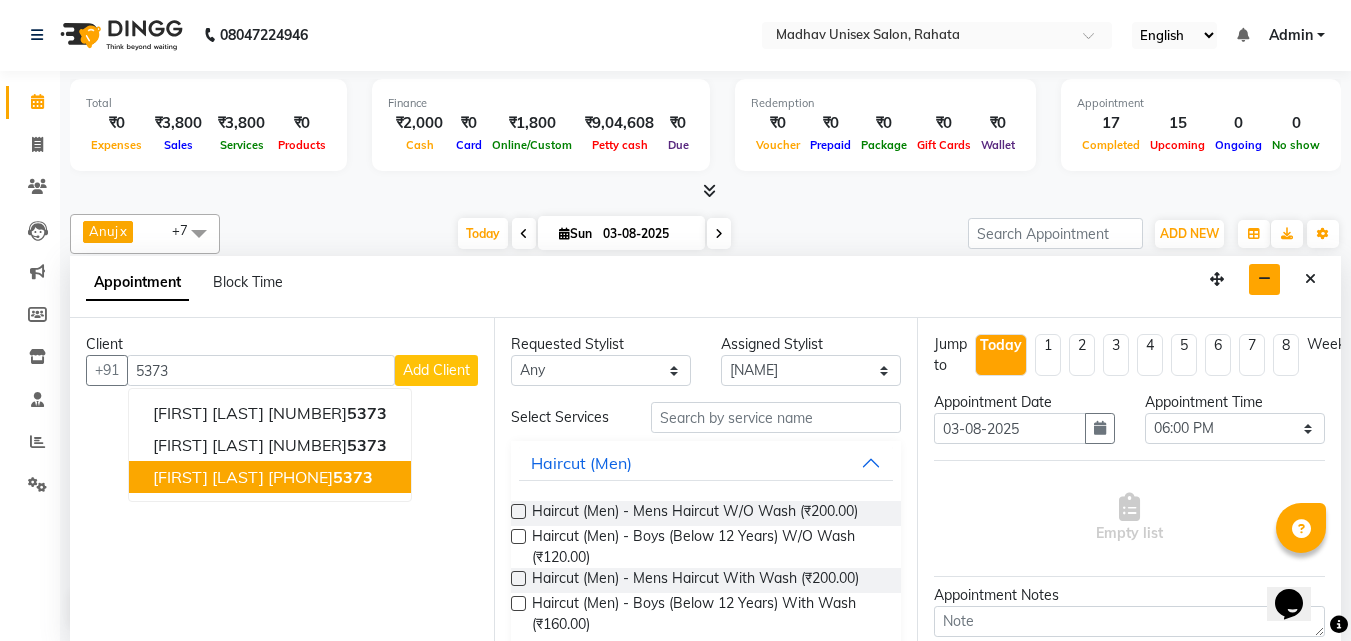 click on "[PHONE]" at bounding box center (320, 477) 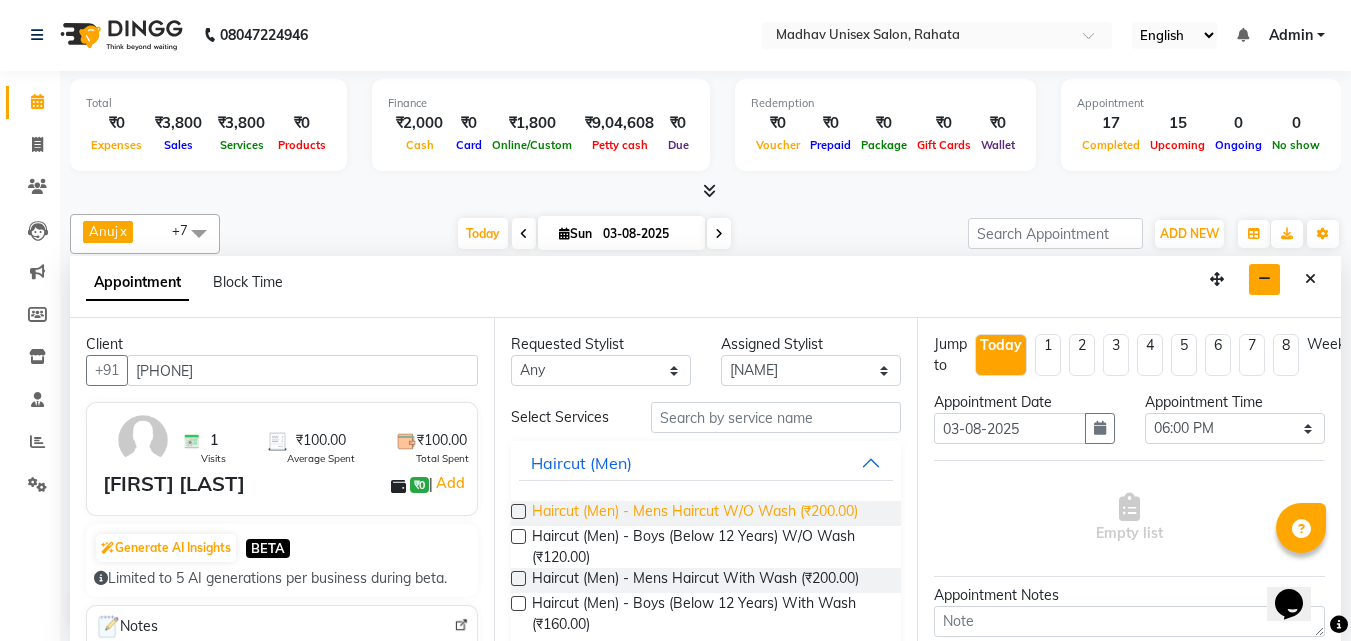 type on "[PHONE]" 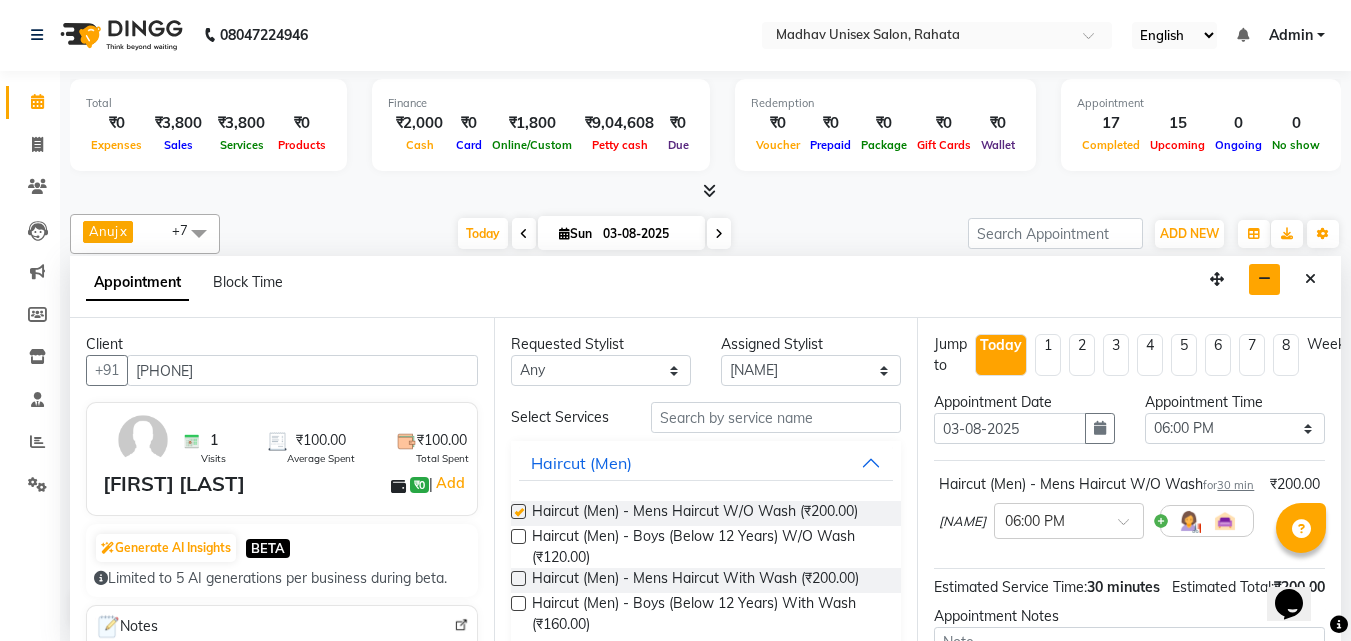 checkbox on "false" 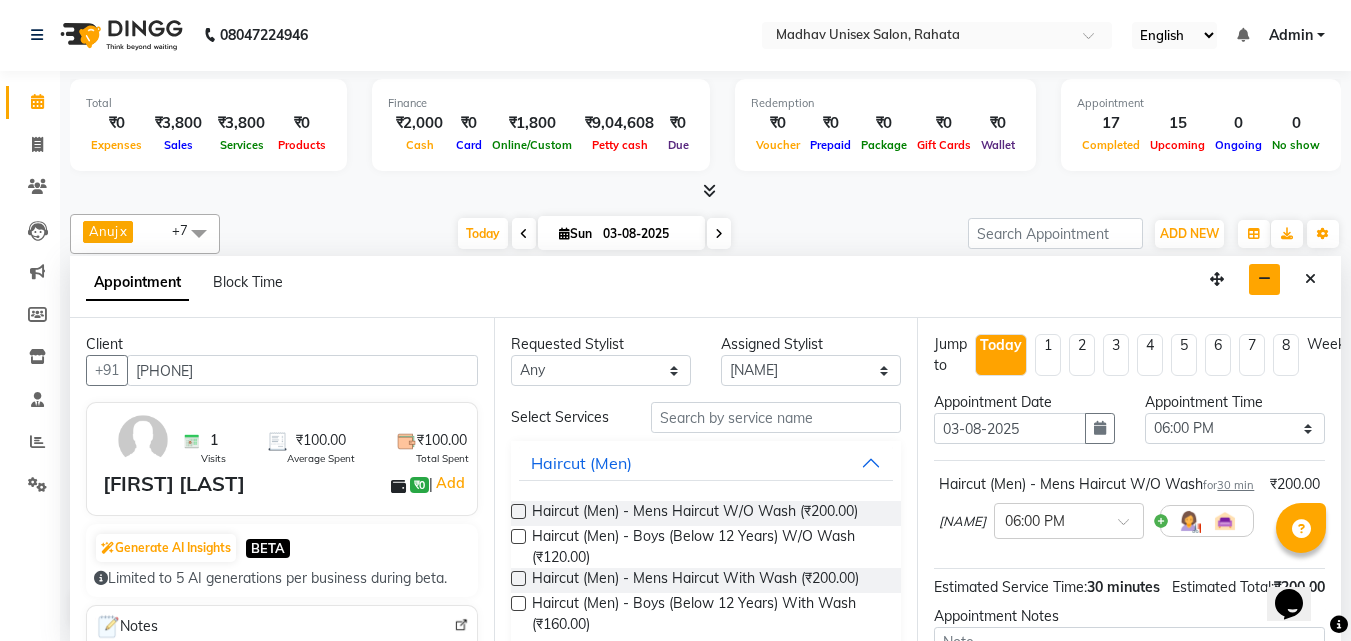 scroll, scrollTop: 260, scrollLeft: 0, axis: vertical 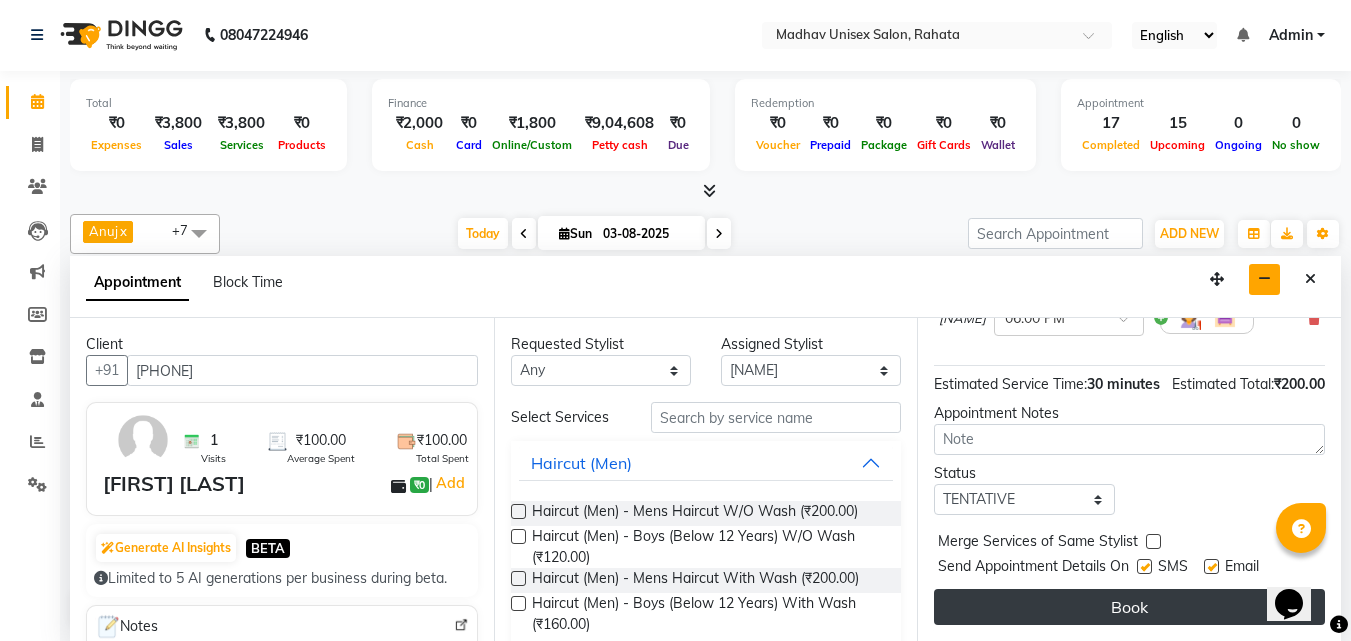 click on "Book" at bounding box center [1129, 607] 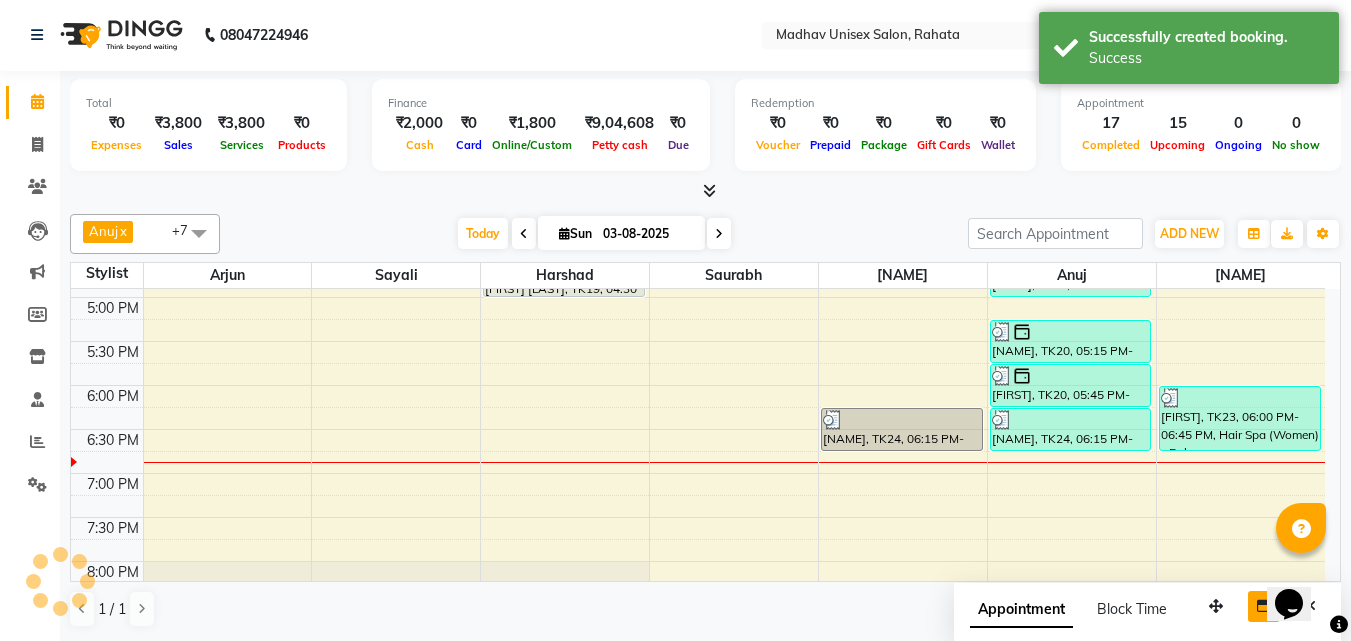 scroll, scrollTop: 0, scrollLeft: 0, axis: both 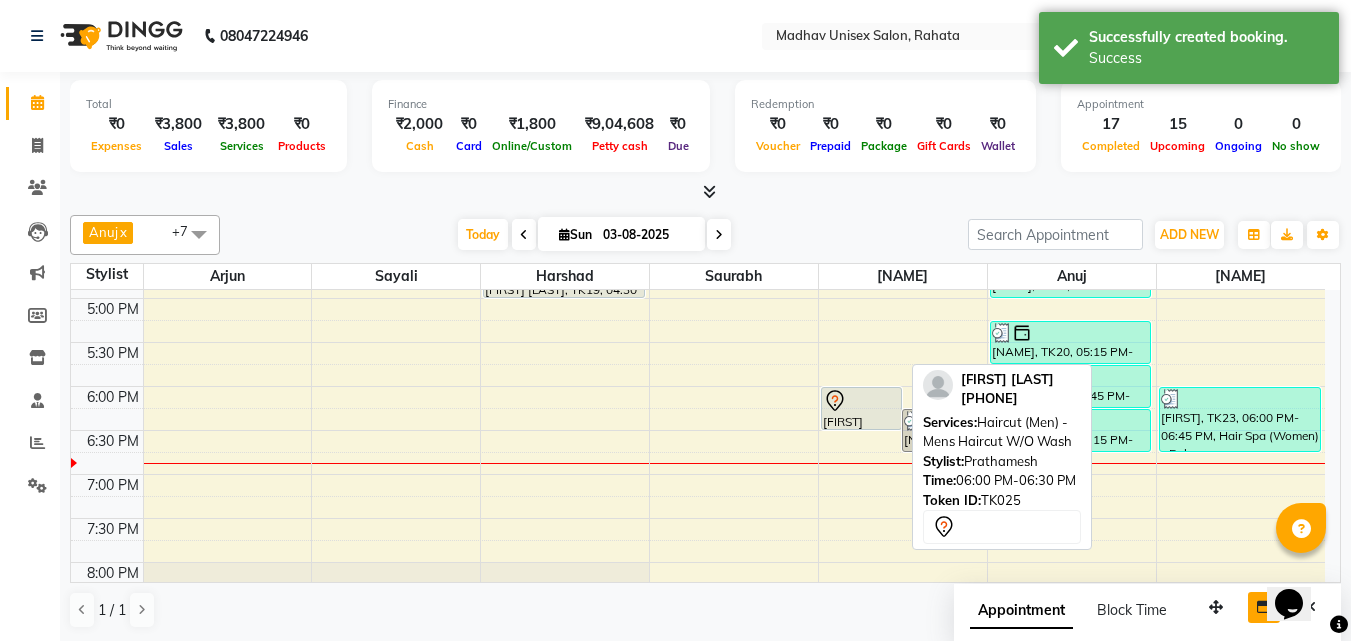 click at bounding box center [861, 401] 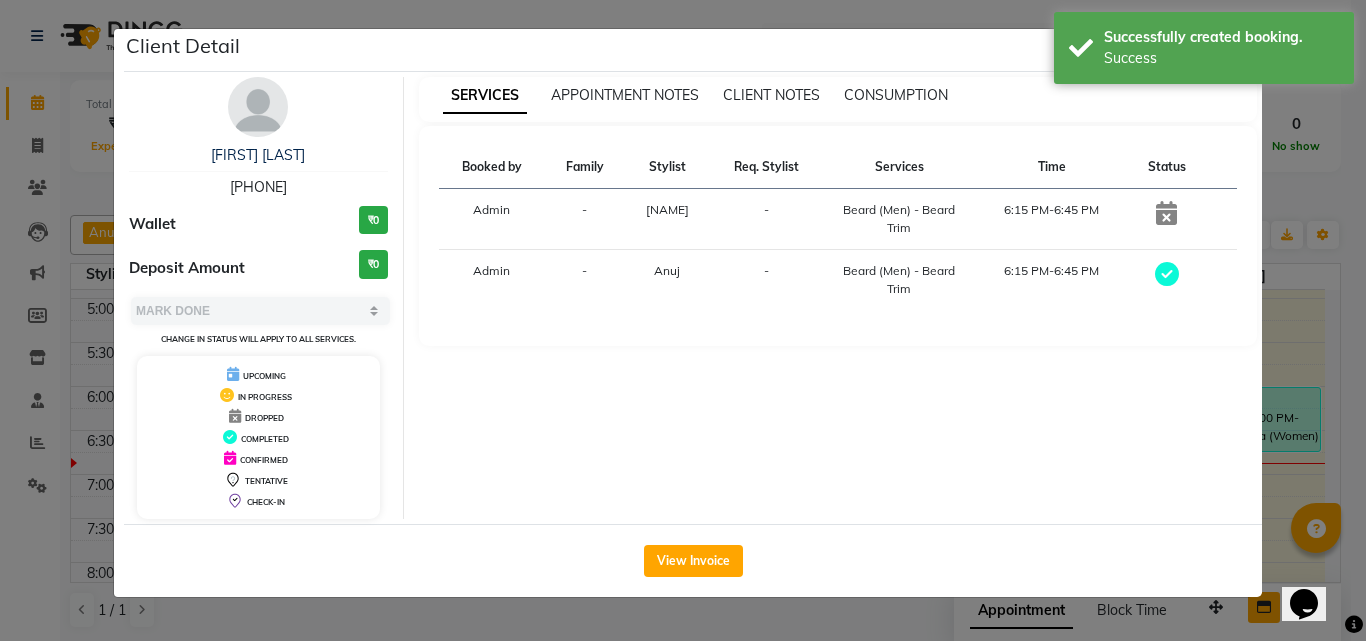 select on "7" 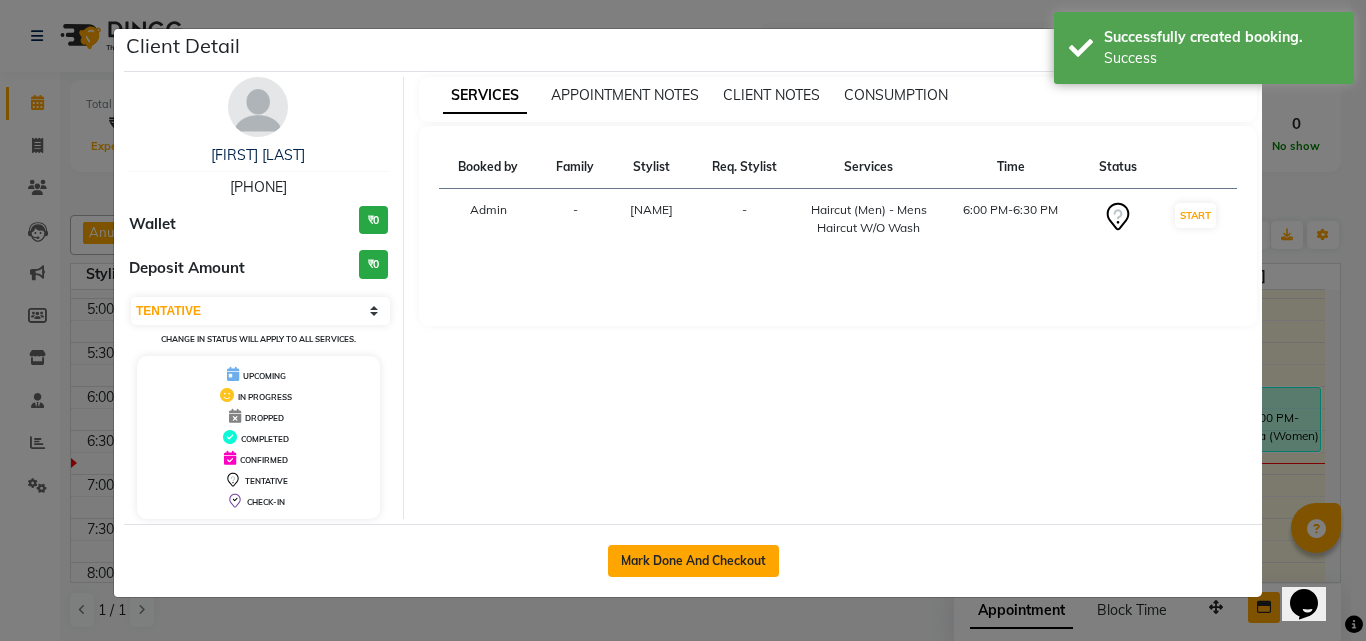 click on "Mark Done And Checkout" 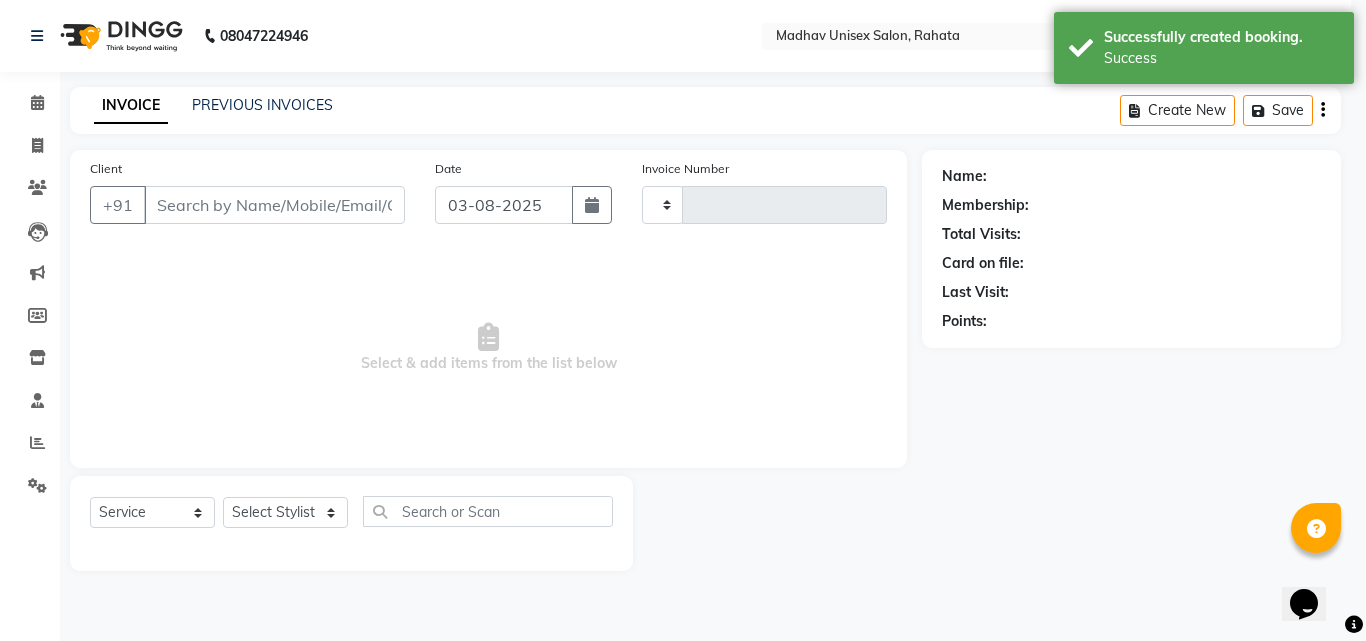 type on "2257" 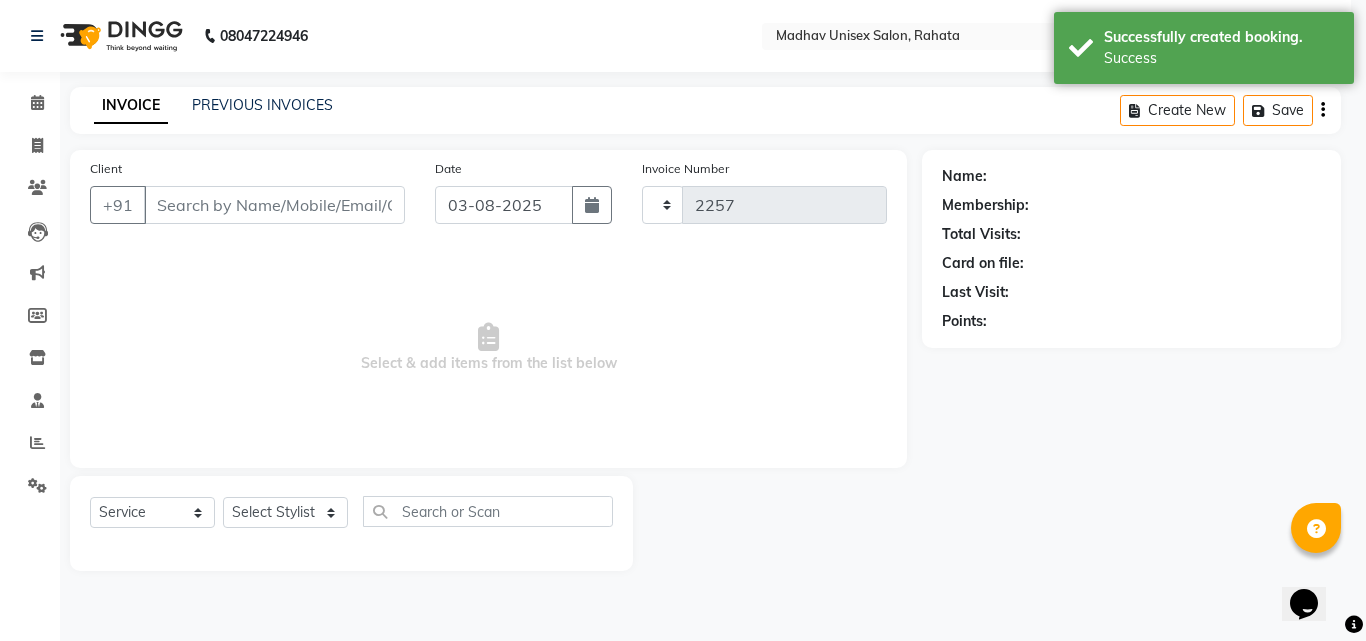 select on "870" 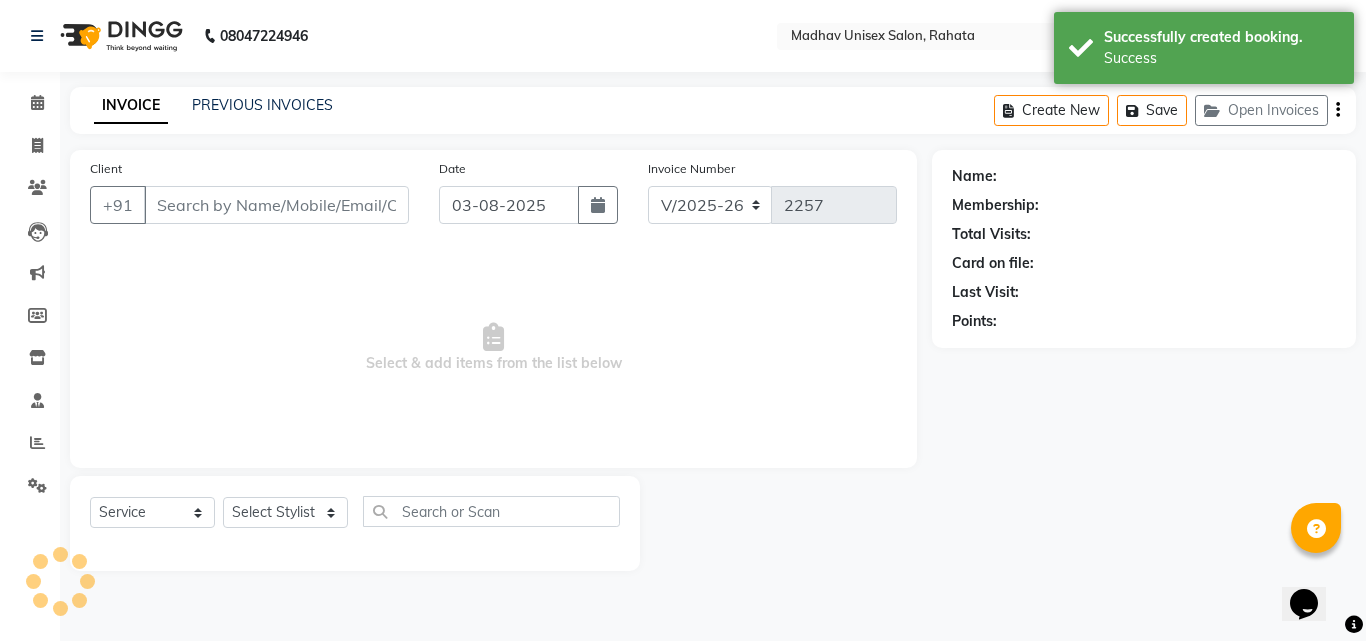 type on "[PHONE]" 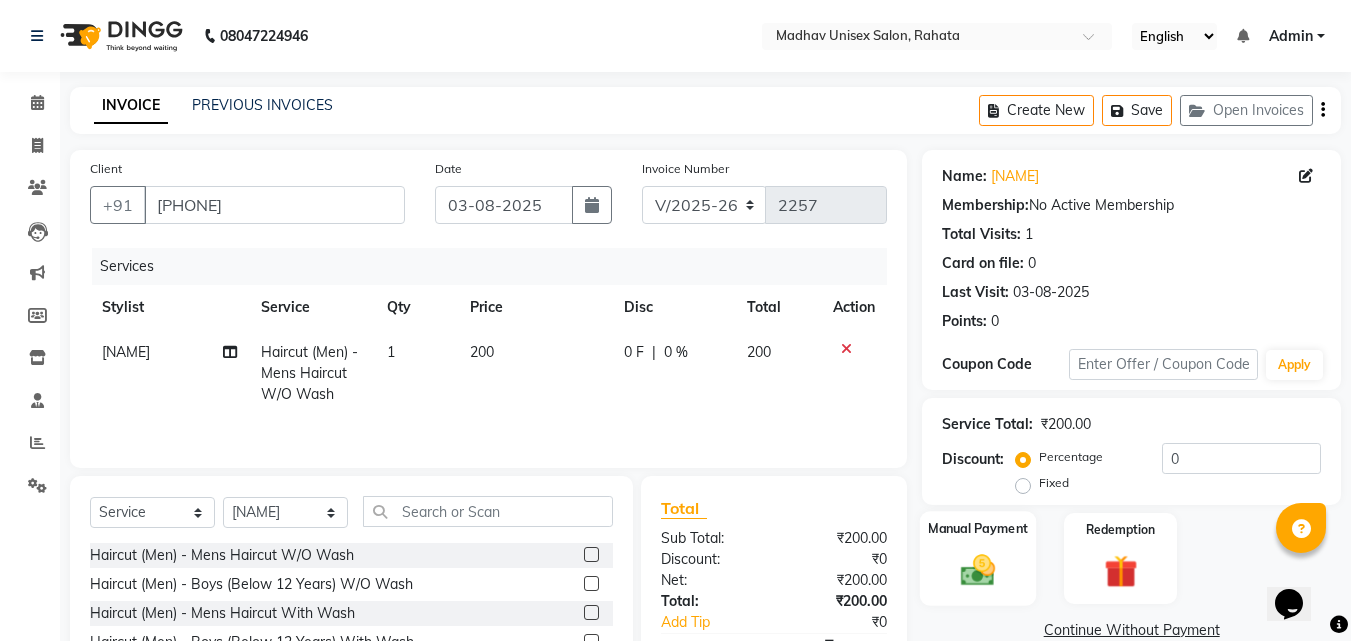 scroll, scrollTop: 86, scrollLeft: 0, axis: vertical 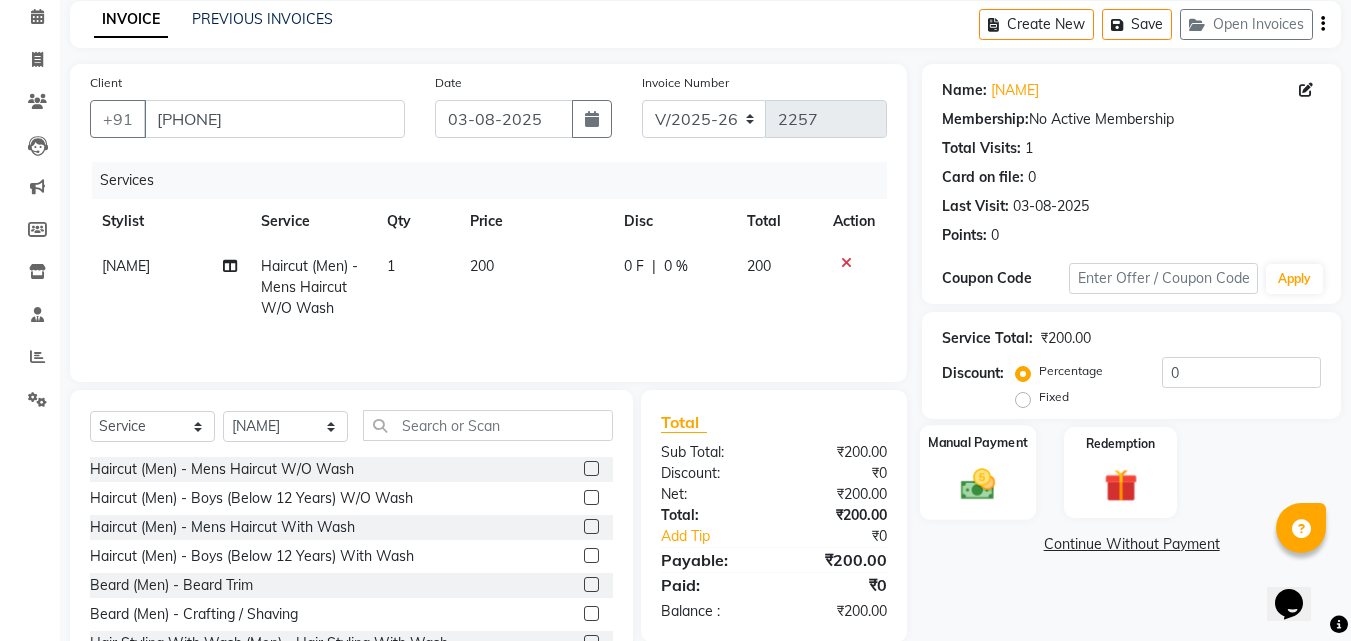 click on "Manual Payment" 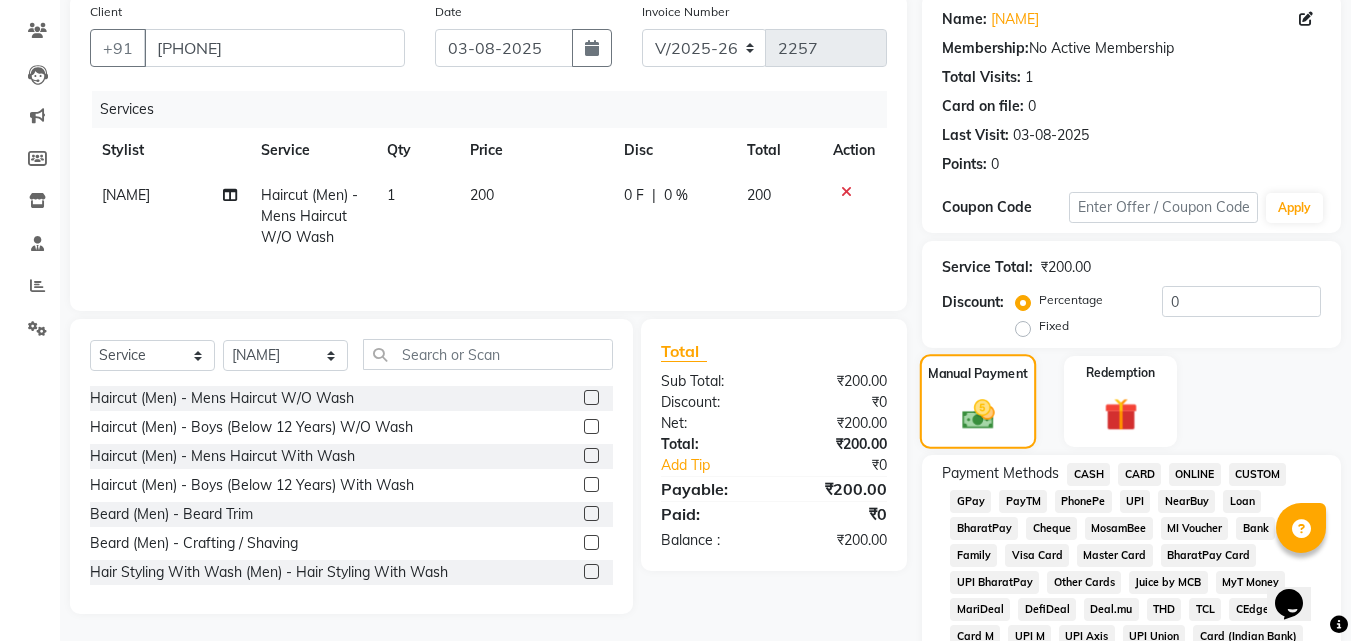 scroll, scrollTop: 158, scrollLeft: 0, axis: vertical 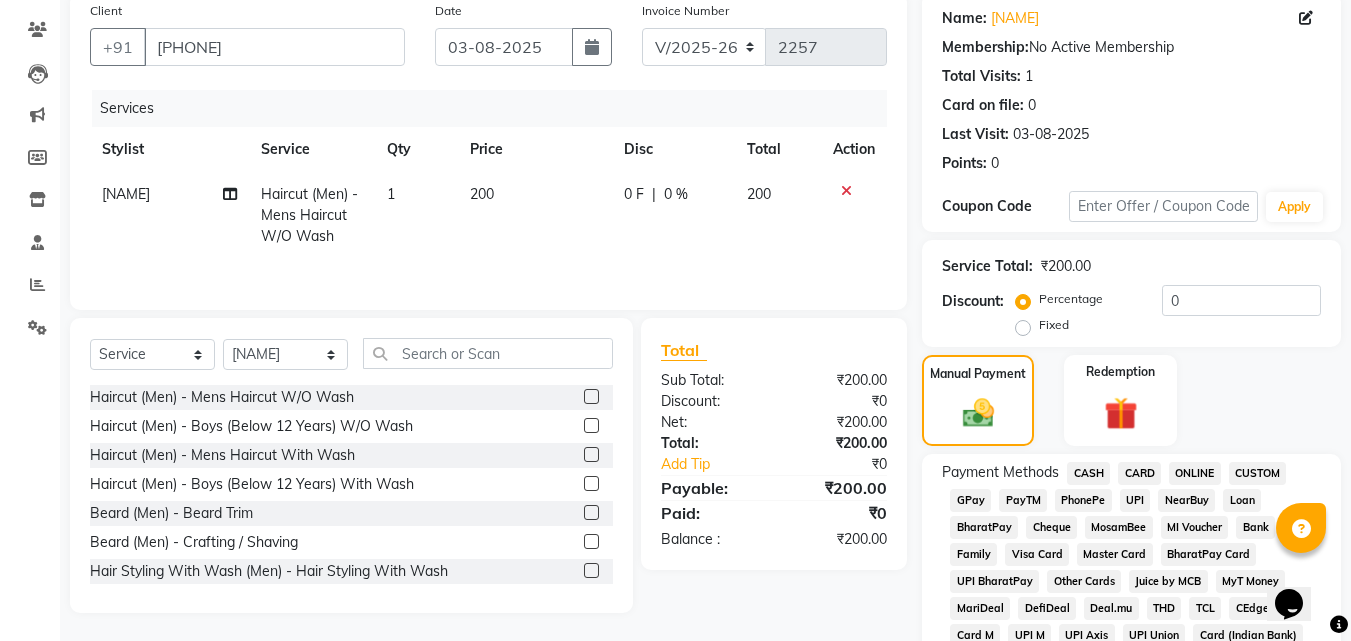 click on "CASH" 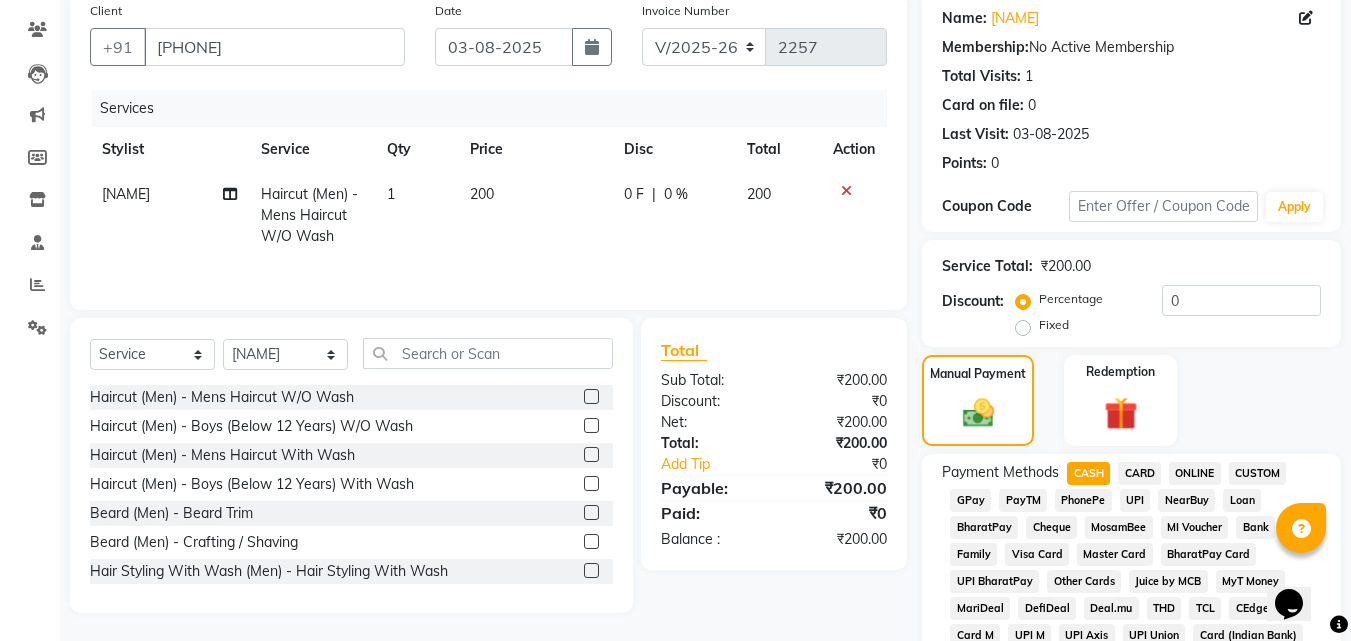 click on "ONLINE" 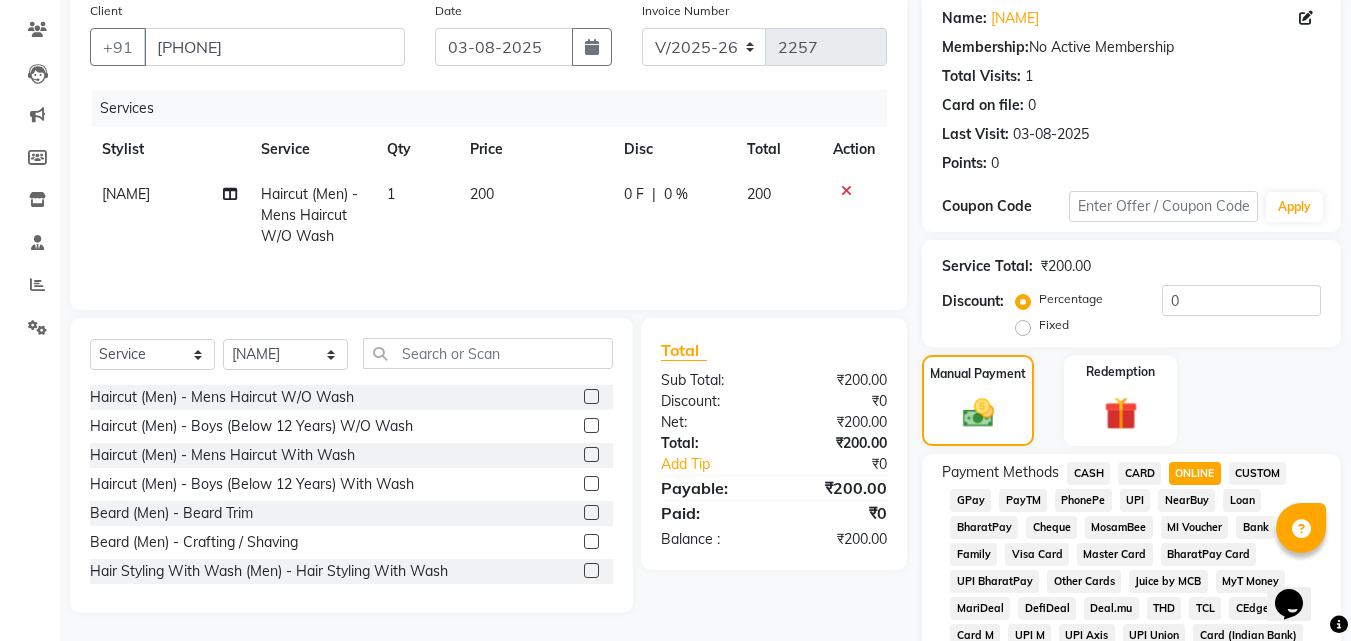 scroll, scrollTop: 861, scrollLeft: 0, axis: vertical 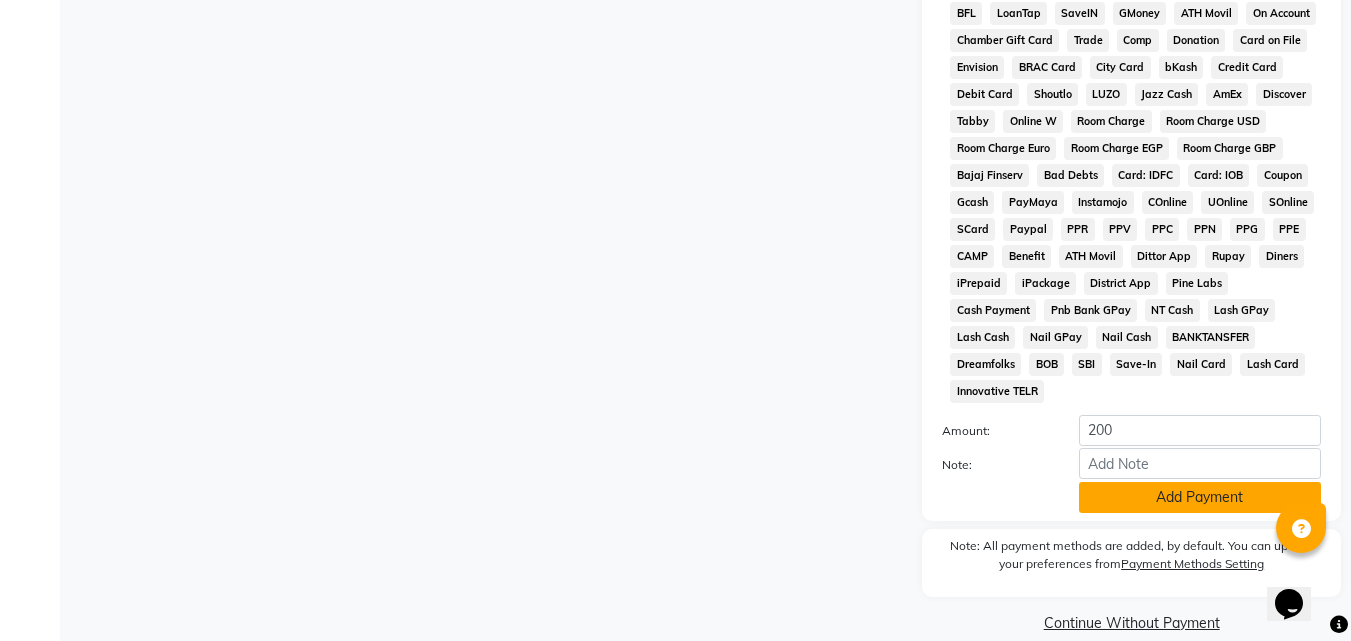 click on "Add Payment" 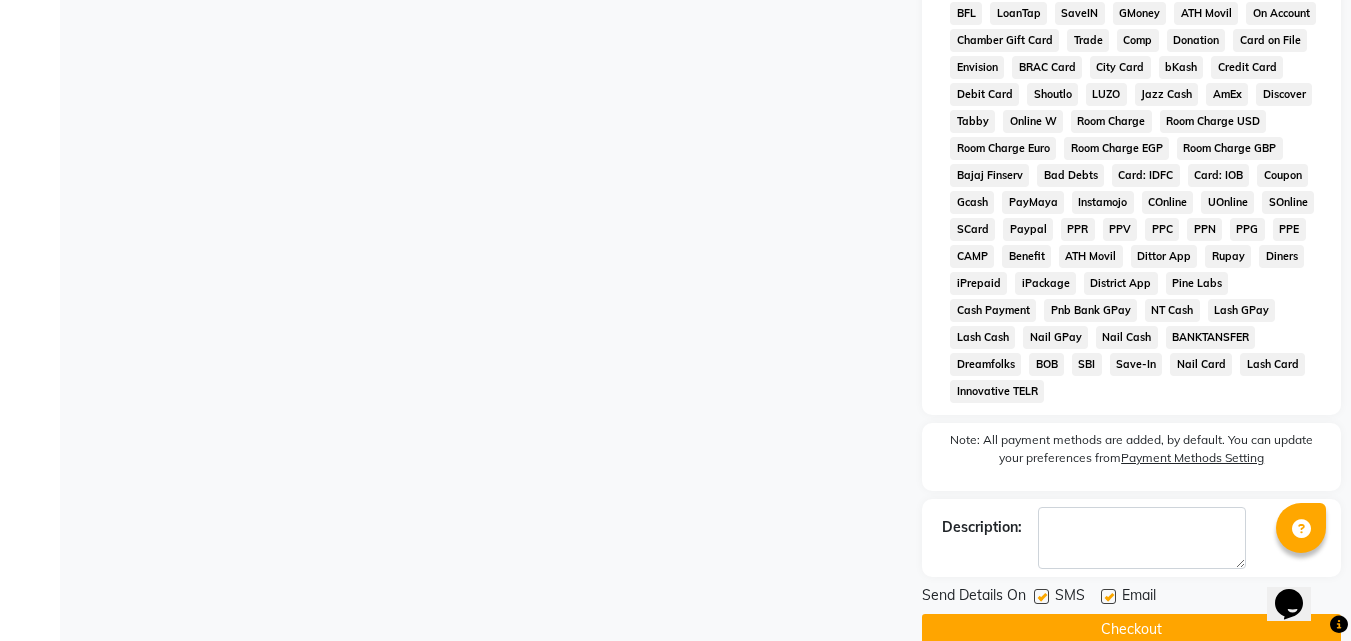drag, startPoint x: 1134, startPoint y: 633, endPoint x: 1134, endPoint y: 616, distance: 17 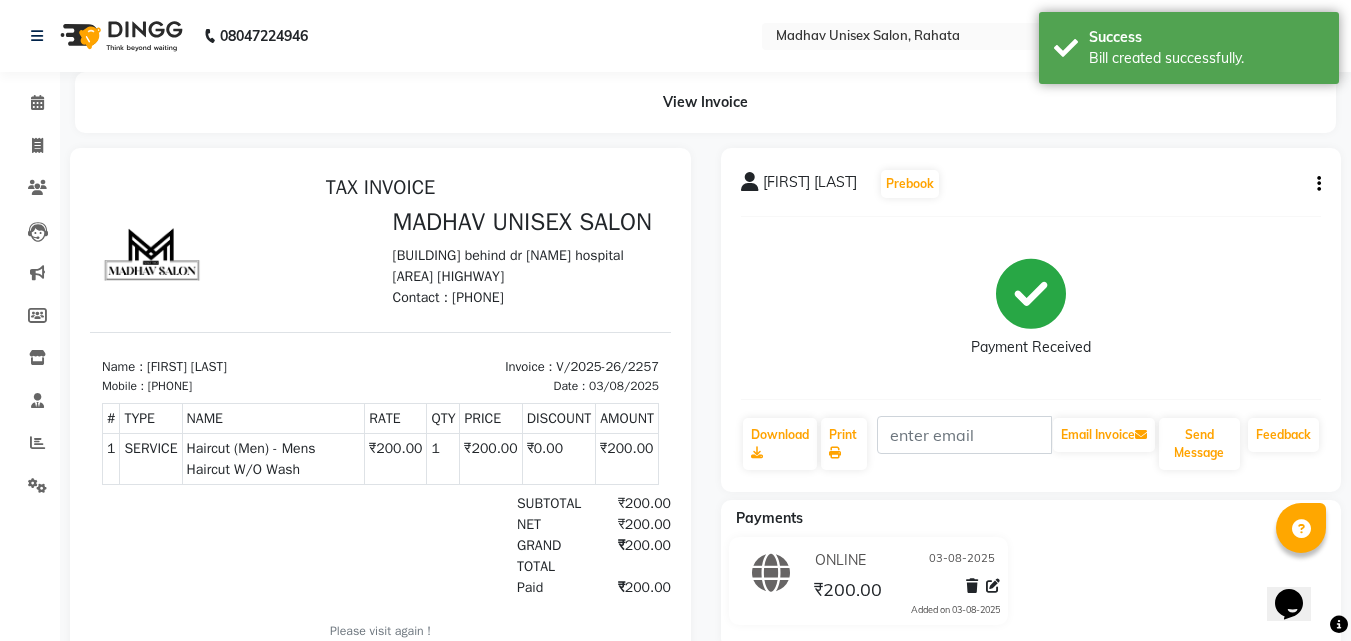 scroll, scrollTop: 0, scrollLeft: 0, axis: both 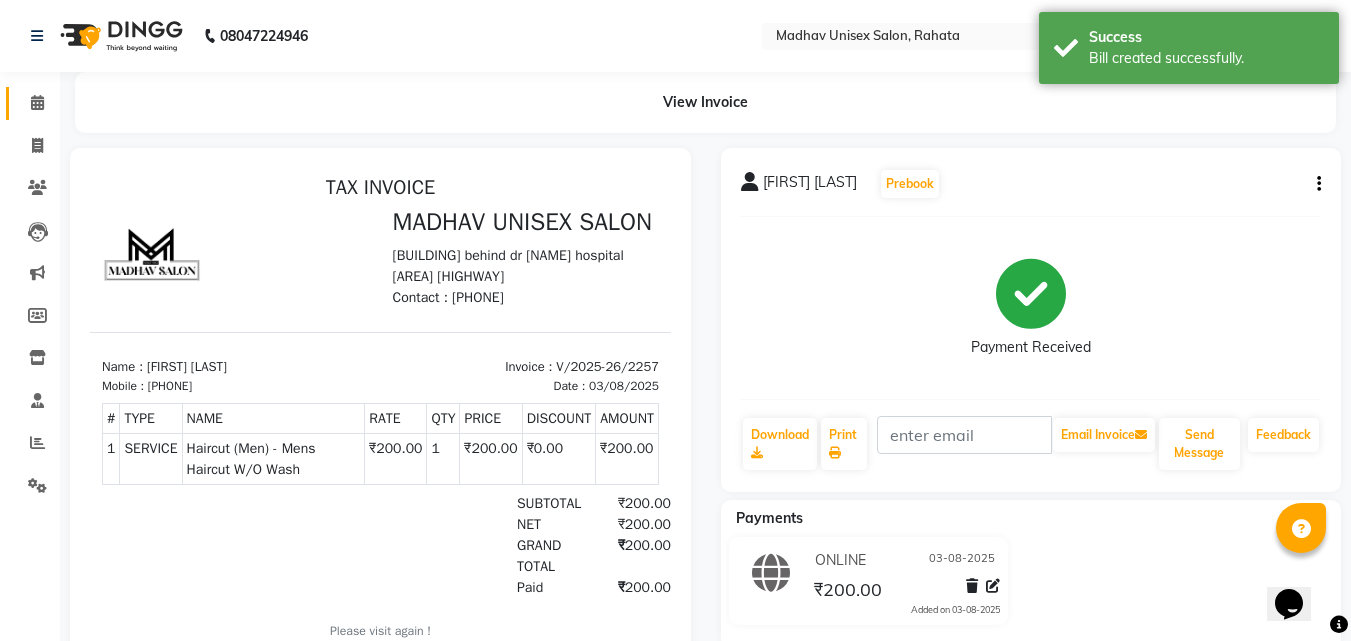 click 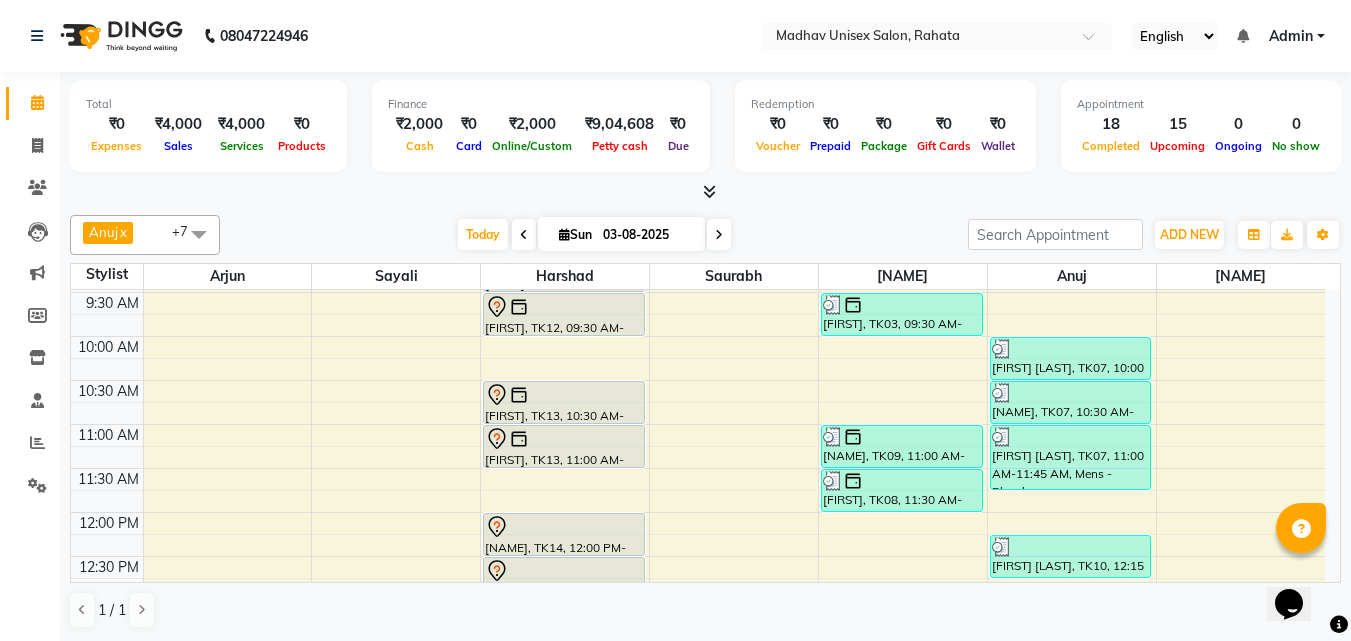 scroll, scrollTop: 263, scrollLeft: 0, axis: vertical 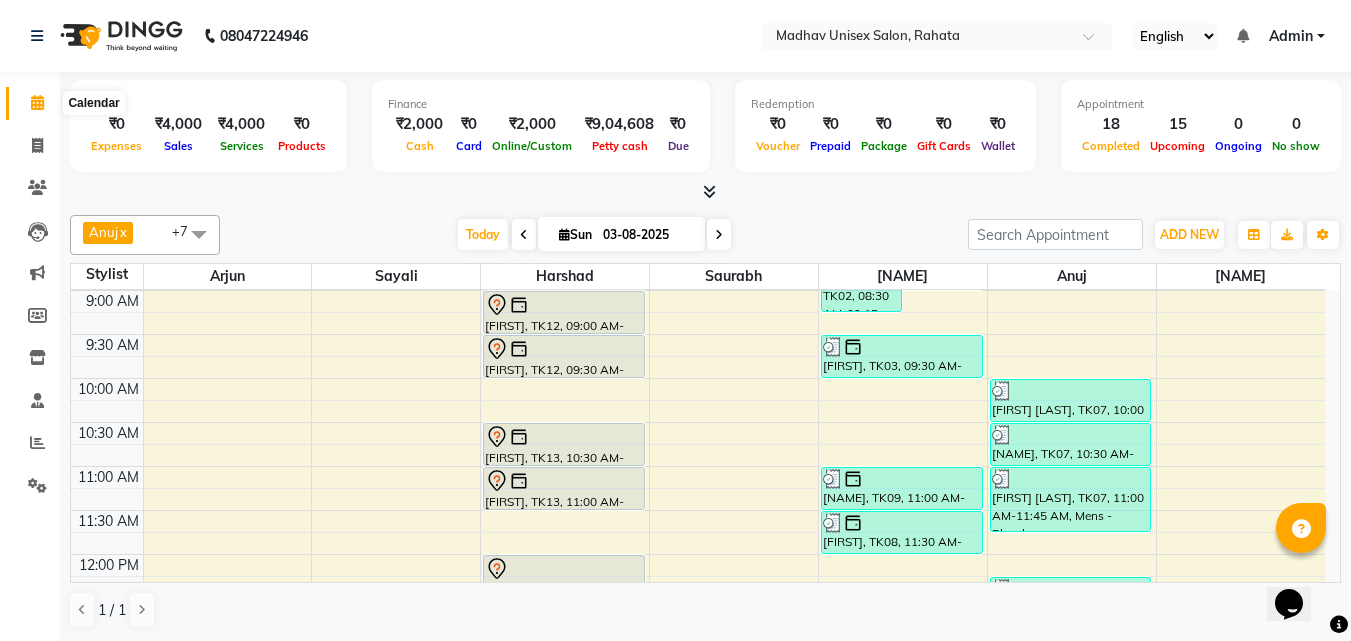 click 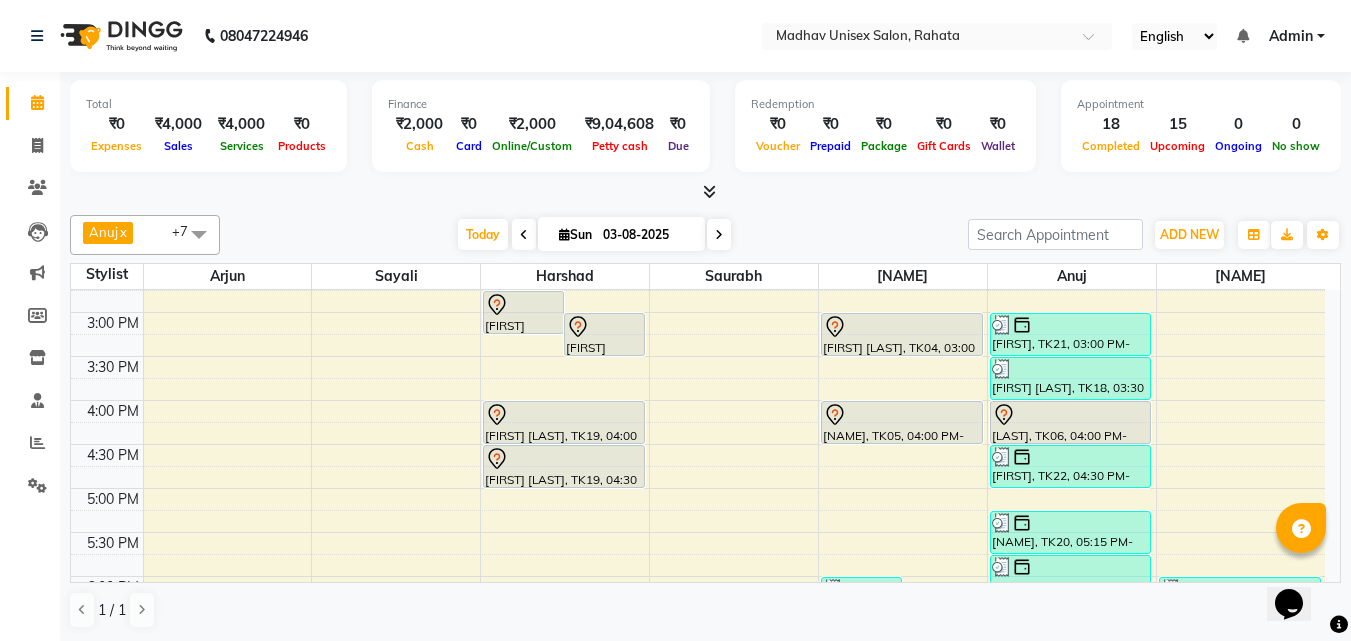 scroll, scrollTop: 738, scrollLeft: 0, axis: vertical 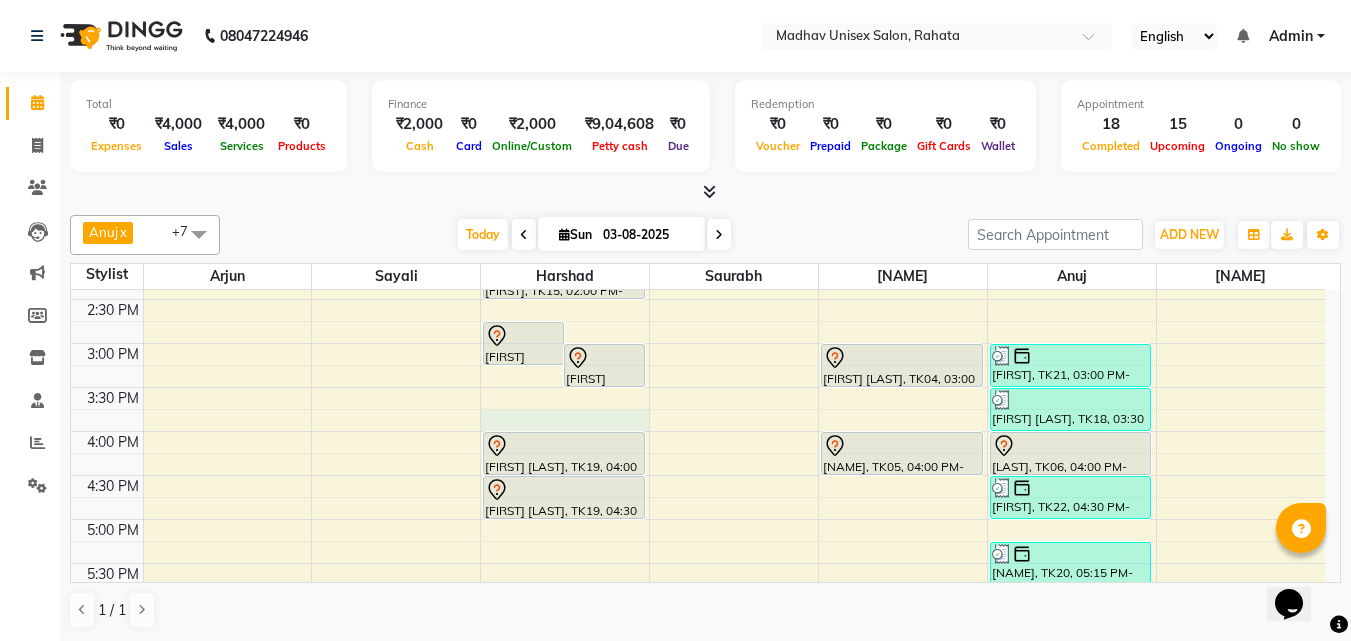 click on "6:00 AM 6:30 AM 7:00 AM 7:30 AM 8:00 AM 8:30 AM 9:00 AM 9:30 AM 10:00 AM 10:30 AM 11:00 AM 11:30 AM 12:00 PM 12:30 PM 1:00 PM 1:30 PM 2:00 PM 2:30 PM 3:00 PM 3:30 PM 4:00 PM 4:30 PM 5:00 PM 5:30 PM 6:00 PM 6:30 PM 7:00 PM 7:30 PM 8:00 PM 8:30 PM 9:00 PM 9:30 PM 10:00 PM 10:30 PM             [NAME], TK16, 02:45 PM-03:15 PM, Beard (Men)  - Beard Trim             [NAME], TK11, 03:00 PM-03:30 PM, Haircut (Men)  - Mens Haircut W/O Wash             [NAME], TK12, 09:00 AM-09:30 AM, Haircut (Men)  - Mens Haircut W/O Wash             [NAME], TK12, 09:30 AM-10:00 AM, Globle Colour (Men)  - Majirel             [NAME], TK13, 10:30 AM-11:00 AM, Haircut (Men)  - Mens Haircut W/O Wash             [NAME], TK13, 11:00 AM-11:30 AM, Beard (Men)  - Crafting / Shaving             [NAME], TK14, 12:00 PM-12:30 PM, Haircut (Men)  - Mens Haircut W/O Wash             [NAME], TK14, 12:30 PM-01:00 PM, Beard (Men)  - Beard Trim" at bounding box center [698, 299] 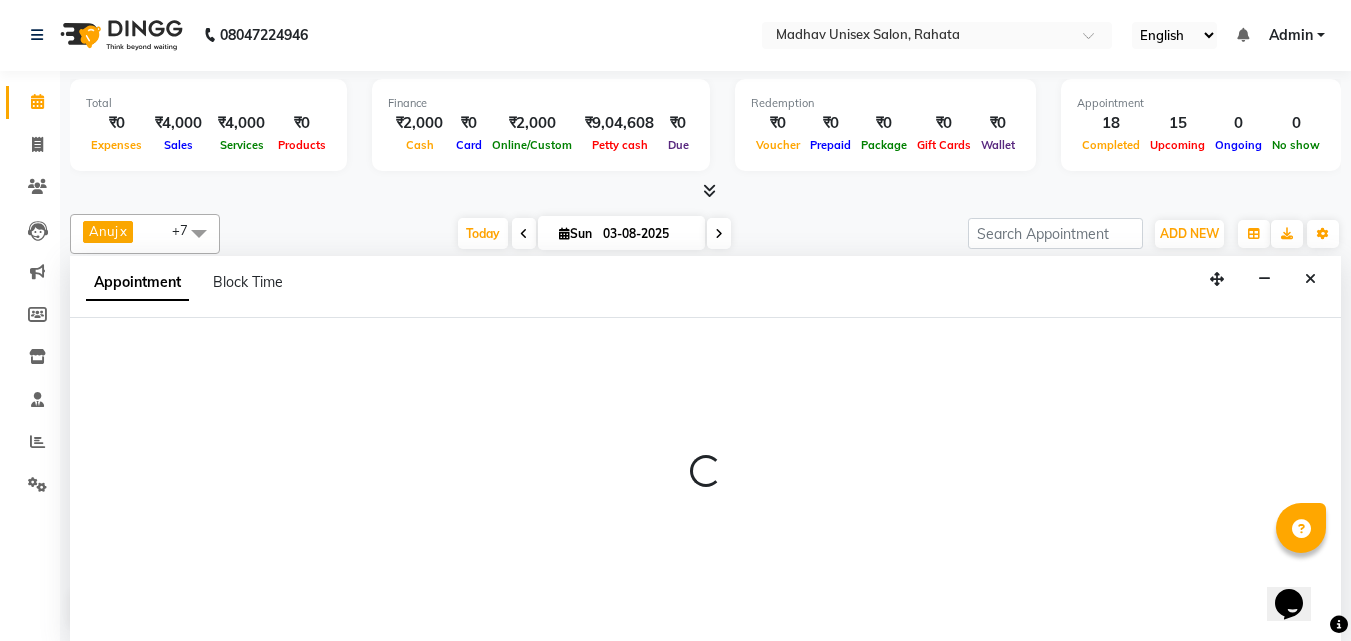 select on "14048" 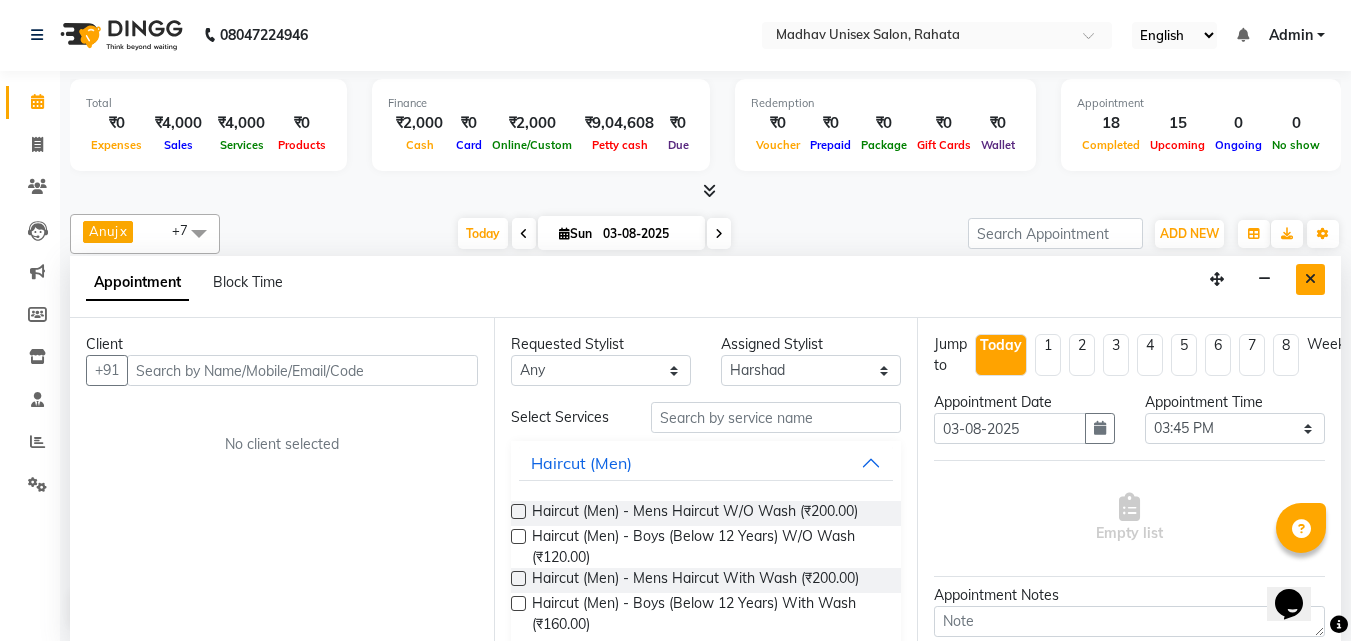 click at bounding box center (1310, 279) 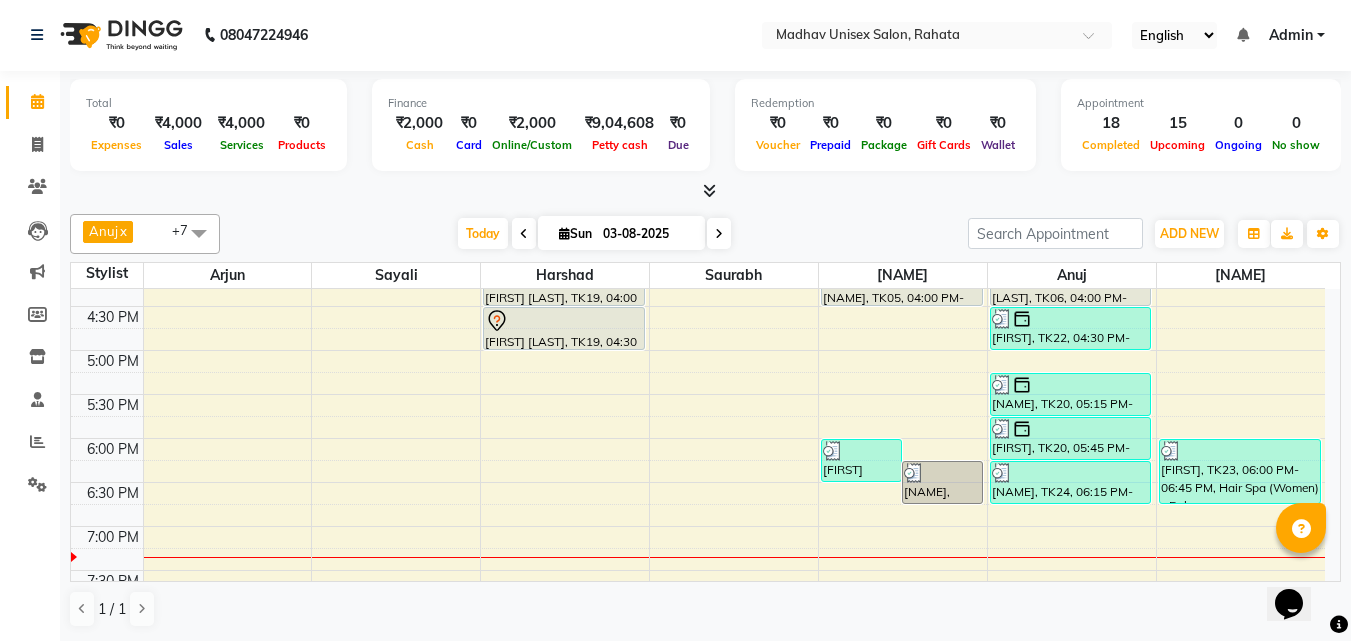 scroll, scrollTop: 907, scrollLeft: 0, axis: vertical 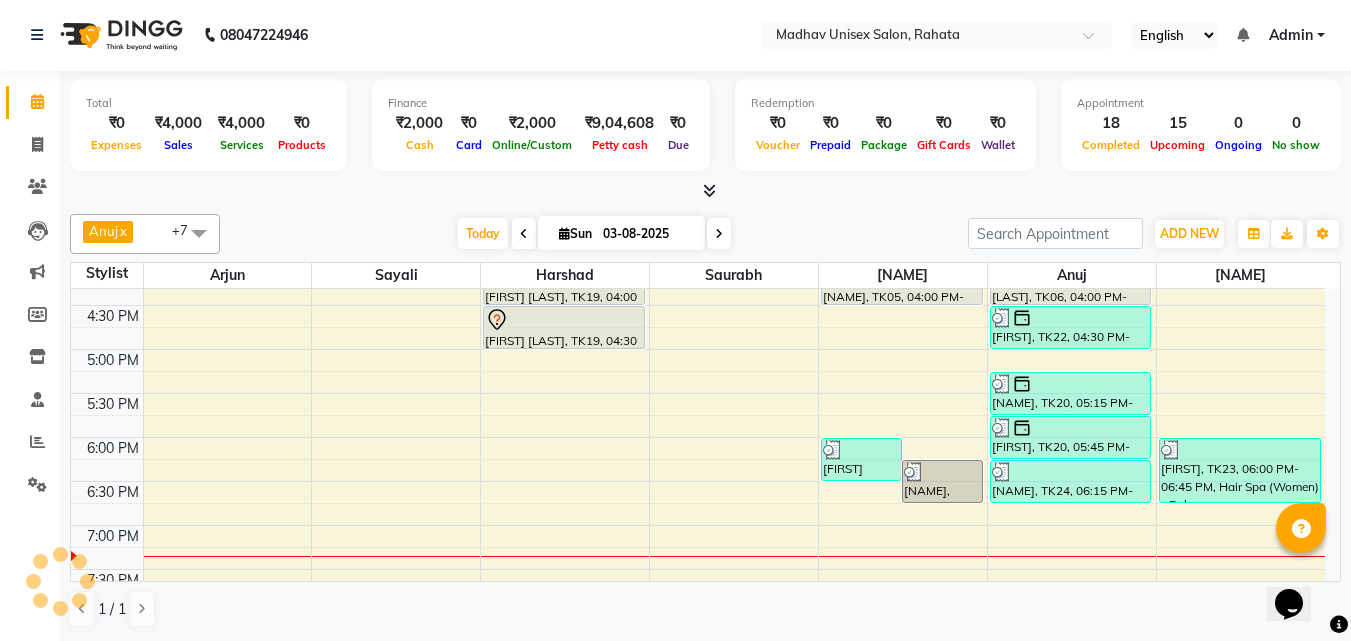 click on "6:00 AM 6:30 AM 7:00 AM 7:30 AM 8:00 AM 8:30 AM 9:00 AM 9:30 AM 10:00 AM 10:30 AM 11:00 AM 11:30 AM 12:00 PM 12:30 PM 1:00 PM 1:30 PM 2:00 PM 2:30 PM 3:00 PM 3:30 PM 4:00 PM 4:30 PM 5:00 PM 5:30 PM 6:00 PM 6:30 PM 7:00 PM 7:30 PM 8:00 PM 8:30 PM 9:00 PM 9:30 PM 10:00 PM 10:30 PM             [NAME], TK16, 02:45 PM-03:15 PM, Beard (Men)  - Beard Trim             [NAME], TK11, 03:00 PM-03:30 PM, Haircut (Men)  - Mens Haircut W/O Wash             [NAME], TK12, 09:00 AM-09:30 AM, Haircut (Men)  - Mens Haircut W/O Wash             [NAME], TK12, 09:30 AM-10:00 AM, Globle Colour (Men)  - Majirel             [NAME], TK13, 10:30 AM-11:00 AM, Haircut (Men)  - Mens Haircut W/O Wash             [NAME], TK13, 11:00 AM-11:30 AM, Beard (Men)  - Crafting / Shaving             [NAME], TK14, 12:00 PM-12:30 PM, Haircut (Men)  - Mens Haircut W/O Wash             [NAME], TK14, 12:30 PM-01:00 PM, Beard (Men)  - Beard Trim" at bounding box center [698, 129] 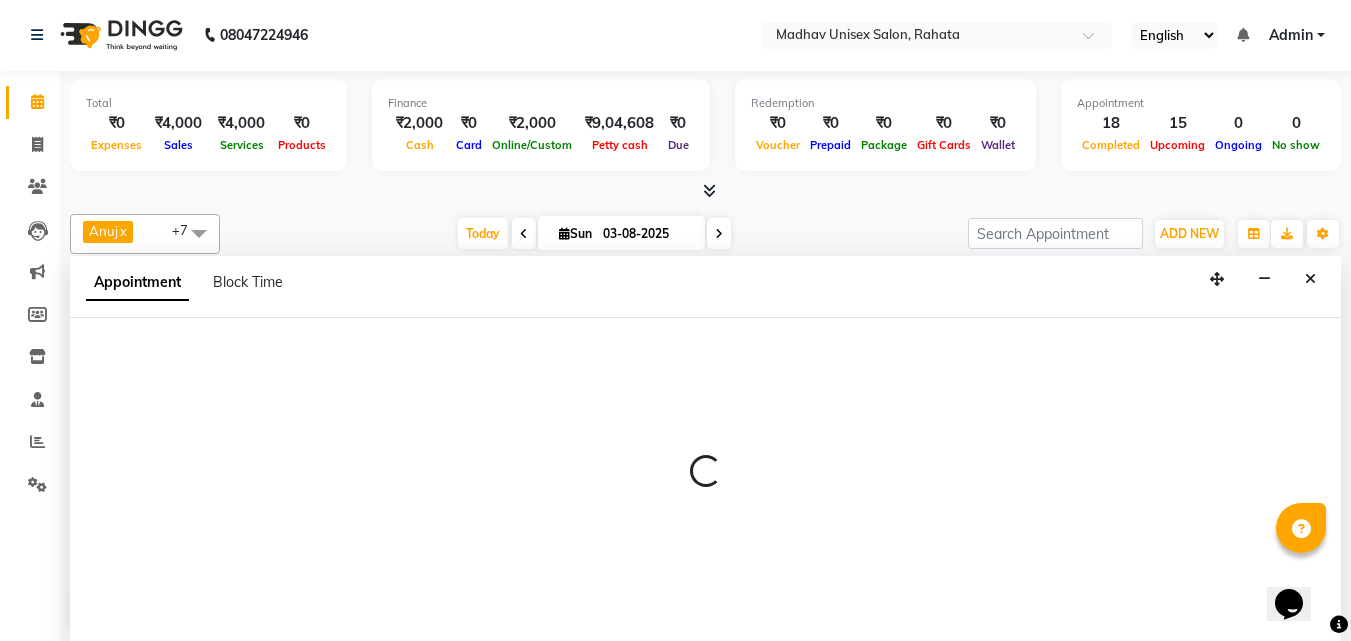 select on "[NUMBER]" 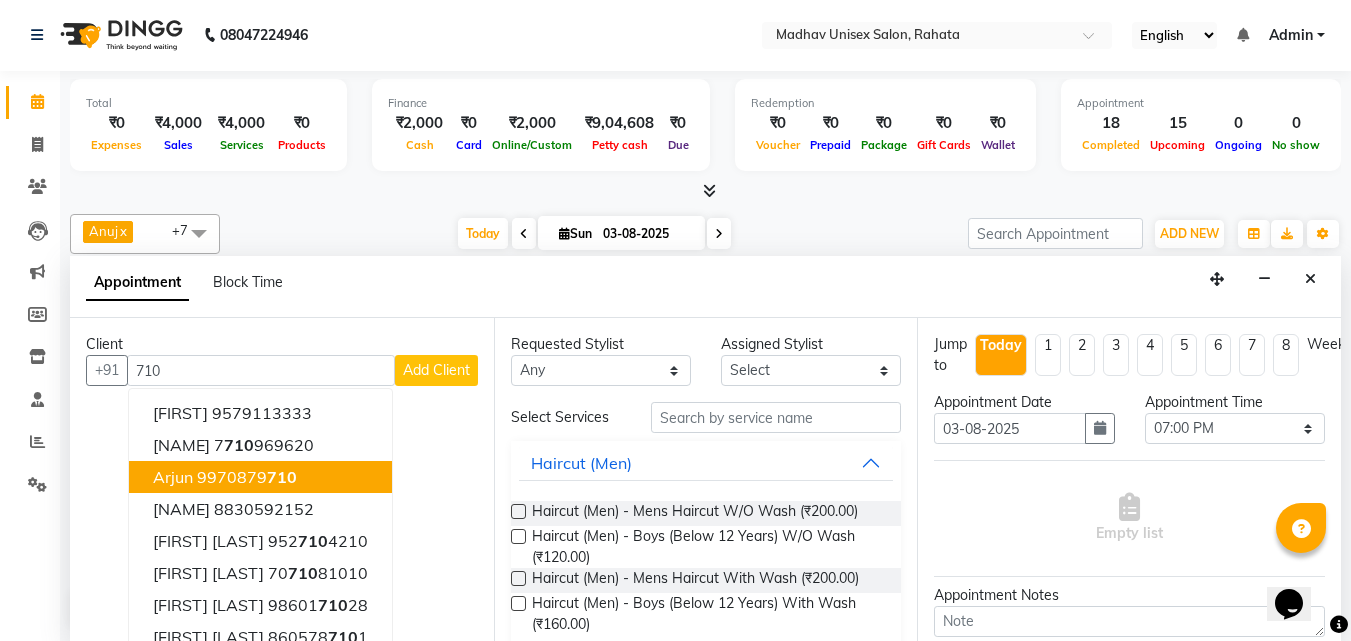 click on "9970879 710" at bounding box center (247, 477) 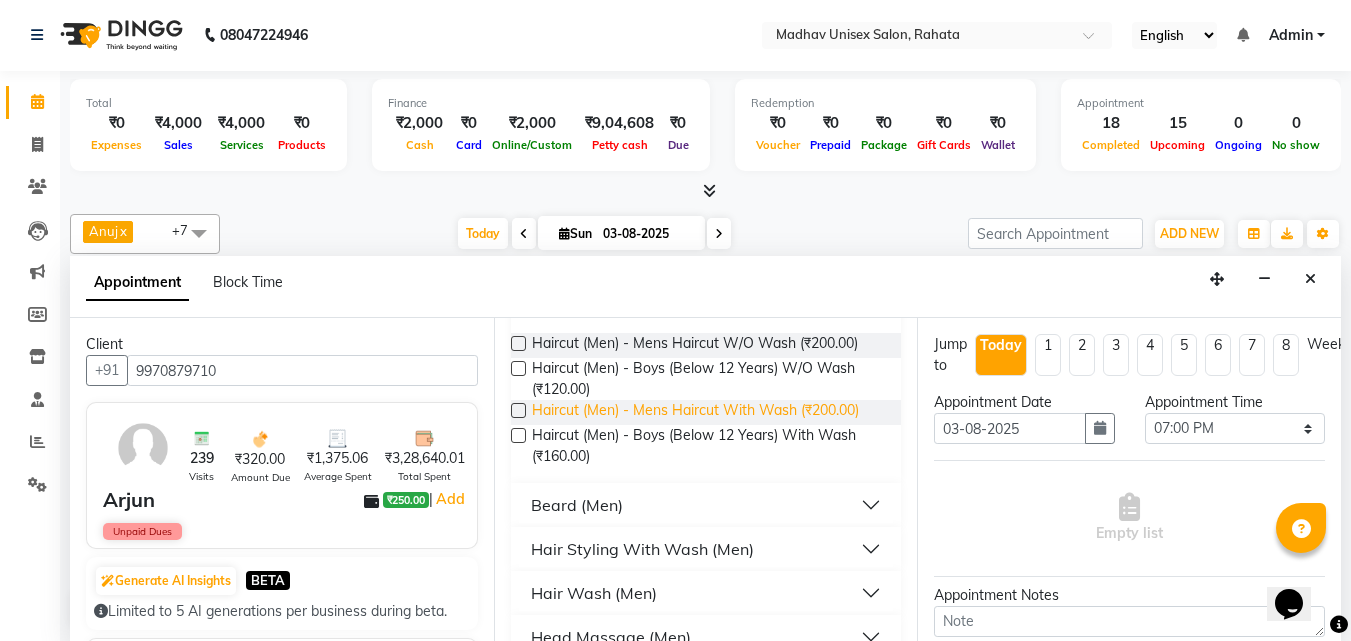 scroll, scrollTop: 170, scrollLeft: 0, axis: vertical 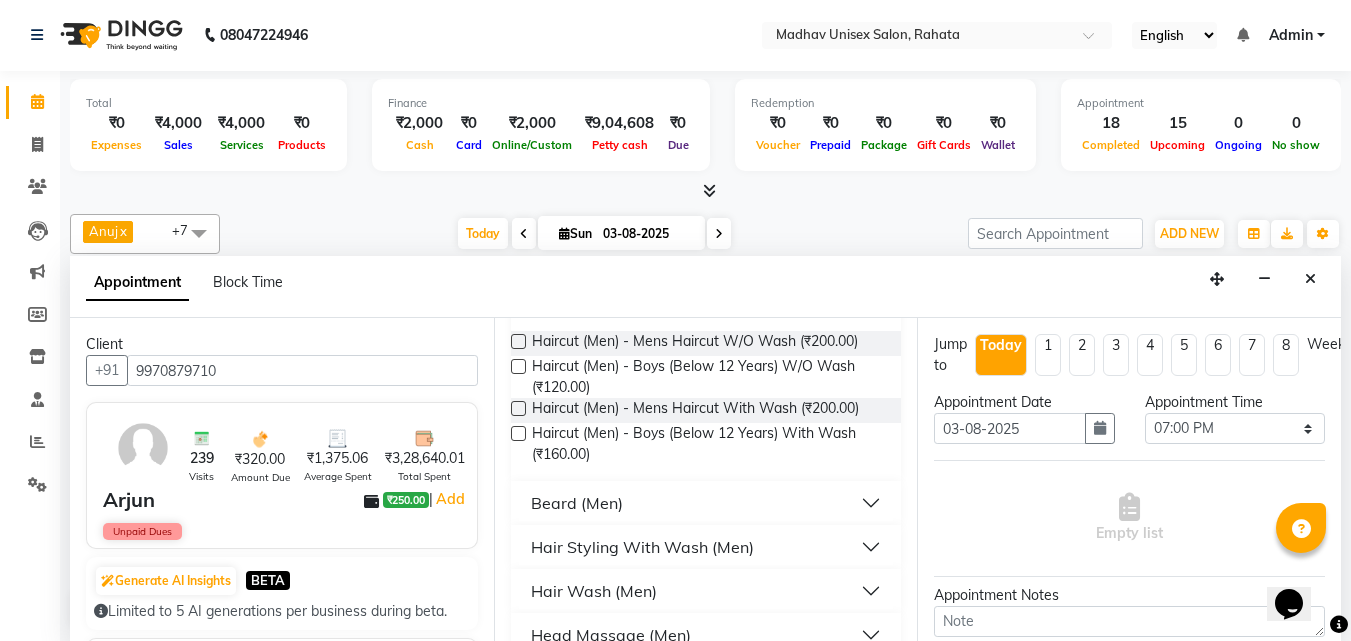 type on "9970879710" 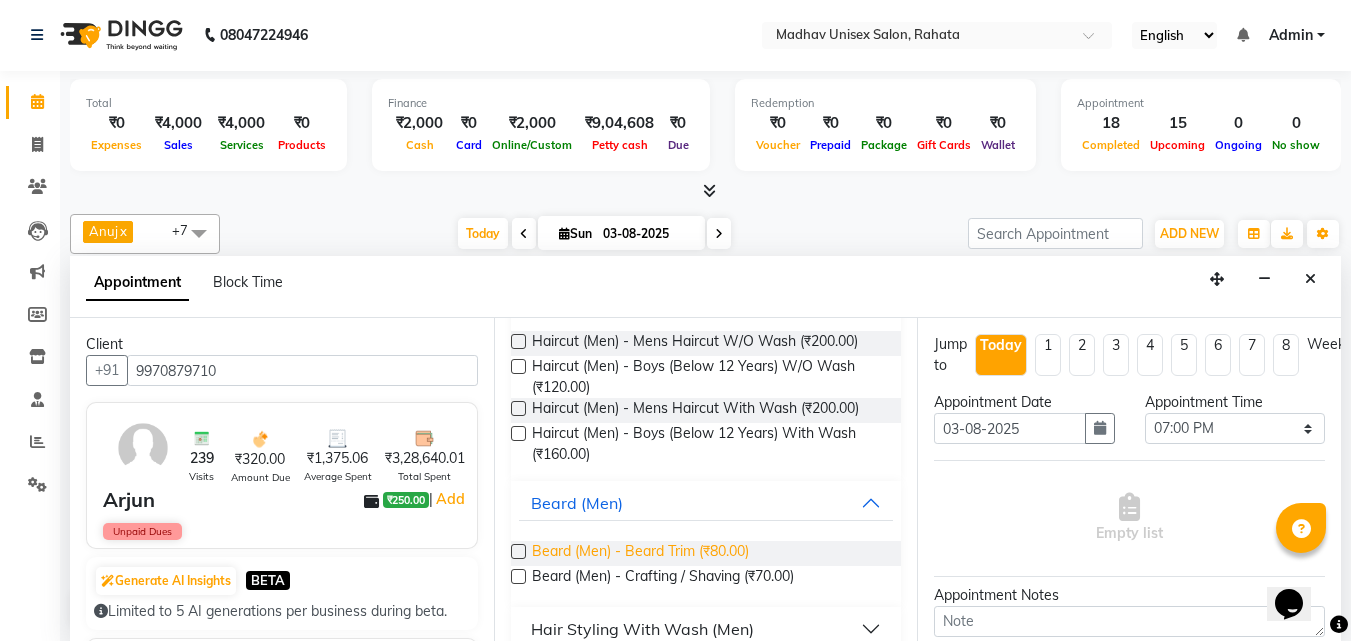 click on "Beard (Men)  - Beard Trim (₹80.00)" at bounding box center [640, 553] 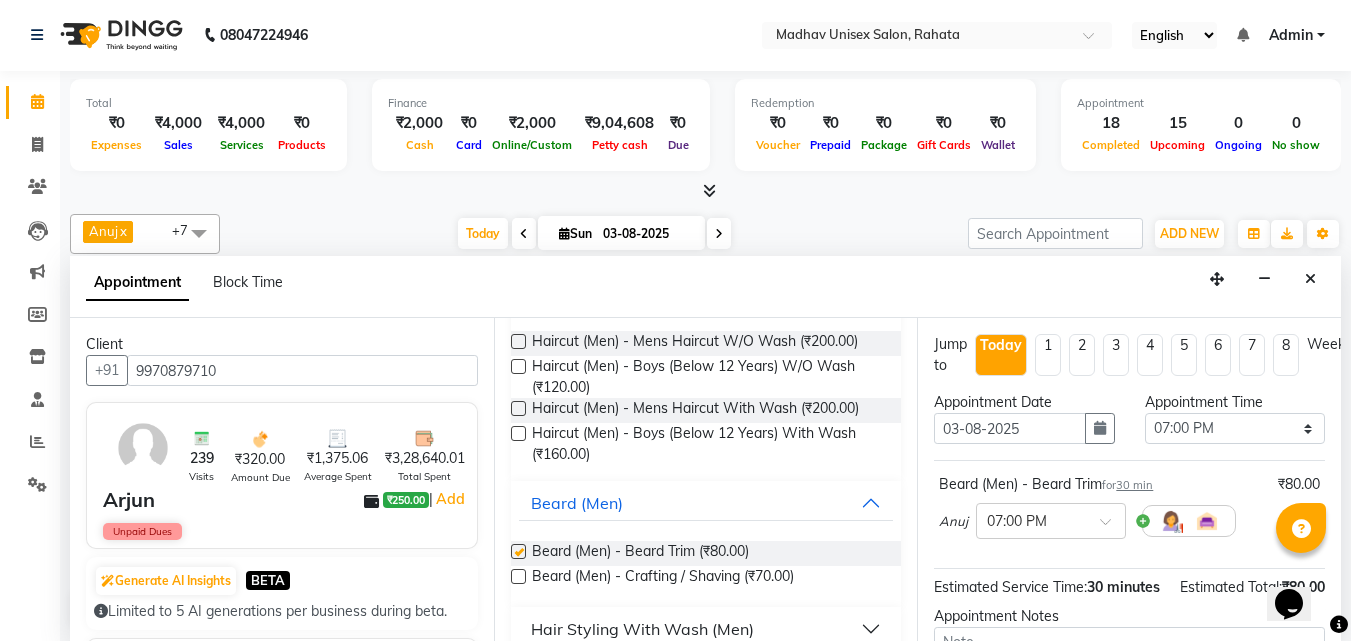 checkbox on "false" 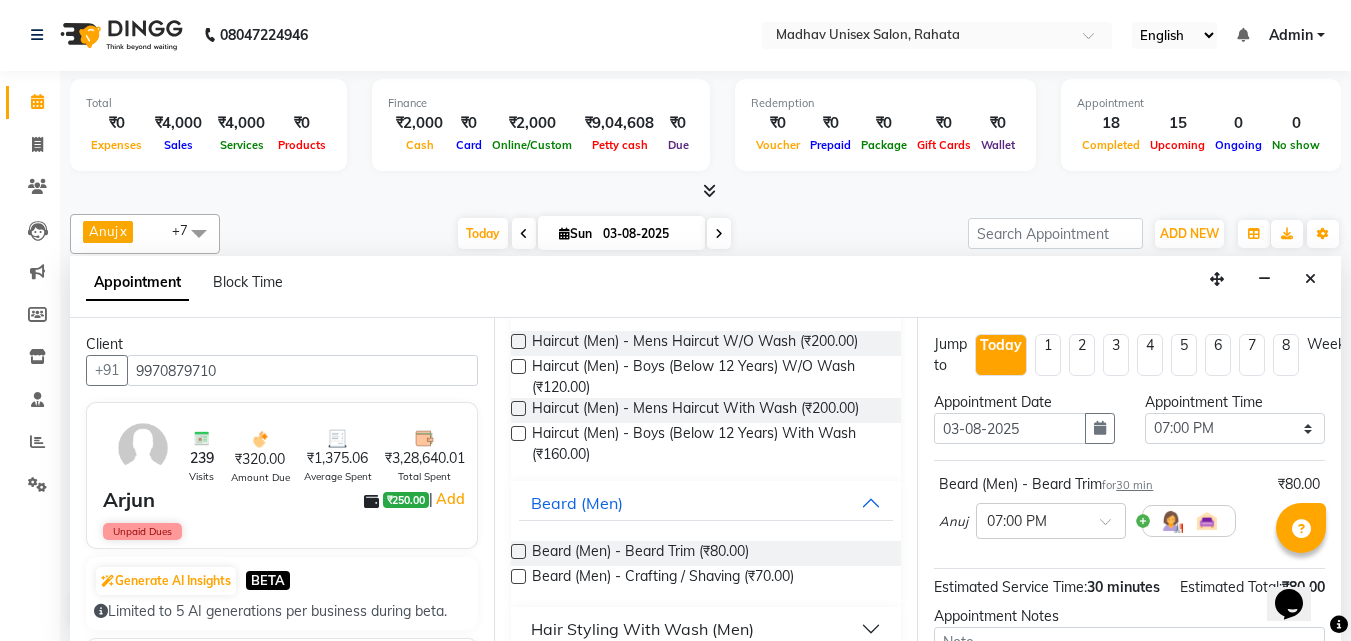 scroll, scrollTop: 239, scrollLeft: 0, axis: vertical 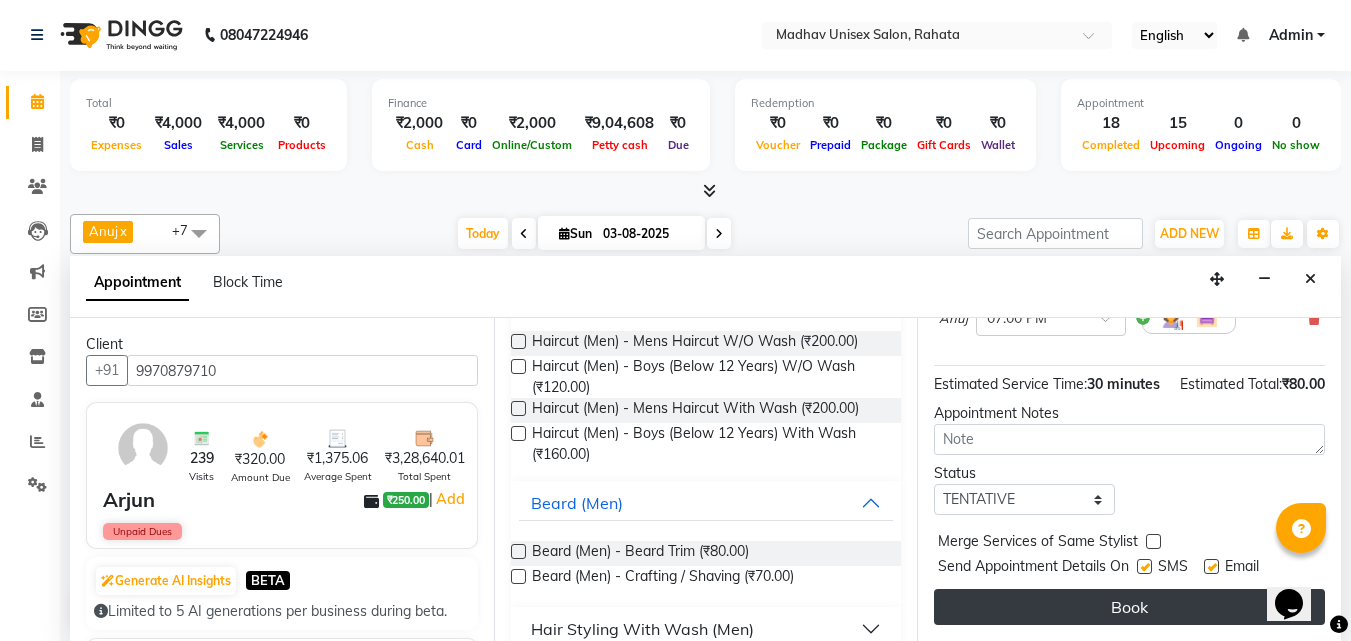 click on "Book" at bounding box center [1129, 607] 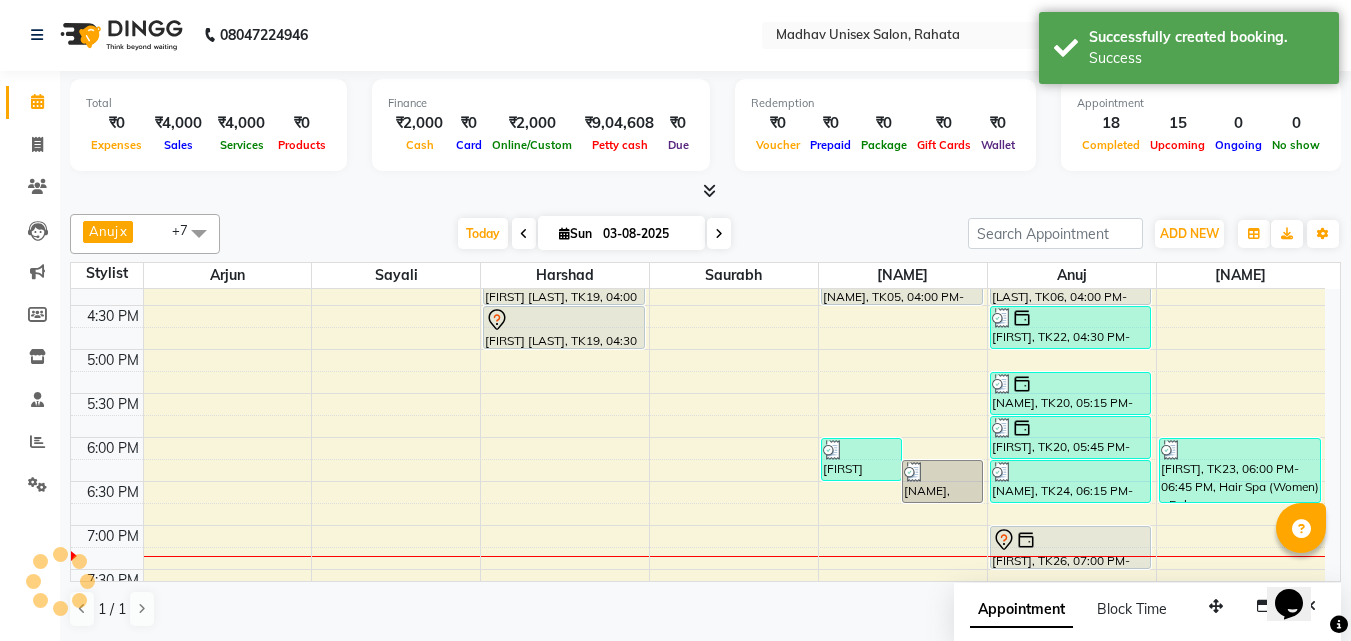 scroll, scrollTop: 0, scrollLeft: 0, axis: both 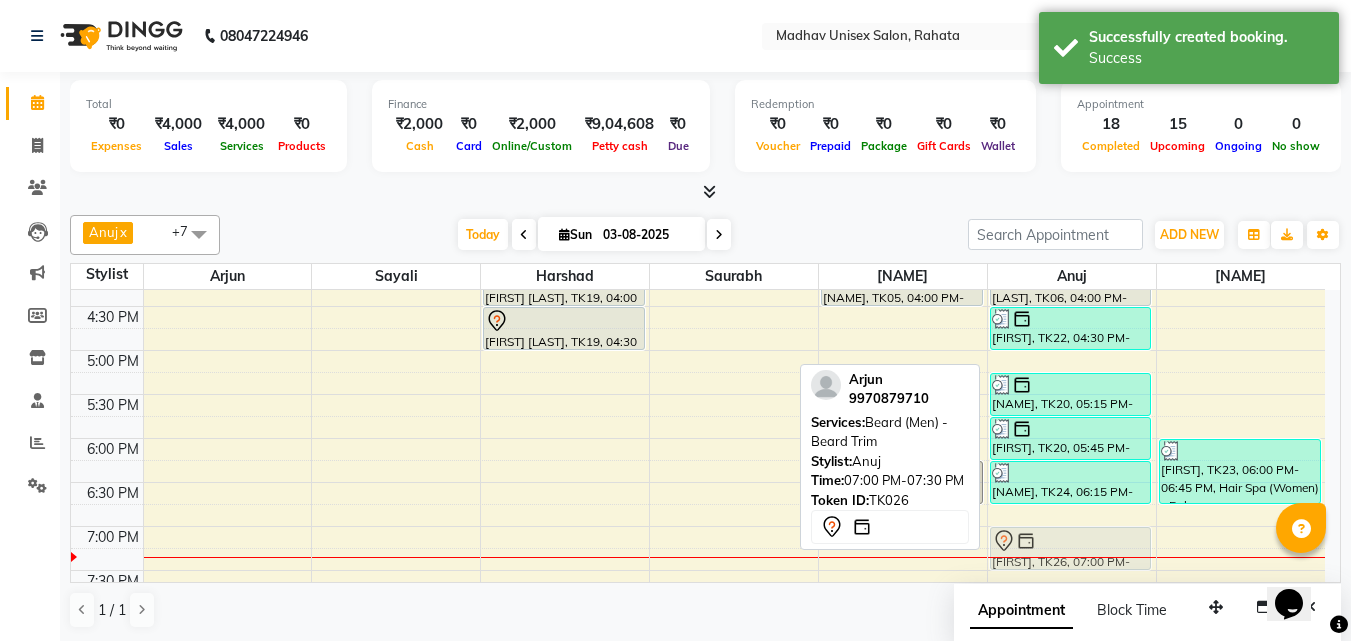 click on "[FIRST] [LAST], TK01, 08:15 AM-08:45 AM, Hair Styling With Wash (Men)  - Hair Styling With Wash     [FIRST] [LAST], TK07, 10:00 AM-10:30 AM, Haircut (Men)  - Mens Haircut W/O Wash     [FIRST] [LAST], TK07, 10:30 AM-11:00 AM, Globle Colour (Men) - raaga     [FIRST] [LAST], TK07, 11:00 AM-11:45 AM, Mens - Bleach     [FIRST] [LAST], TK10, 12:15 PM-12:45 PM, Haircut (Men)  - Mens Haircut W/O Wash     [FIRST], TK18, 03:30 PM-04:00 PM, Haircut (Men)  - Boys (Below 12 Years) W/O Wash             [LAST], TK06, 04:00 PM-04:30 PM, Haircut (Men)  - Mens Haircut W/O Wash     [FIRST], TK22, 04:30 PM-05:00 PM, Beard (Men)  - Beard Trim     [FIRST], TK20, 05:15 PM-05:45 PM, Beard (Men)  - Crafting / Shaving     [FIRST], TK20, 05:45 PM-06:15 PM, Globle Colour (Men) - raaga     [FIRST] [LAST], TK24, 06:15 PM-06:45 PM, Beard (Men)  - Beard Trim             [FIRST], TK26, 07:00 PM-07:30 PM, Beard (Men)  - Beard Trim" at bounding box center [1072, 130] 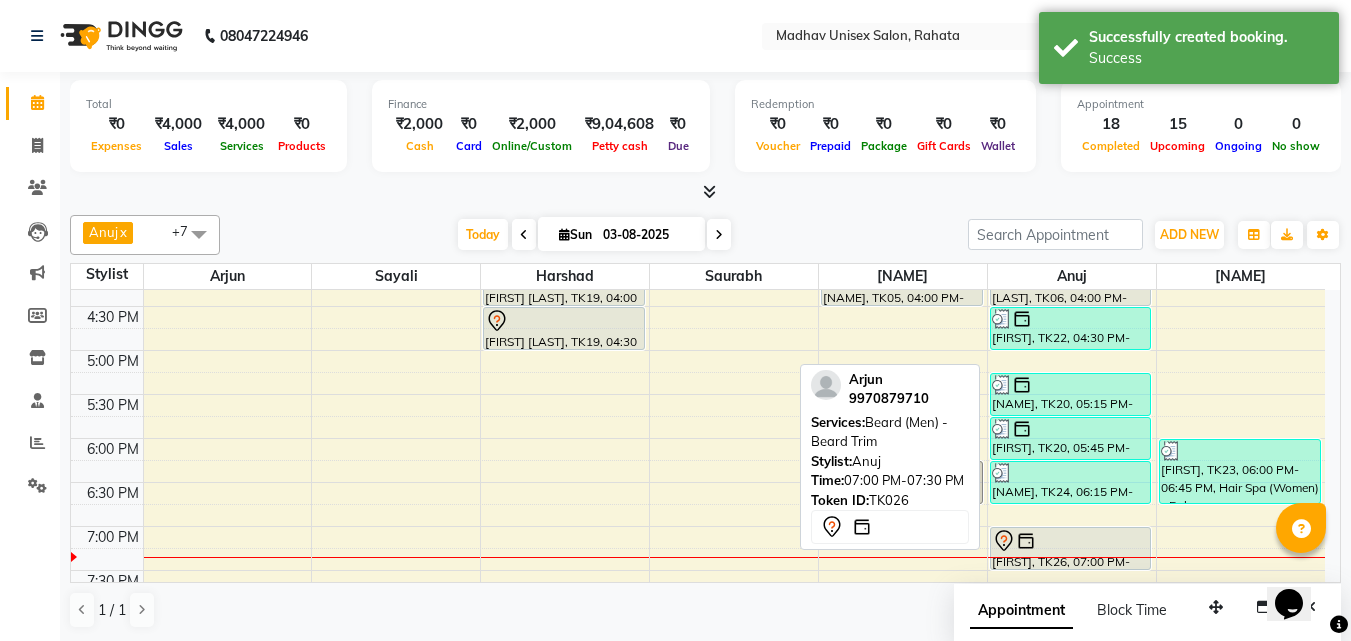 click at bounding box center [1071, 541] 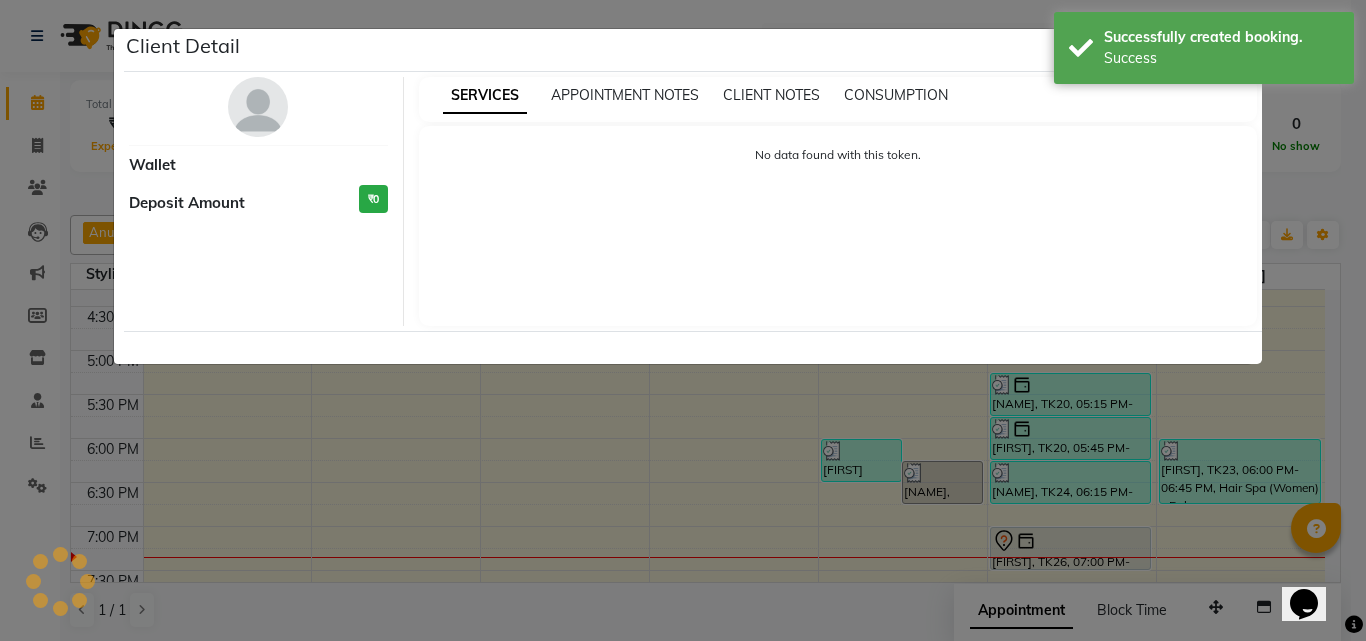 select on "7" 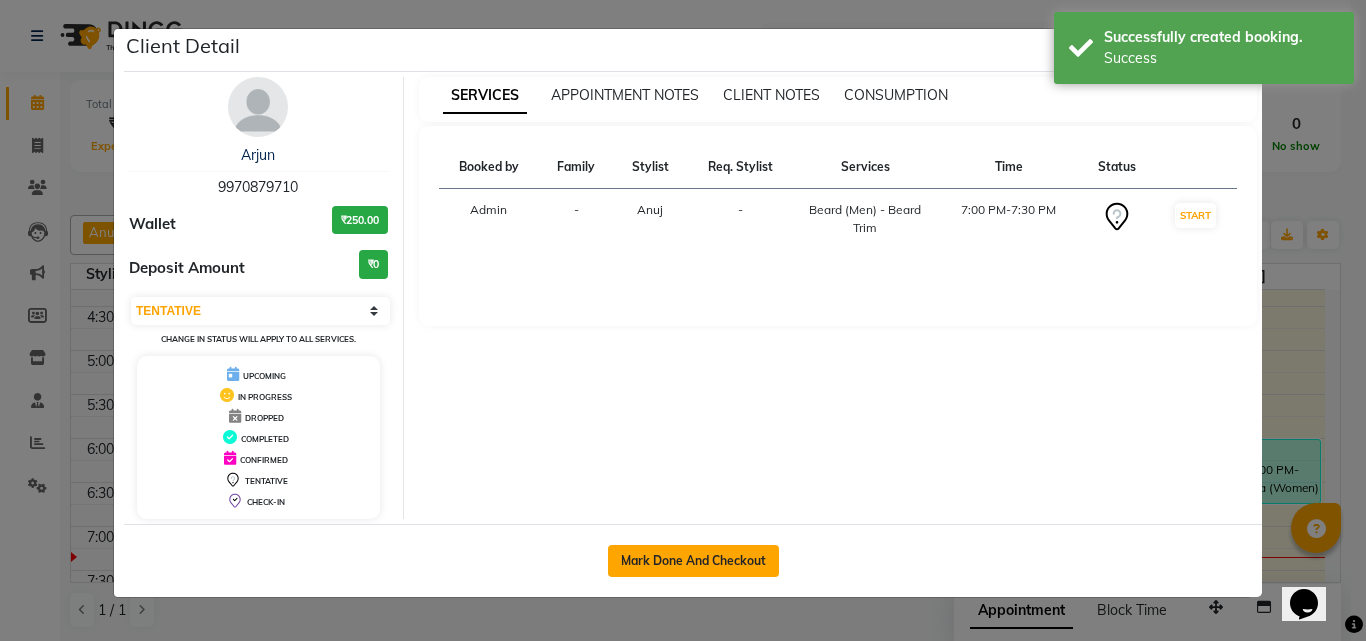 click on "Mark Done And Checkout" 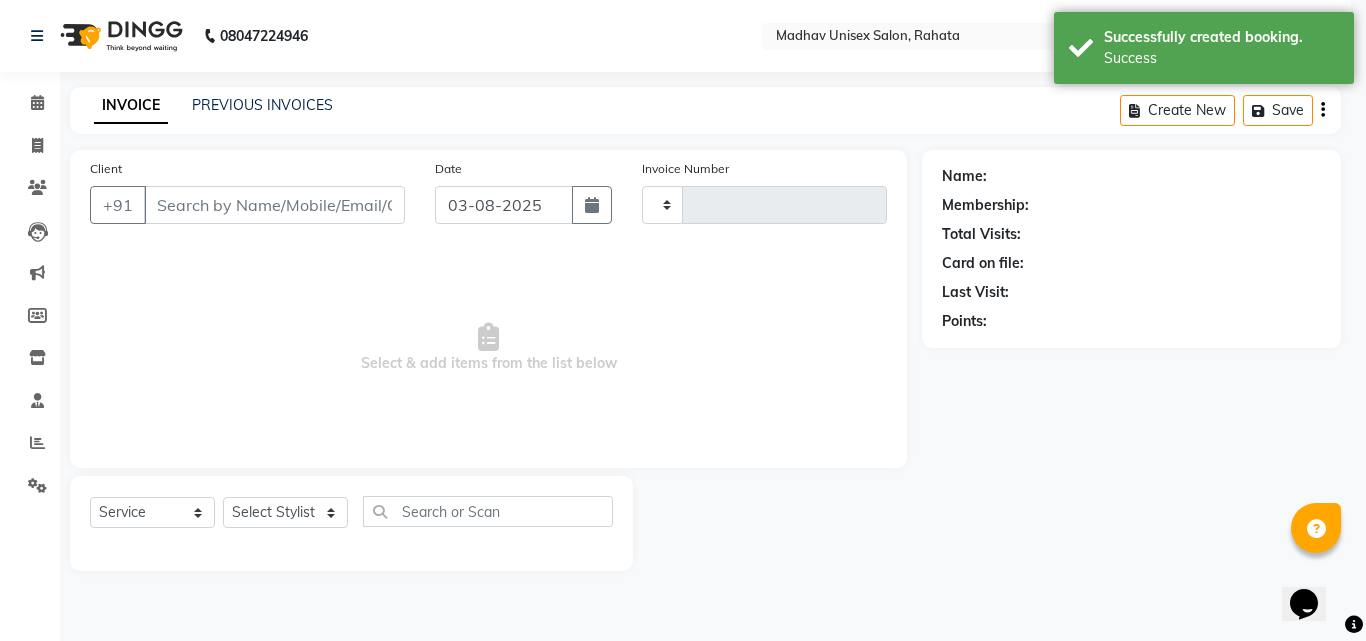 type on "2258" 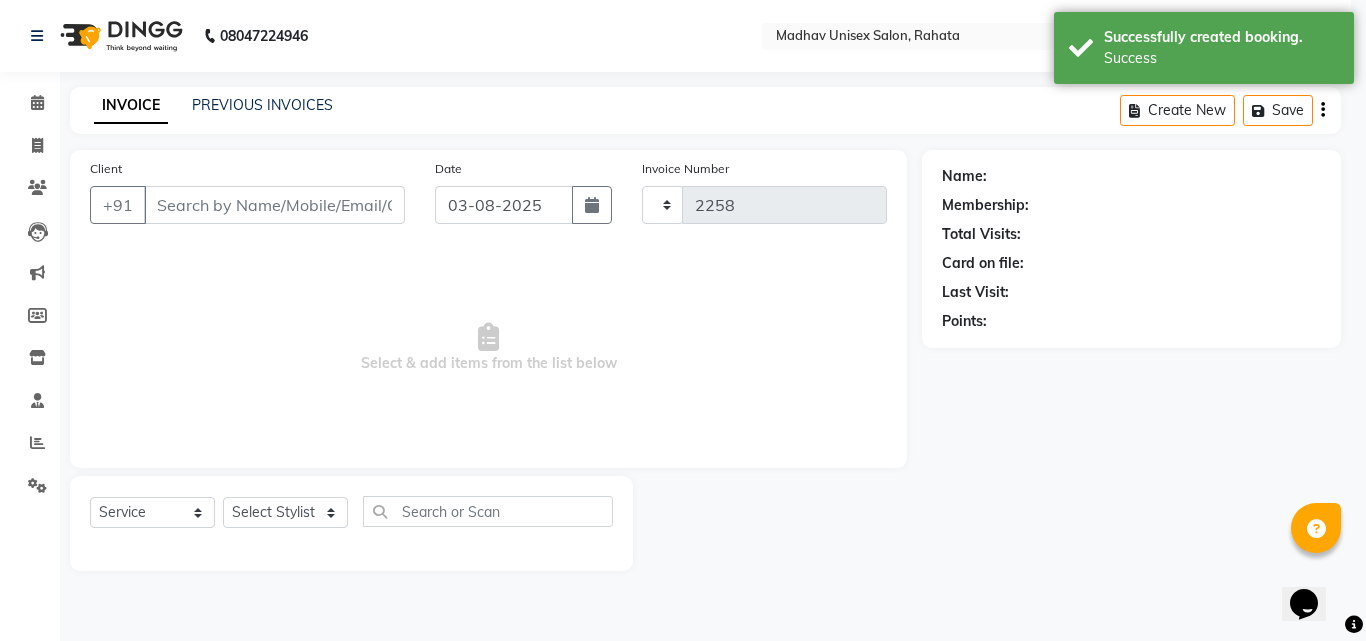 select on "870" 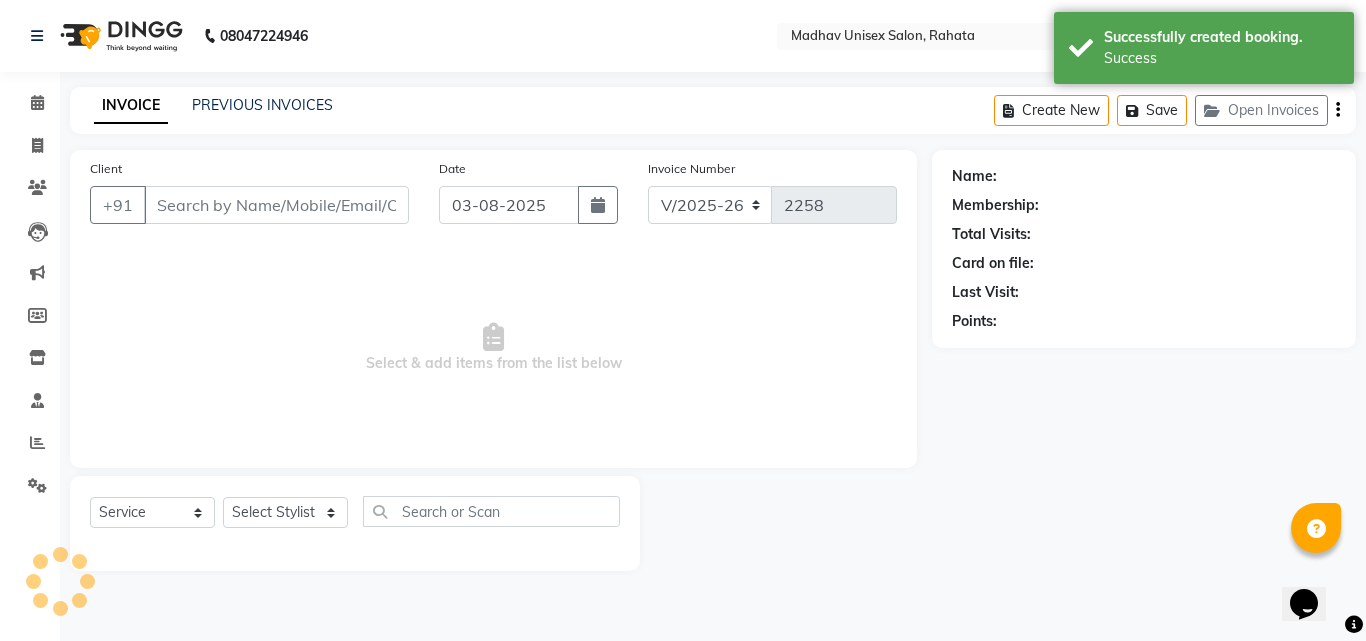 type on "9970879710" 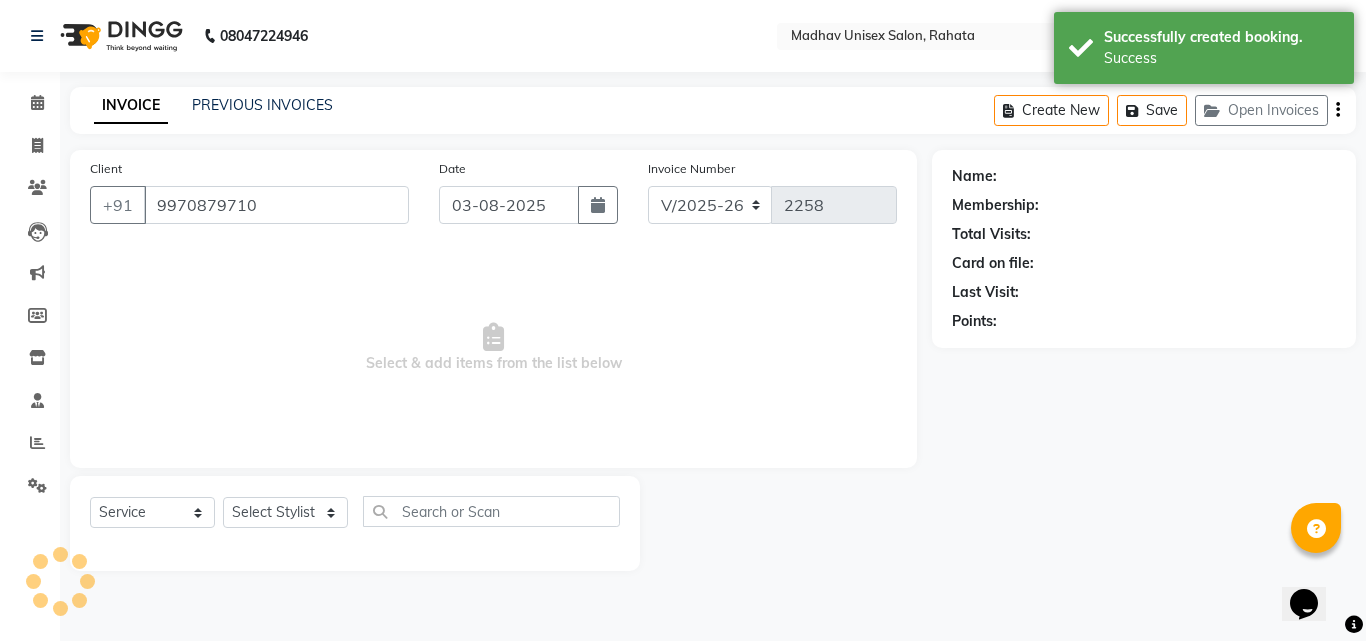 select on "[NUMBER]" 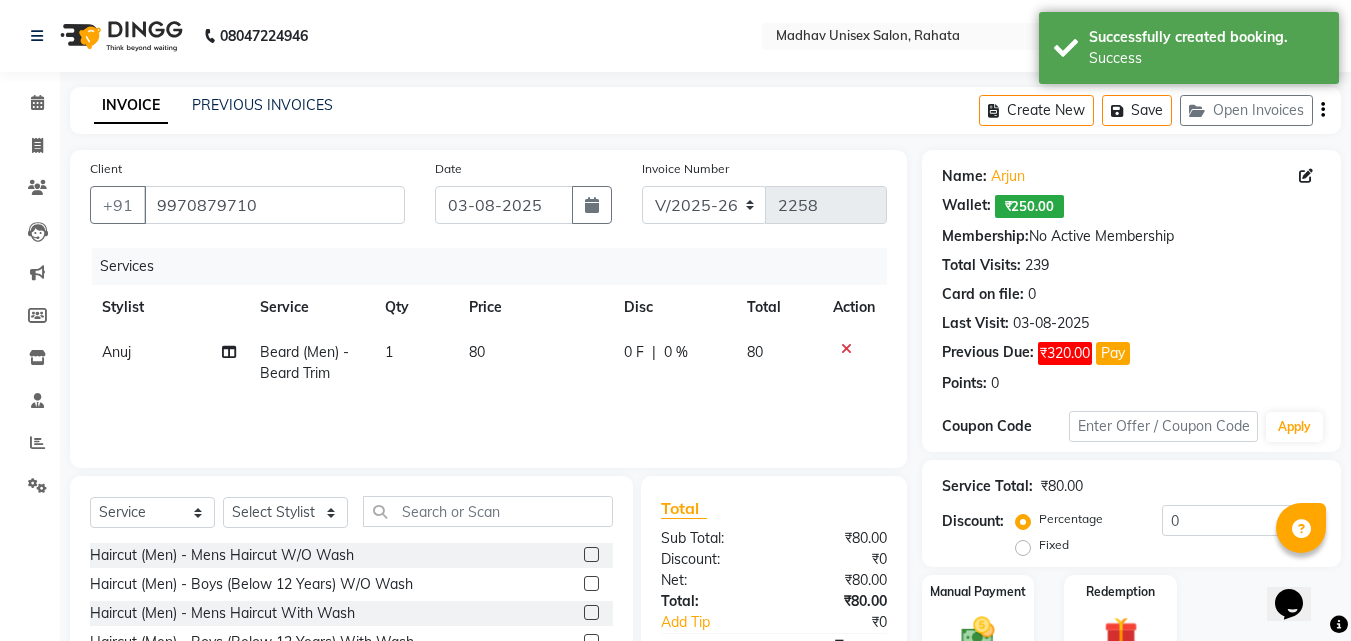 scroll, scrollTop: 119, scrollLeft: 0, axis: vertical 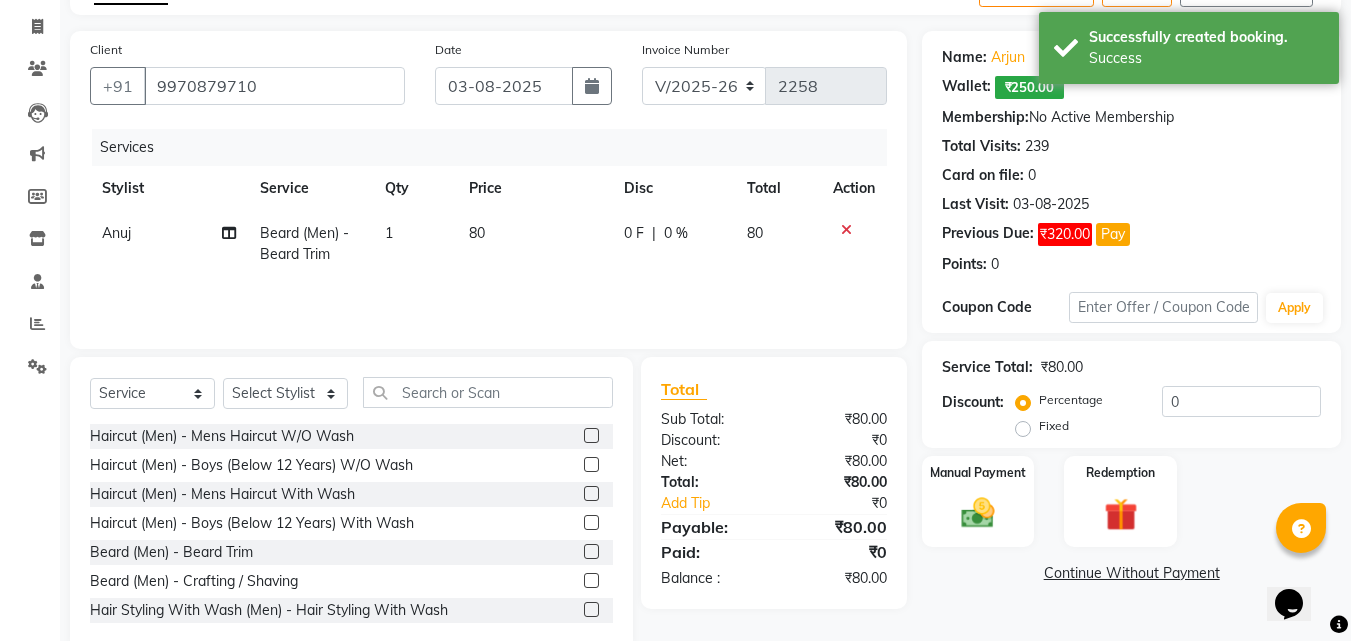 click on "80" 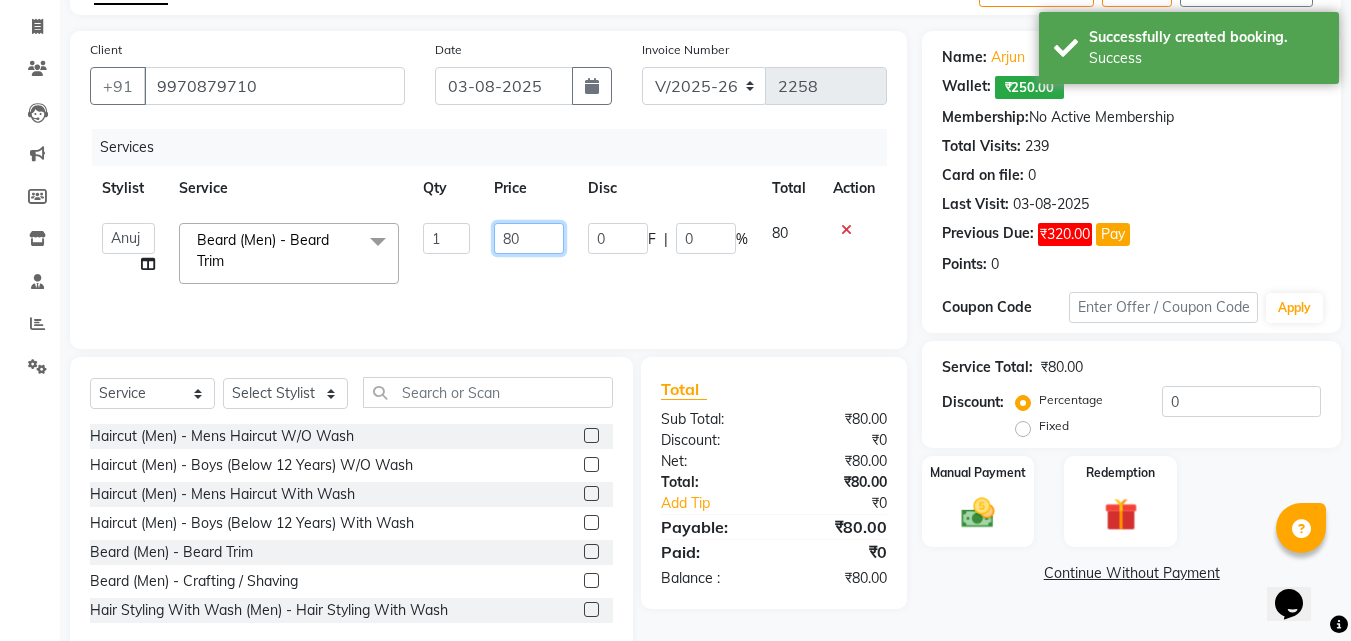 click on "80" 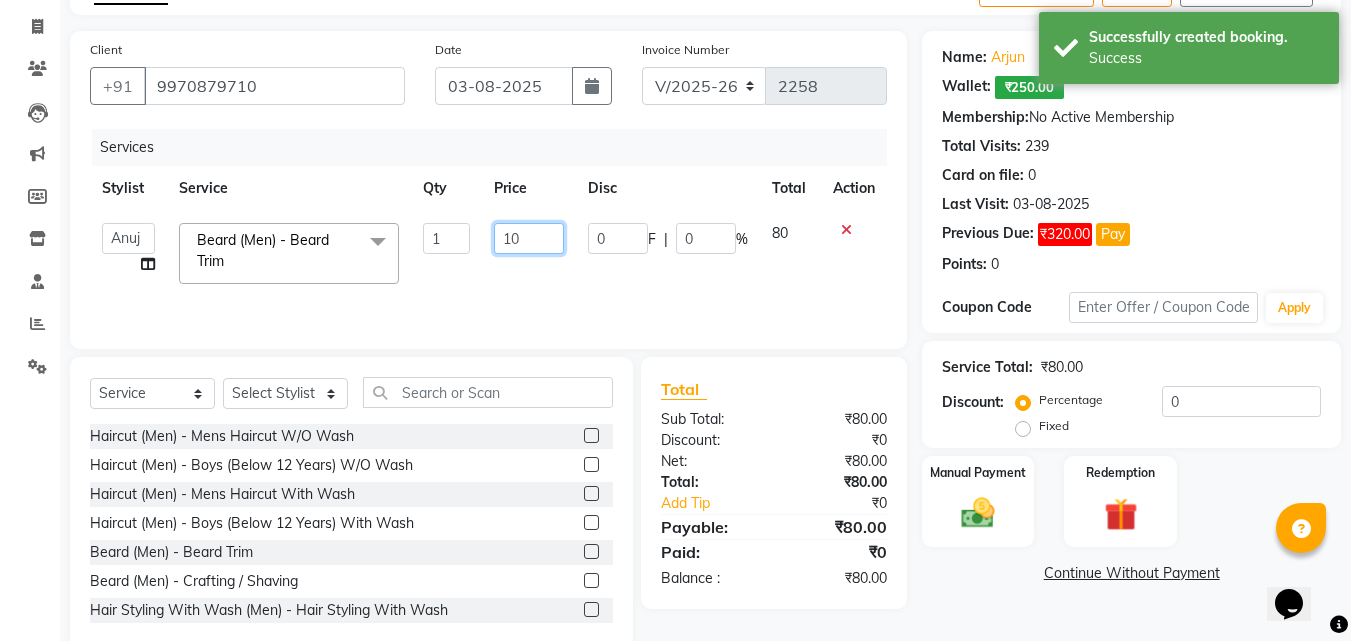 type on "100" 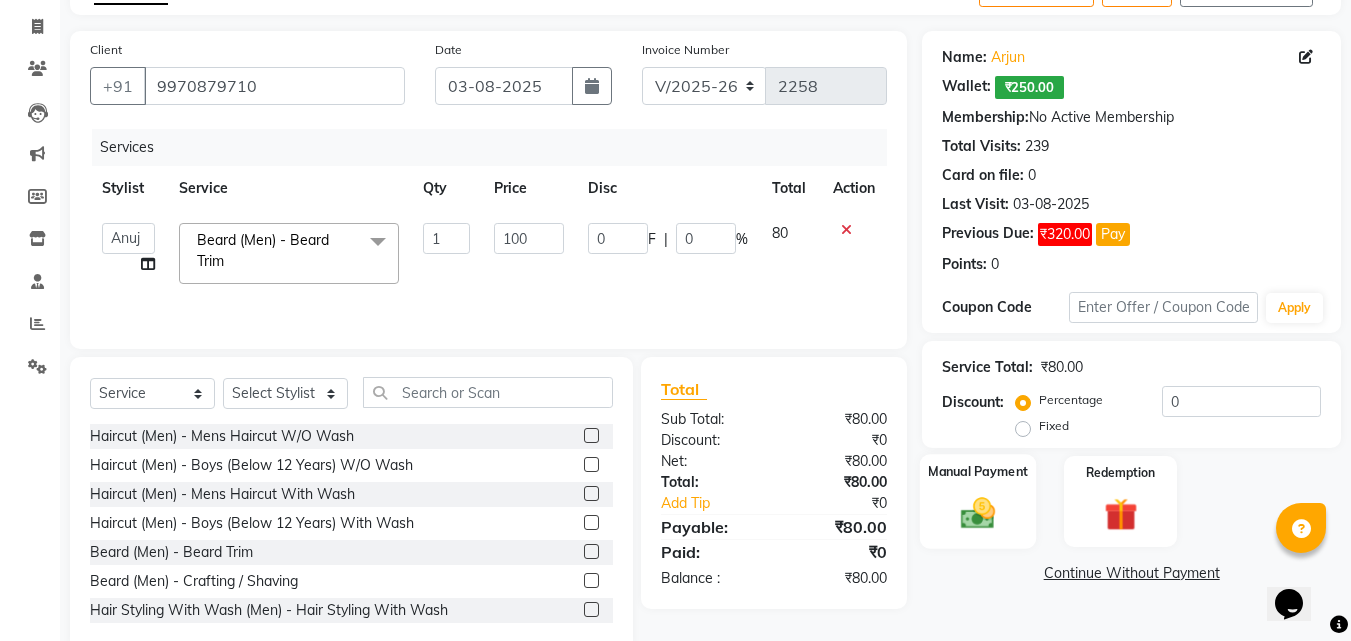 click on "Manual Payment" 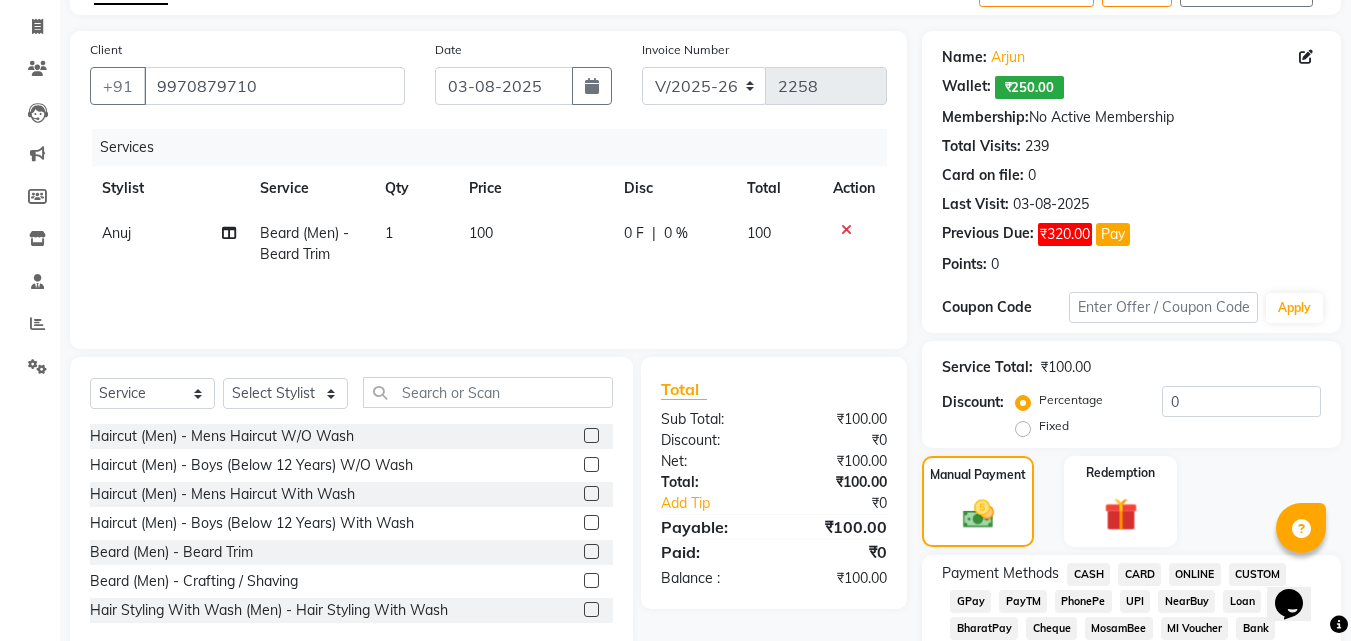 scroll, scrollTop: 241, scrollLeft: 0, axis: vertical 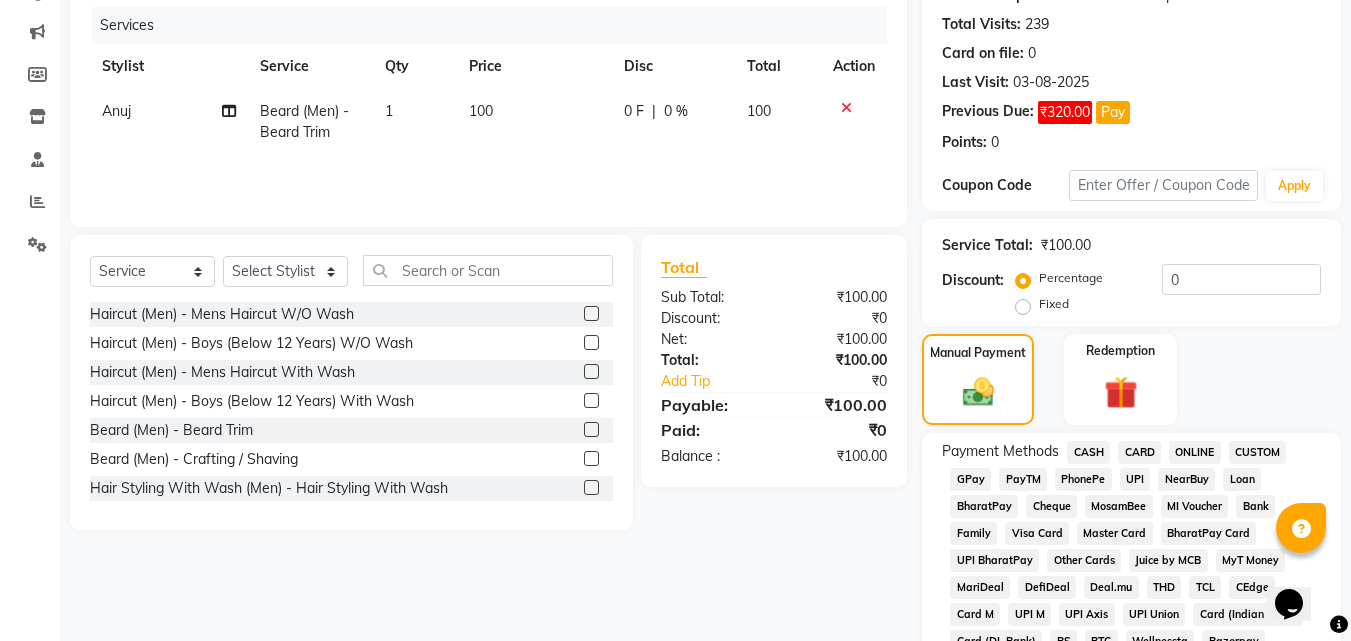 click on "CASH" 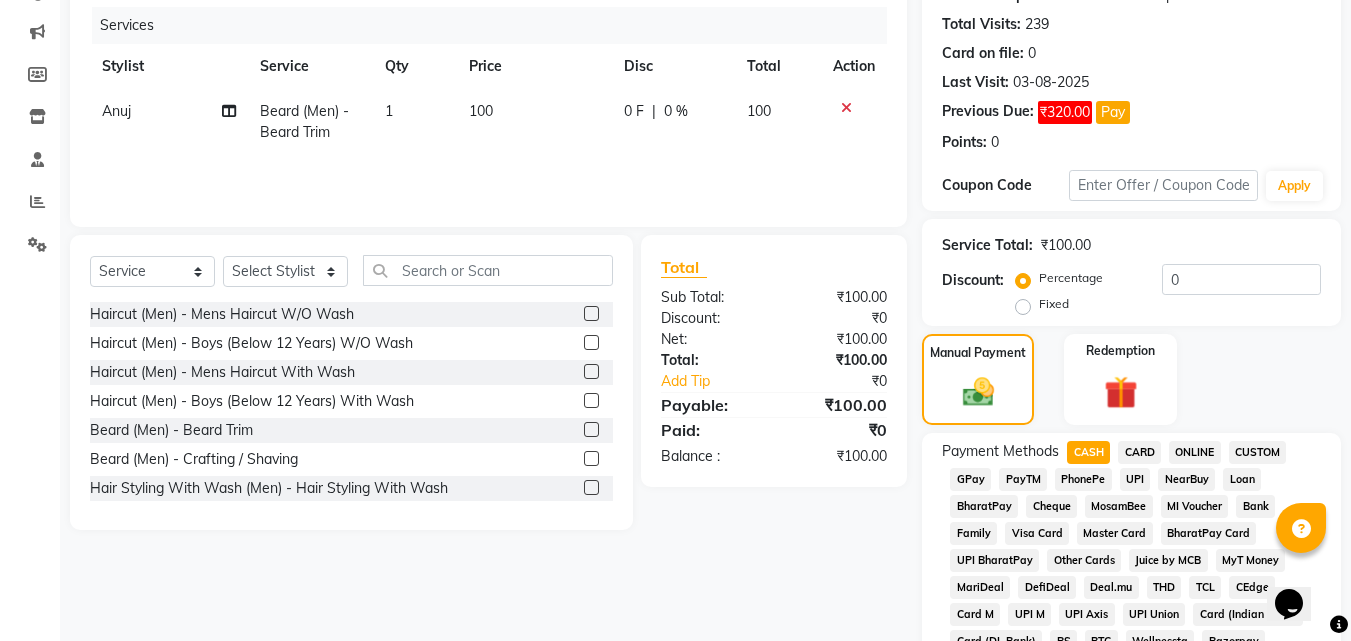 scroll, scrollTop: 923, scrollLeft: 0, axis: vertical 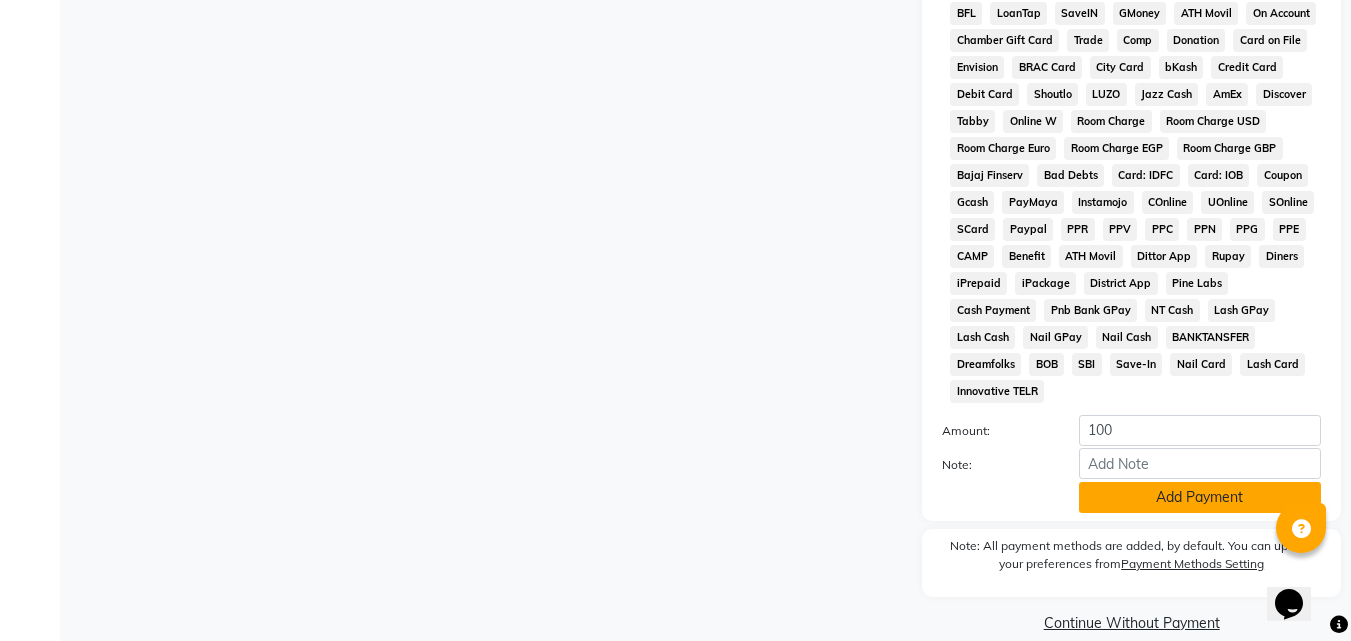 click on "Add Payment" 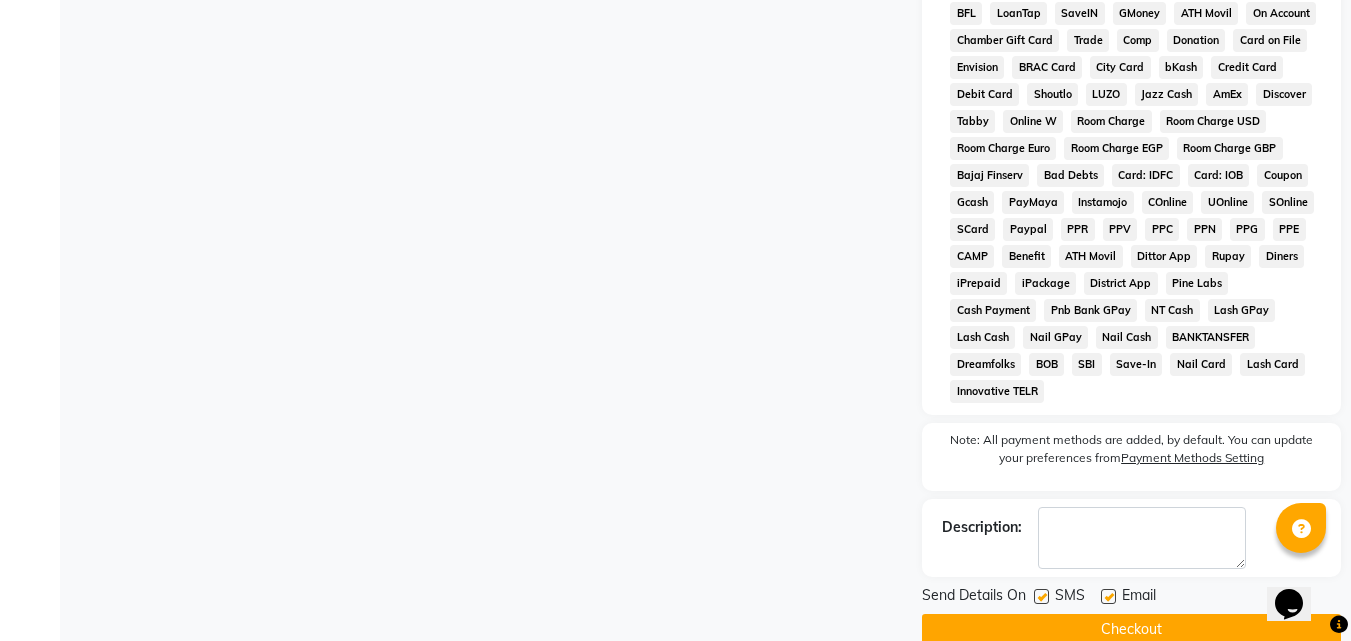 click on "Checkout" 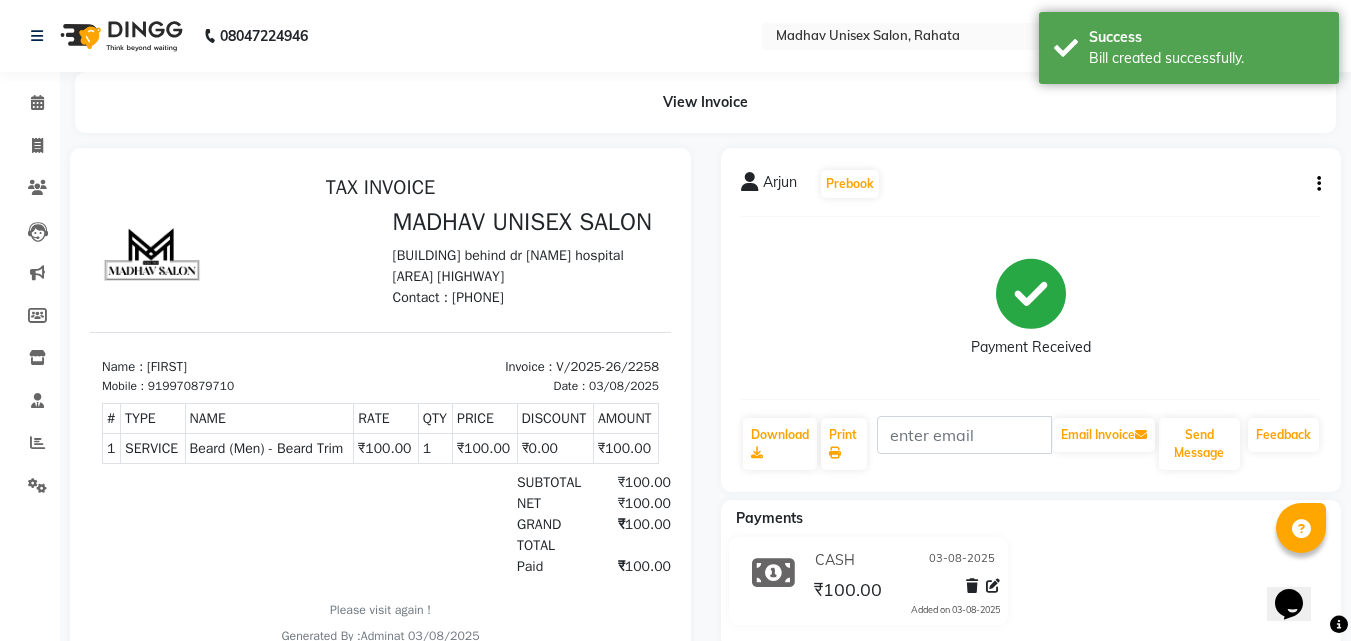 scroll, scrollTop: 0, scrollLeft: 0, axis: both 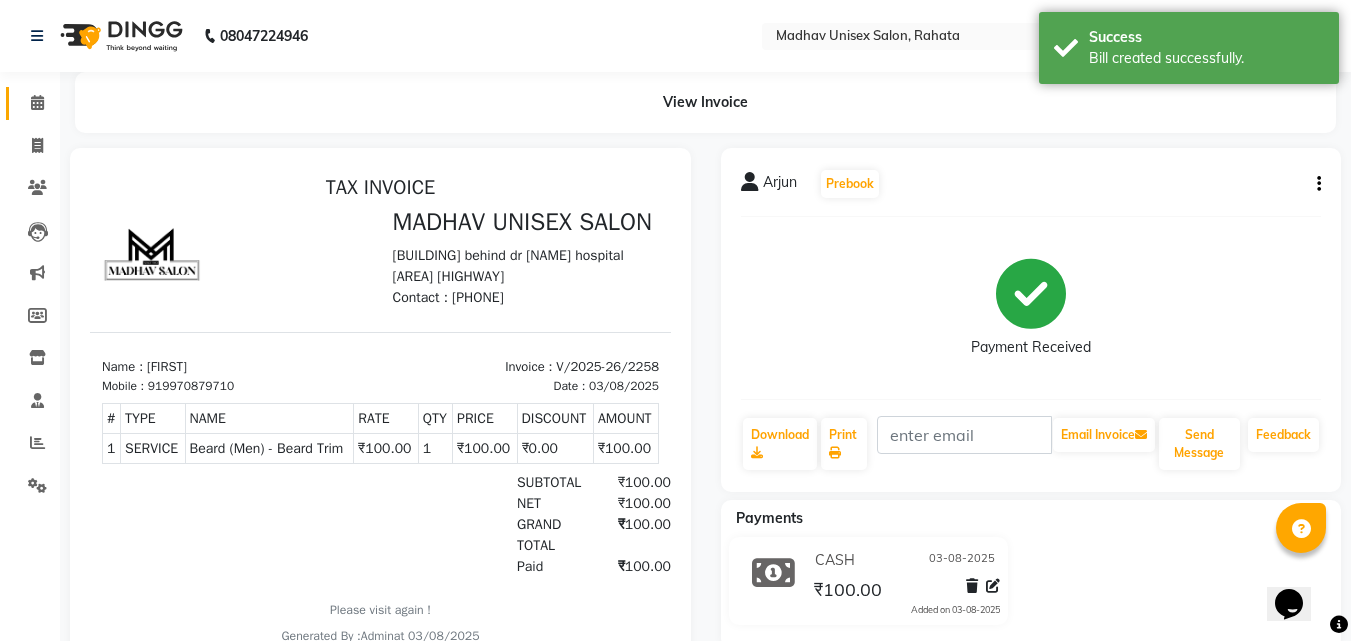 click on "Calendar" 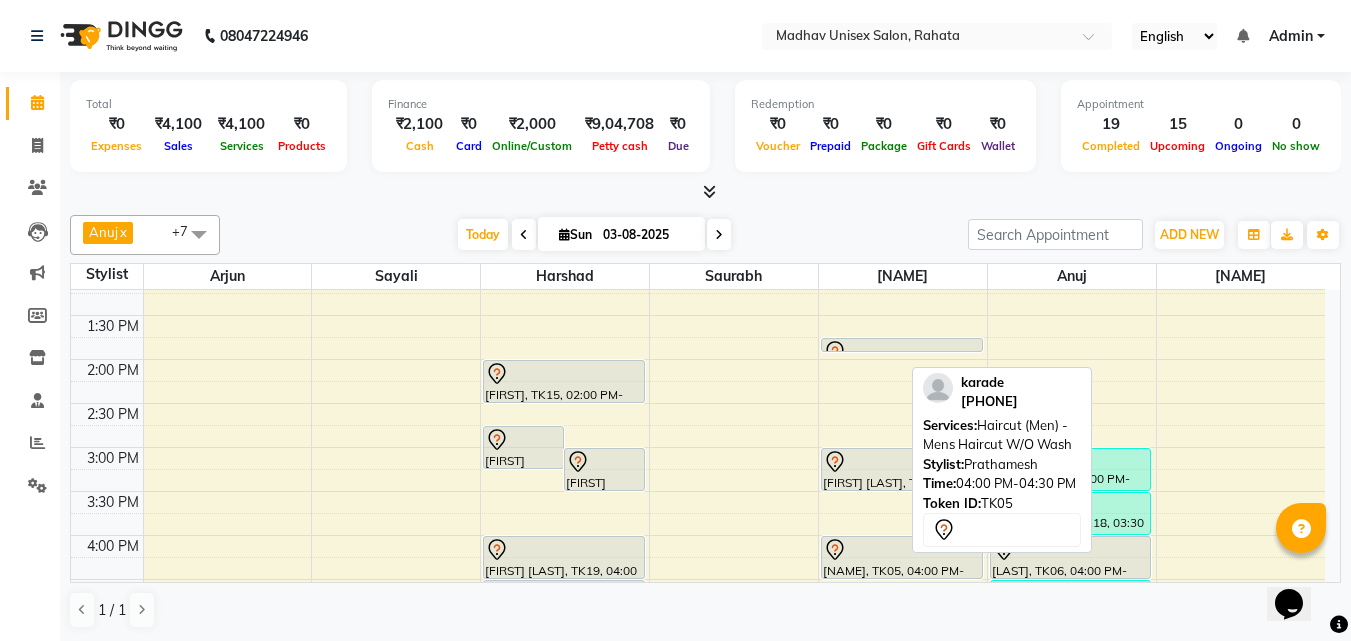 scroll, scrollTop: 635, scrollLeft: 0, axis: vertical 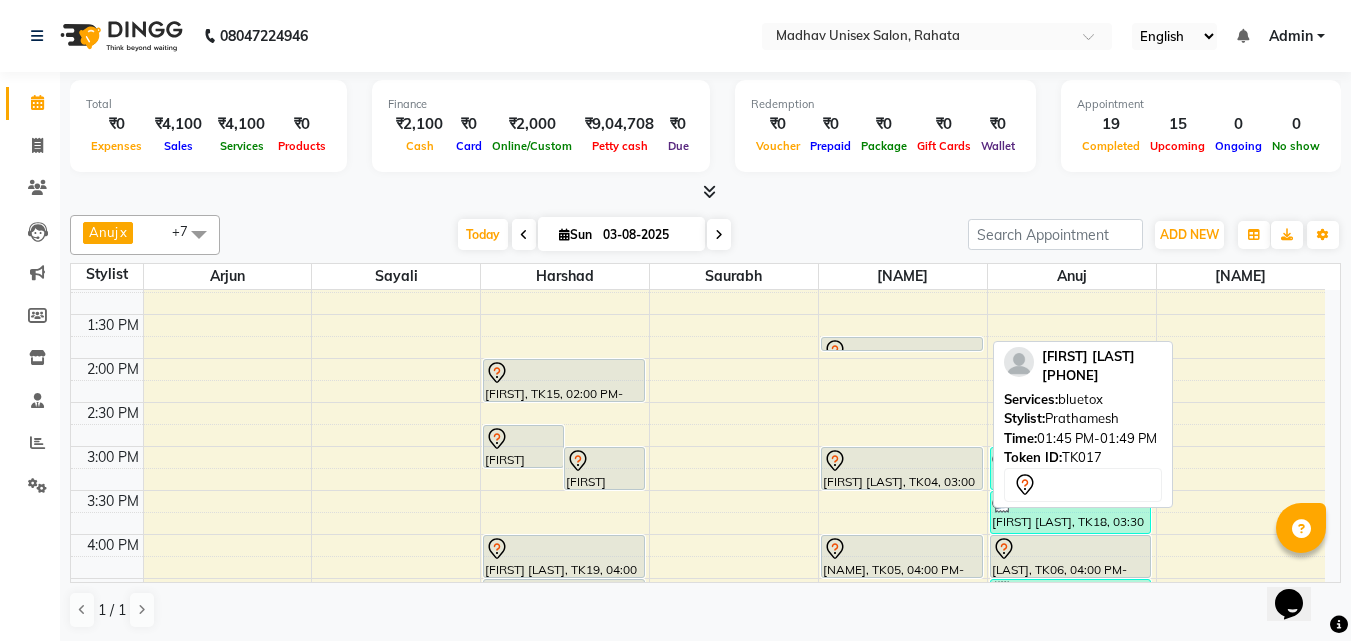 click at bounding box center [902, 350] 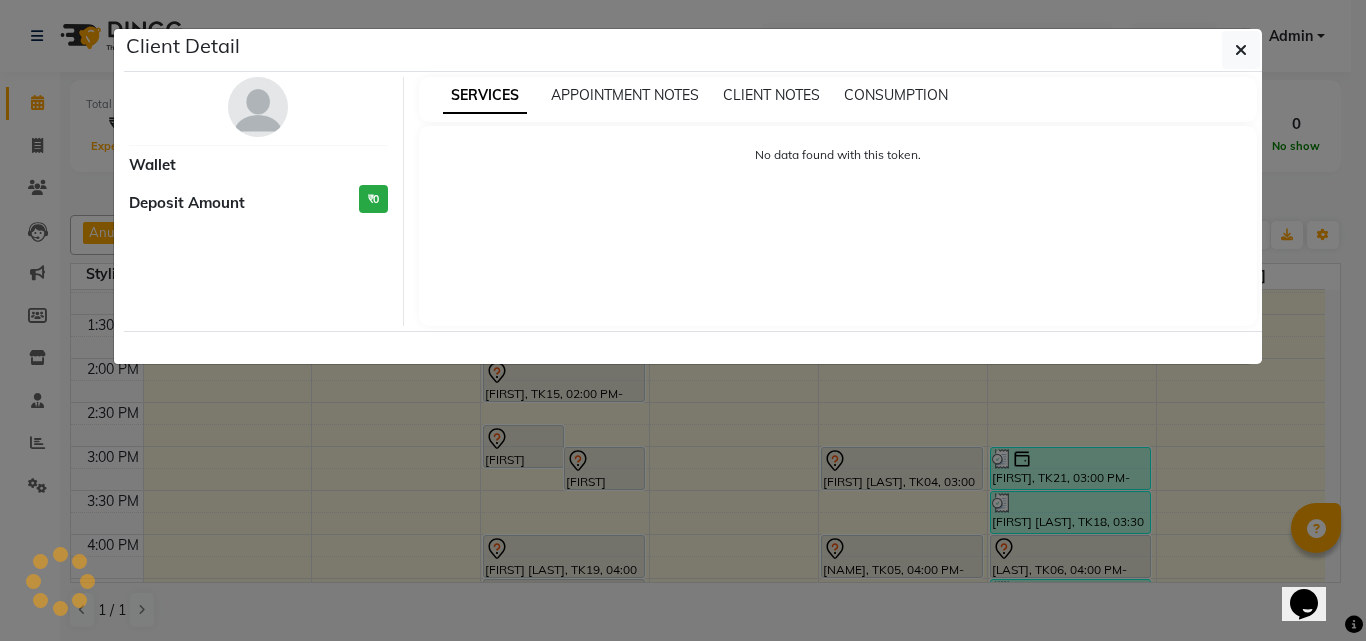 select on "7" 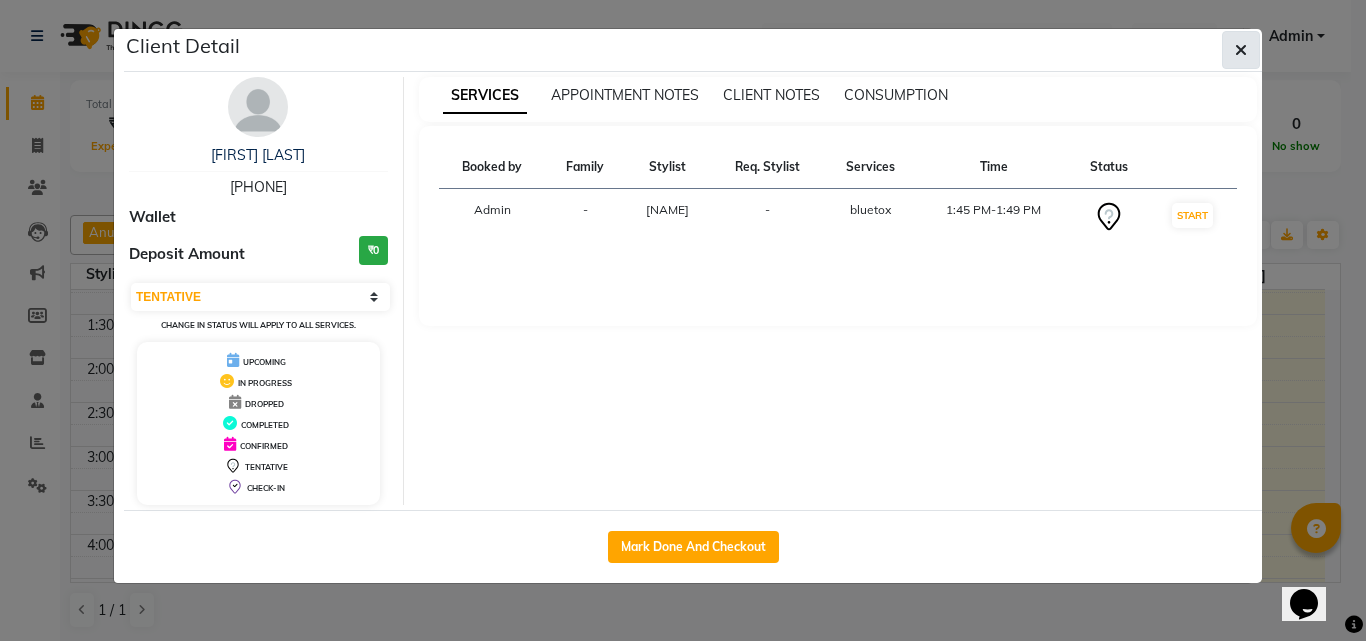 click 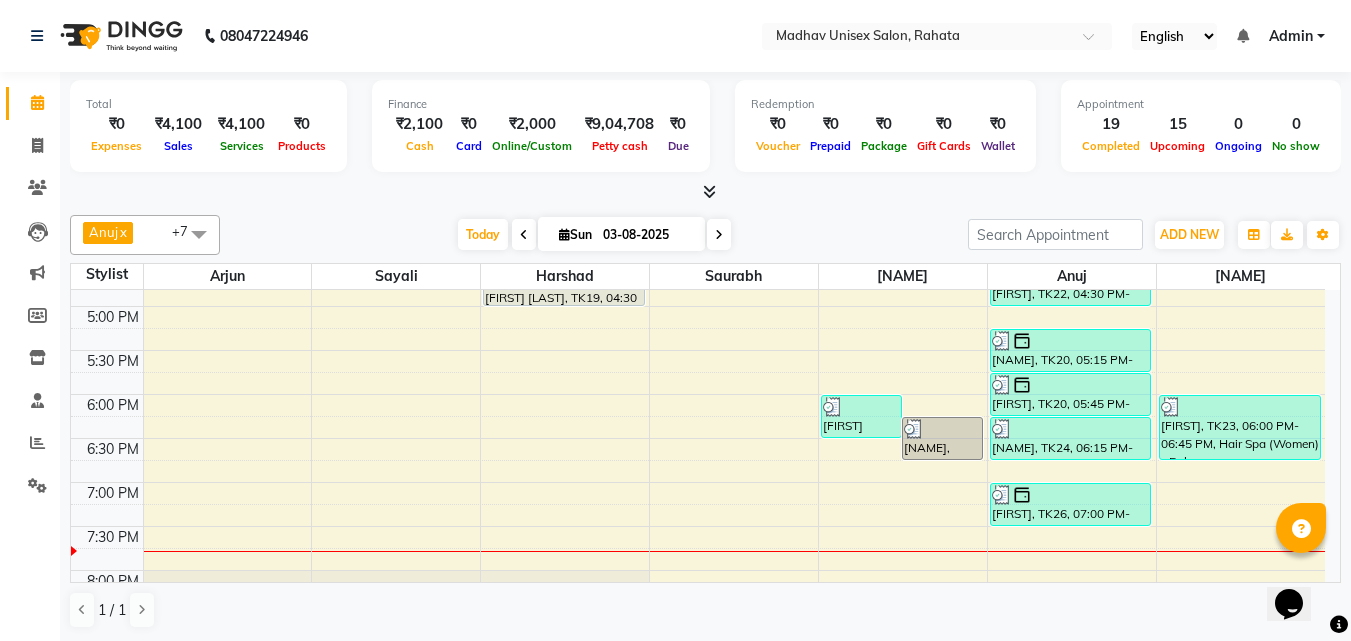 scroll, scrollTop: 948, scrollLeft: 0, axis: vertical 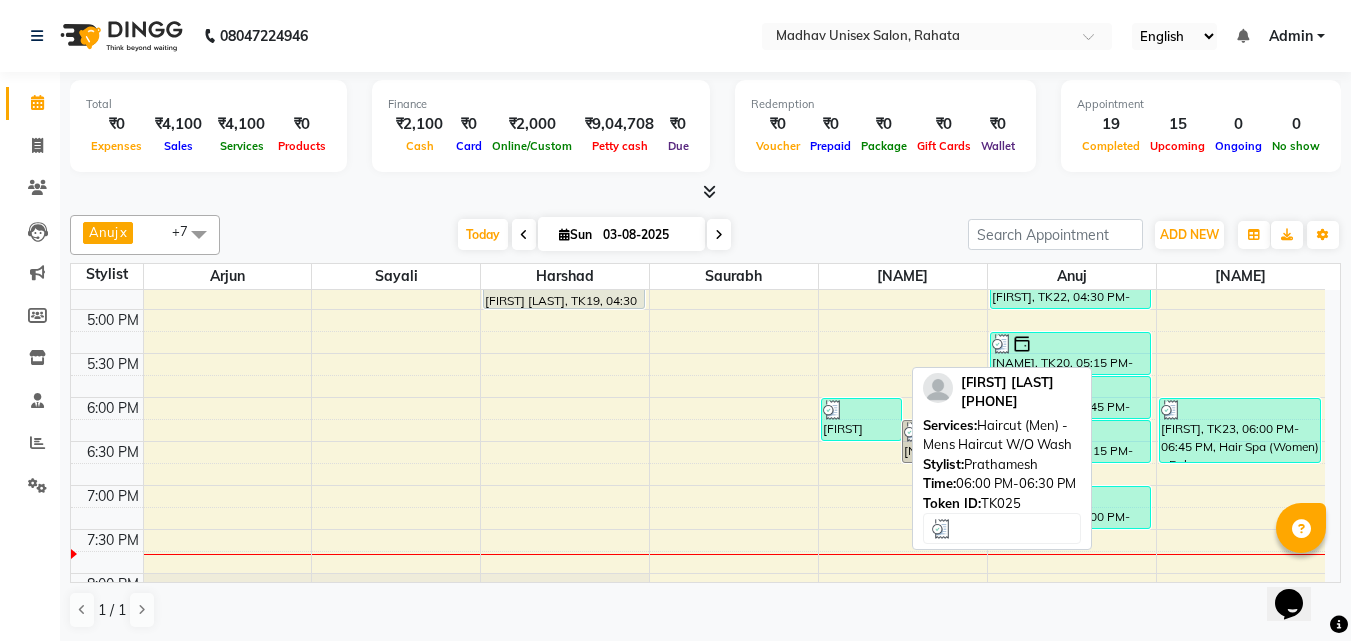 click at bounding box center [861, 410] 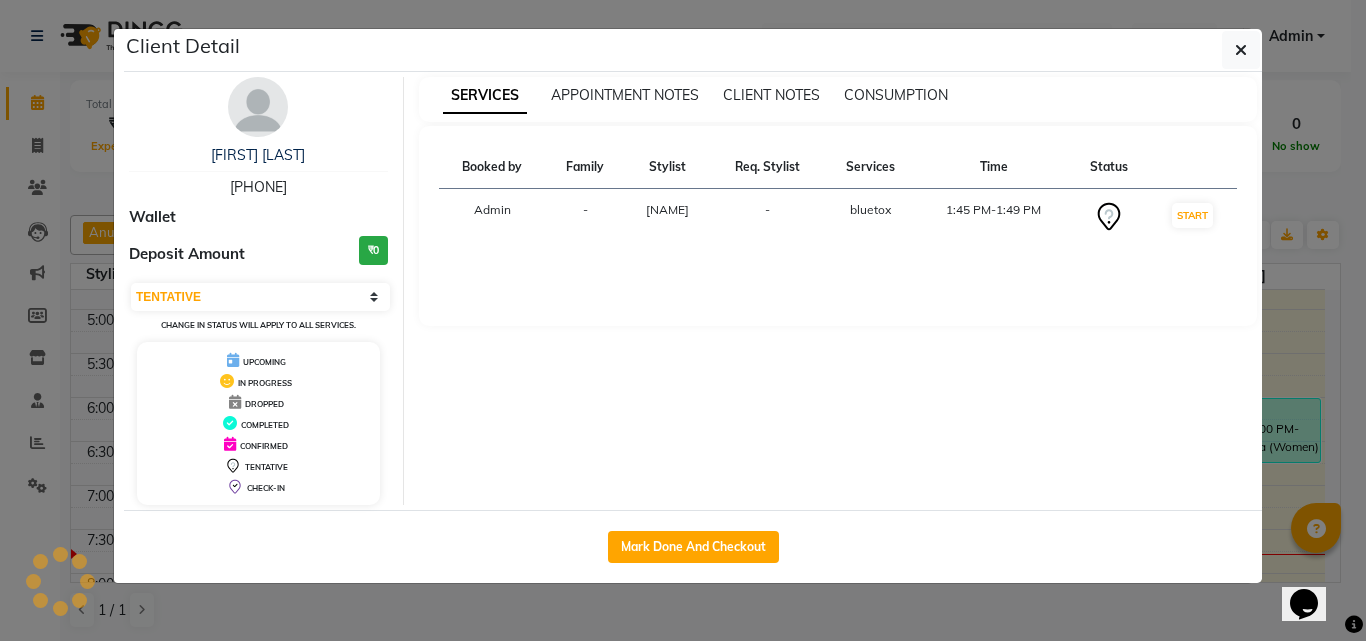 select on "3" 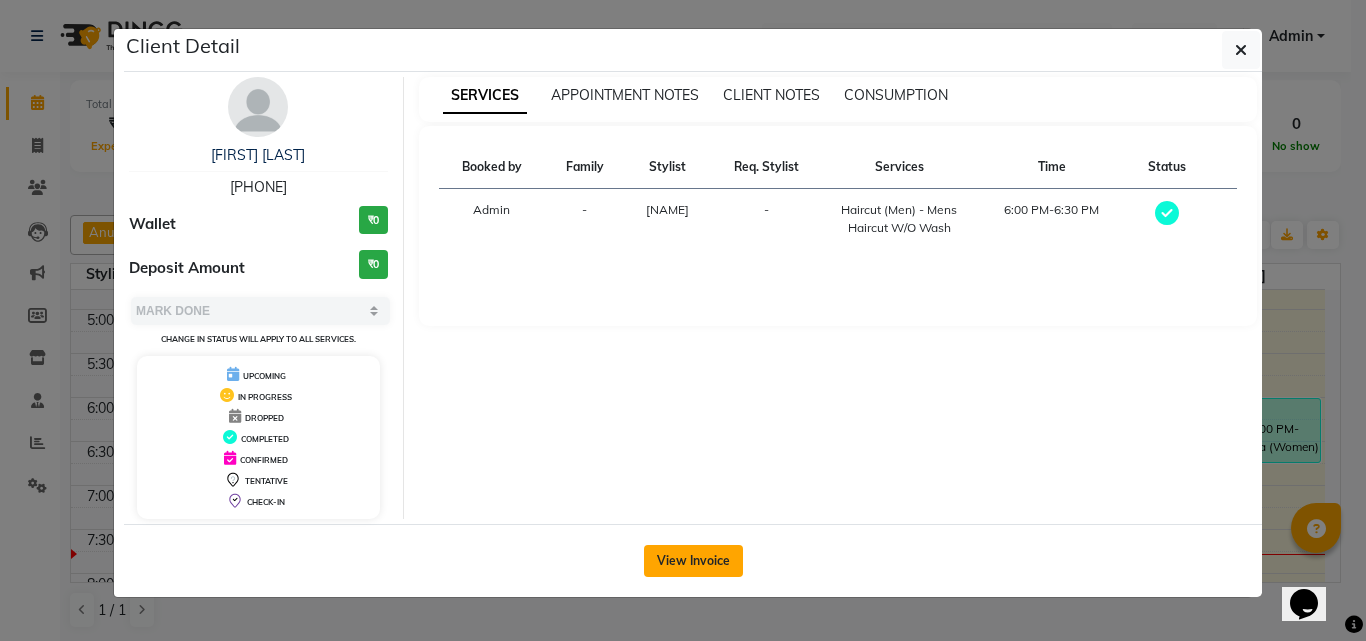 click on "View Invoice" 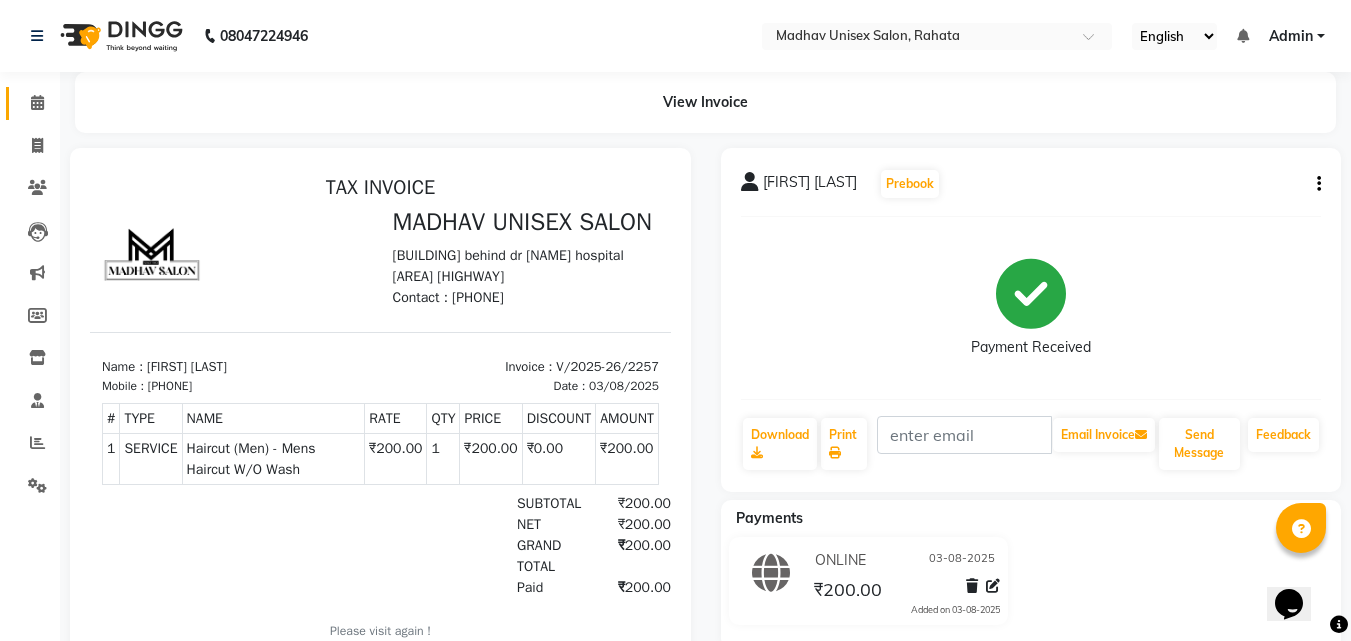 scroll, scrollTop: 0, scrollLeft: 0, axis: both 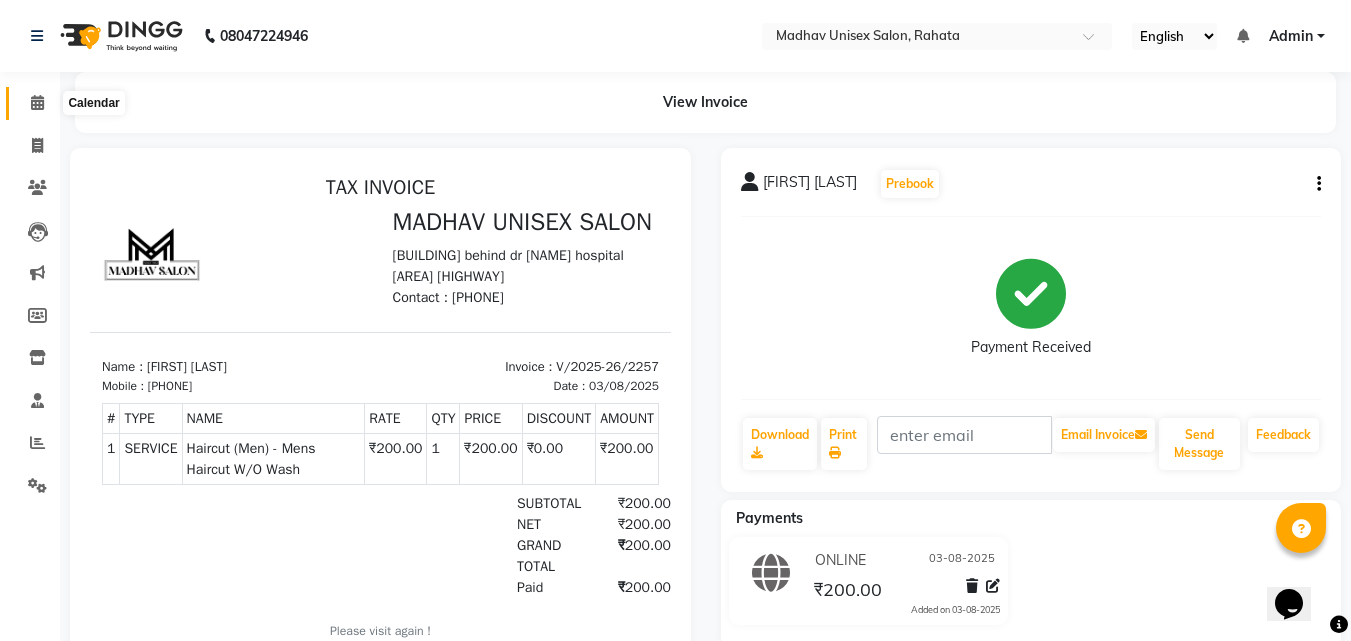 click 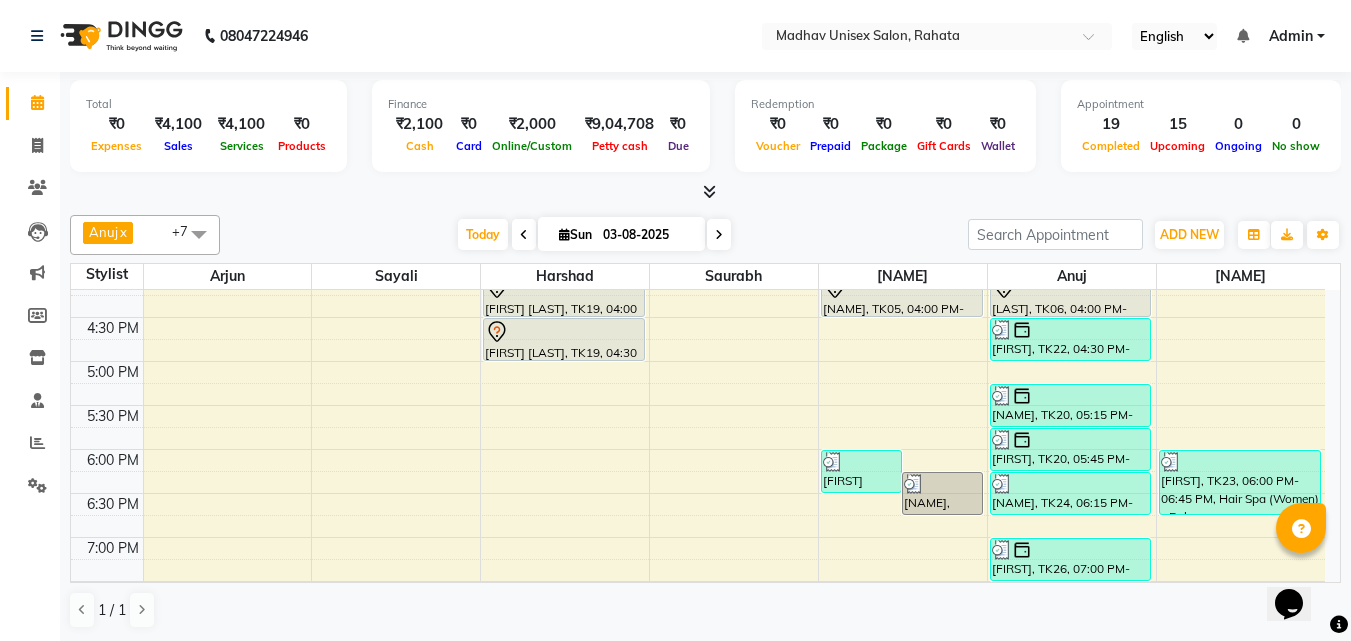 scroll, scrollTop: 904, scrollLeft: 0, axis: vertical 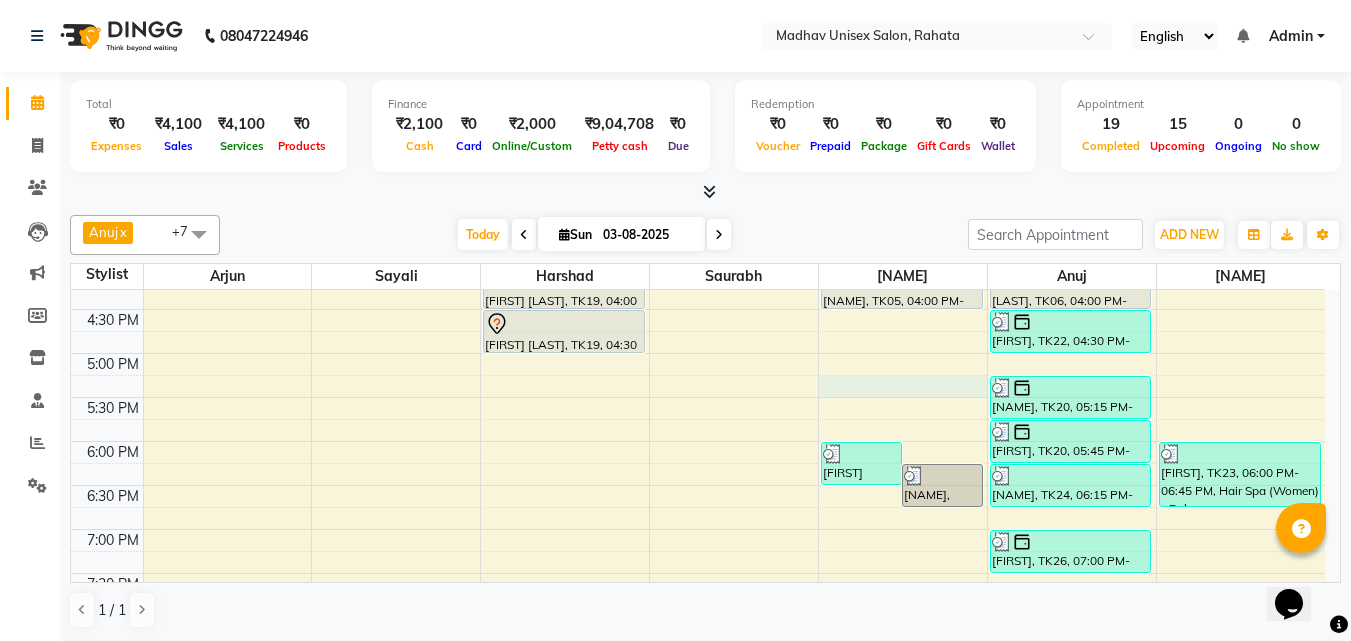 click on "6:00 AM 6:30 AM 7:00 AM 7:30 AM 8:00 AM 8:30 AM 9:00 AM 9:30 AM 10:00 AM 10:30 AM 11:00 AM 11:30 AM 12:00 PM 12:30 PM 1:00 PM 1:30 PM 2:00 PM 2:30 PM 3:00 PM 3:30 PM 4:00 PM 4:30 PM 5:00 PM 5:30 PM 6:00 PM 6:30 PM 7:00 PM 7:30 PM 8:00 PM 8:30 PM 9:00 PM 9:30 PM 10:00 PM 10:30 PM             [NAME], TK16, 02:45 PM-03:15 PM, Beard (Men)  - Beard Trim             [NAME], TK11, 03:00 PM-03:30 PM, Haircut (Men)  - Mens Haircut W/O Wash             [NAME], TK12, 09:00 AM-09:30 AM, Haircut (Men)  - Mens Haircut W/O Wash             [NAME], TK12, 09:30 AM-10:00 AM, Globle Colour (Men)  - Majirel             [NAME], TK13, 10:30 AM-11:00 AM, Haircut (Men)  - Mens Haircut W/O Wash             [NAME], TK13, 11:00 AM-11:30 AM, Beard (Men)  - Crafting / Shaving             [NAME], TK14, 12:00 PM-12:30 PM, Haircut (Men)  - Mens Haircut W/O Wash             [NAME], TK14, 12:30 PM-01:00 PM, Beard (Men)  - Beard Trim" at bounding box center (698, 133) 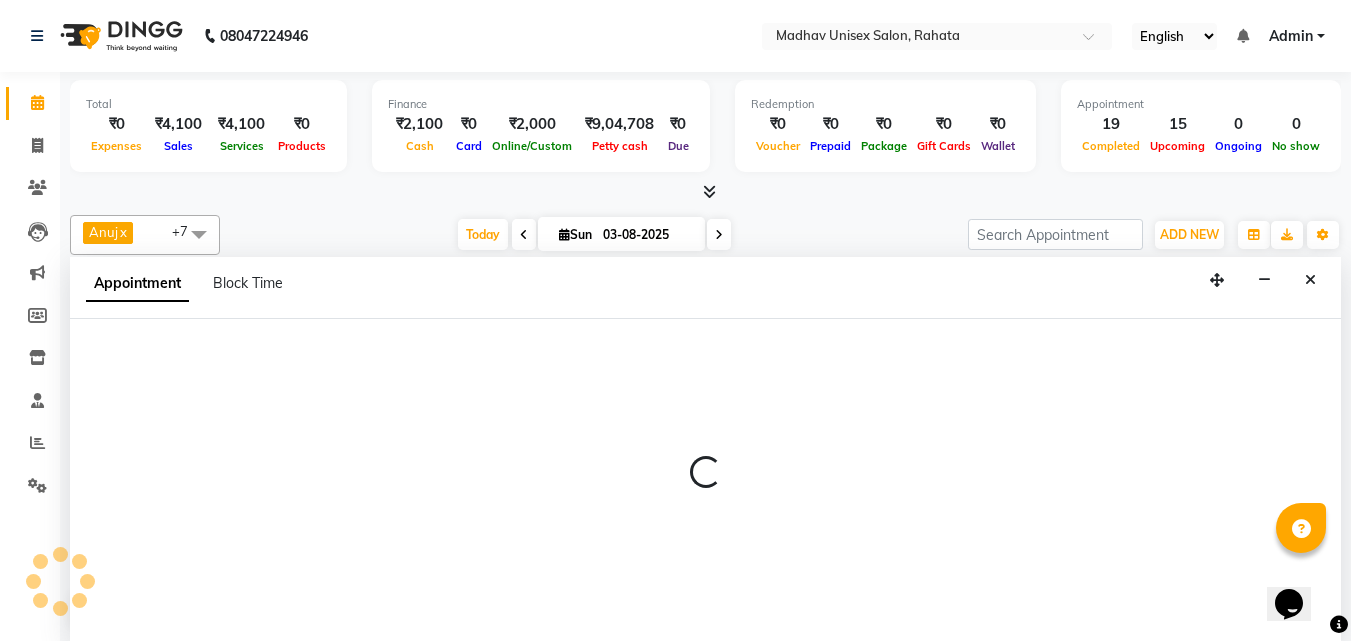 scroll, scrollTop: 1, scrollLeft: 0, axis: vertical 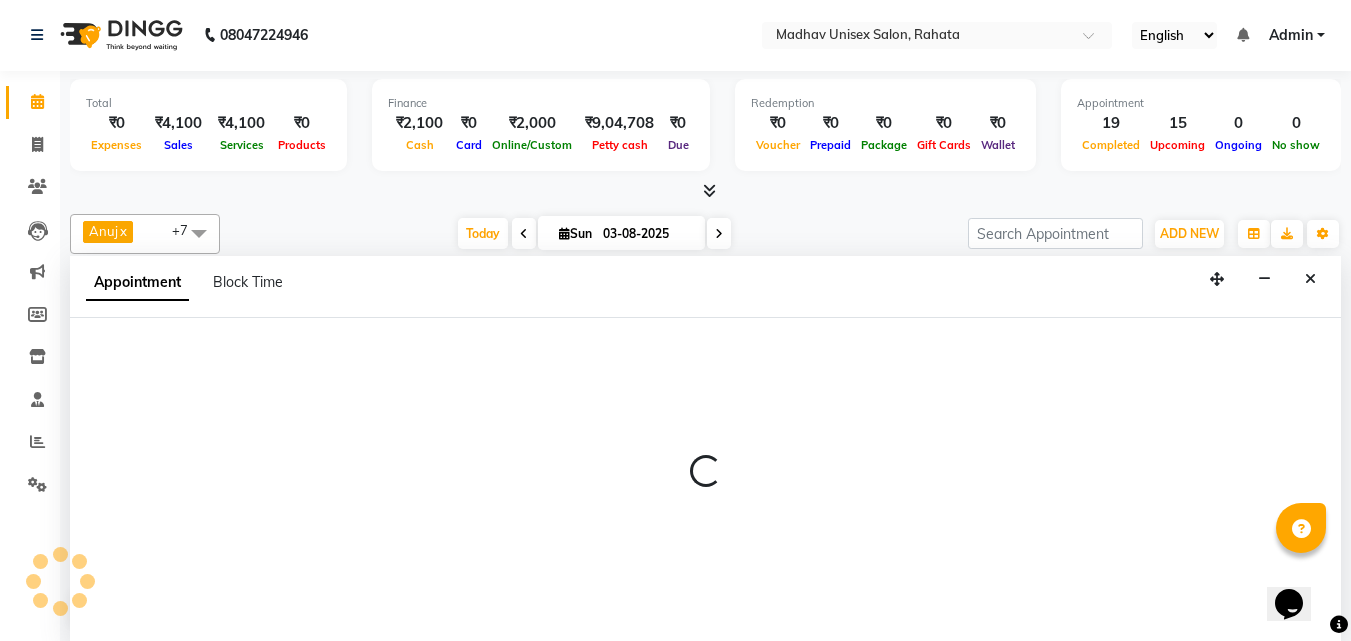 select on "36945" 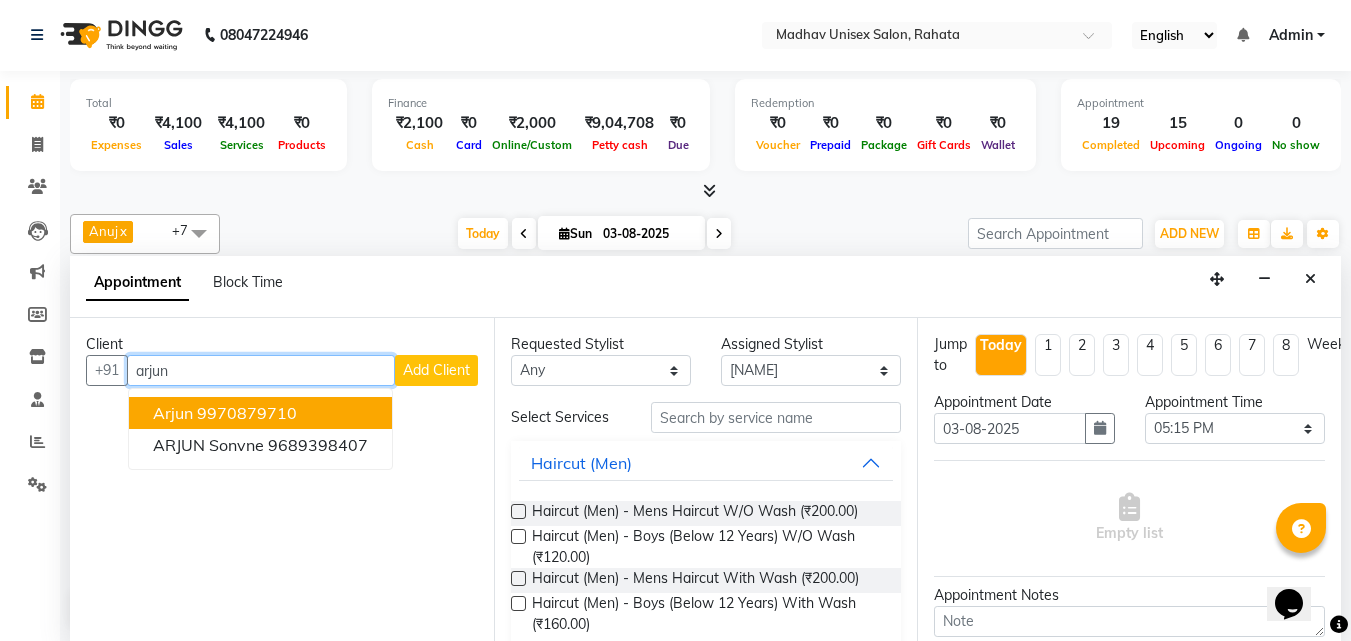 click on "9970879710" at bounding box center [247, 413] 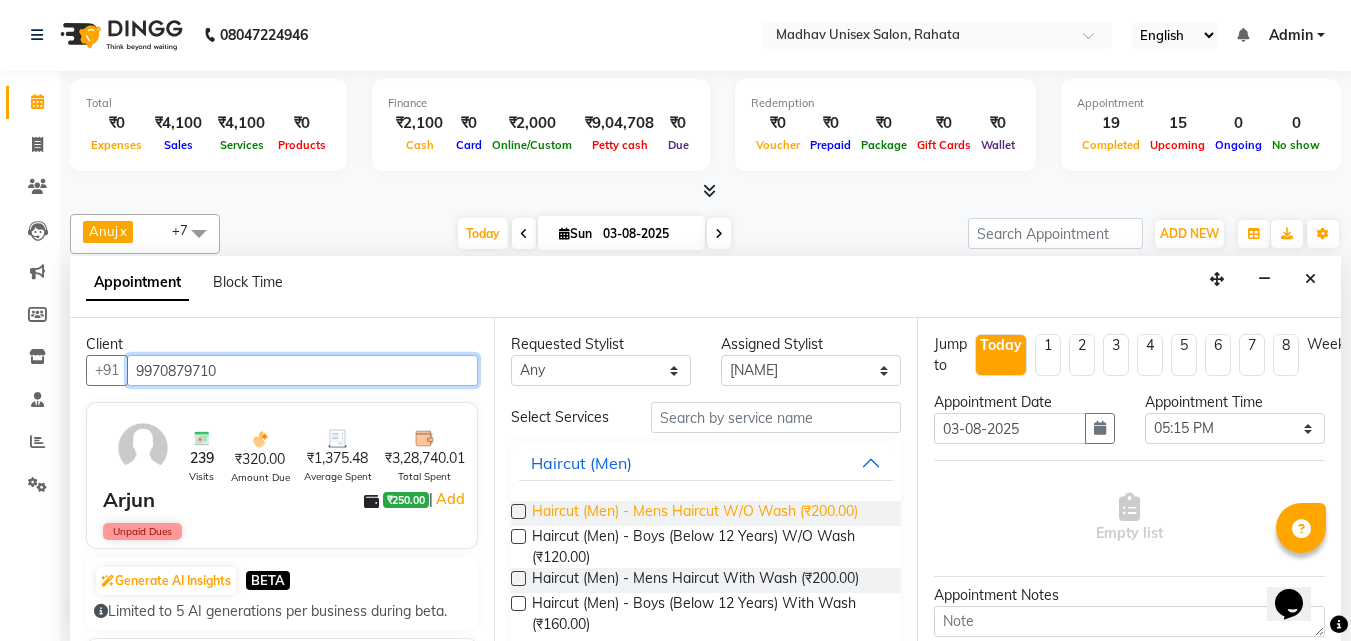 type on "9970879710" 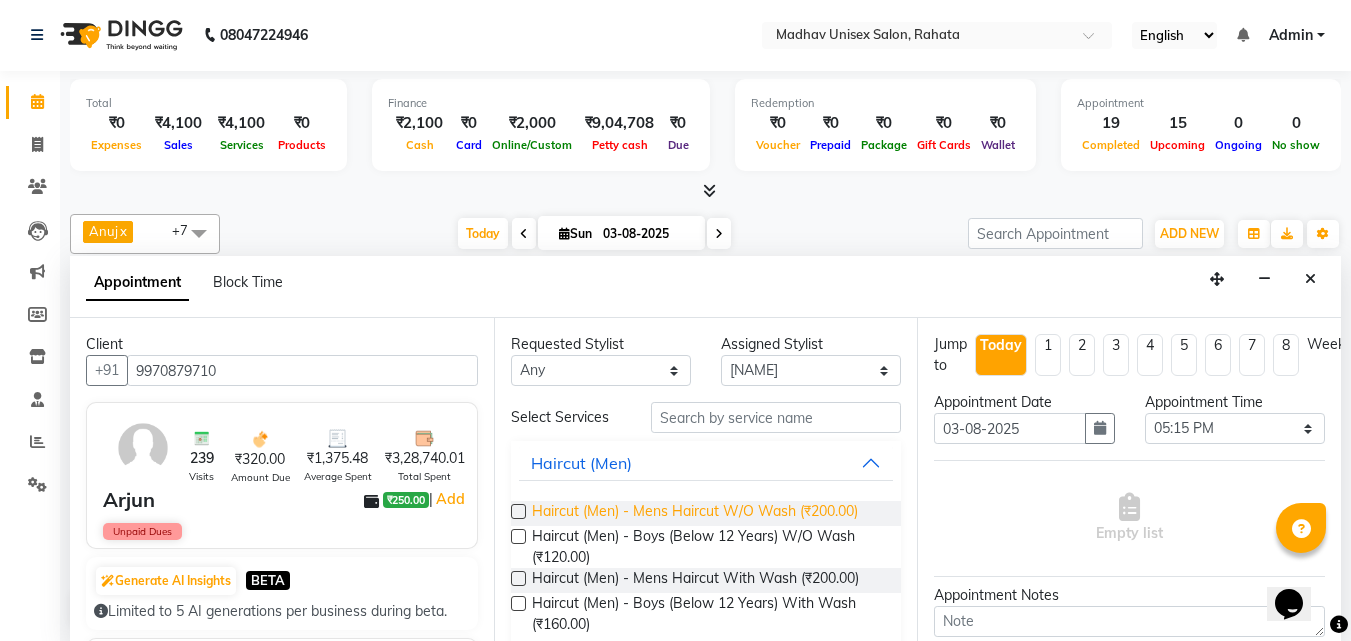click on "Haircut (Men)  - Mens Haircut W/O Wash (₹200.00)" at bounding box center [695, 513] 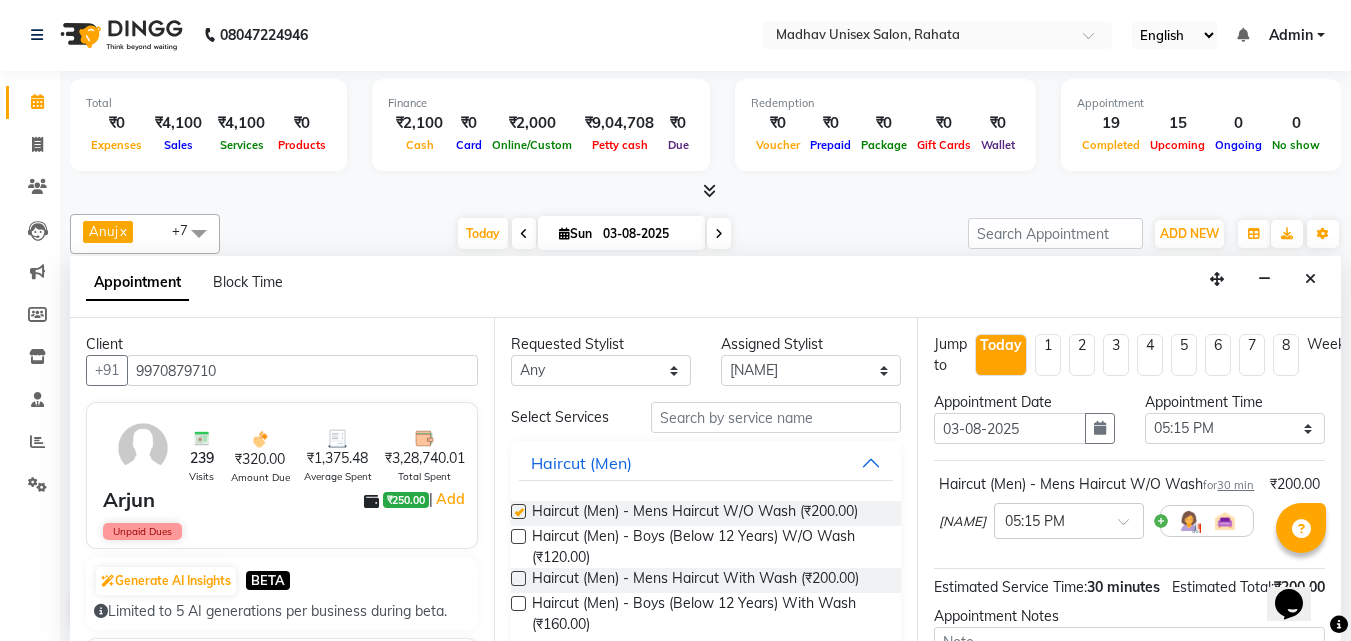 checkbox on "false" 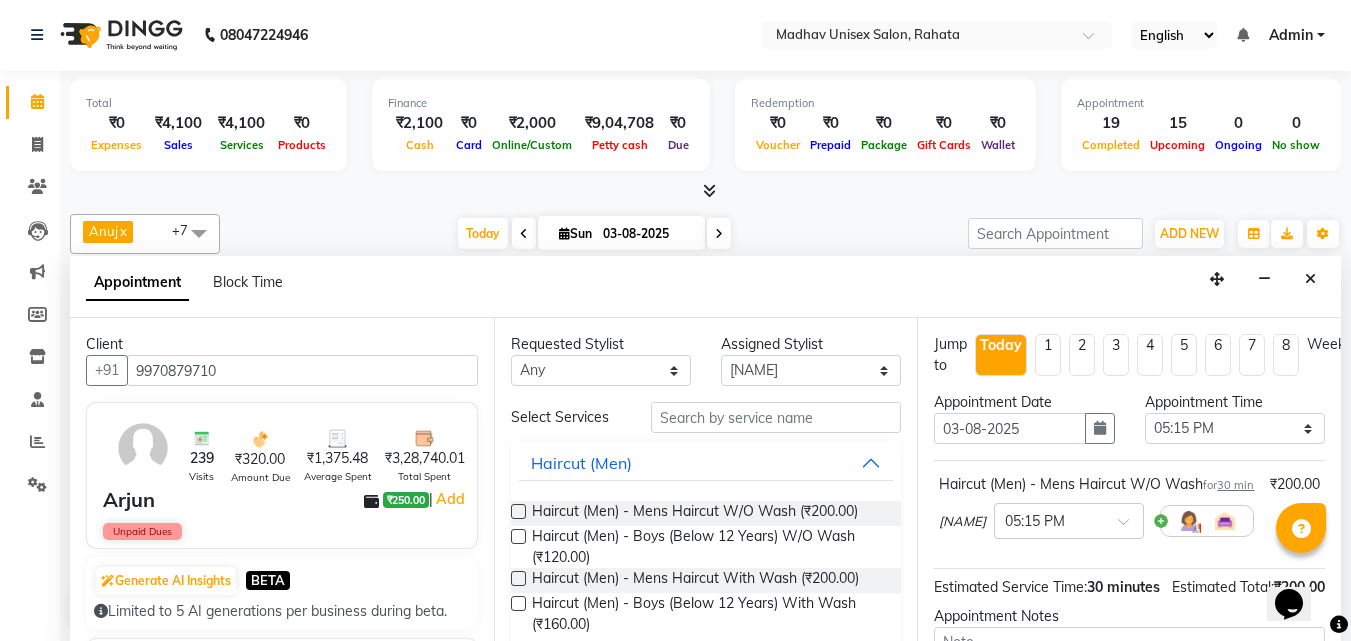 scroll, scrollTop: 260, scrollLeft: 0, axis: vertical 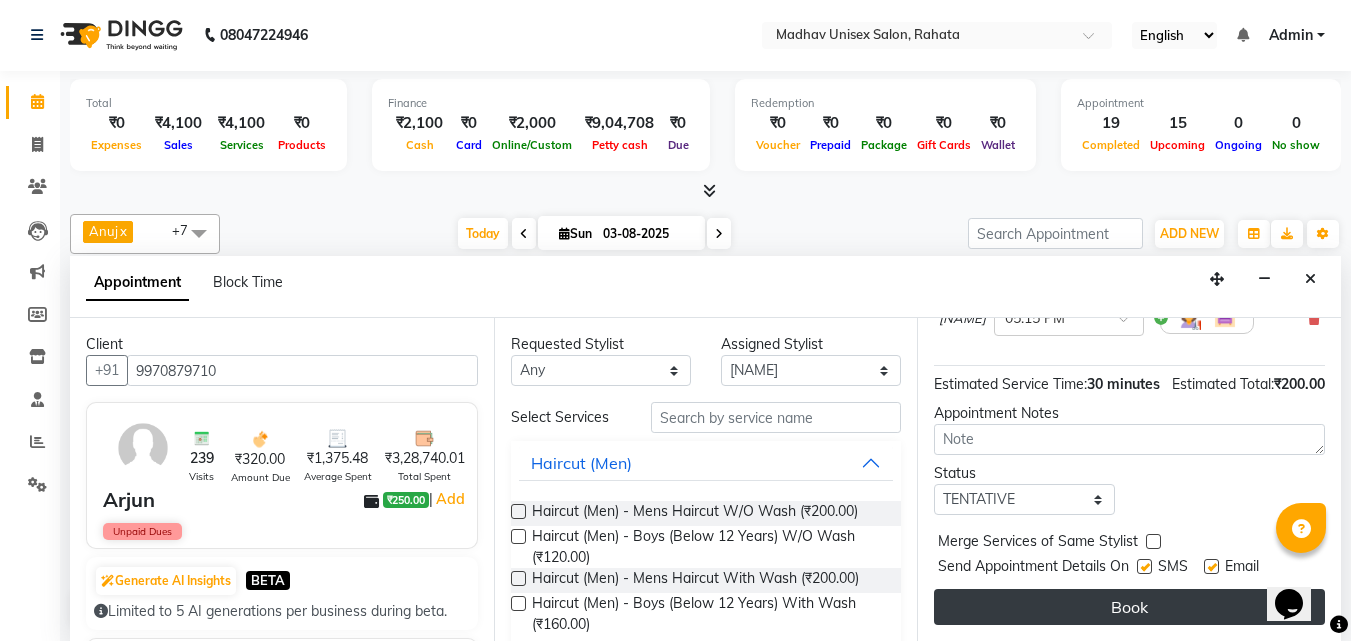 click on "Book" at bounding box center (1129, 607) 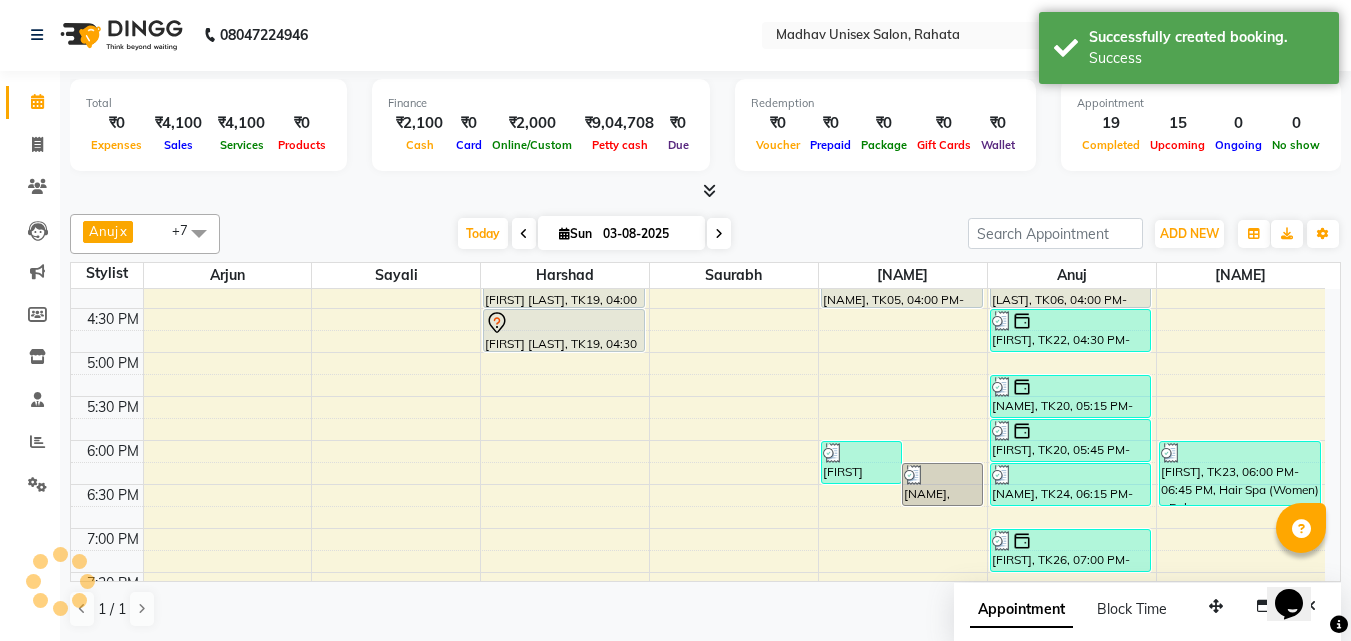 scroll, scrollTop: 0, scrollLeft: 0, axis: both 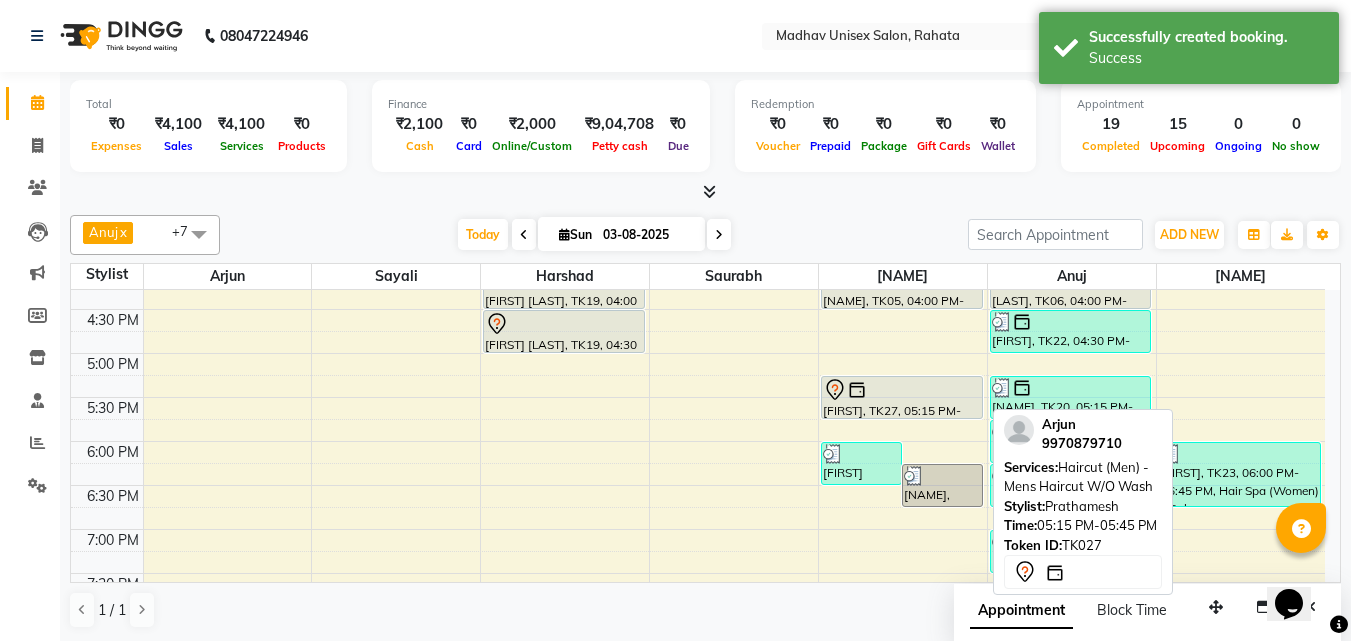click at bounding box center [902, 390] 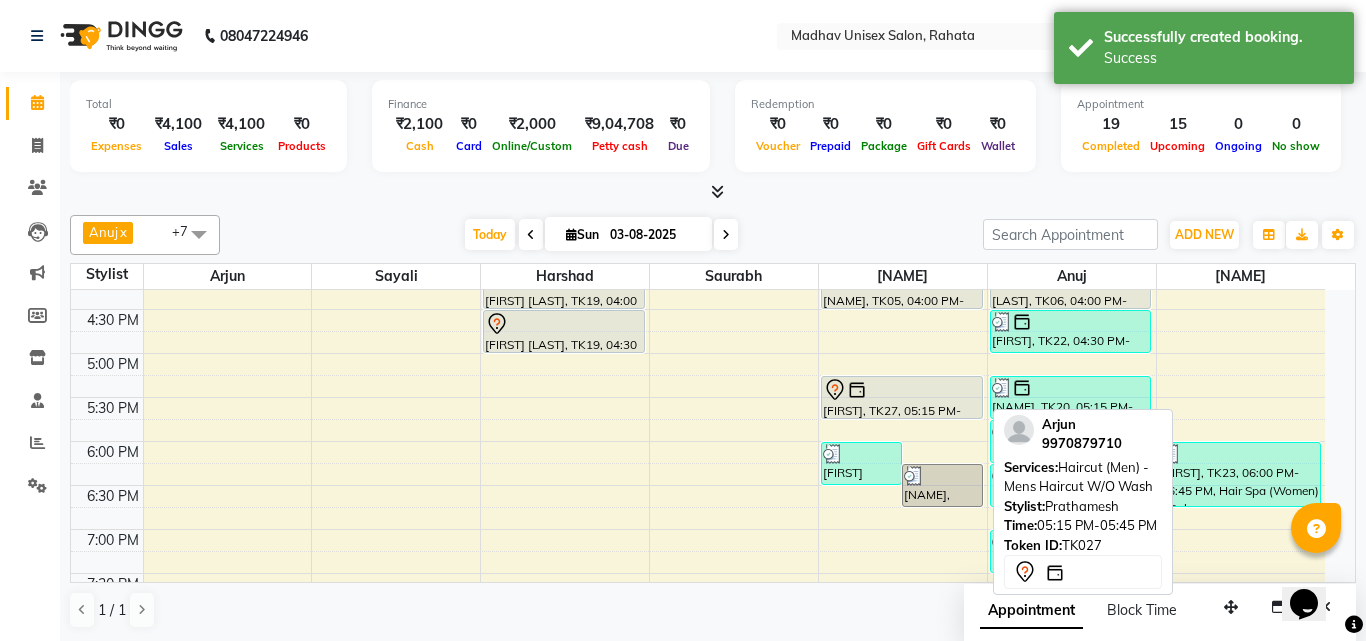 select on "7" 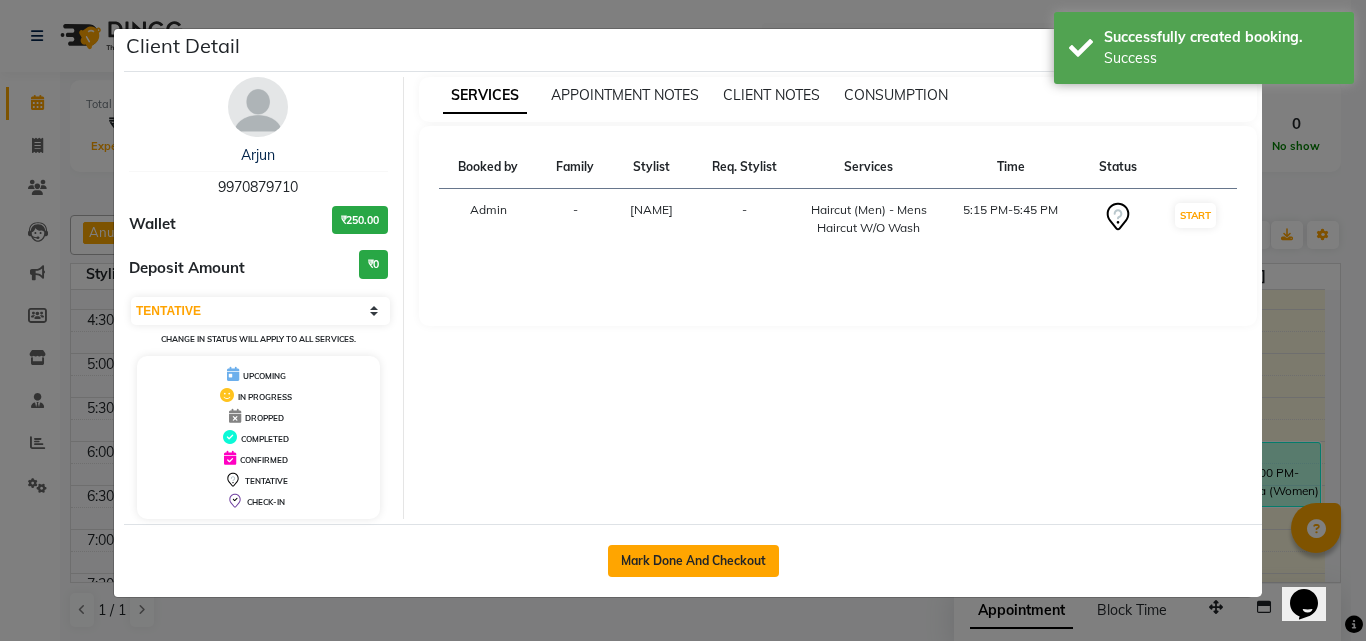 click on "Mark Done And Checkout" 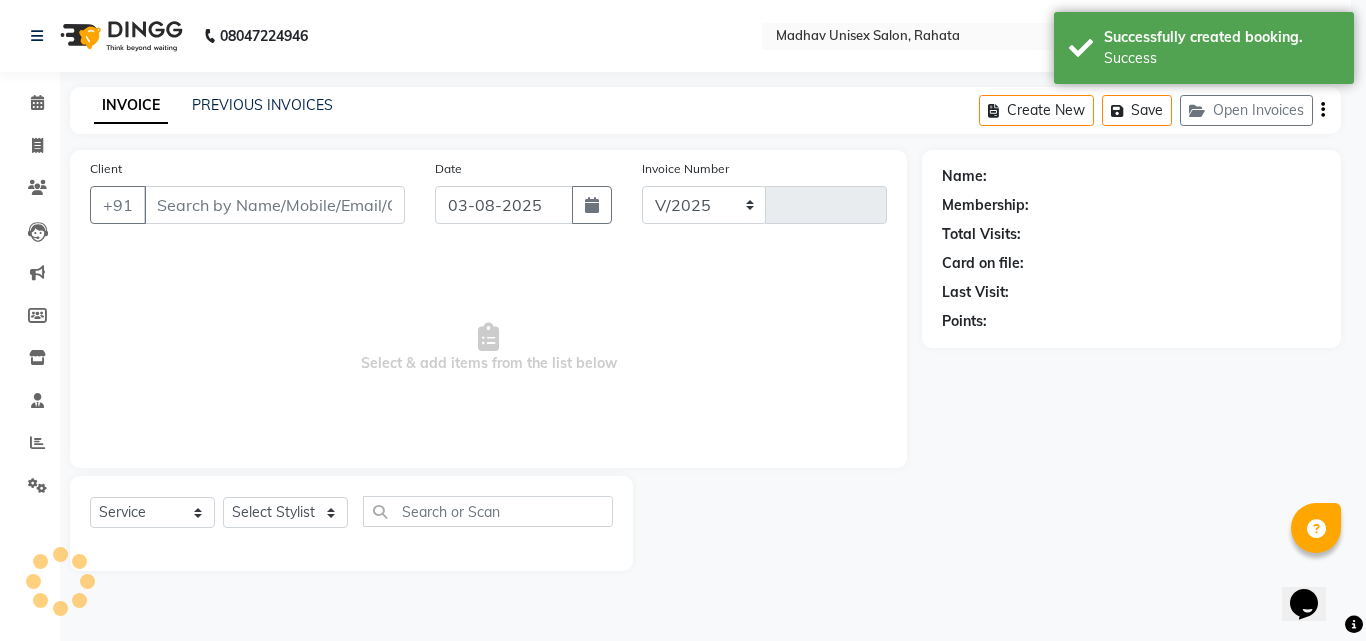 select on "870" 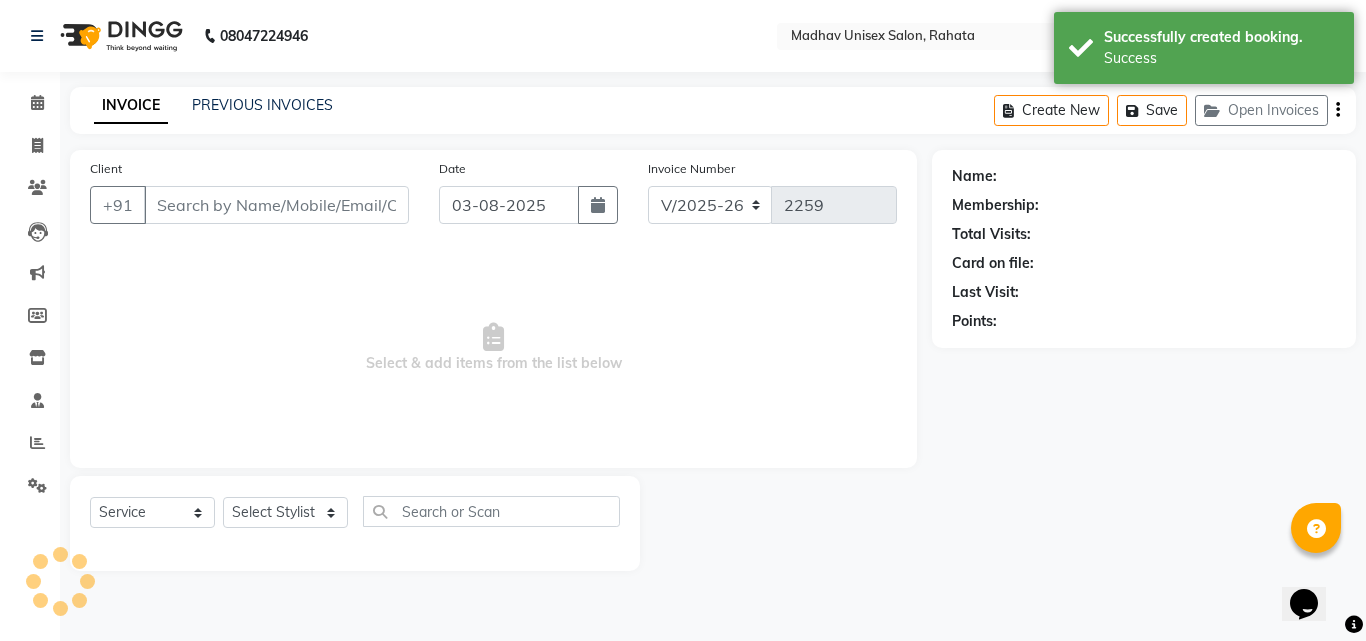 type on "9970879710" 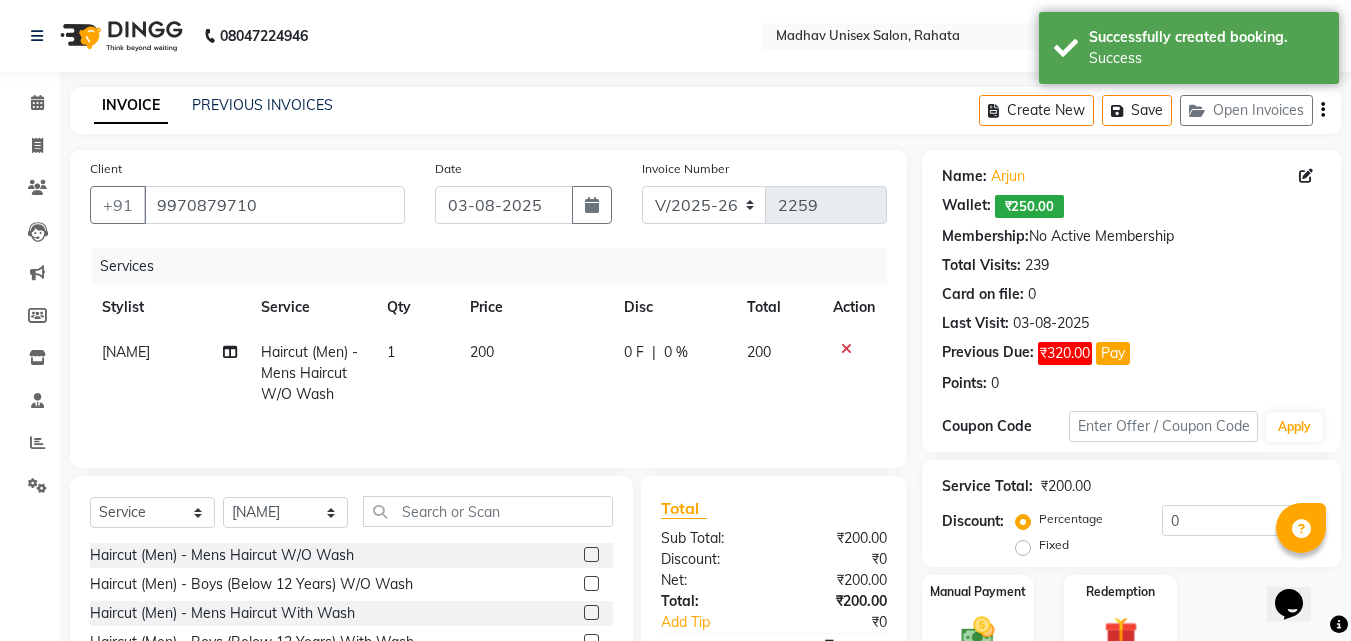 scroll, scrollTop: 160, scrollLeft: 0, axis: vertical 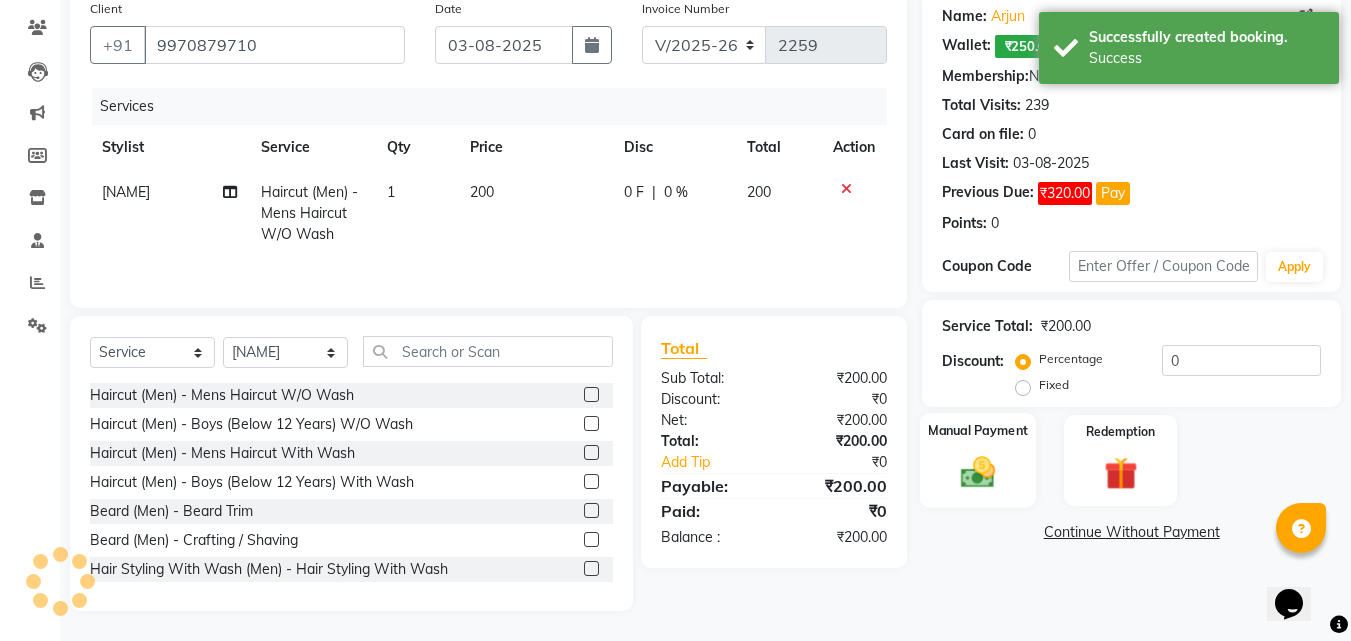 click on "Manual Payment" 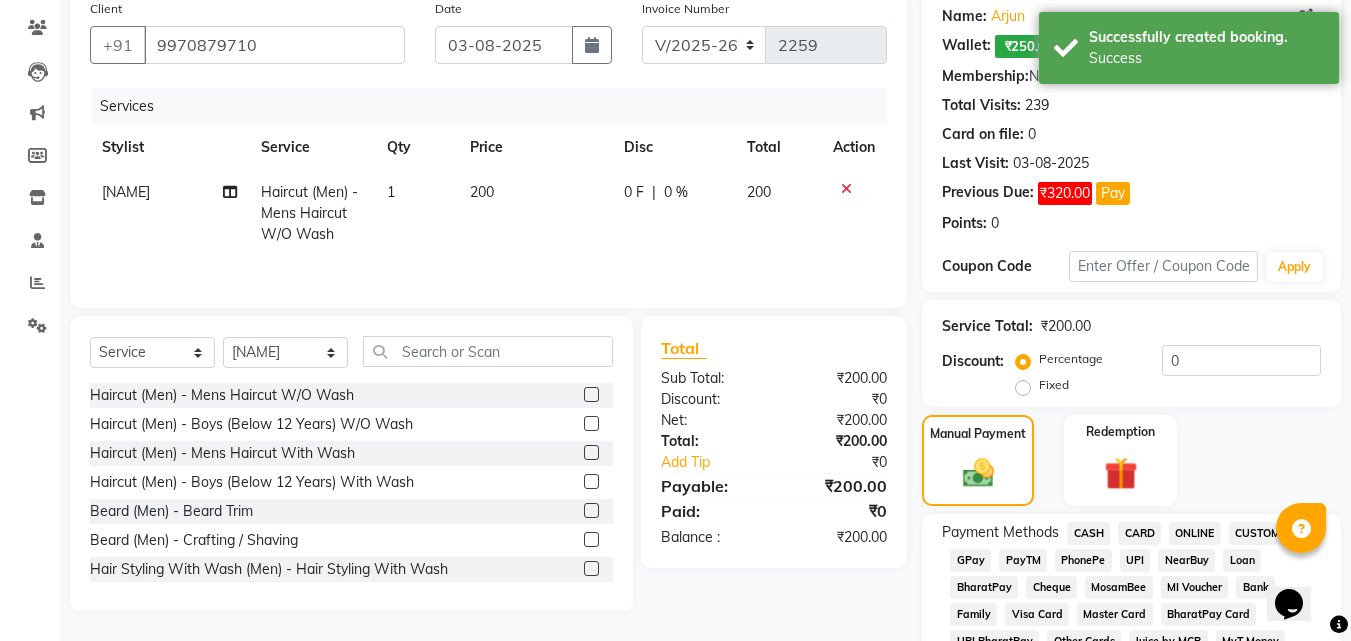 click on "ONLINE" 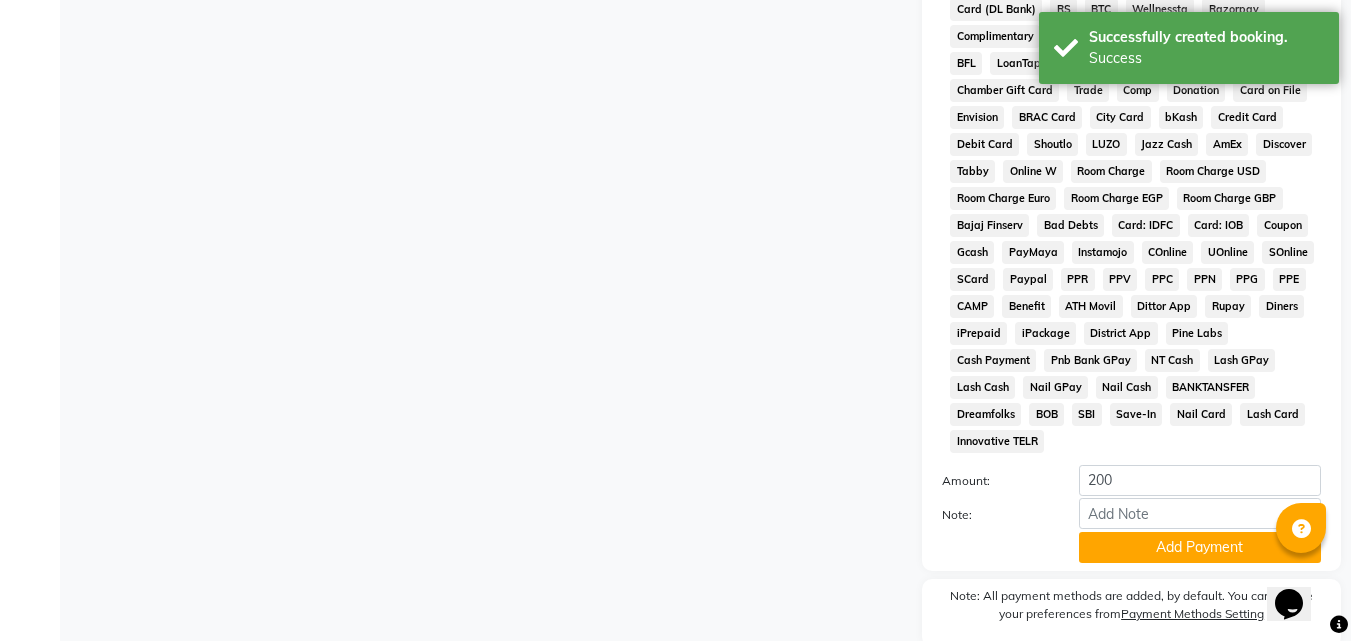 scroll, scrollTop: 908, scrollLeft: 0, axis: vertical 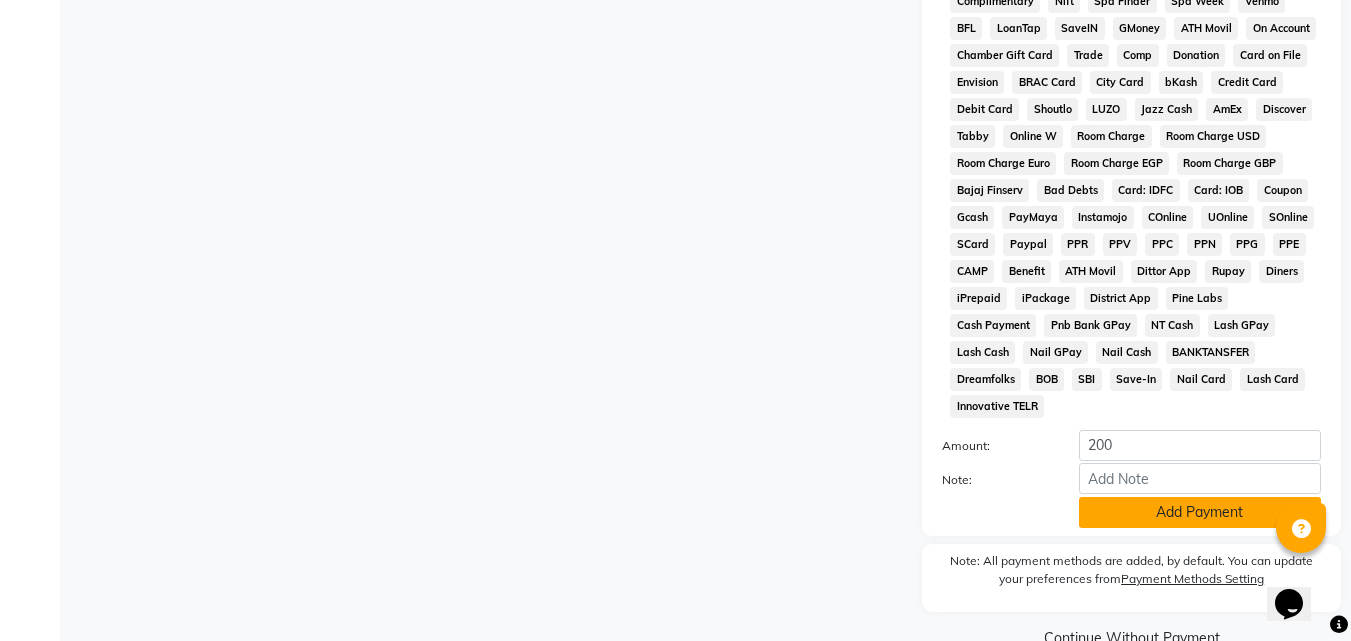 click on "Add Payment" 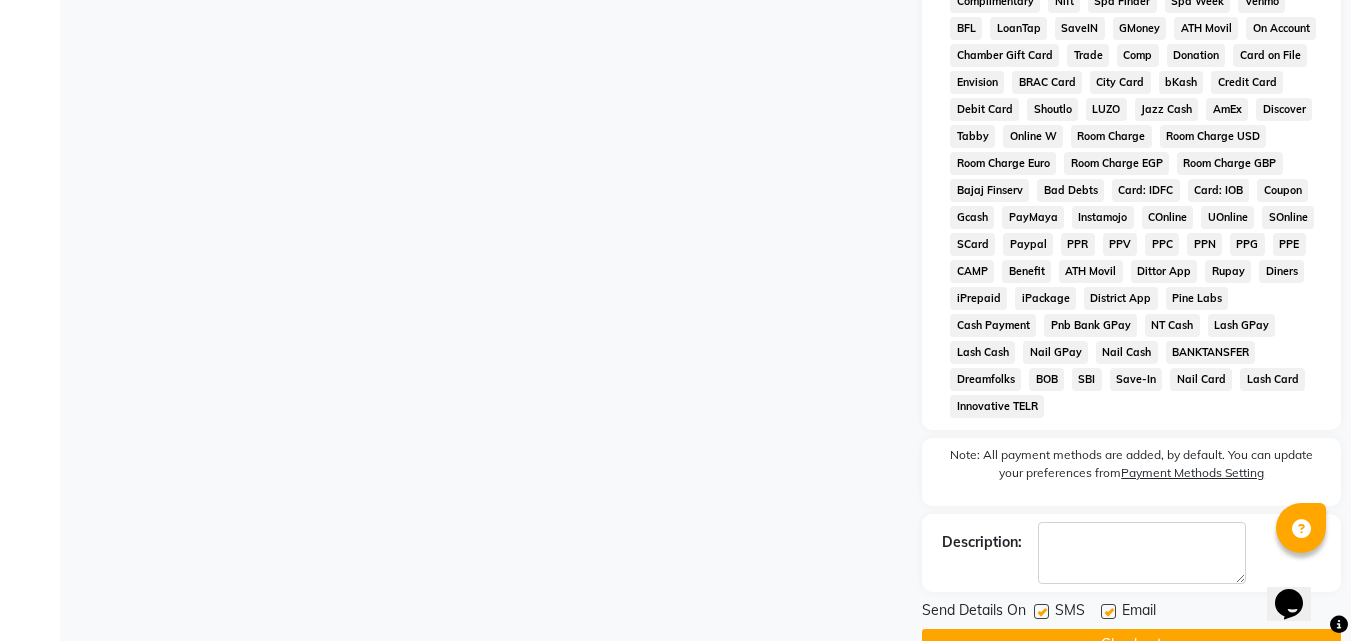 click on "Checkout" 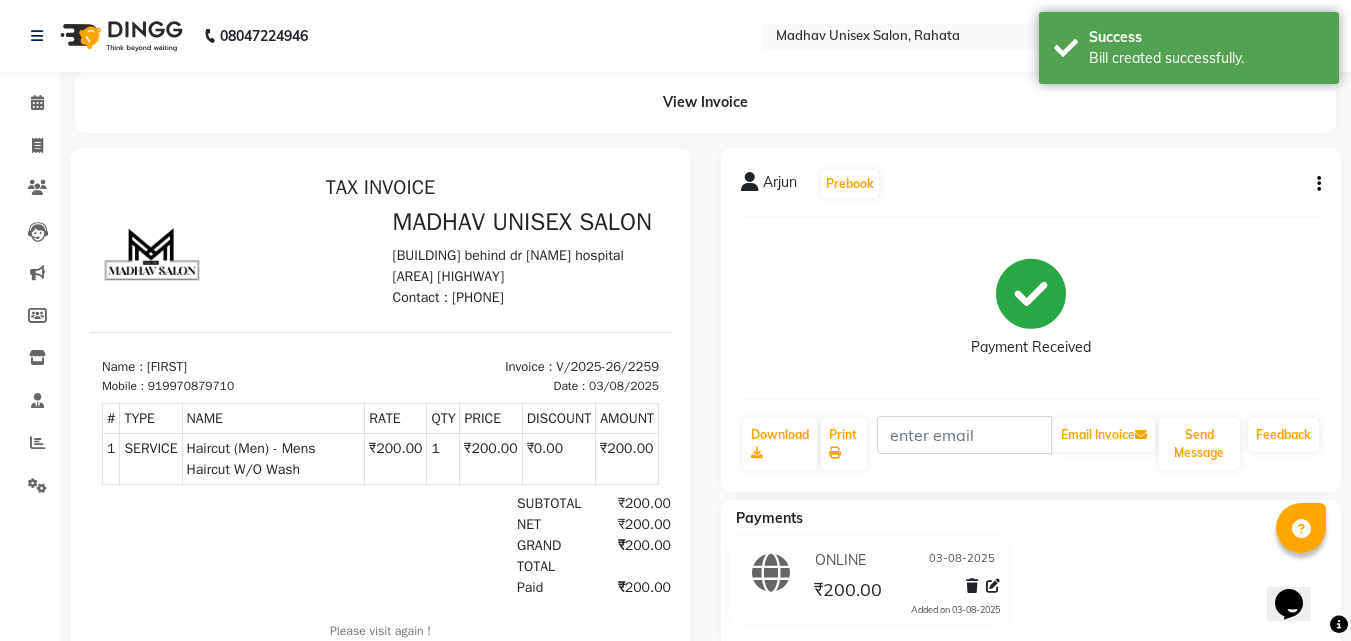 scroll, scrollTop: 0, scrollLeft: 0, axis: both 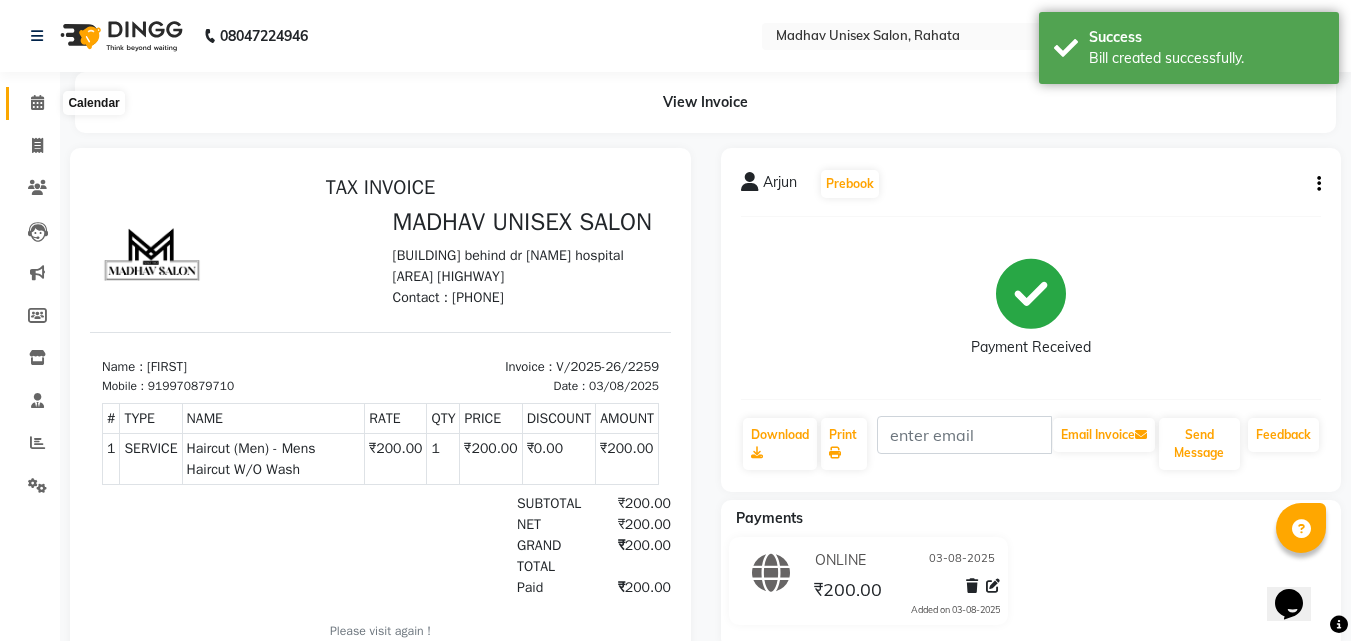 click 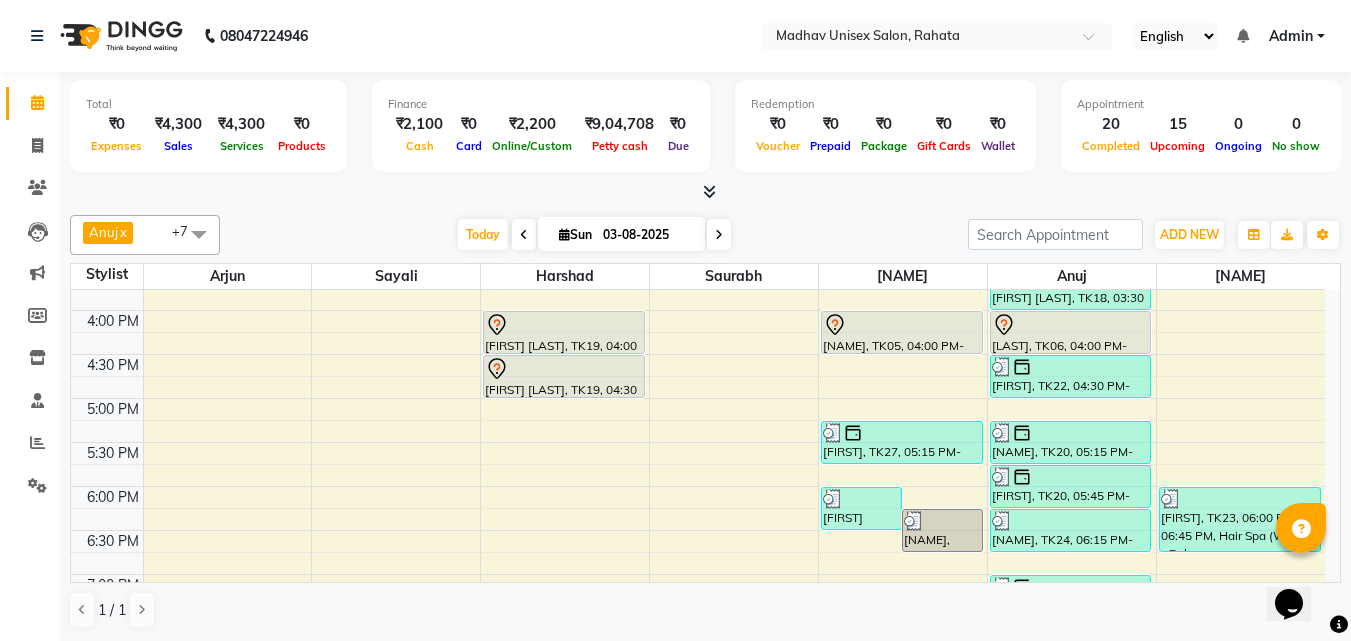 scroll, scrollTop: 858, scrollLeft: 0, axis: vertical 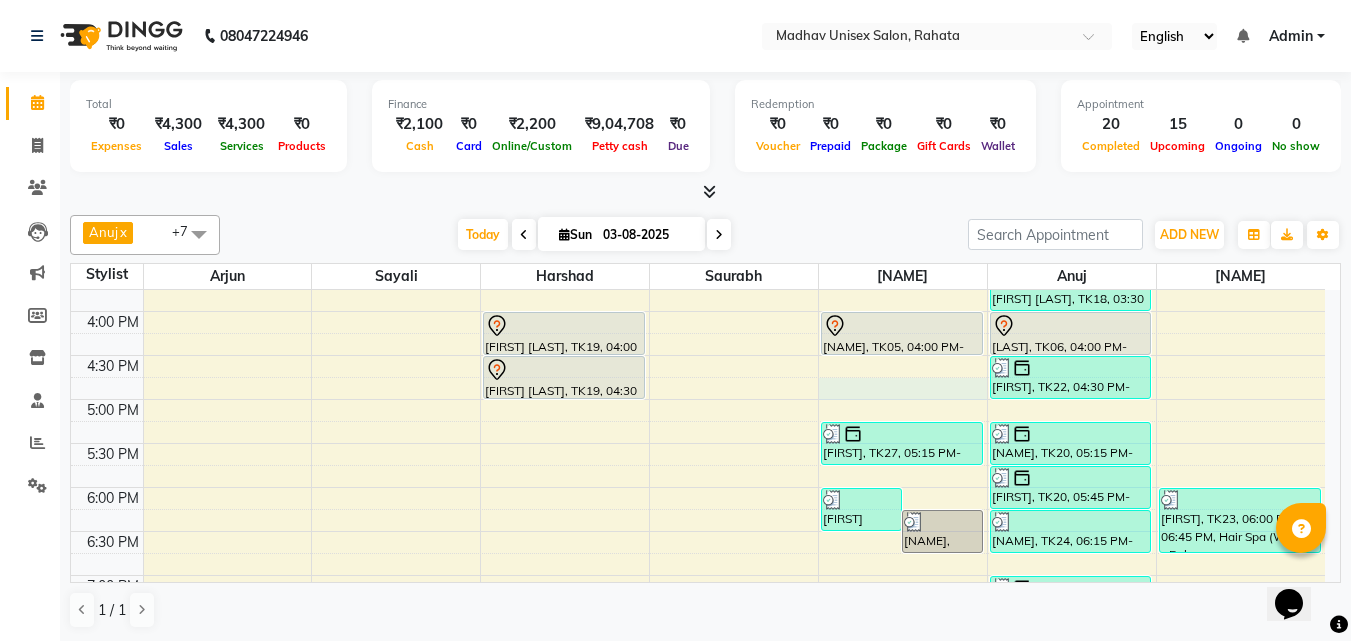 click on "6:00 AM 6:30 AM 7:00 AM 7:30 AM 8:00 AM 8:30 AM 9:00 AM 9:30 AM 10:00 AM 10:30 AM 11:00 AM 11:30 AM 12:00 PM 12:30 PM 1:00 PM 1:30 PM 2:00 PM 2:30 PM 3:00 PM 3:30 PM 4:00 PM 4:30 PM 5:00 PM 5:30 PM 6:00 PM 6:30 PM 7:00 PM 7:30 PM 8:00 PM 8:30 PM 9:00 PM 9:30 PM 10:00 PM 10:30 PM             [NAME], TK16, 02:45 PM-03:15 PM, Beard (Men)  - Beard Trim             [NAME], TK11, 03:00 PM-03:30 PM, Haircut (Men)  - Mens Haircut W/O Wash             [NAME], TK12, 09:00 AM-09:30 AM, Haircut (Men)  - Mens Haircut W/O Wash             [NAME], TK12, 09:30 AM-10:00 AM, Globle Colour (Men)  - Majirel             [NAME], TK13, 10:30 AM-11:00 AM, Haircut (Men)  - Mens Haircut W/O Wash             [NAME], TK13, 11:00 AM-11:30 AM, Beard (Men)  - Crafting / Shaving             [NAME], TK14, 12:00 PM-12:30 PM, Haircut (Men)  - Mens Haircut W/O Wash             [NAME], TK14, 12:30 PM-01:00 PM, Beard (Men)  - Beard Trim" at bounding box center [698, 179] 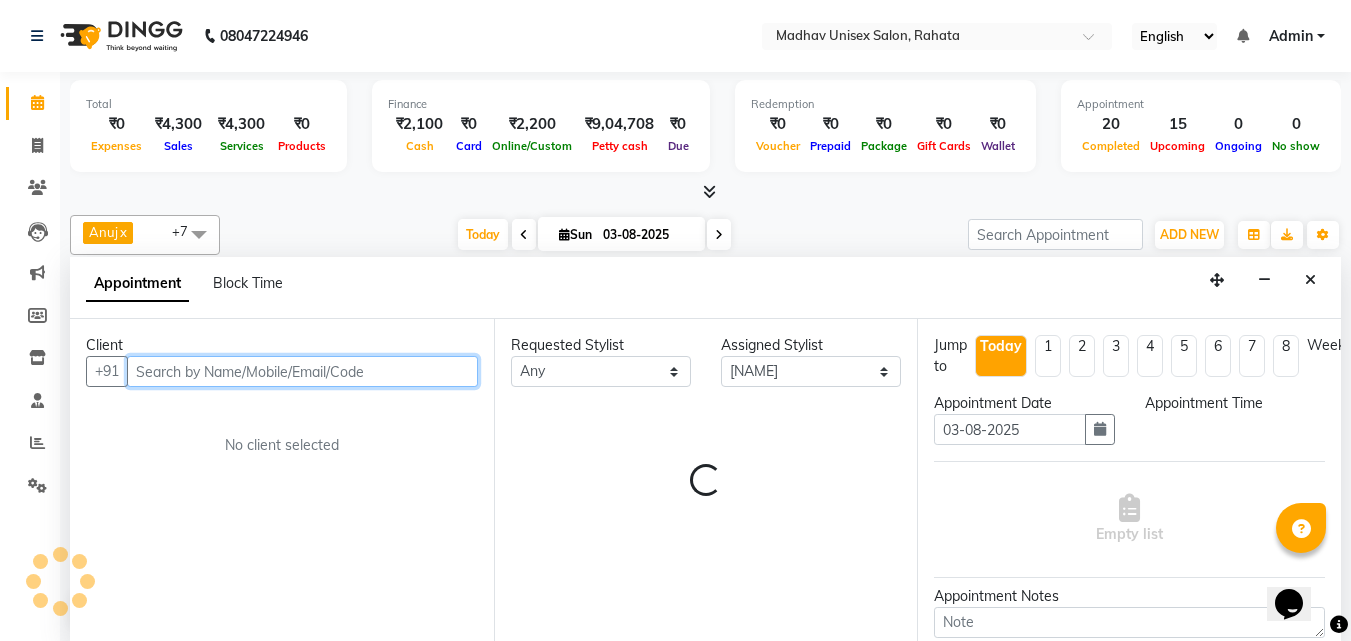 select on "1005" 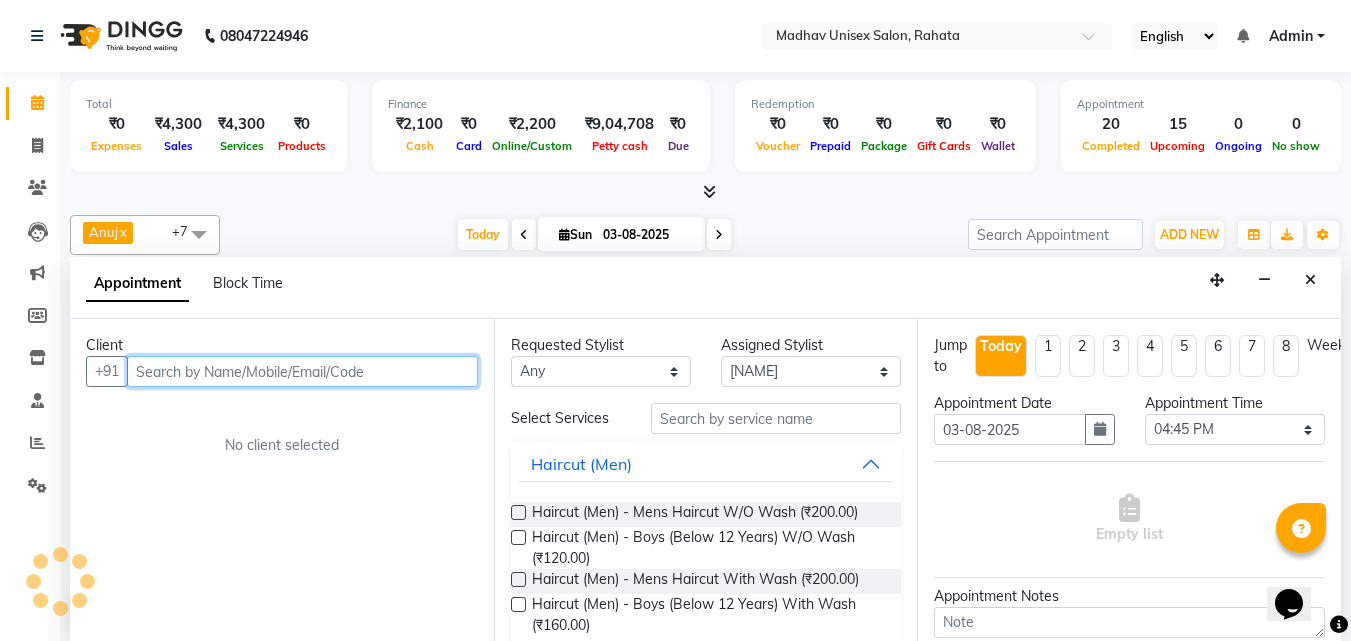 scroll, scrollTop: 1, scrollLeft: 0, axis: vertical 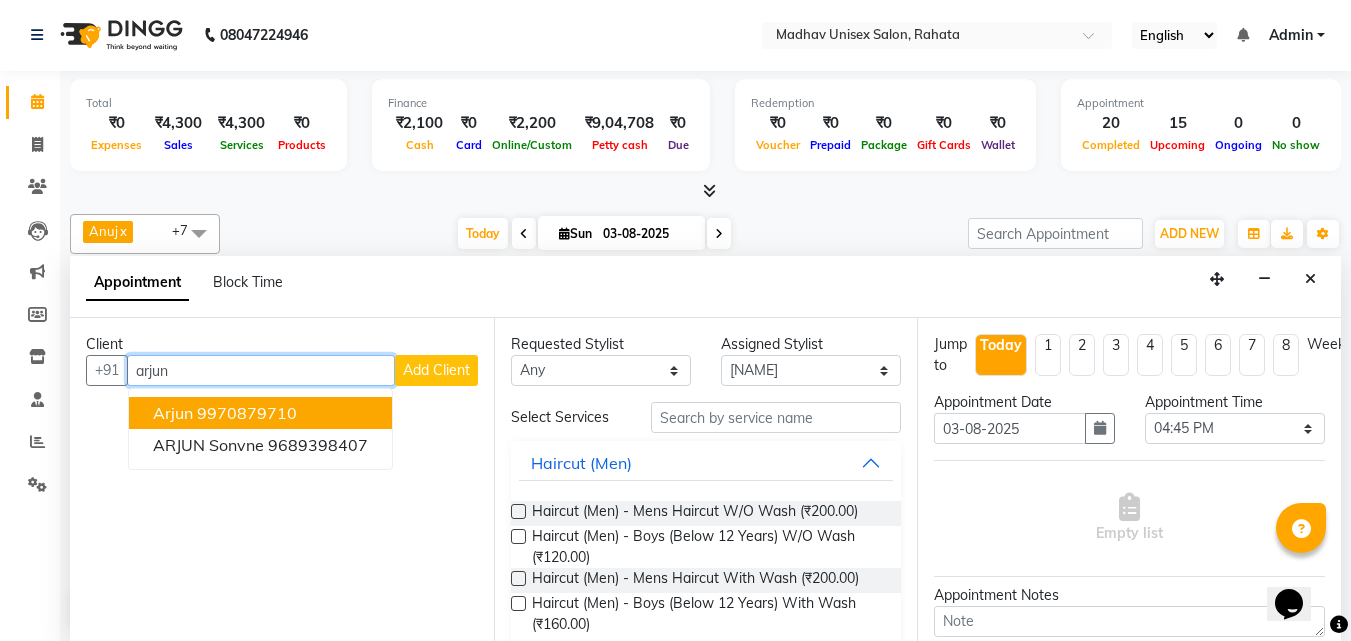 click on "Arjun  9970879710" at bounding box center [260, 413] 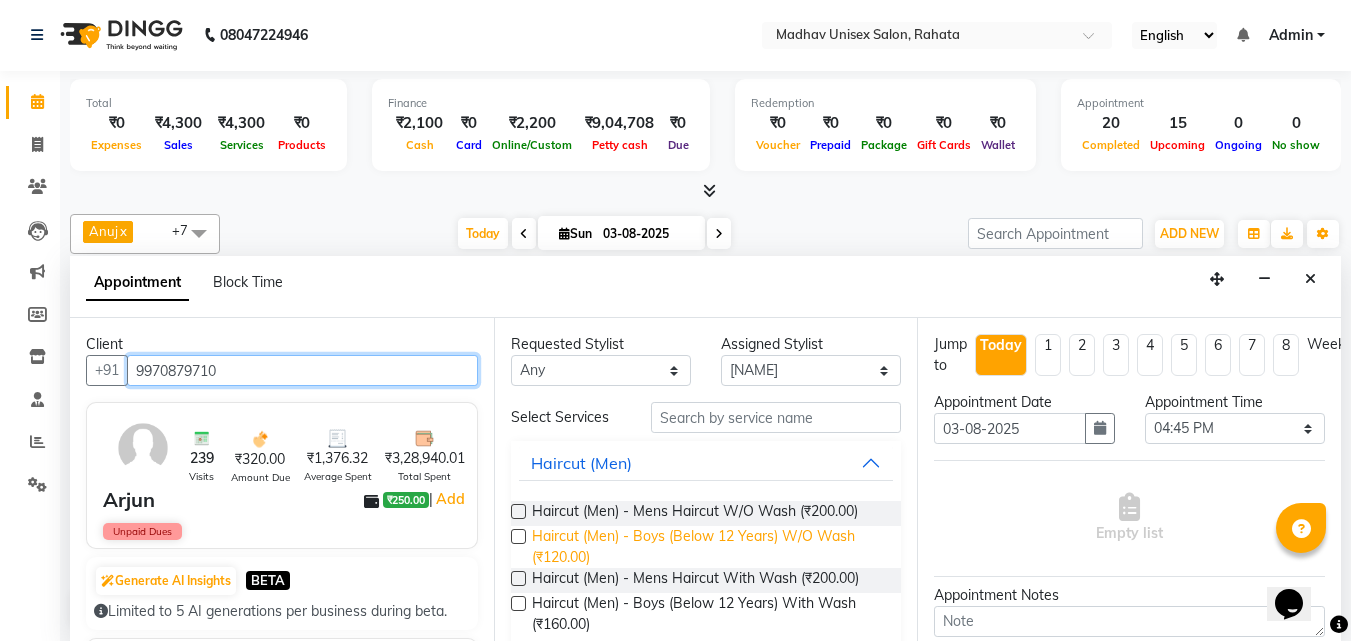 type on "9970879710" 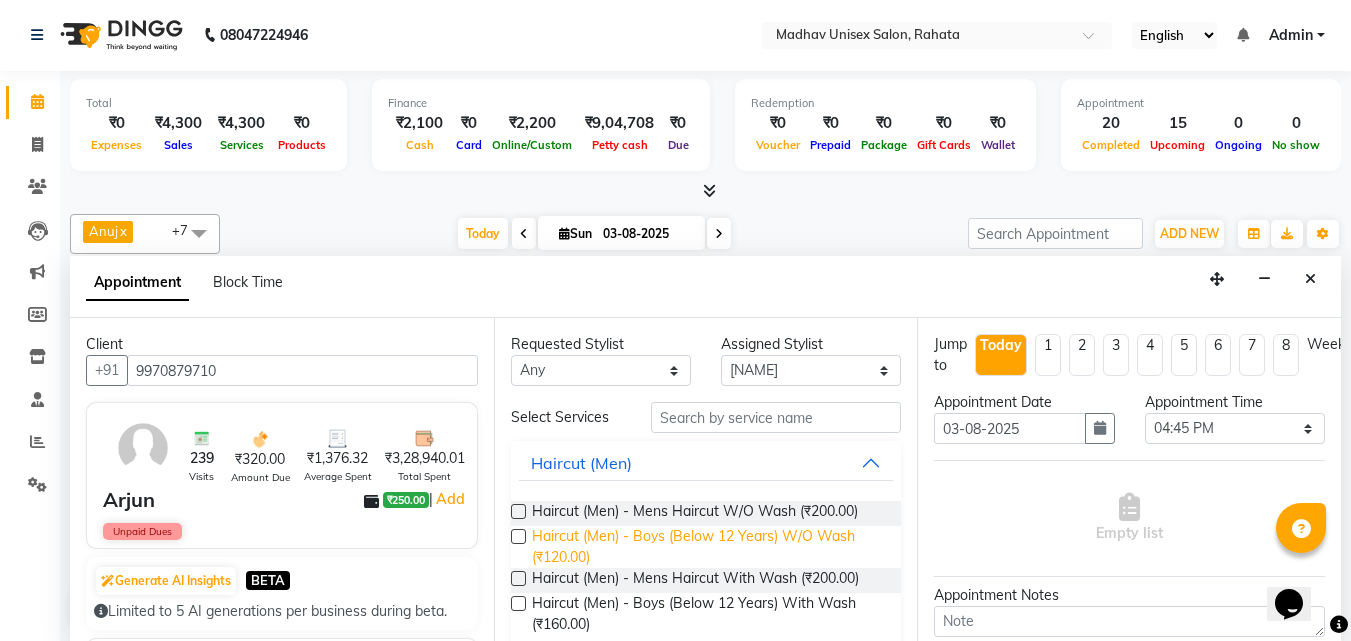 click on "Haircut (Men)  - Boys (Below 12 Years) W/O Wash (₹120.00)" at bounding box center [709, 547] 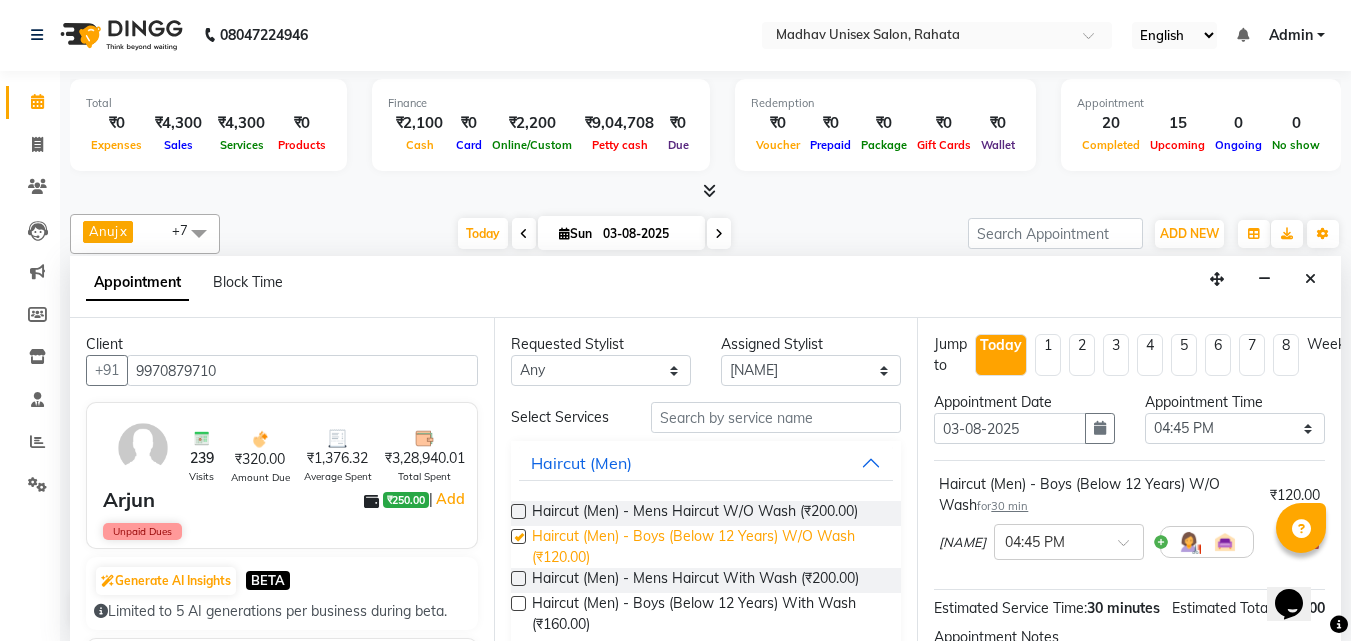 checkbox on "false" 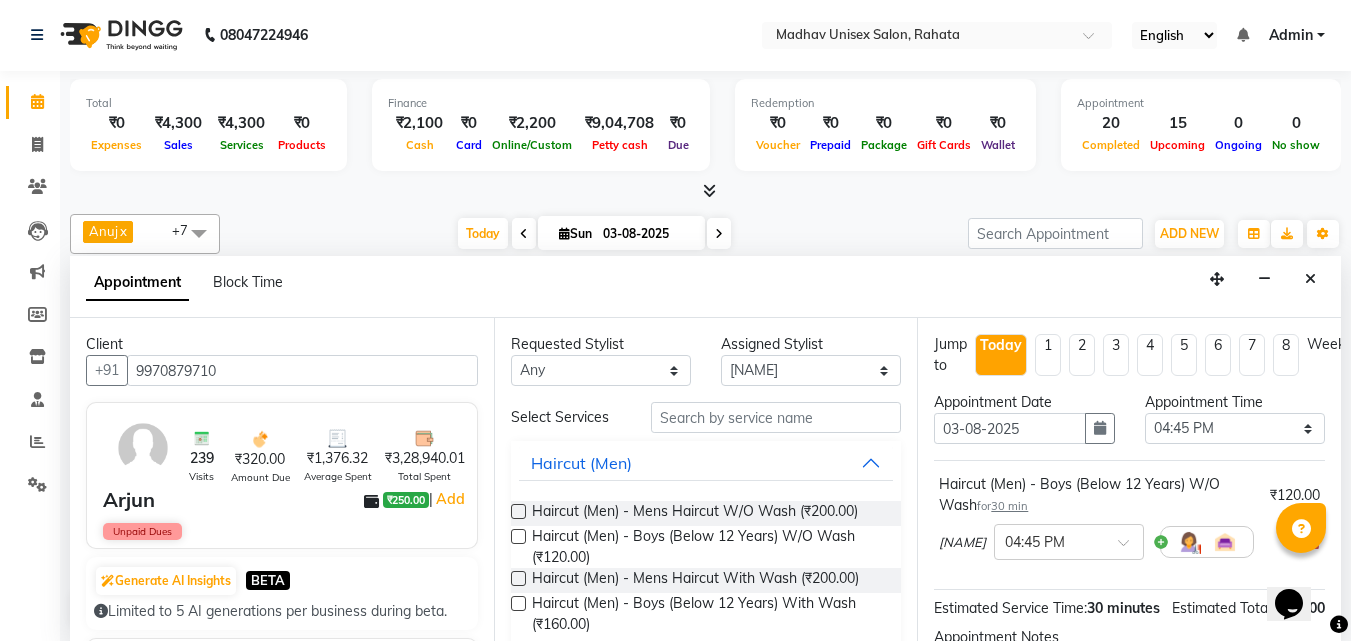 scroll, scrollTop: 260, scrollLeft: 0, axis: vertical 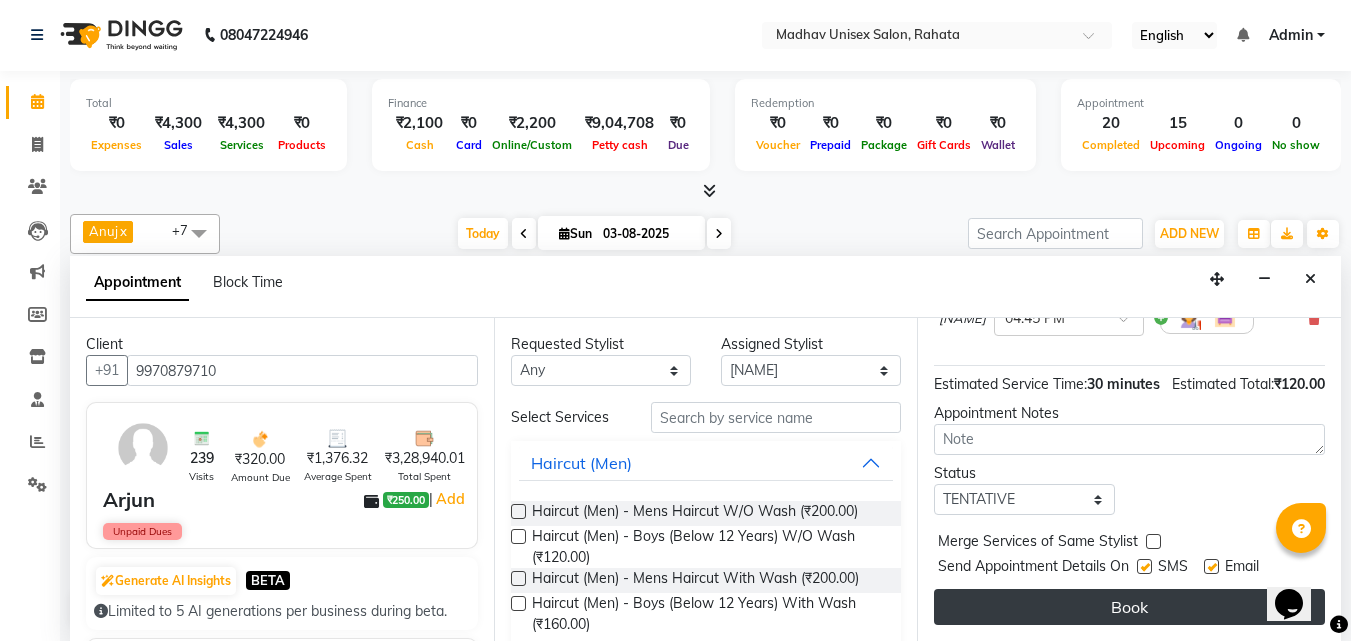 click on "Book" at bounding box center [1129, 607] 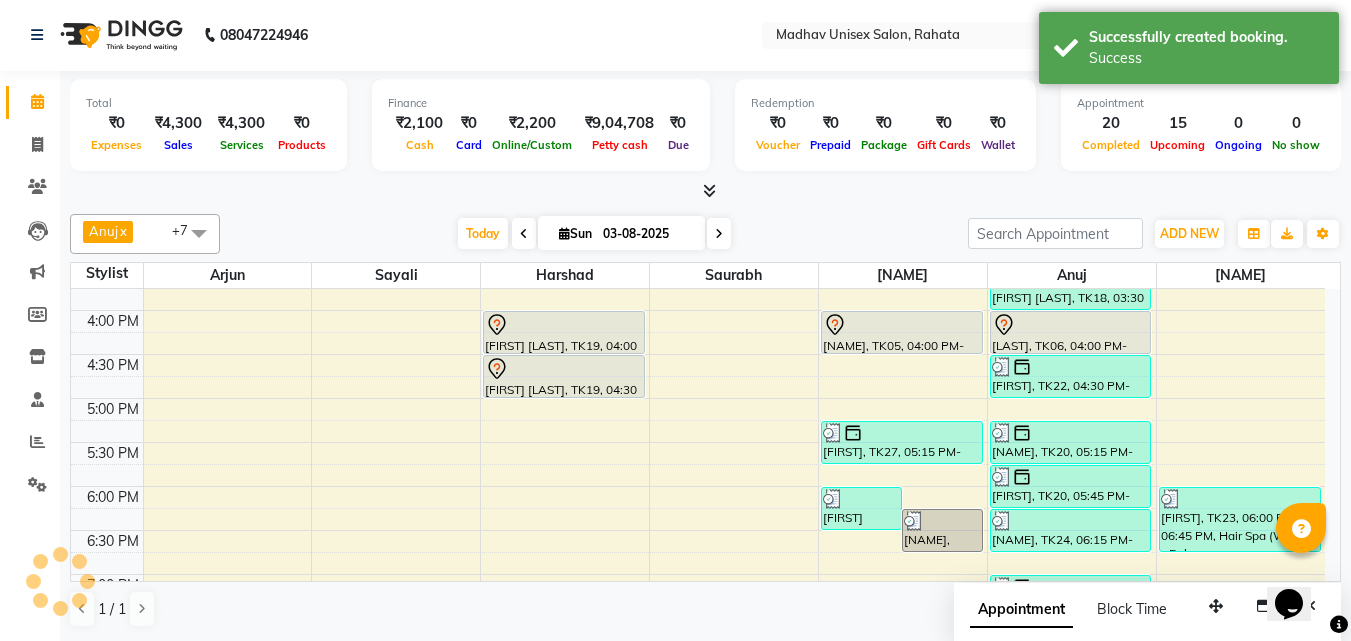 scroll, scrollTop: 0, scrollLeft: 0, axis: both 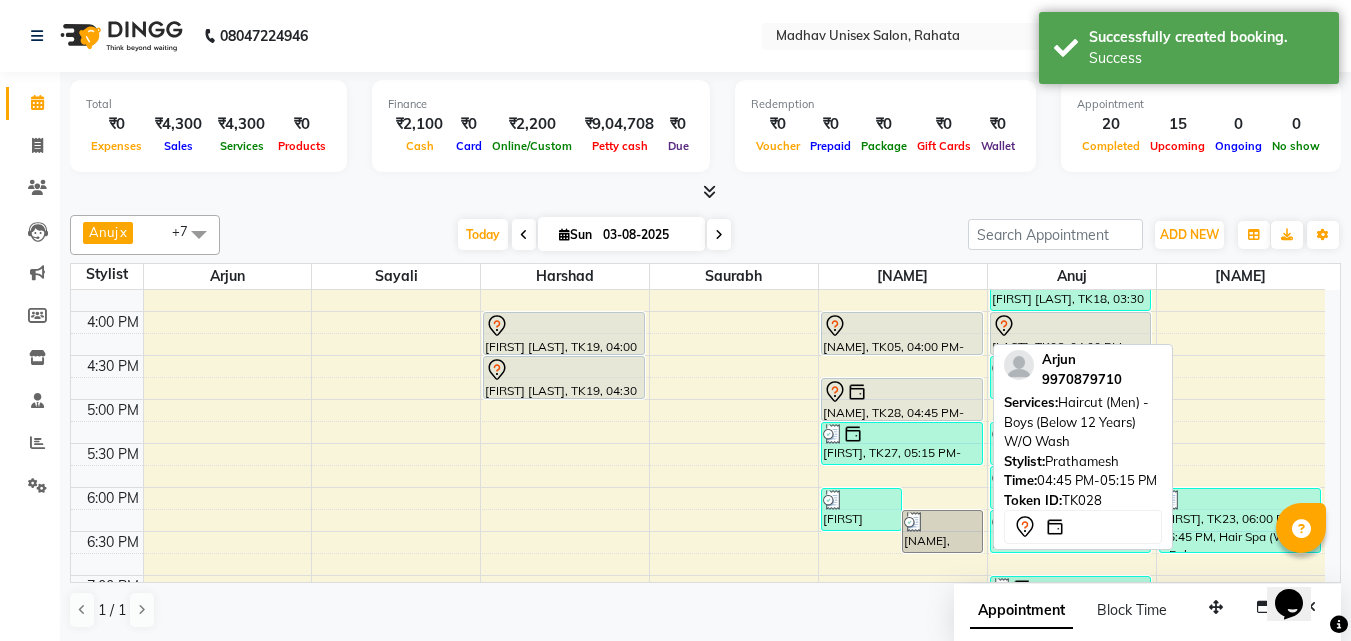 click at bounding box center [902, 392] 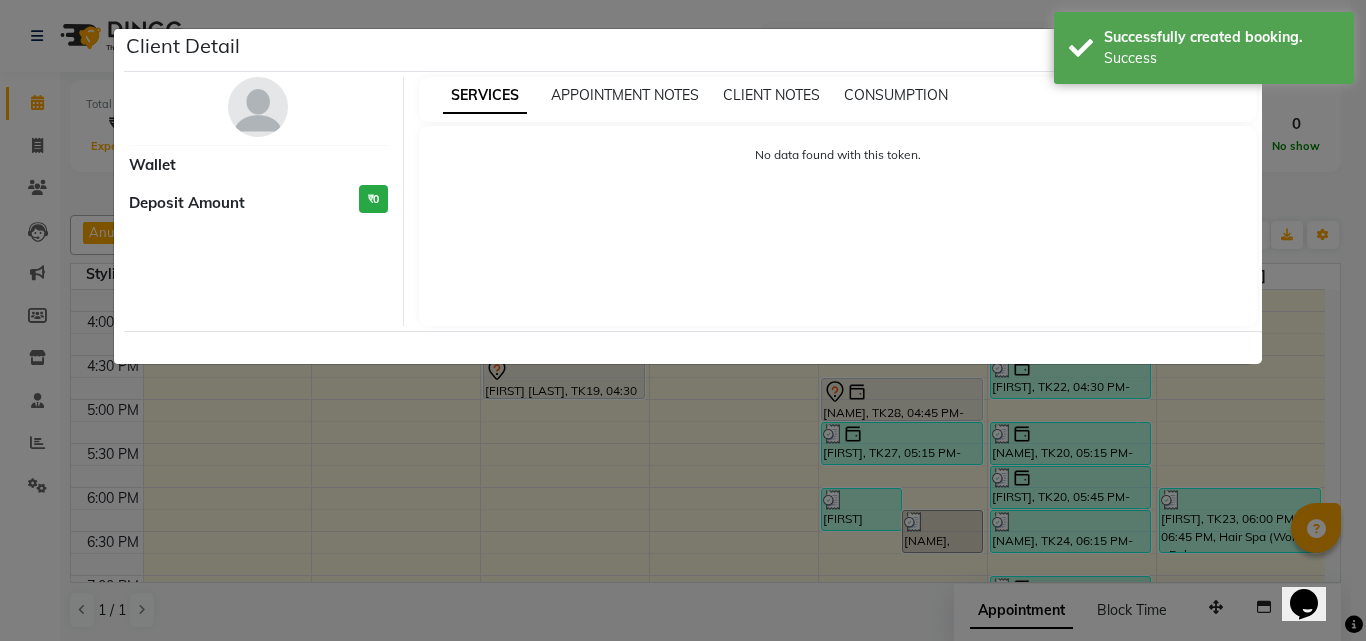 select on "7" 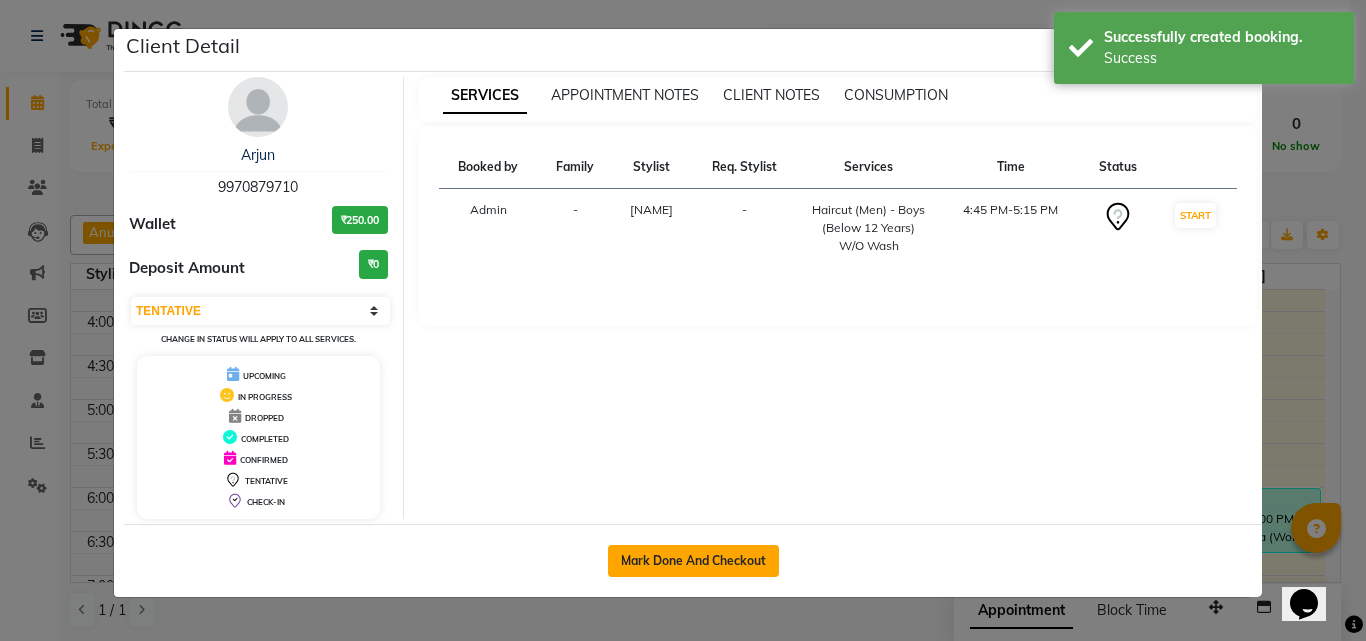 click on "Mark Done And Checkout" 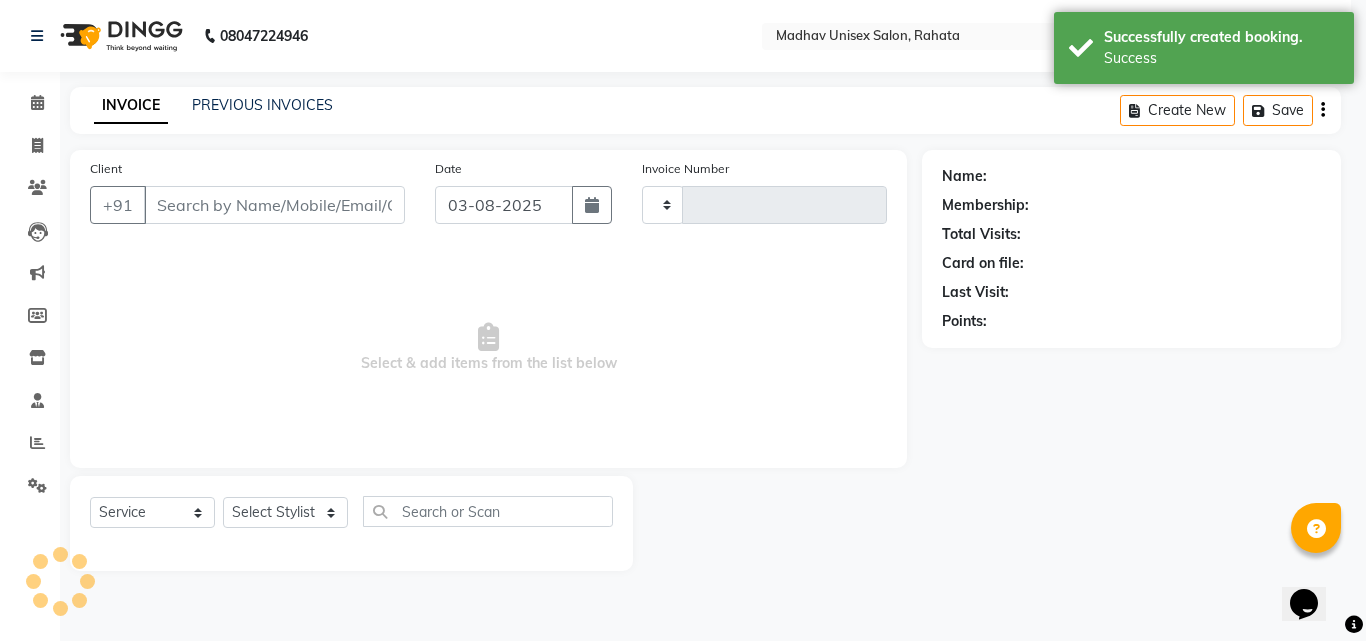 type on "2260" 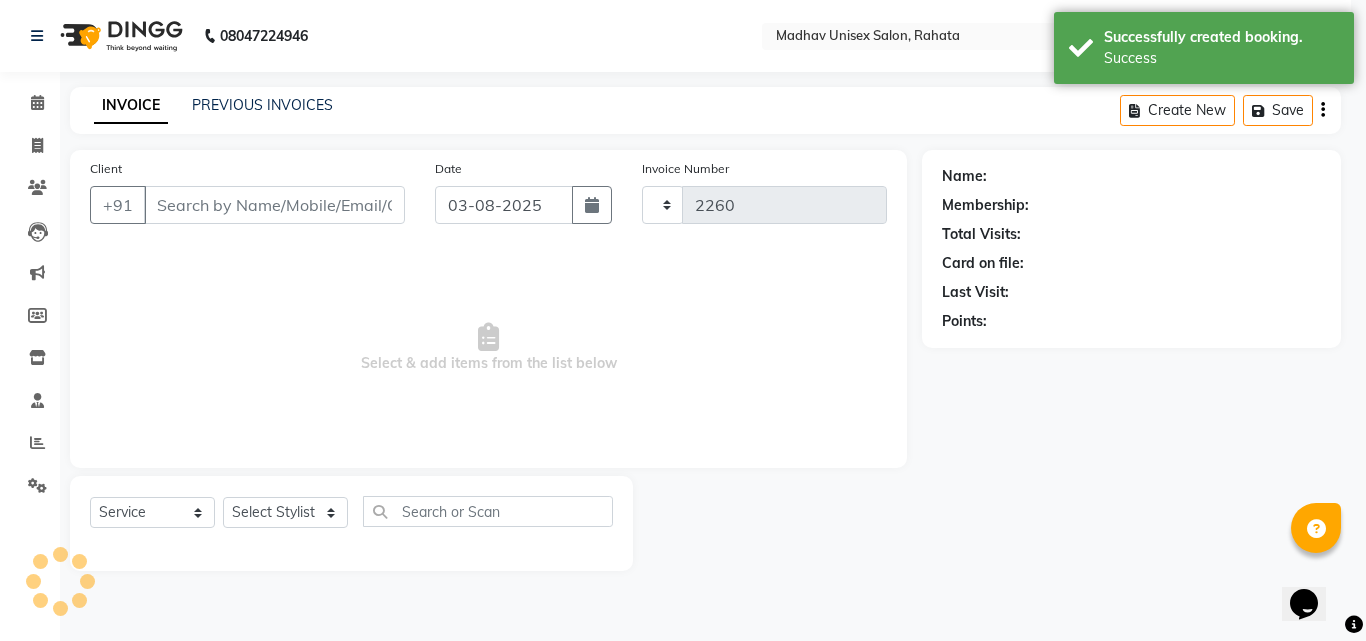 select on "870" 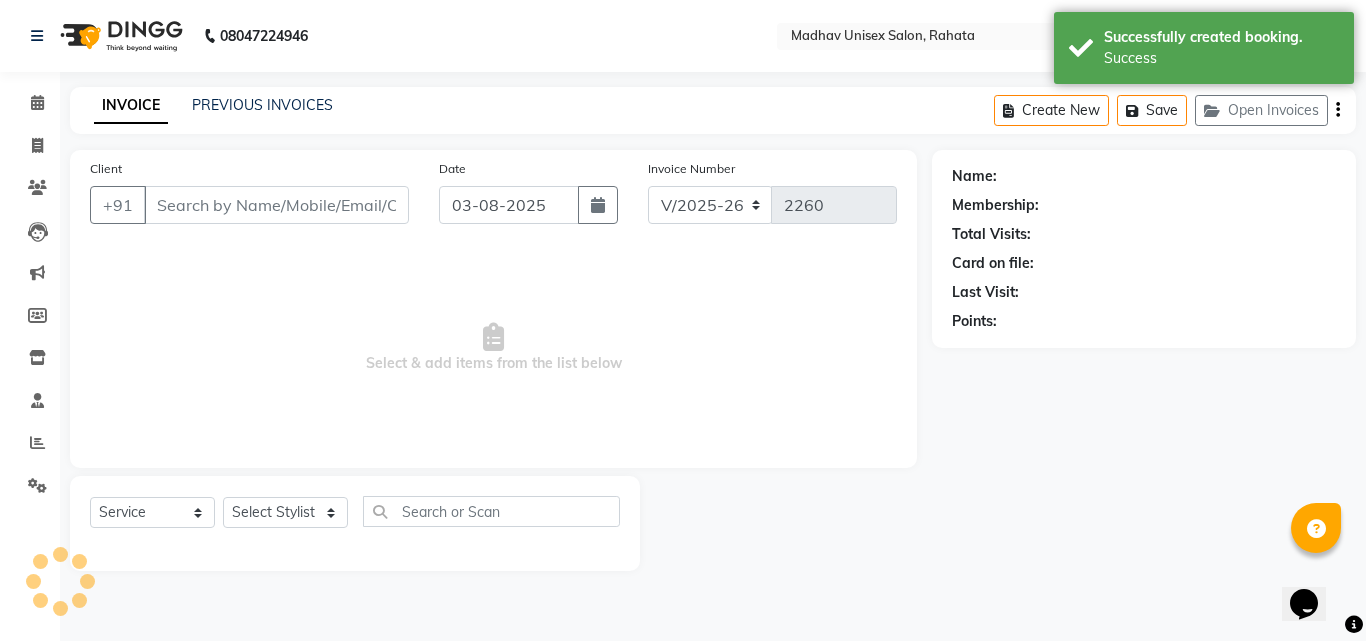 type on "9970879710" 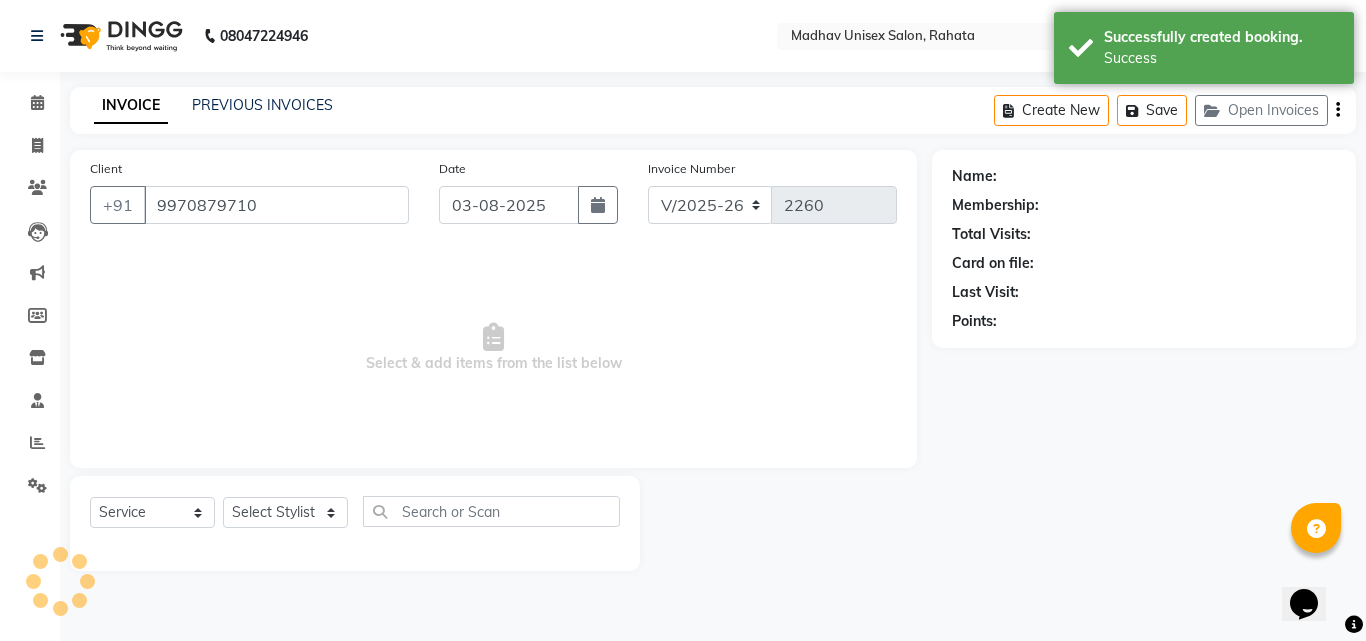 select on "36945" 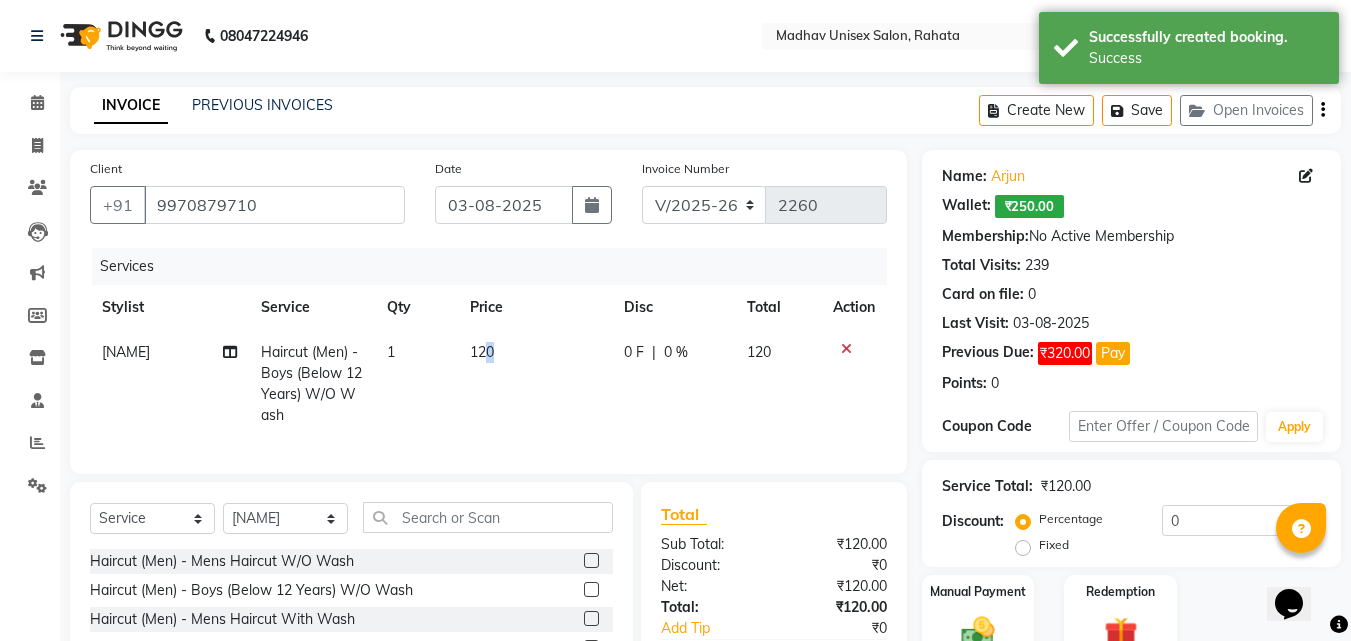 click on "120" 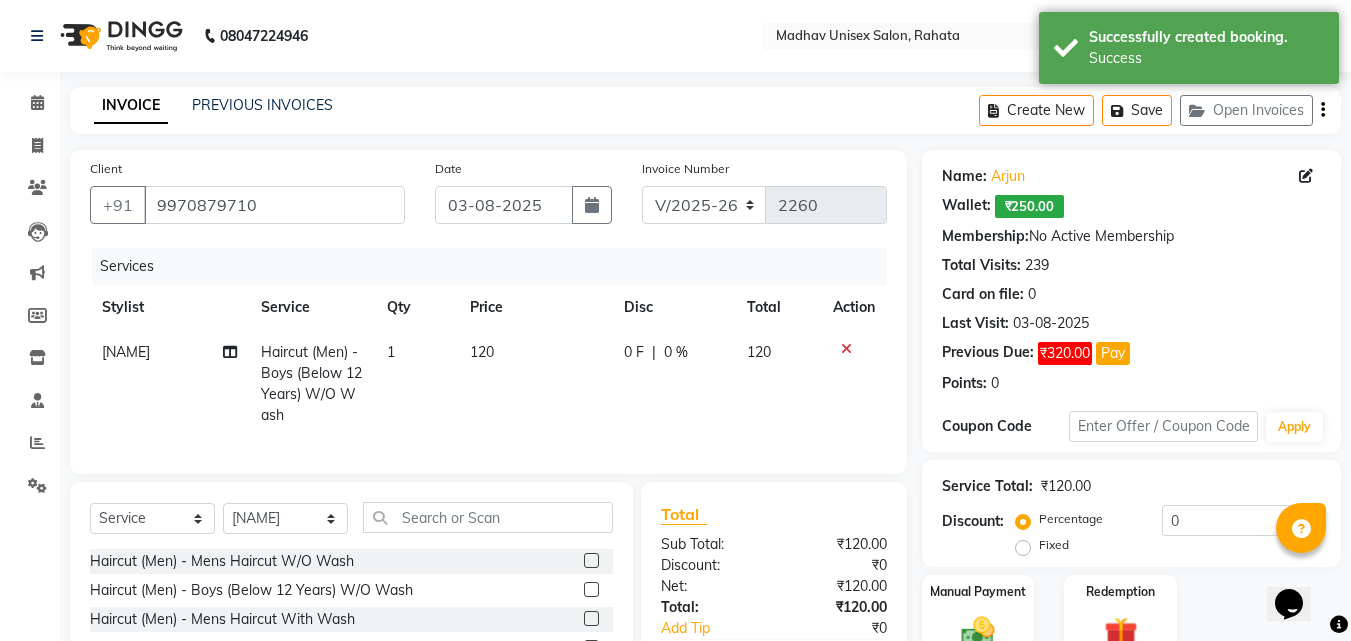 select on "36945" 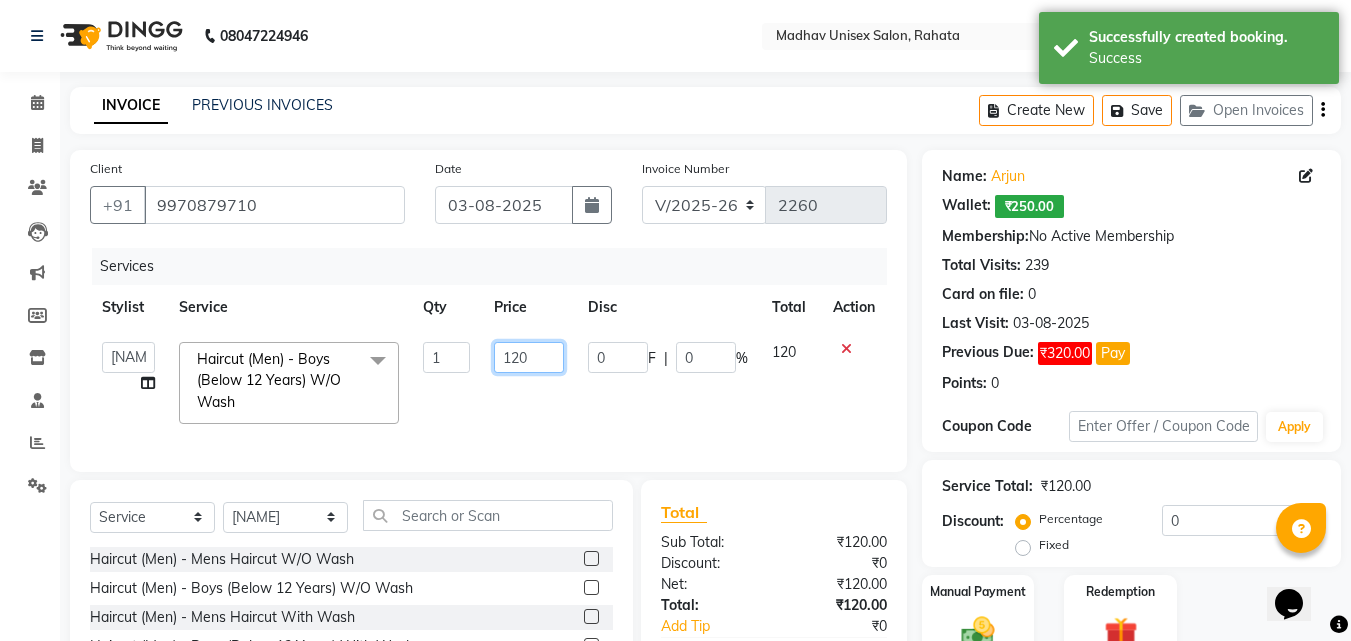 click on "120" 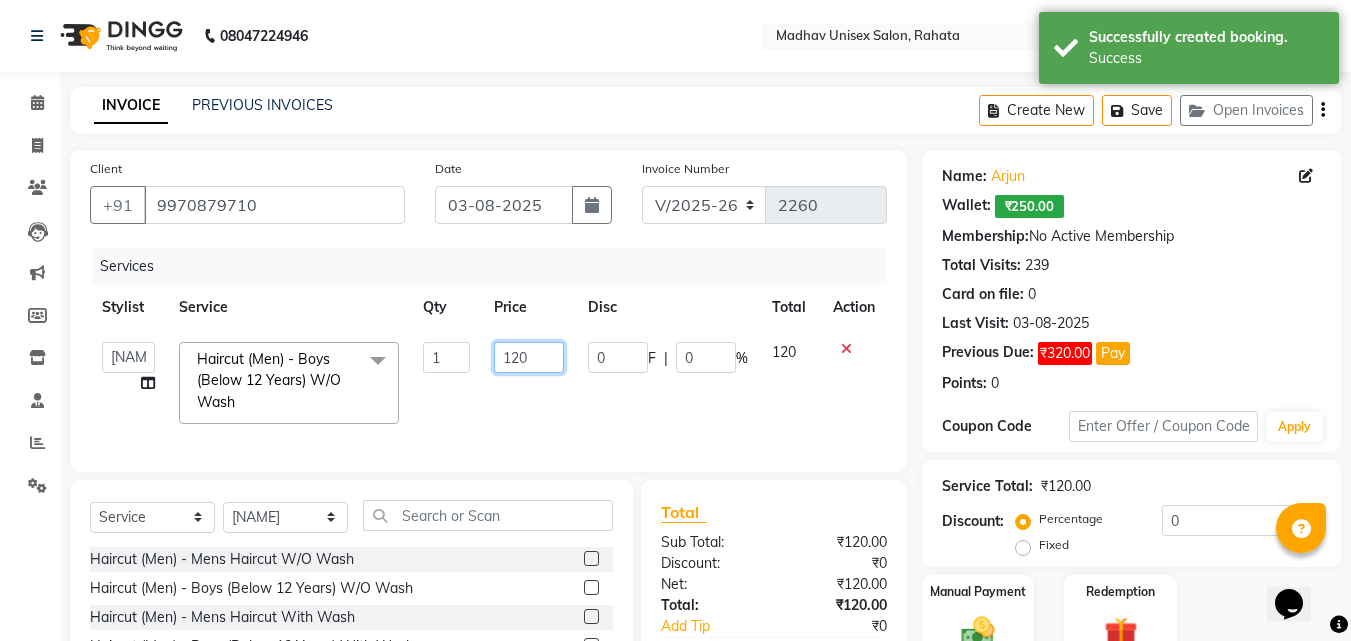 click on "120" 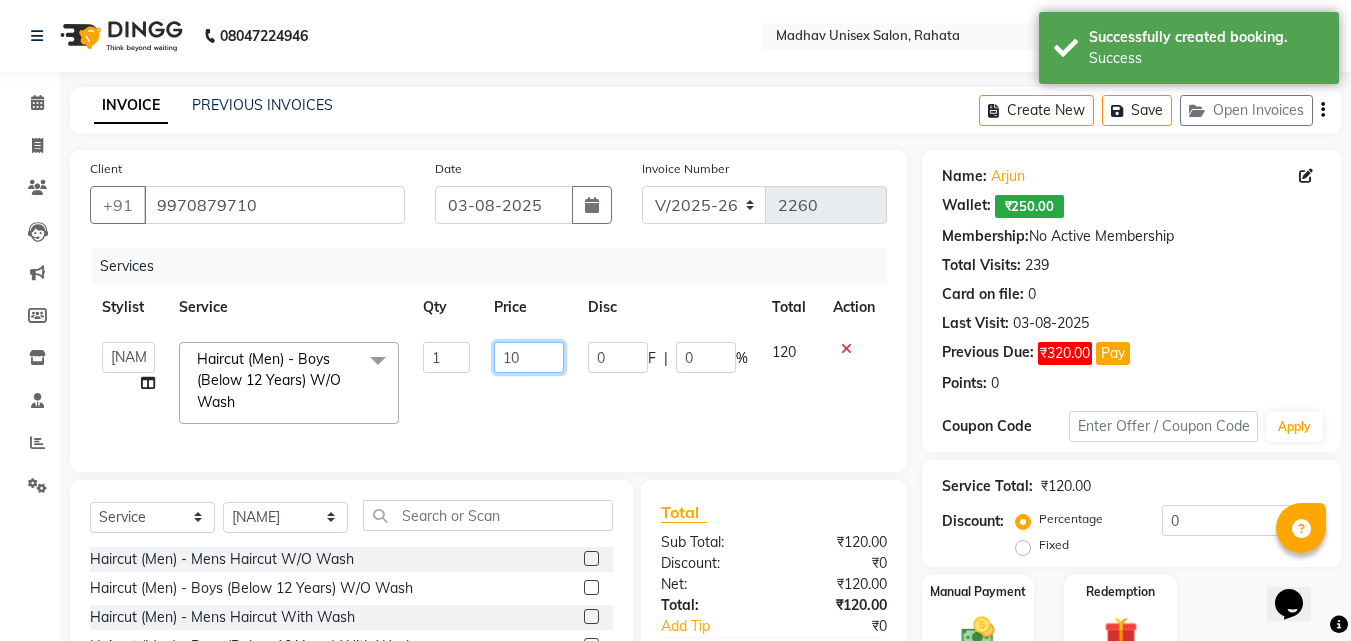 type on "150" 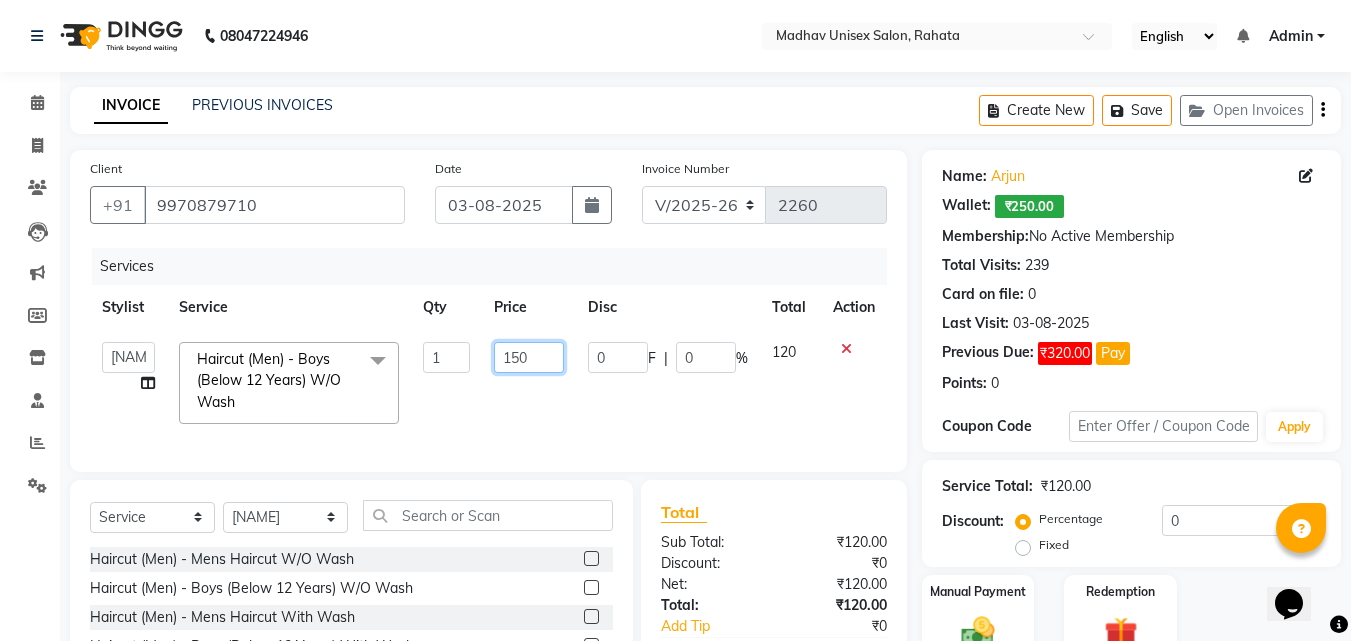 scroll, scrollTop: 179, scrollLeft: 0, axis: vertical 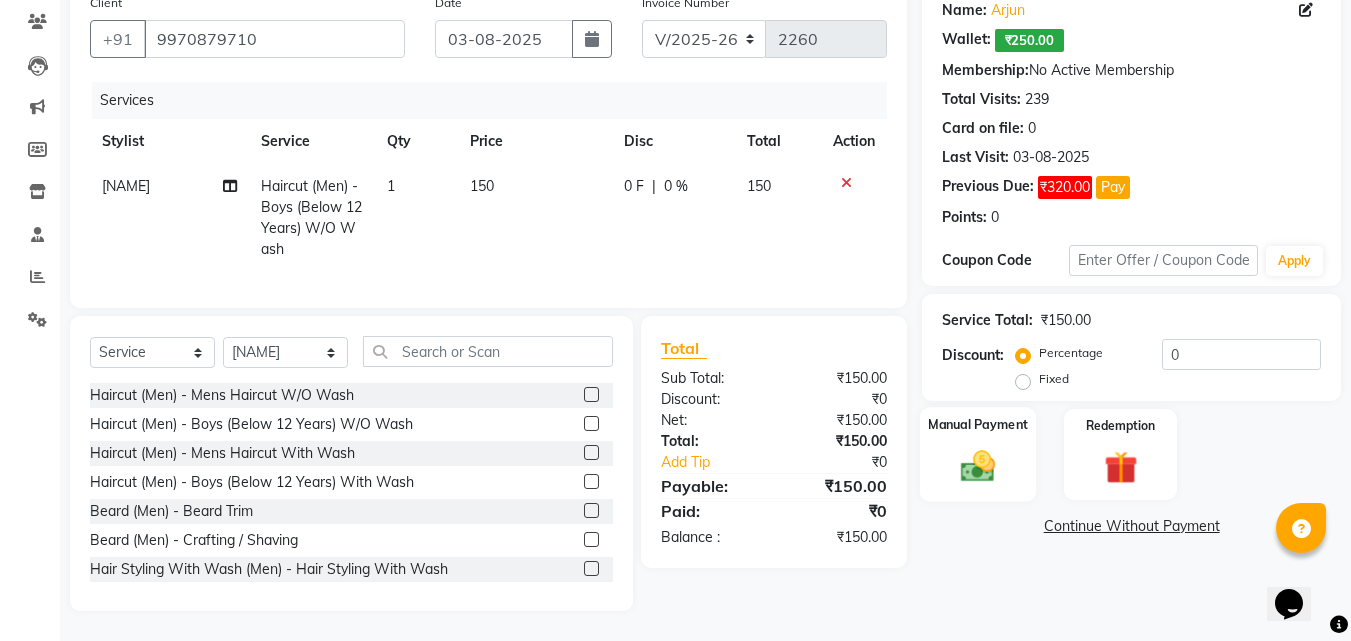 click 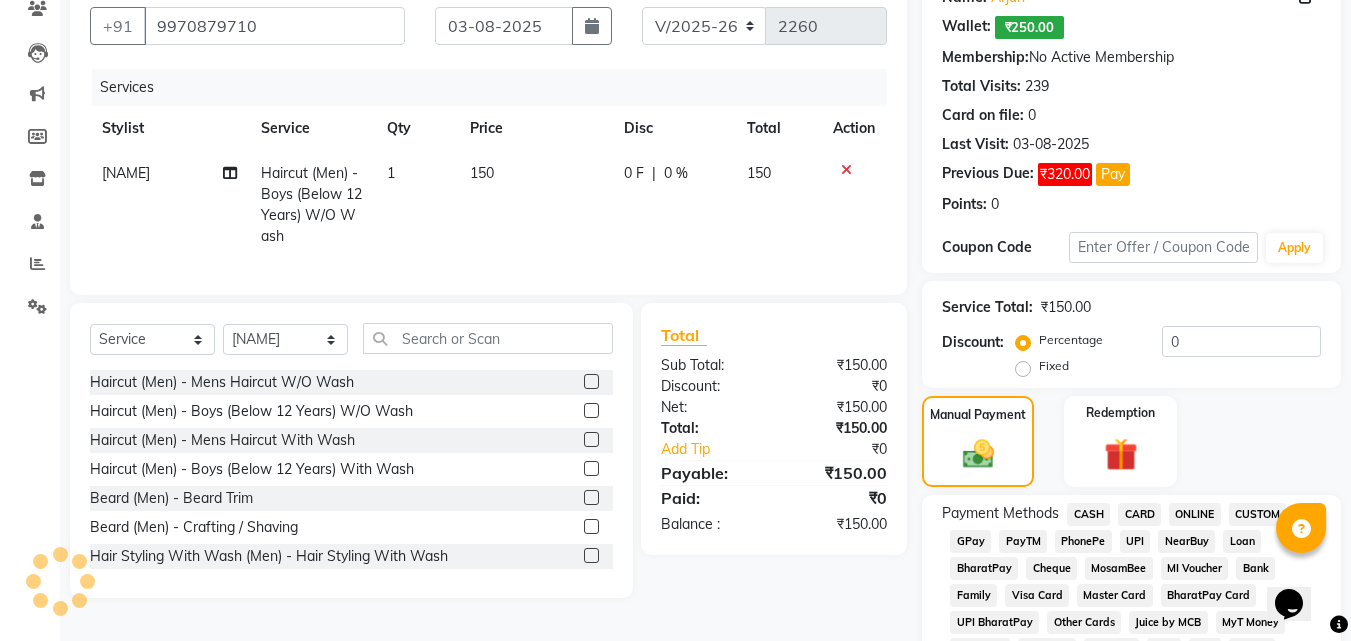 click on "CASH" 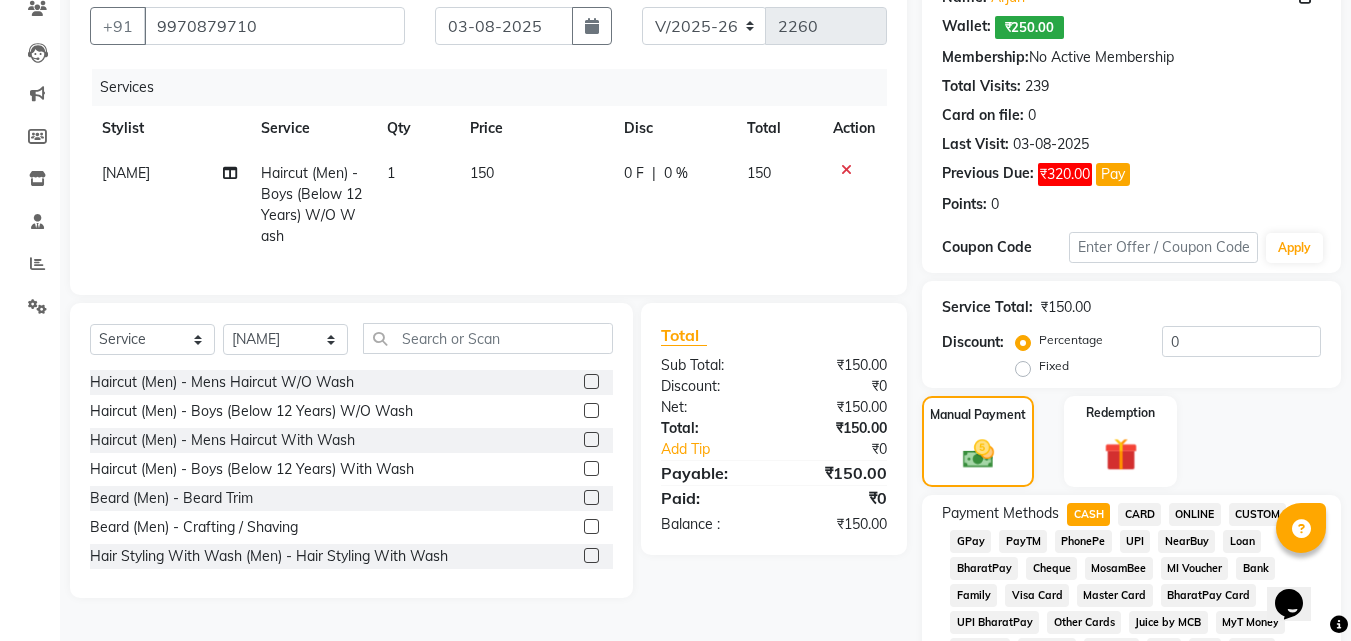 scroll, scrollTop: 923, scrollLeft: 0, axis: vertical 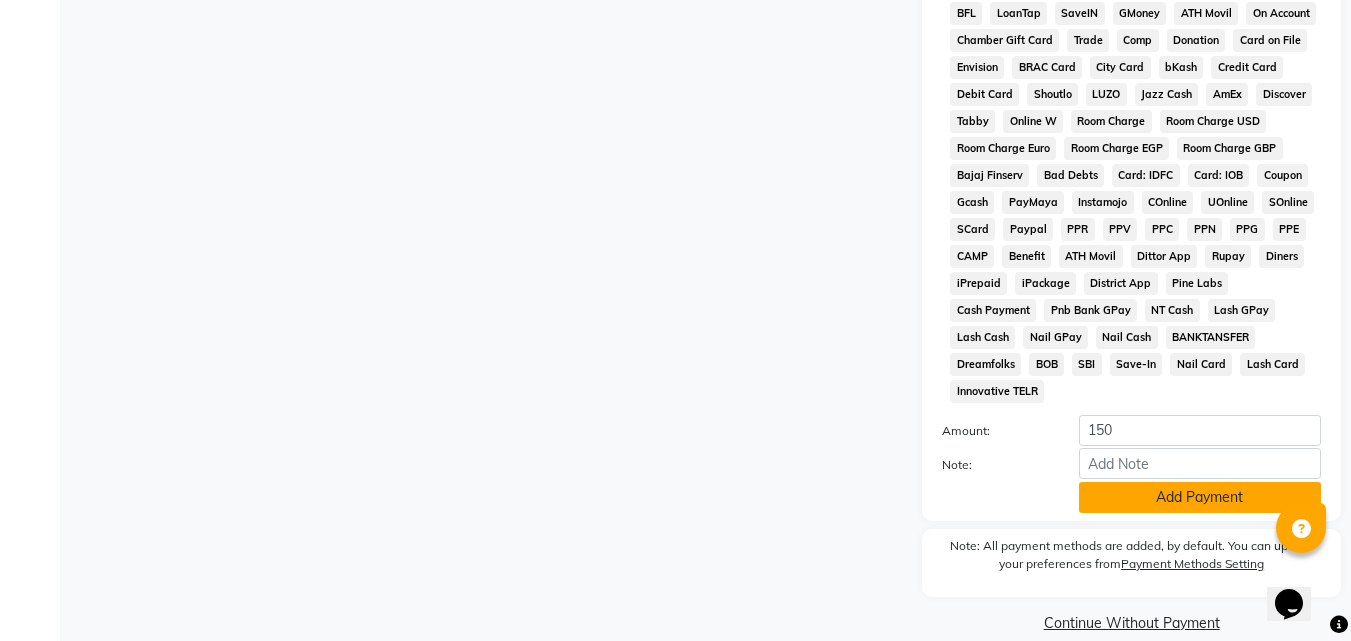 click on "Add Payment" 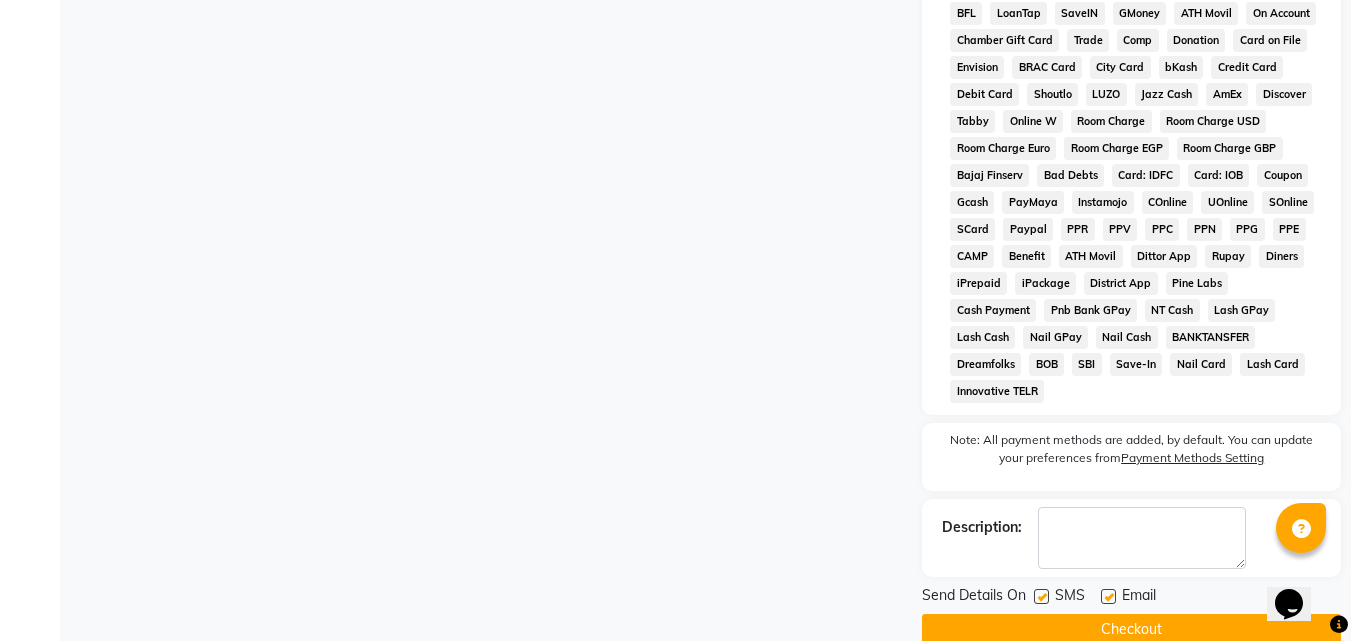 click on "Checkout" 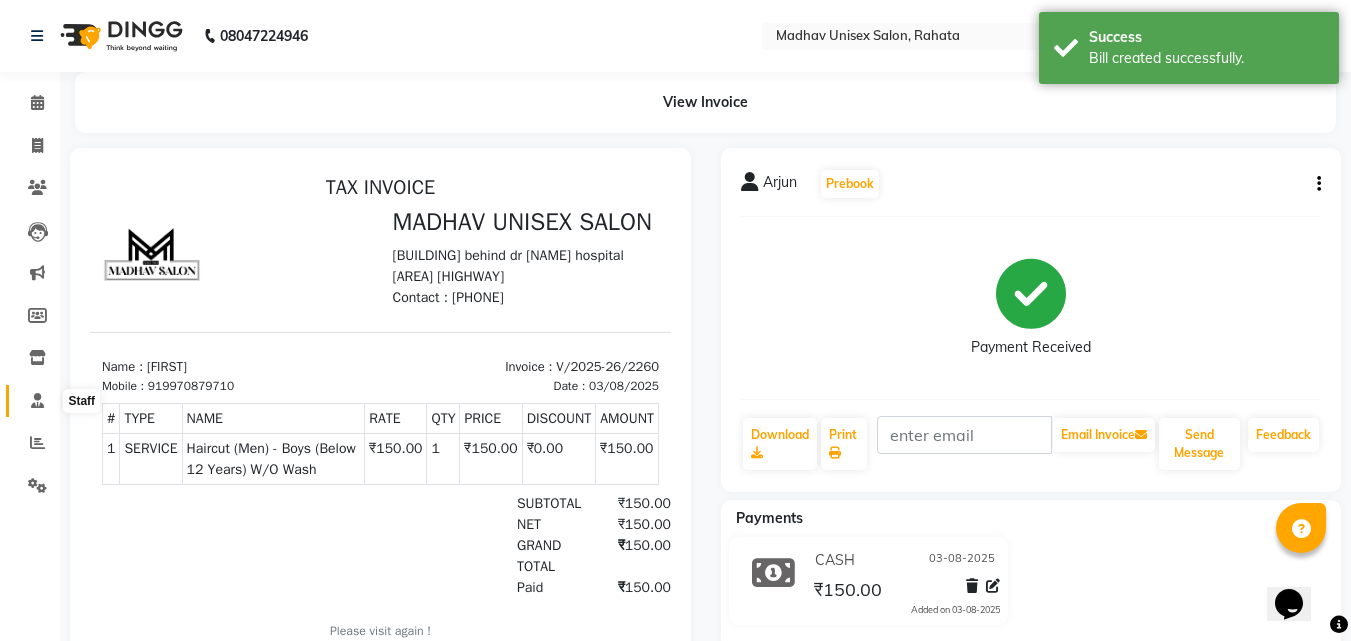 scroll, scrollTop: 0, scrollLeft: 0, axis: both 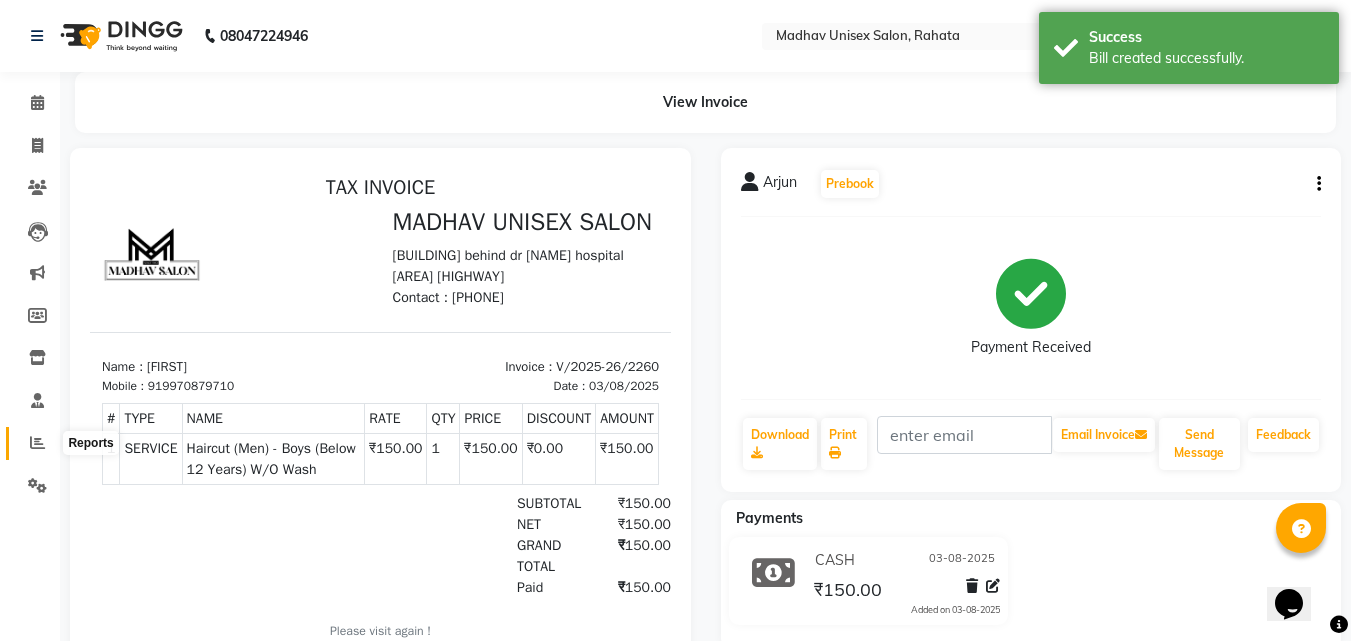 click 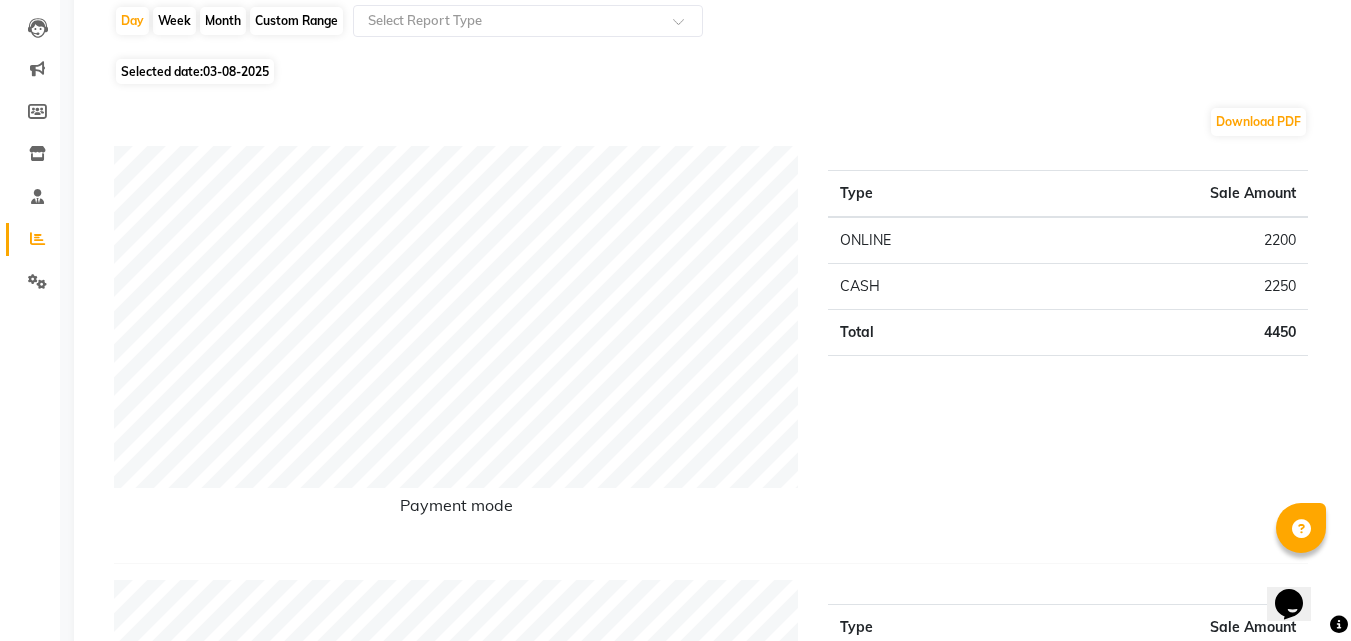 scroll, scrollTop: 0, scrollLeft: 0, axis: both 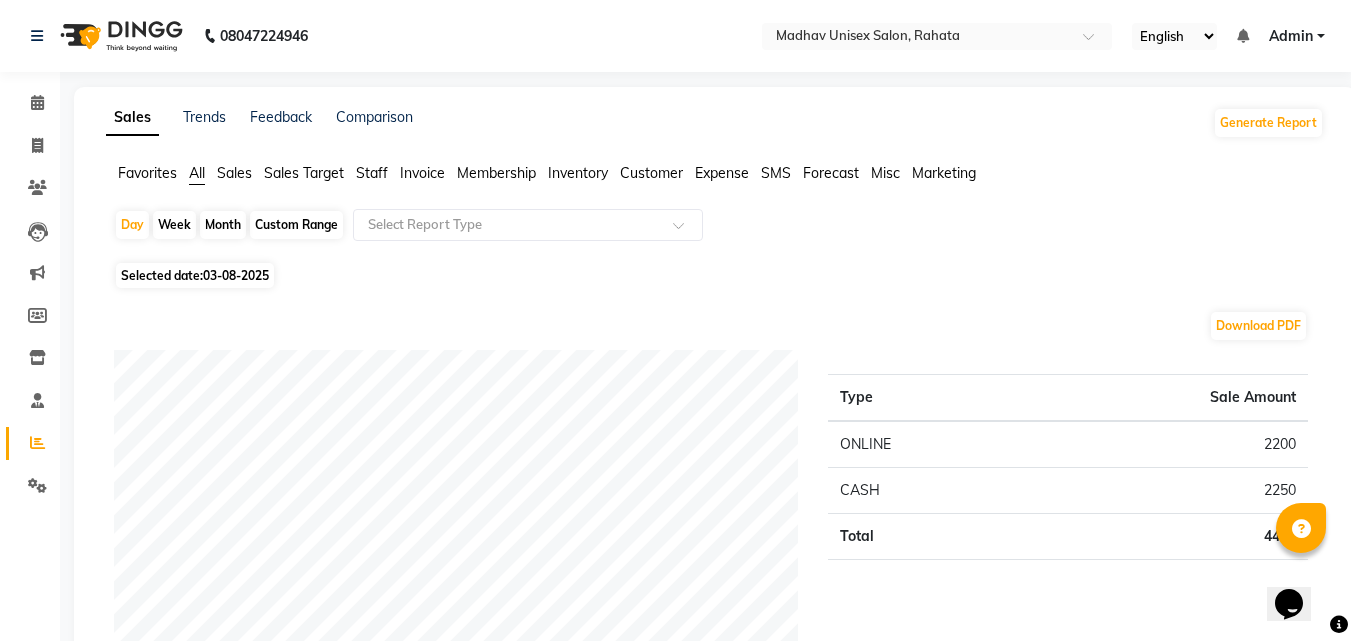 click on "Day   Week   Month   Custom Range  Select Report Type" 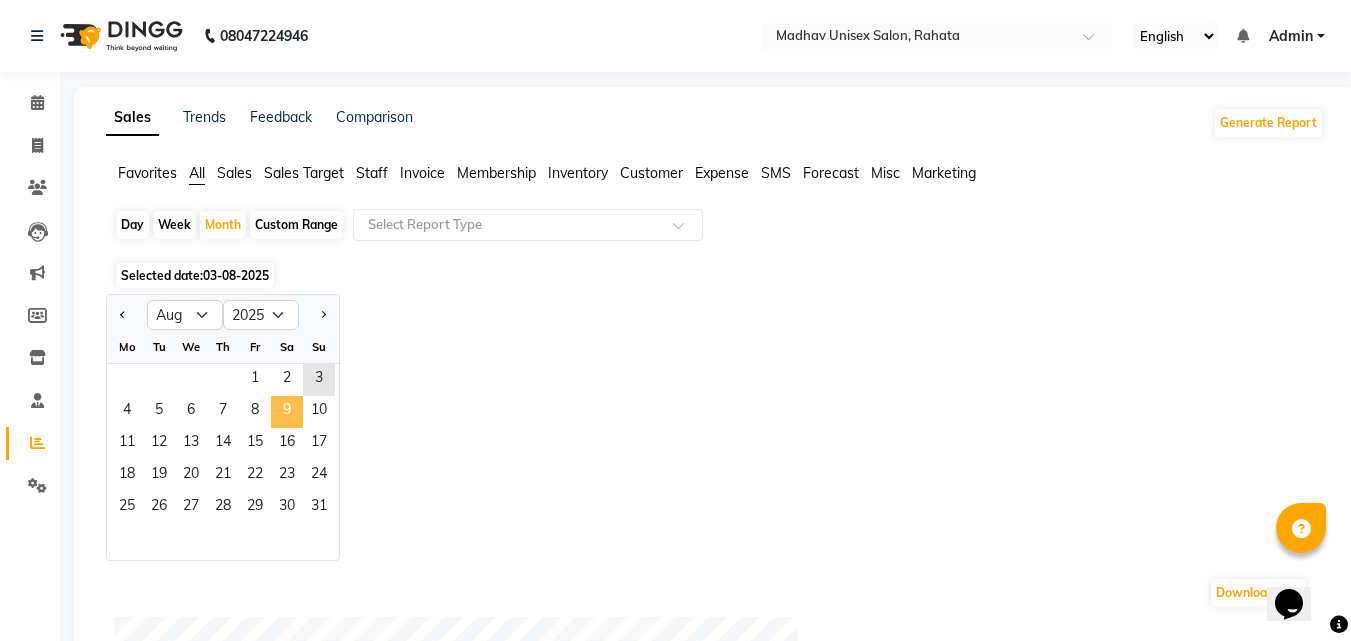 click on "9" 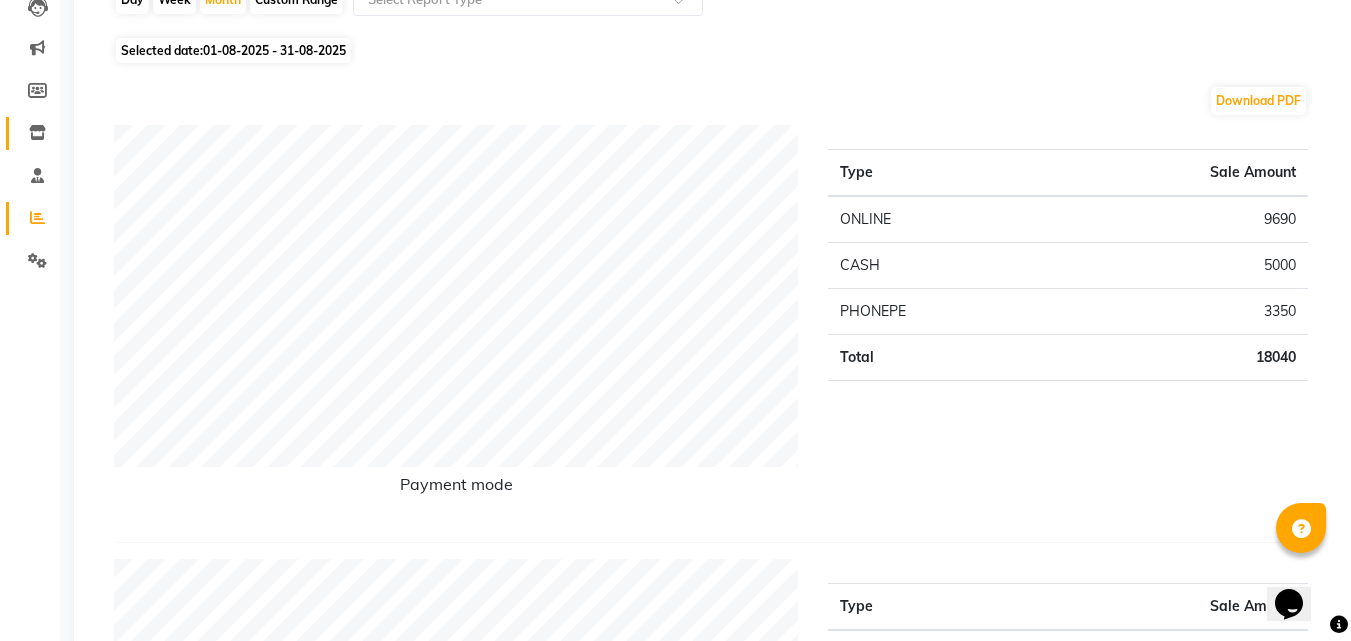 scroll, scrollTop: 0, scrollLeft: 0, axis: both 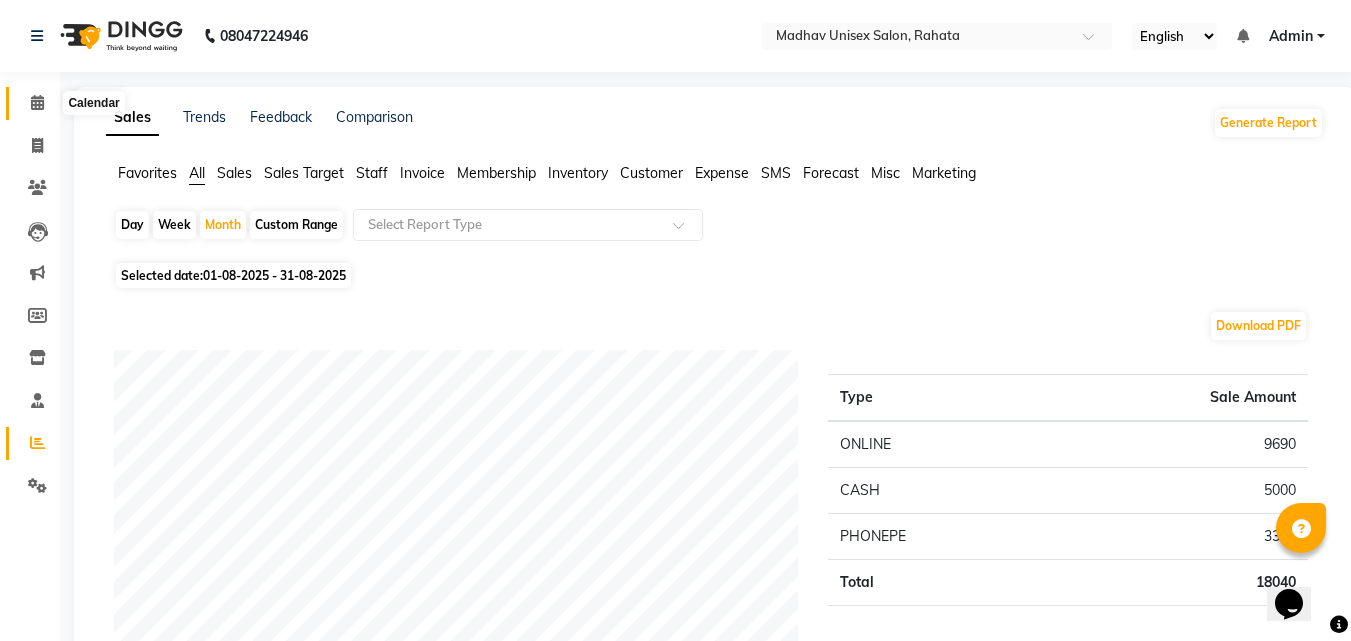 click 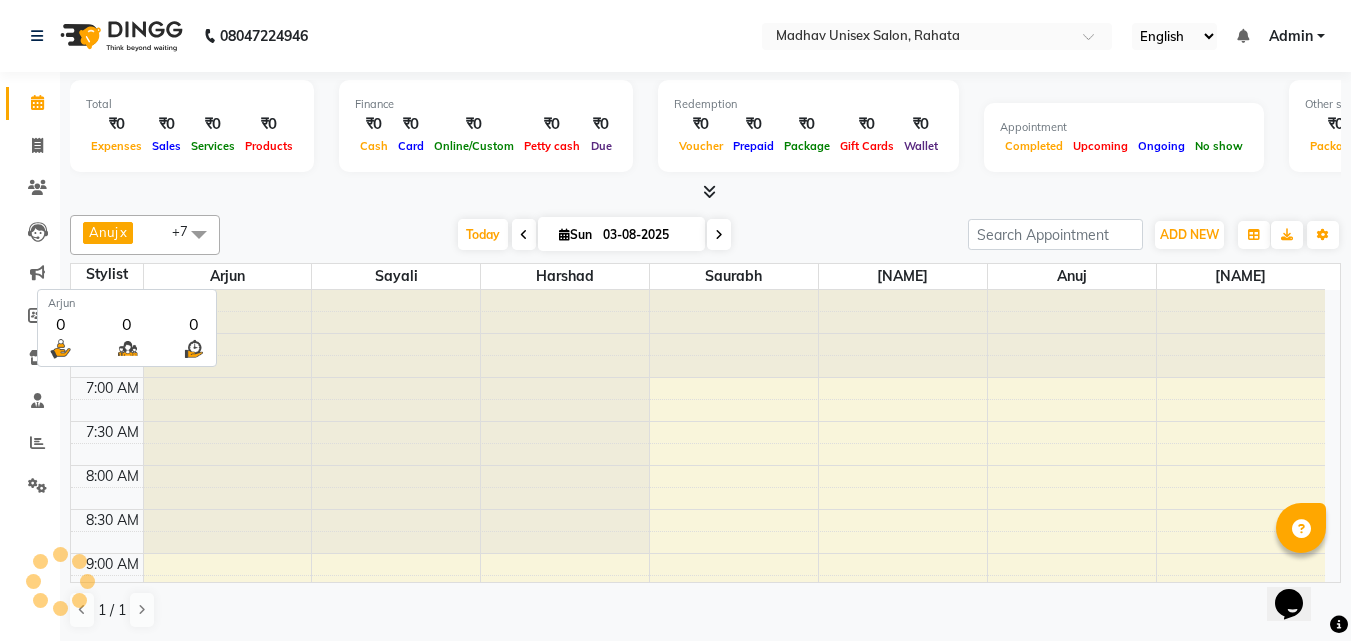 scroll, scrollTop: 0, scrollLeft: 0, axis: both 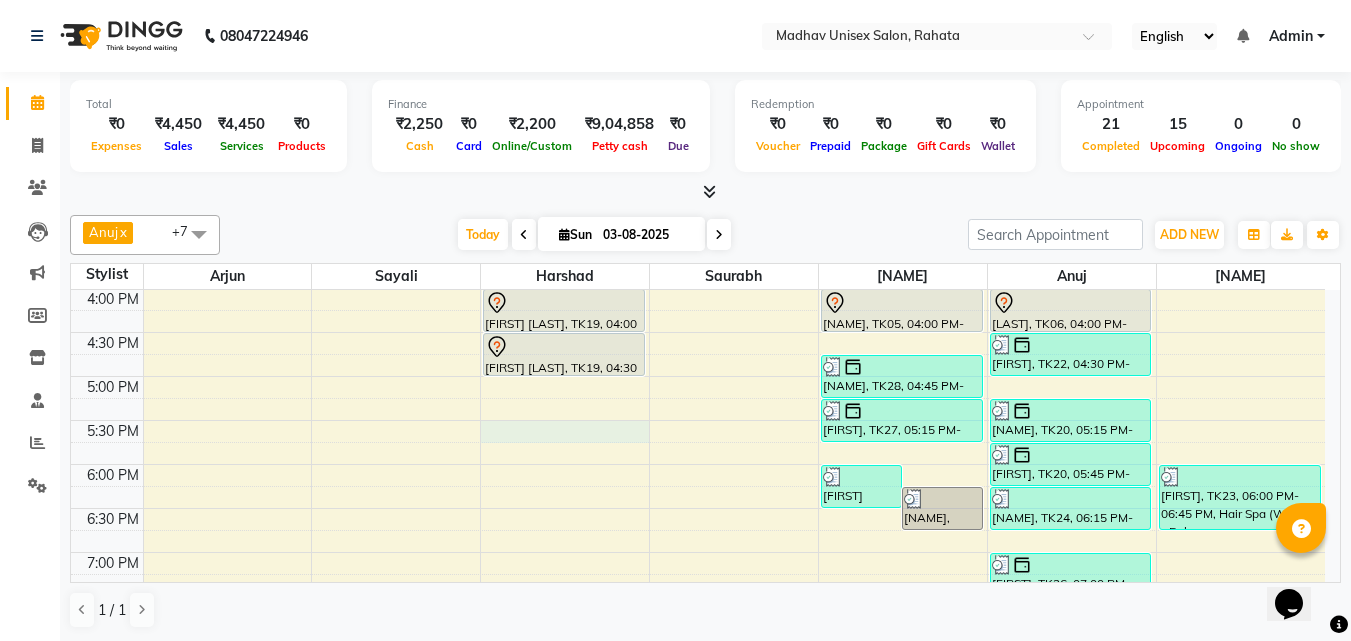 click on "6:00 AM 6:30 AM 7:00 AM 7:30 AM 8:00 AM 8:30 AM 9:00 AM 9:30 AM 10:00 AM 10:30 AM 11:00 AM 11:30 AM 12:00 PM 12:30 PM 1:00 PM 1:30 PM 2:00 PM 2:30 PM 3:00 PM 3:30 PM 4:00 PM 4:30 PM 5:00 PM 5:30 PM 6:00 PM 6:30 PM 7:00 PM 7:30 PM 8:00 PM 8:30 PM 9:00 PM 9:30 PM 10:00 PM 10:30 PM             [NAME], TK16, 02:45 PM-03:15 PM, Beard (Men)  - Beard Trim             [NAME], TK11, 03:00 PM-03:30 PM, Haircut (Men)  - Mens Haircut W/O Wash             [NAME], TK12, 09:00 AM-09:30 AM, Haircut (Men)  - Mens Haircut W/O Wash             [NAME], TK12, 09:30 AM-10:00 AM, Globle Colour (Men)  - Majirel             [NAME], TK13, 10:30 AM-11:00 AM, Haircut (Men)  - Mens Haircut W/O Wash             [NAME], TK13, 11:00 AM-11:30 AM, Beard (Men)  - Crafting / Shaving             [NAME], TK14, 12:00 PM-12:30 PM, Haircut (Men)  - Mens Haircut W/O Wash             [NAME], TK14, 12:30 PM-01:00 PM, Beard (Men)  - Beard Trim" at bounding box center [698, 156] 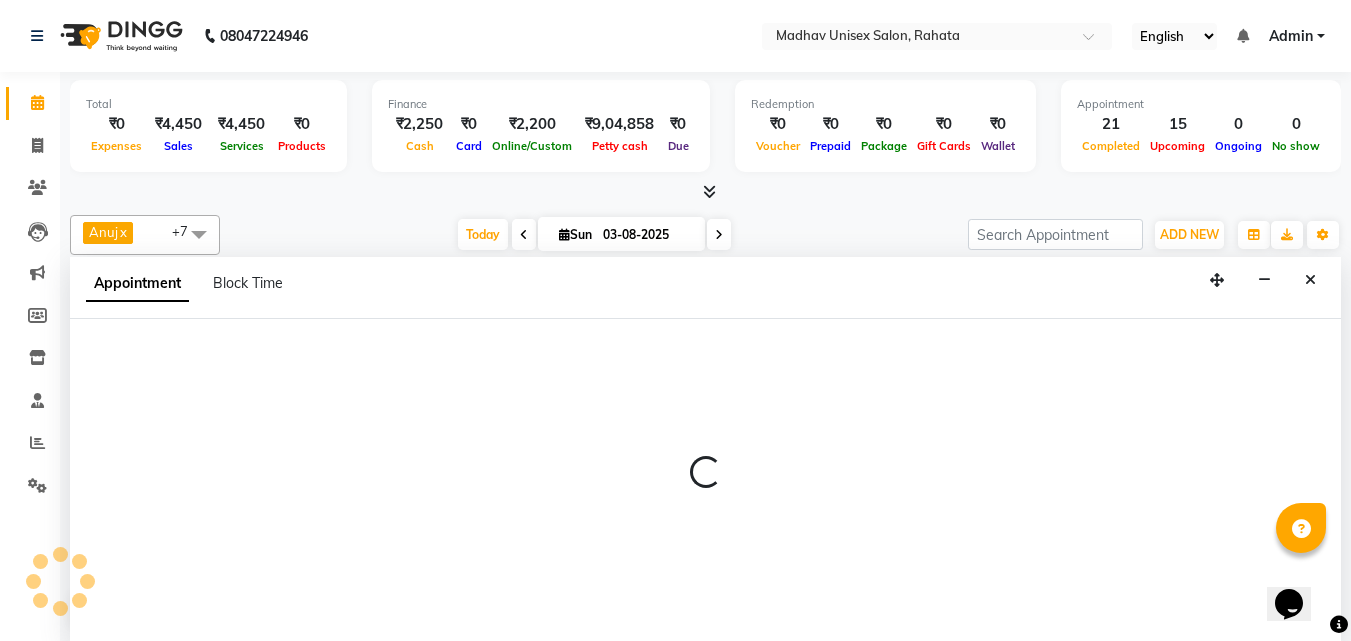 scroll, scrollTop: 1, scrollLeft: 0, axis: vertical 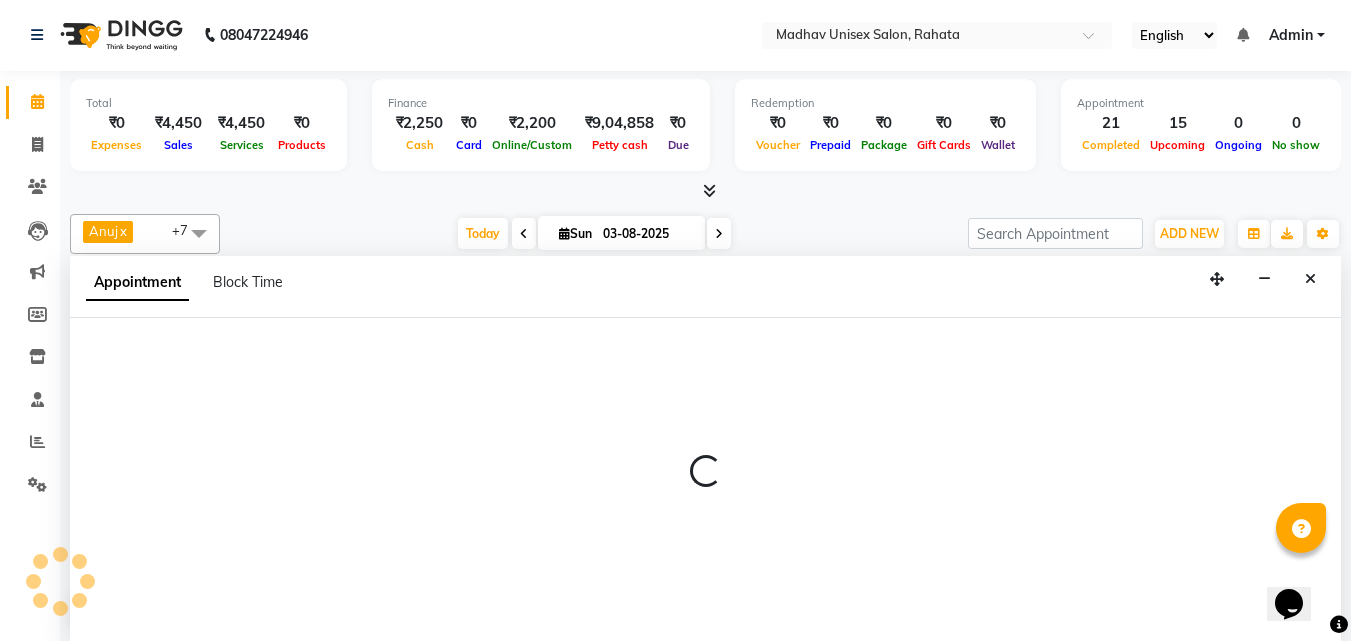 select on "14048" 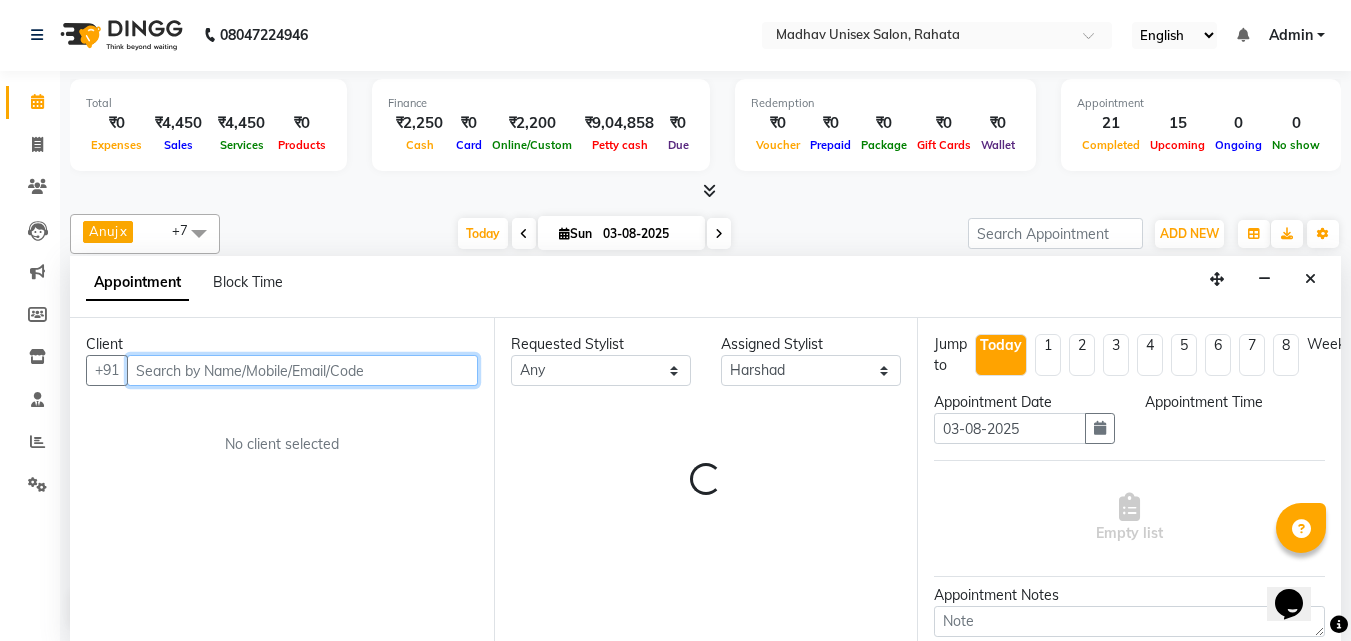 select on "1050" 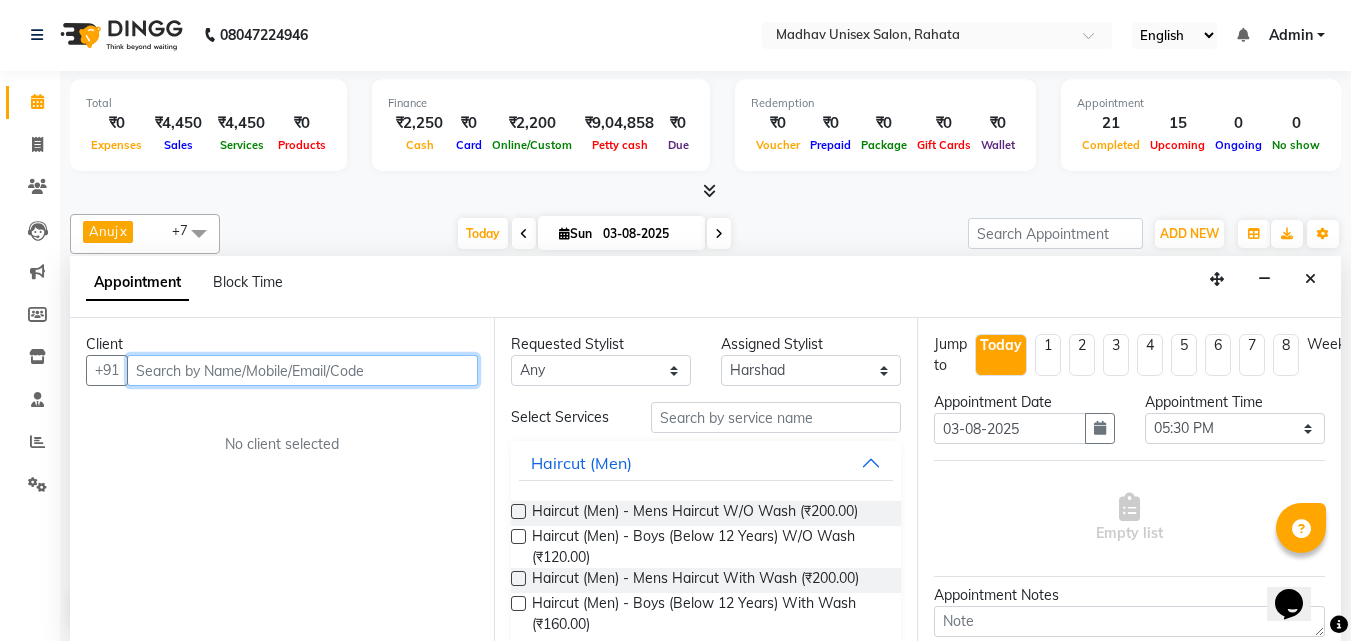 click at bounding box center (302, 370) 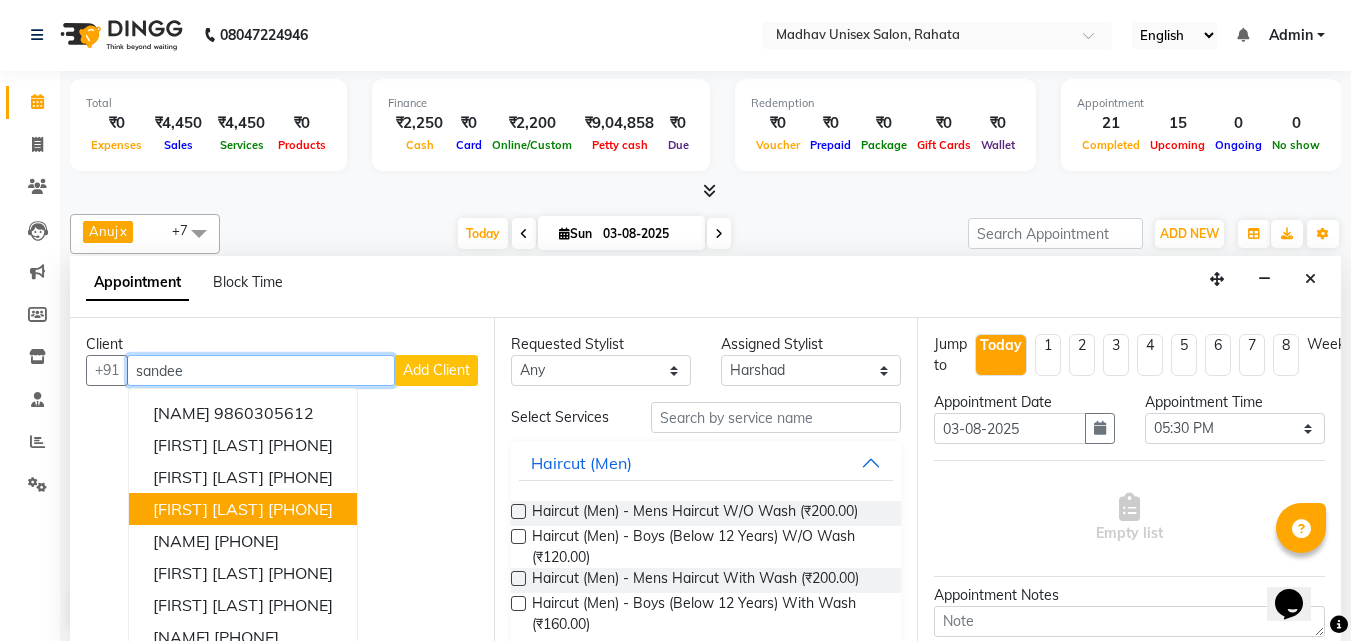click on "[FIRST] [LAST]" at bounding box center [208, 509] 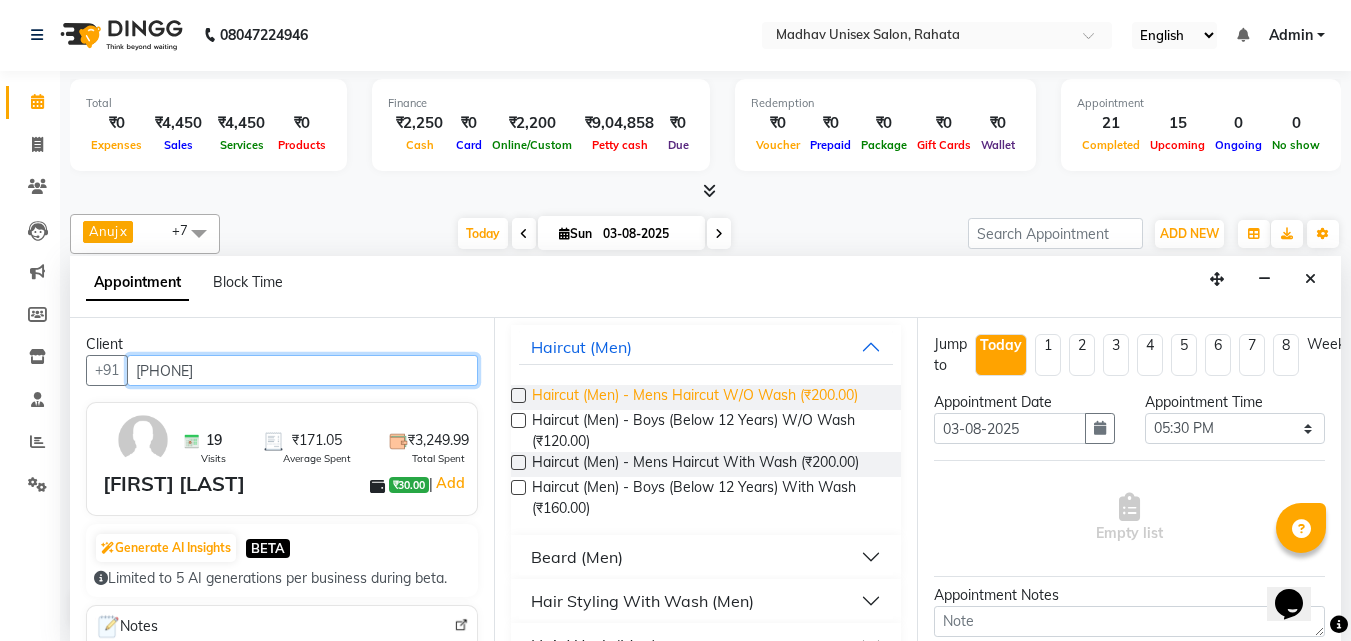 scroll, scrollTop: 120, scrollLeft: 0, axis: vertical 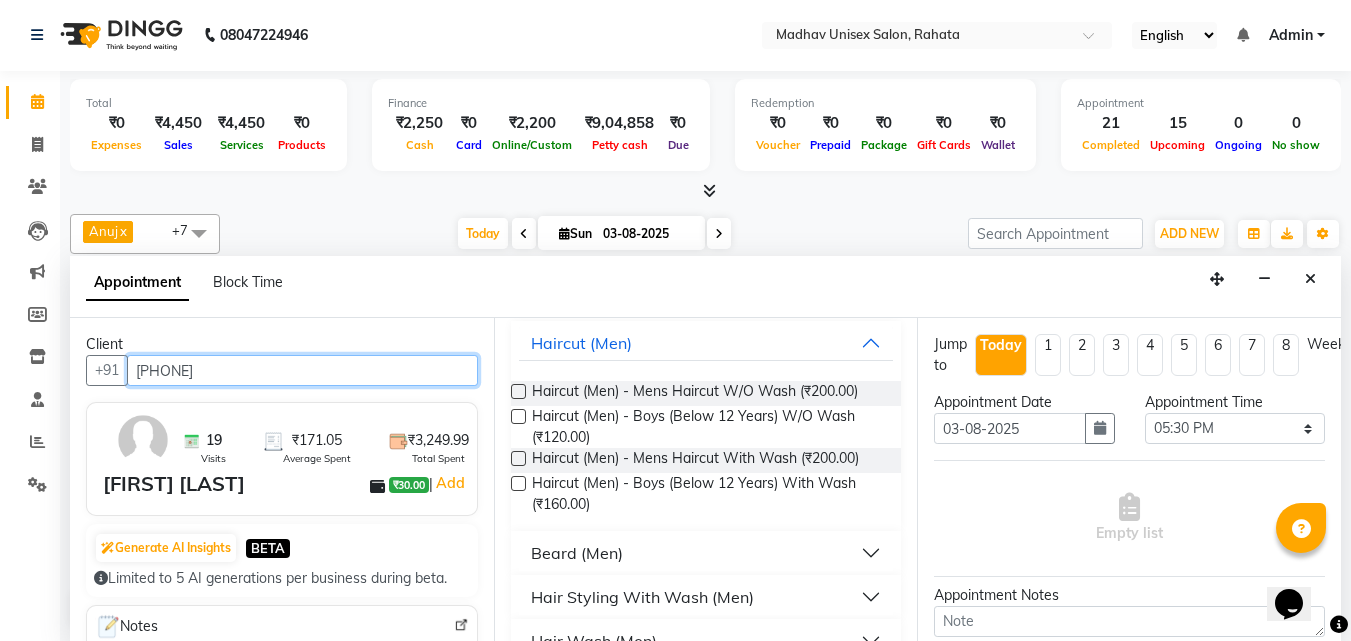 type on "[PHONE]" 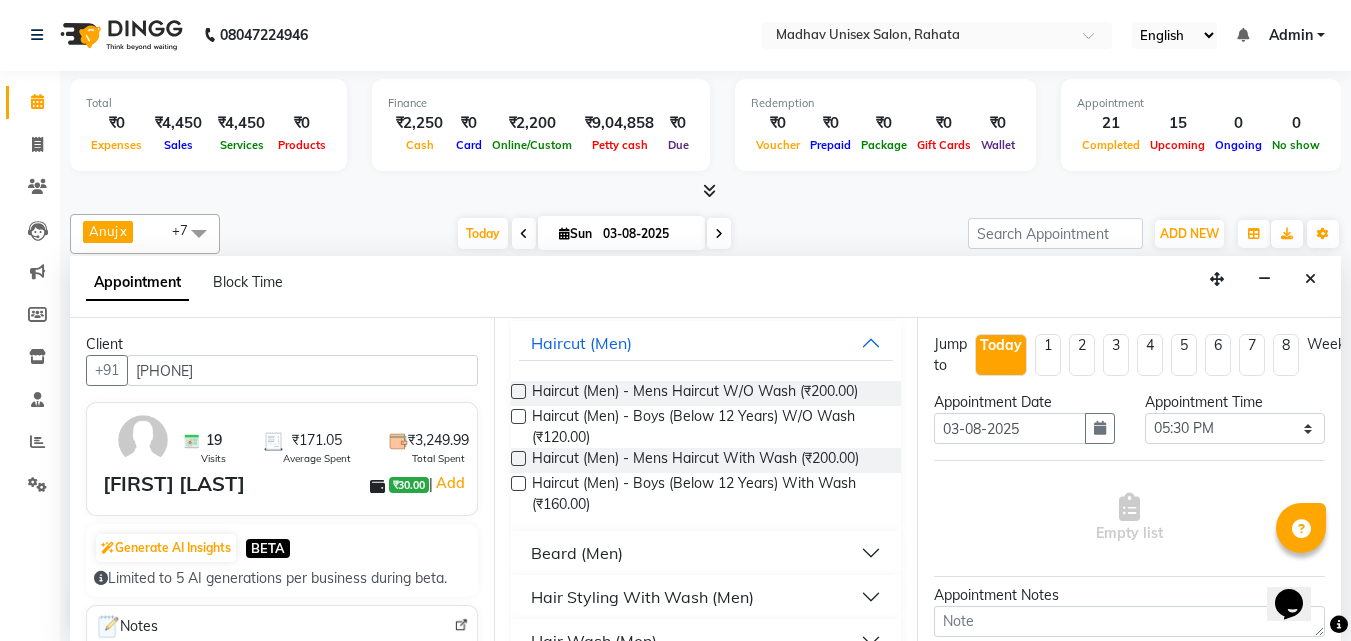 click on "Beard (Men)" at bounding box center [577, 553] 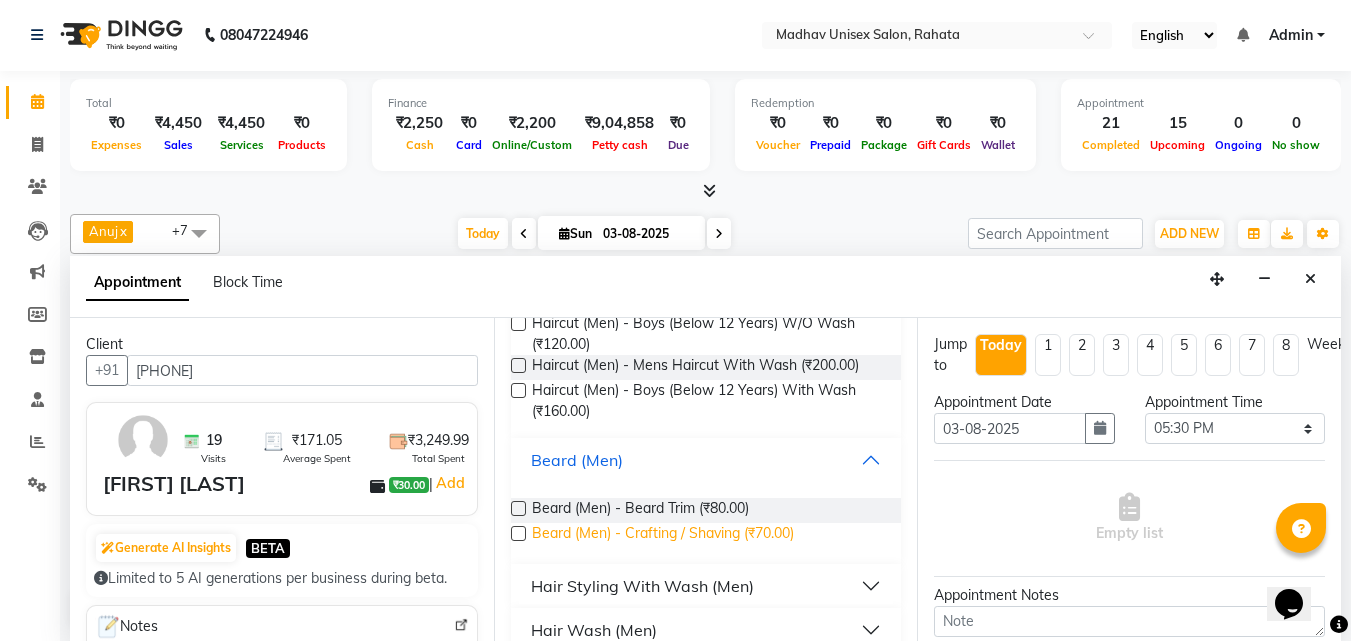 scroll, scrollTop: 214, scrollLeft: 0, axis: vertical 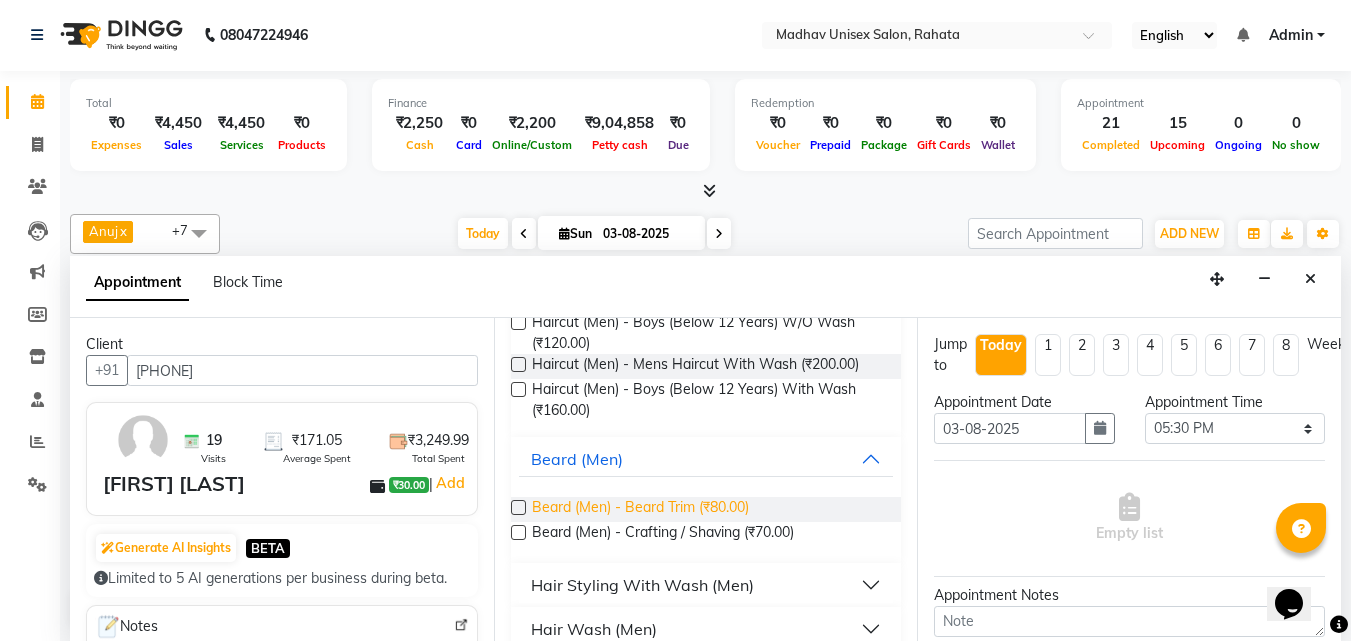 click on "Beard (Men)  - Beard Trim (₹80.00)" at bounding box center (640, 509) 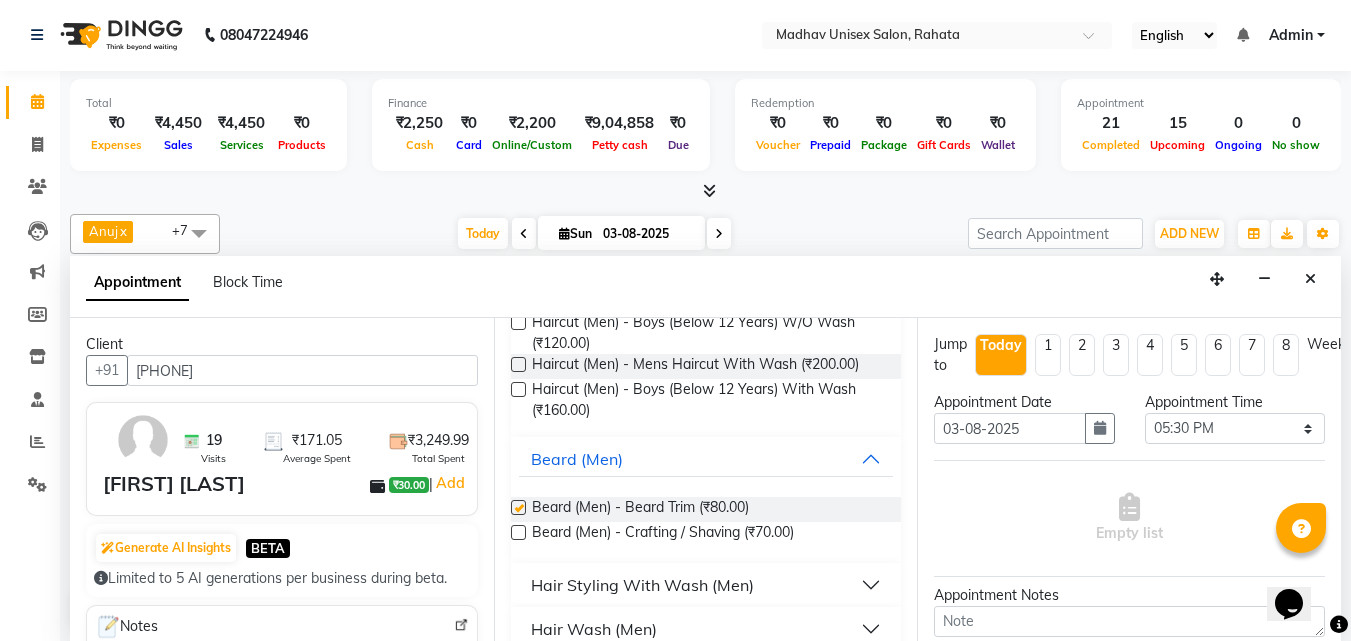 checkbox on "false" 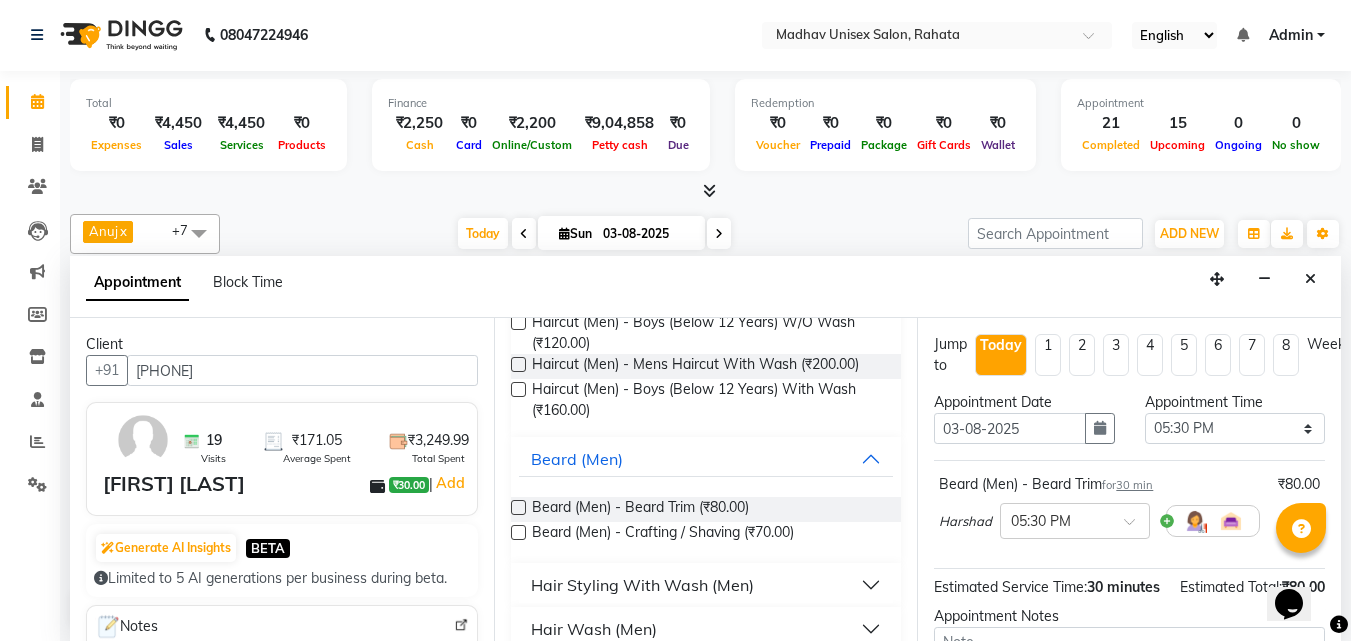 scroll, scrollTop: 239, scrollLeft: 0, axis: vertical 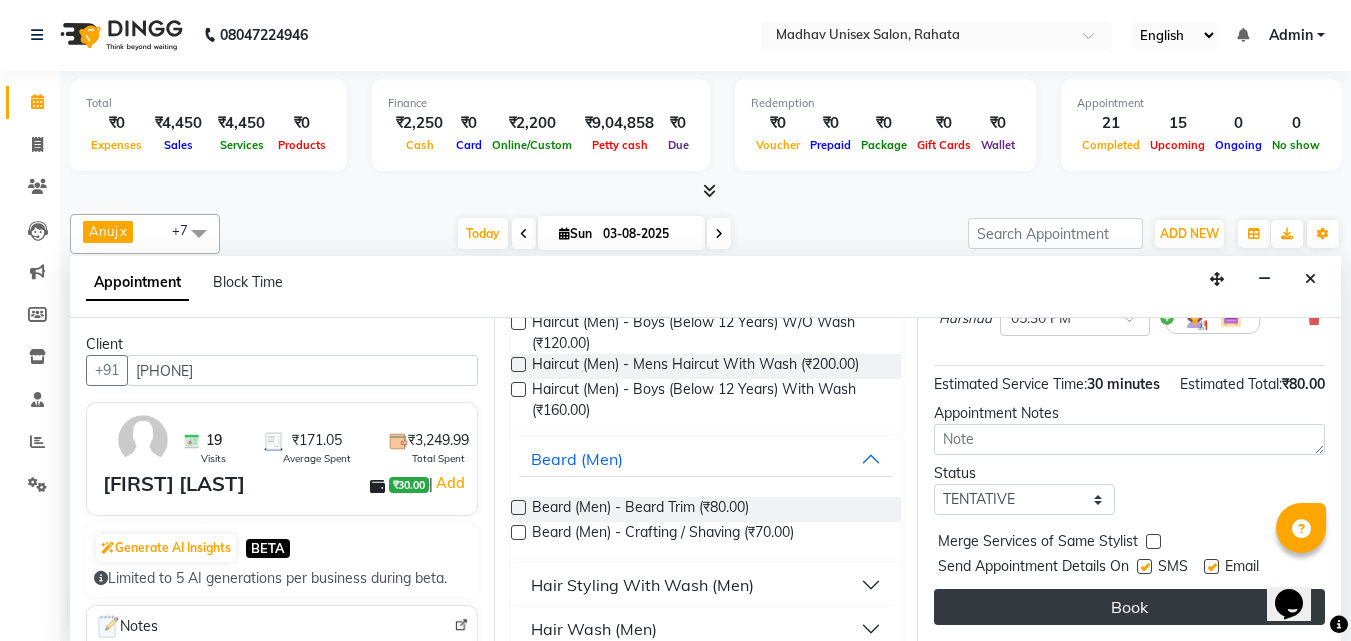 click on "Book" at bounding box center (1129, 607) 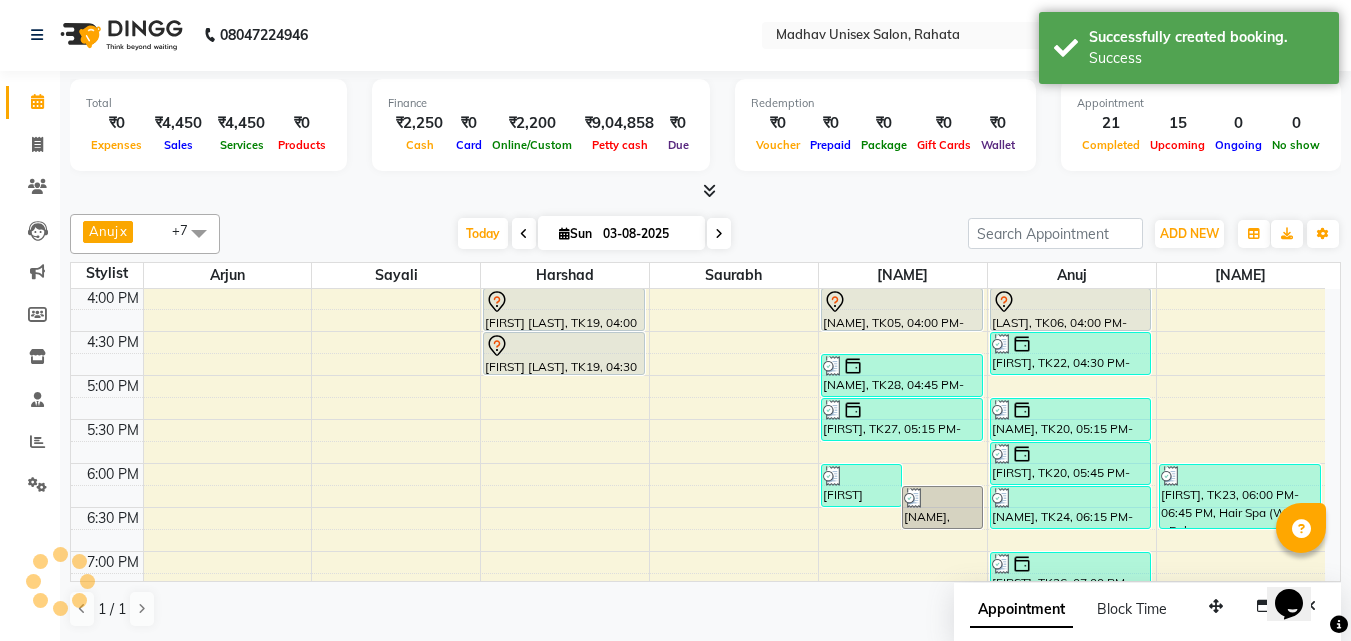 scroll, scrollTop: 0, scrollLeft: 0, axis: both 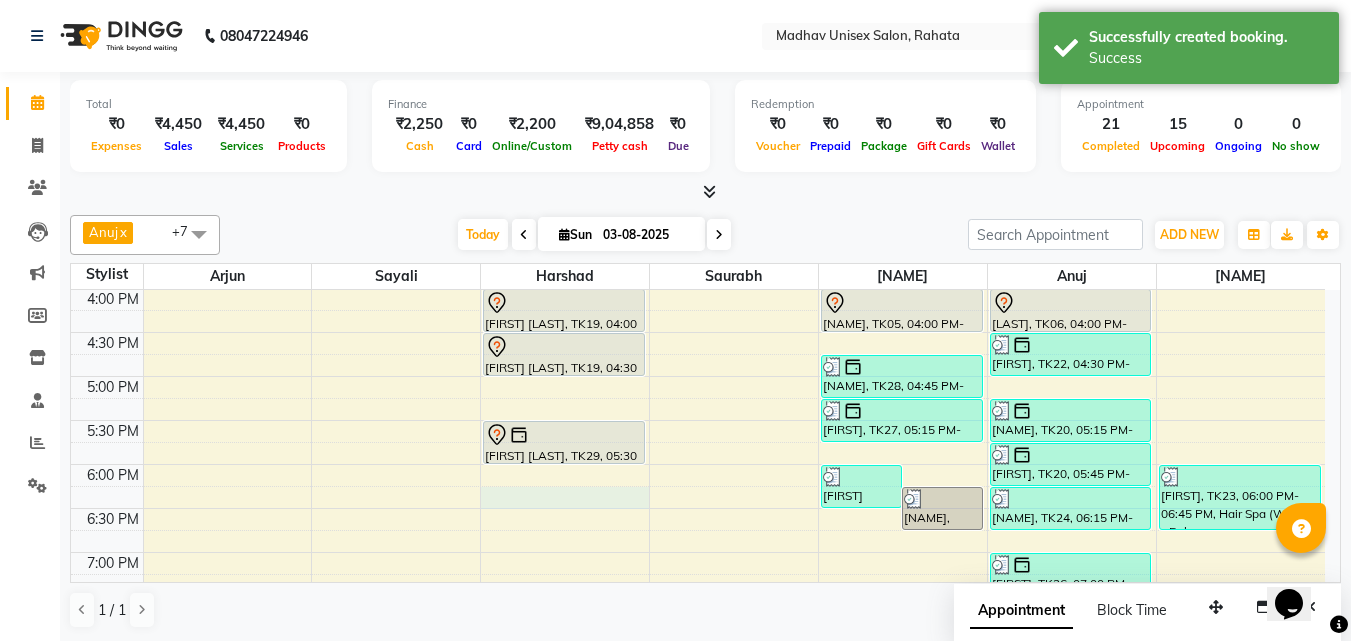 click on "6:00 AM 6:30 AM 7:00 AM 7:30 AM 8:00 AM 8:30 AM 9:00 AM 9:30 AM 10:00 AM 10:30 AM 11:00 AM 11:30 AM 12:00 PM 12:30 PM 1:00 PM 1:30 PM 2:00 PM 2:30 PM 3:00 PM 3:30 PM 4:00 PM 4:30 PM 5:00 PM 5:30 PM 6:00 PM 6:30 PM 7:00 PM 7:30 PM 8:00 PM 8:30 PM 9:00 PM 9:30 PM 10:00 PM 10:30 PM             [NAME], TK16, 02:45 PM-03:15 PM, Beard (Men)  - Beard Trim             [NAME], TK11, 03:00 PM-03:30 PM, Haircut (Men)  - Mens Haircut W/O Wash             [NAME], TK12, 09:00 AM-09:30 AM, Haircut (Men)  - Mens Haircut W/O Wash             [NAME], TK12, 09:30 AM-10:00 AM, Globle Colour (Men)  - Majirel             [NAME], TK13, 10:30 AM-11:00 AM, Haircut (Men)  - Mens Haircut W/O Wash             [NAME], TK13, 11:00 AM-11:30 AM, Beard (Men)  - Crafting / Shaving             [NAME], TK14, 12:00 PM-12:30 PM, Haircut (Men)  - Mens Haircut W/O Wash             [NAME], TK14, 12:30 PM-01:00 PM, Beard (Men)  - Beard Trim" at bounding box center (698, 156) 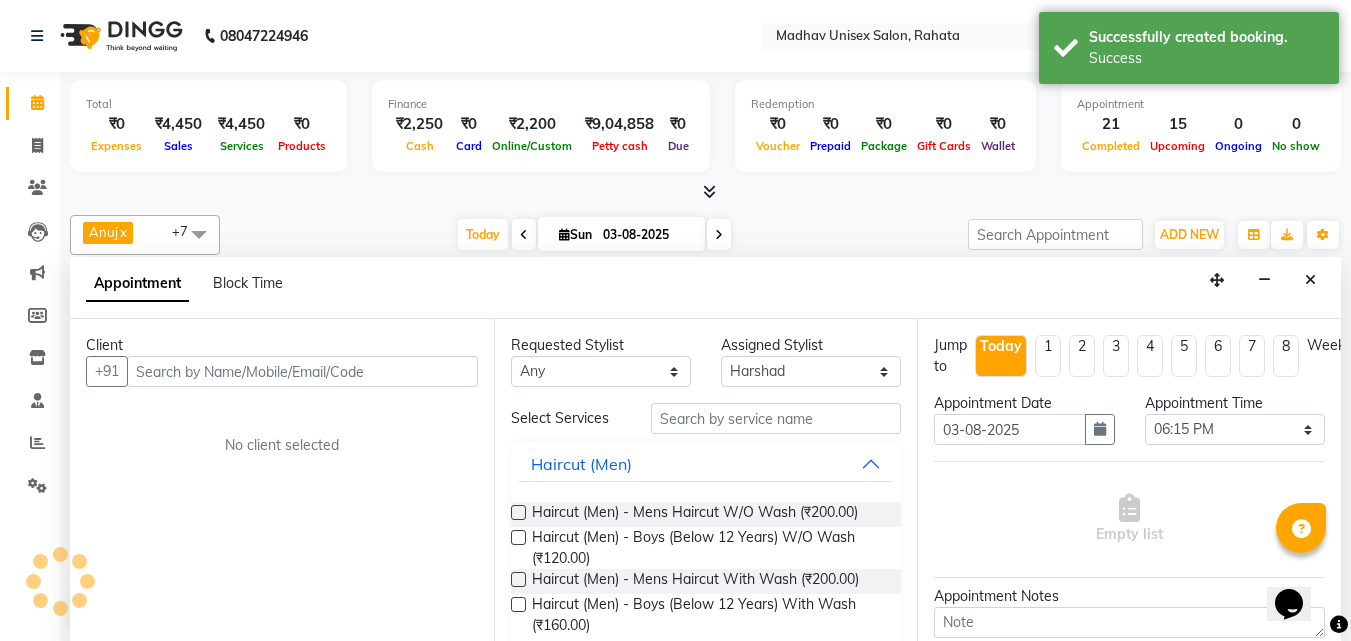scroll, scrollTop: 1, scrollLeft: 0, axis: vertical 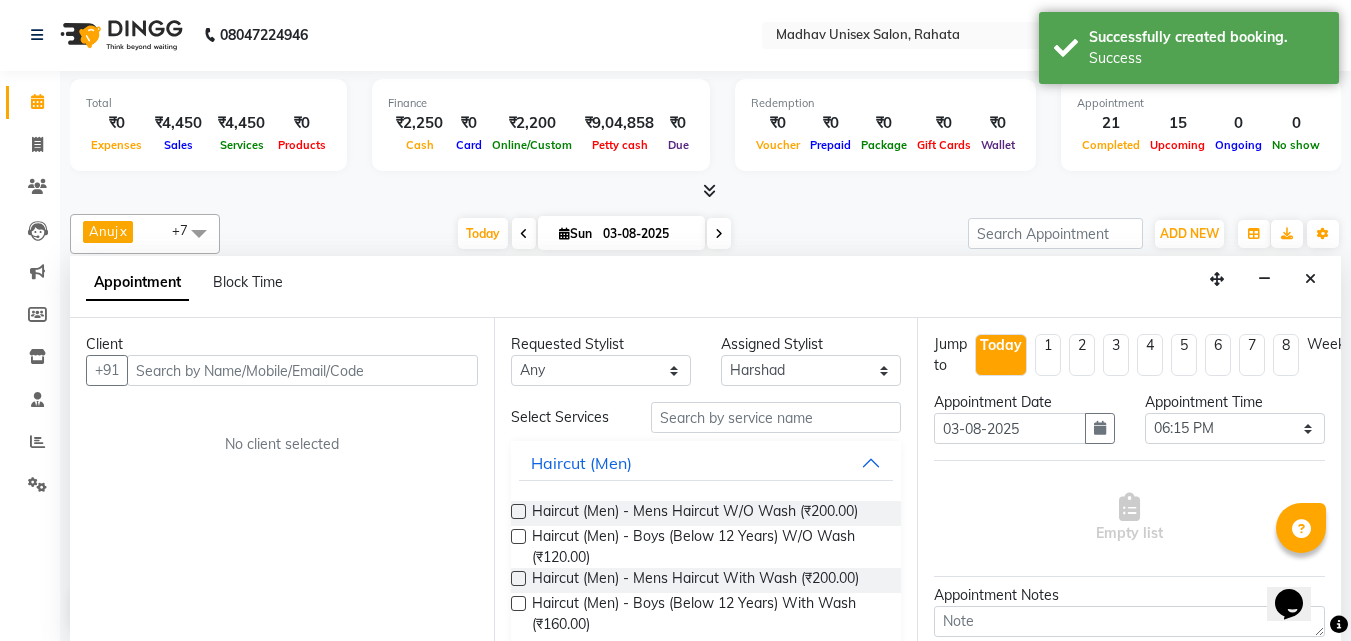click at bounding box center (302, 370) 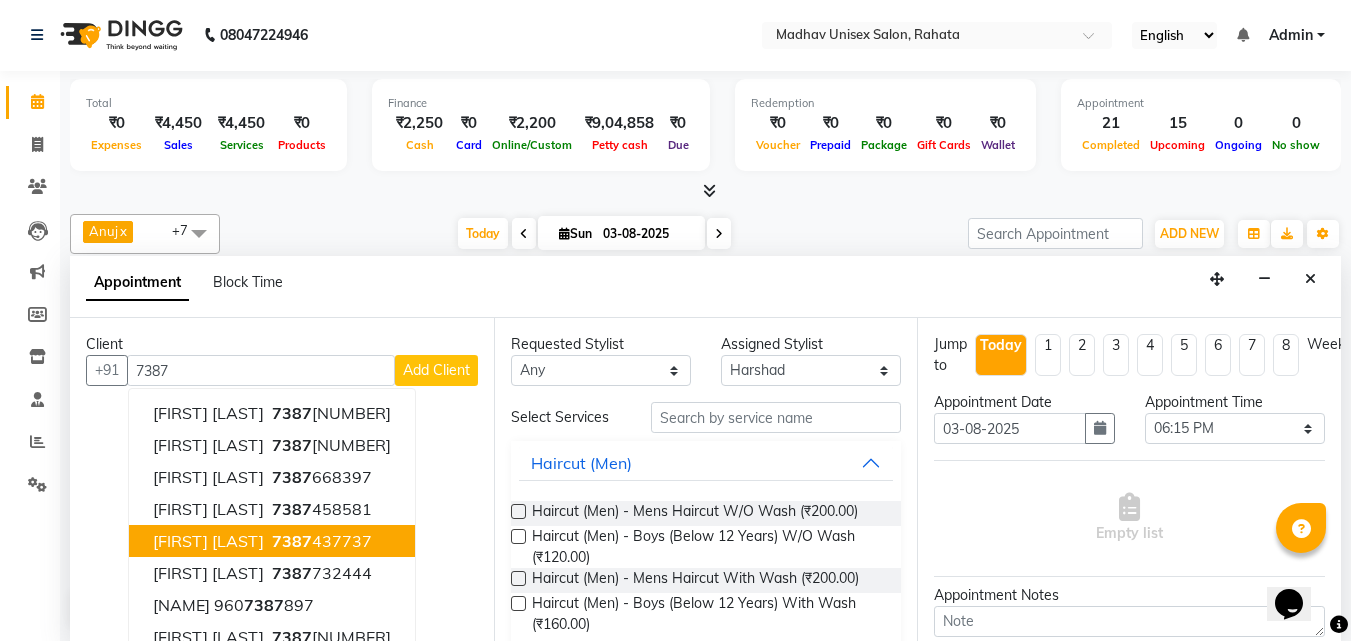 click on "[NAME]   [PHONE]" at bounding box center [272, 541] 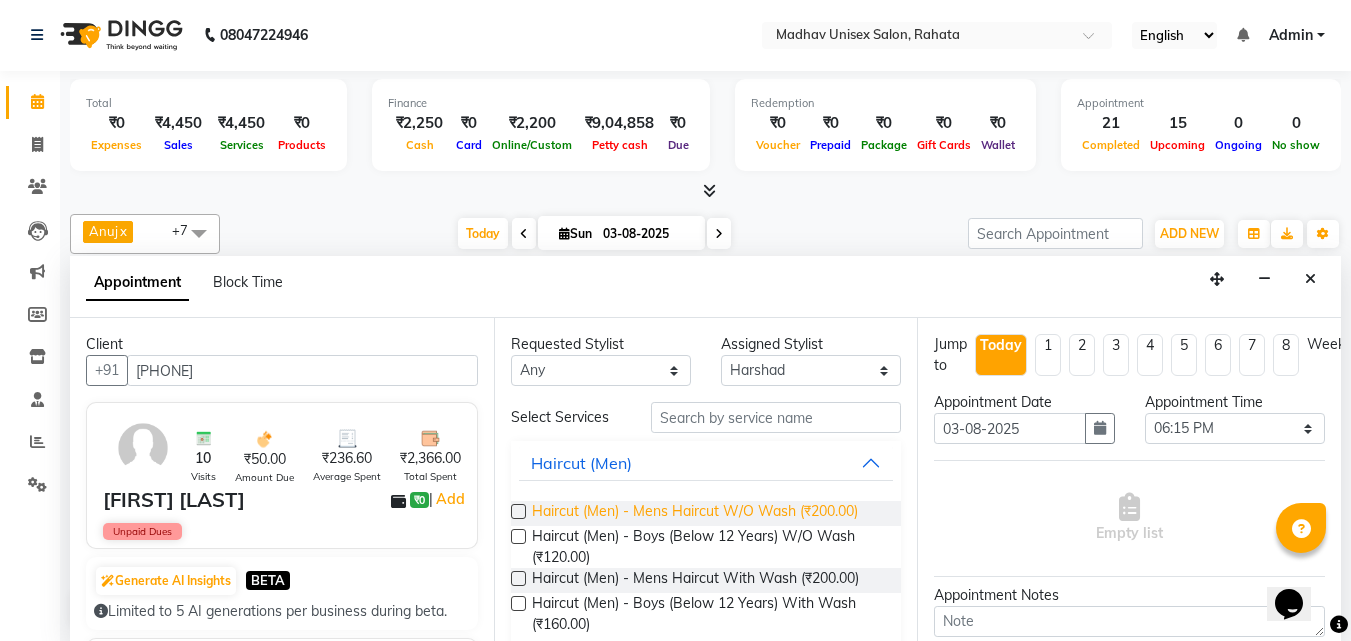 type on "[PHONE]" 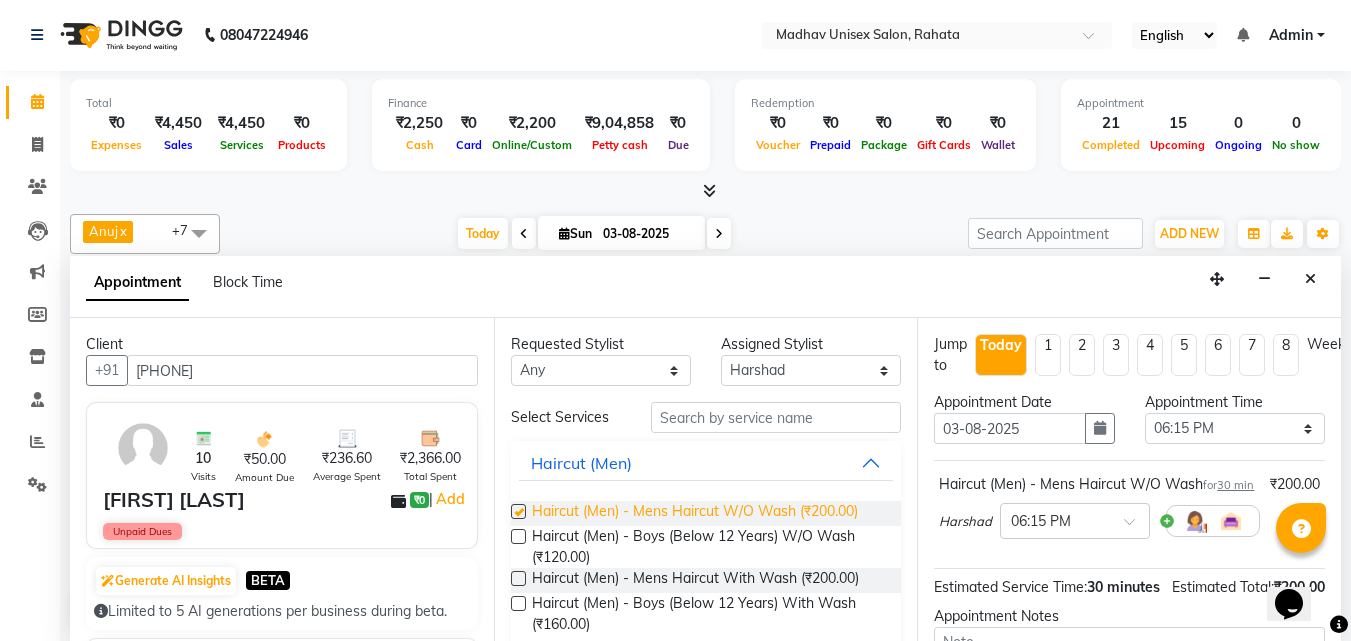 checkbox on "false" 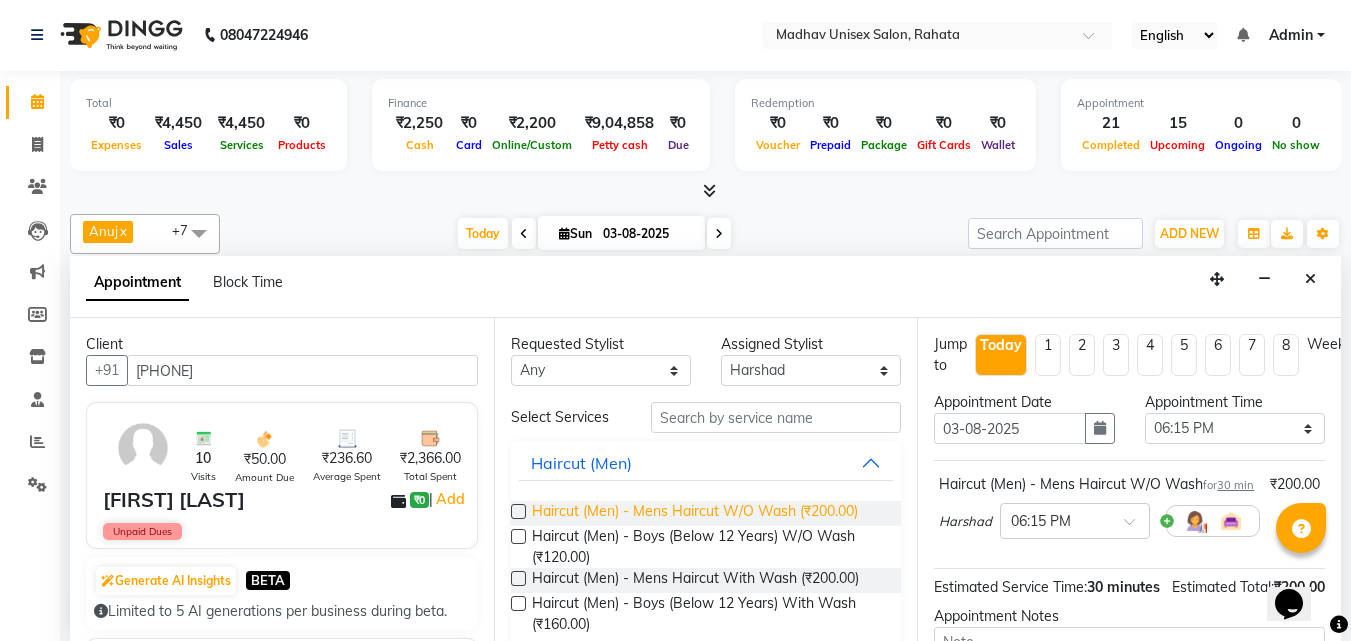 scroll, scrollTop: 106, scrollLeft: 0, axis: vertical 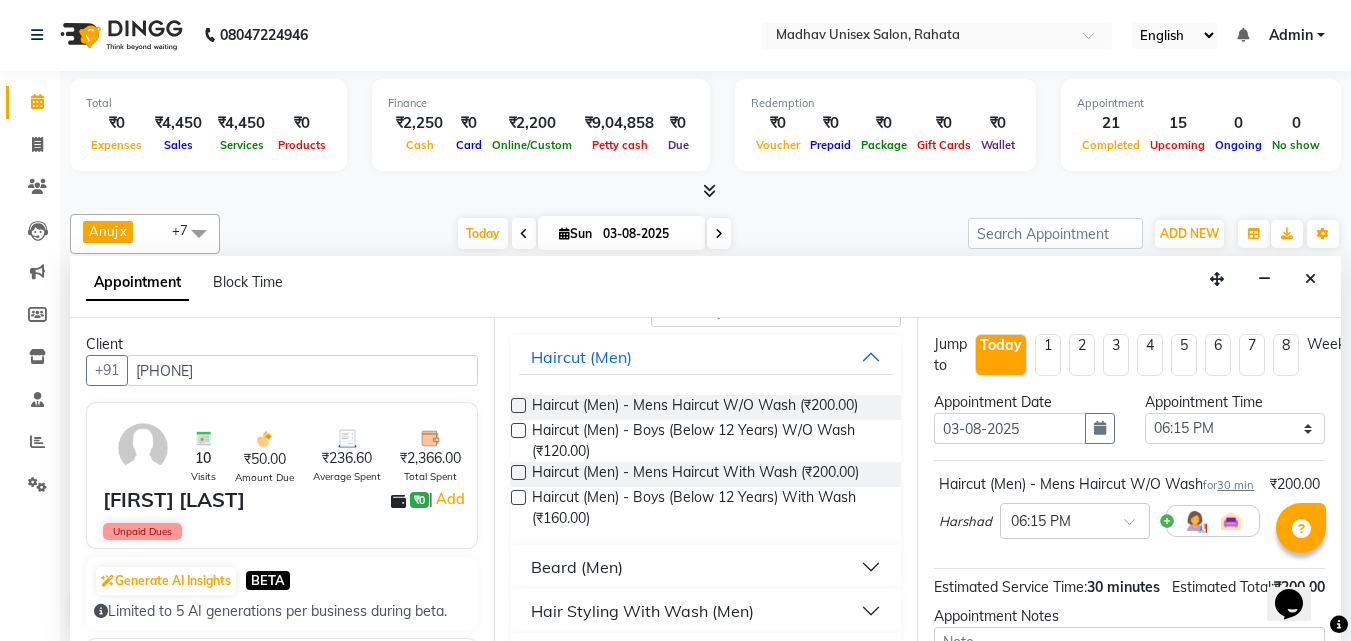click on "Beard (Men)" at bounding box center (706, 567) 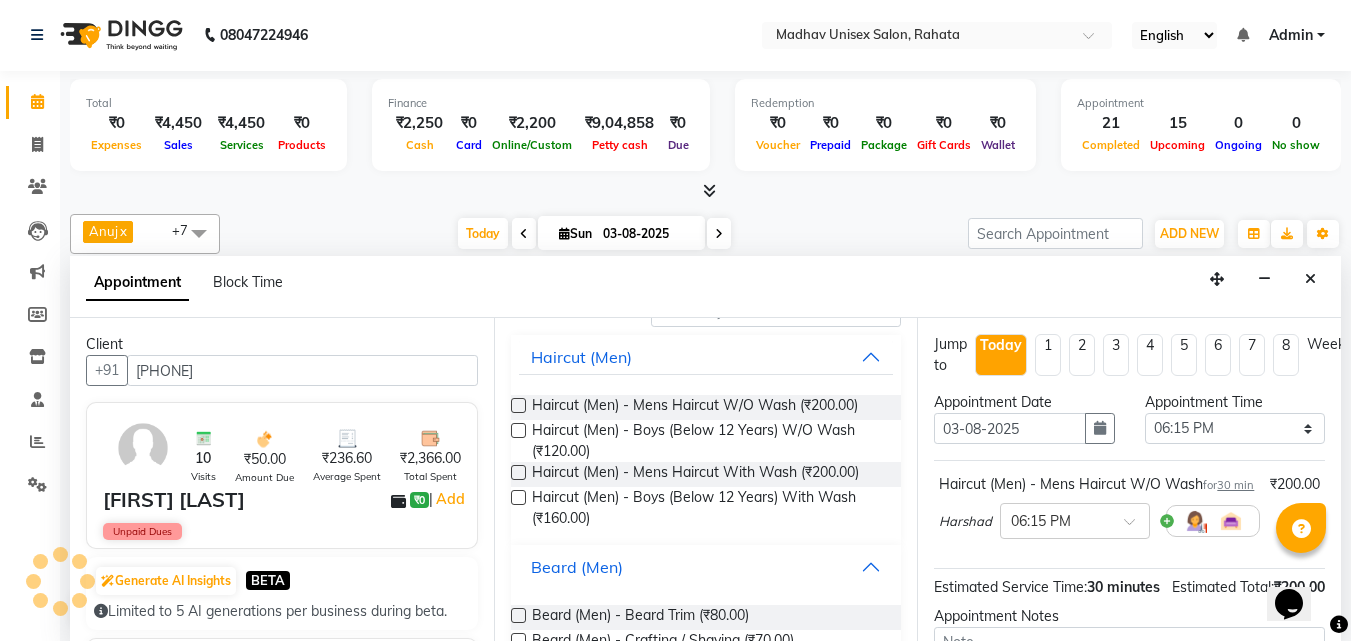 scroll, scrollTop: 172, scrollLeft: 0, axis: vertical 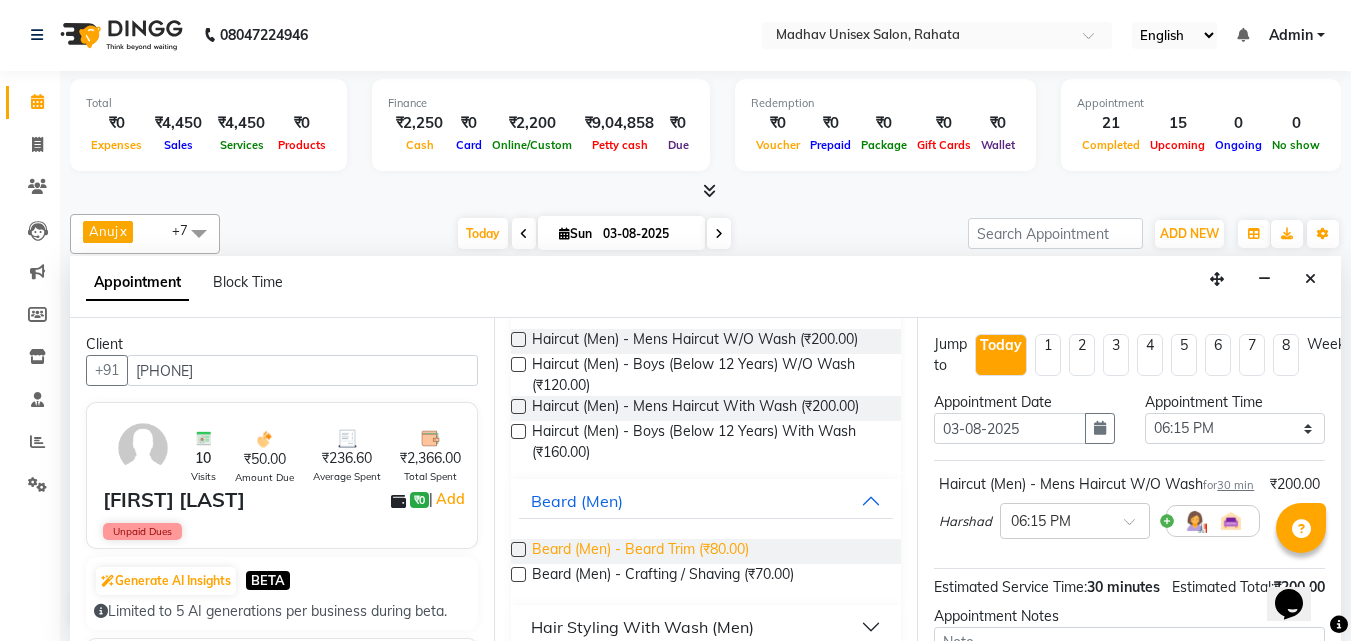 click on "Beard (Men)  - Beard Trim (₹80.00)" at bounding box center [640, 551] 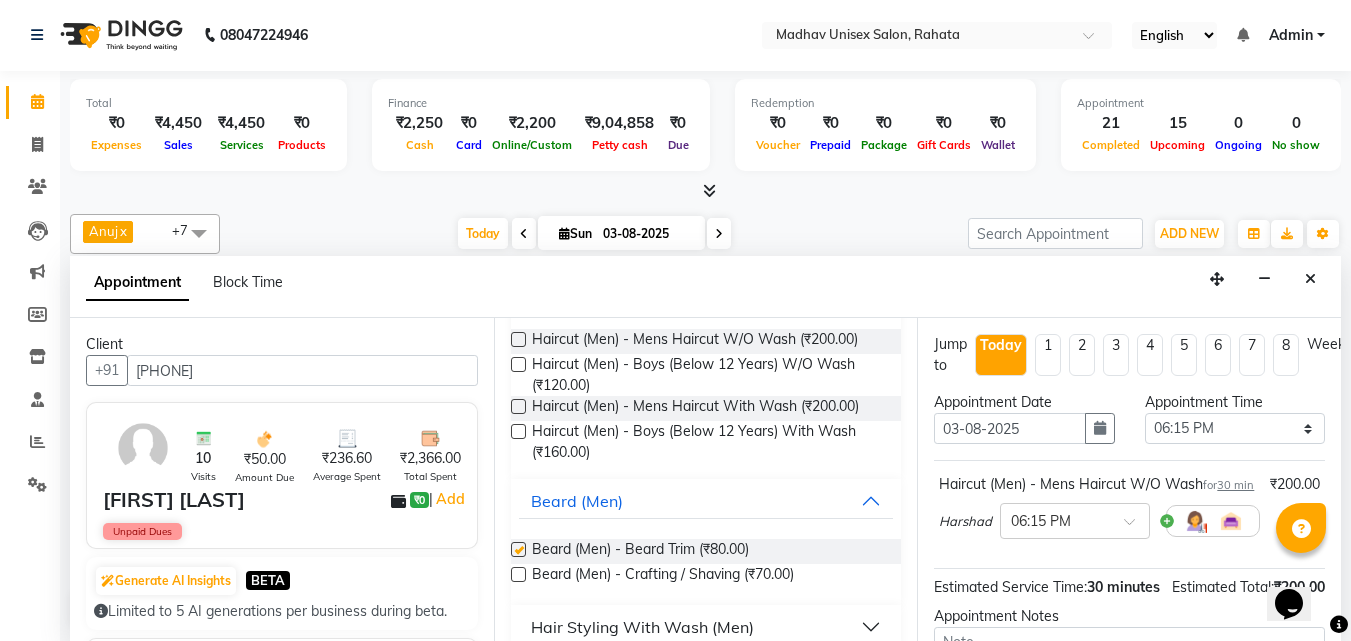 checkbox on "false" 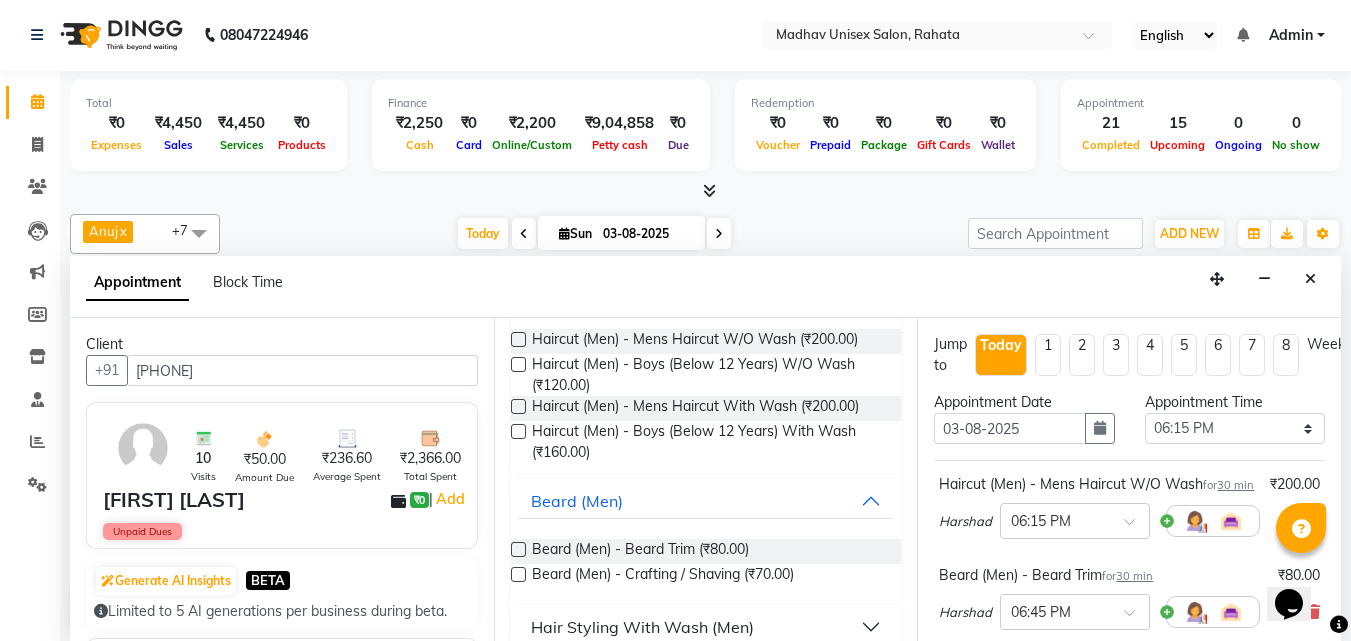 scroll, scrollTop: 330, scrollLeft: 0, axis: vertical 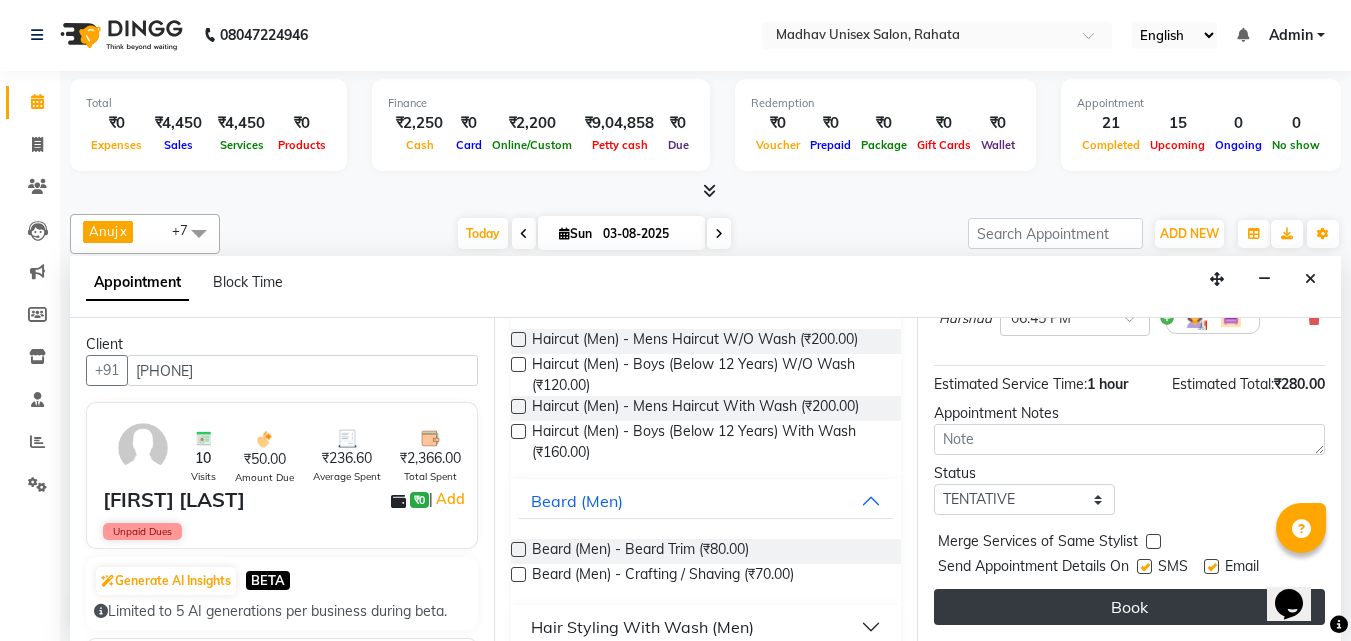 click on "Book" at bounding box center (1129, 607) 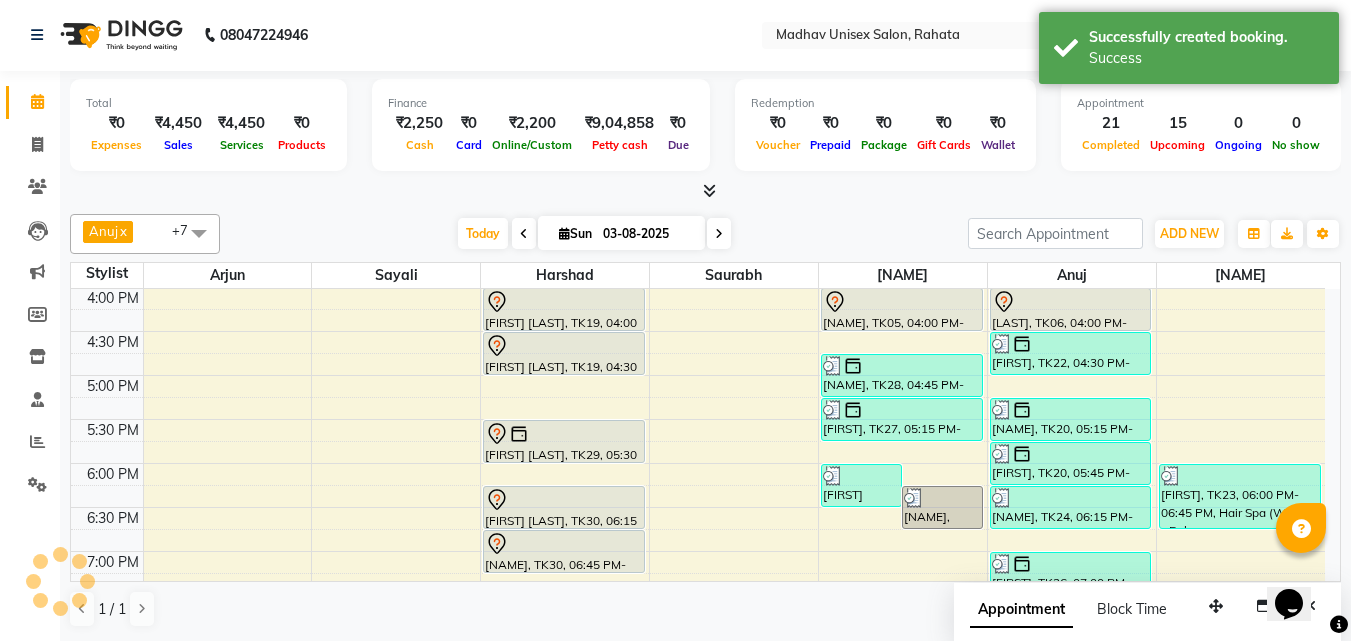 scroll, scrollTop: 0, scrollLeft: 0, axis: both 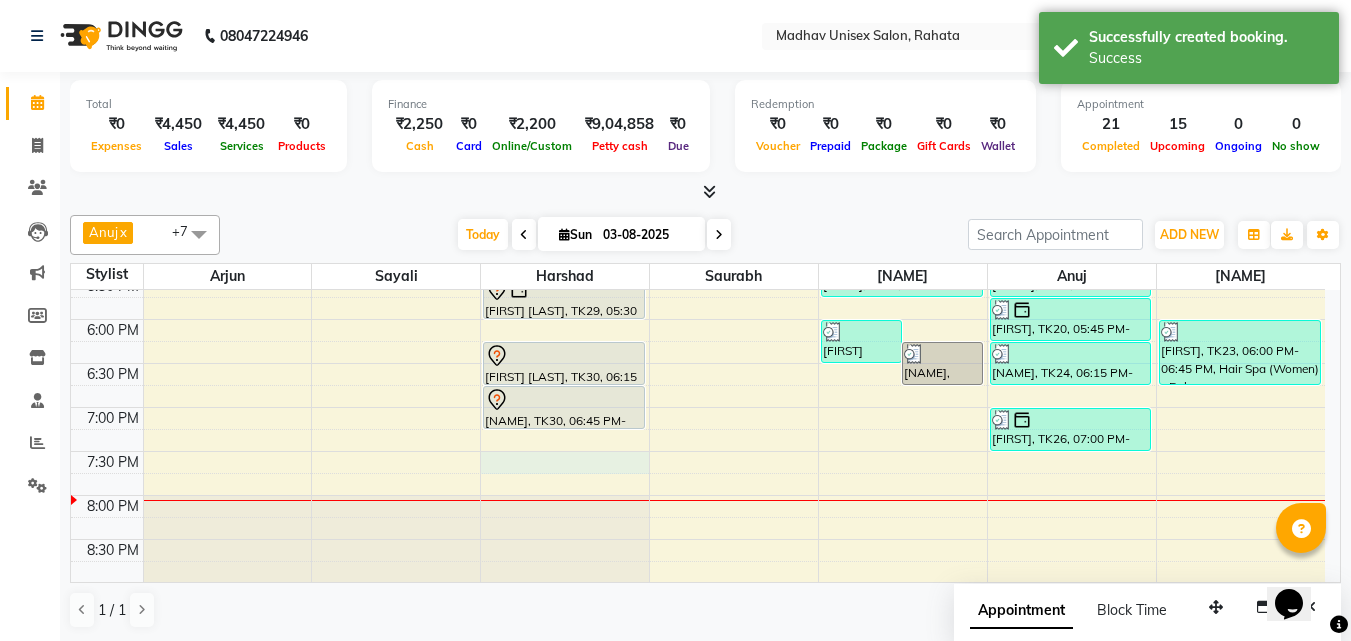 click on "6:00 AM 6:30 AM 7:00 AM 7:30 AM 8:00 AM 8:30 AM 9:00 AM 9:30 AM 10:00 AM 10:30 AM 11:00 AM 11:30 AM 12:00 PM 12:30 PM 1:00 PM 1:30 PM 2:00 PM 2:30 PM 3:00 PM 3:30 PM 4:00 PM 4:30 PM 5:00 PM 5:30 PM 6:00 PM 6:30 PM 7:00 PM 7:30 PM 8:00 PM 8:30 PM 9:00 PM 9:30 PM 10:00 PM 10:30 PM             [NAME], TK16, 02:45 PM-03:15 PM, Beard (Men)  - Beard Trim             [NAME], TK11, 03:00 PM-03:30 PM, Haircut (Men)  - Mens Haircut W/O Wash             [NAME], TK12, 09:00 AM-09:30 AM, Haircut (Men)  - Mens Haircut W/O Wash             [NAME], TK12, 09:30 AM-10:00 AM, Globle Colour (Men)  - Majirel             [NAME], TK13, 10:30 AM-11:00 AM, Haircut (Men)  - Mens Haircut W/O Wash             [NAME], TK13, 11:00 AM-11:30 AM, Beard (Men)  - Crafting / Shaving             [NAME], TK14, 12:00 PM-12:30 PM, Haircut (Men)  - Mens Haircut W/O Wash             [NAME], TK14, 12:30 PM-01:00 PM, Beard (Men)  - Beard Trim" at bounding box center [698, 11] 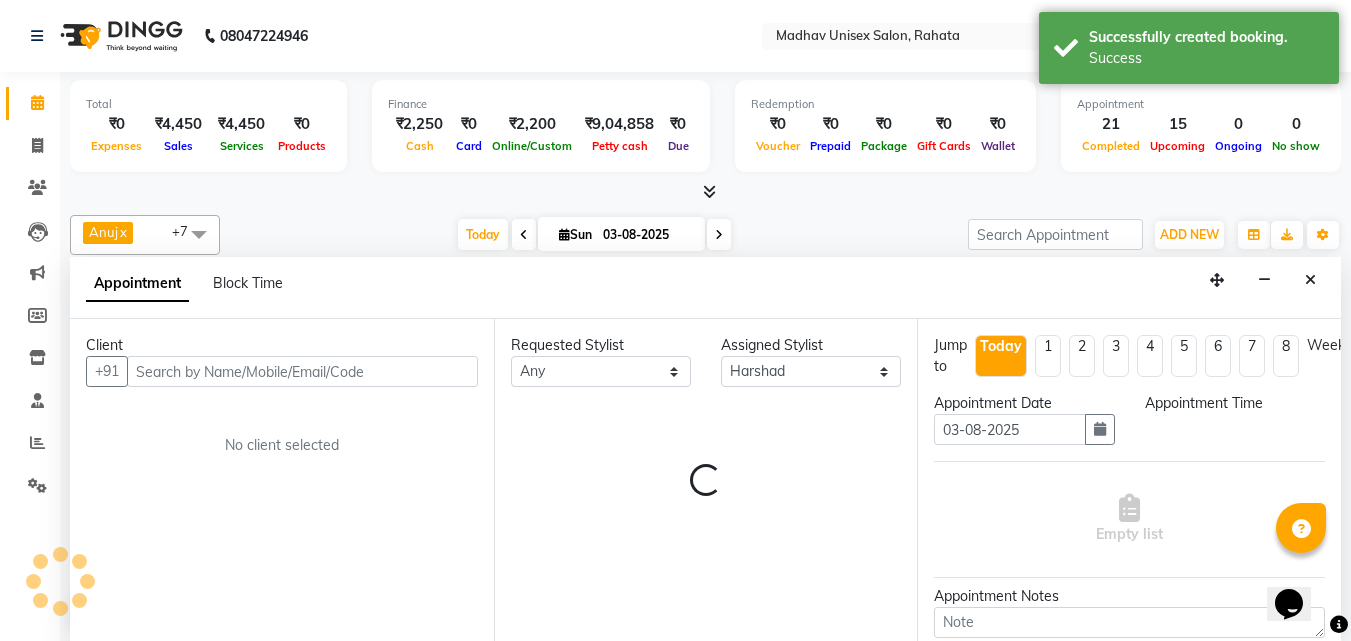 scroll, scrollTop: 1, scrollLeft: 0, axis: vertical 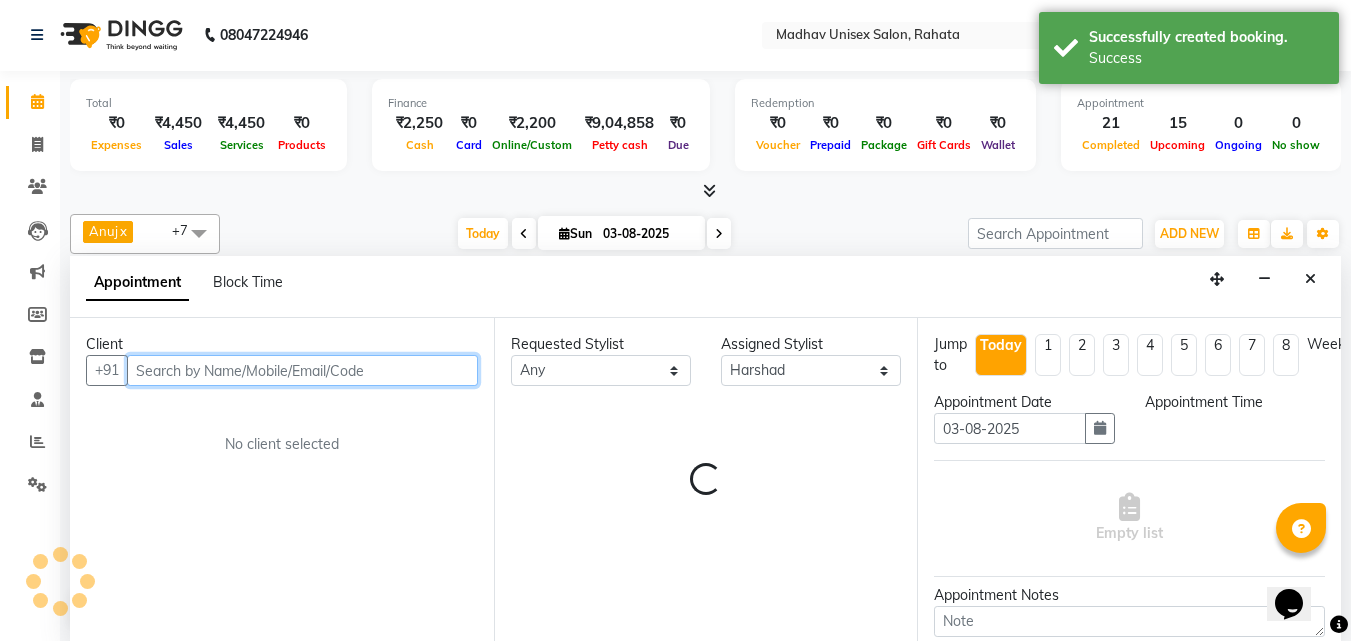select on "1170" 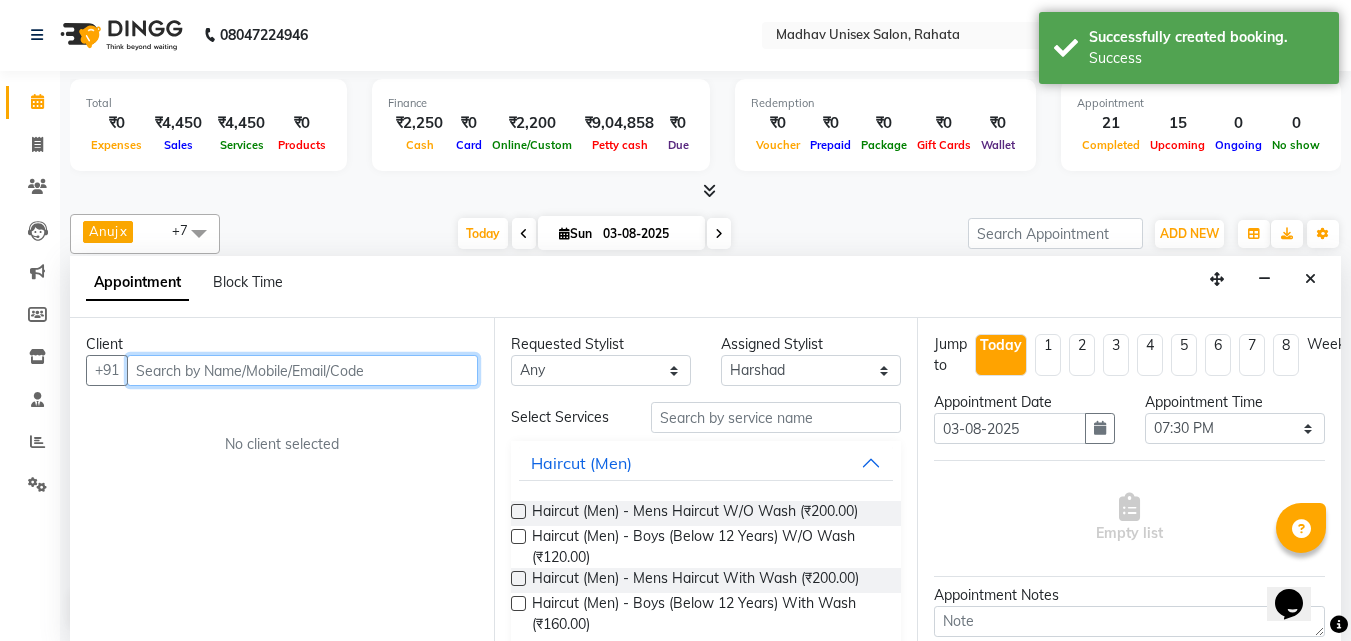 click at bounding box center [302, 370] 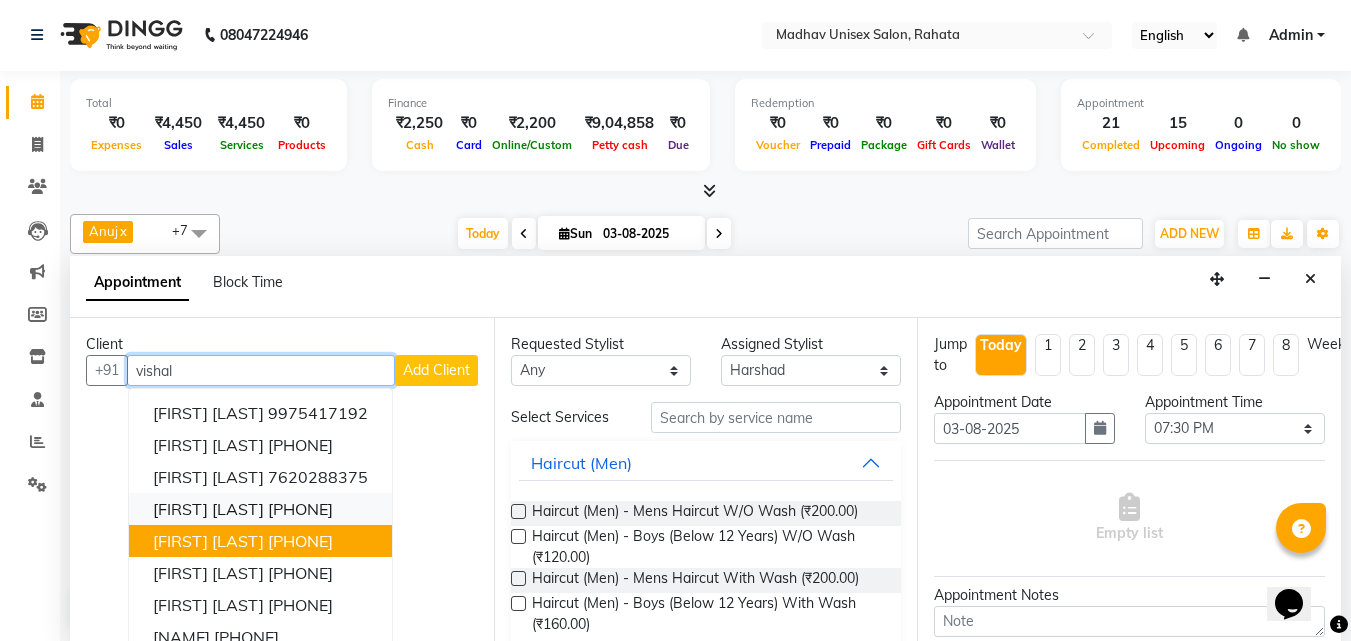 scroll, scrollTop: 7, scrollLeft: 0, axis: vertical 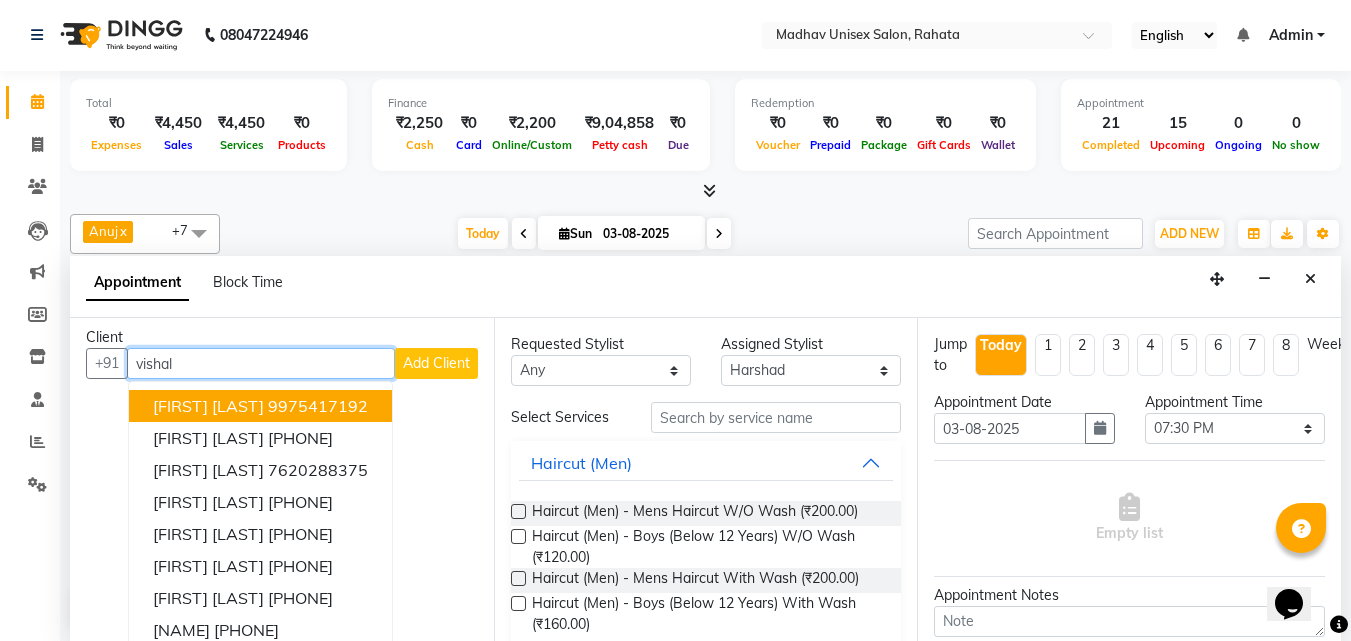 click on "vishal" at bounding box center (261, 363) 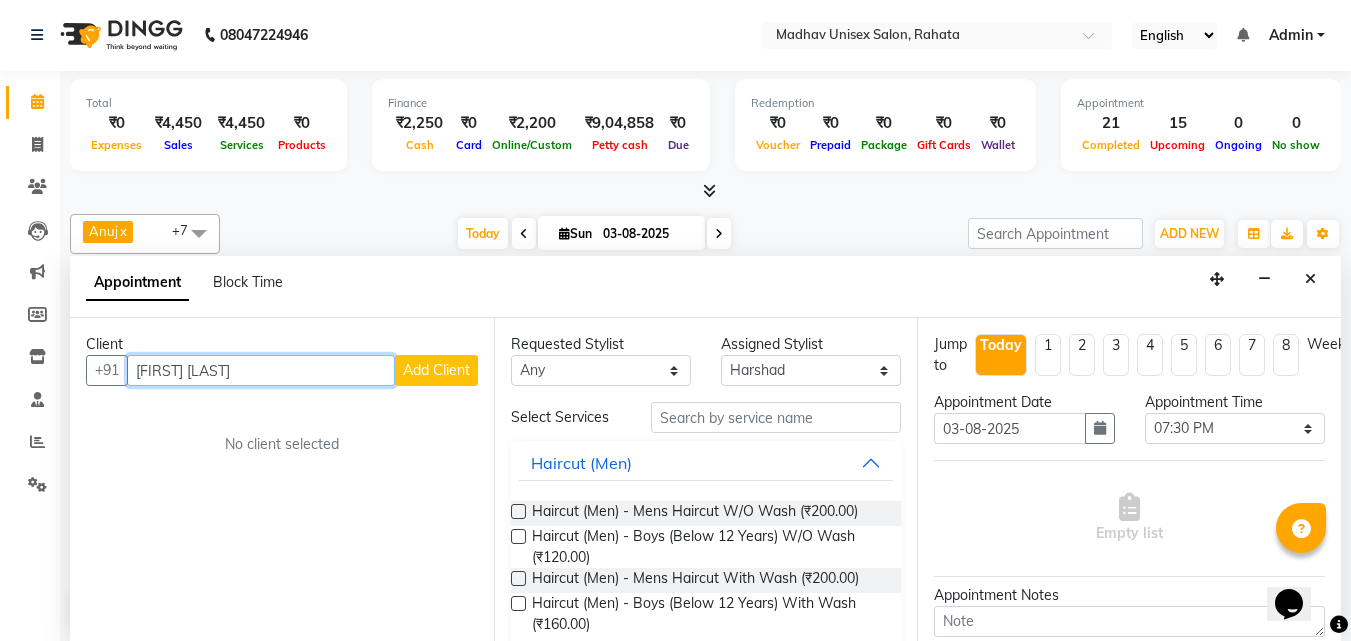 scroll, scrollTop: 0, scrollLeft: 0, axis: both 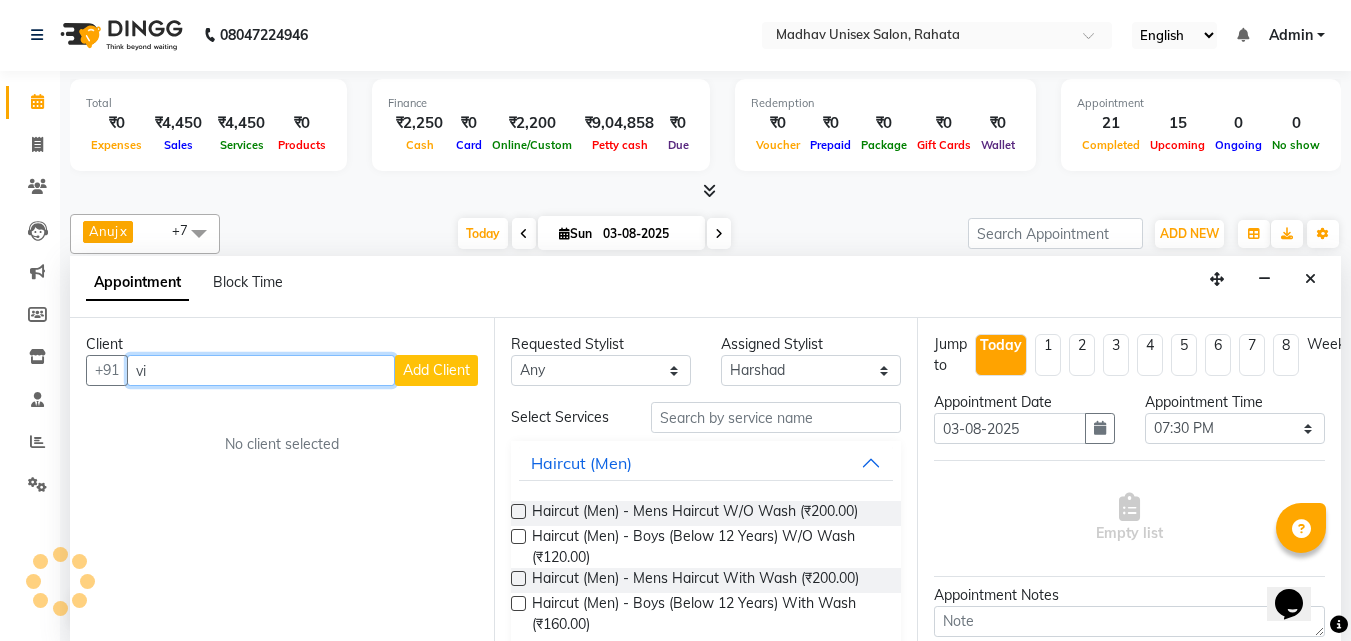 type on "v" 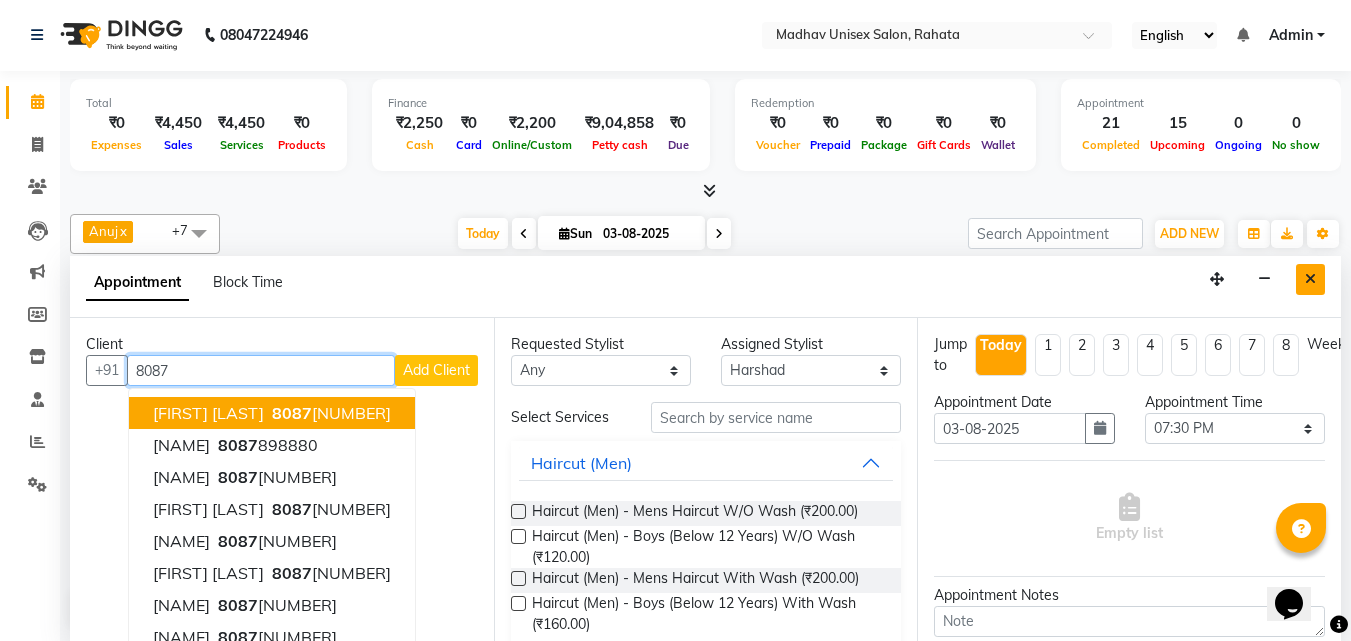 type on "8087" 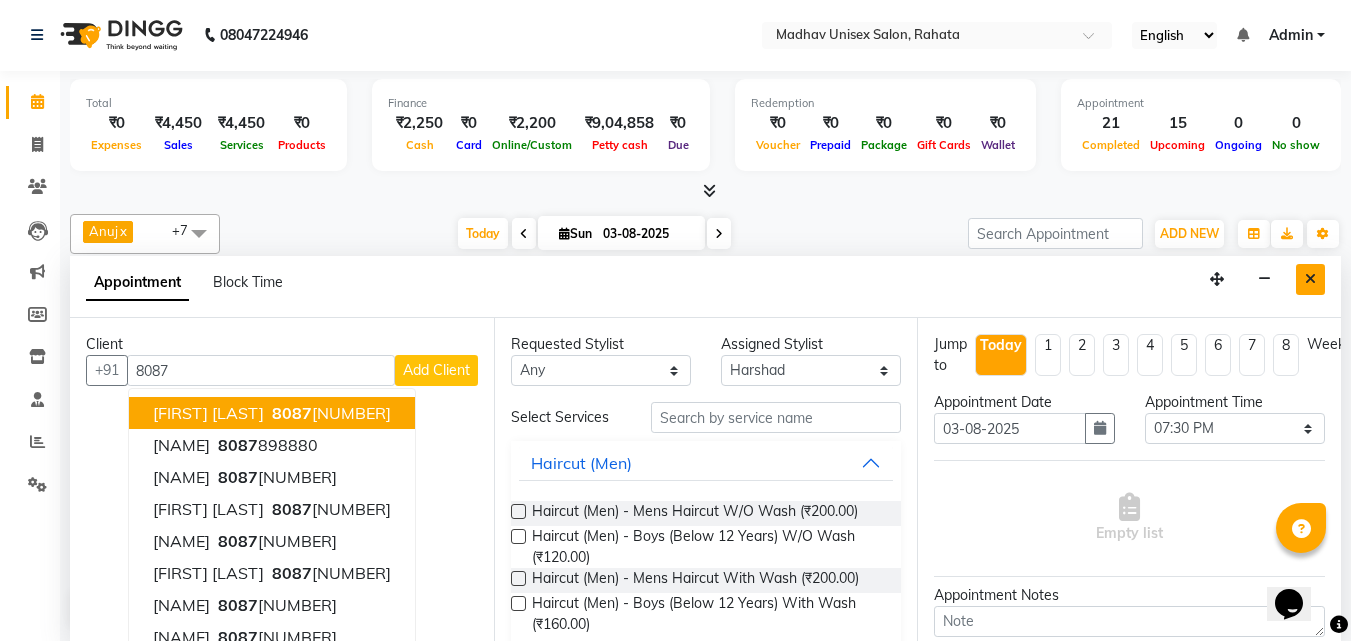 click at bounding box center [1310, 279] 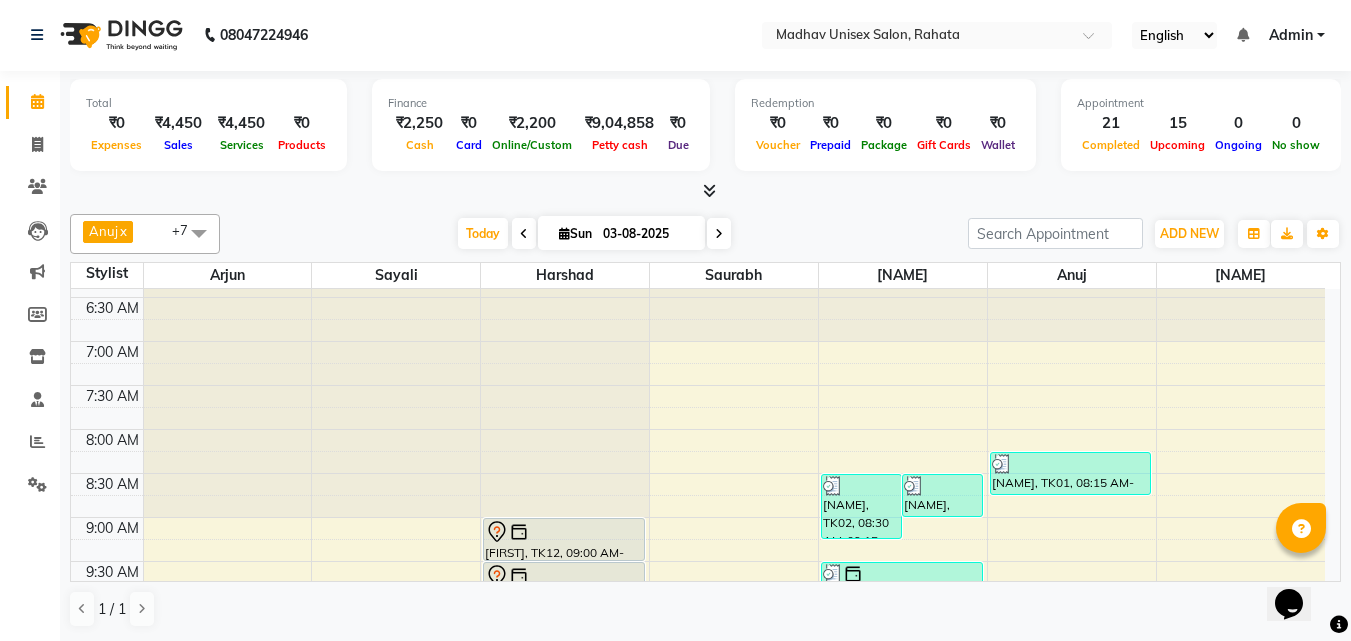 scroll, scrollTop: 0, scrollLeft: 0, axis: both 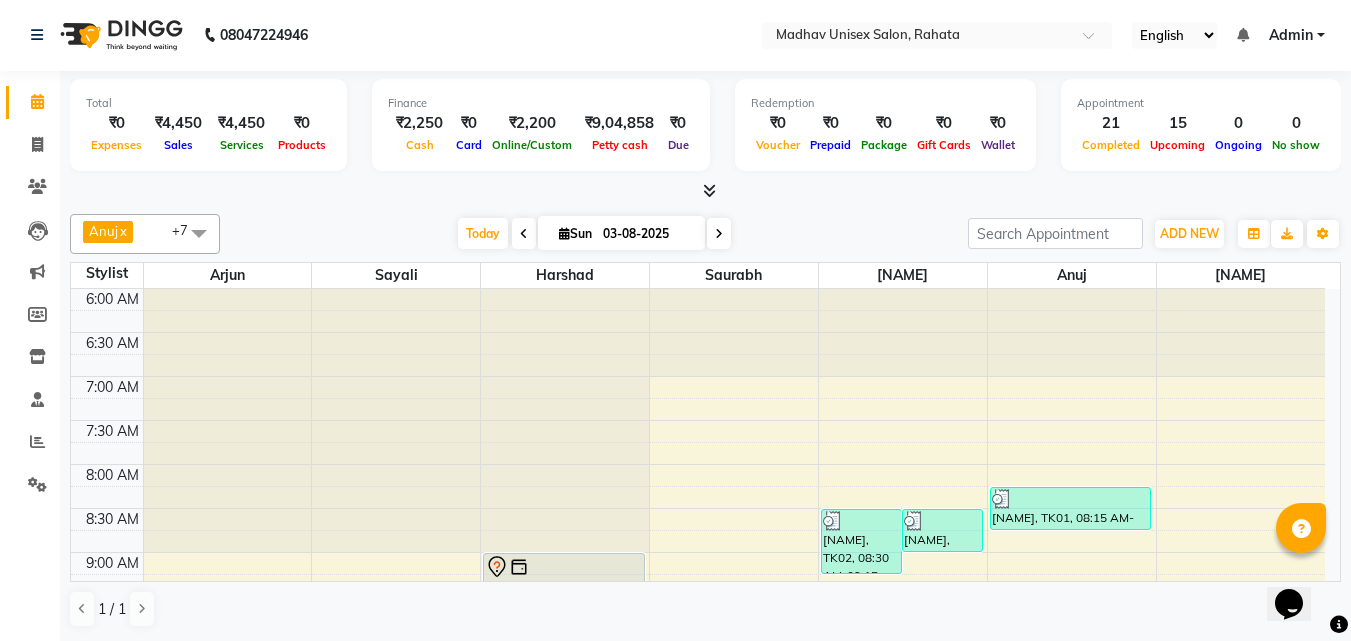 click at bounding box center (734, 333) 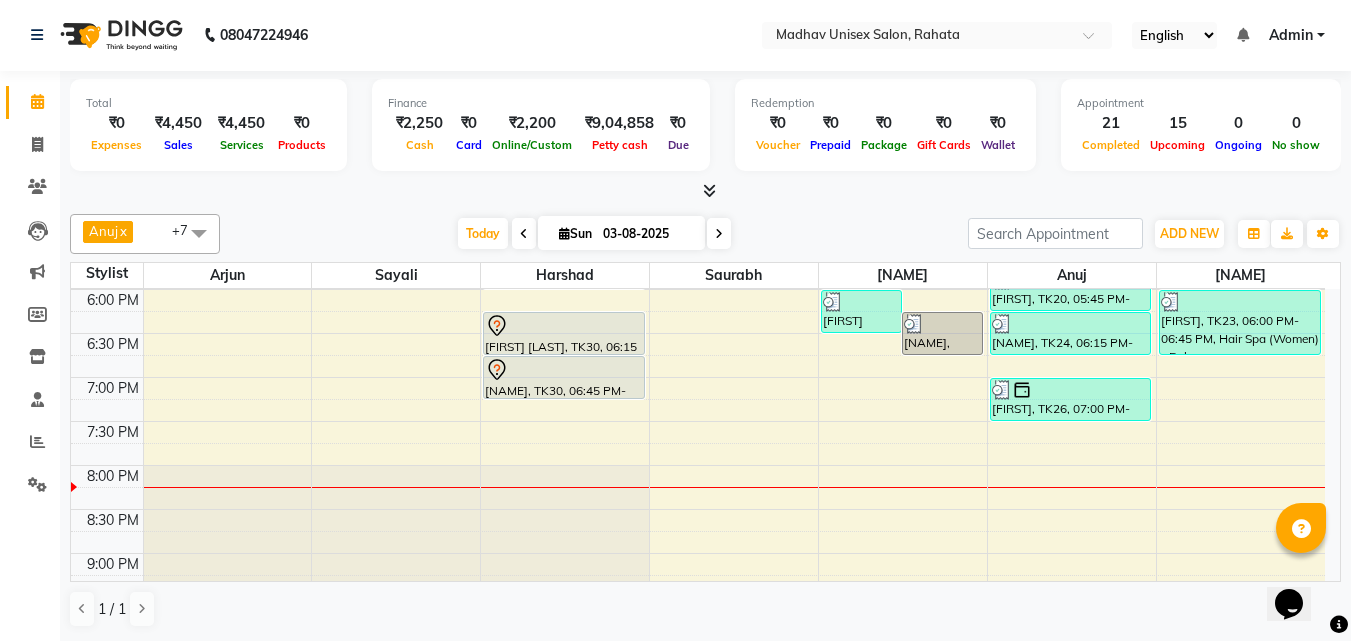 scroll, scrollTop: 1054, scrollLeft: 0, axis: vertical 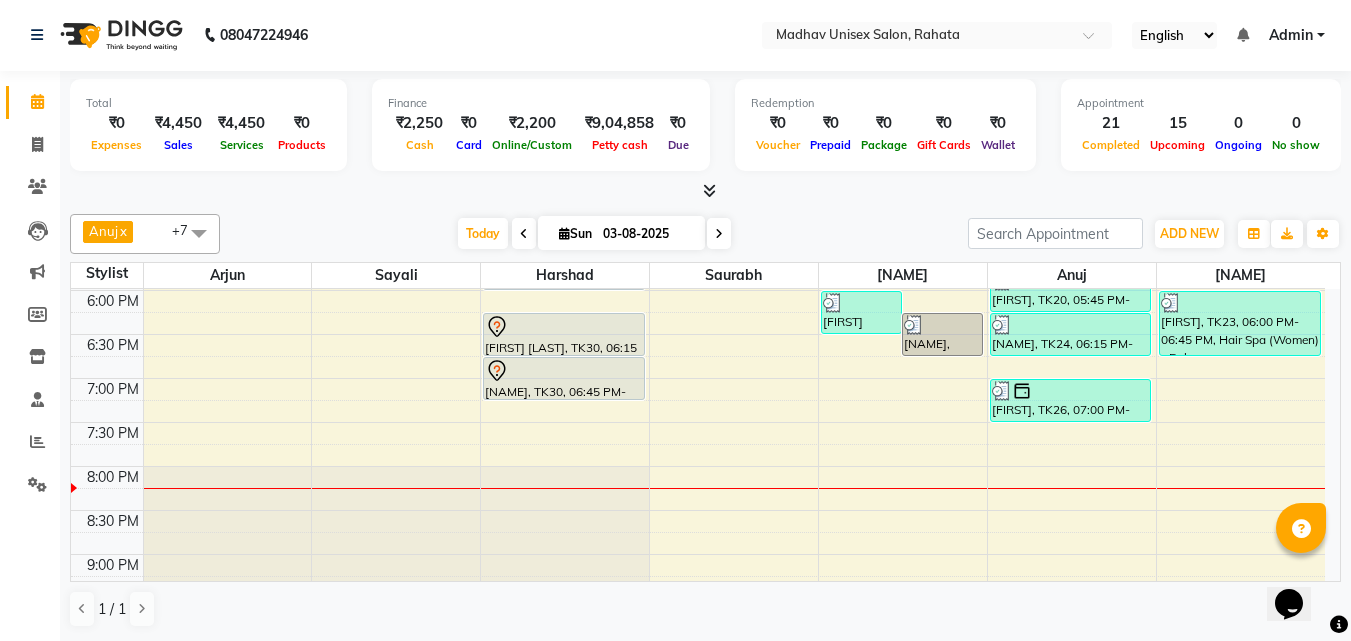 click on "6:00 AM 6:30 AM 7:00 AM 7:30 AM 8:00 AM 8:30 AM 9:00 AM 9:30 AM 10:00 AM 10:30 AM 11:00 AM 11:30 AM 12:00 PM 12:30 PM 1:00 PM 1:30 PM 2:00 PM 2:30 PM 3:00 PM 3:30 PM 4:00 PM 4:30 PM 5:00 PM 5:30 PM 6:00 PM 6:30 PM 7:00 PM 7:30 PM 8:00 PM 8:30 PM 9:00 PM 9:30 PM 10:00 PM 10:30 PM             [NAME], TK16, 02:45 PM-03:15 PM, Beard (Men)  - Beard Trim             [NAME], TK11, 03:00 PM-03:30 PM, Haircut (Men)  - Mens Haircut W/O Wash             [NAME], TK12, 09:00 AM-09:30 AM, Haircut (Men)  - Mens Haircut W/O Wash             [NAME], TK12, 09:30 AM-10:00 AM, Globle Colour (Men)  - Majirel             [NAME], TK13, 10:30 AM-11:00 AM, Haircut (Men)  - Mens Haircut W/O Wash             [NAME], TK13, 11:00 AM-11:30 AM, Beard (Men)  - Crafting / Shaving             [NAME], TK14, 12:00 PM-12:30 PM, Haircut (Men)  - Mens Haircut W/O Wash             [NAME], TK14, 12:30 PM-01:00 PM, Beard (Men)  - Beard Trim" at bounding box center [698, -18] 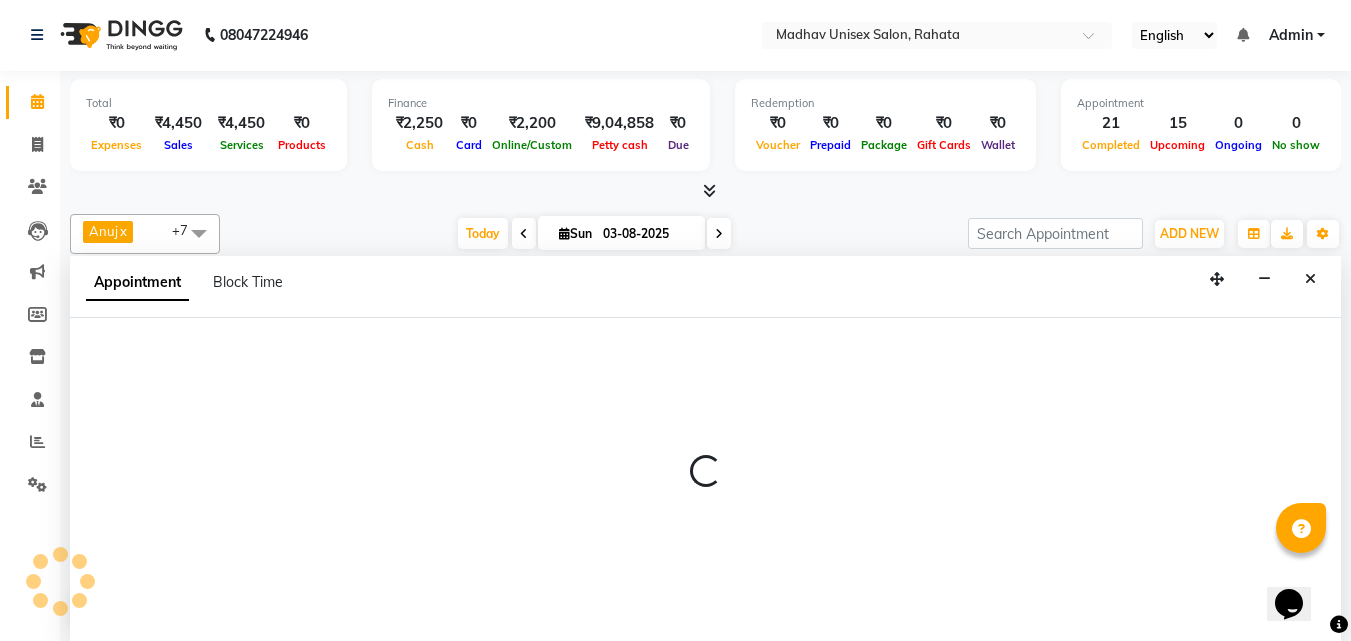select on "82393" 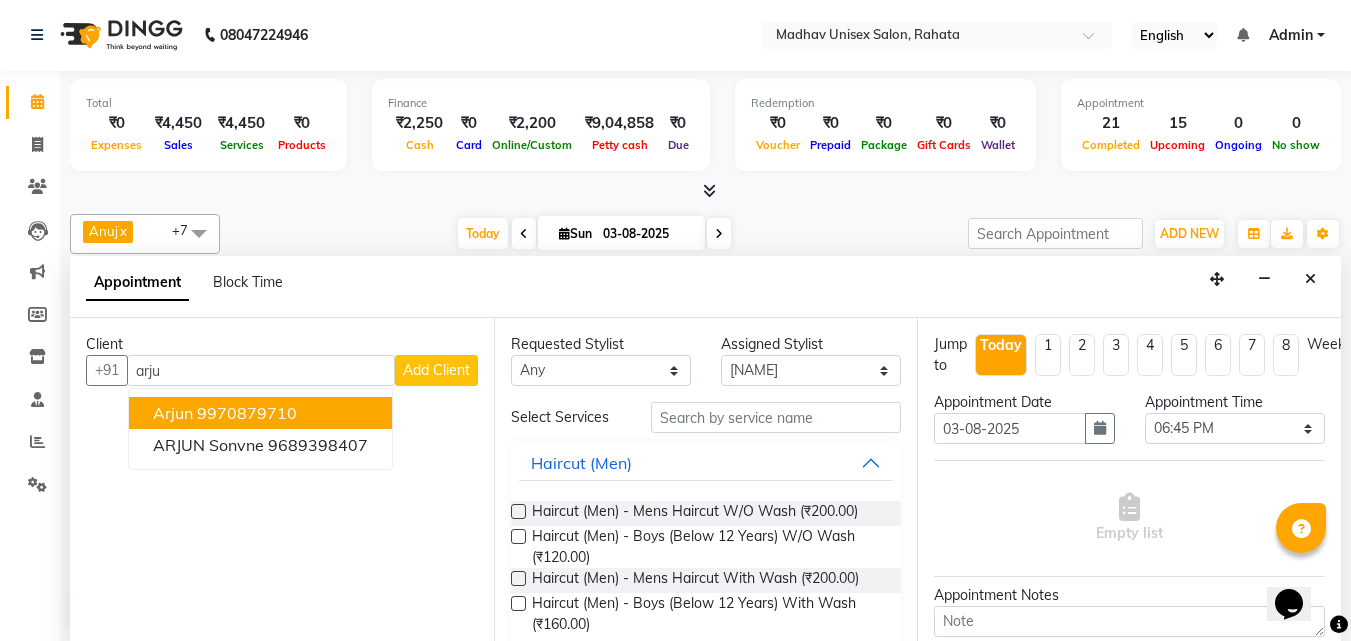 click on "Arjun  9970879710" at bounding box center (260, 413) 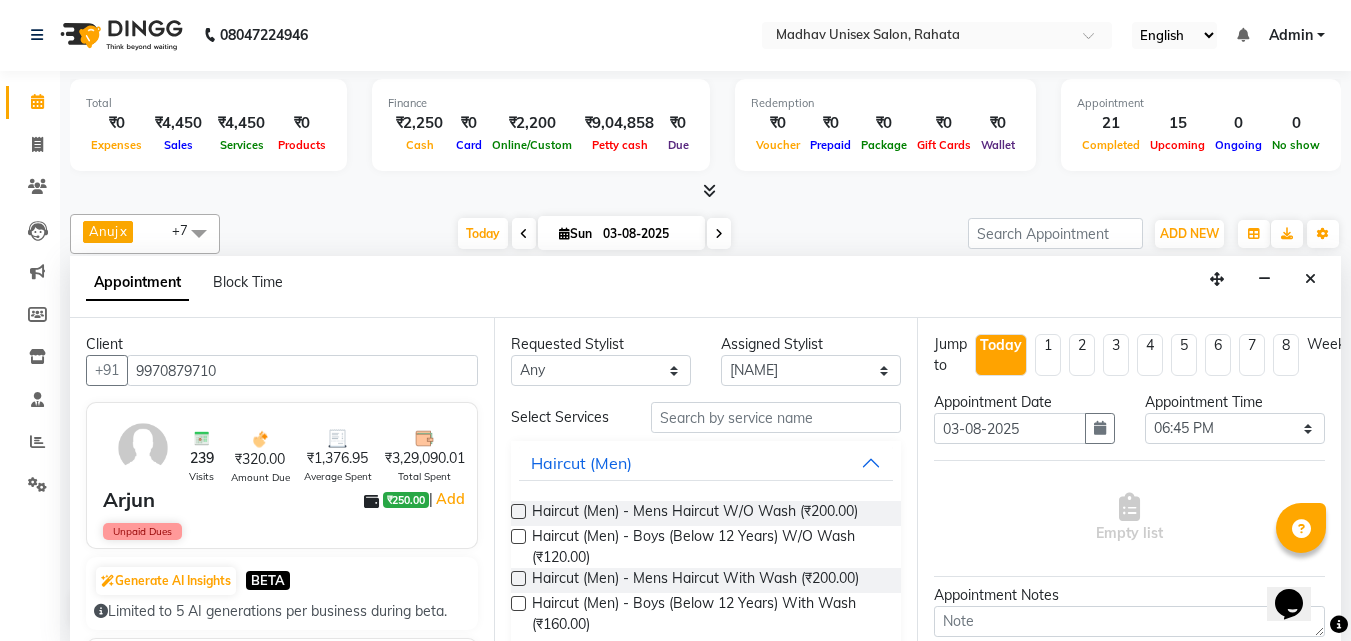 type on "9970879710" 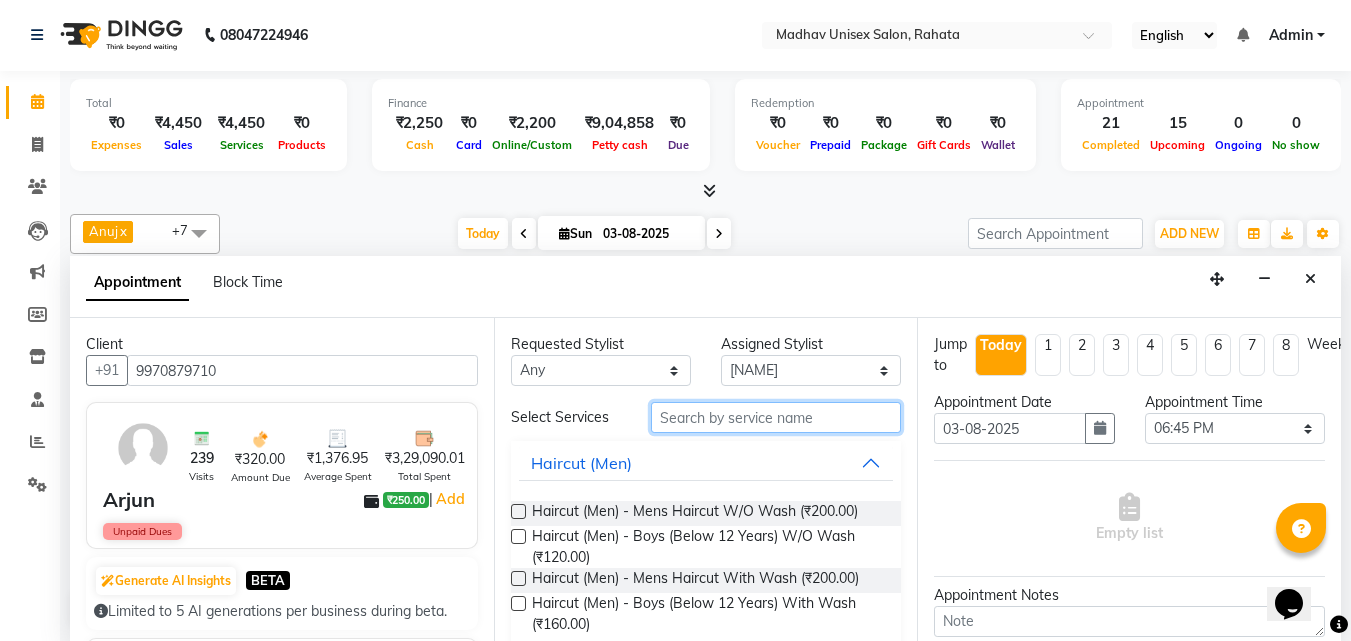 click at bounding box center [776, 417] 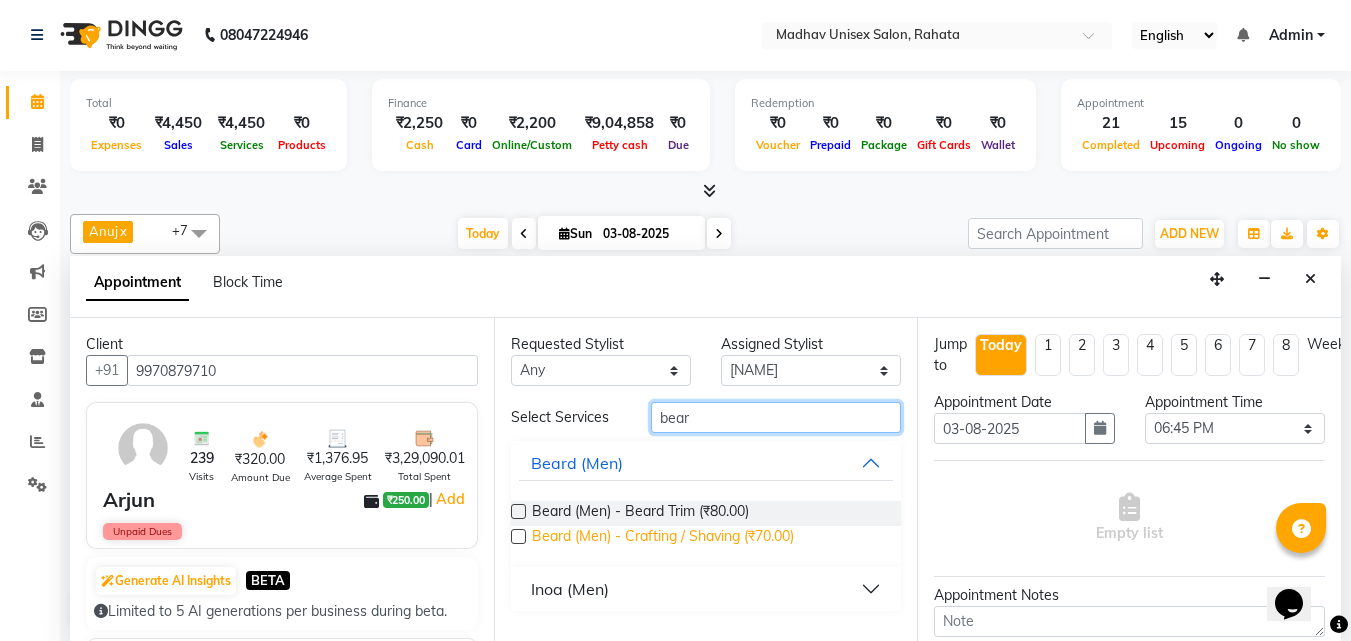 type on "bear" 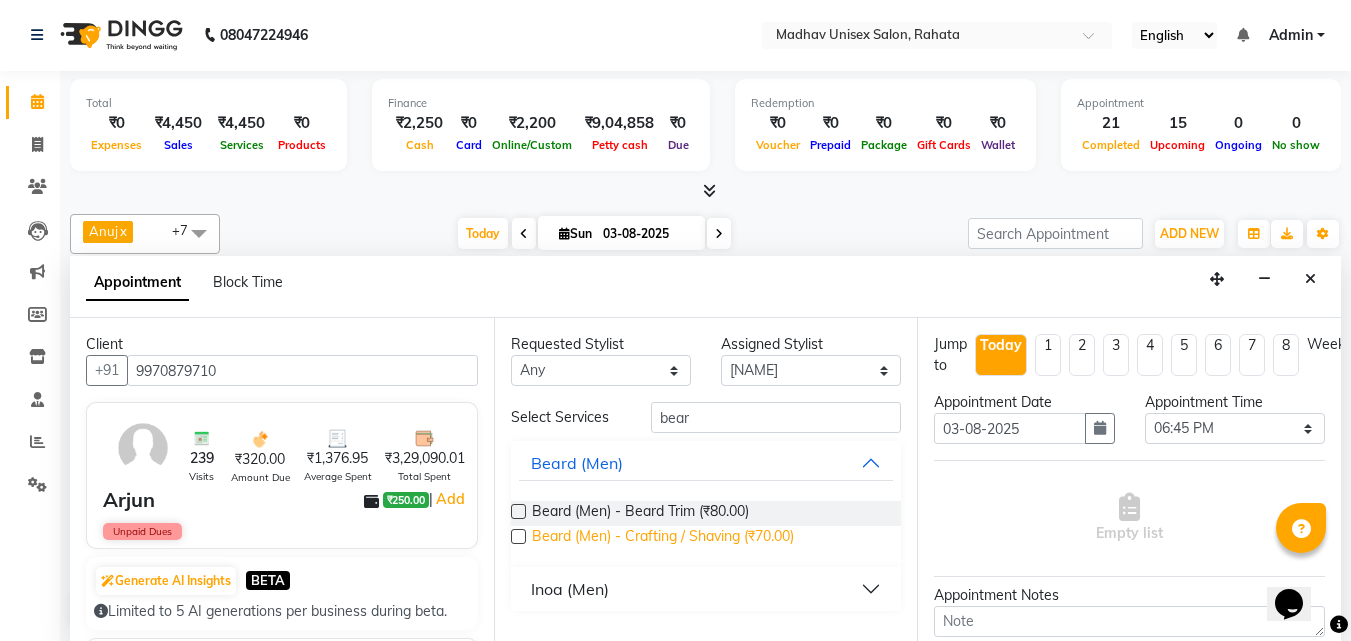 click on "Beard (Men)  - Crafting / Shaving (₹70.00)" at bounding box center [663, 538] 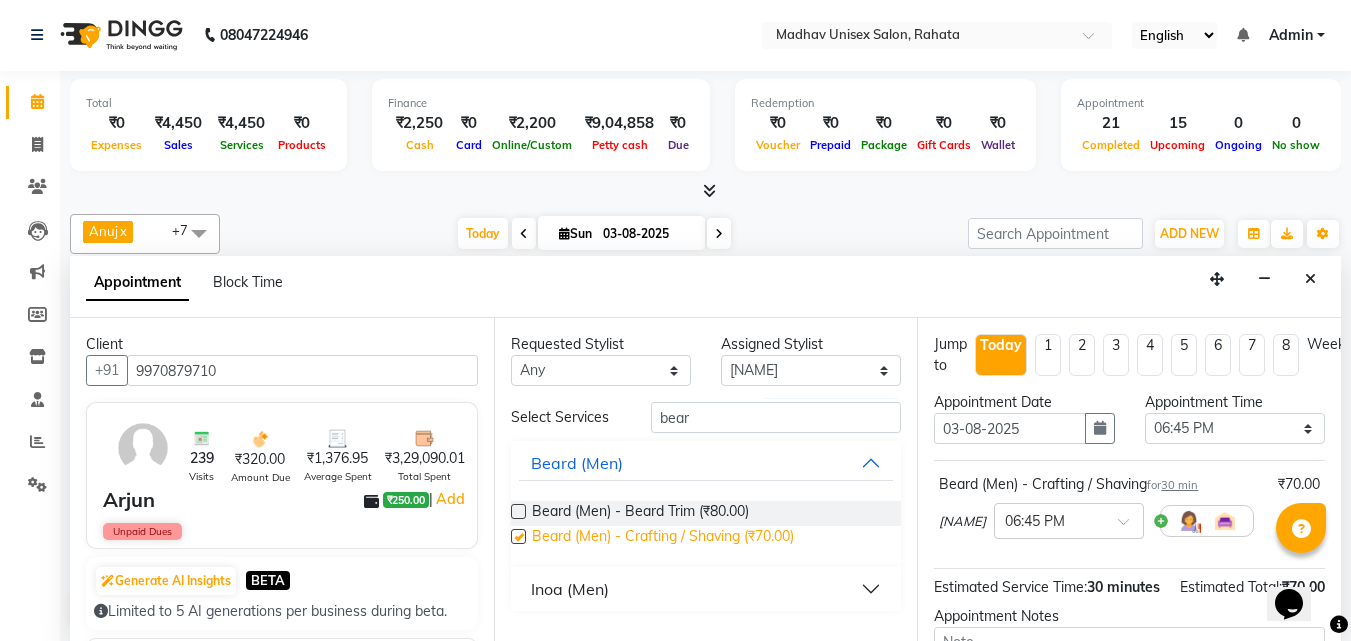 checkbox on "false" 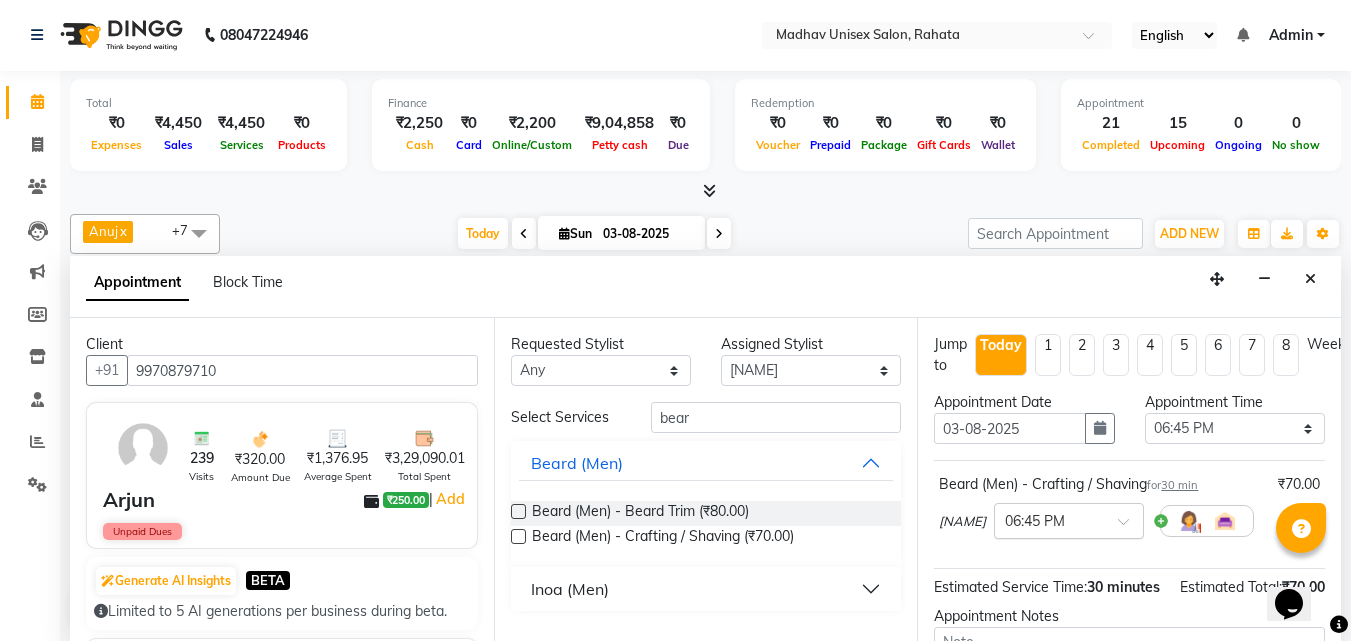 scroll, scrollTop: 239, scrollLeft: 0, axis: vertical 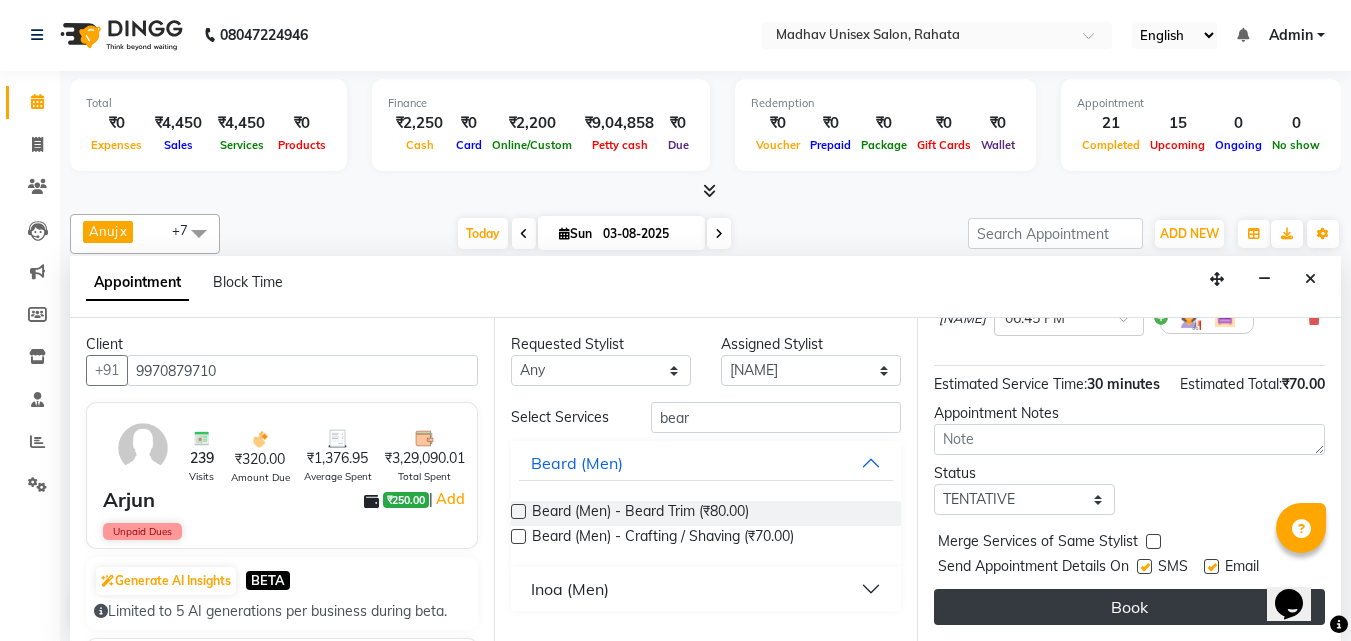 click on "Book" at bounding box center (1129, 607) 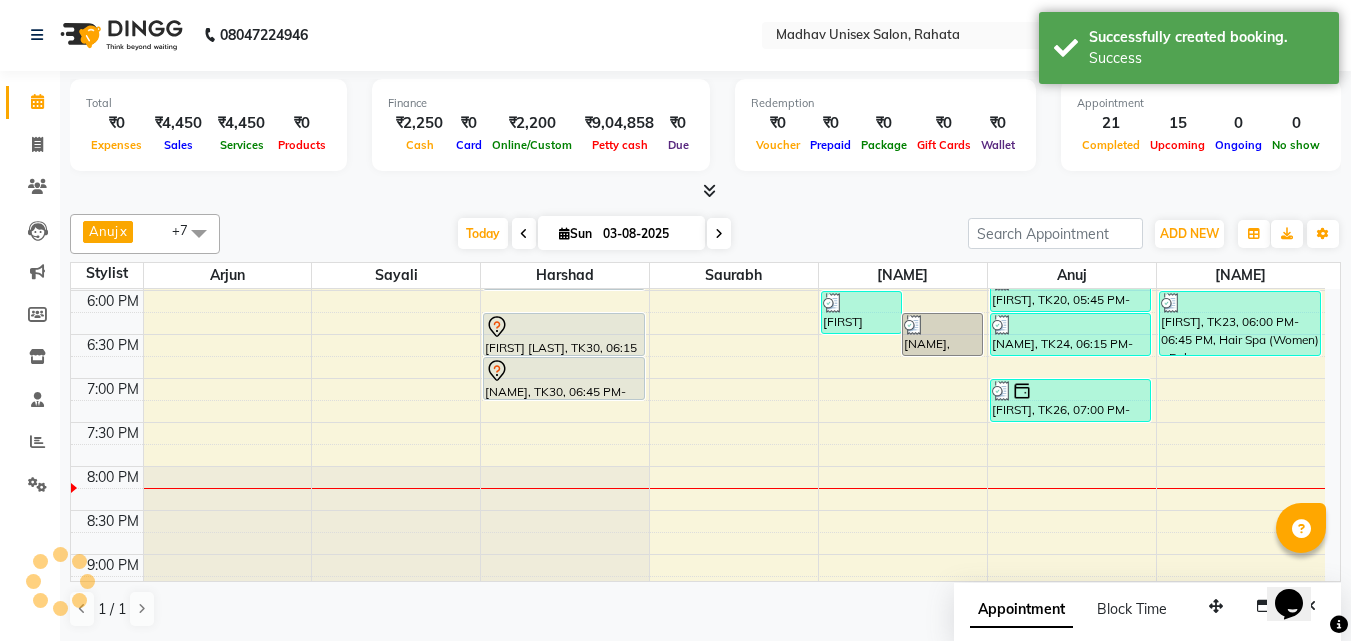 scroll, scrollTop: 0, scrollLeft: 0, axis: both 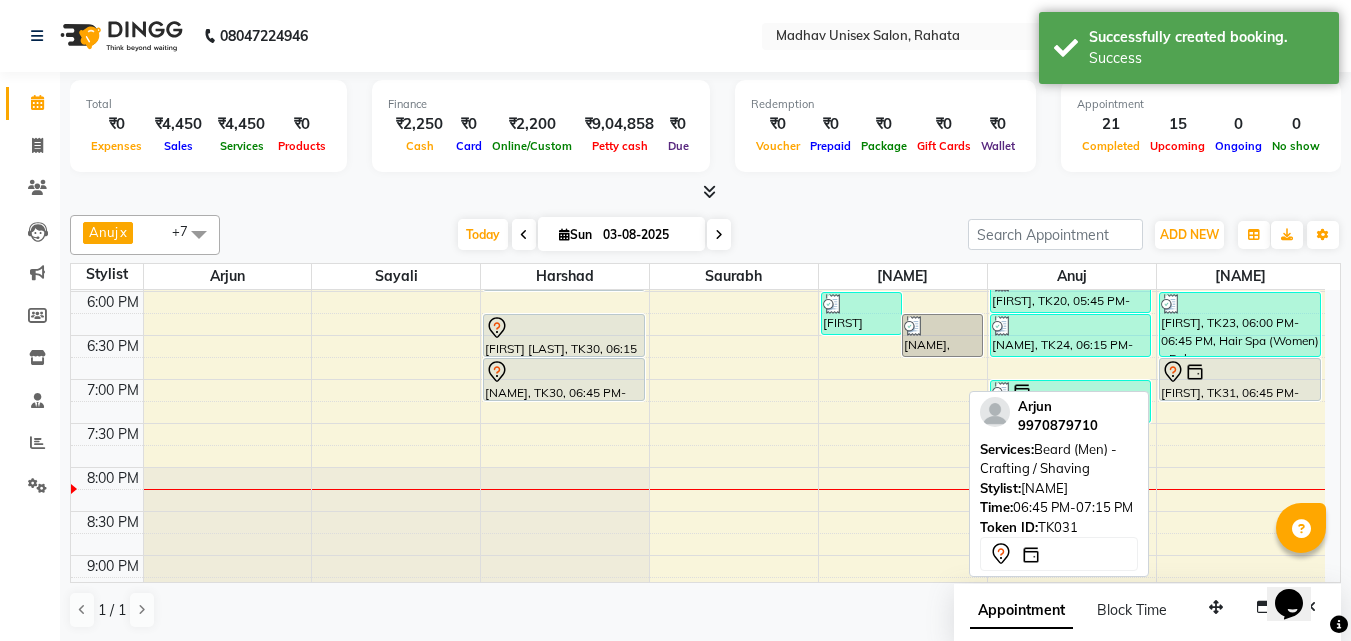 click at bounding box center [1240, 372] 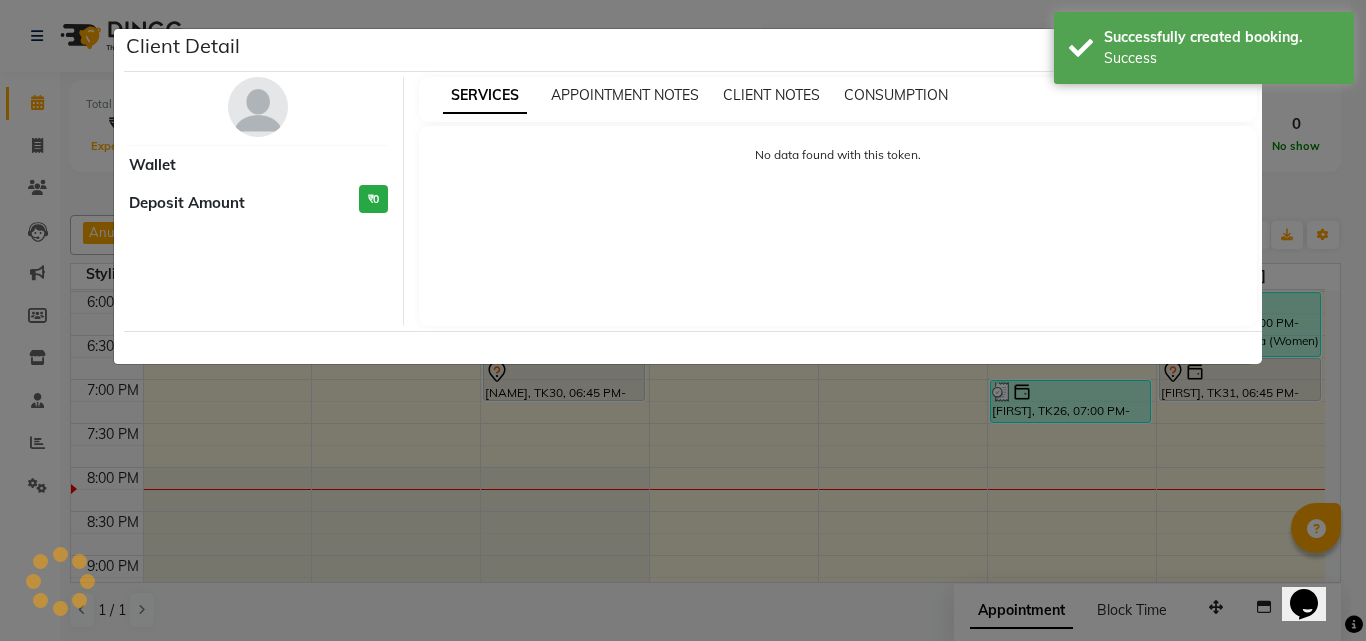 select on "7" 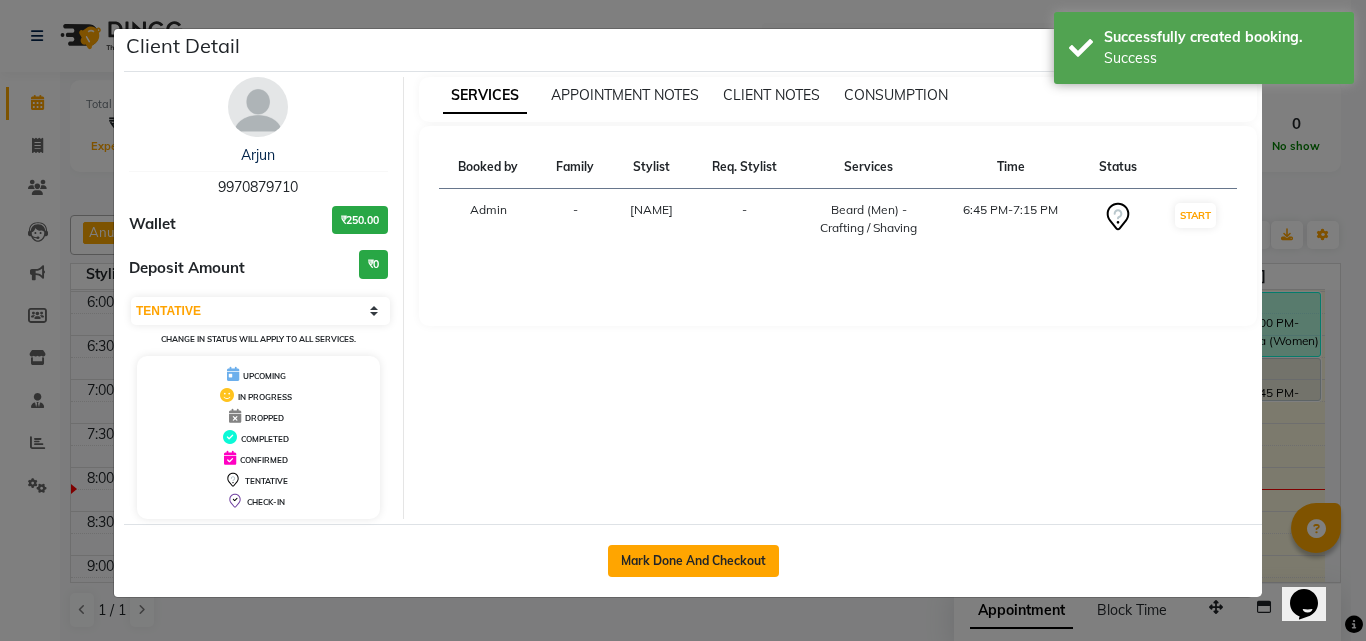 click on "Mark Done And Checkout" 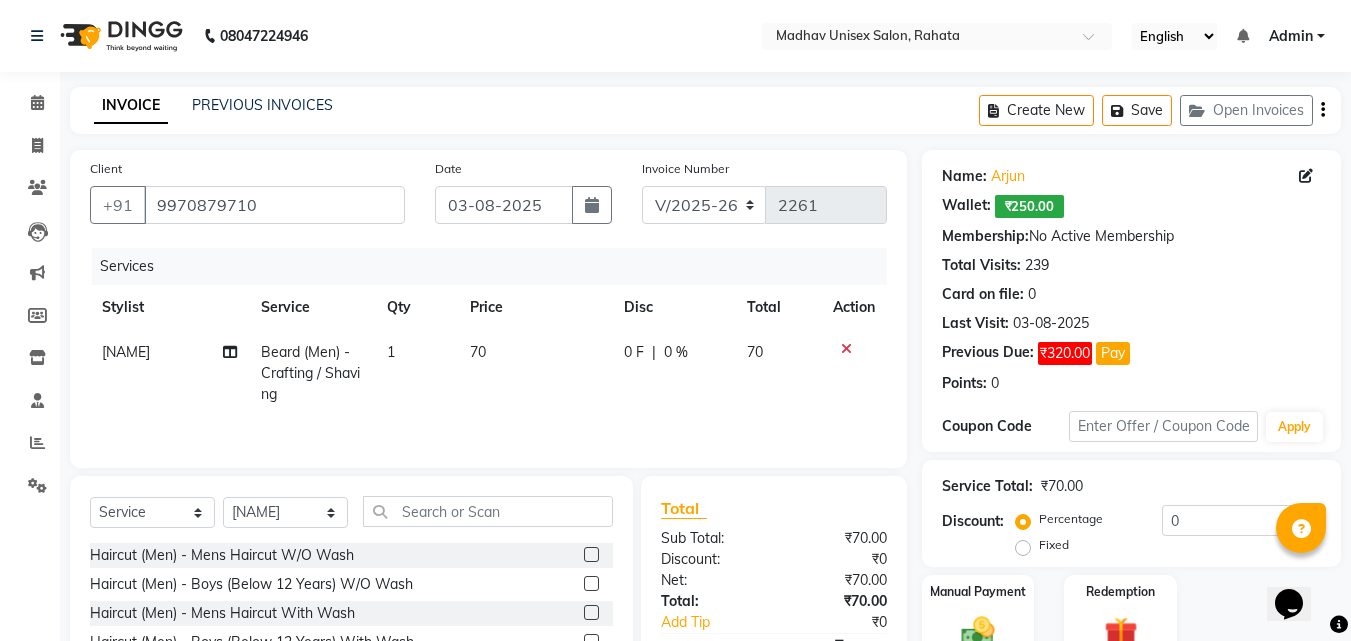 click on "70" 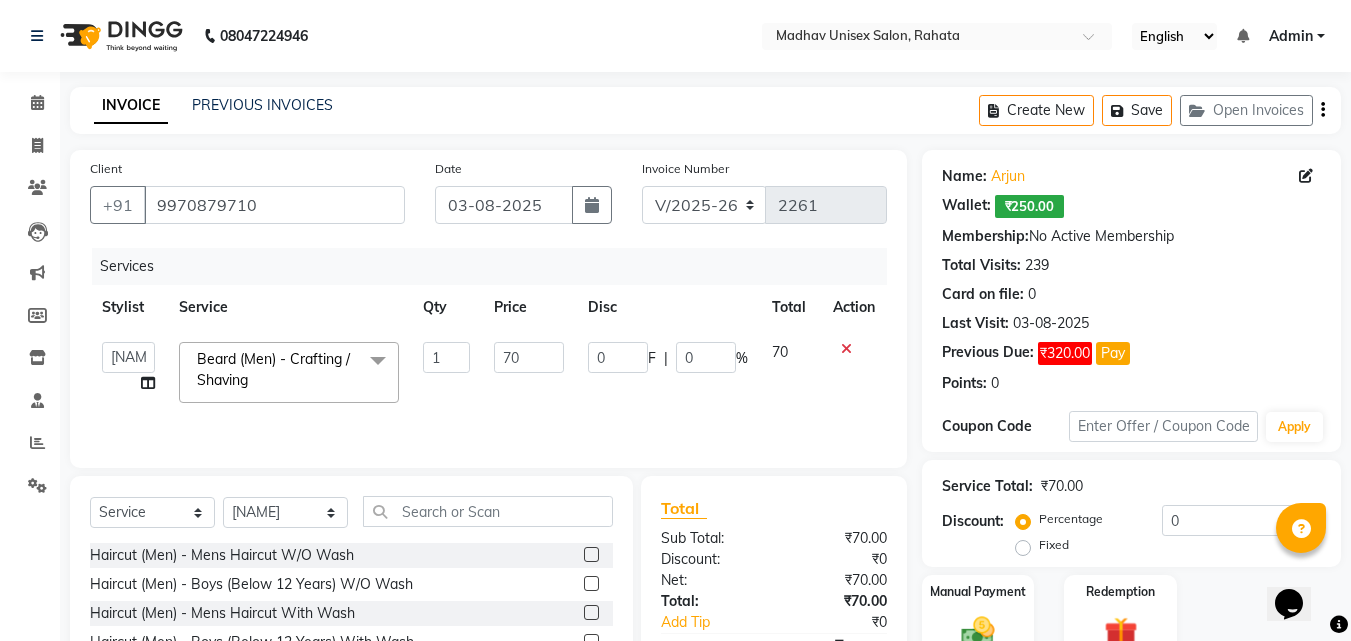 click on "1" 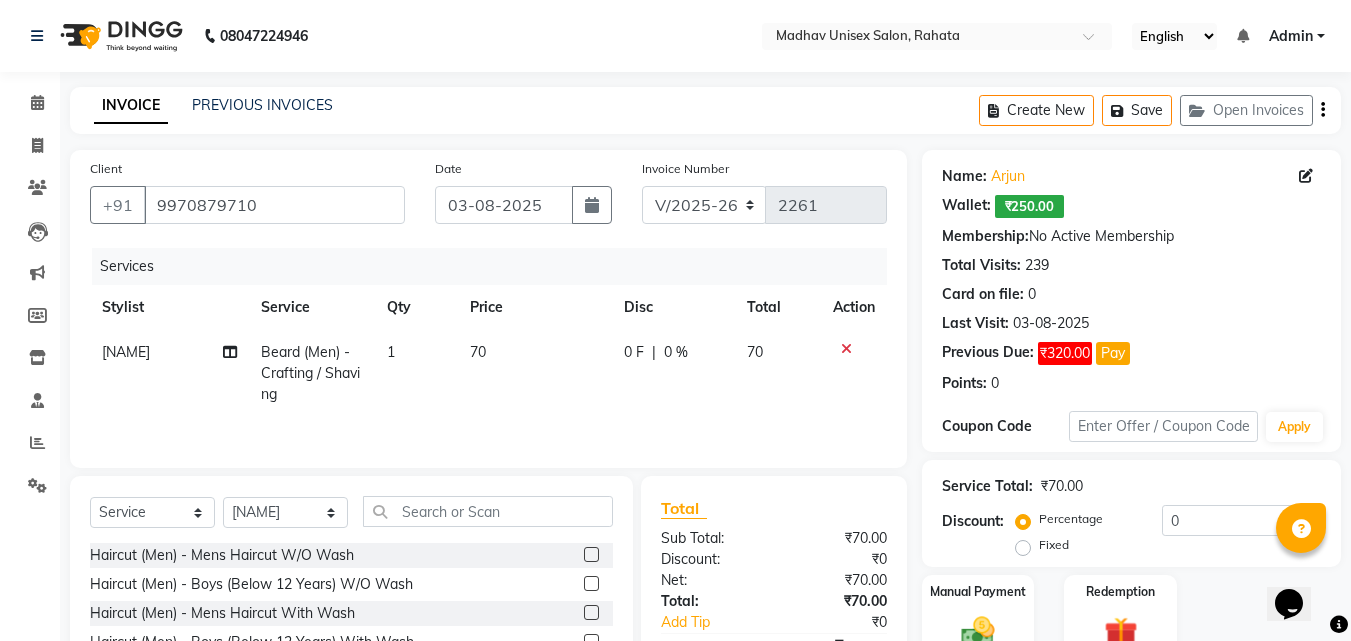 click on "70" 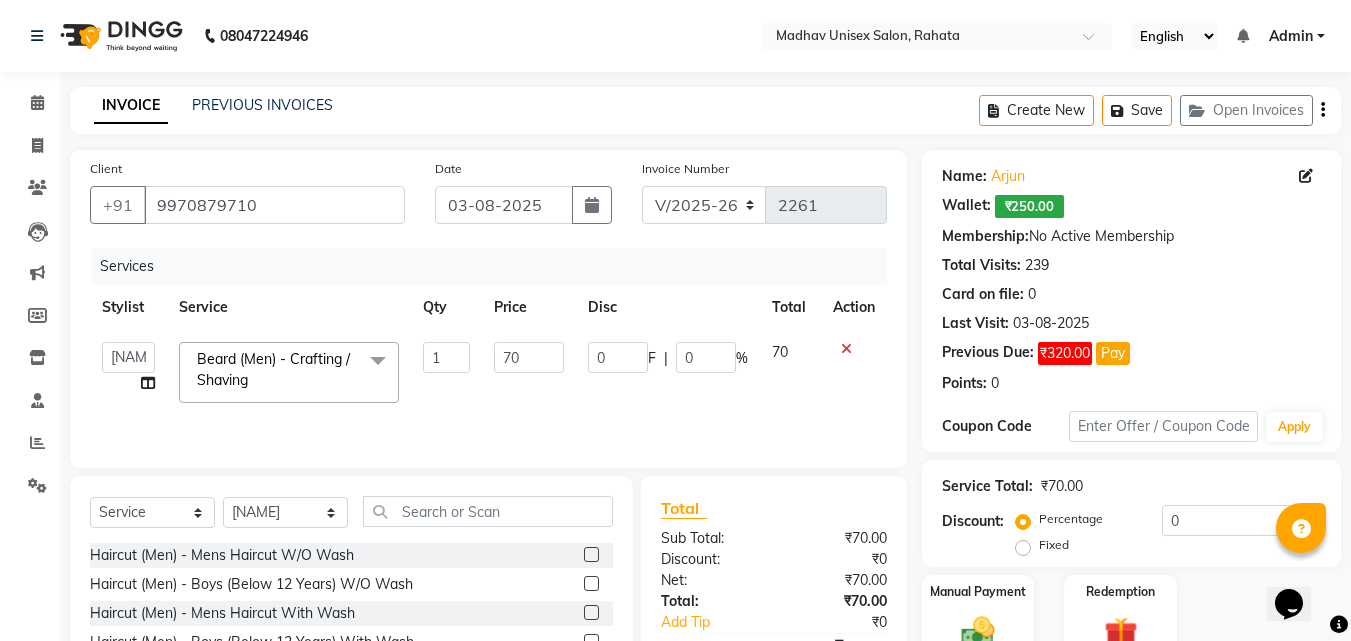 click on "70" 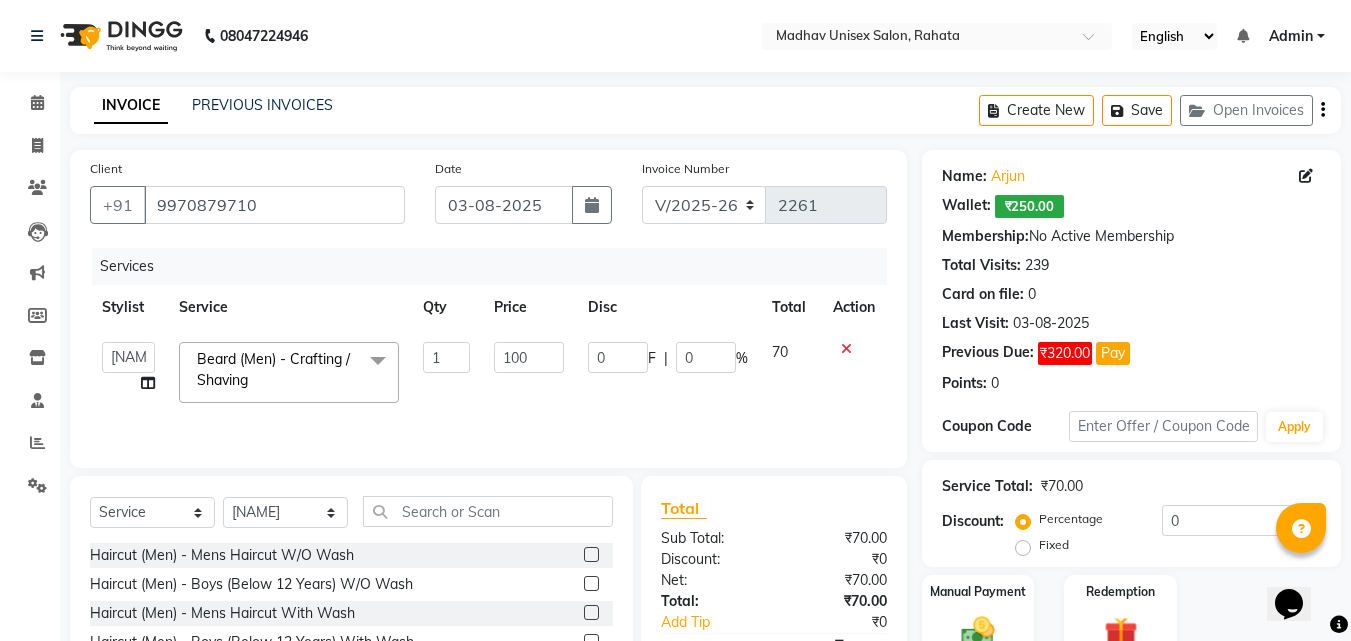 scroll, scrollTop: 160, scrollLeft: 0, axis: vertical 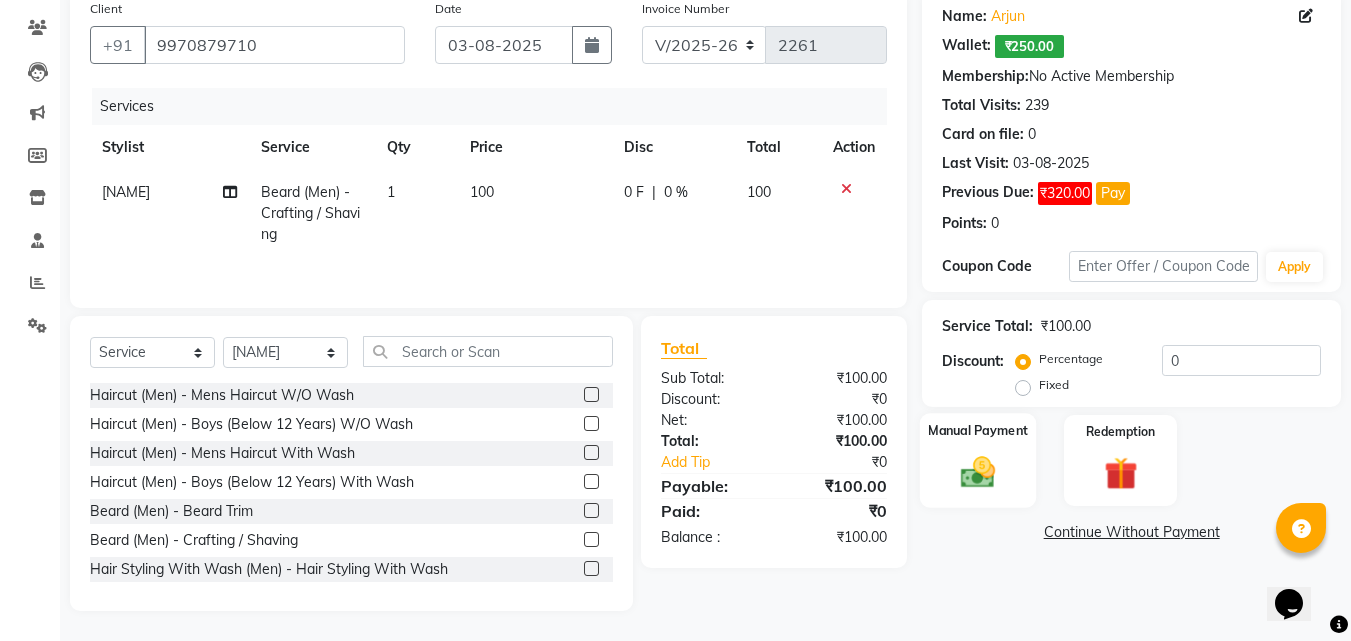 click on "Manual Payment" 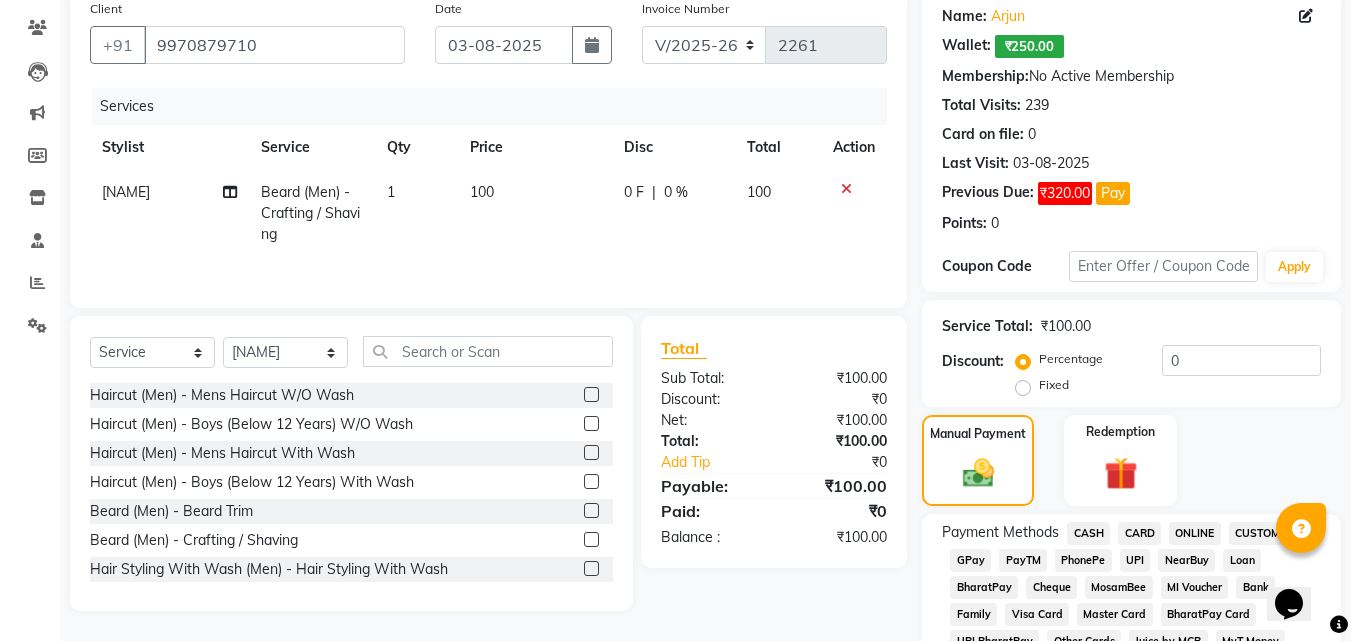 click on "ONLINE" 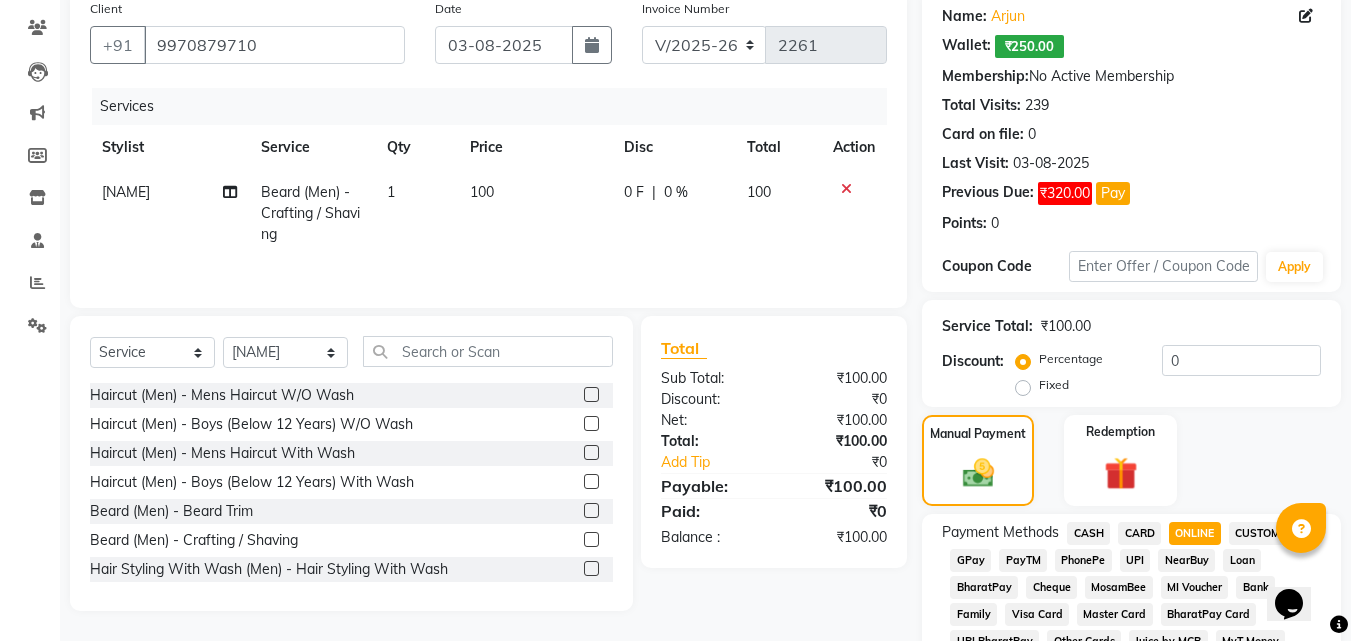 scroll, scrollTop: 923, scrollLeft: 0, axis: vertical 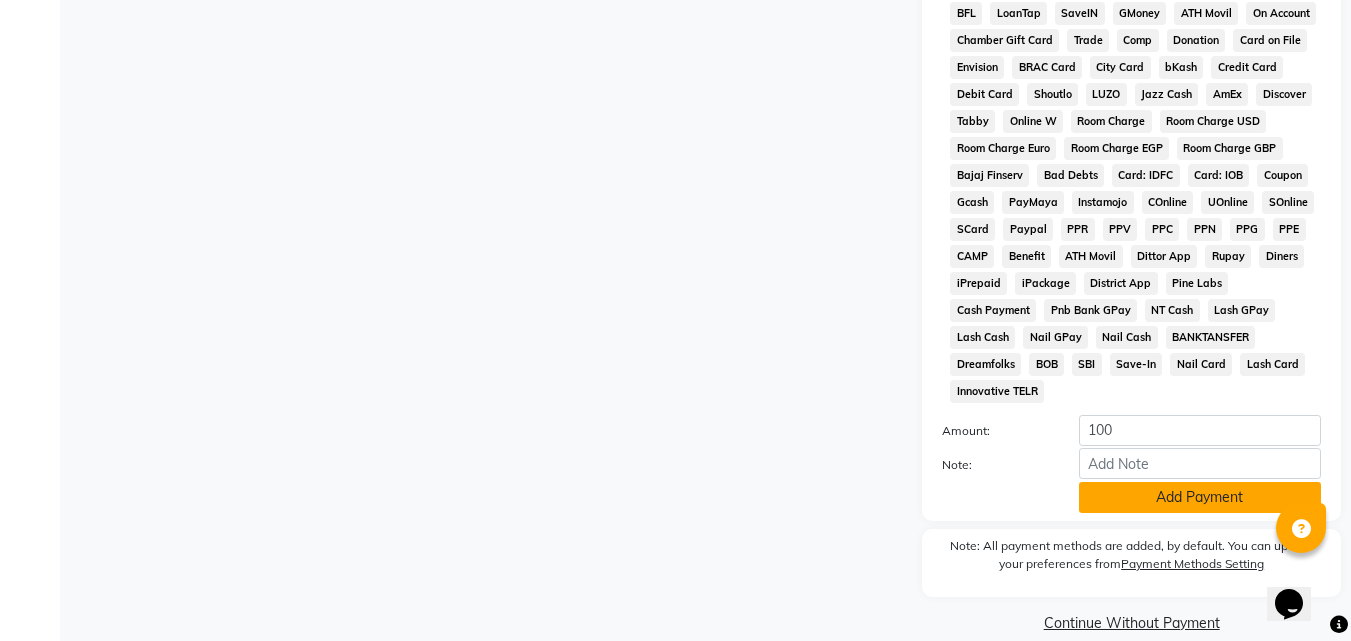 click on "Add Payment" 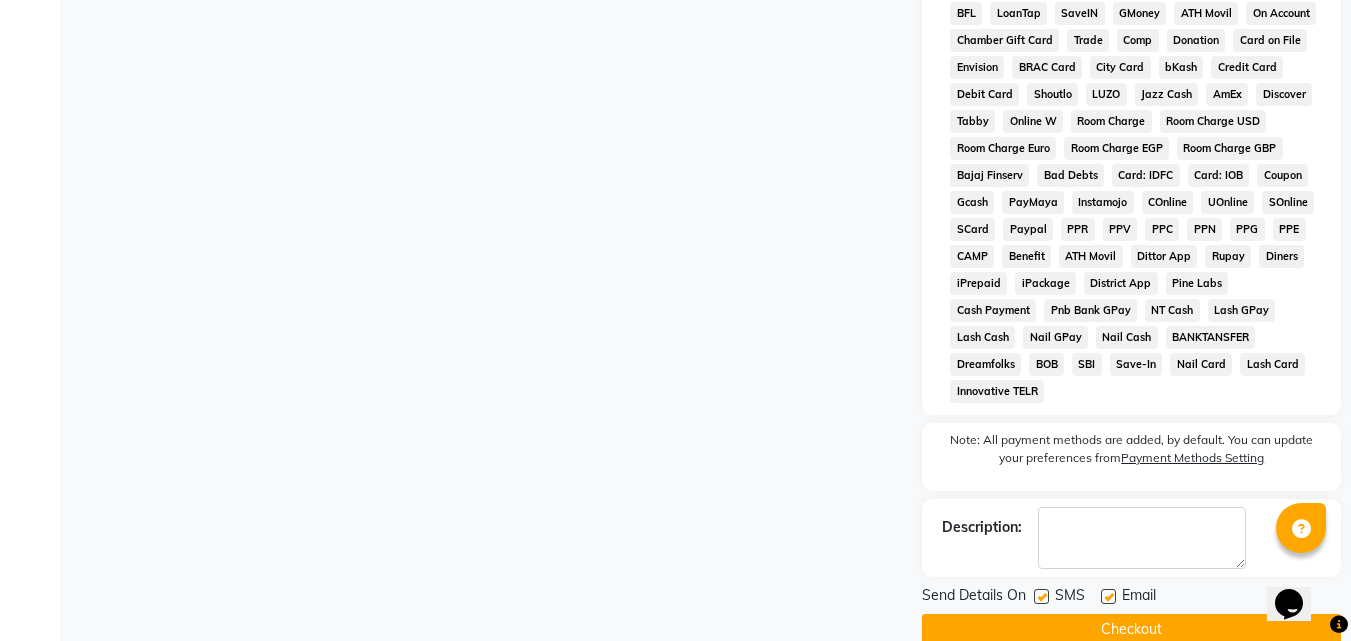 click on "Checkout" 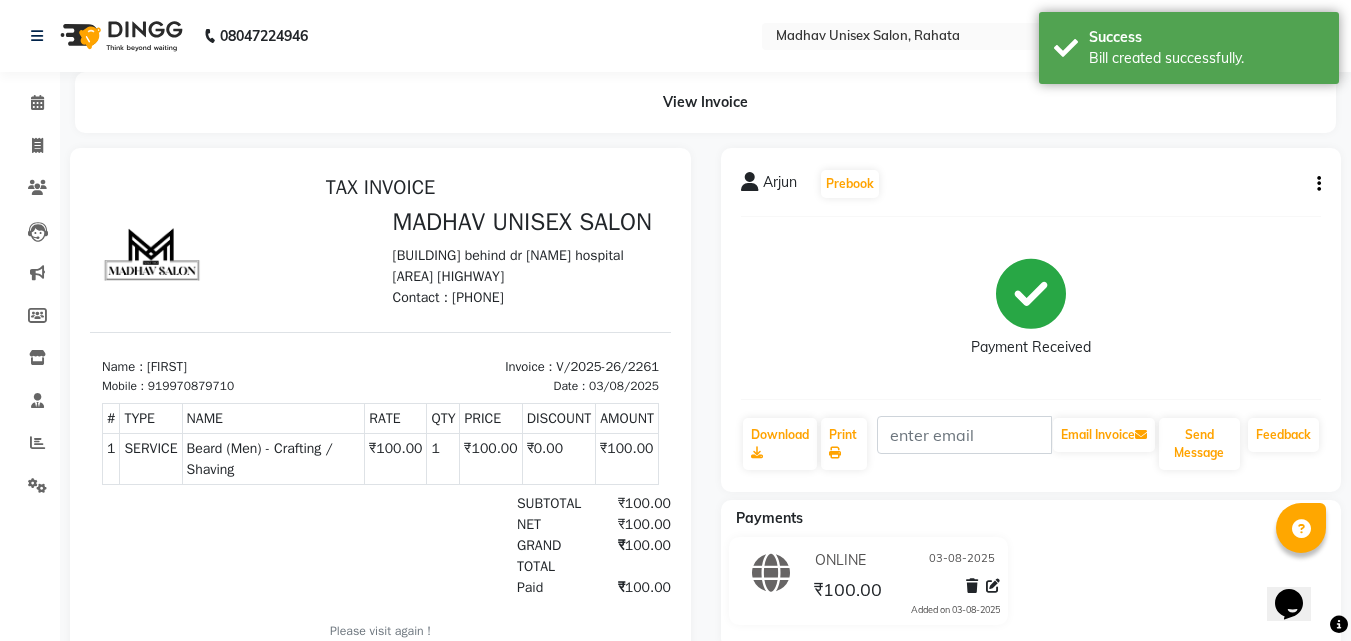 scroll, scrollTop: 0, scrollLeft: 0, axis: both 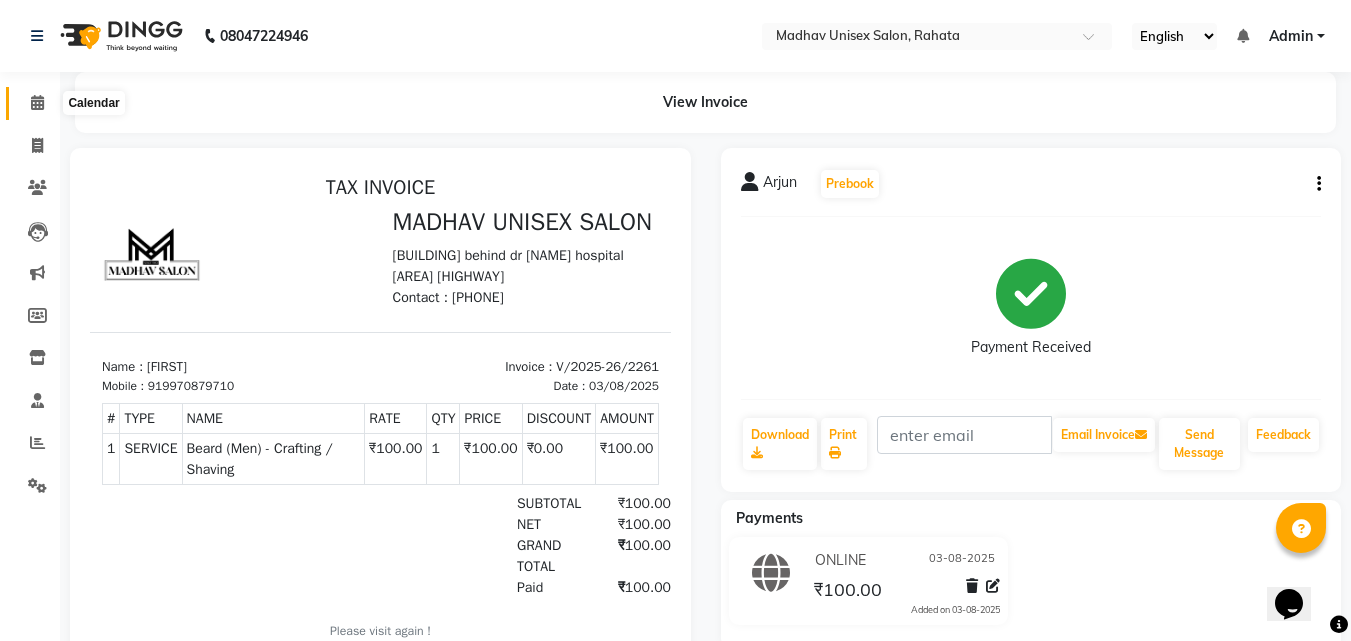 click 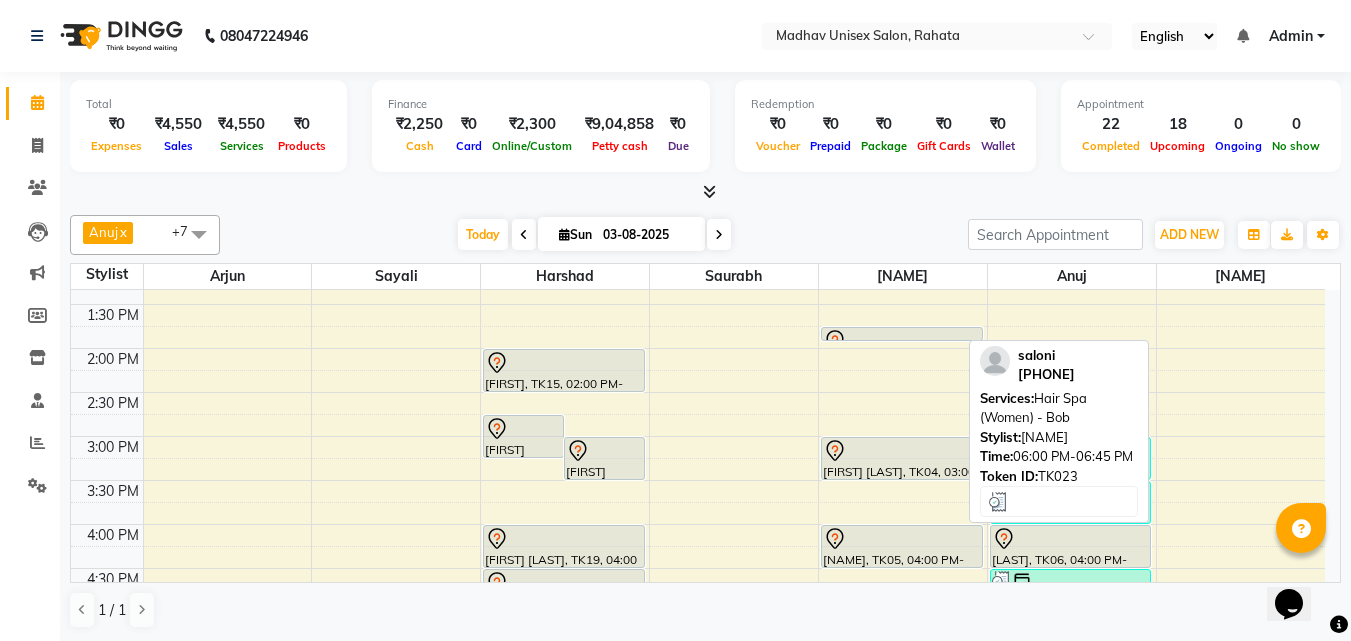 scroll, scrollTop: 510, scrollLeft: 0, axis: vertical 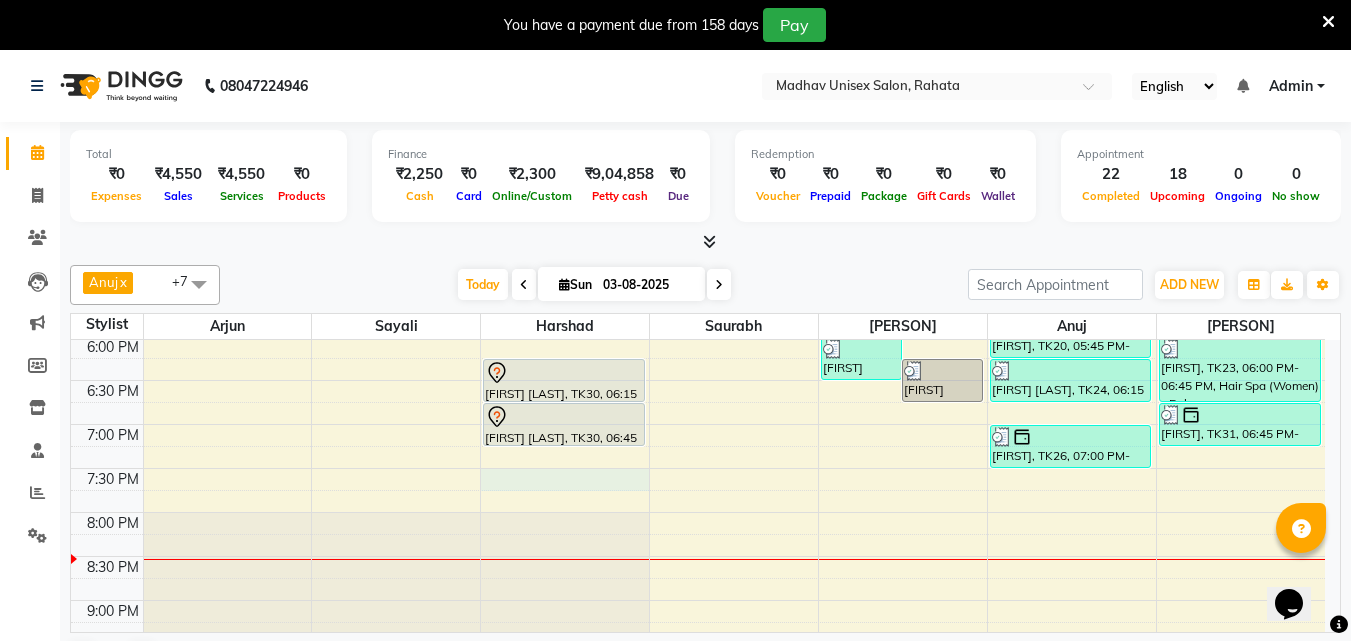 click on "6:00 AM 6:30 AM 7:00 AM 7:30 AM 8:00 AM 8:30 AM 9:00 AM 9:30 AM 10:00 AM 10:30 AM 11:00 AM 11:30 AM 12:00 PM 12:30 PM 1:00 PM 1:30 PM 2:00 PM 2:30 PM 3:00 PM 3:30 PM 4:00 PM 4:30 PM 5:00 PM 5:30 PM 6:00 PM 6:30 PM 7:00 PM 7:30 PM 8:00 PM 8:30 PM 9:00 PM 9:30 PM 10:00 PM 10:30 PM             [PERSON] [PERSON], TK16, 02:45 PM-03:15 PM, Beard (Men)  - Beard Trim             [PERSON] [PERSON], TK11, 03:00 PM-03:30 PM, Haircut (Men)  - Mens Haircut W/O Wash             [PERSON], TK12, 09:00 AM-09:30 AM, Haircut (Men)  - Mens Haircut W/O Wash             [PERSON], TK12, 09:30 AM-10:00 AM, Globle Colour (Men)  - Majirel             [PERSON], TK13, 10:30 AM-11:00 AM, Haircut (Men)  - Mens Haircut W/O Wash             [PERSON], TK13, 11:00 AM-11:30 AM, Beard (Men)  - Crafting / Shaving             [PERSON] [PERSON], TK14, 12:00 PM-12:30 PM, Haircut (Men)  - Mens Haircut W/O Wash             [PERSON] [PERSON], TK14, 12:30 PM-01:00 PM, Beard (Men)  - Beard Trim" at bounding box center (698, 28) 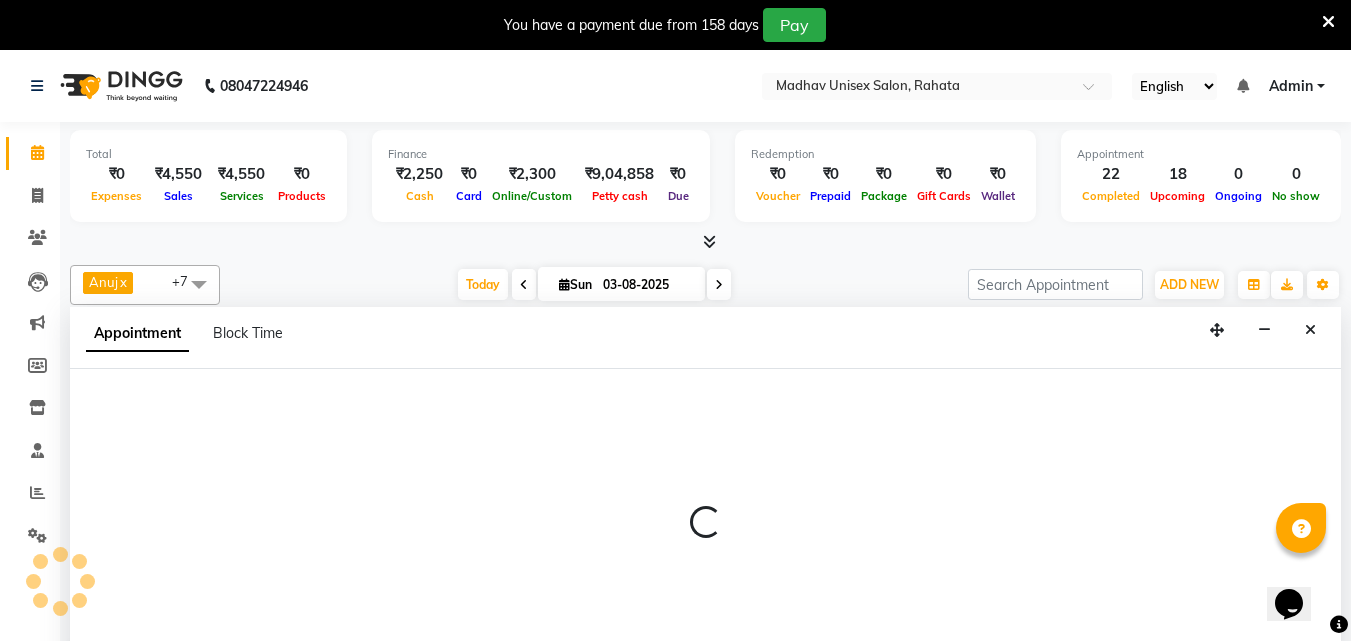 scroll, scrollTop: 51, scrollLeft: 0, axis: vertical 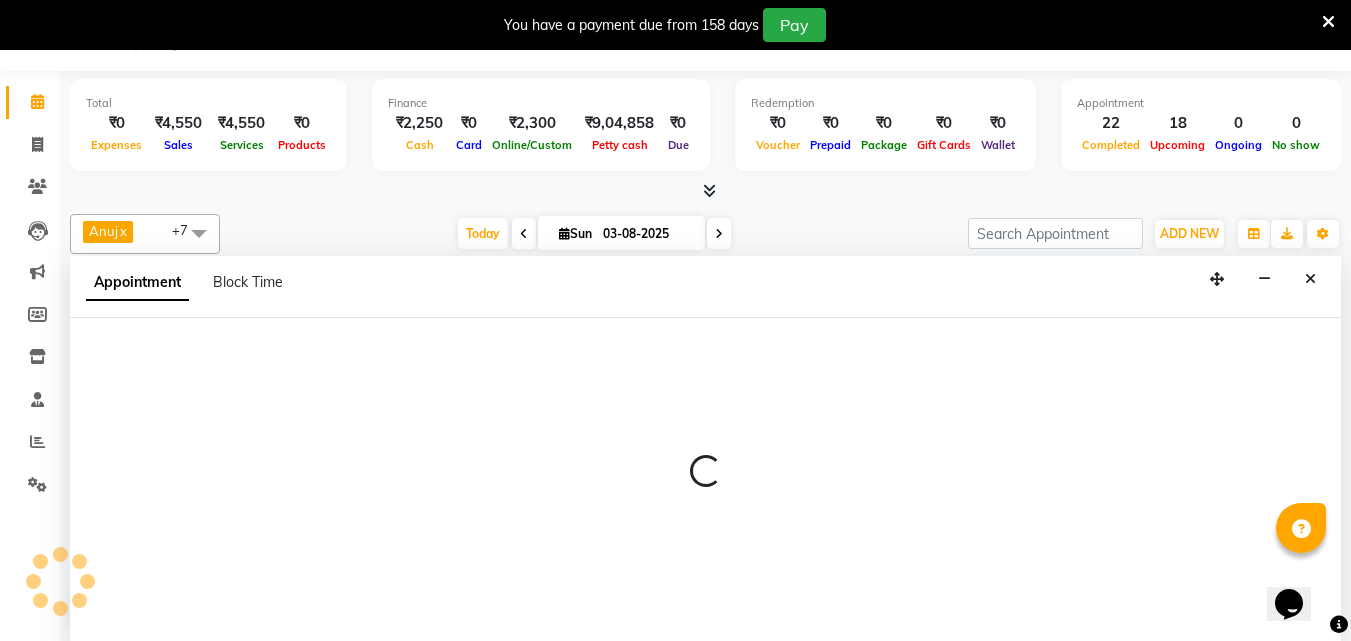 select on "14048" 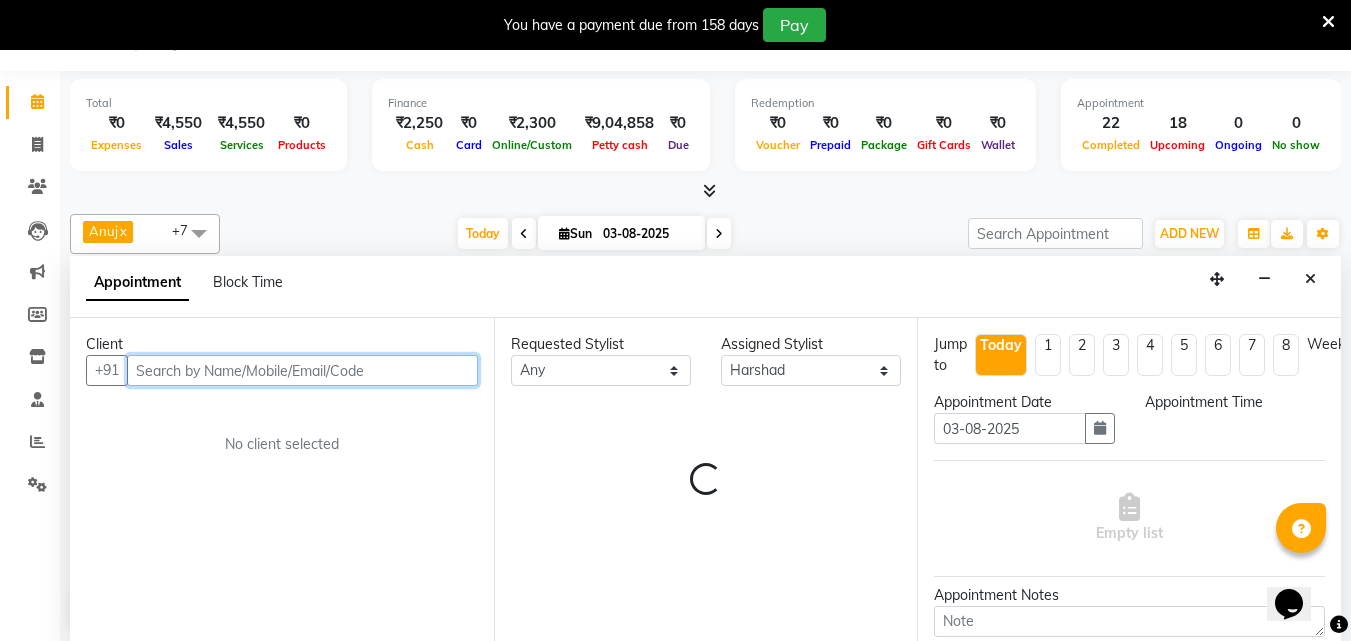 select on "1170" 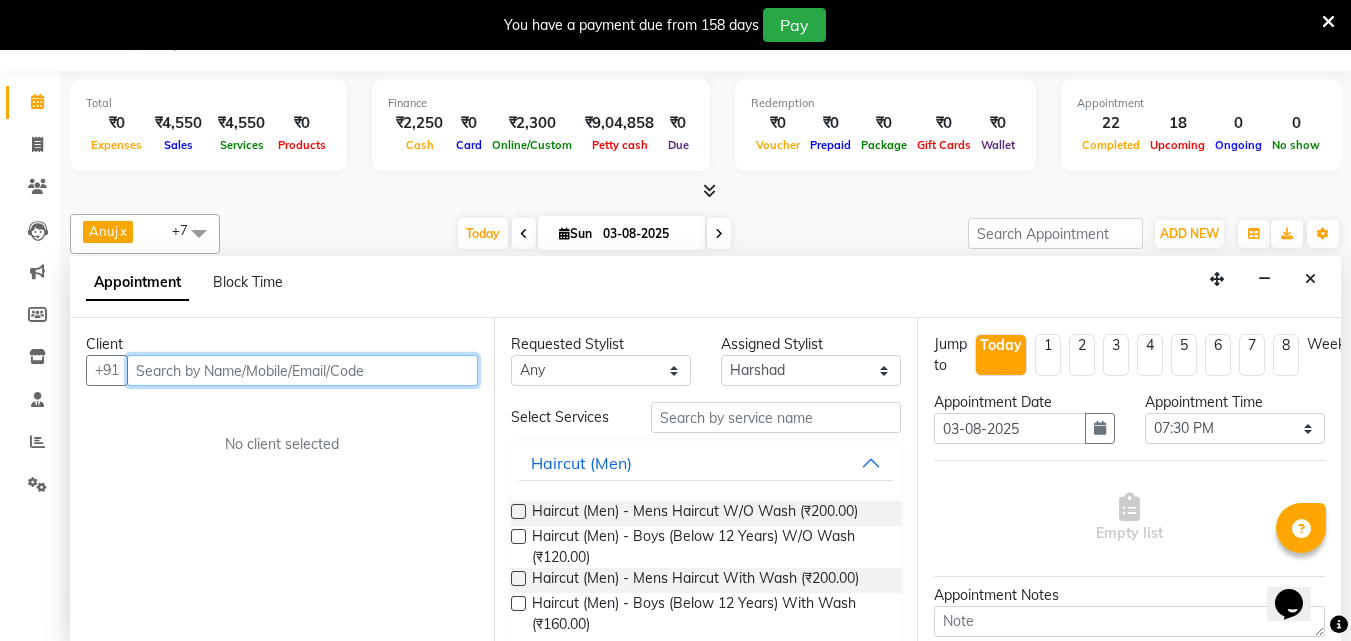 click at bounding box center [302, 370] 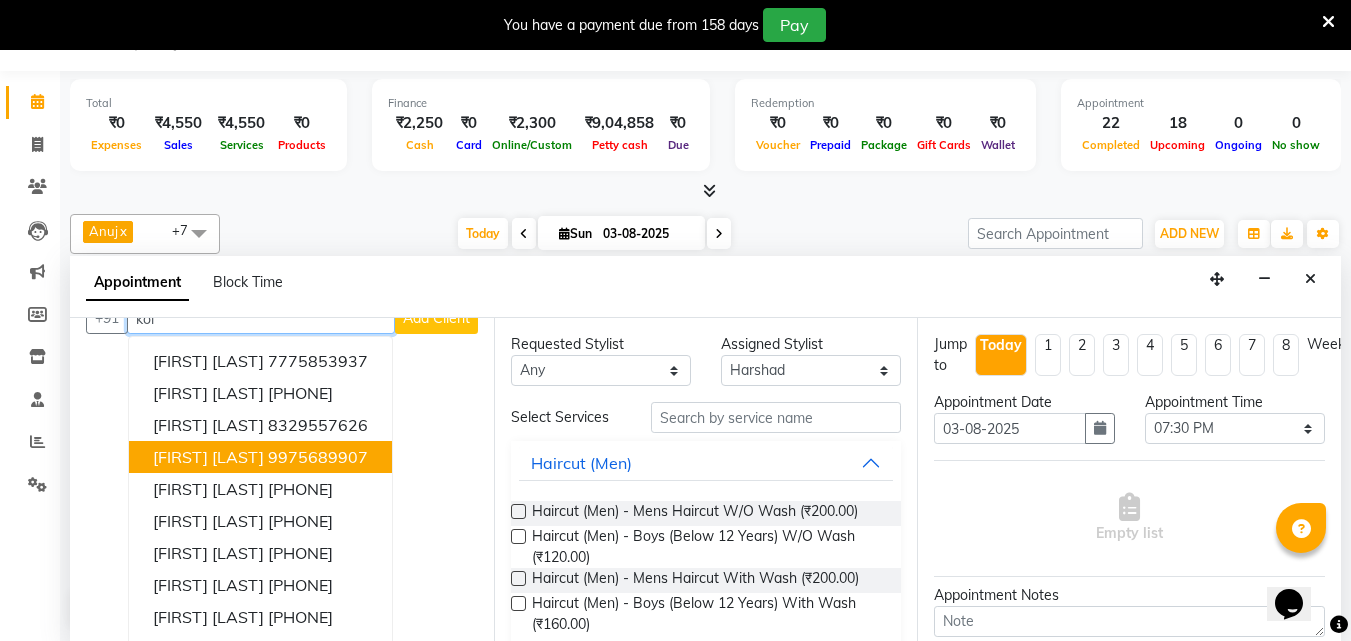 scroll, scrollTop: 0, scrollLeft: 0, axis: both 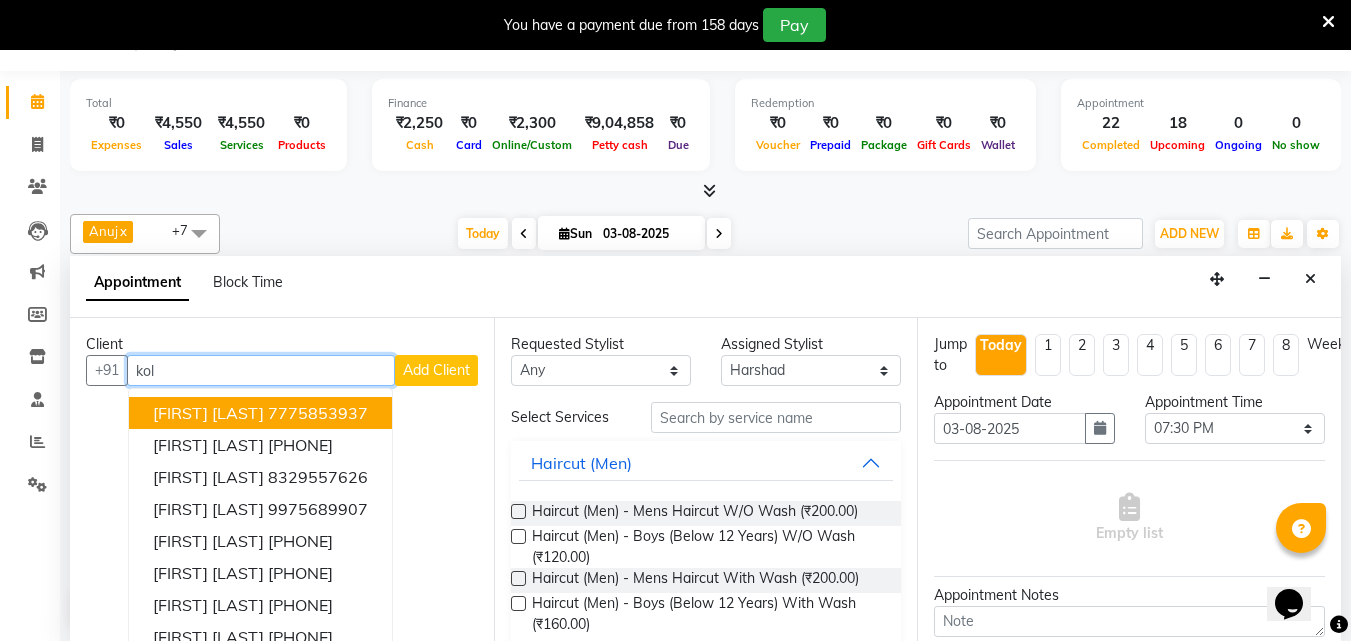 click on "kol" at bounding box center (261, 370) 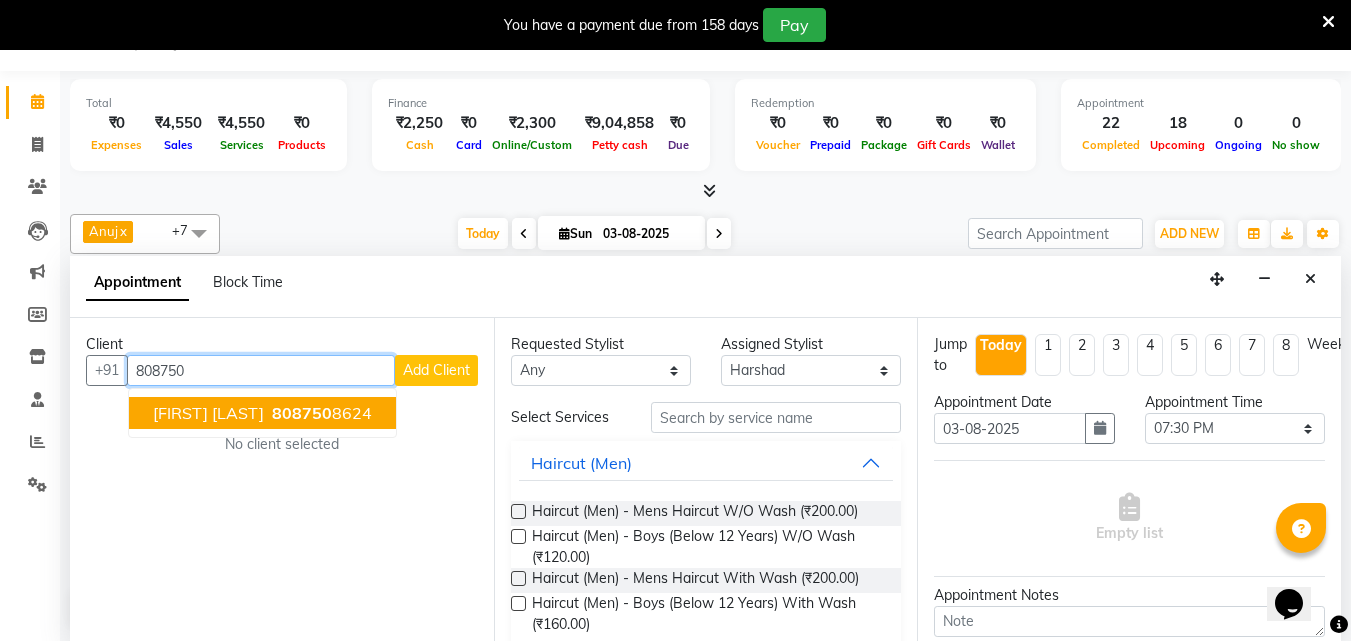 click on "[NAME]" at bounding box center (208, 413) 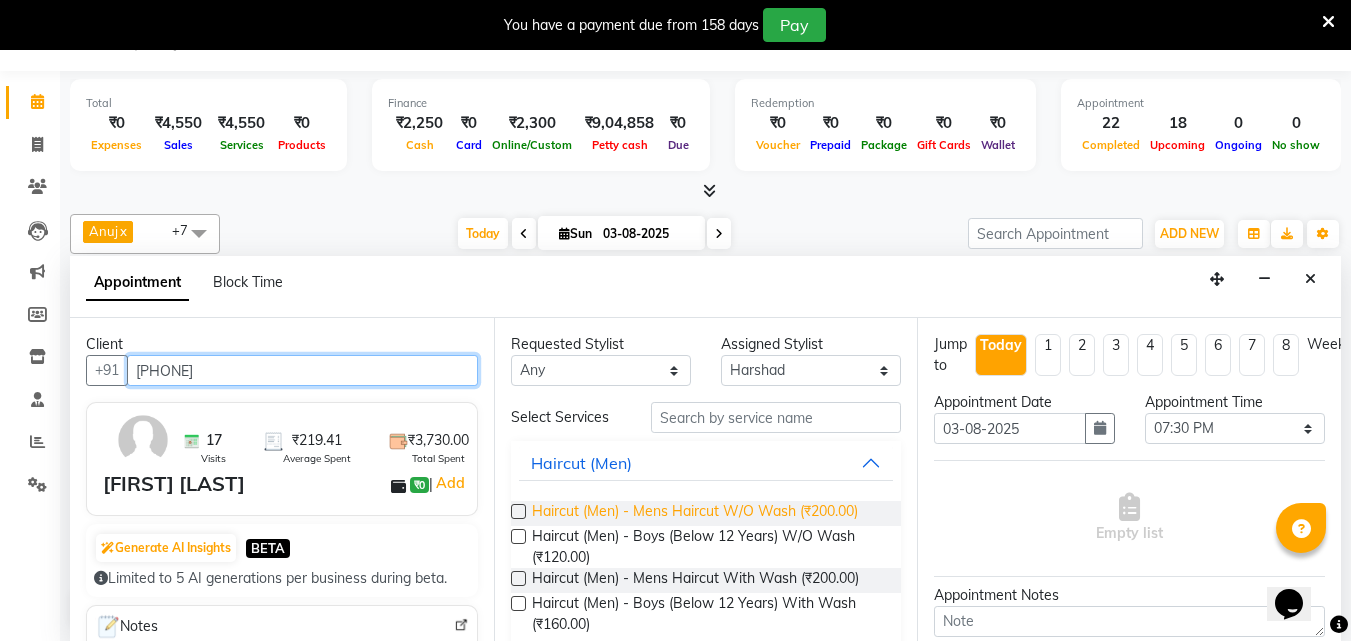 type on "8087508624" 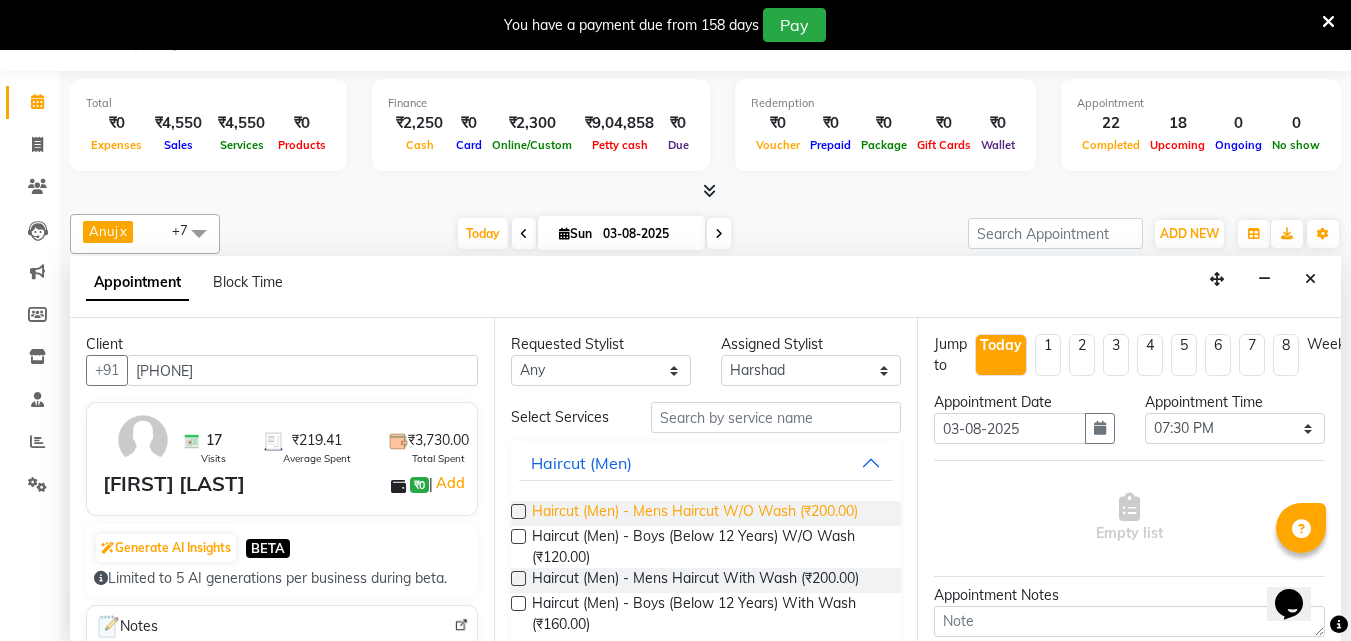 click on "Haircut (Men)  - Mens Haircut W/O Wash (₹200.00)" at bounding box center [695, 513] 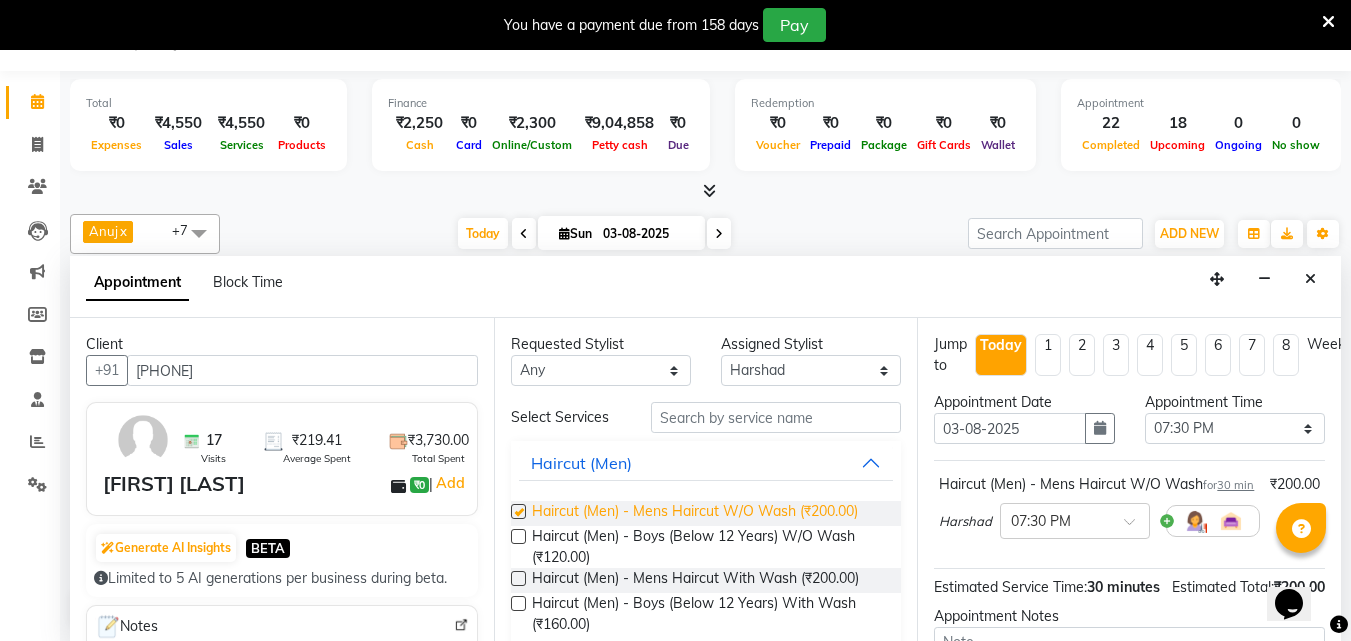 checkbox on "false" 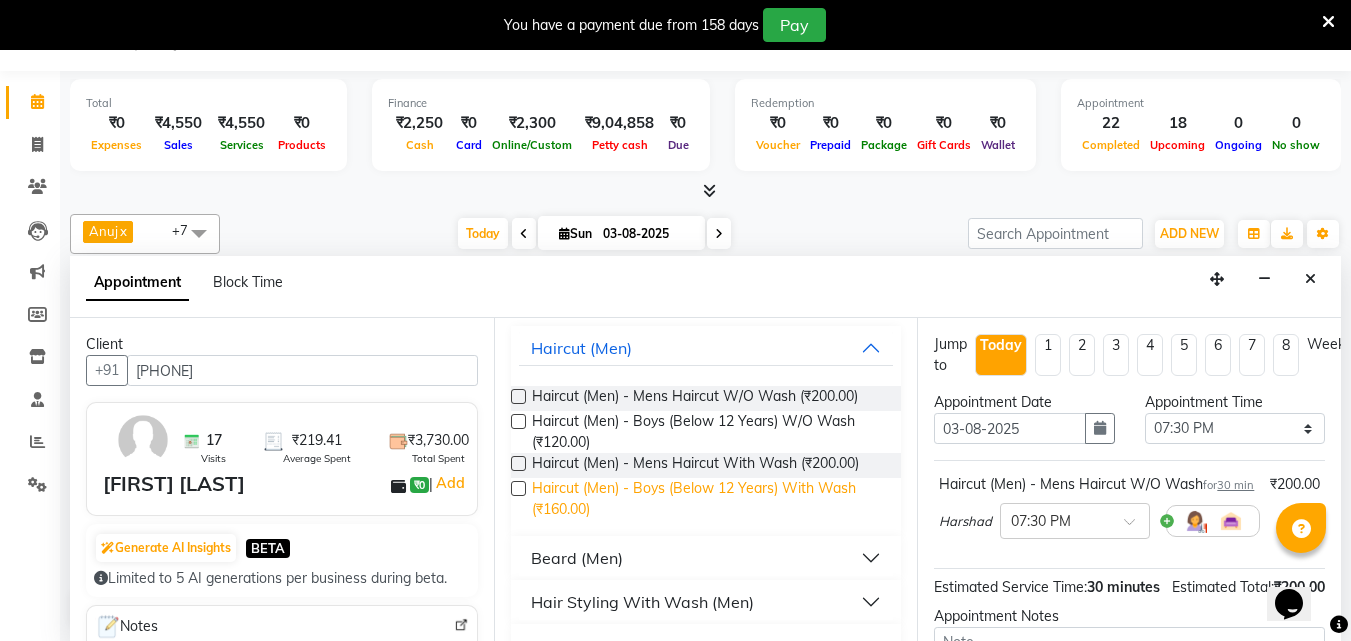 scroll, scrollTop: 116, scrollLeft: 0, axis: vertical 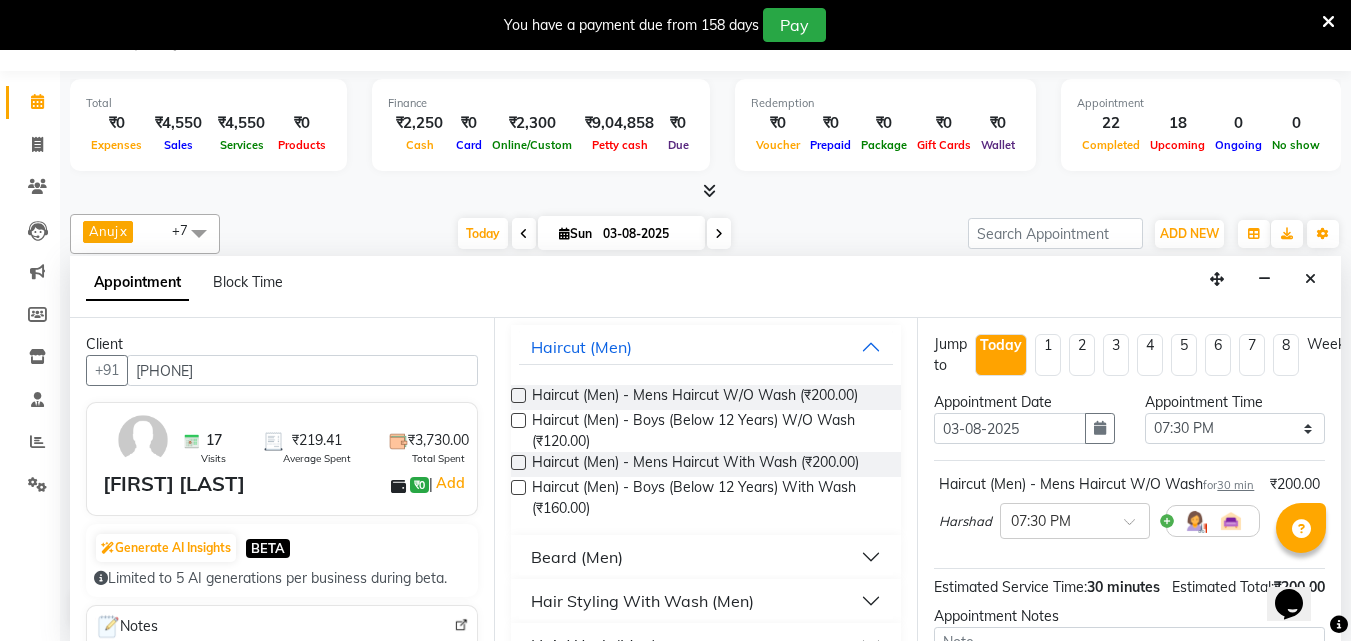 click on "Beard (Men)" at bounding box center (577, 557) 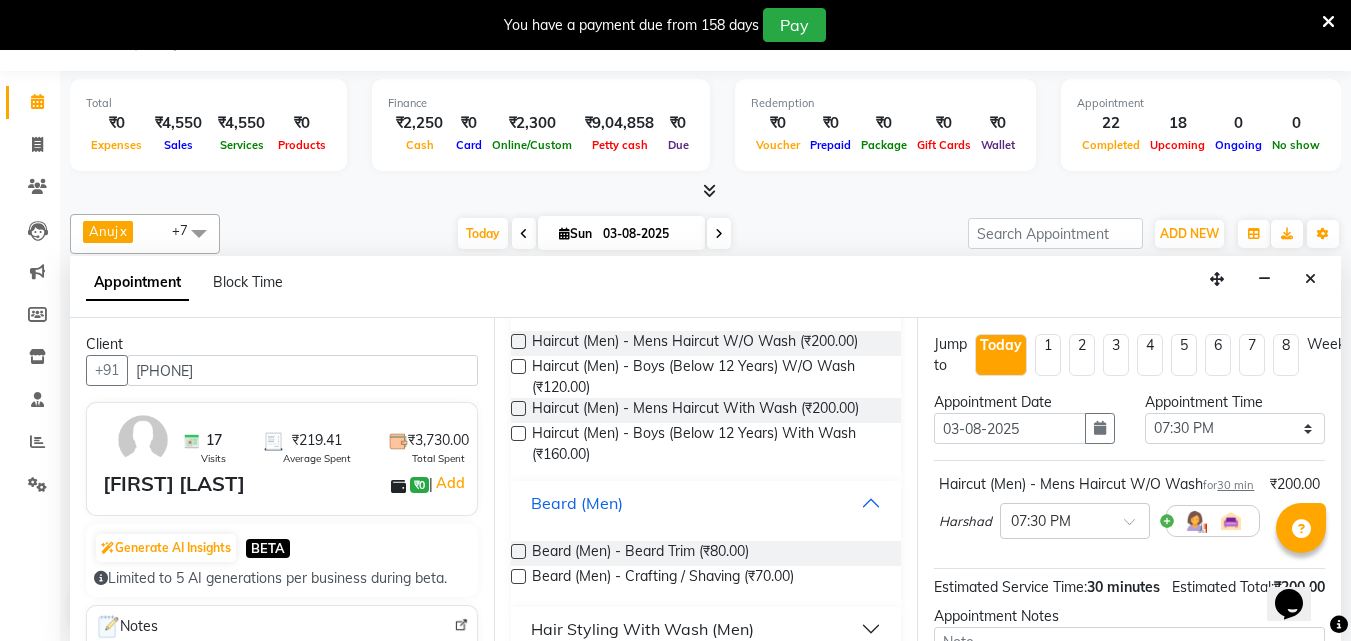 scroll, scrollTop: 171, scrollLeft: 0, axis: vertical 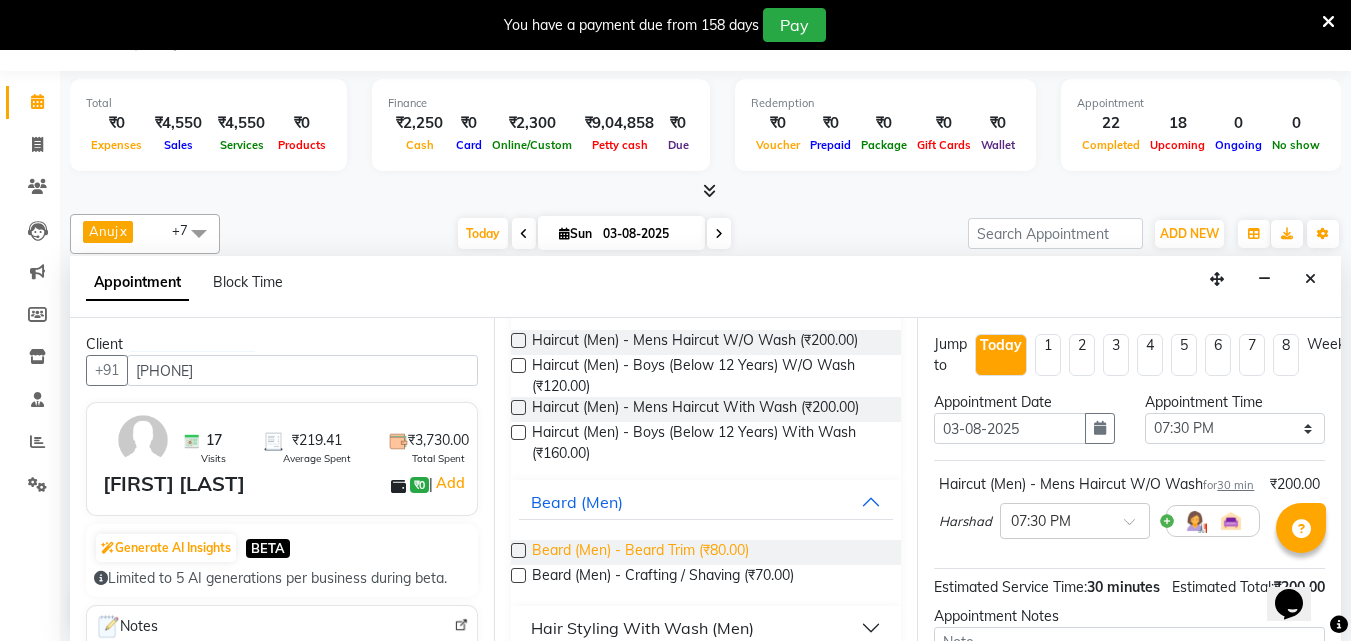 click on "Beard (Men)  - Beard Trim (₹80.00)" at bounding box center [640, 552] 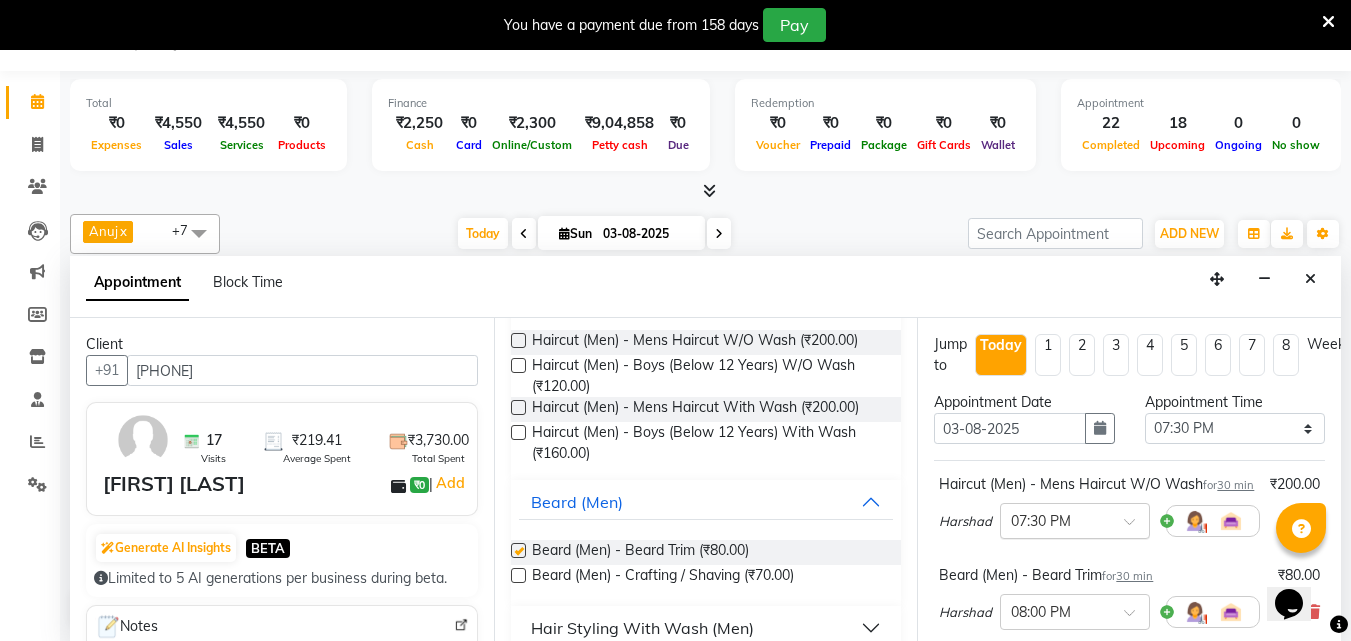 checkbox on "false" 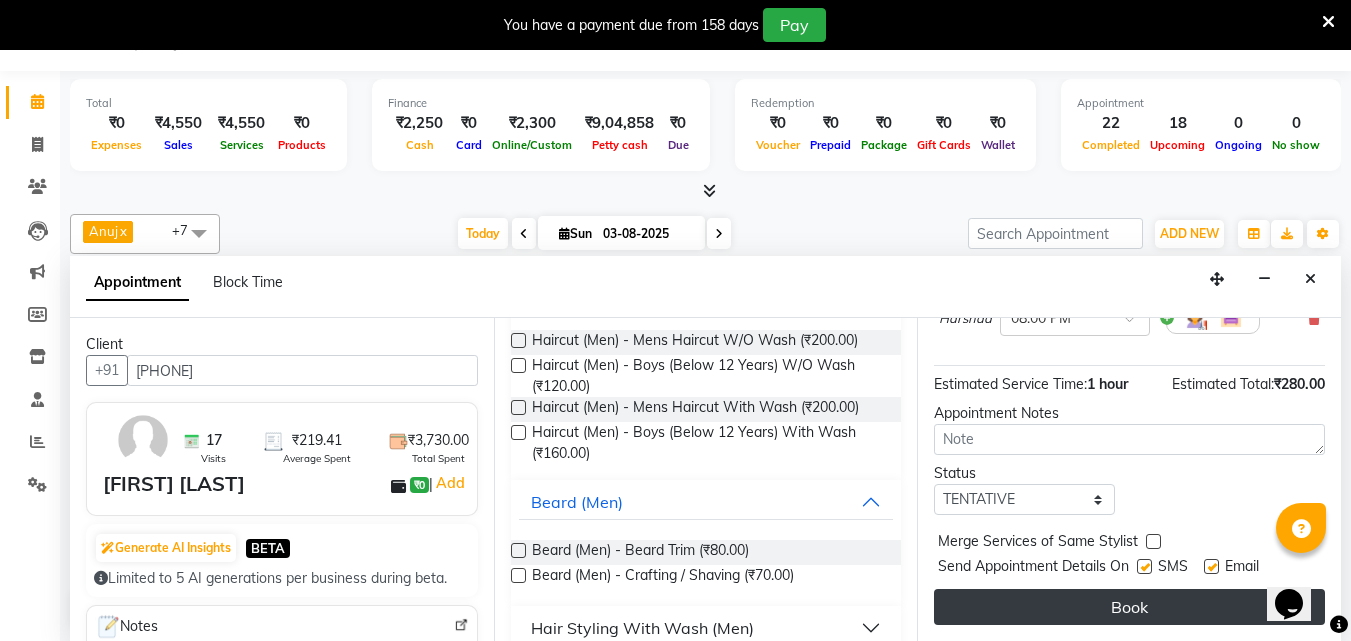 scroll, scrollTop: 330, scrollLeft: 0, axis: vertical 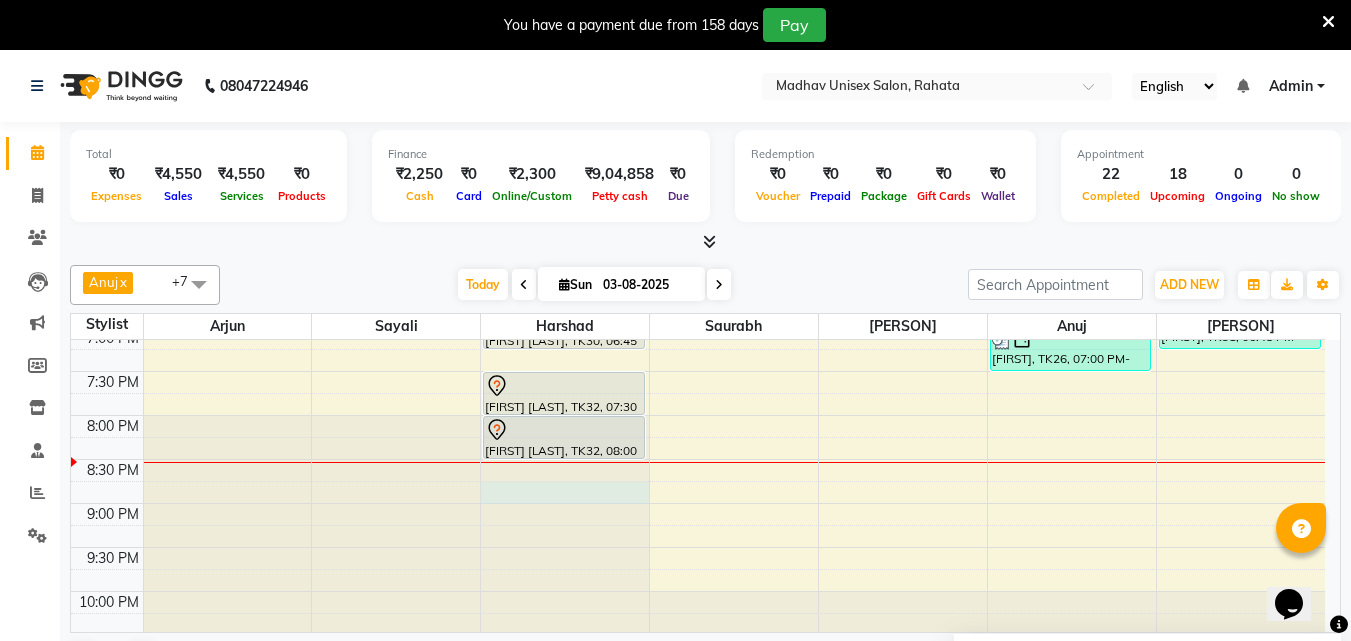 click at bounding box center [565, -816] 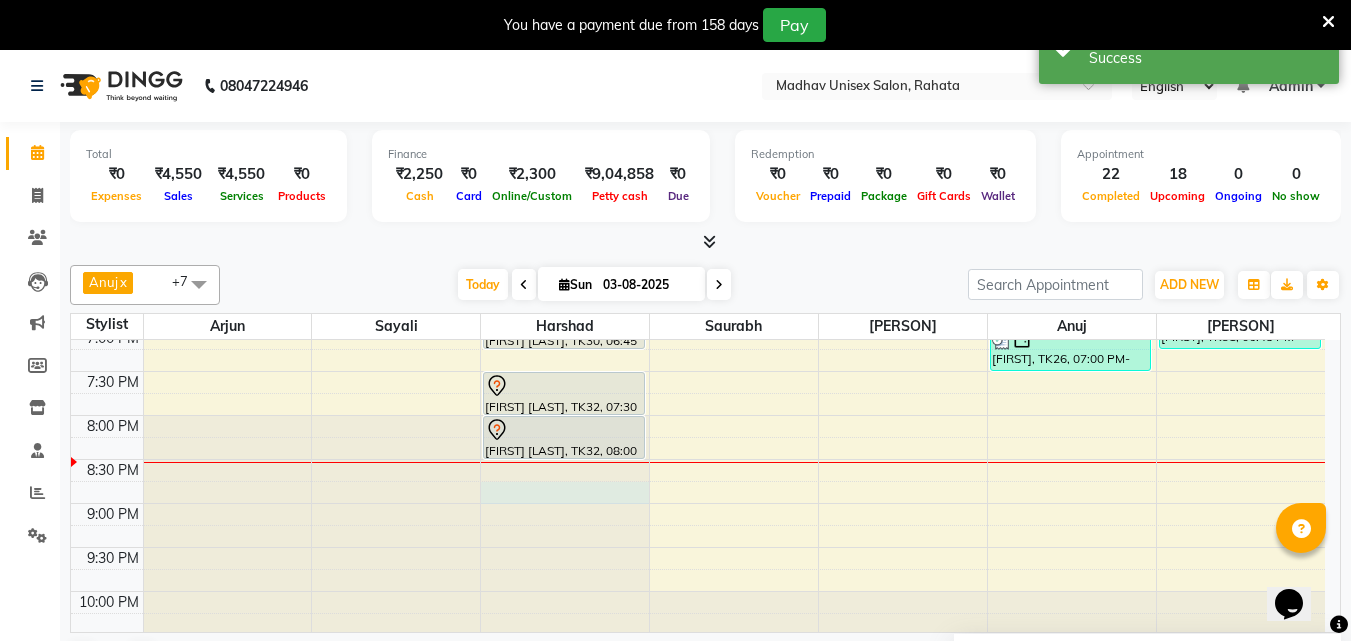 select on "14048" 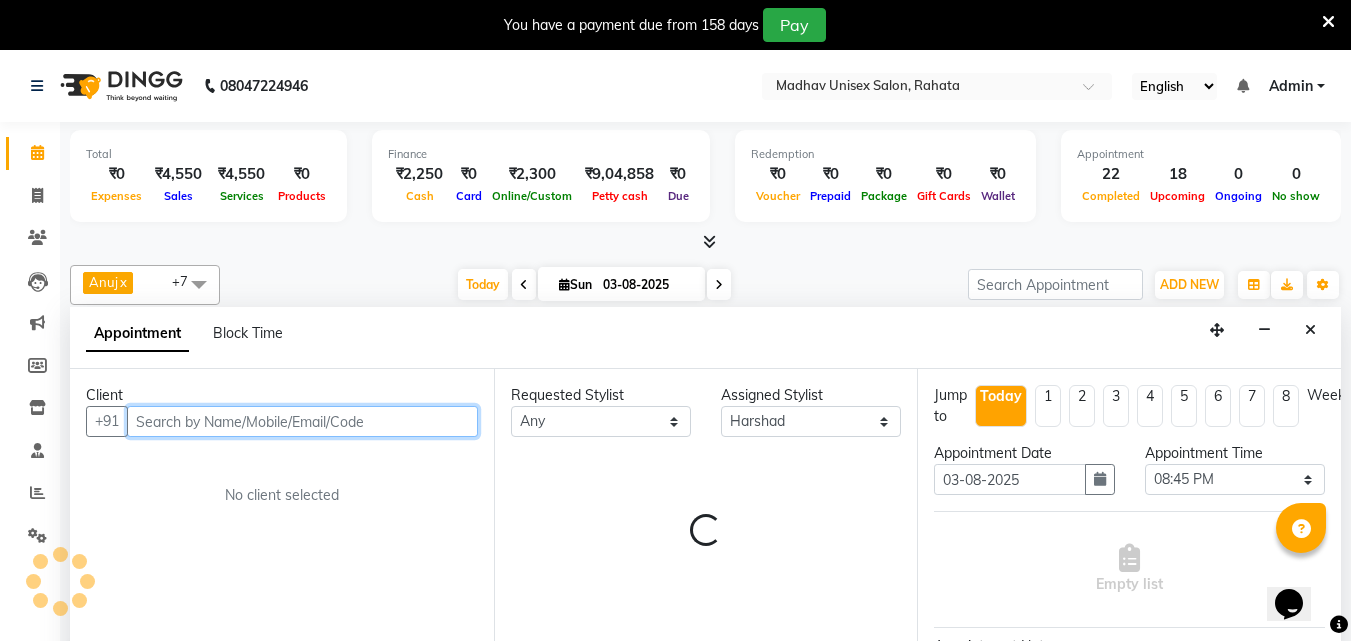 scroll, scrollTop: 51, scrollLeft: 0, axis: vertical 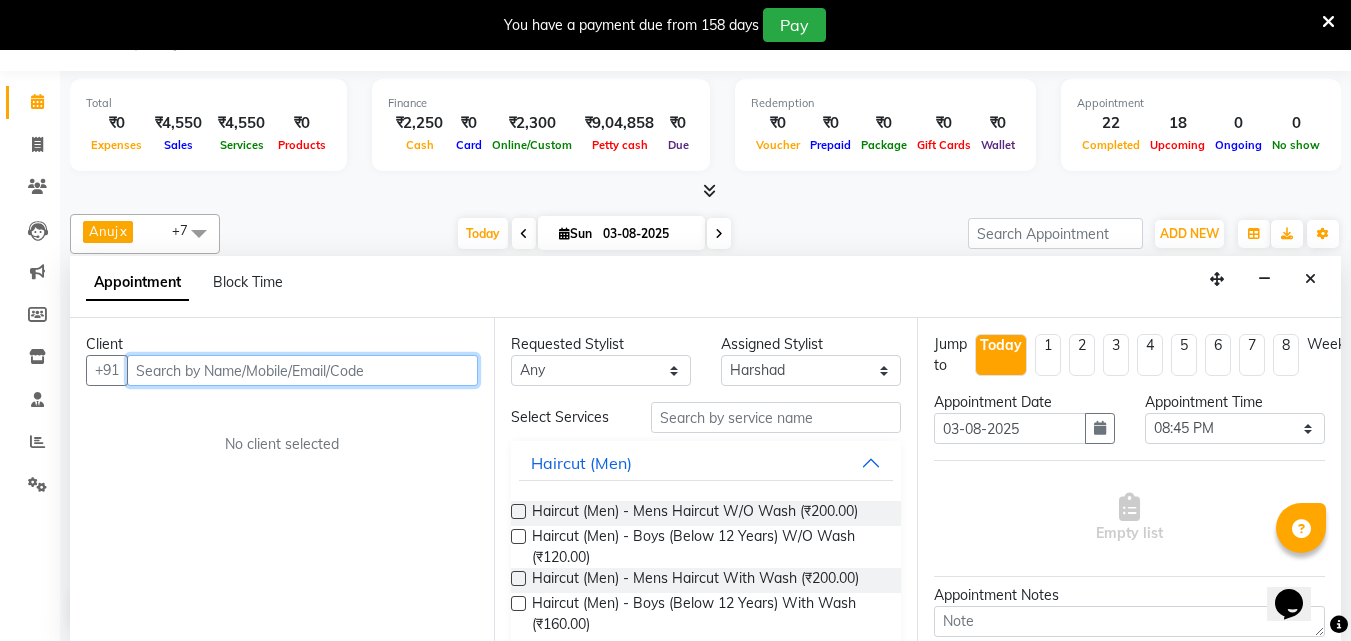 click at bounding box center [302, 370] 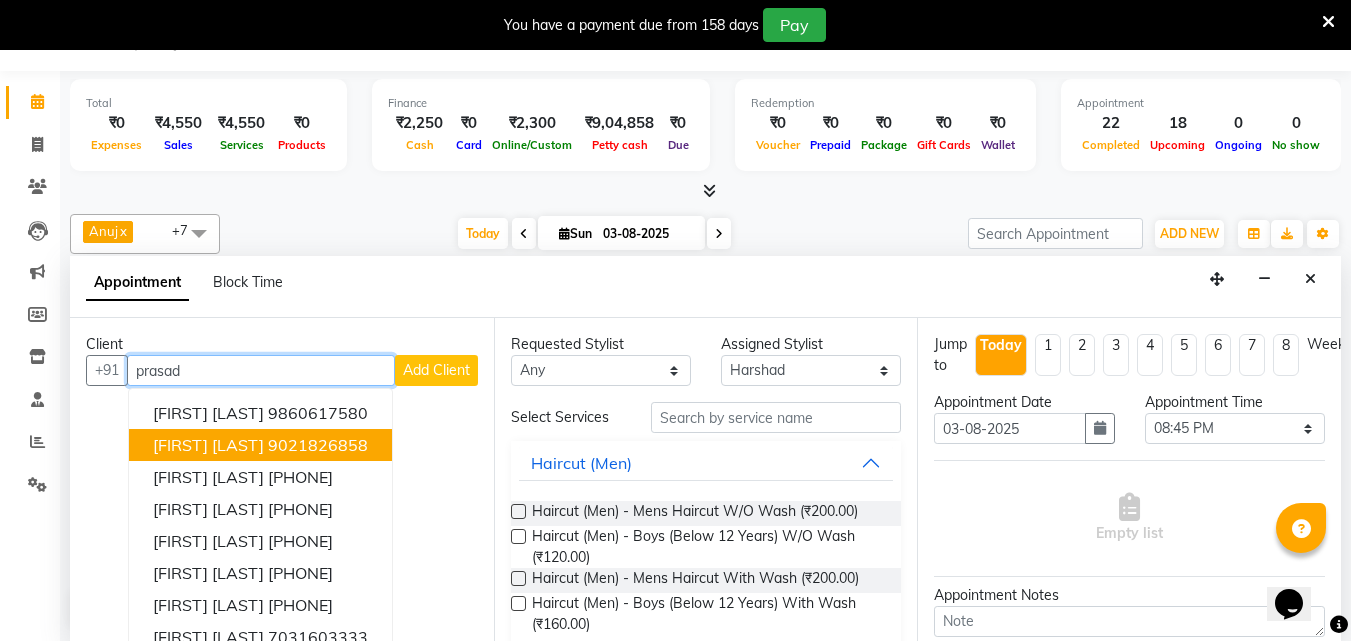 click on "9021826858" at bounding box center [318, 445] 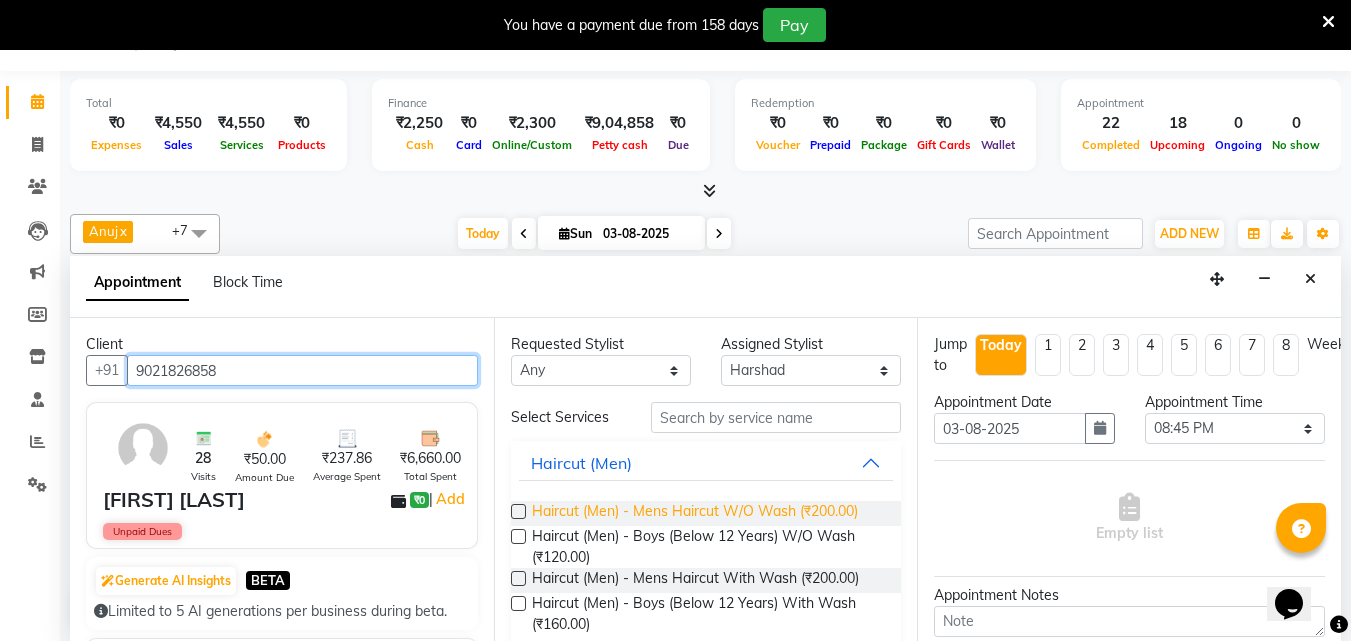 scroll, scrollTop: 175, scrollLeft: 0, axis: vertical 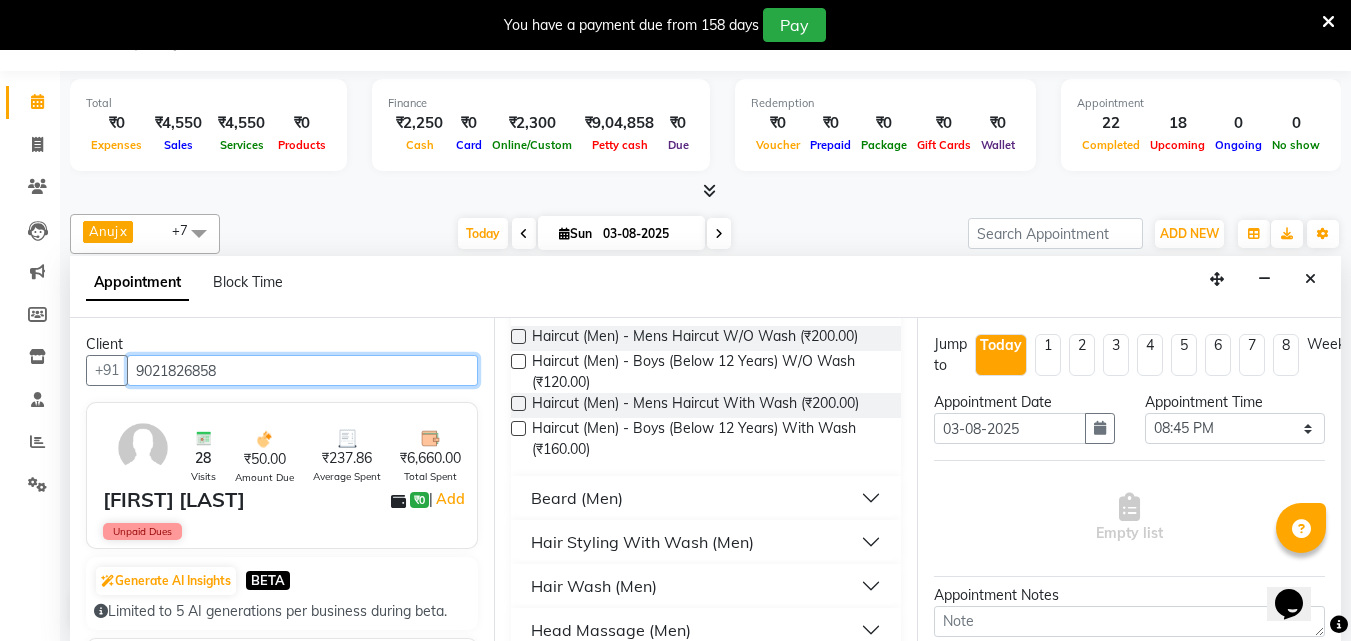 type on "9021826858" 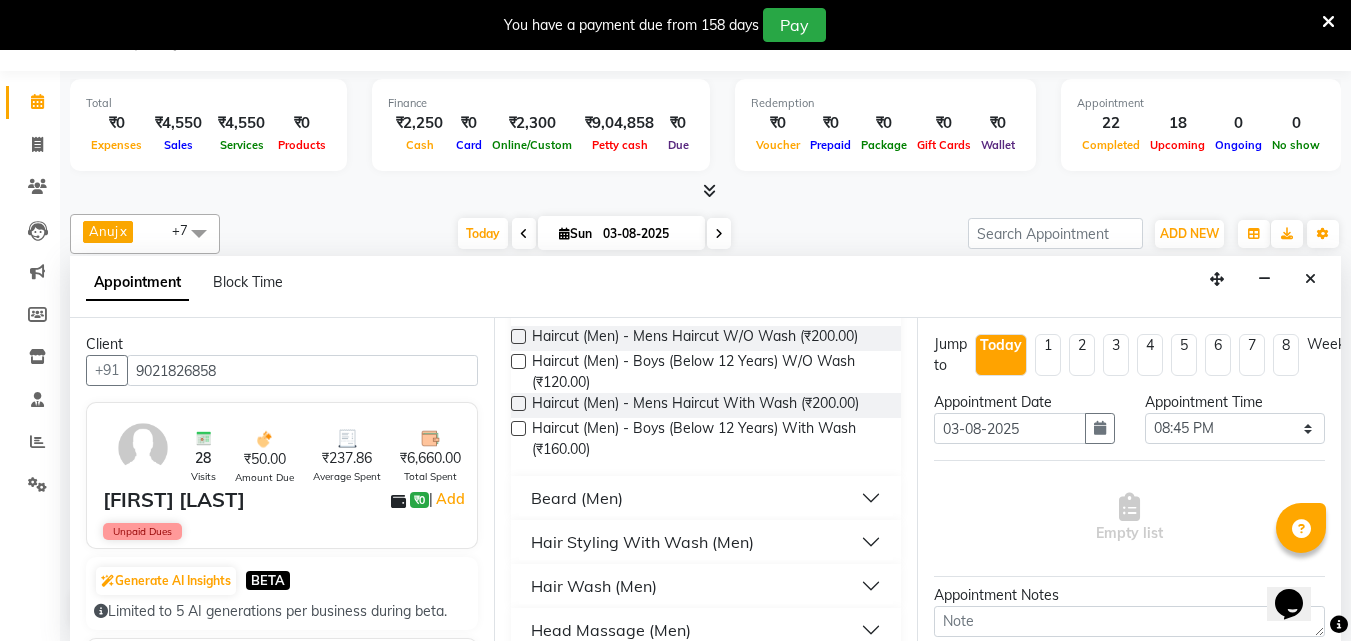 click on "Beard (Men)" at bounding box center [577, 498] 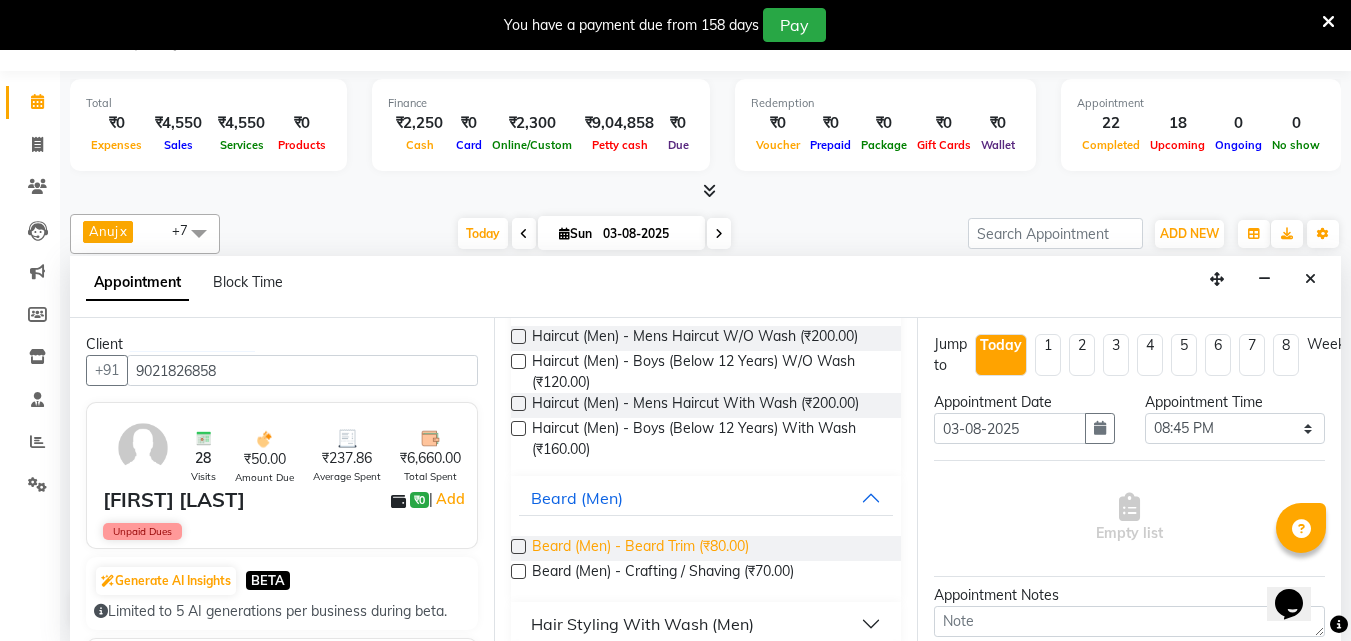 click on "Beard (Men)  - Beard Trim (₹80.00)" at bounding box center (640, 548) 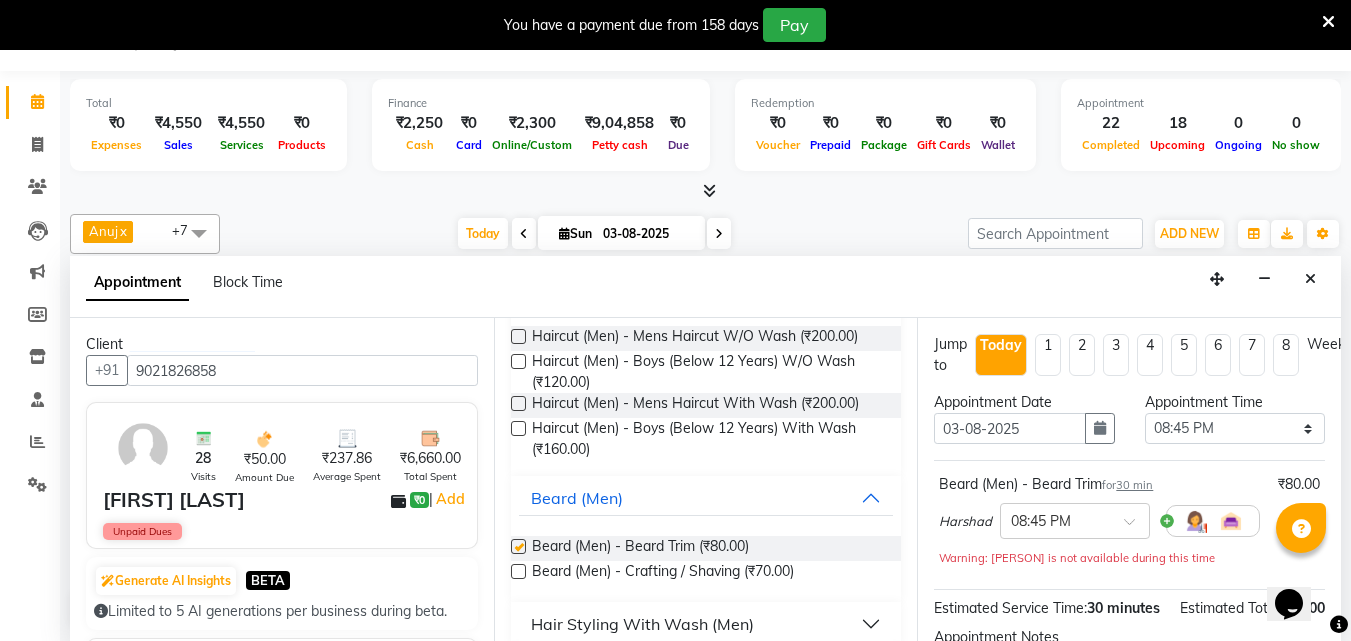 checkbox on "false" 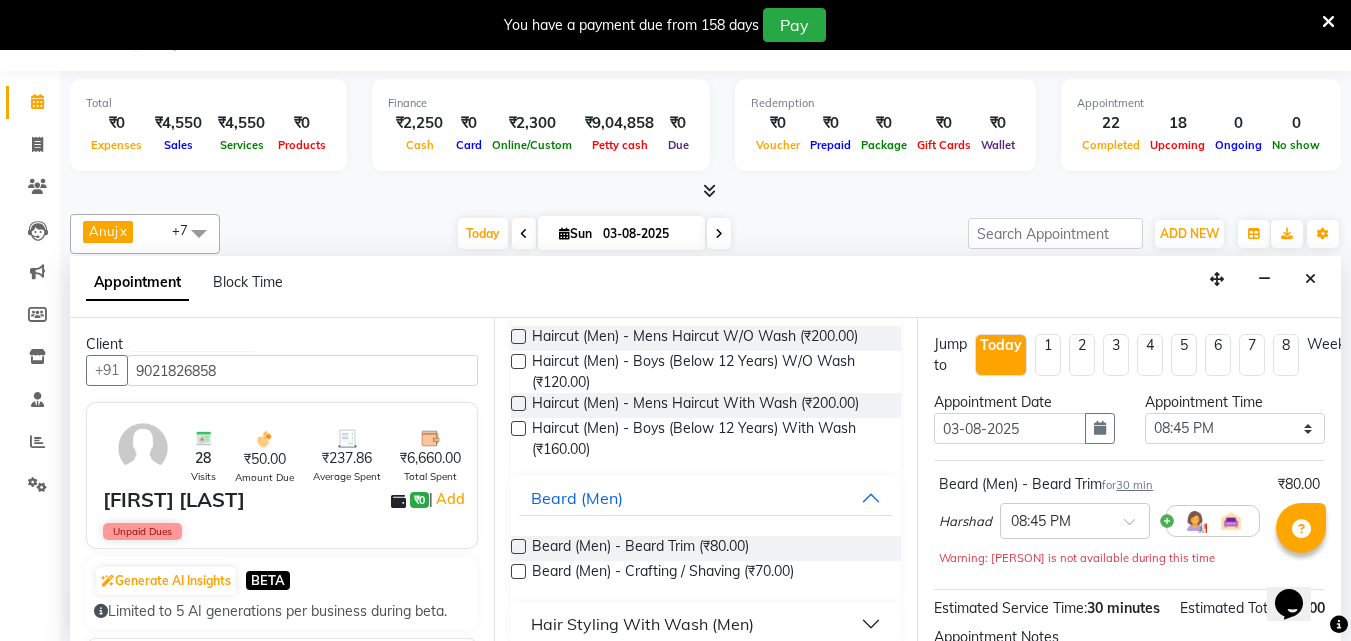 scroll, scrollTop: 260, scrollLeft: 0, axis: vertical 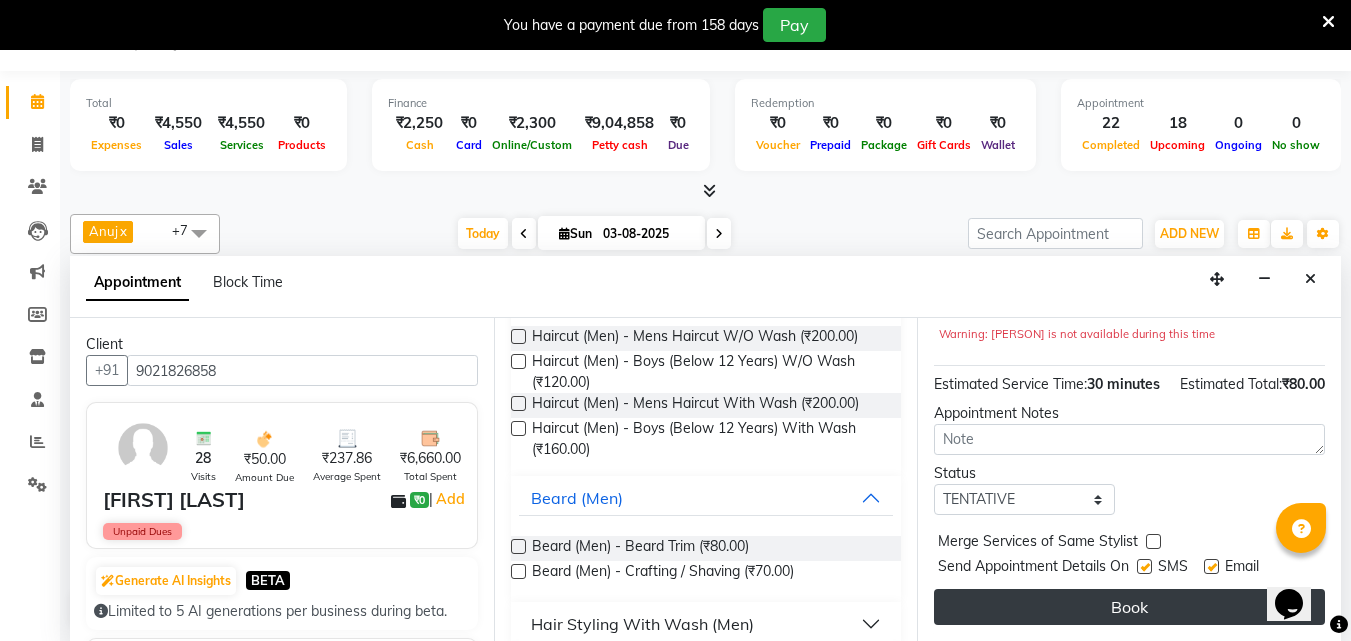 click on "Book" at bounding box center [1129, 607] 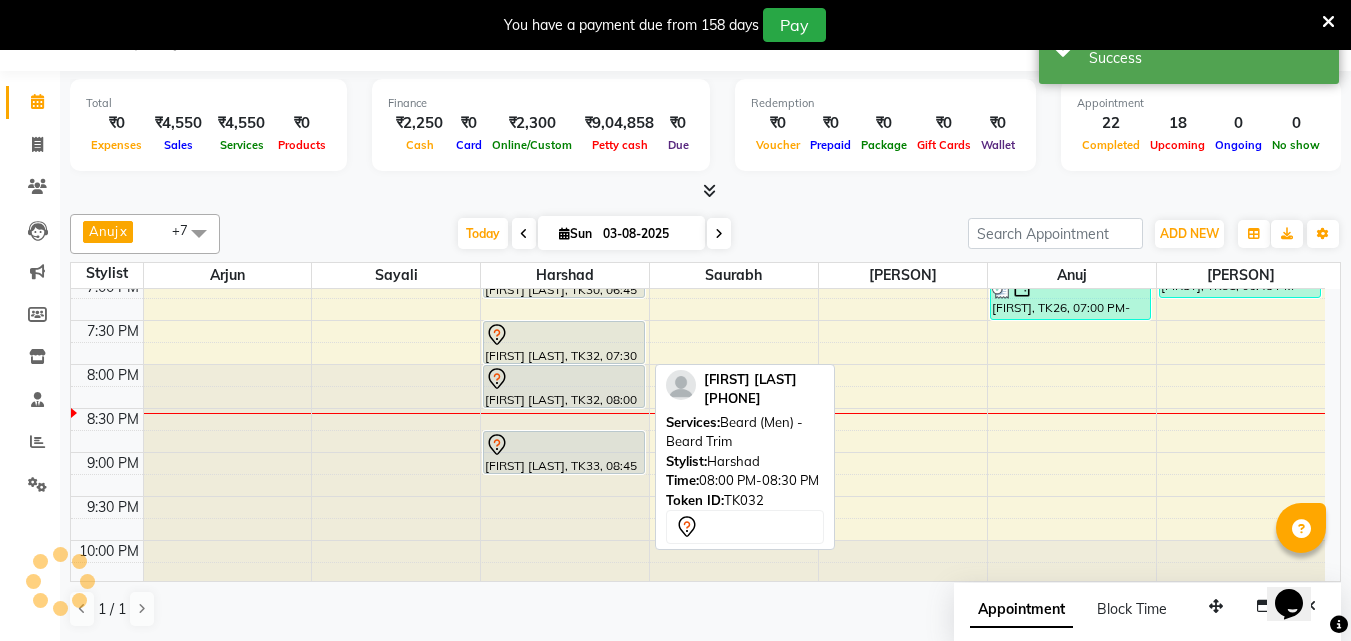 scroll, scrollTop: 0, scrollLeft: 0, axis: both 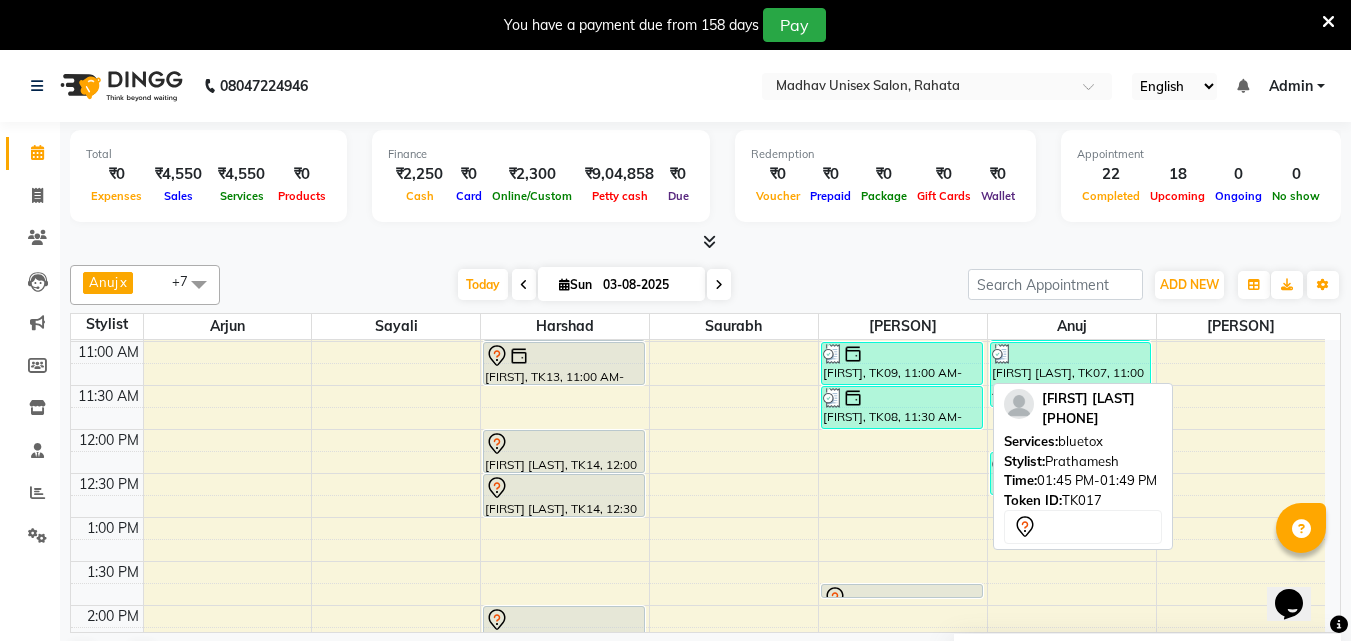 click at bounding box center (902, 597) 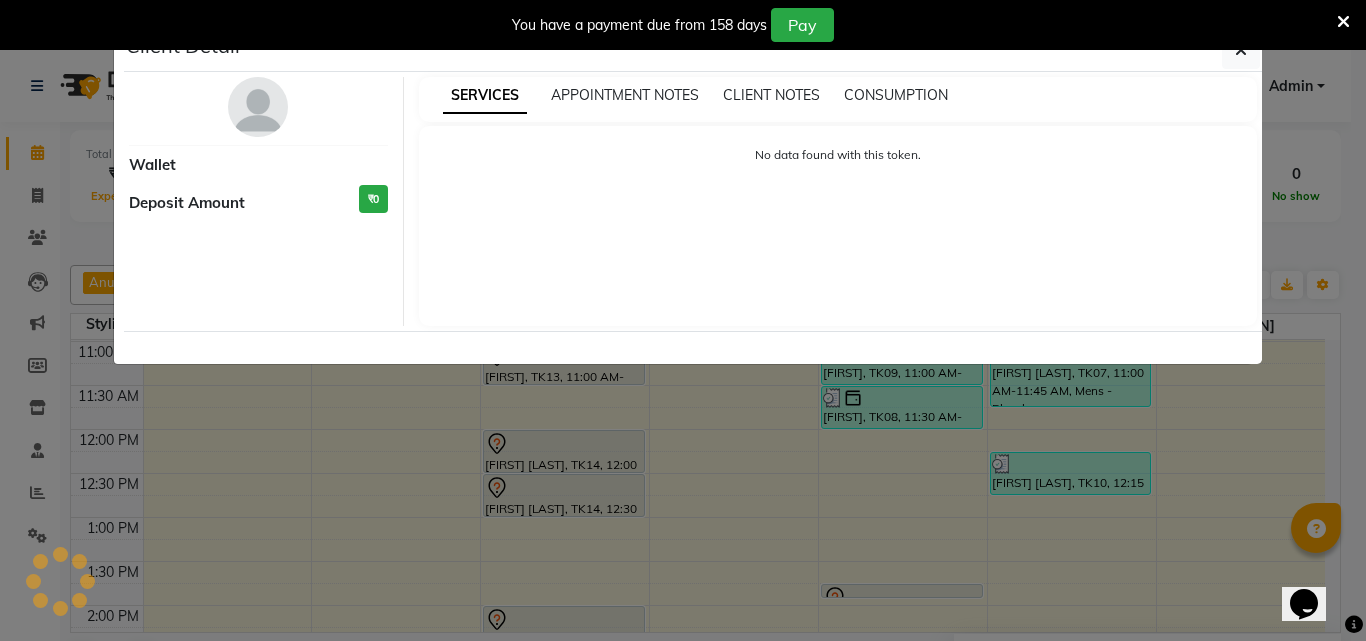 select on "7" 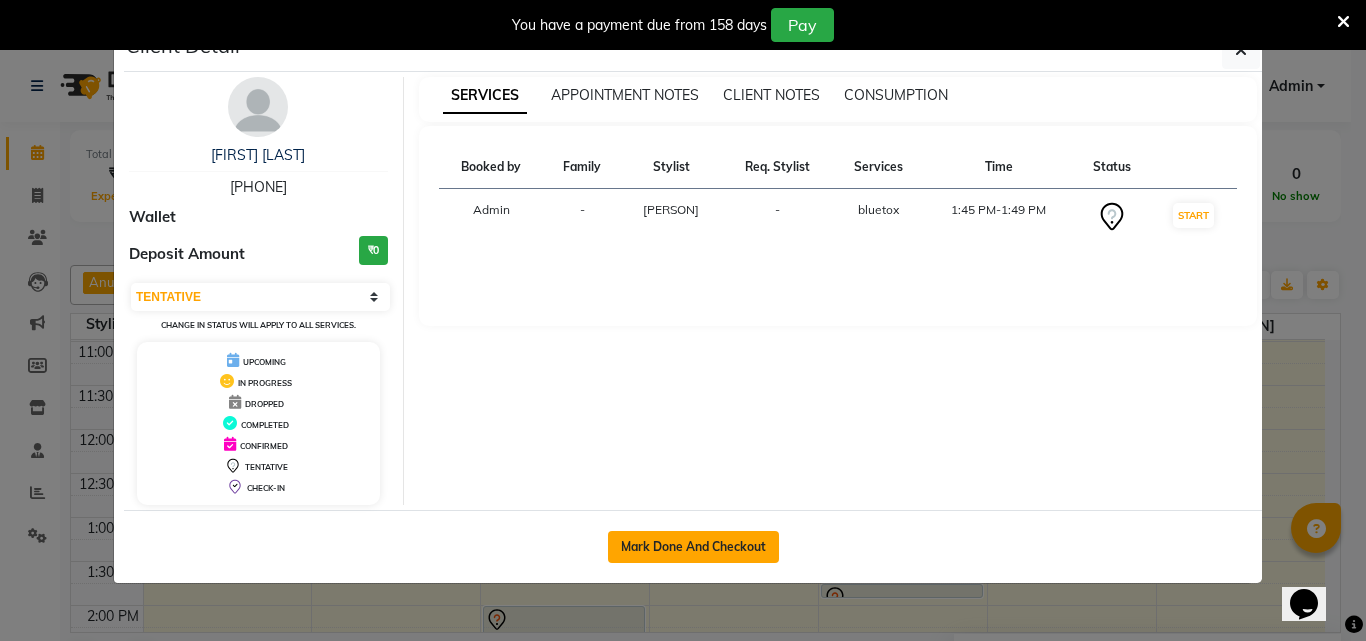 click on "Mark Done And Checkout" 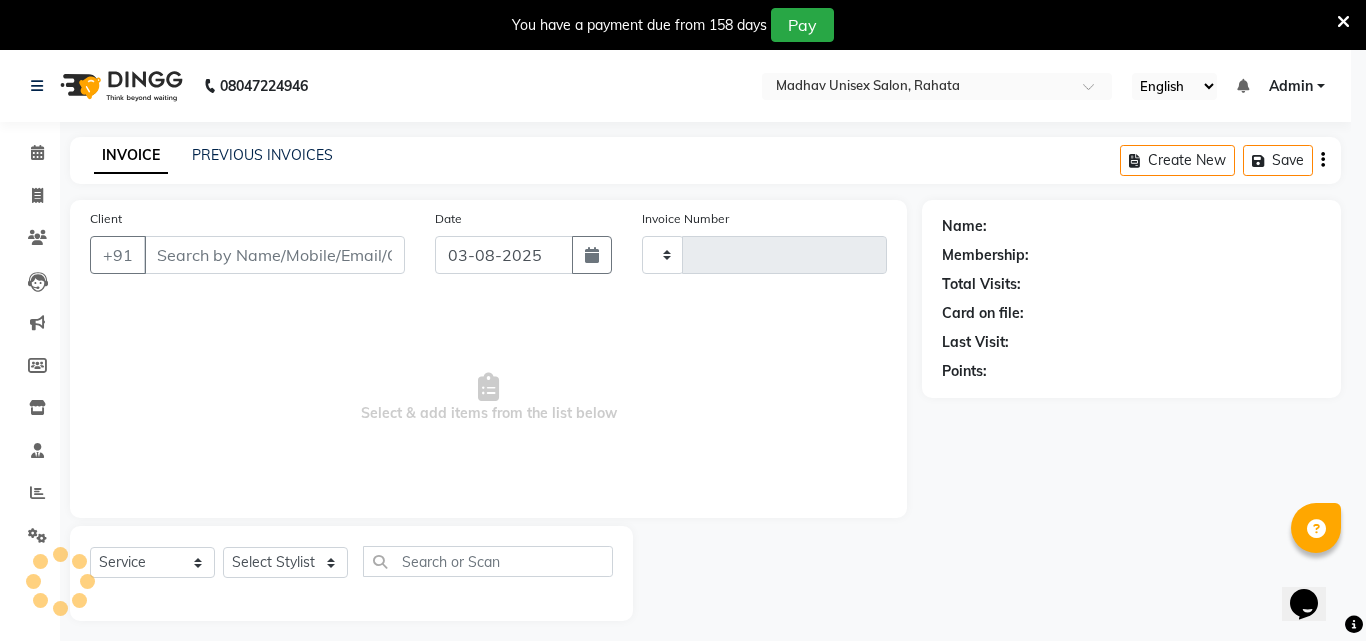 type on "2262" 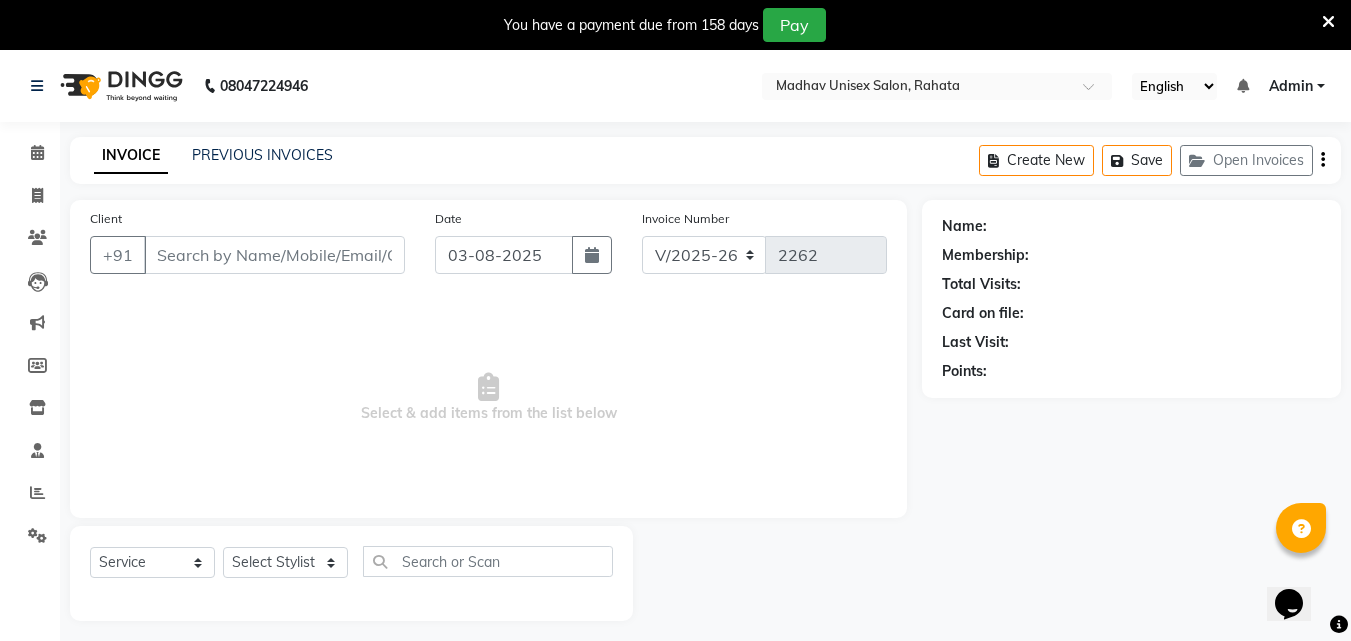 type on "[PHONE]" 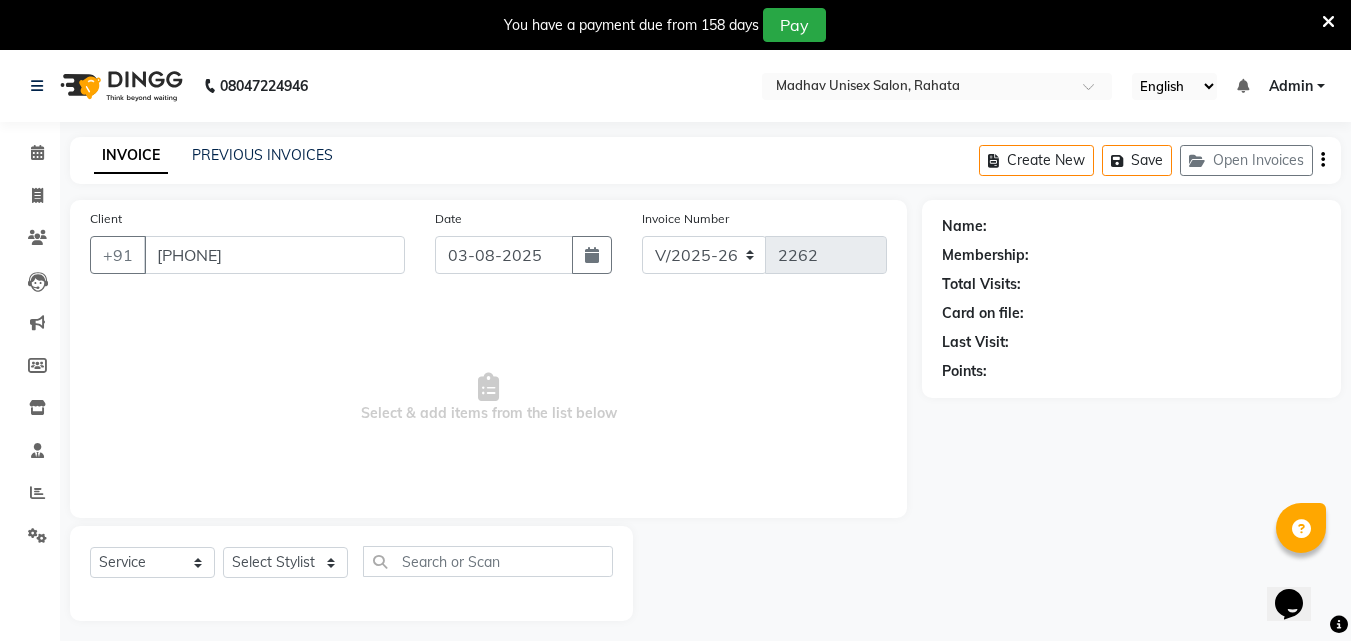 select on "36945" 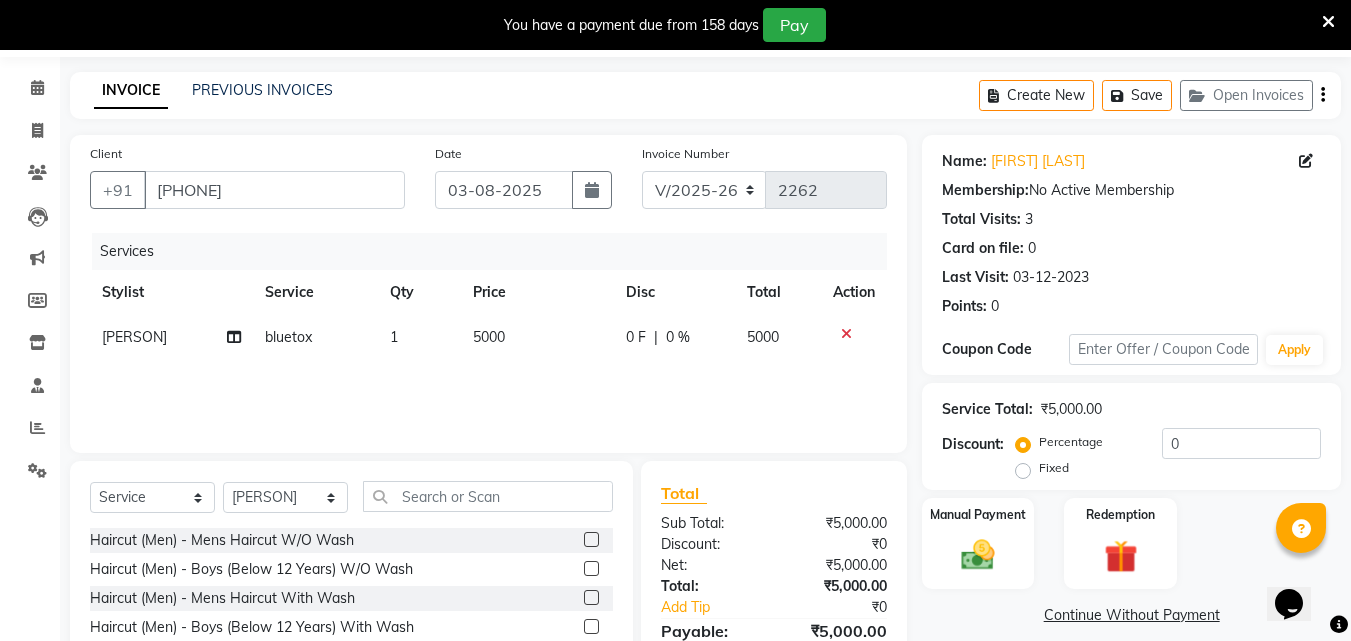 scroll, scrollTop: 187, scrollLeft: 0, axis: vertical 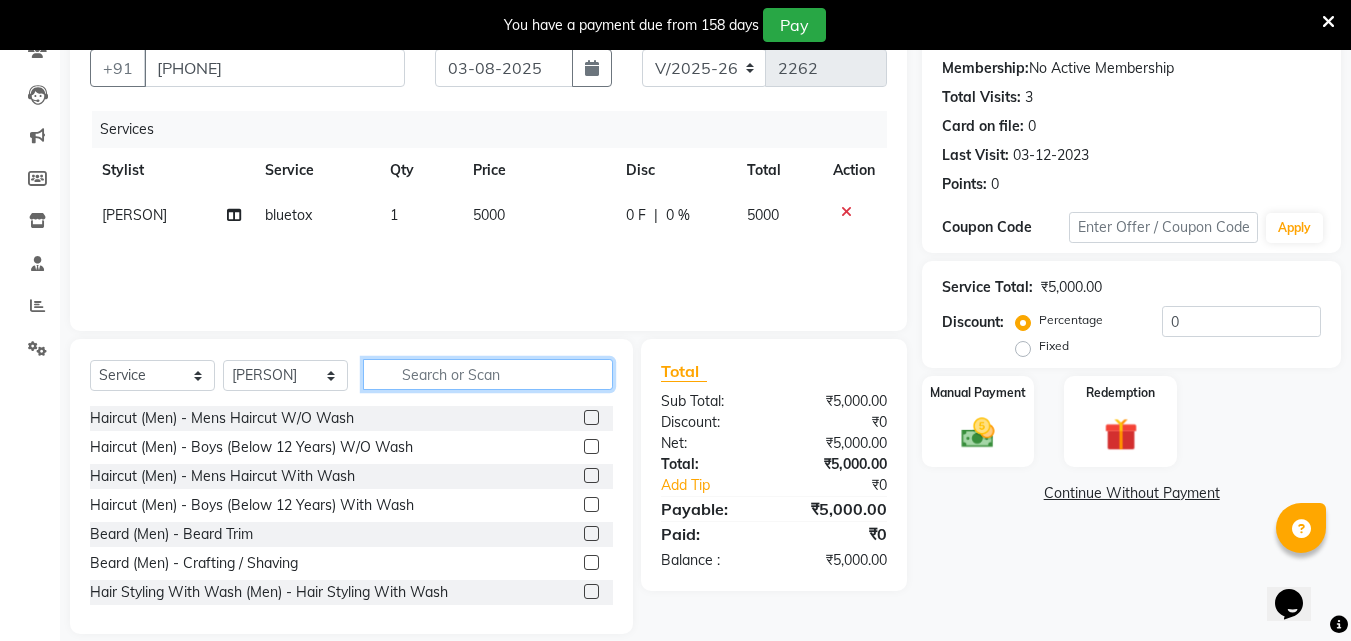 click 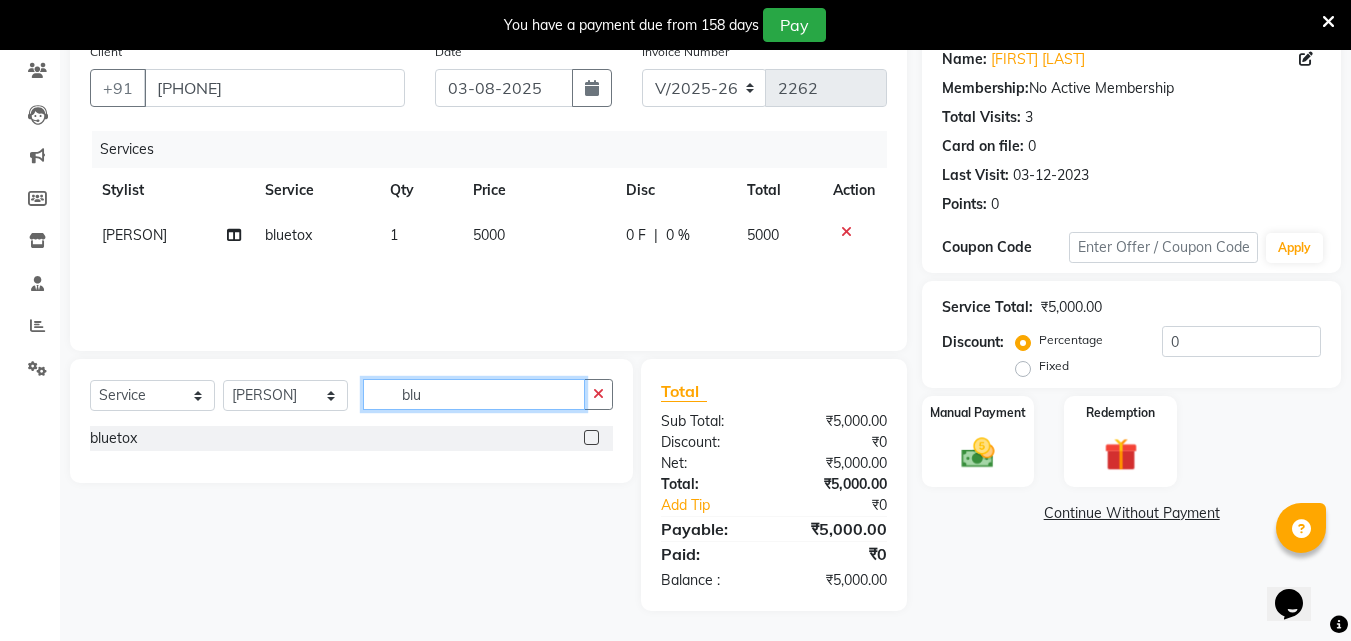 scroll, scrollTop: 167, scrollLeft: 0, axis: vertical 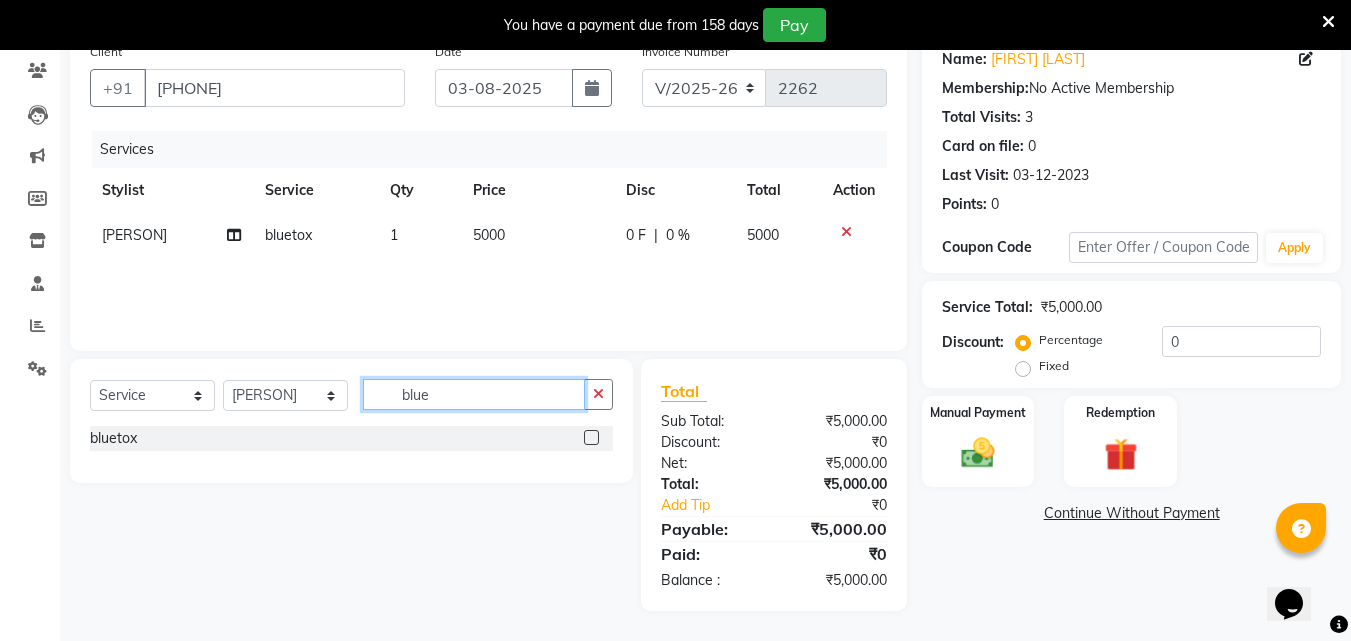 type on "blue" 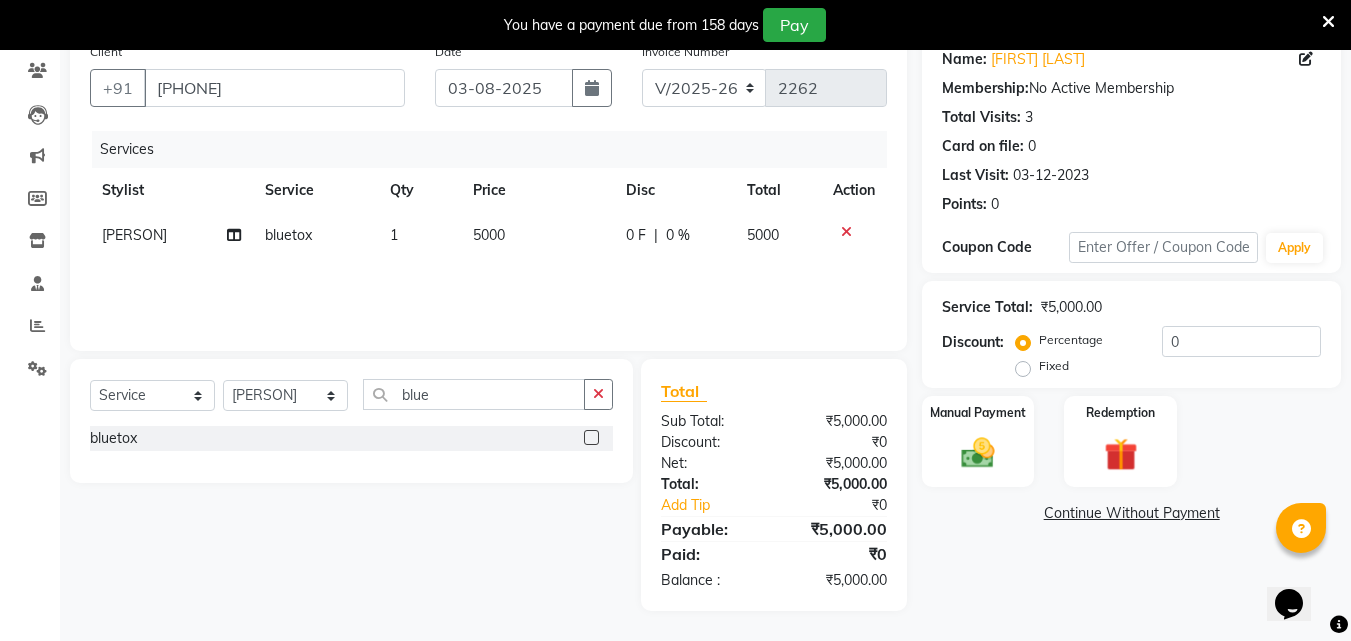 click on "bluetox" 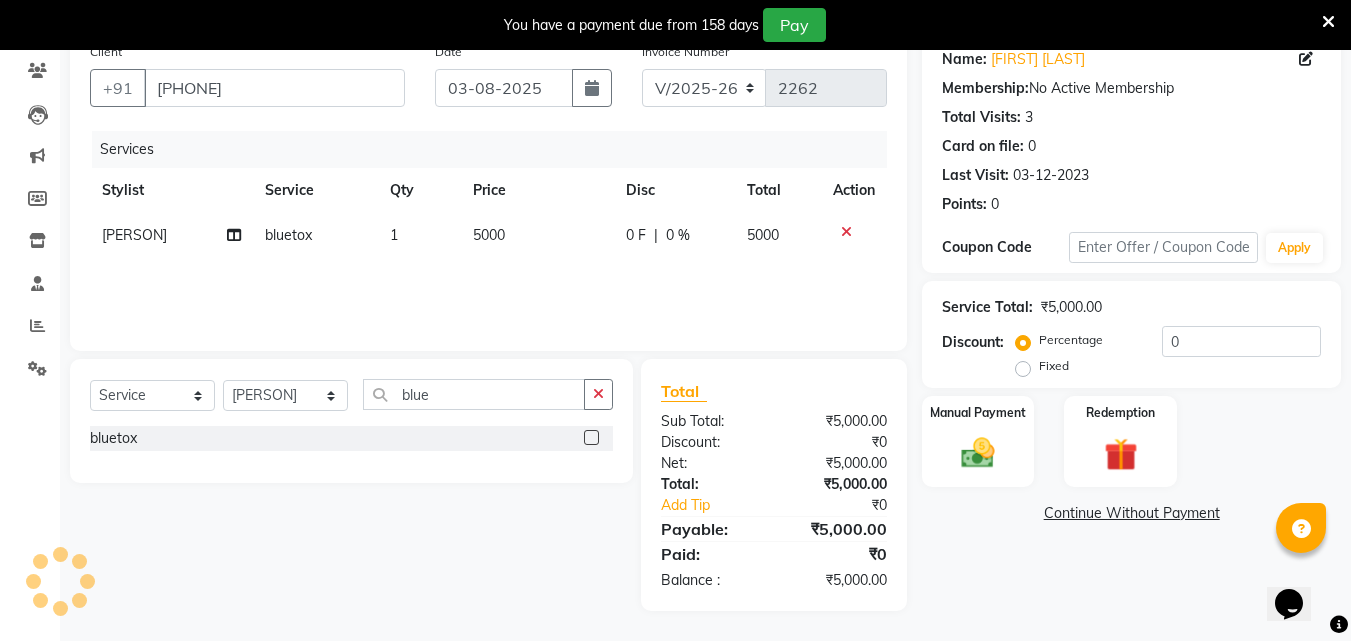 click 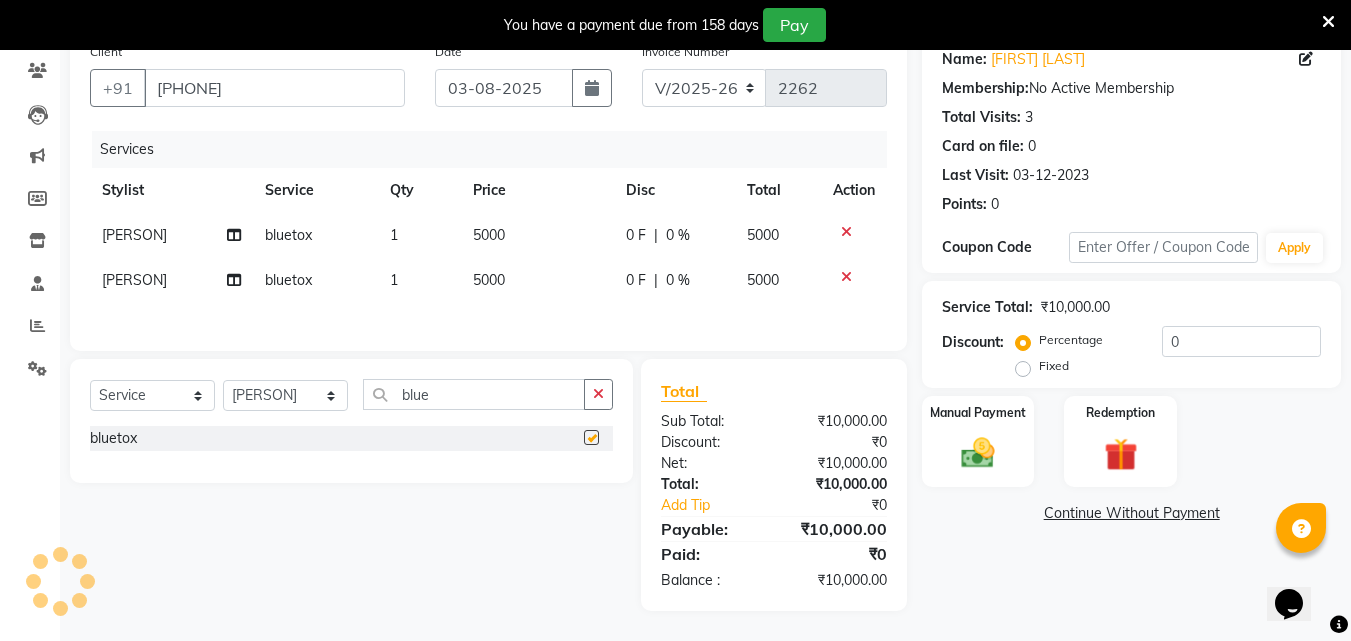 checkbox on "false" 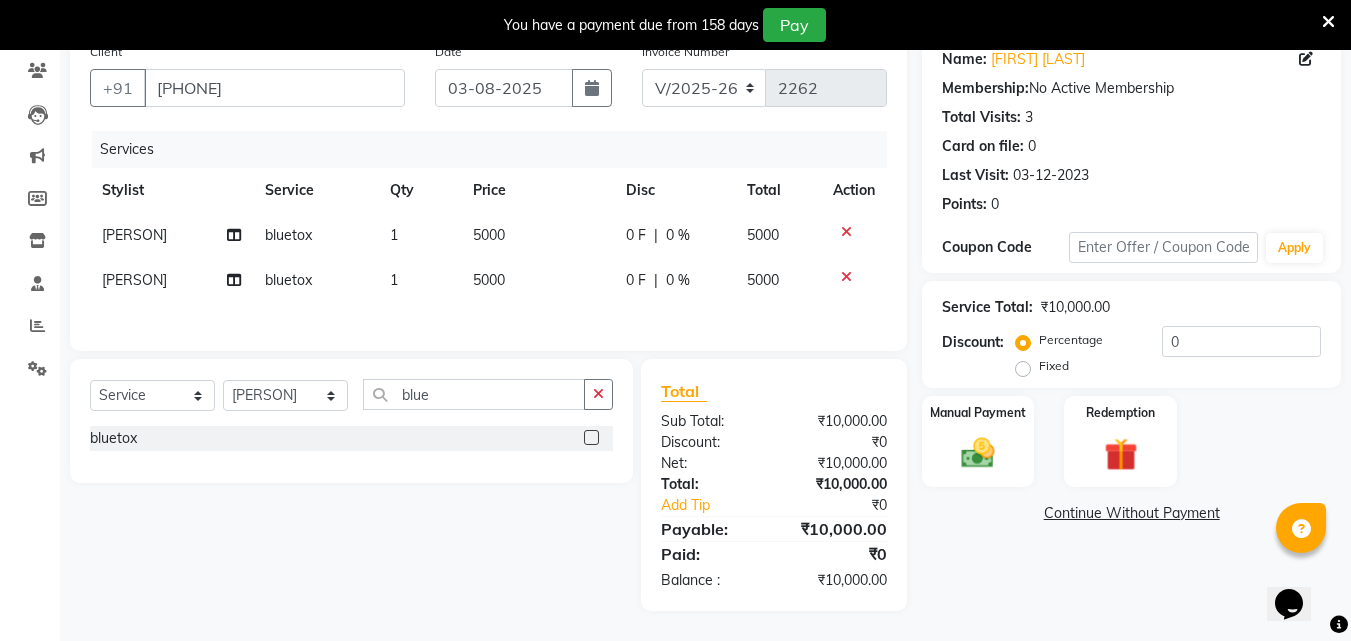 click on "5000" 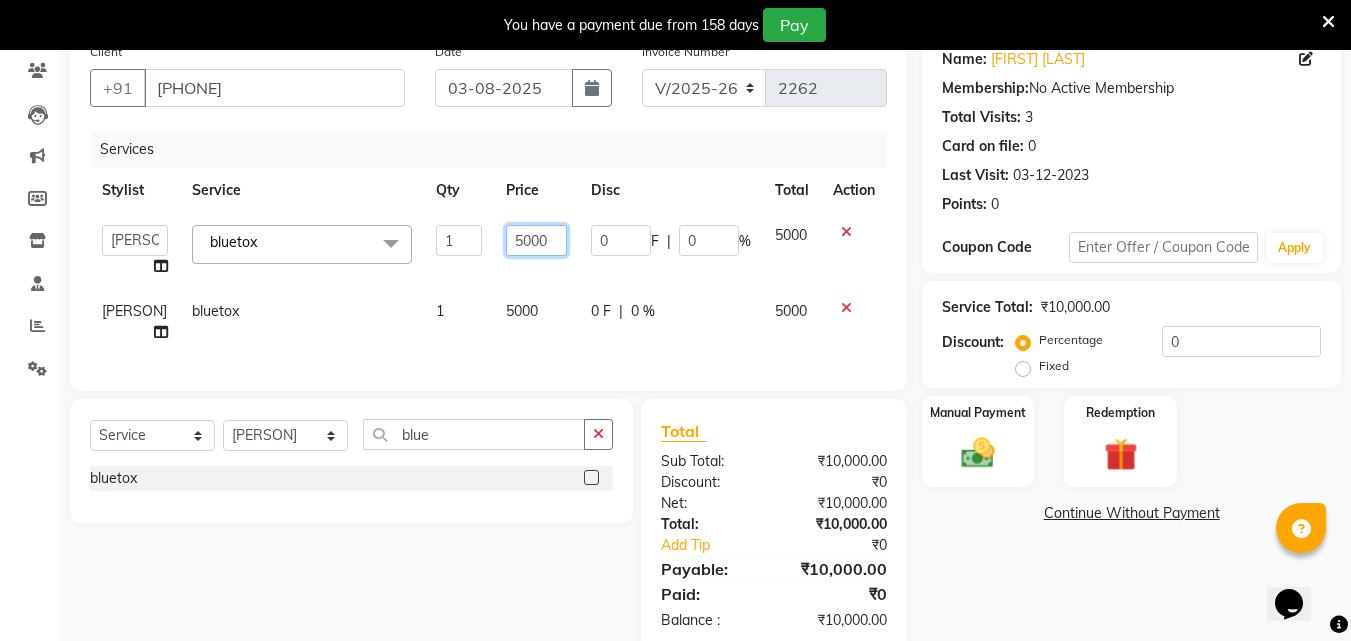 click on "5000" 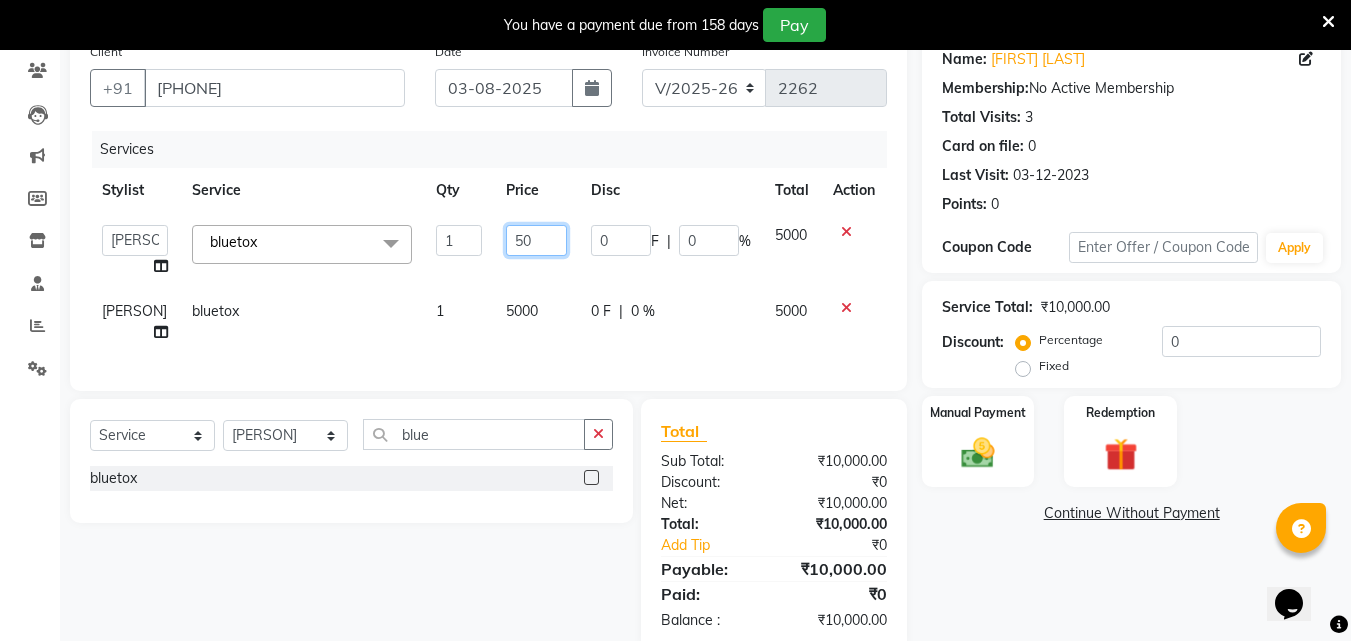 type on "5" 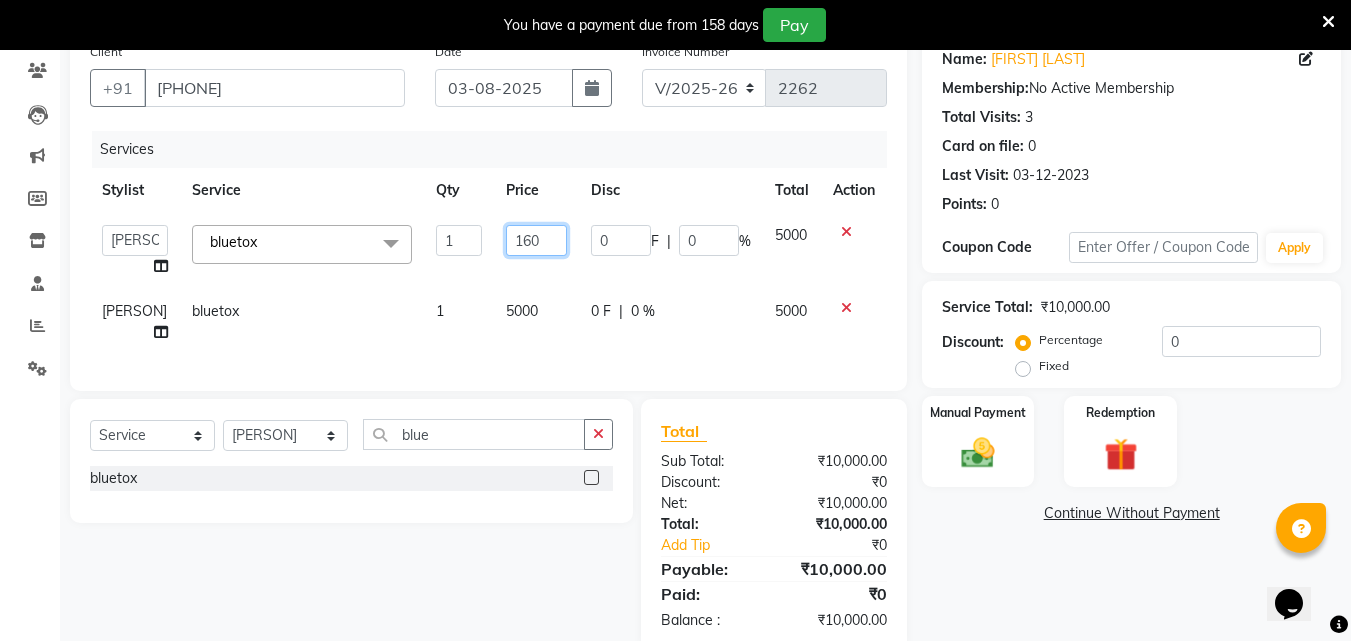 type on "1600" 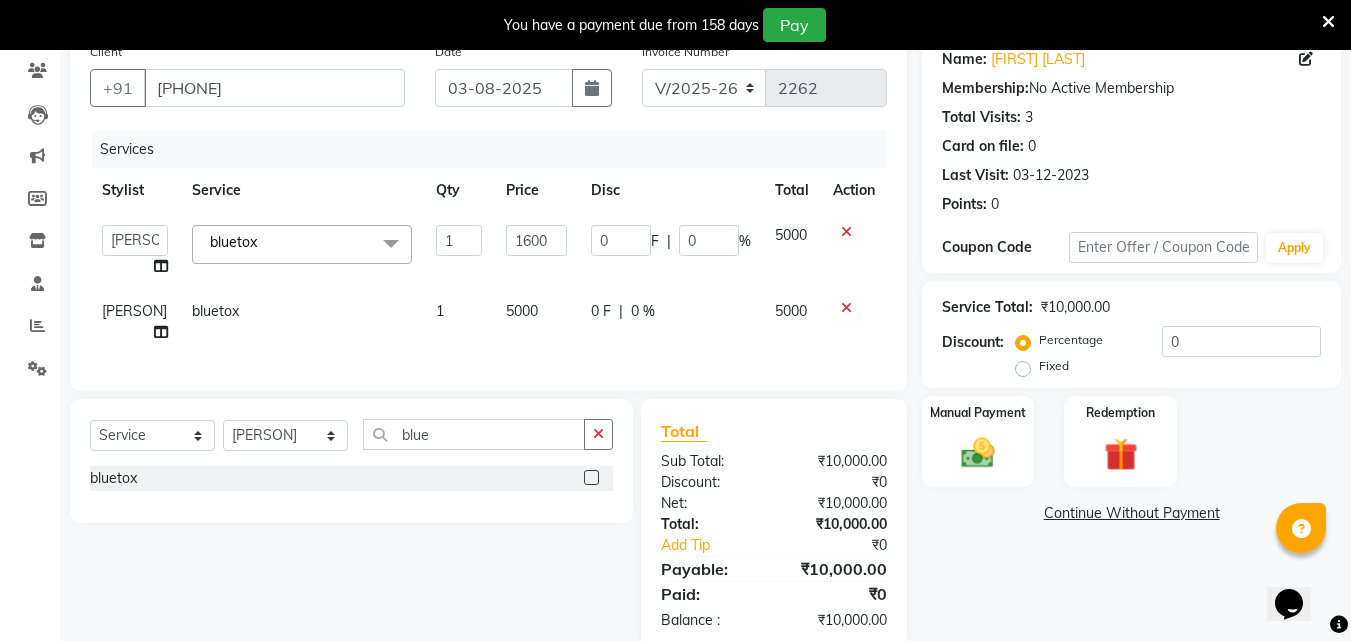 click on "Services Stylist Service Qty Price Disc Total Action  Anuj   Arjun   Harshad   prathamesh   sarthak wagh   saurabh   Sayali    Swarup   bluetox  x Haircut (Men)  - Mens Haircut W/O Wash Haircut (Men)  - Boys (Below 12 Years) W/O Wash Haircut (Men)  - Mens Haircut With Wash Haircut (Men)  - Boys (Below 12 Years) With Wash Beard (Men)  - Beard Trim Beard (Men)  - Crafting / Shaving Hair Styling With Wash (Men)  - Hair Styling With Wash Hair Wash (Men)  - Hair Wash Head Massage (Men)  - With Shampoo Head Massage (Men)  - Without Shampoo Hair Spa (Men)  - Hair Spa Hair Colour (Men)  - Colour Streaks - Marjirel Hair Colour (Men)  - Colour Streaks - Inoa Hair Colour (Men)  - Colour Streaks - Funky Colour Global Highlights (Men)  - Global Highlights Globle Colour (Men)  - Majirel Globle Colour (Men)  - Side Lockes Globle Colour (Men) - raaga revlon  Inoa (Men)  - Globle Hair Inoa (Men)  - Side Lockes Inoa (Men)  - Beard Treatments (Men)  - Clear Dose Treatments (Men)  - Powermix Treatments (Men)  - Seryoxyl bluetox" 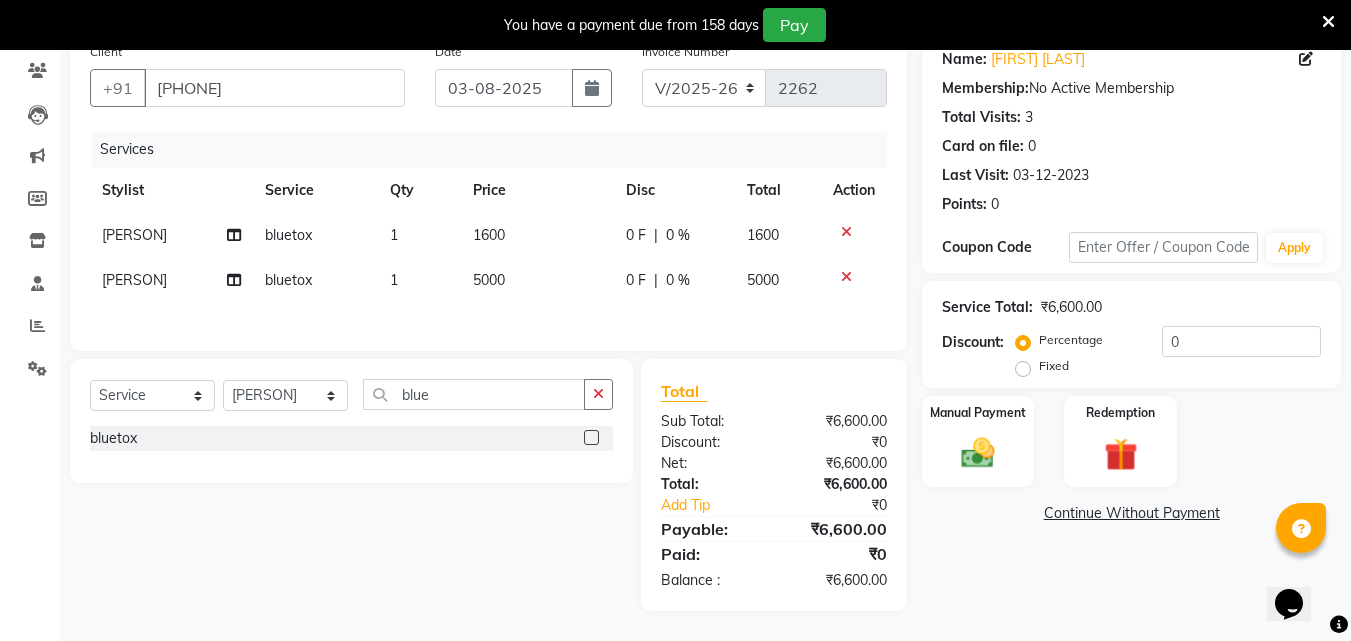 click on "5000" 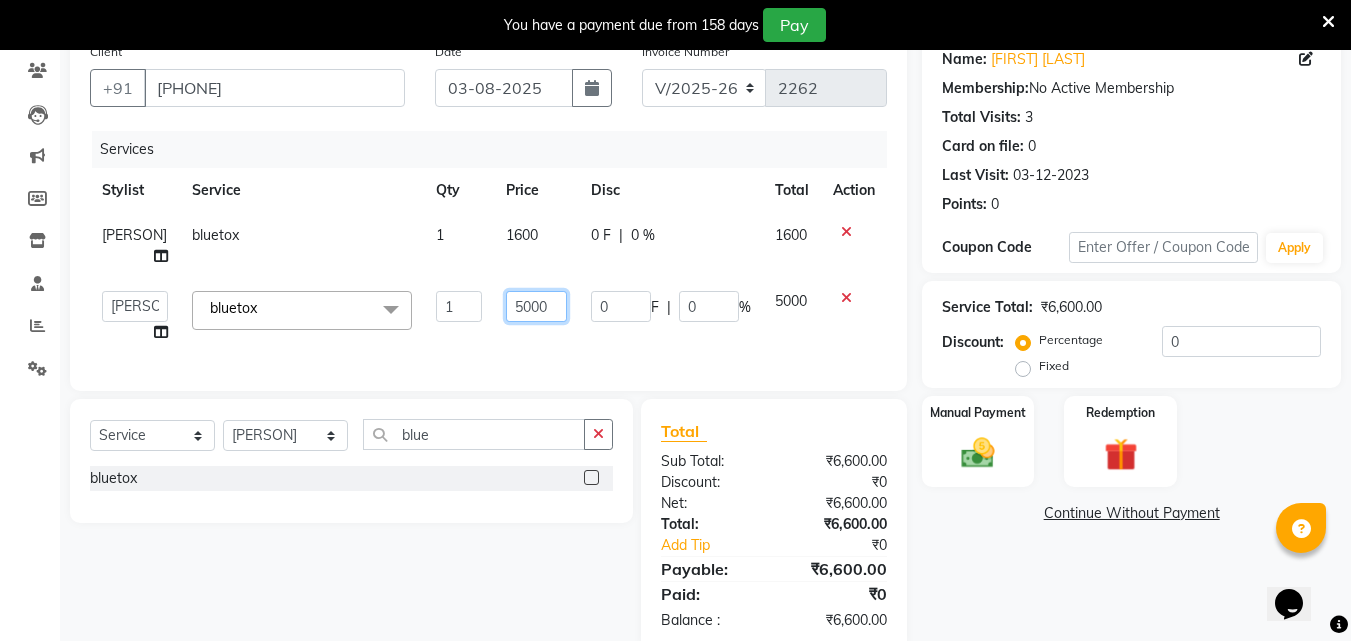 click on "5000" 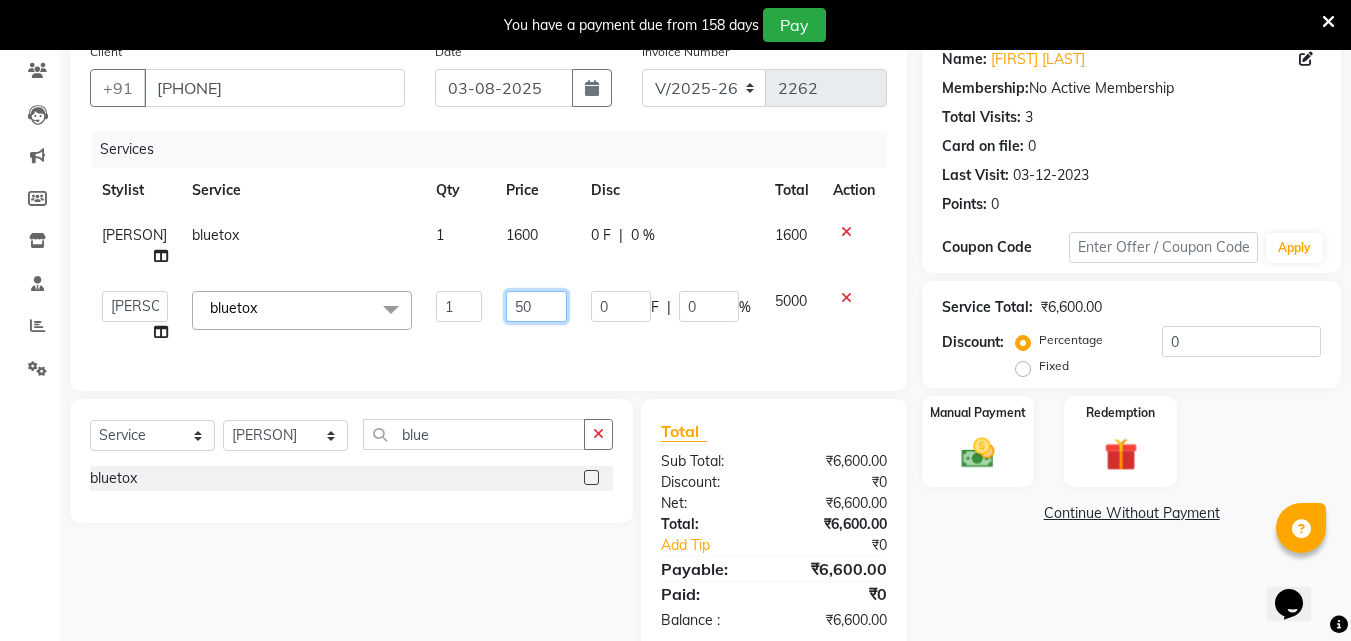 type on "5" 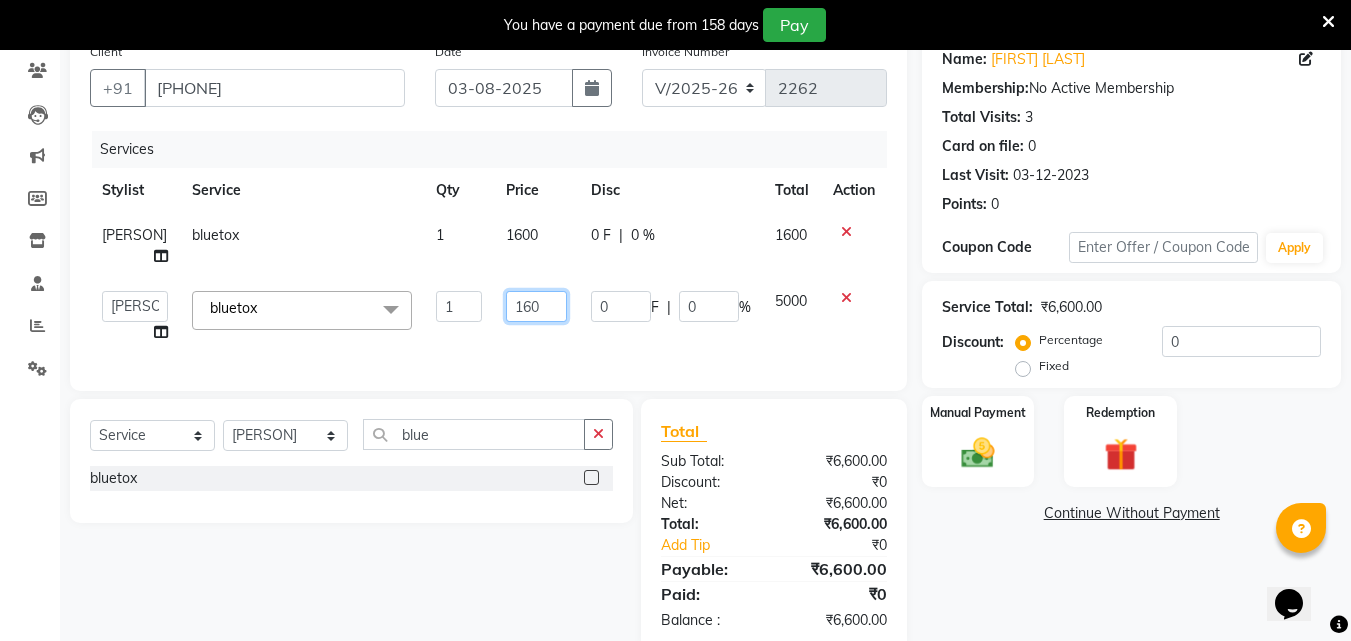 type on "1600" 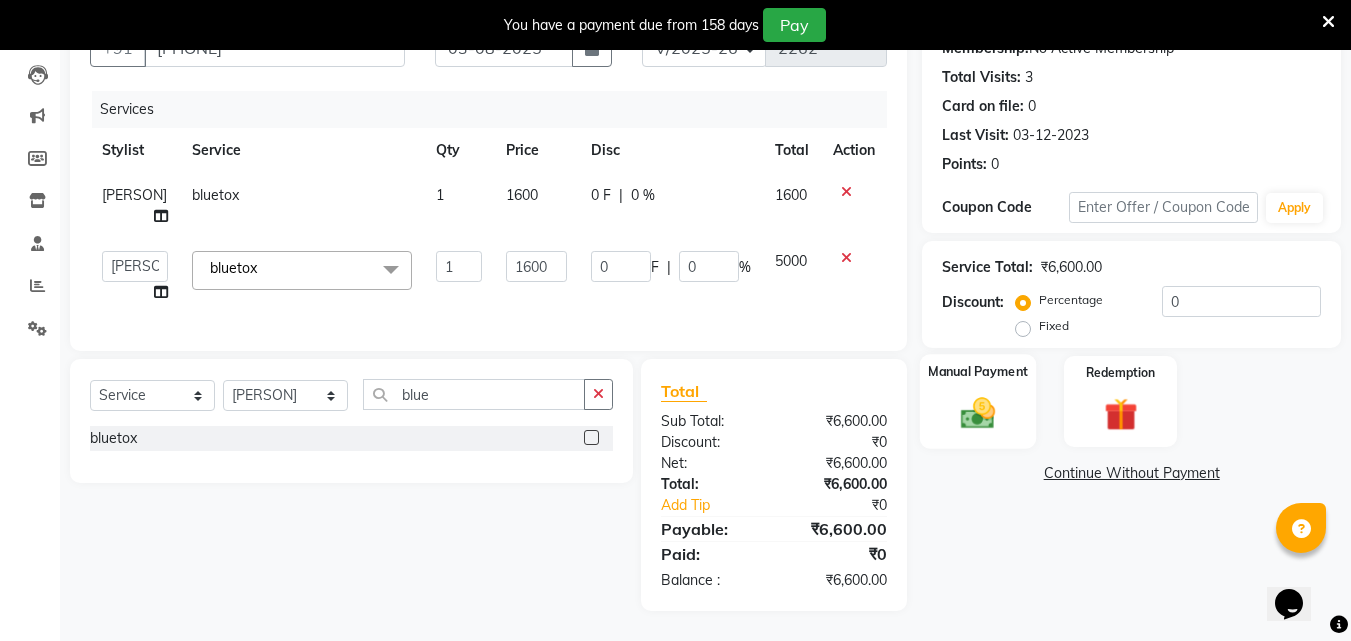 scroll, scrollTop: 170, scrollLeft: 0, axis: vertical 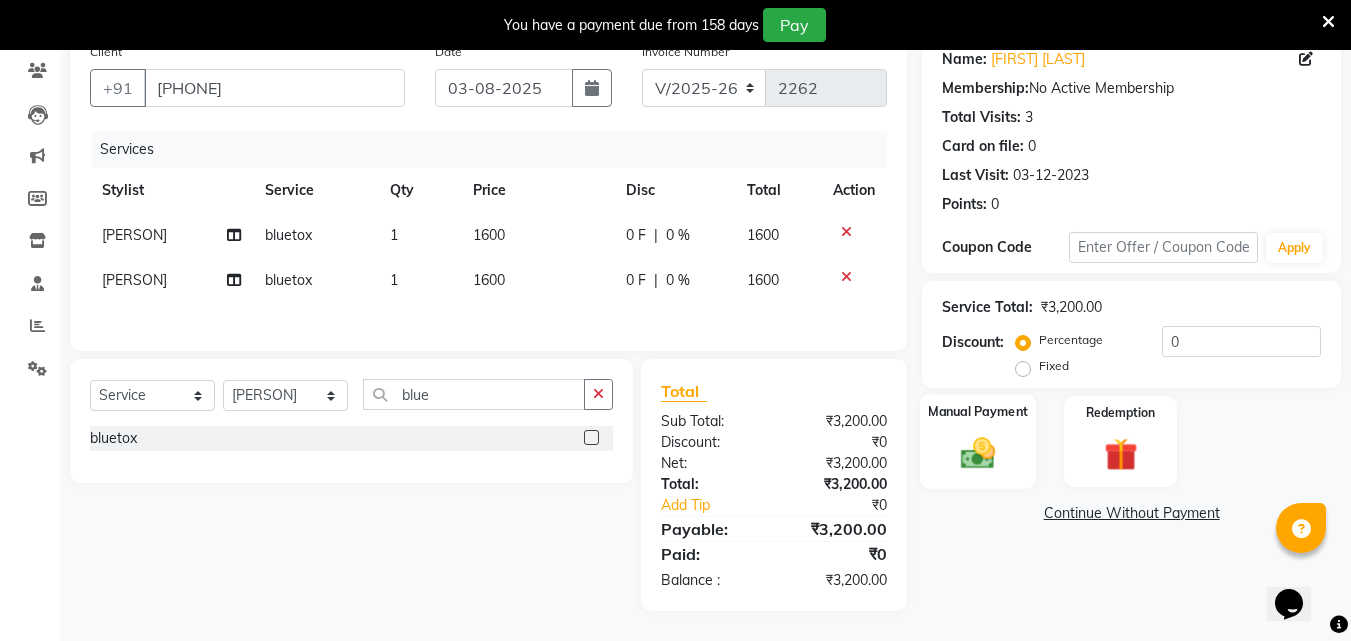 click on "Name: Anushka Lagad Membership:  No Active Membership  Total Visits:  3 Card on file:  0 Last Visit:   03-12-2023 Points:   0  Coupon Code Apply Service Total:  ₹3,200.00  Discount:  Percentage   Fixed  0 Manual Payment Redemption  Continue Without Payment" 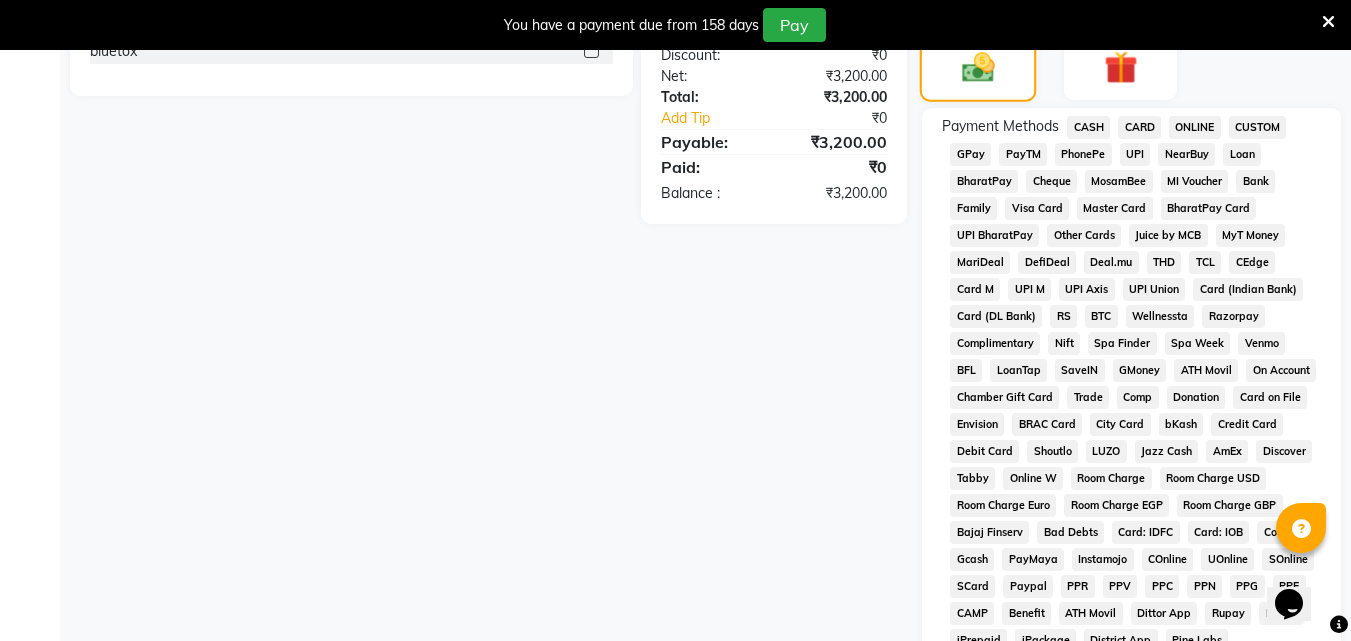 scroll, scrollTop: 585, scrollLeft: 0, axis: vertical 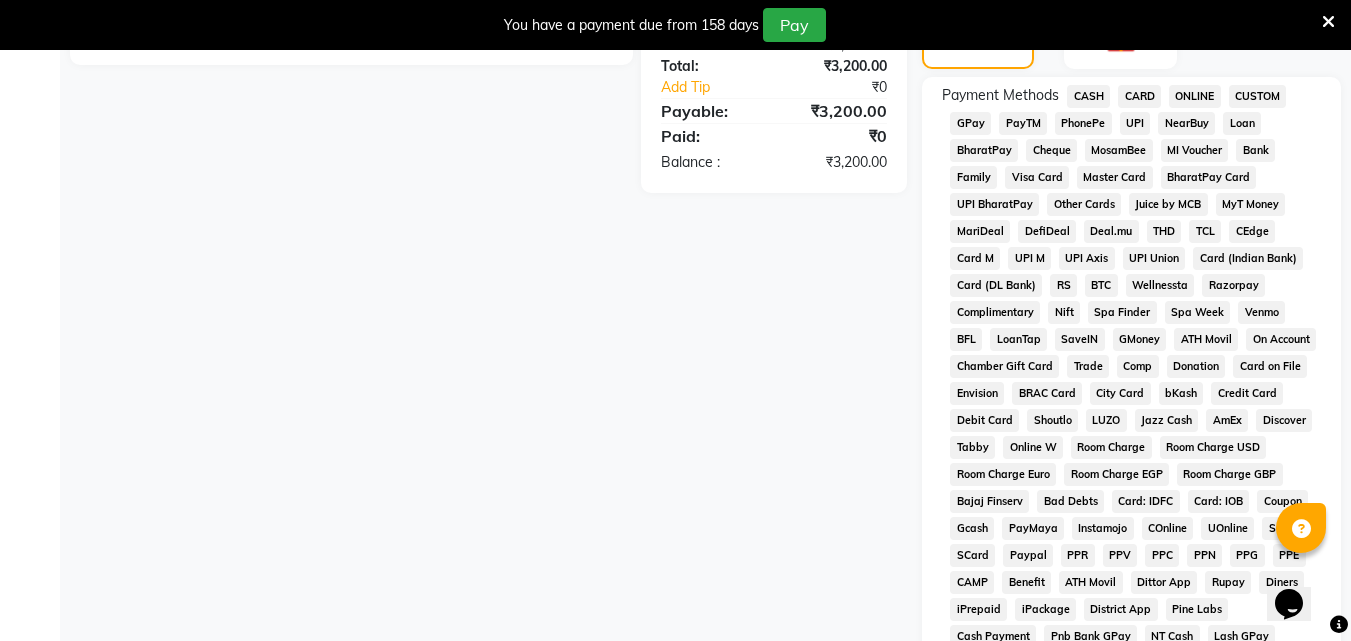 click on "ONLINE" 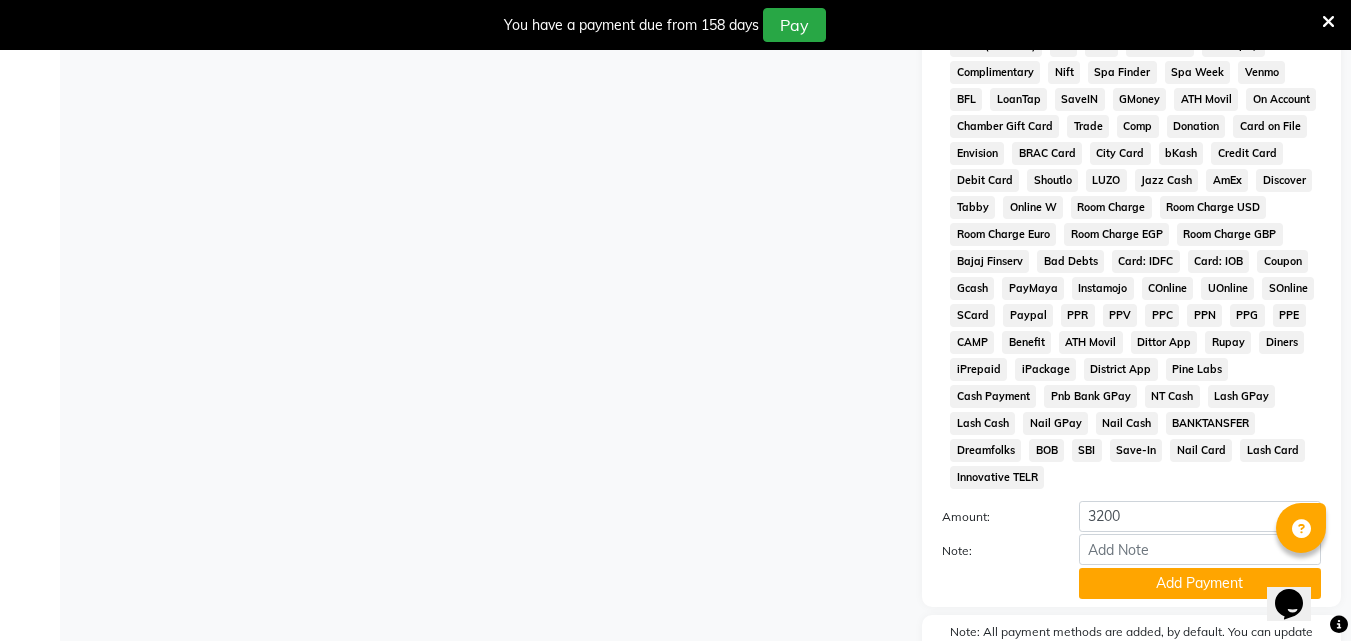 scroll, scrollTop: 911, scrollLeft: 0, axis: vertical 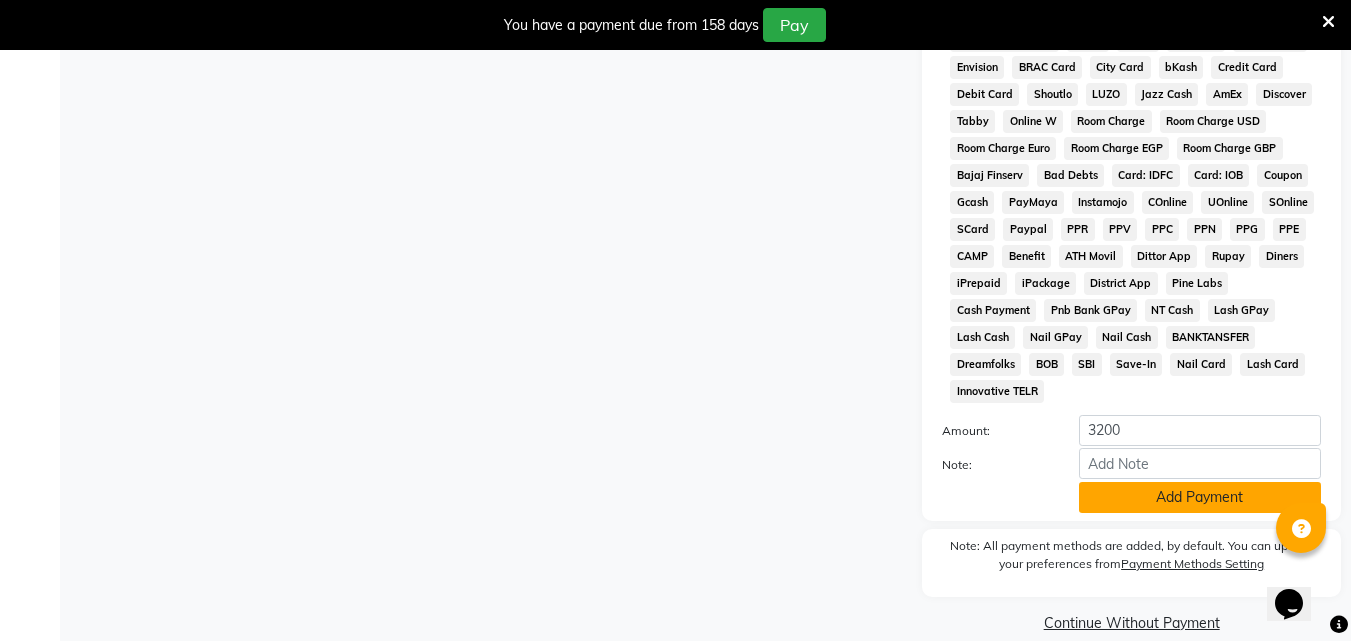 click on "Add Payment" 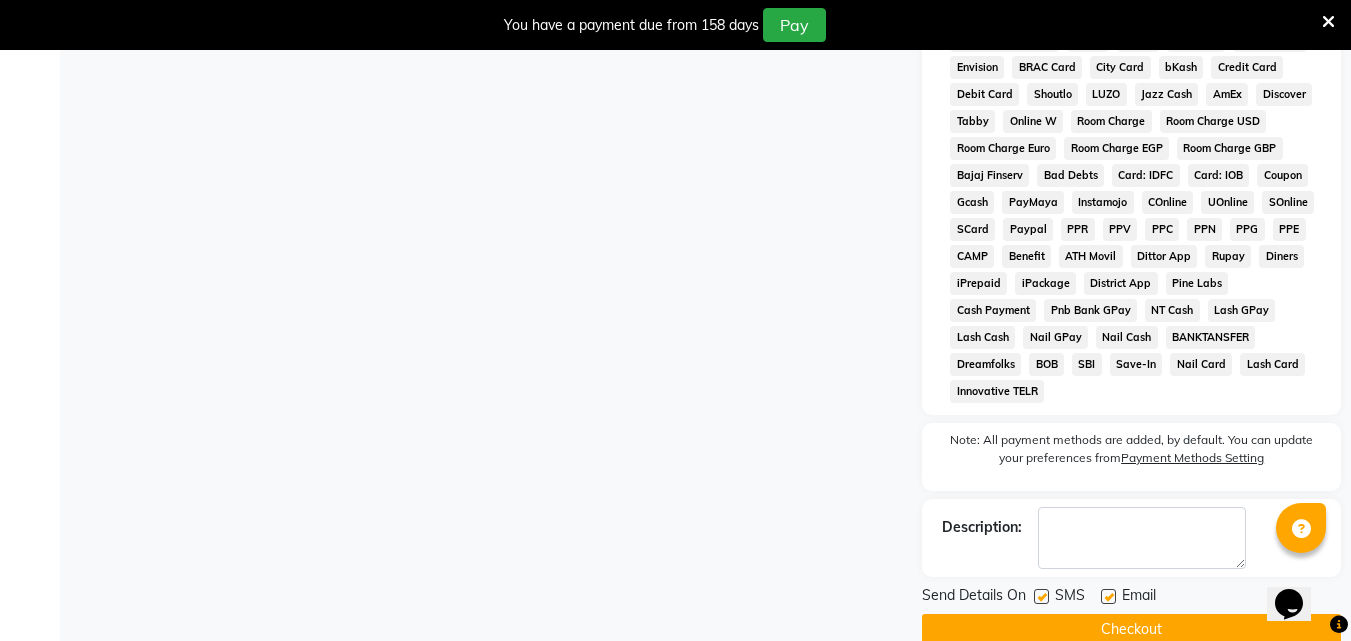 click on "Checkout" 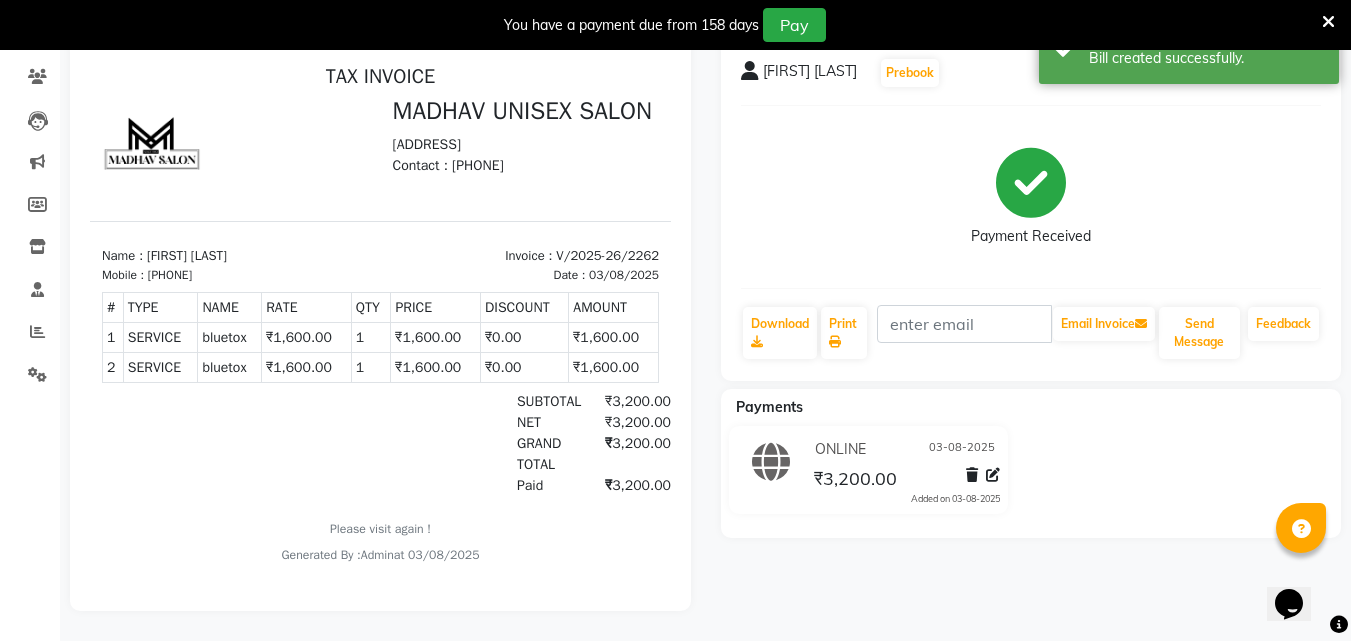 scroll, scrollTop: 0, scrollLeft: 0, axis: both 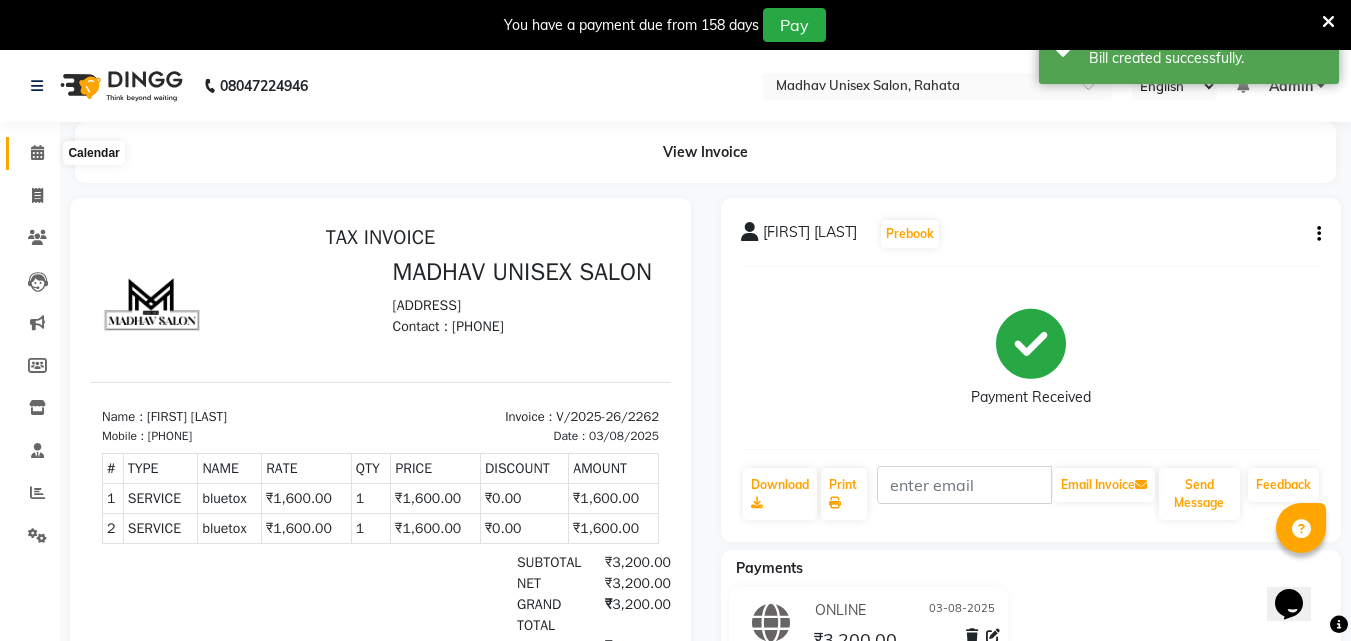 click 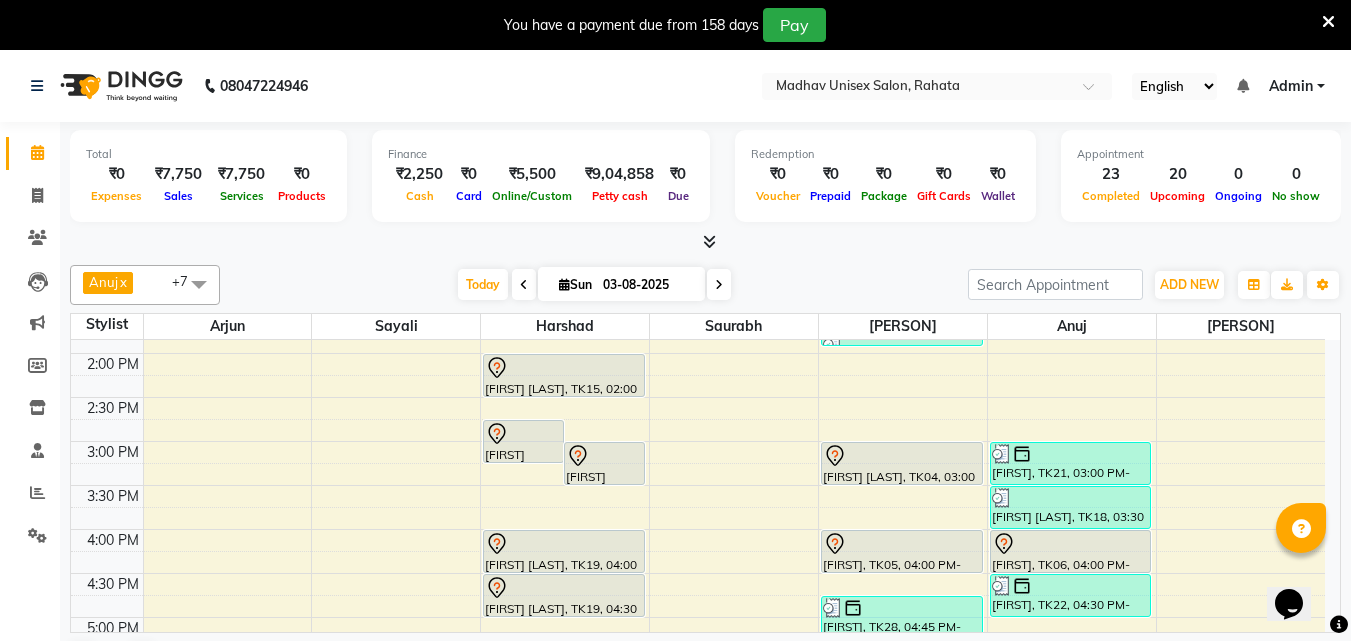 scroll, scrollTop: 694, scrollLeft: 0, axis: vertical 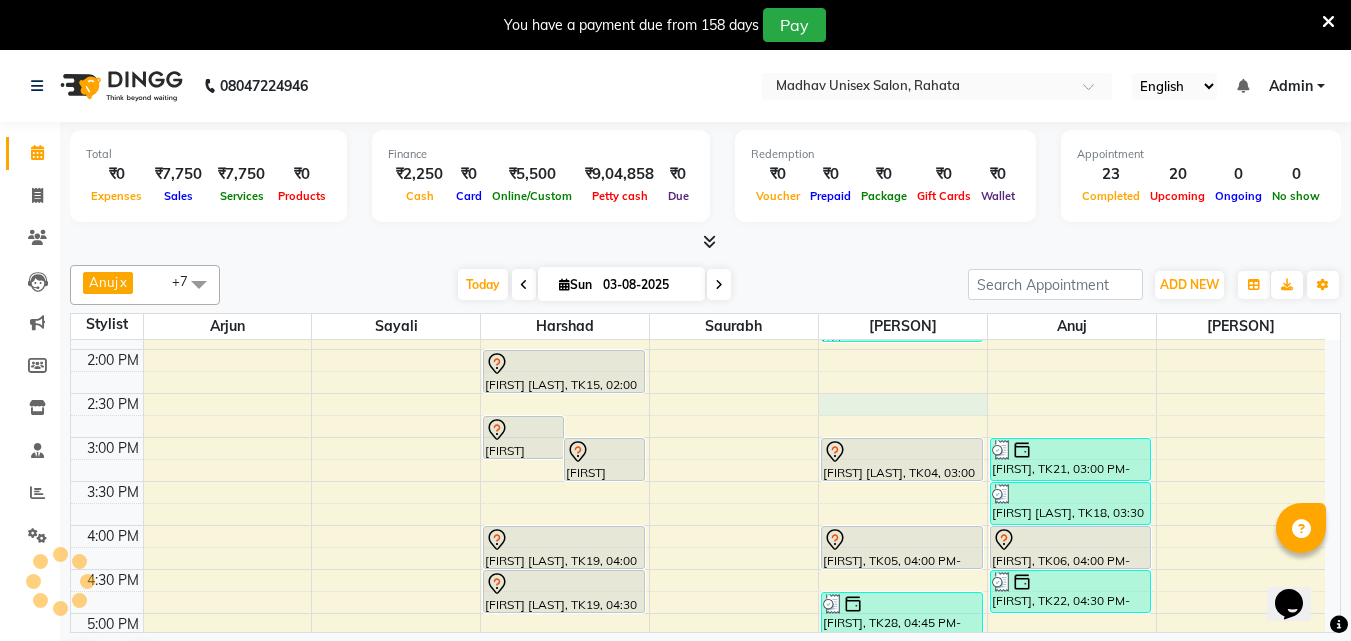 click on "6:00 AM 6:30 AM 7:00 AM 7:30 AM 8:00 AM 8:30 AM 9:00 AM 9:30 AM 10:00 AM 10:30 AM 11:00 AM 11:30 AM 12:00 PM 12:30 PM 1:00 PM 1:30 PM 2:00 PM 2:30 PM 3:00 PM 3:30 PM 4:00 PM 4:30 PM 5:00 PM 5:30 PM 6:00 PM 6:30 PM 7:00 PM 7:30 PM 8:00 PM 8:30 PM 9:00 PM 9:30 PM 10:00 PM 10:30 PM             [NAME], TK16, 02:45 PM-03:15 PM, Beard (Men)  - Beard Trim             [NAME], TK11, 03:00 PM-03:30 PM, Haircut (Men)  - Mens Haircut W/O Wash             [NAME], TK12, 09:00 AM-09:30 AM, Haircut (Men)  - Mens Haircut W/O Wash             [NAME], TK12, 09:30 AM-10:00 AM, Globle Colour (Men)  - Majirel             [NAME], TK13, 10:30 AM-11:00 AM, Haircut (Men)  - Mens Haircut W/O Wash             [NAME], TK13, 11:00 AM-11:30 AM, Beard (Men)  - Crafting / Shaving             [NAME], TK14, 12:00 PM-12:30 PM, Haircut (Men)  - Mens Haircut W/O Wash             [NAME], TK14, 12:30 PM-01:00 PM, Beard (Men)  - Beard Trim" at bounding box center [698, 393] 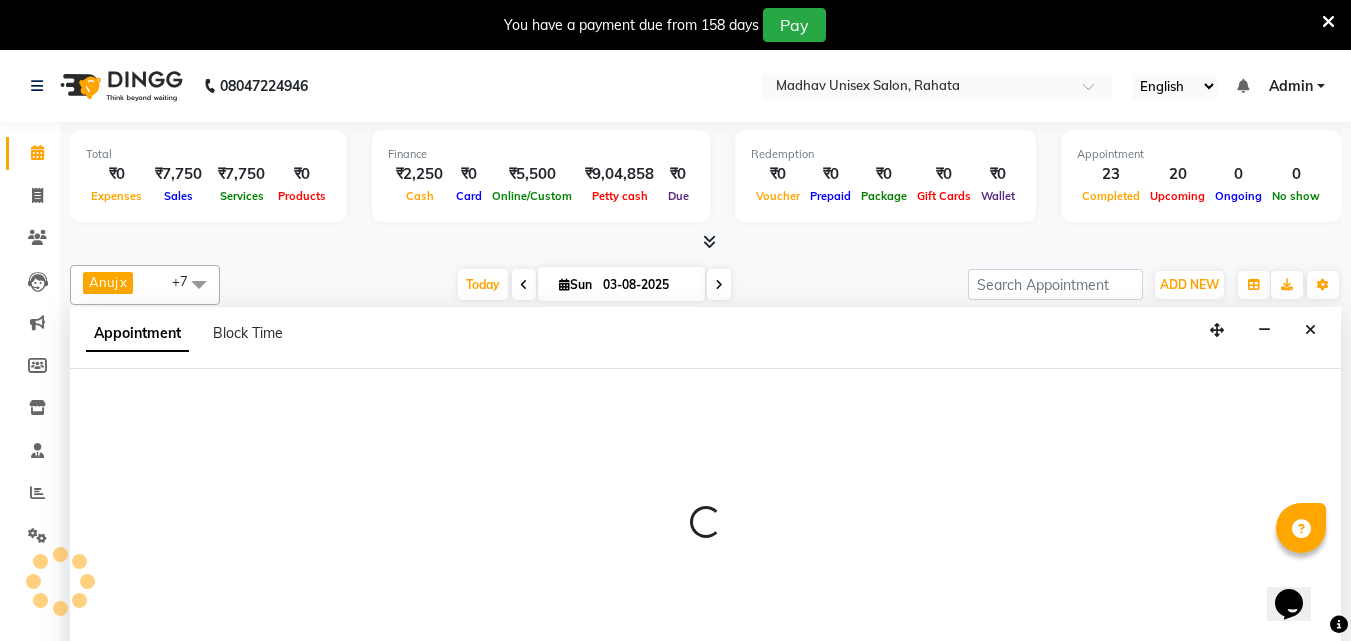 scroll, scrollTop: 51, scrollLeft: 0, axis: vertical 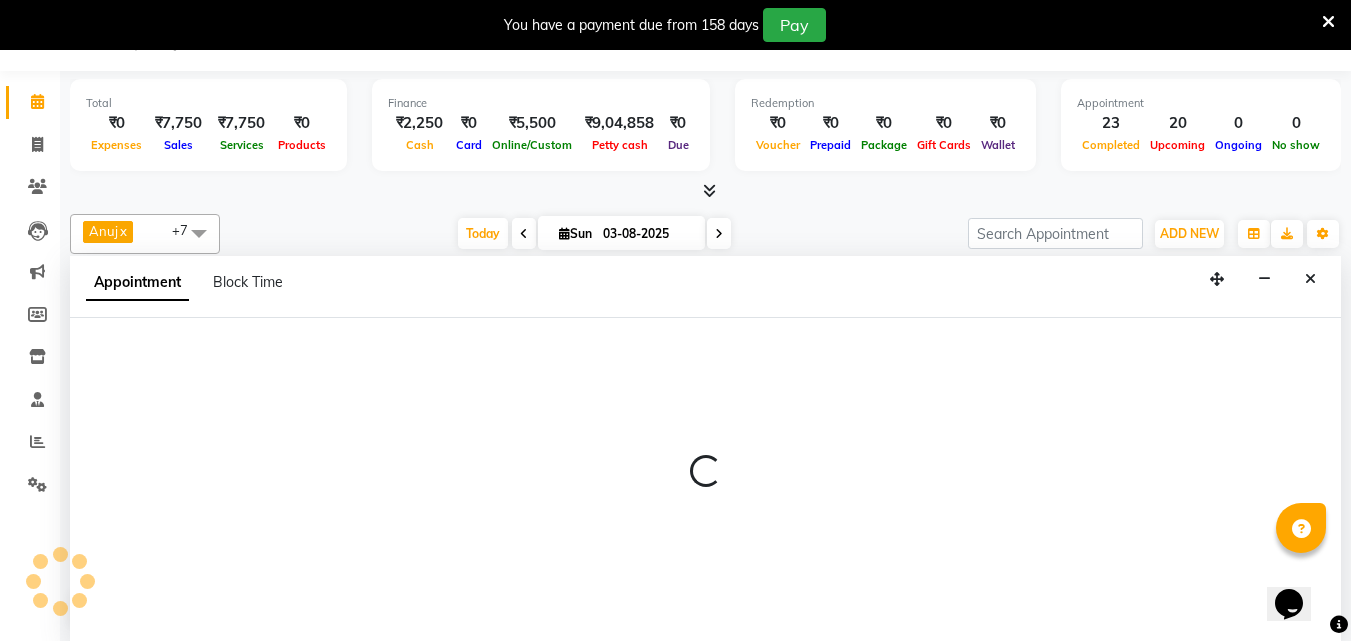 select on "36945" 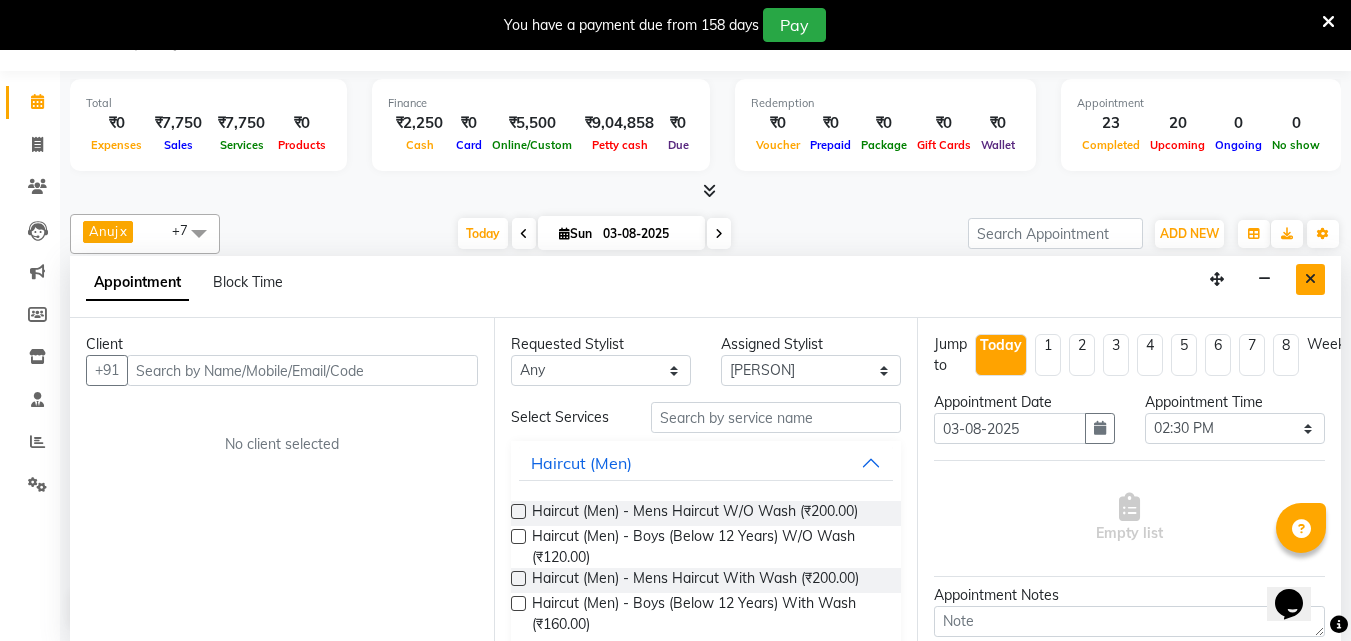click at bounding box center (1310, 279) 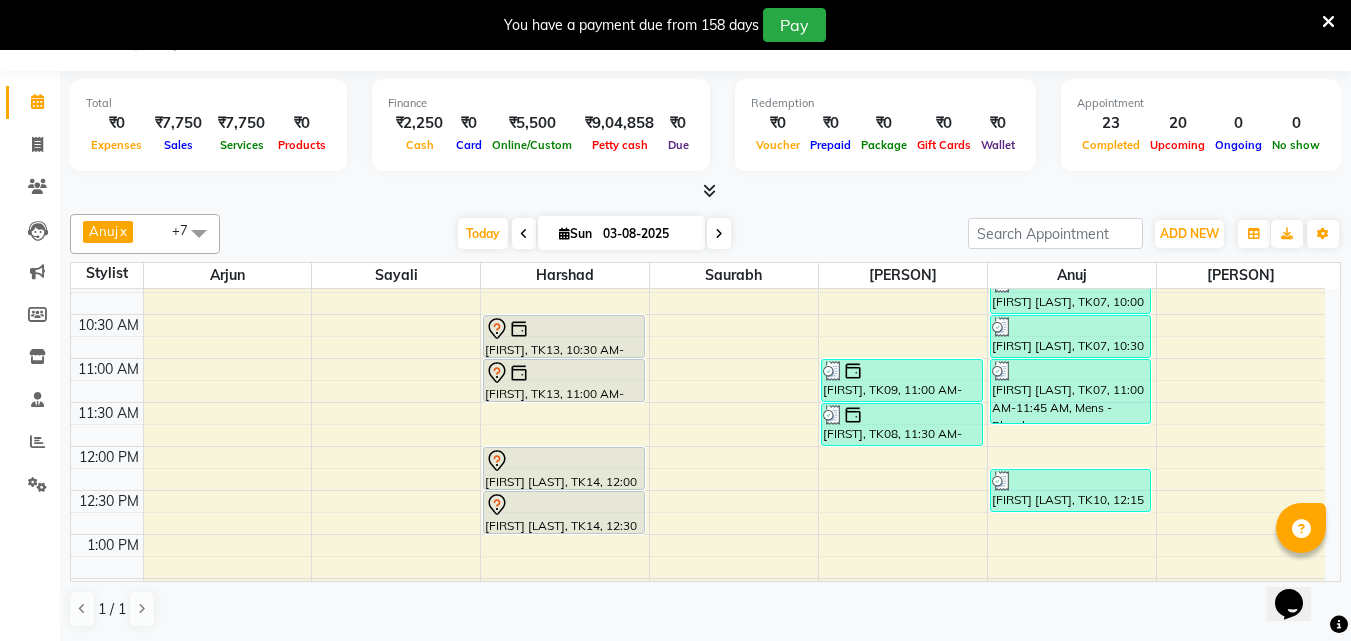scroll, scrollTop: 369, scrollLeft: 0, axis: vertical 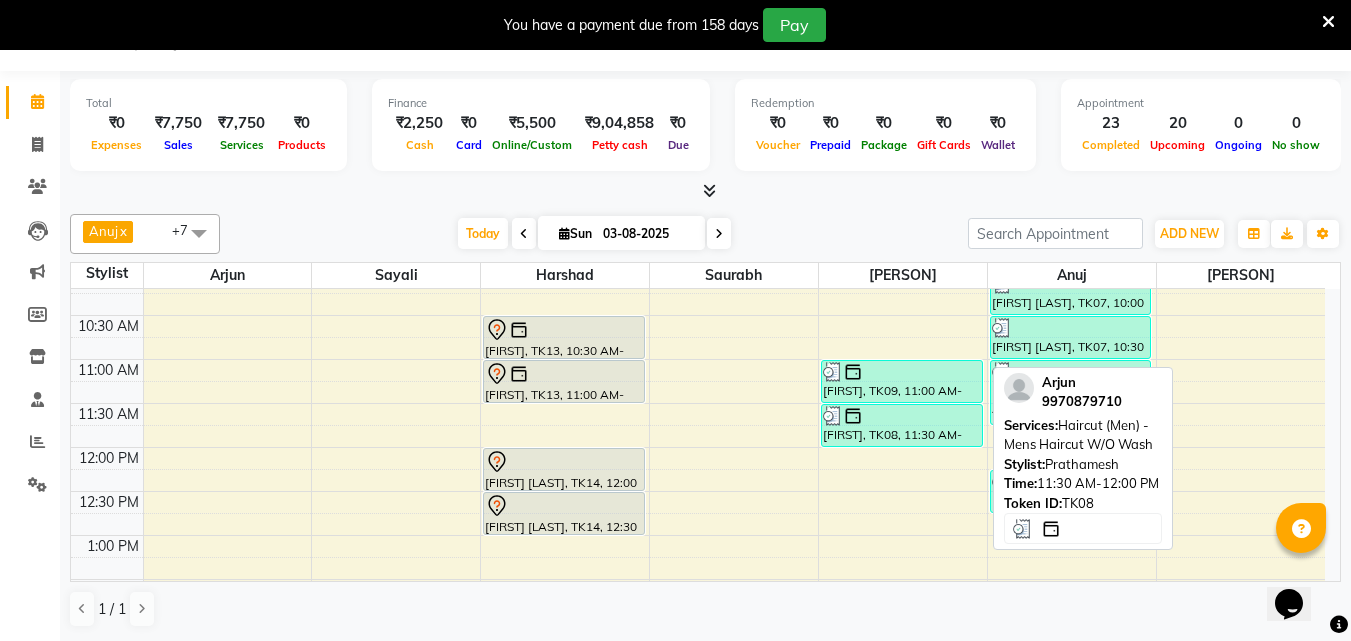 click at bounding box center (902, 416) 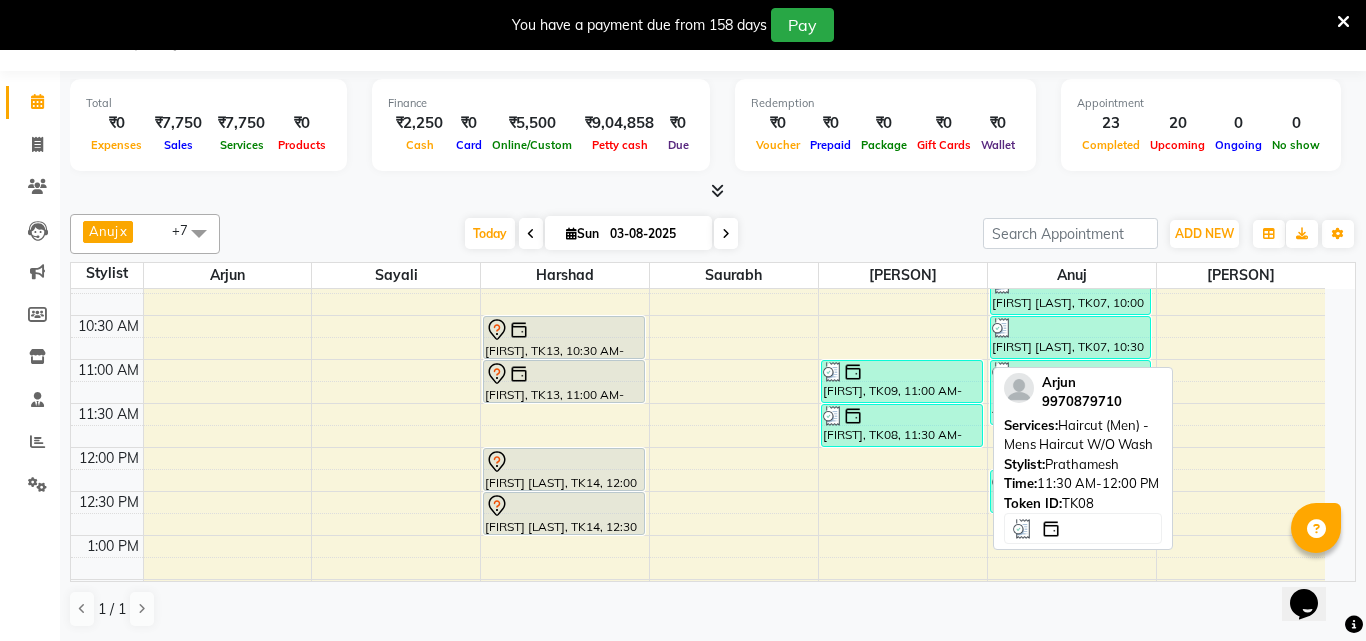 select on "3" 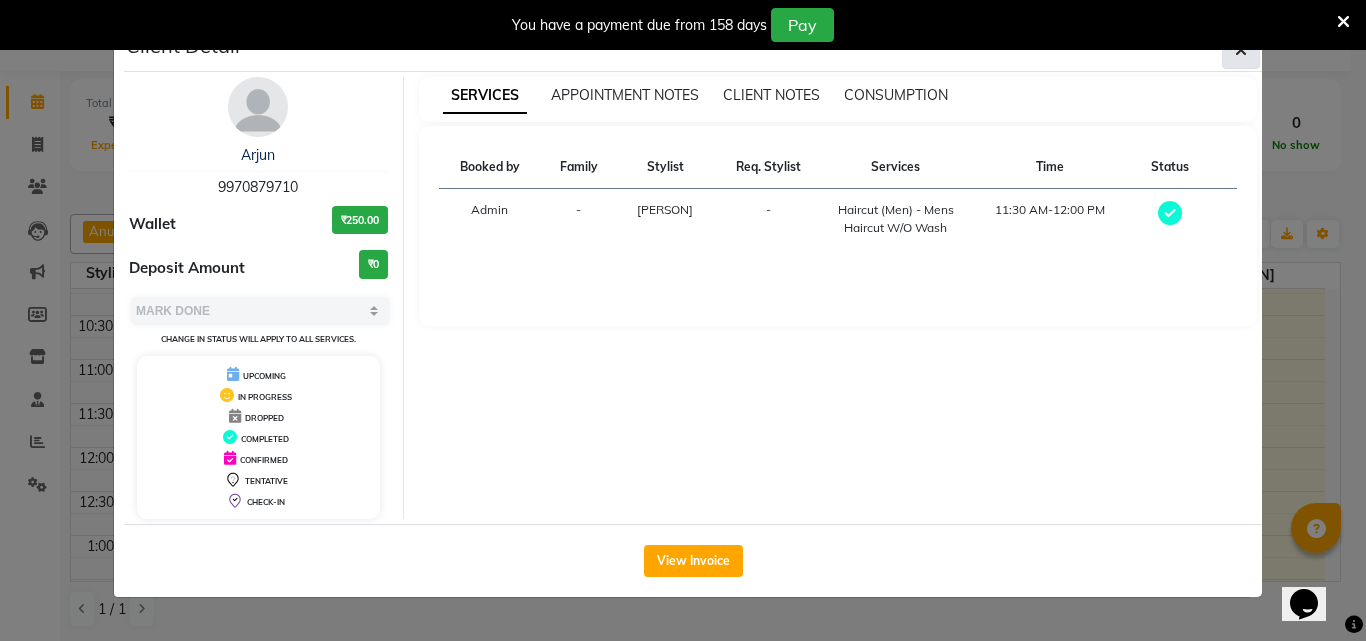 click 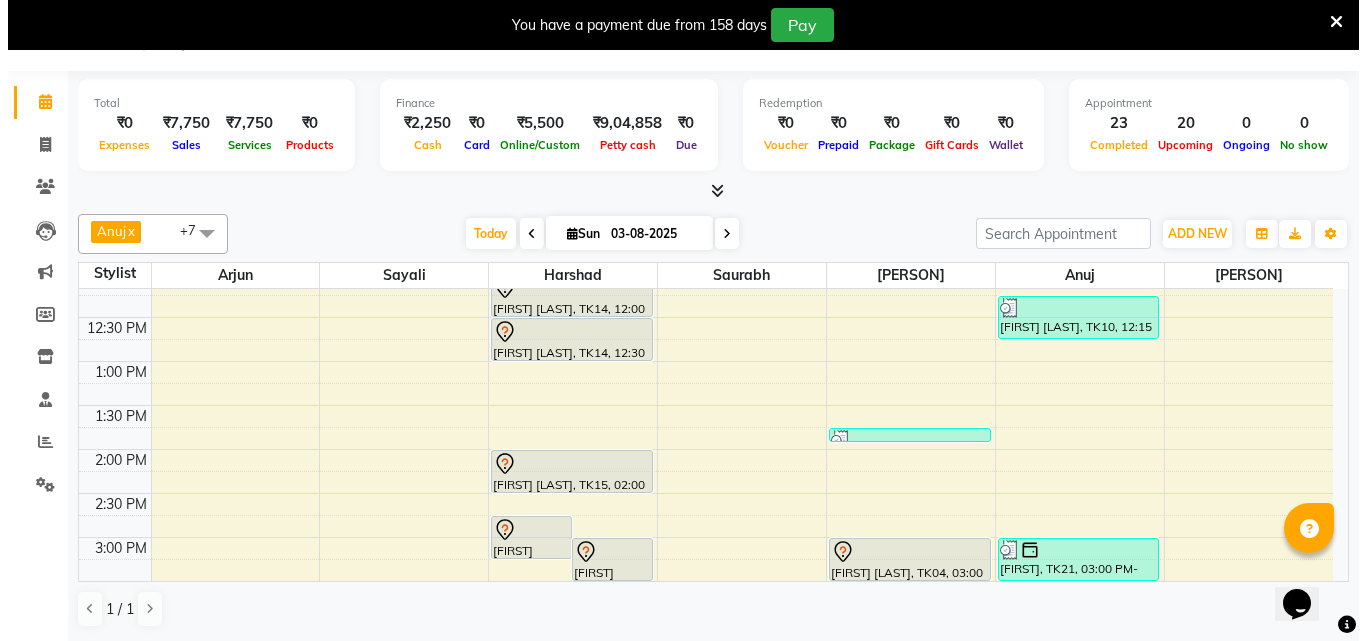 scroll, scrollTop: 576, scrollLeft: 0, axis: vertical 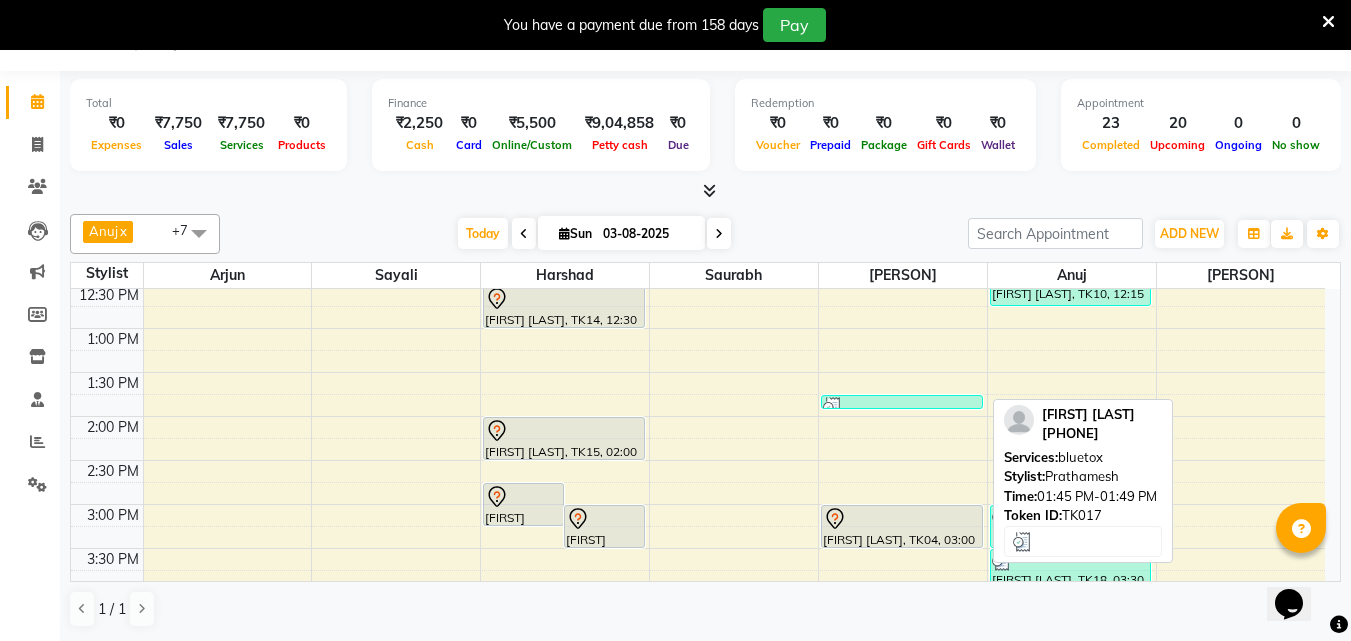 click at bounding box center [902, 407] 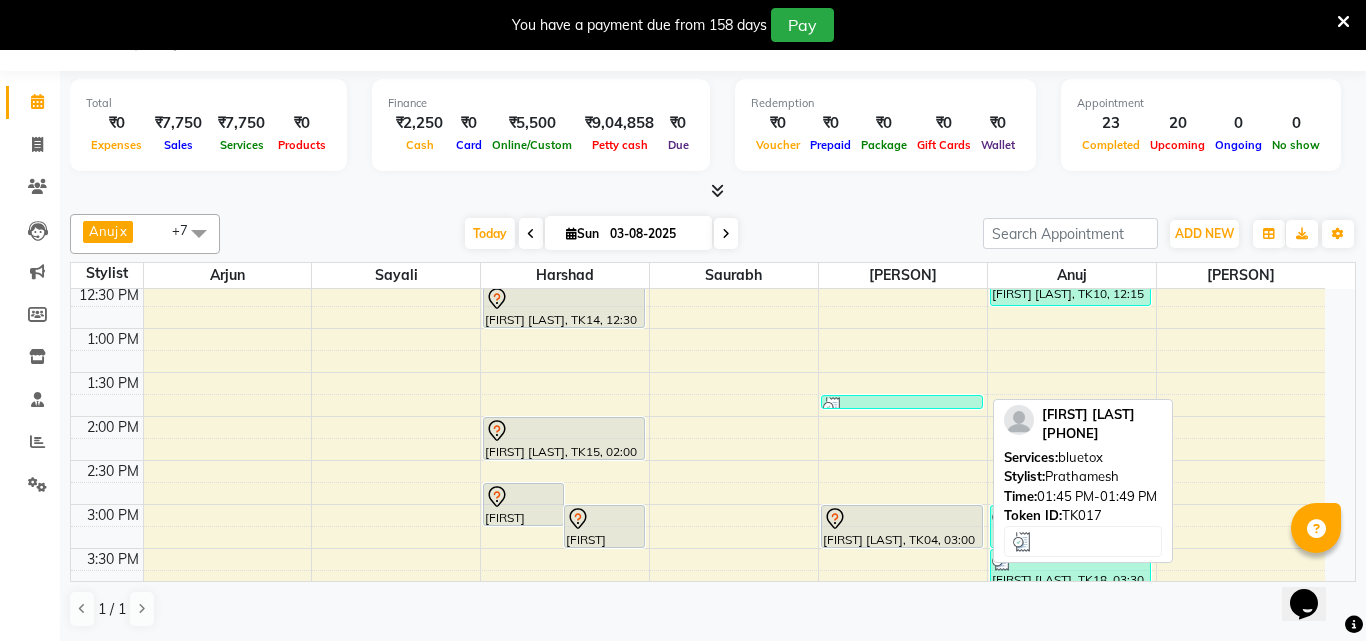 select on "3" 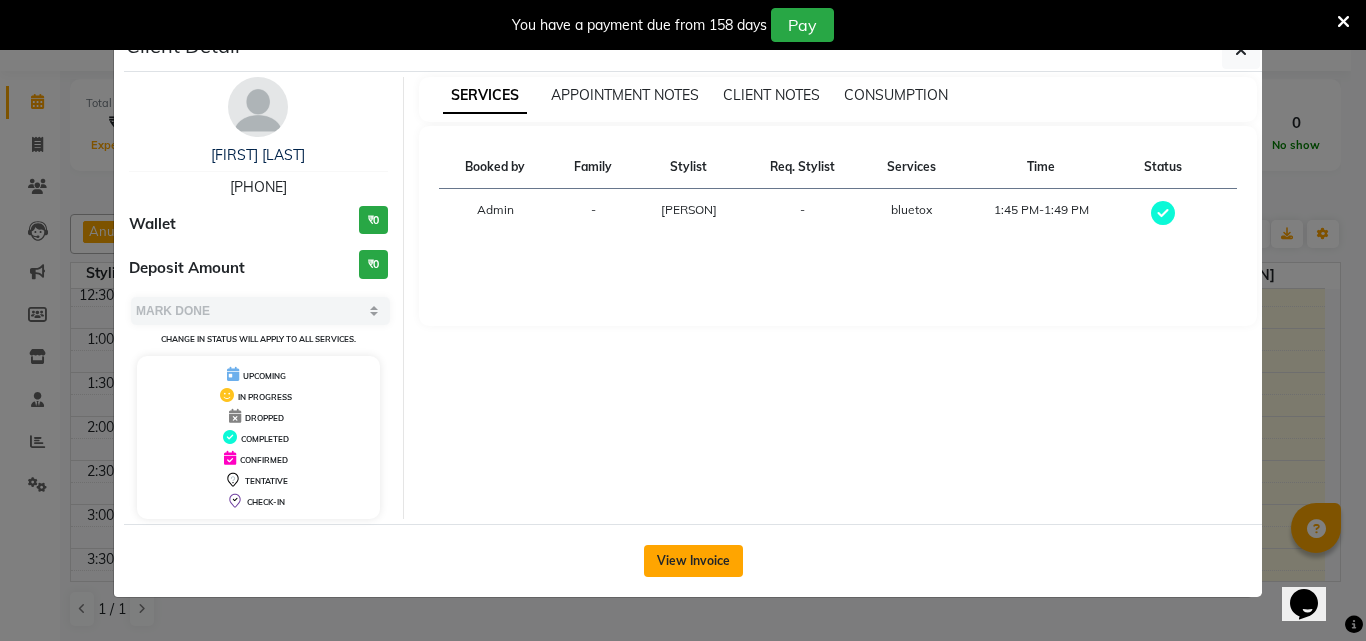 click on "View Invoice" 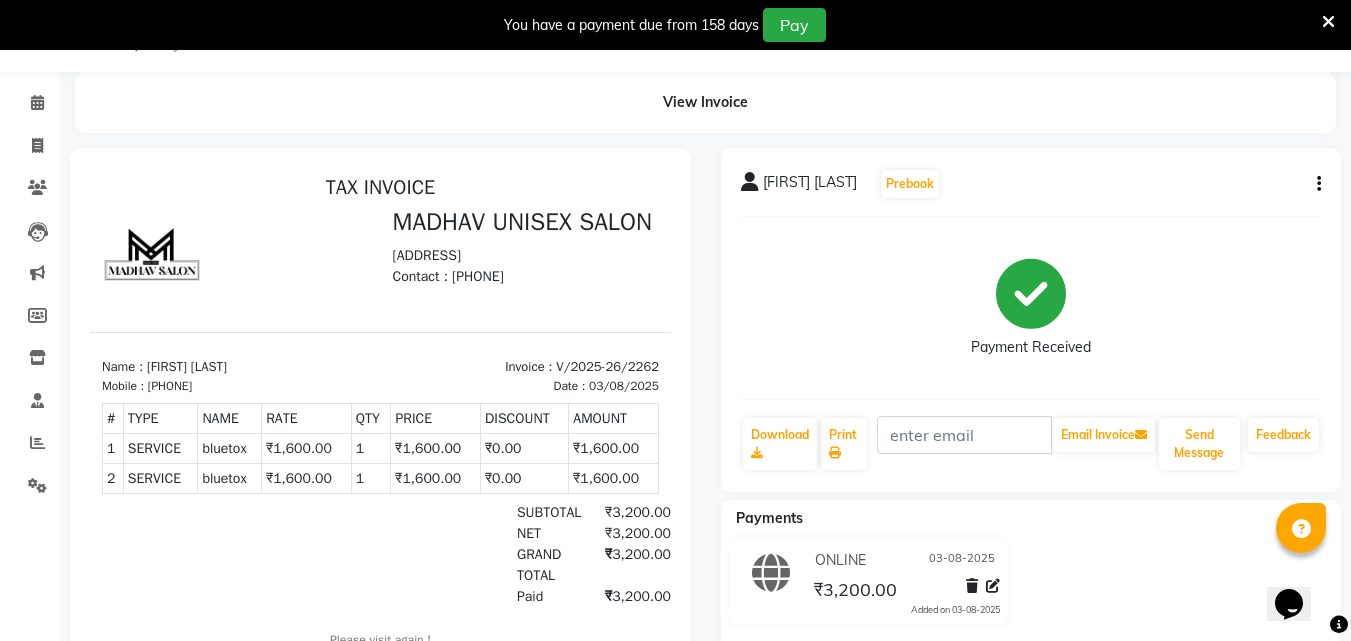 scroll, scrollTop: 16, scrollLeft: 0, axis: vertical 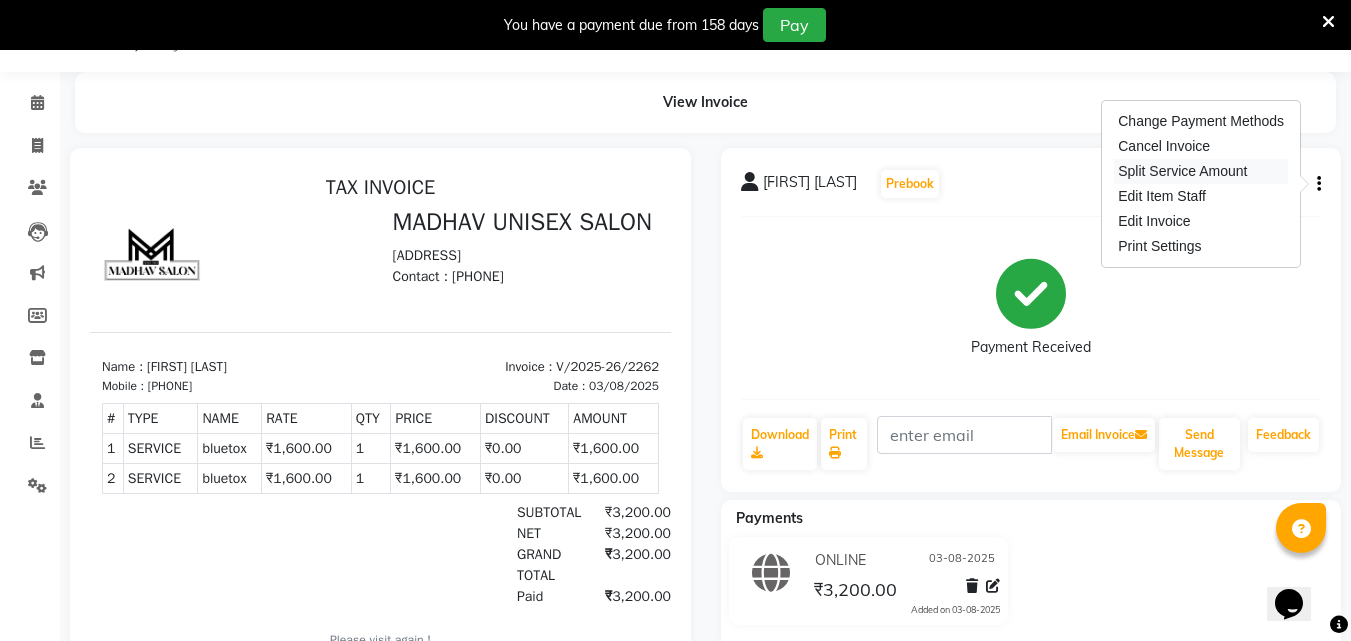 click on "Split Service Amount" at bounding box center (1201, 171) 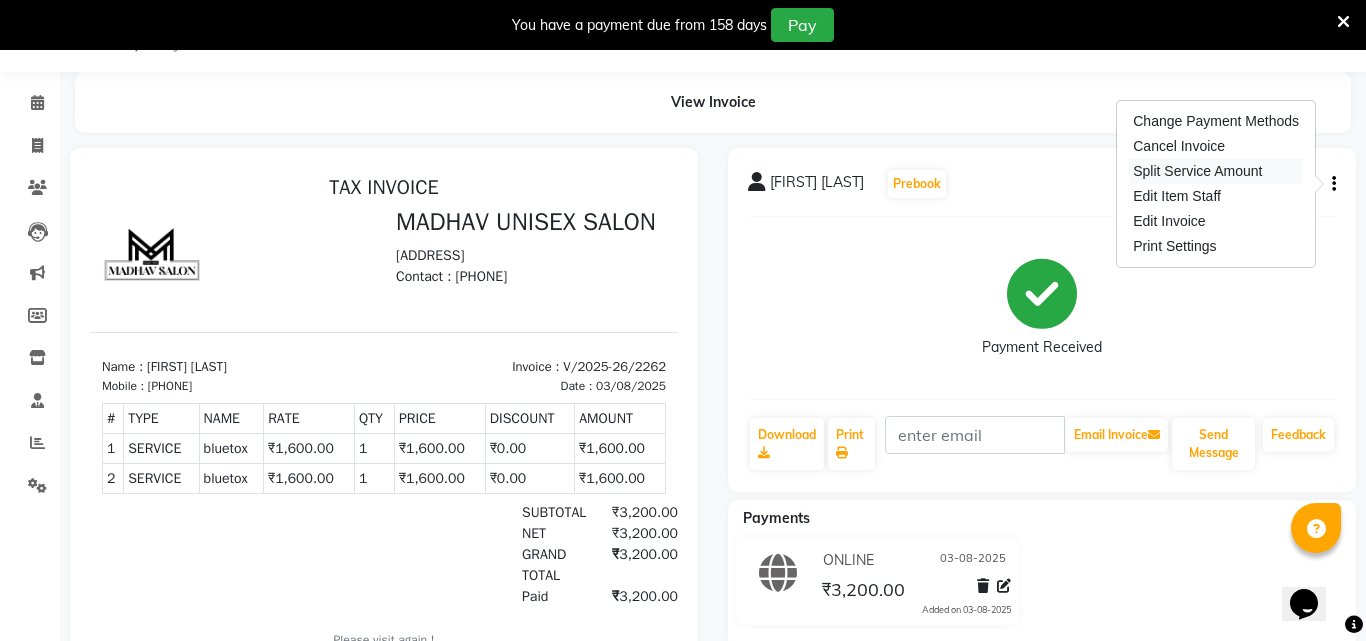 select on "36945" 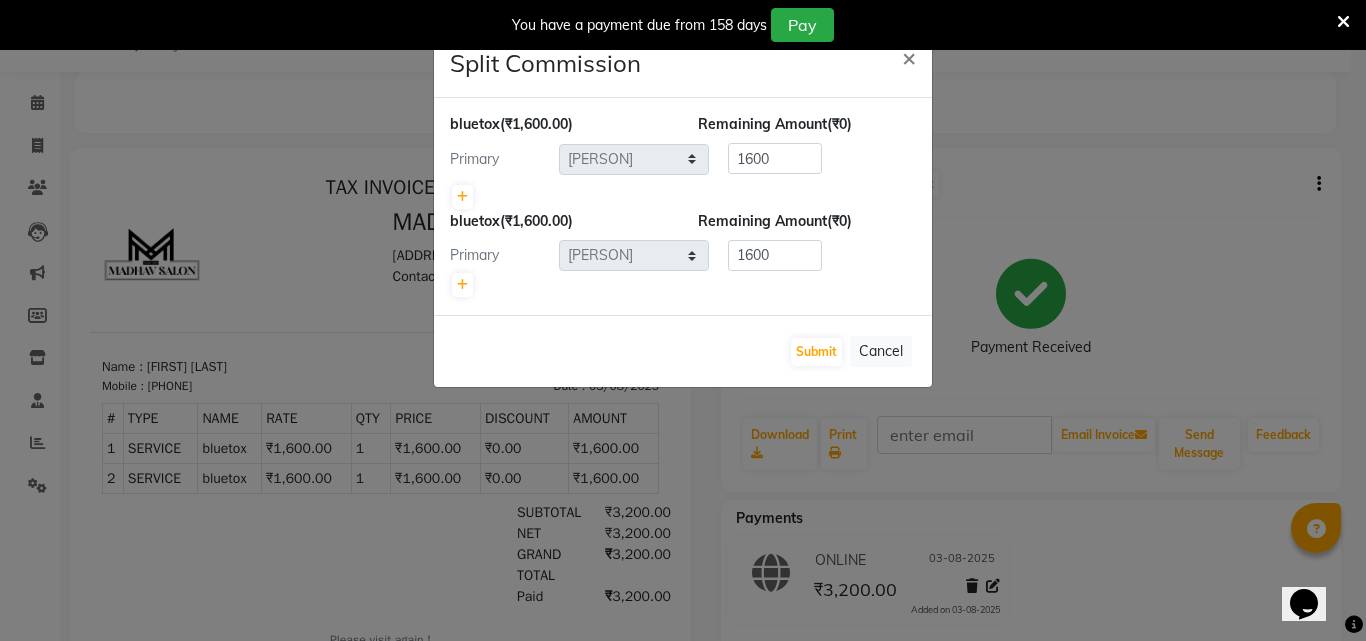click on "Split Commission × bluetox  (₹1,600.00) Remaining Amount  (₹0) Primary Select  Anuj   Arjun   Harshad   prathamesh   sarthak wagh   saurabh   Sayali    Swarup   1600 bluetox  (₹1,600.00) Remaining Amount  (₹0) Primary Select  Anuj   Arjun   Harshad   prathamesh   sarthak wagh   saurabh   Sayali    Swarup   1600  Submit   Cancel" 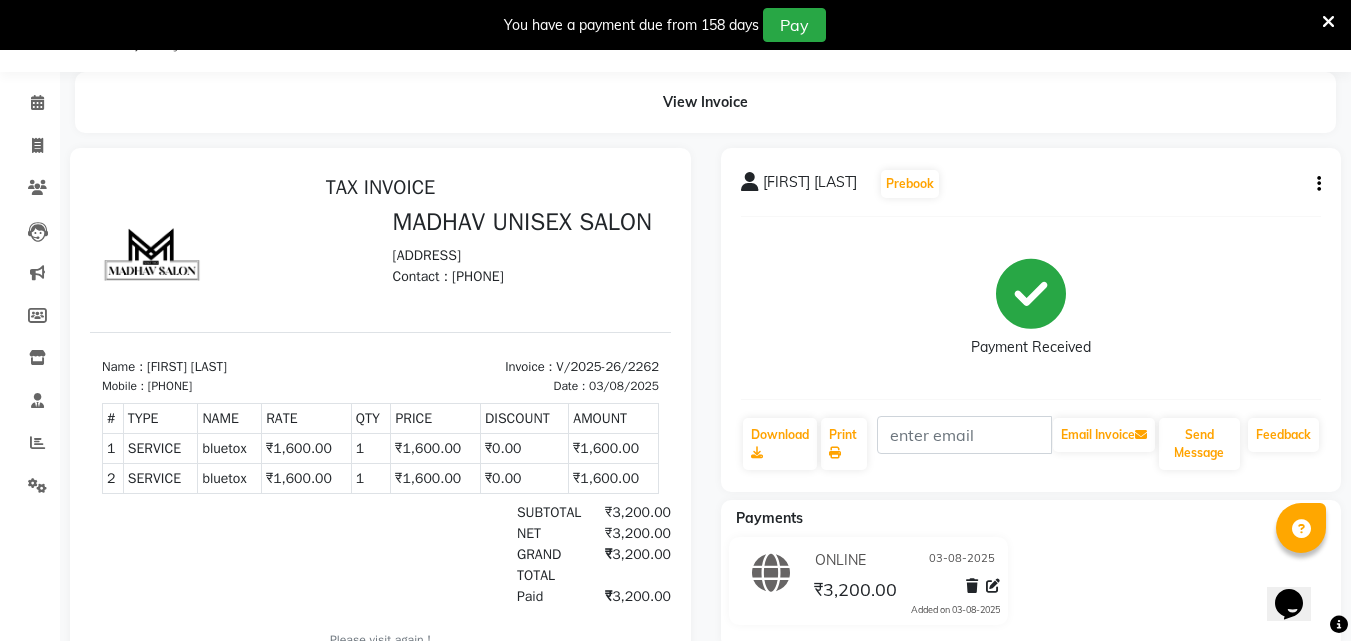 click 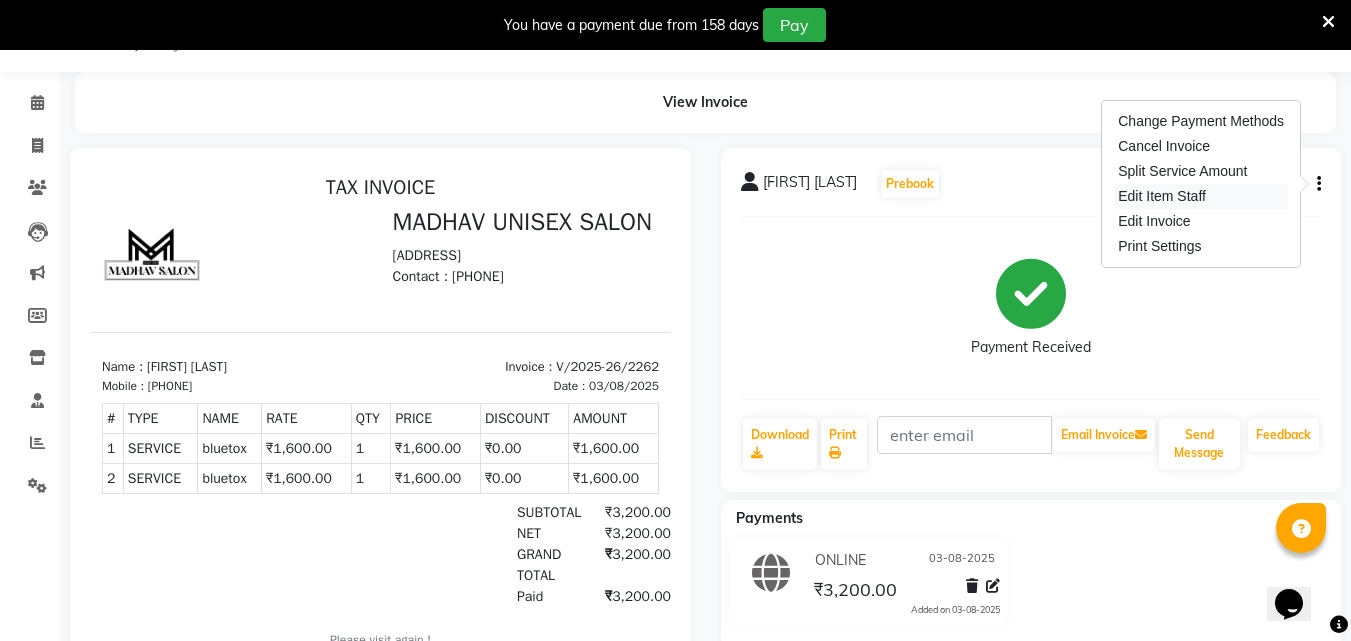 click on "Edit Item Staff" at bounding box center (1201, 196) 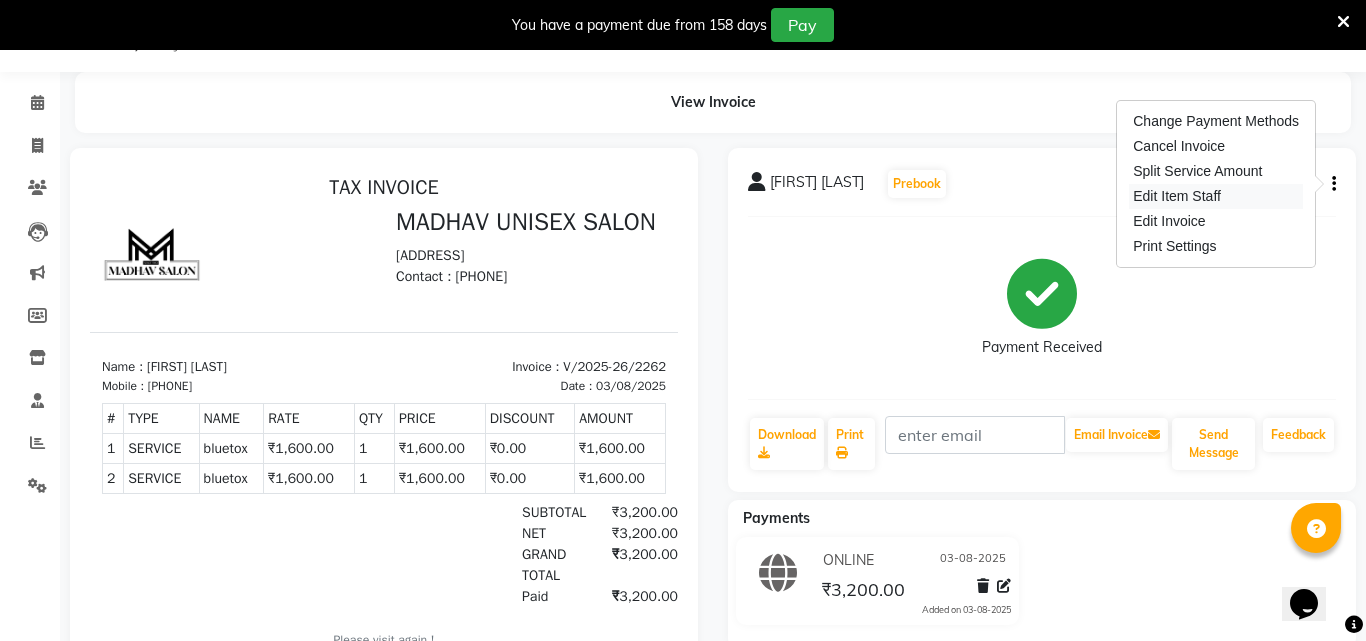 select on "36945" 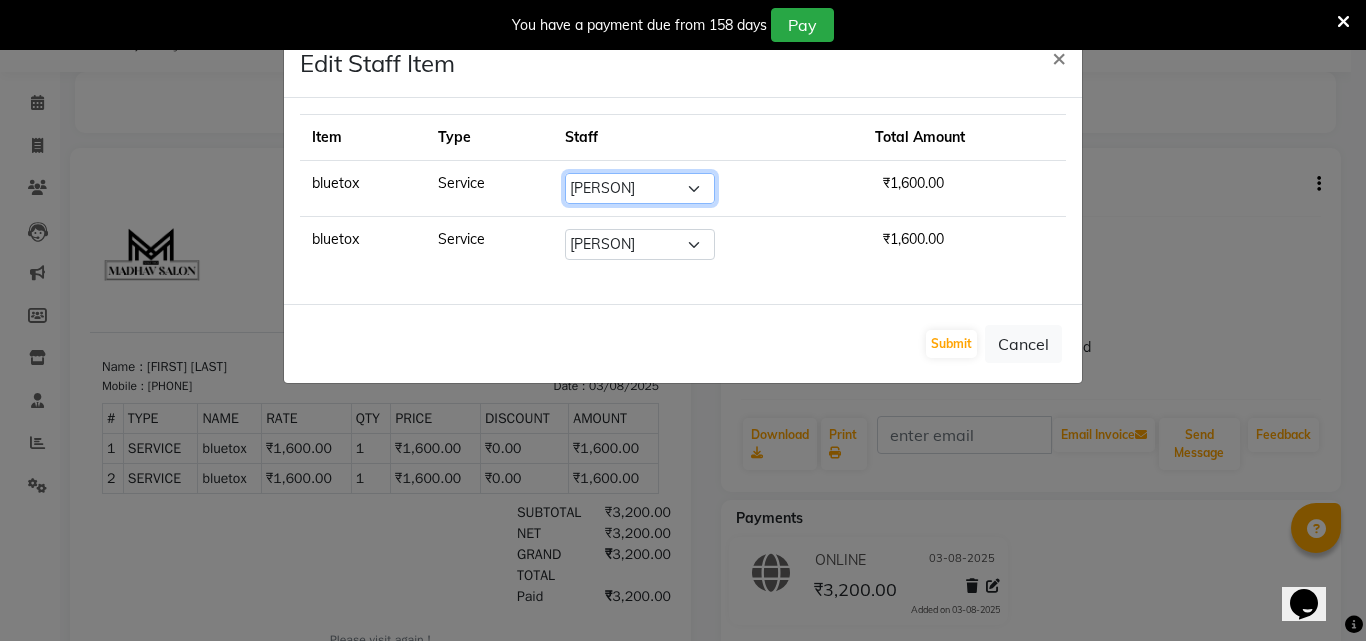click on "Select  Anuj   Arjun   Harshad   prathamesh   sarthak wagh   saurabh   Sayali    Swarup" 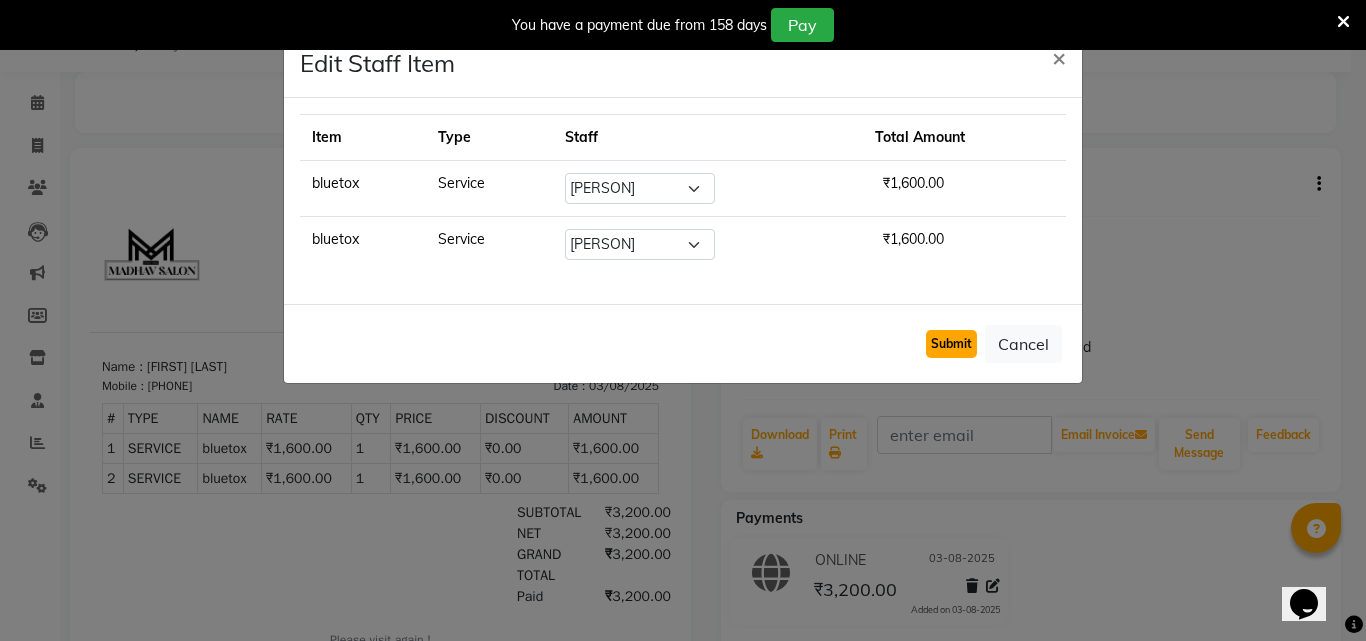 click on "Submit" 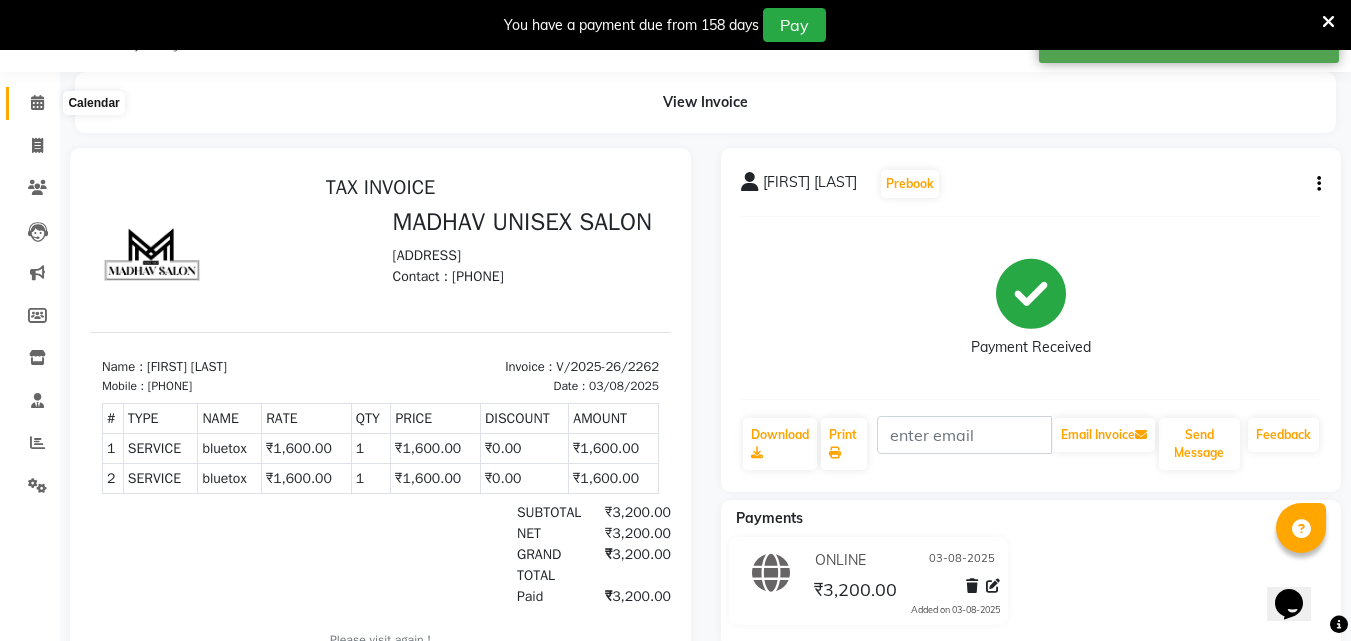 click 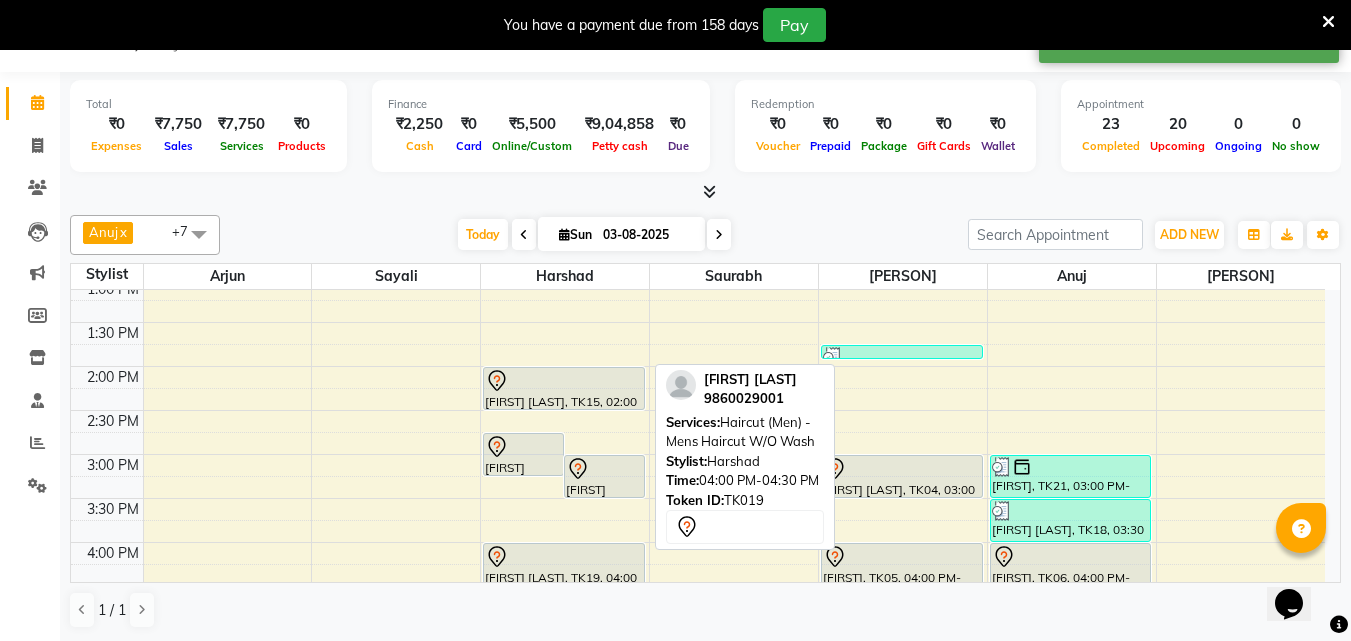 scroll, scrollTop: 627, scrollLeft: 0, axis: vertical 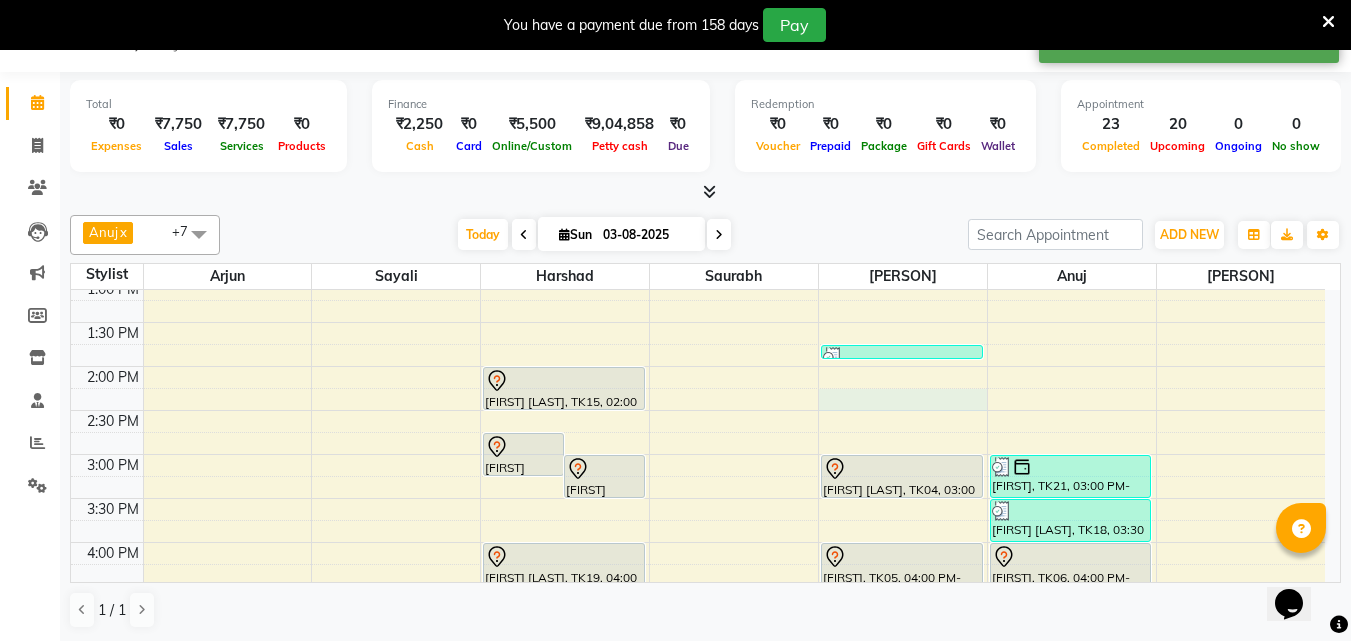 click on "6:00 AM 6:30 AM 7:00 AM 7:30 AM 8:00 AM 8:30 AM 9:00 AM 9:30 AM 10:00 AM 10:30 AM 11:00 AM 11:30 AM 12:00 PM 12:30 PM 1:00 PM 1:30 PM 2:00 PM 2:30 PM 3:00 PM 3:30 PM 4:00 PM 4:30 PM 5:00 PM 5:30 PM 6:00 PM 6:30 PM 7:00 PM 7:30 PM 8:00 PM 8:30 PM 9:00 PM 9:30 PM 10:00 PM 10:30 PM             [NAME], TK16, 02:45 PM-03:15 PM, Beard (Men)  - Beard Trim             [NAME], TK11, 03:00 PM-03:30 PM, Haircut (Men)  - Mens Haircut W/O Wash             [NAME], TK12, 09:00 AM-09:30 AM, Haircut (Men)  - Mens Haircut W/O Wash             [NAME], TK12, 09:30 AM-10:00 AM, Globle Colour (Men)  - Majirel             [NAME], TK13, 10:30 AM-11:00 AM, Haircut (Men)  - Mens Haircut W/O Wash             [NAME], TK13, 11:00 AM-11:30 AM, Beard (Men)  - Crafting / Shaving             [NAME], TK14, 12:00 PM-12:30 PM, Haircut (Men)  - Mens Haircut W/O Wash             [NAME], TK14, 12:30 PM-01:00 PM, Beard (Men)  - Beard Trim" at bounding box center [698, 410] 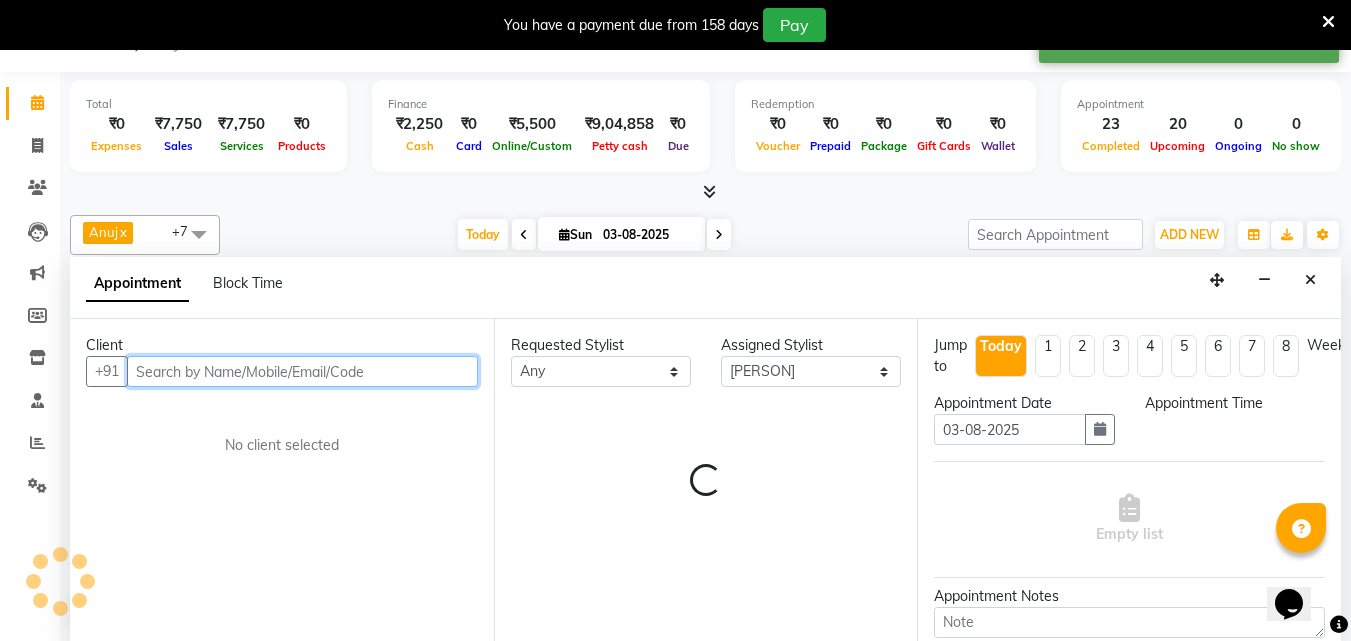 scroll, scrollTop: 51, scrollLeft: 0, axis: vertical 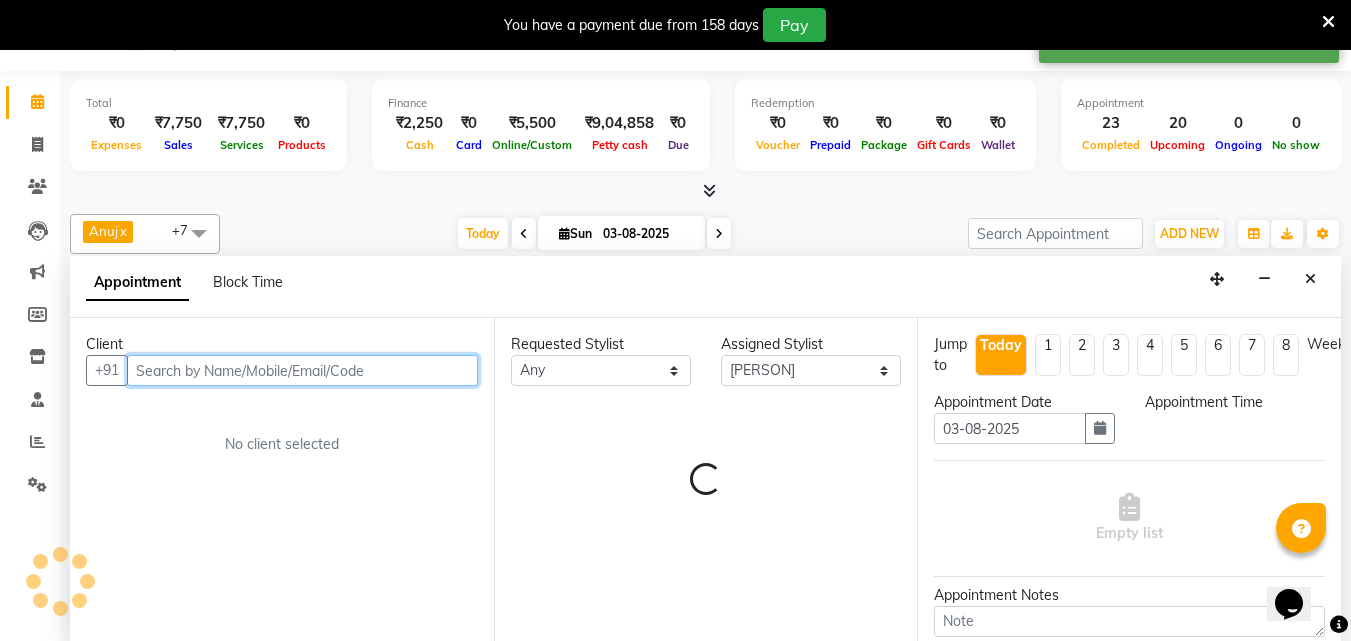 select on "855" 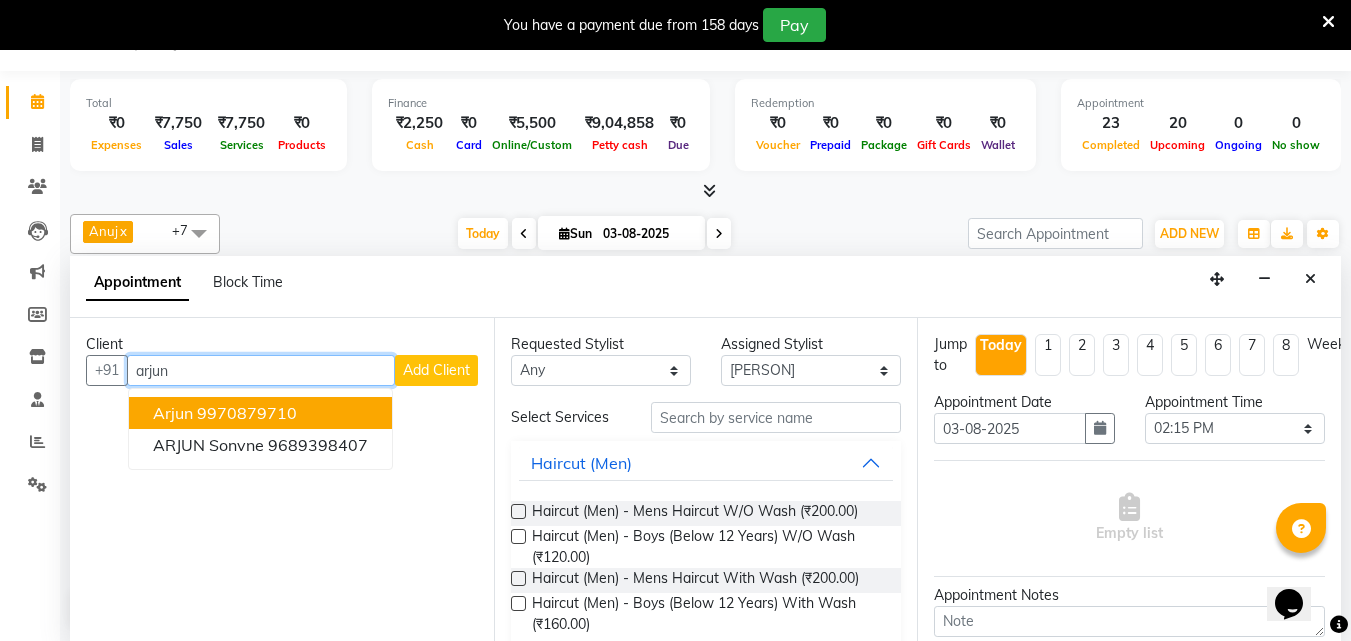 click on "9970879710" at bounding box center [247, 413] 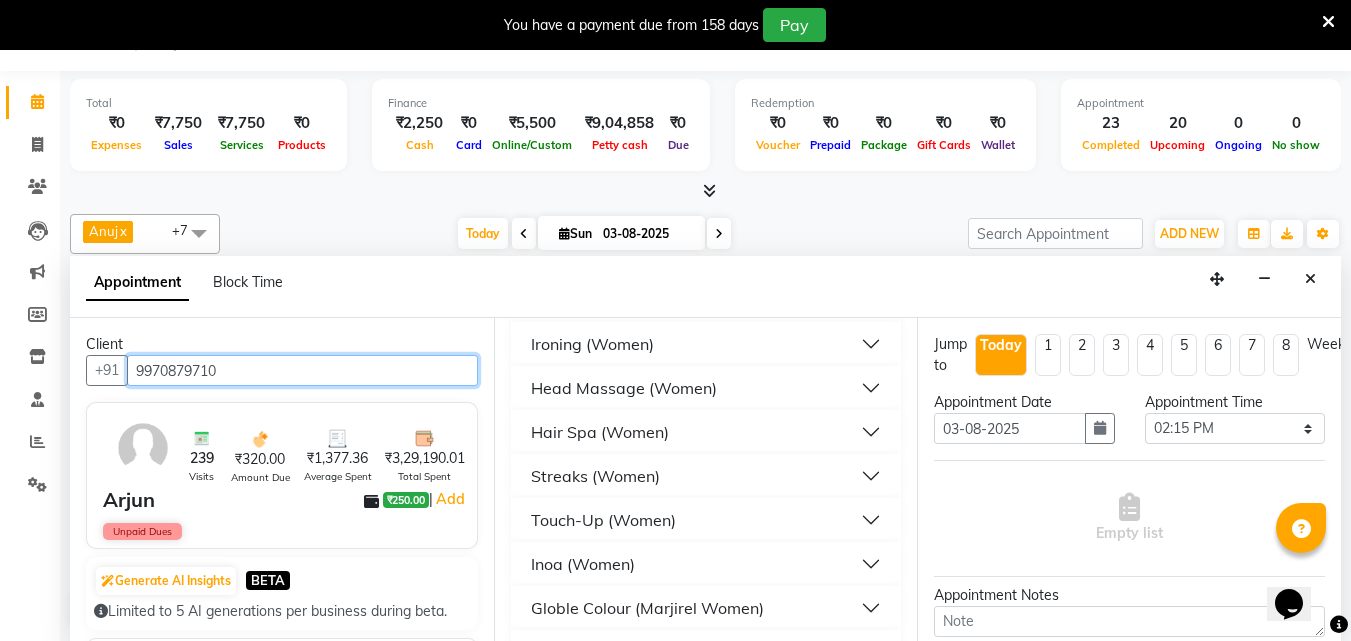 scroll, scrollTop: 1341, scrollLeft: 0, axis: vertical 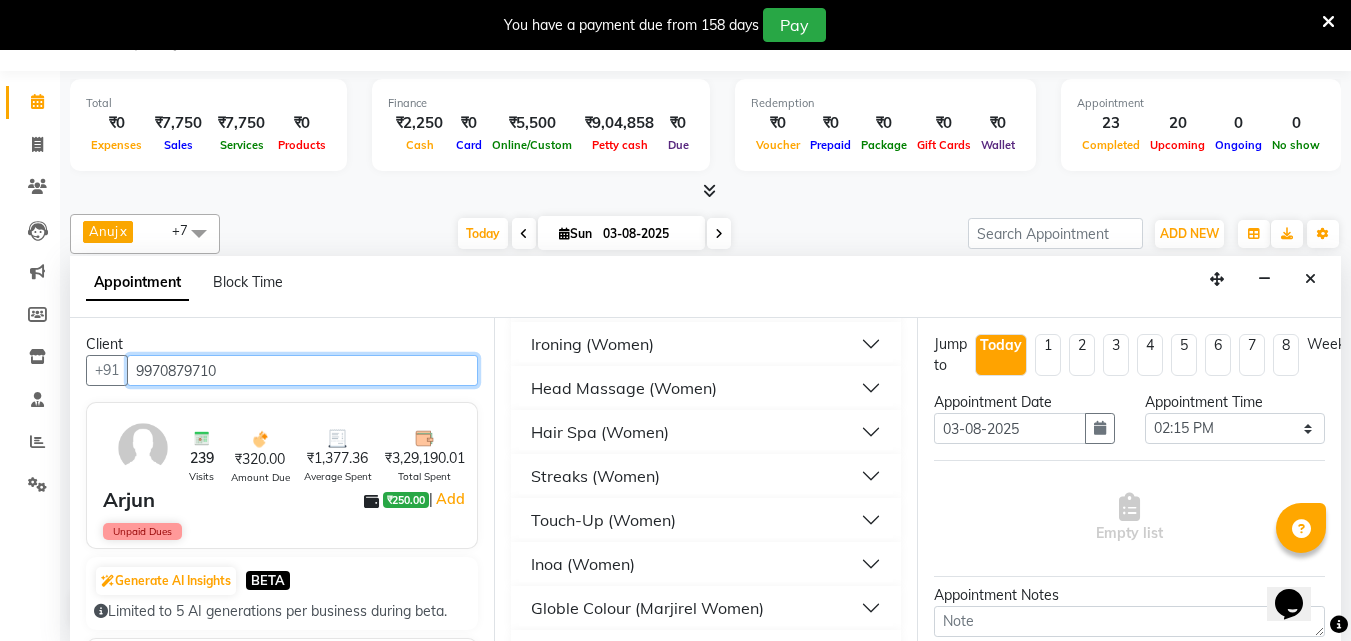 type on "9970879710" 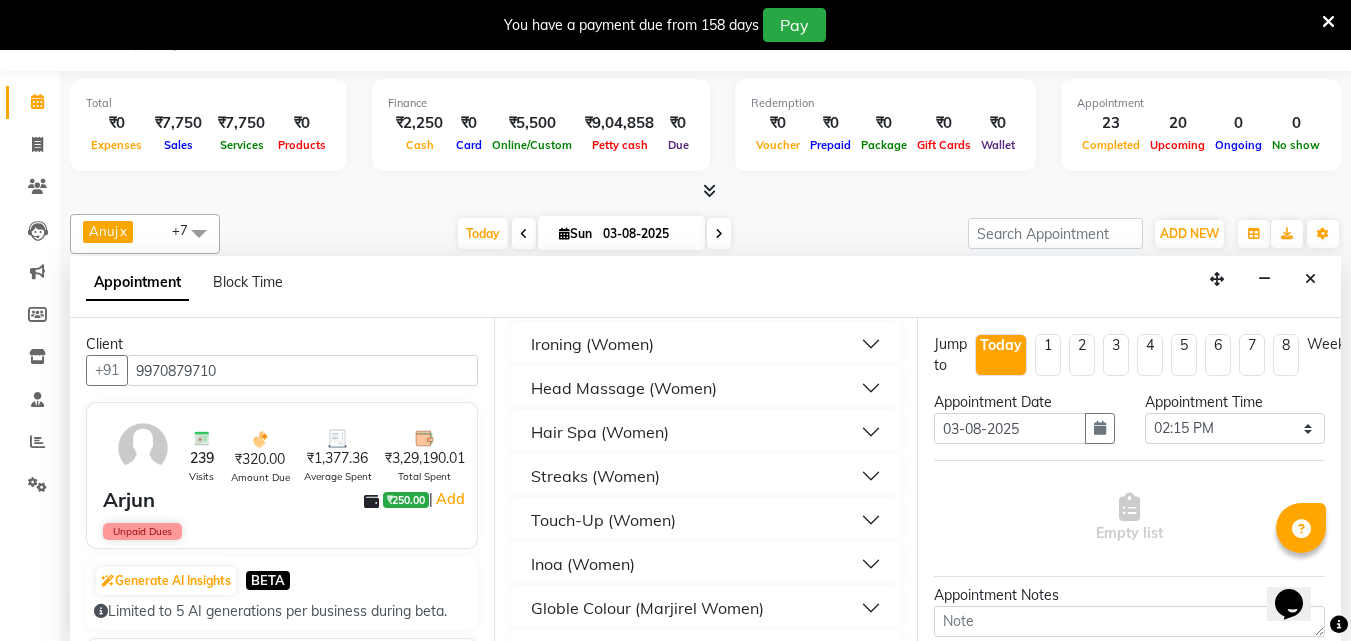 click on "Inoa (Women)" at bounding box center [583, 564] 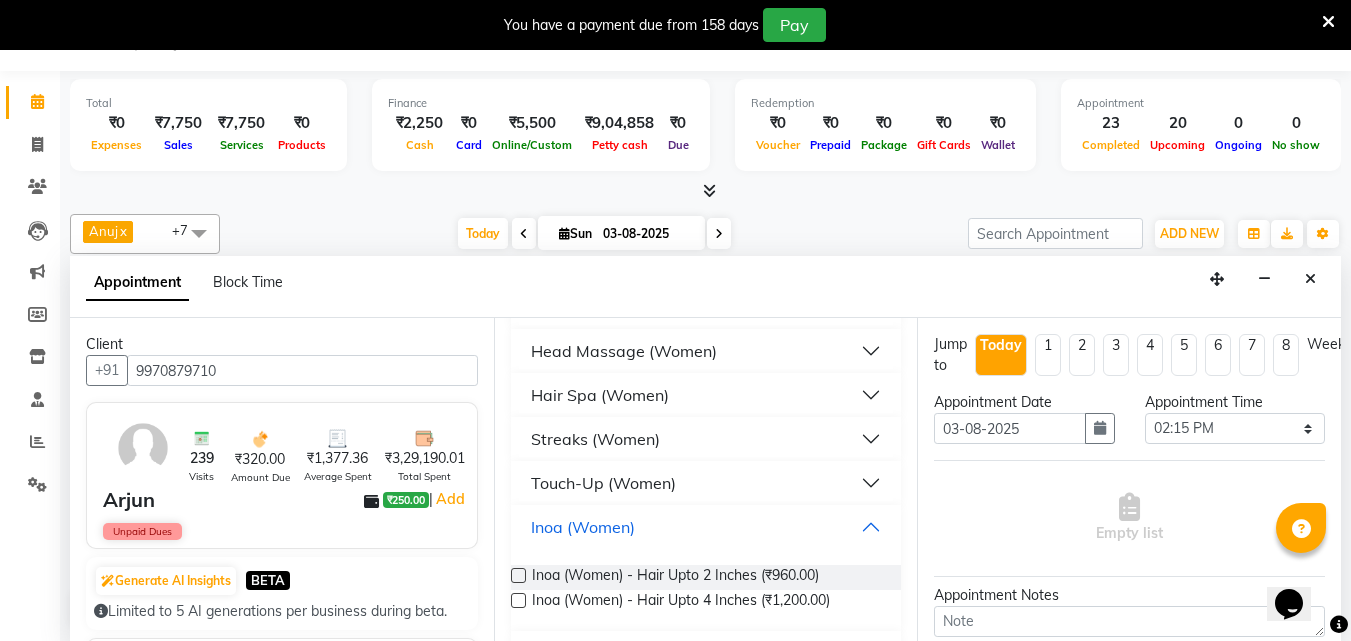 scroll, scrollTop: 1379, scrollLeft: 0, axis: vertical 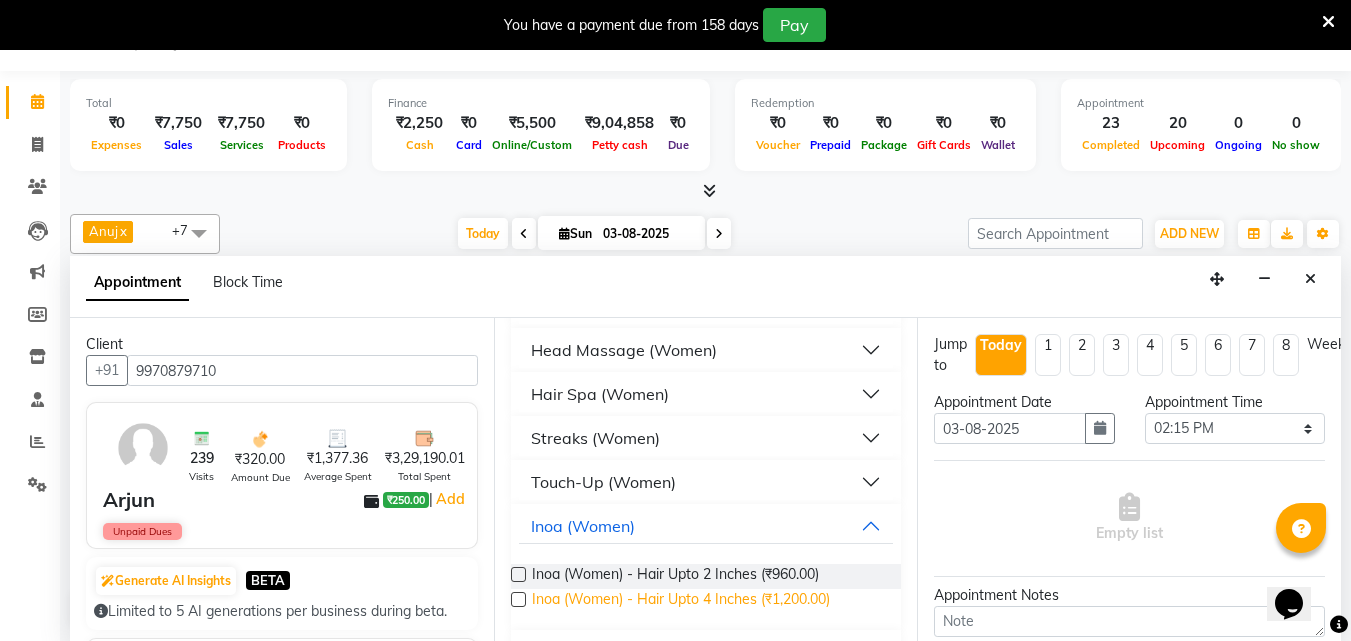 click on "Inoa (Women)  - Hair Upto 4 Inches (₹1,200.00)" at bounding box center (681, 601) 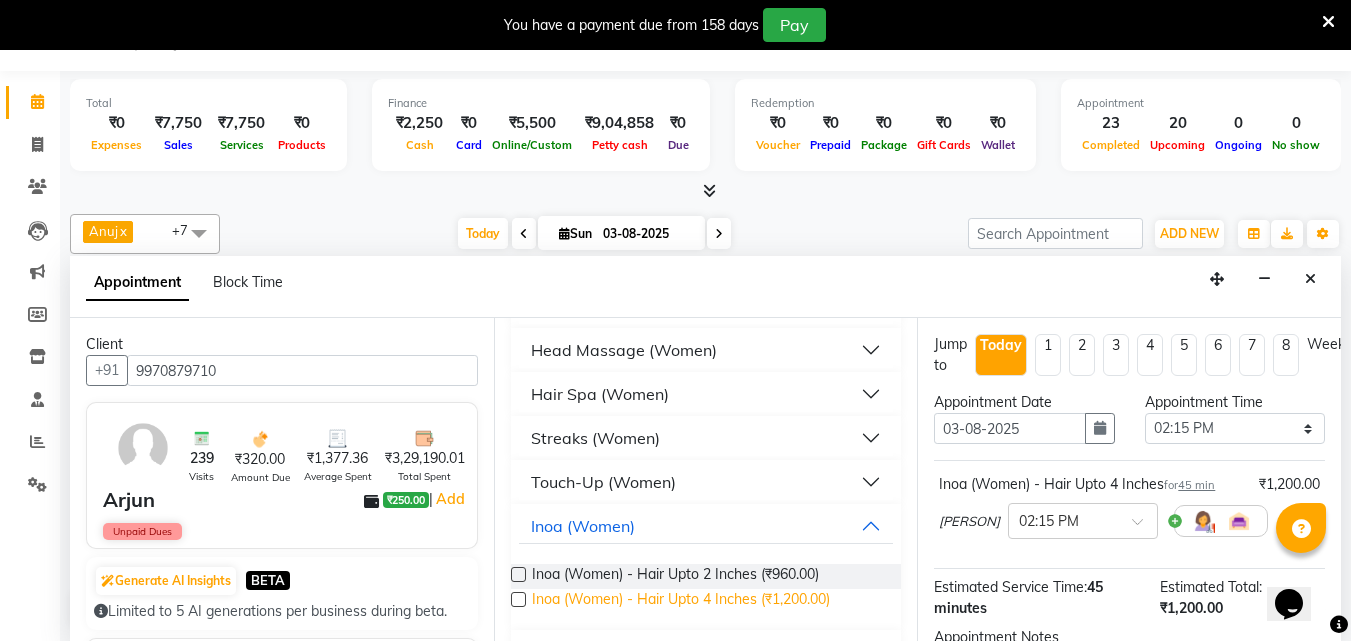 click on "Inoa (Women)  - Hair Upto 4 Inches (₹1,200.00)" at bounding box center [681, 601] 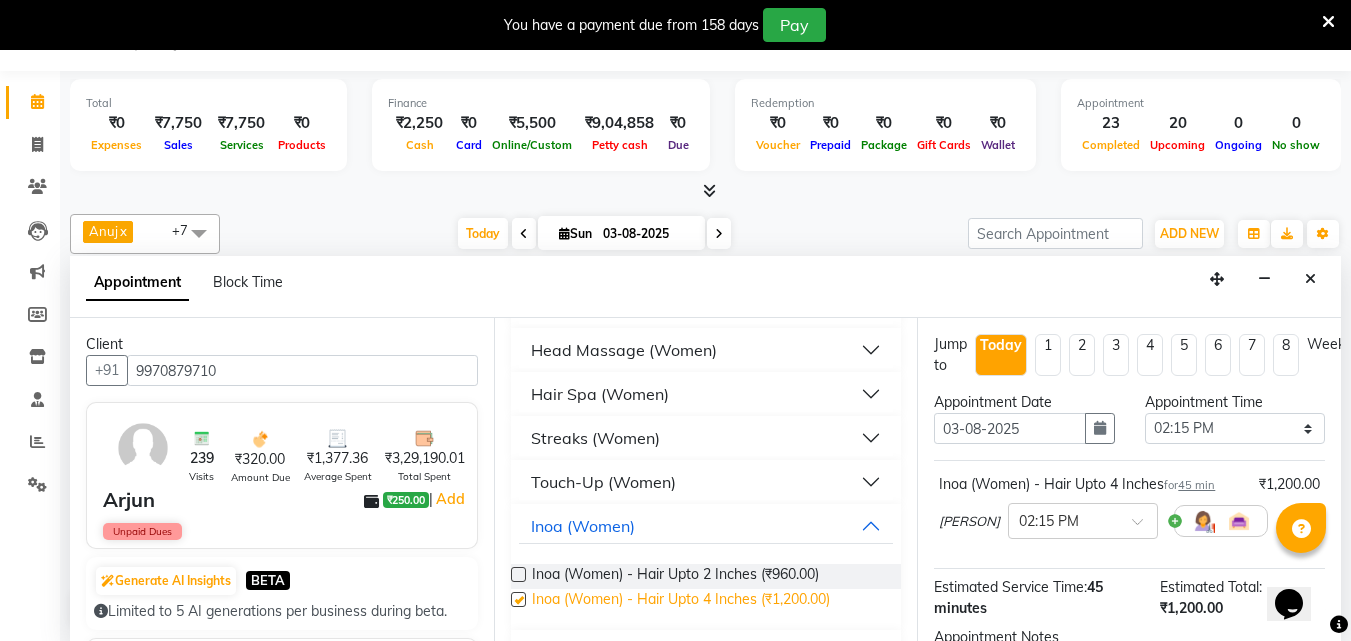 checkbox on "false" 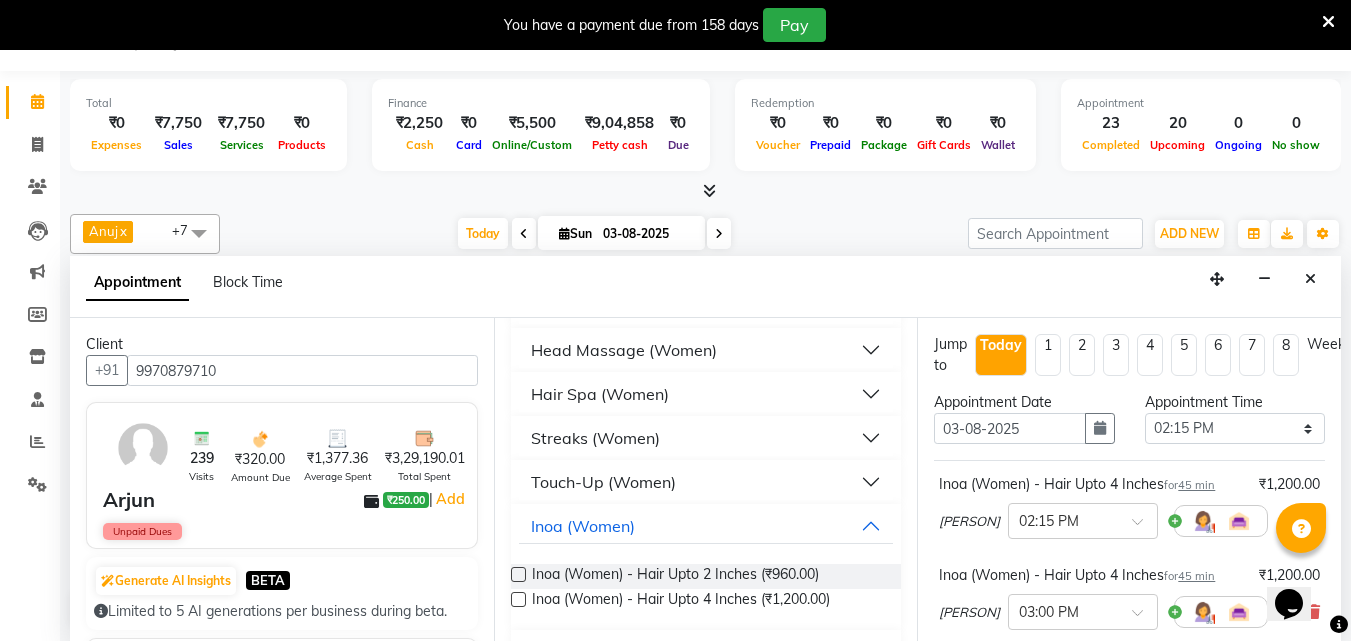scroll, scrollTop: 330, scrollLeft: 0, axis: vertical 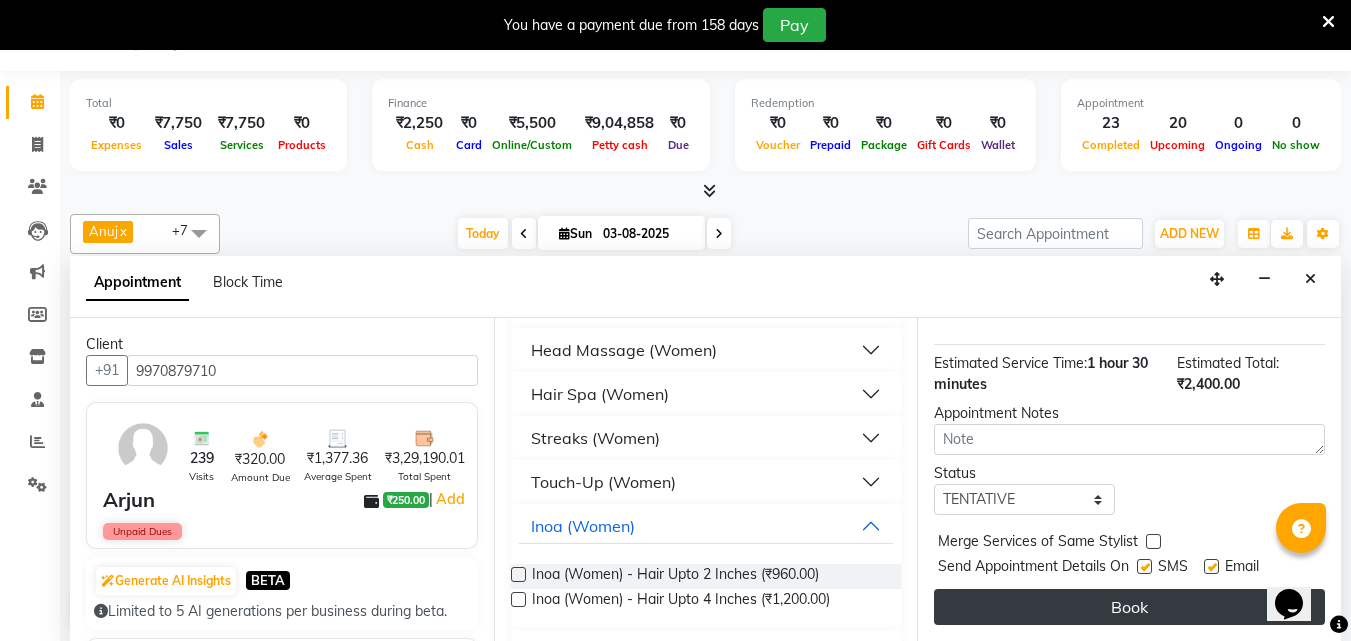 click on "Book" at bounding box center (1129, 607) 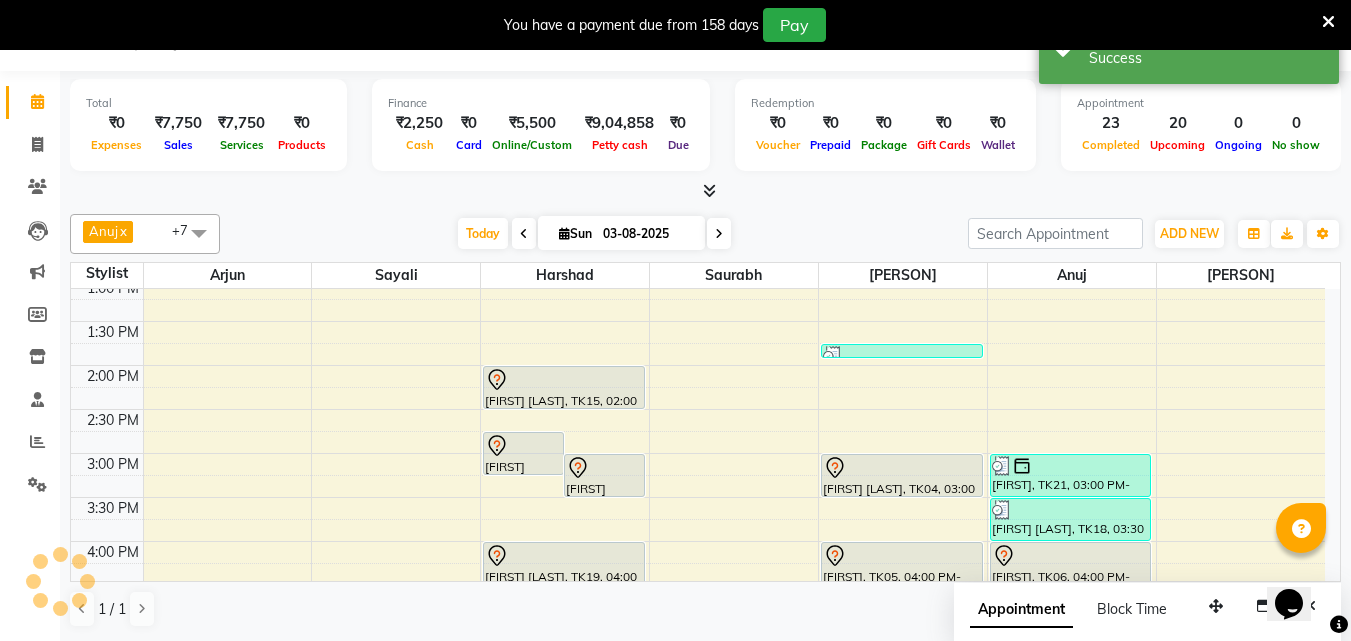 scroll, scrollTop: 0, scrollLeft: 0, axis: both 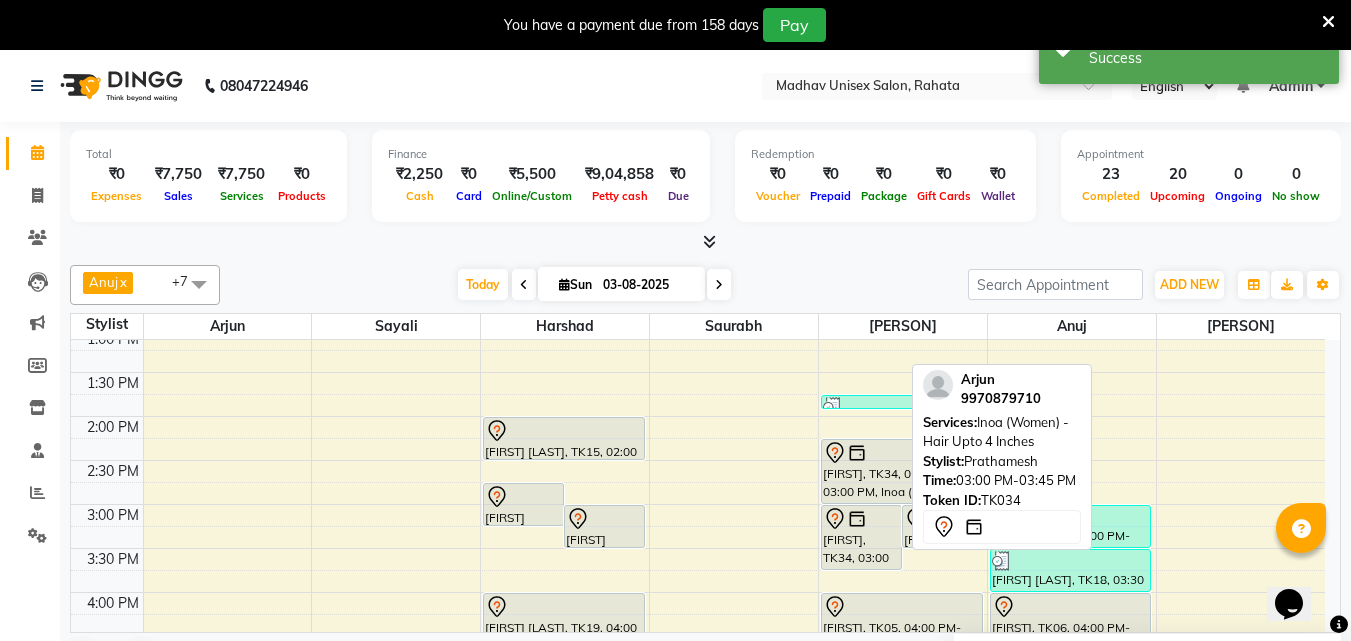 click on "Arjun, TK34, 03:00 PM-03:45 PM, Inoa (Women)  - Hair Upto 4 Inches" at bounding box center (861, 537) 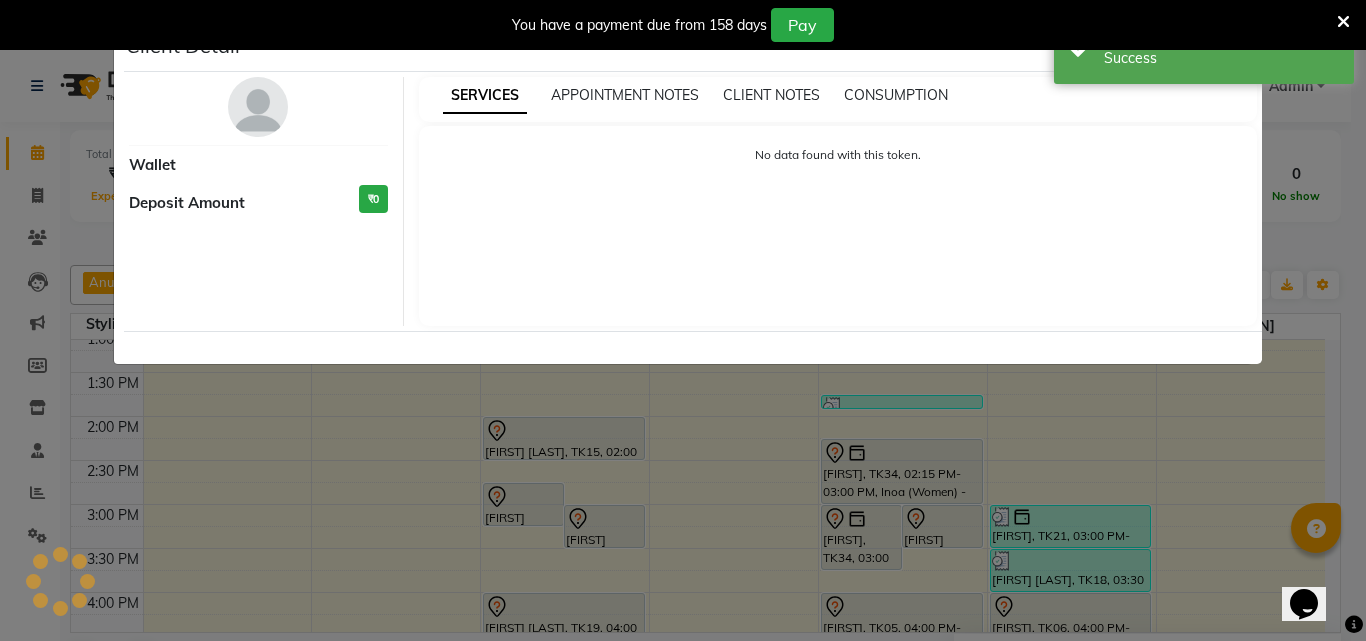 select on "7" 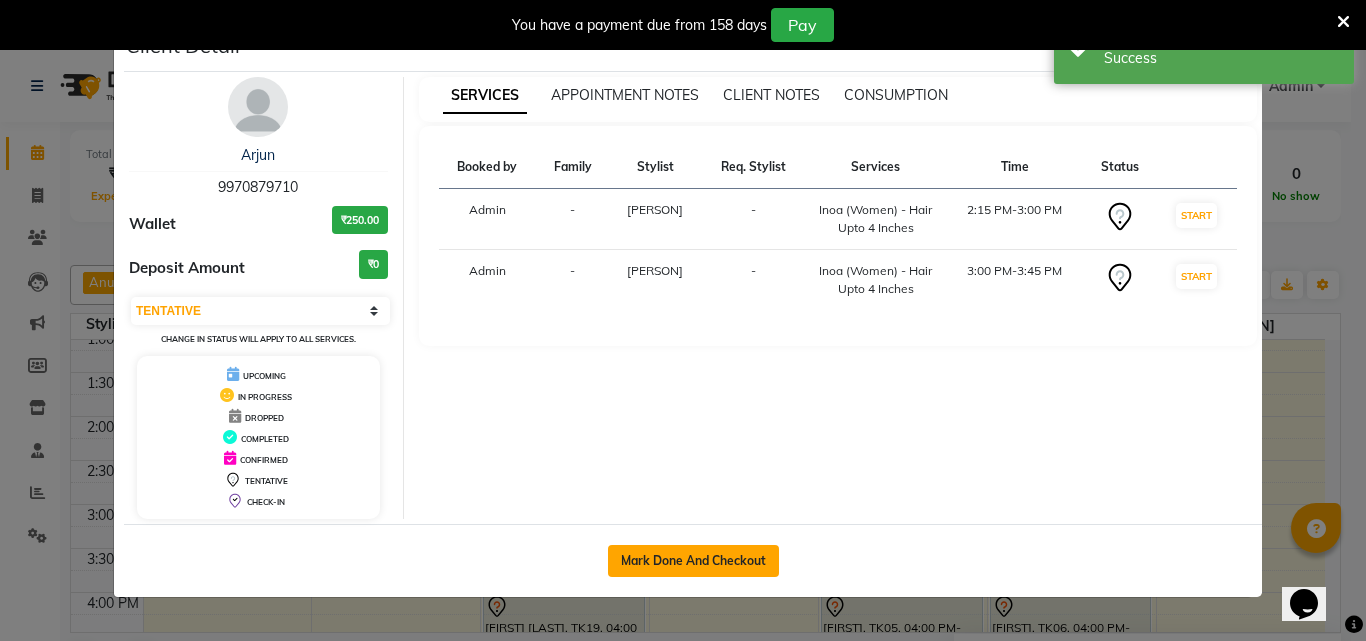 click on "Mark Done And Checkout" 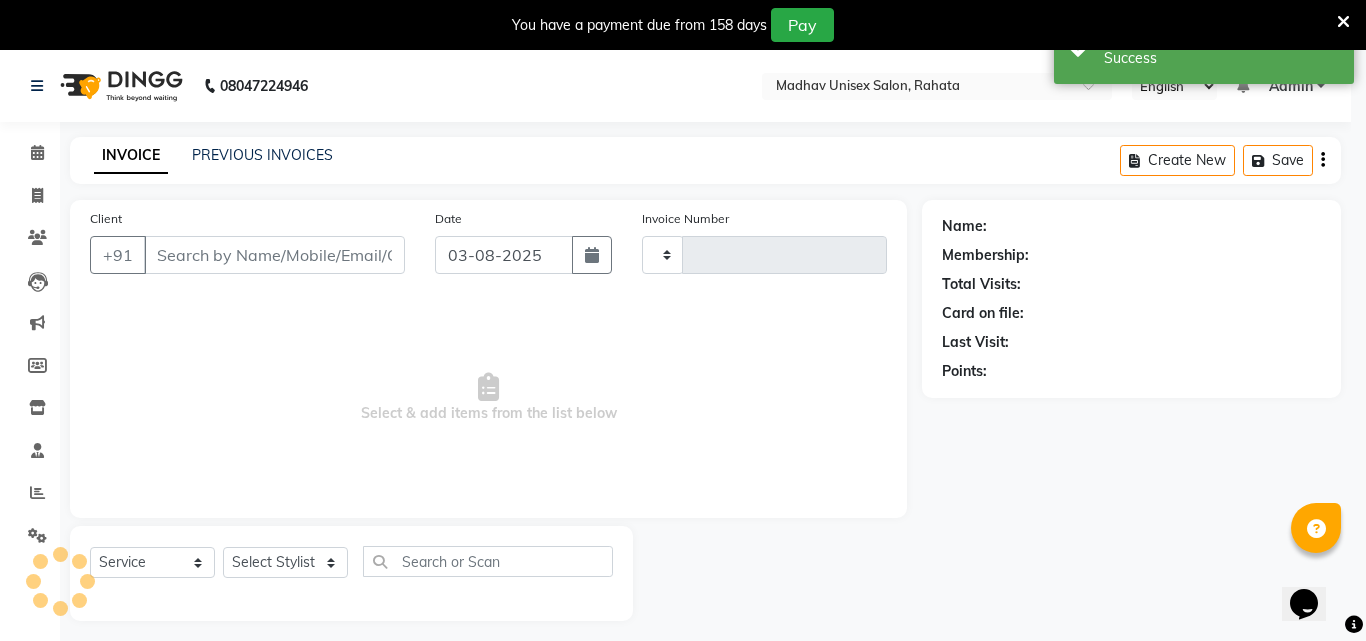 type on "2263" 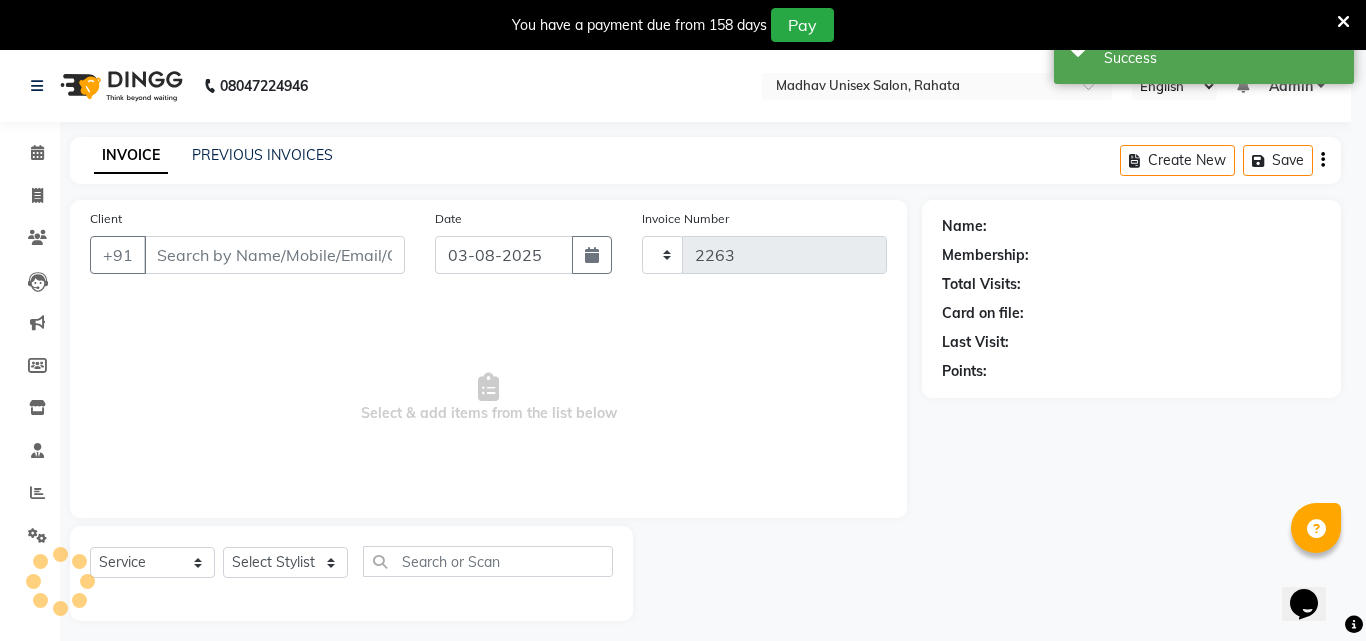 select on "870" 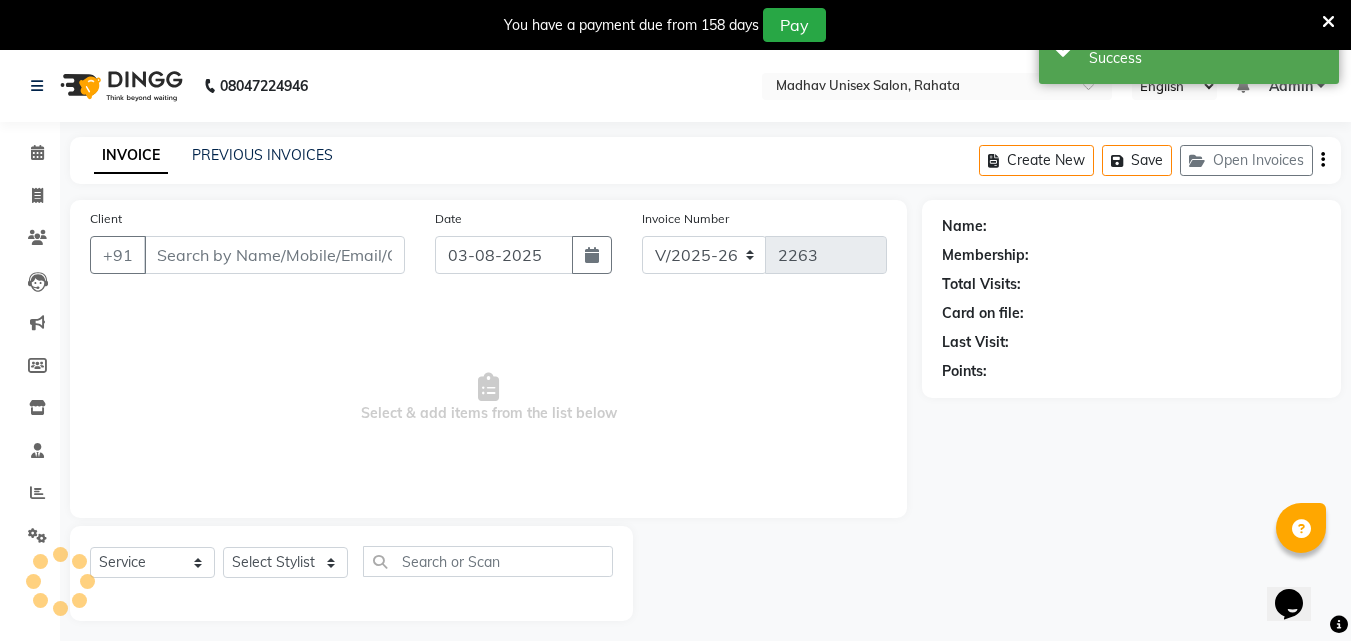 type on "9970879710" 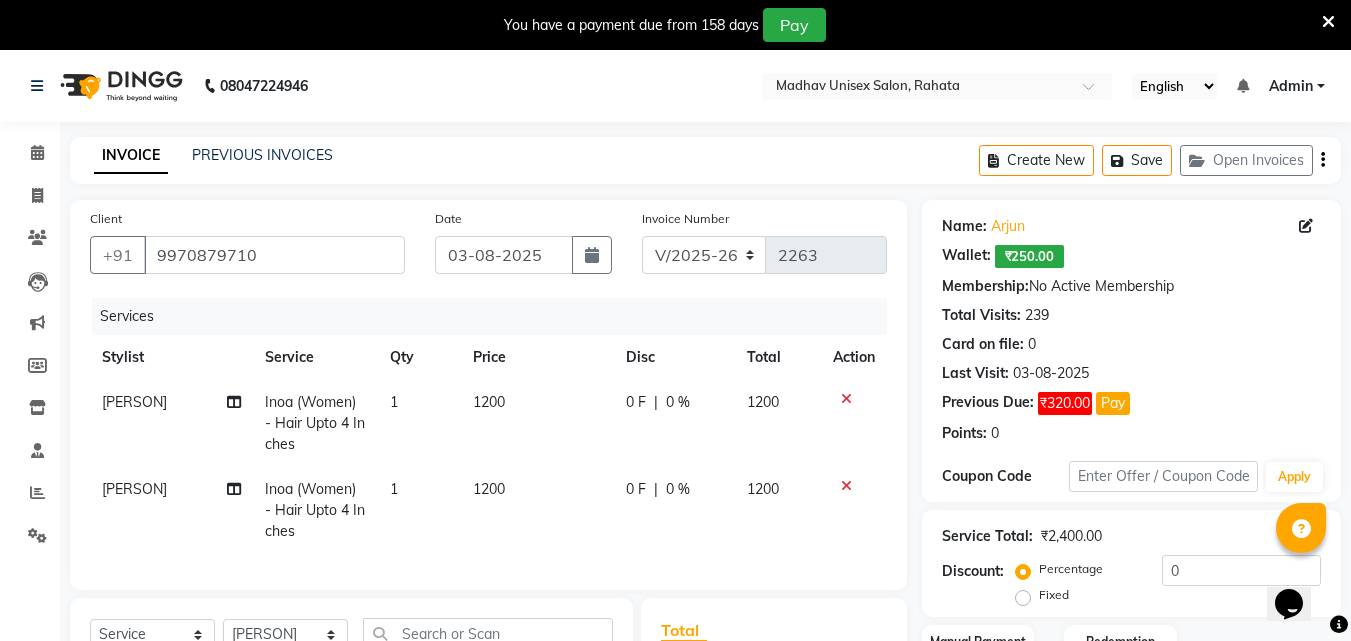 click on "1200" 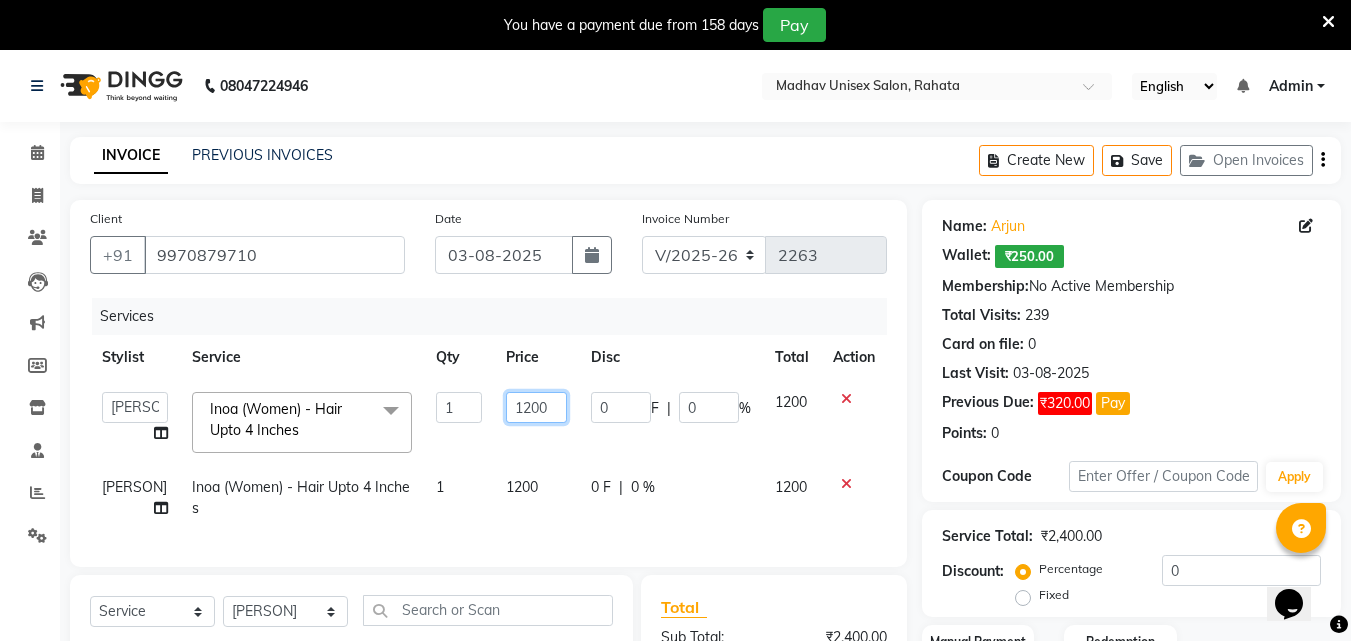 click on "1200" 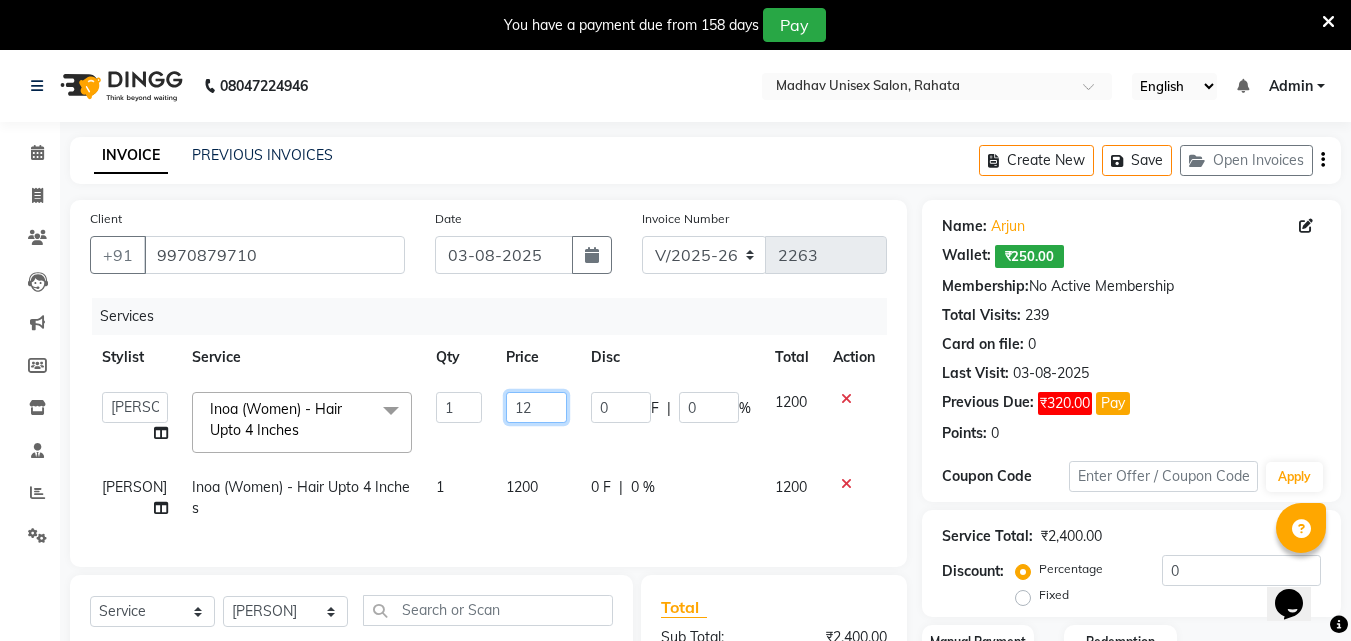 type on "1" 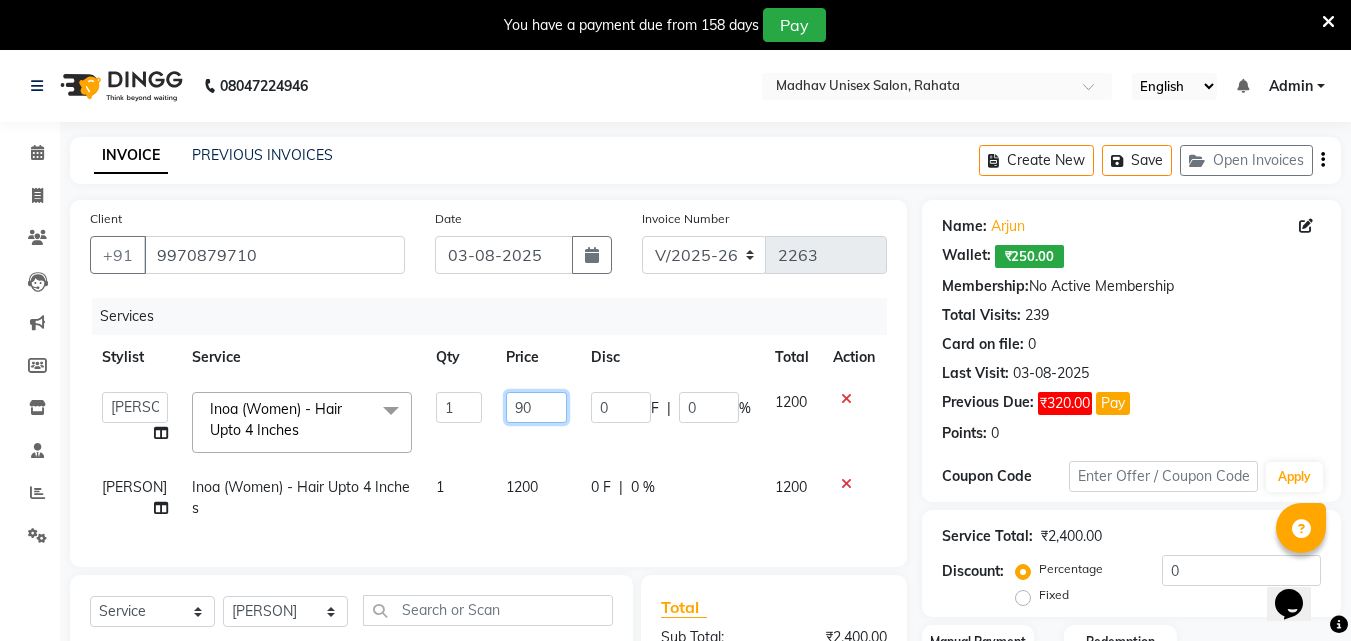 type on "900" 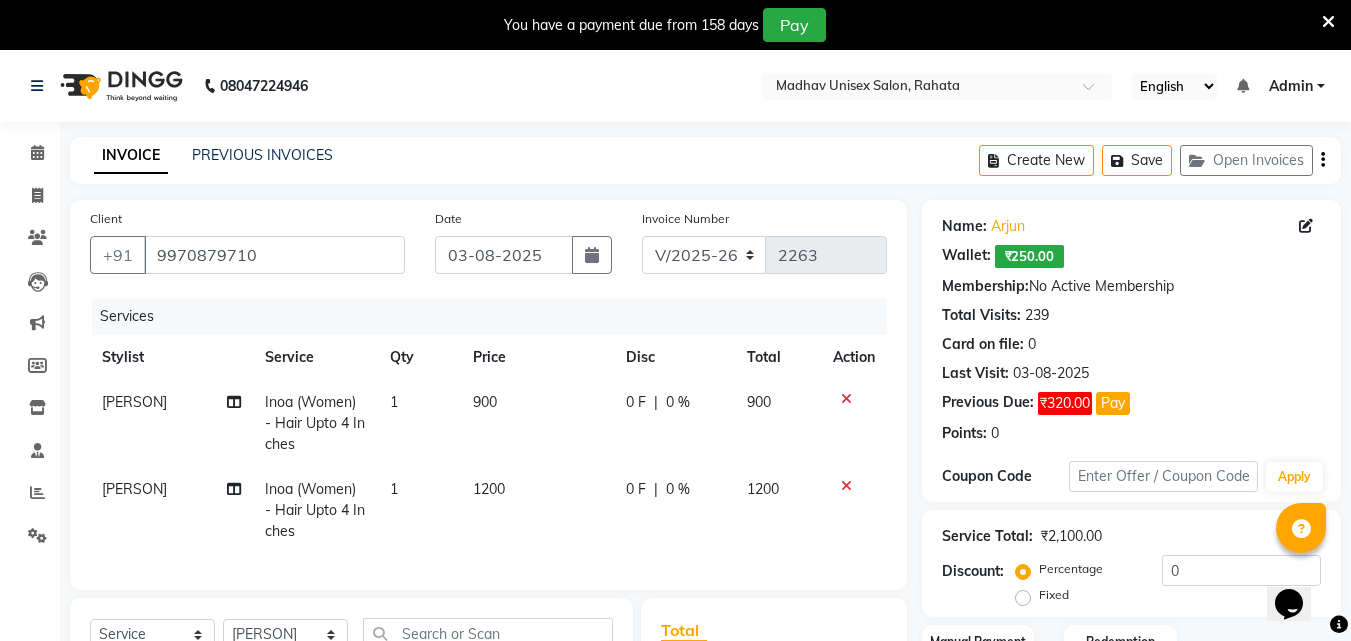 click on "1200" 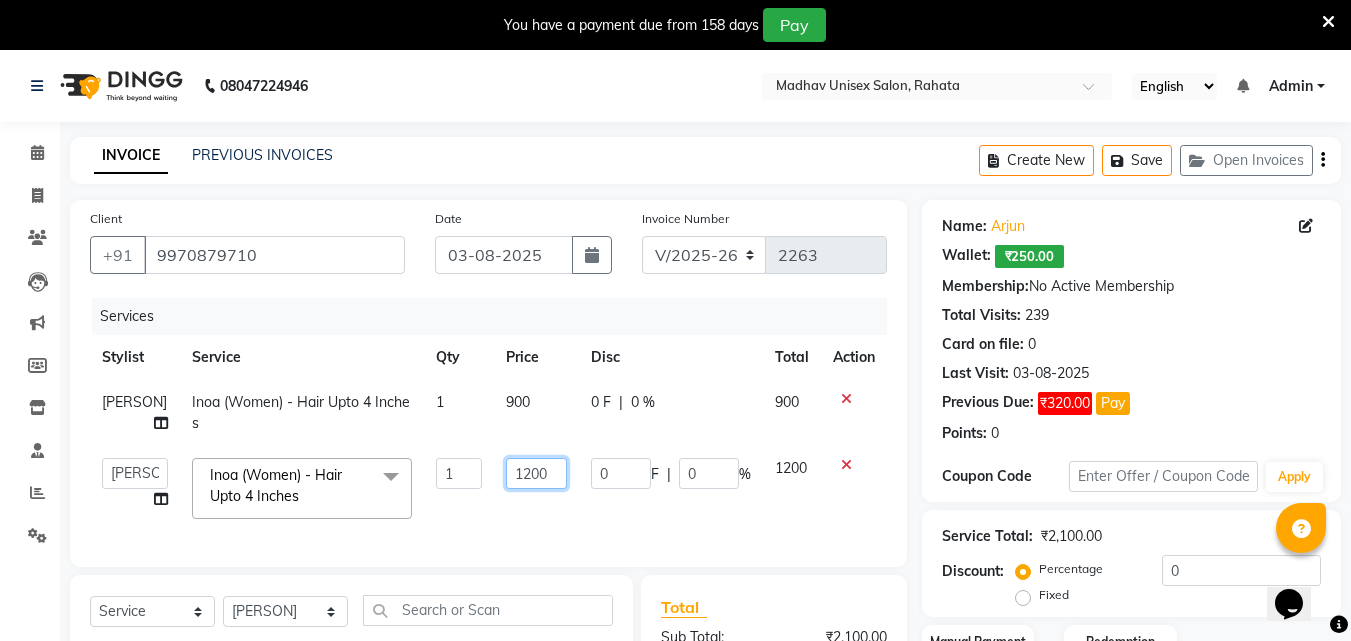 click on "1200" 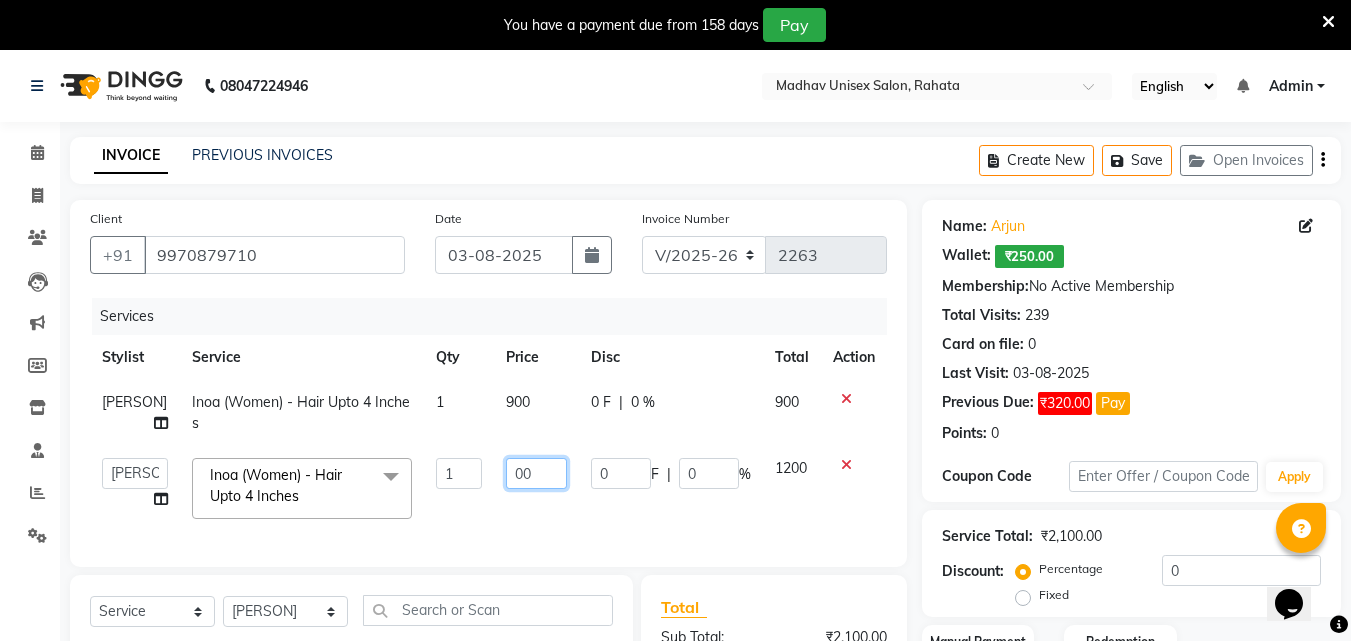 type on "900" 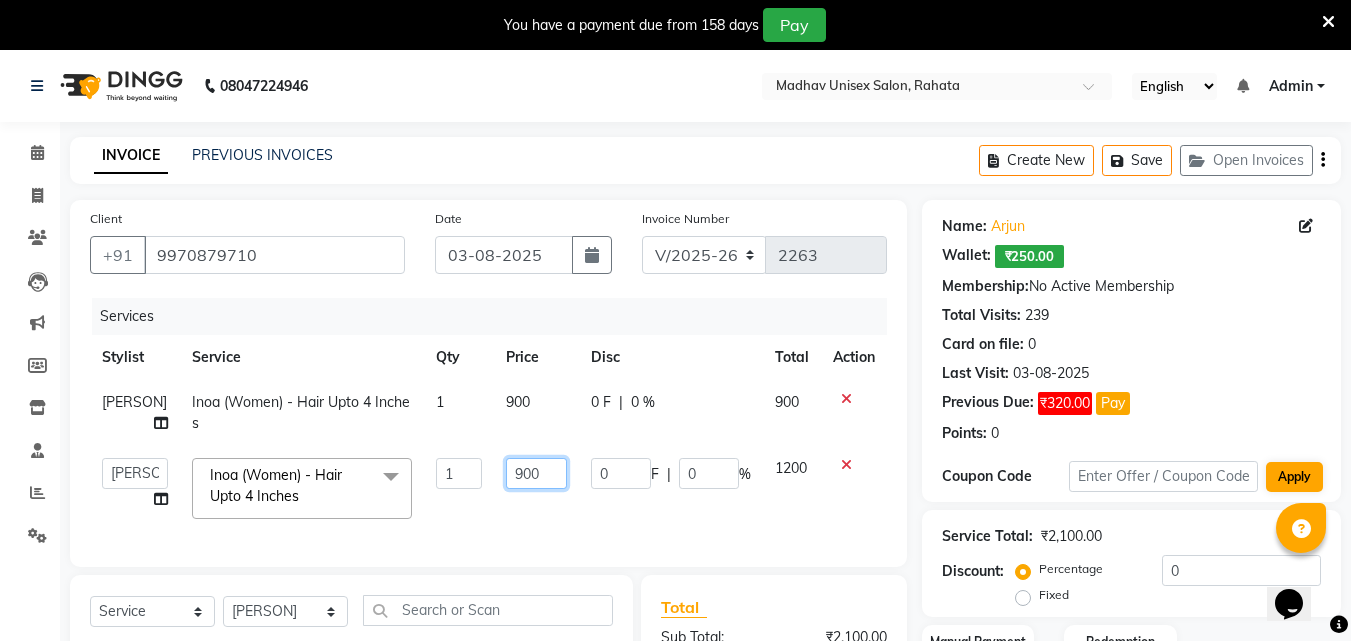 scroll, scrollTop: 274, scrollLeft: 0, axis: vertical 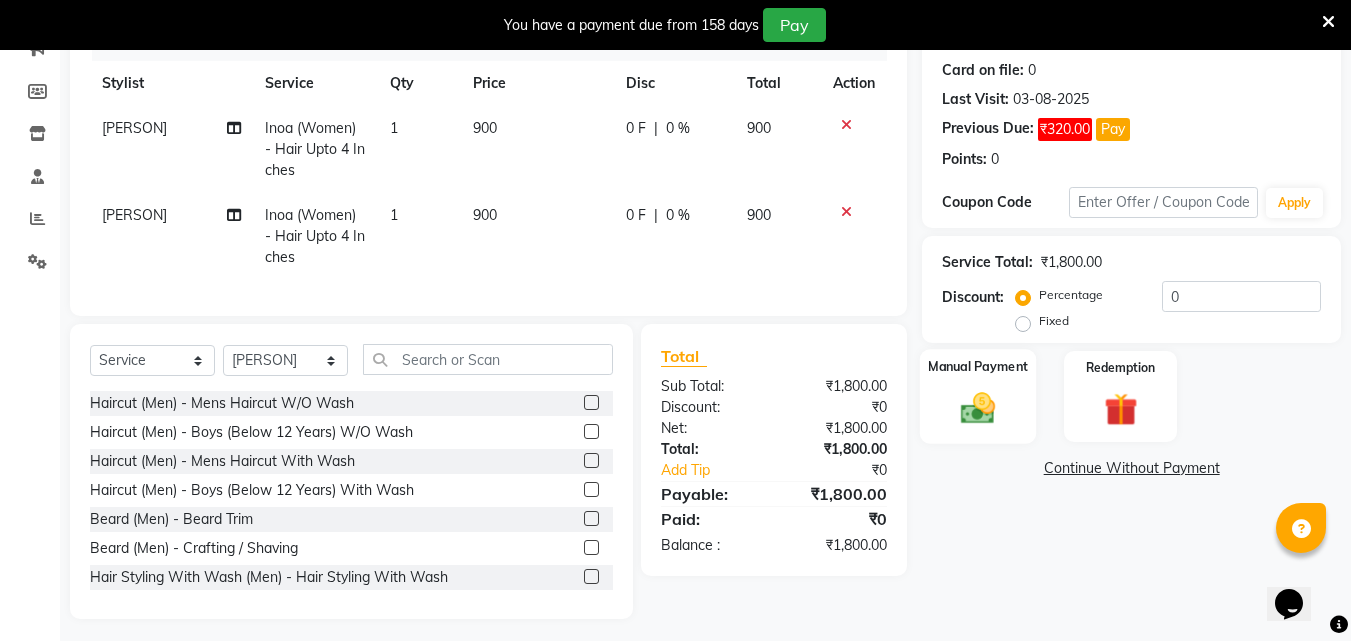 click 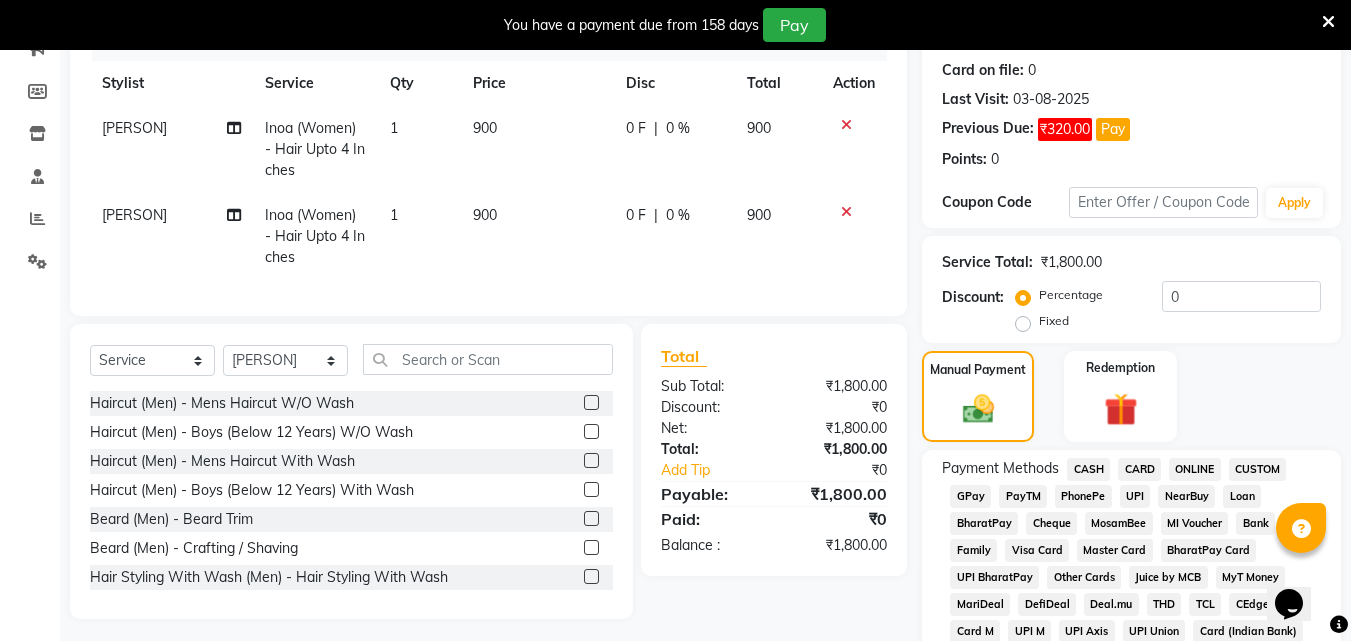 click on "ONLINE" 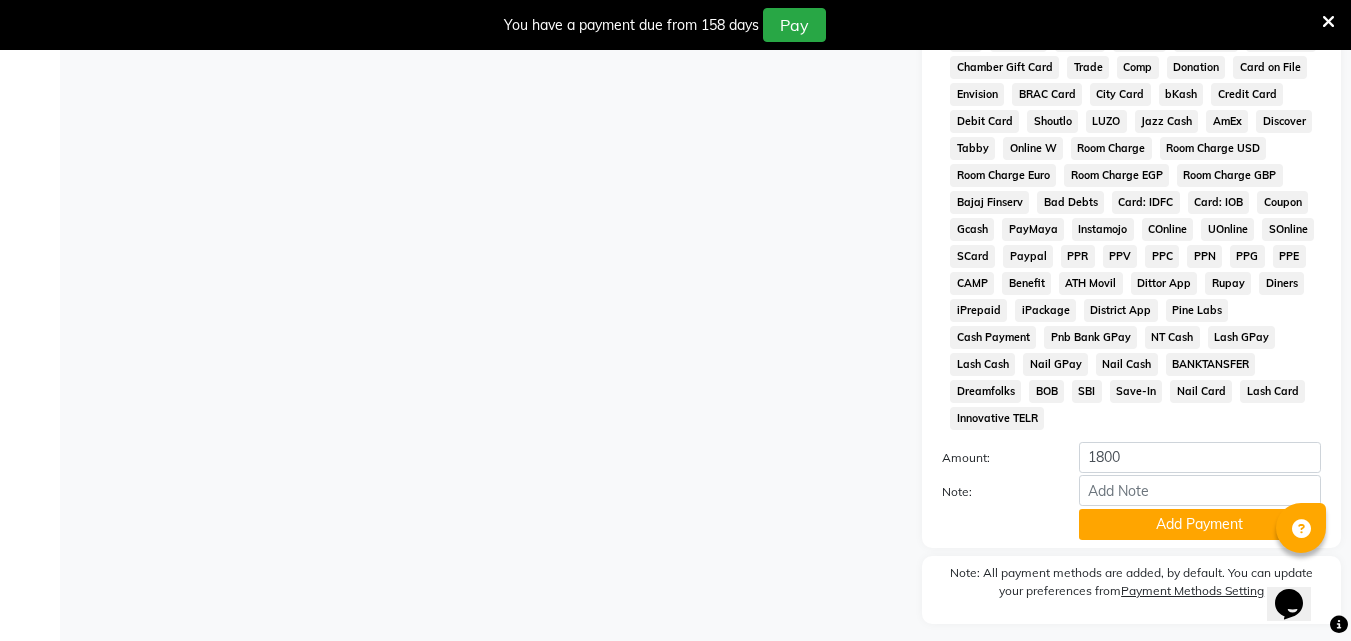 scroll, scrollTop: 973, scrollLeft: 0, axis: vertical 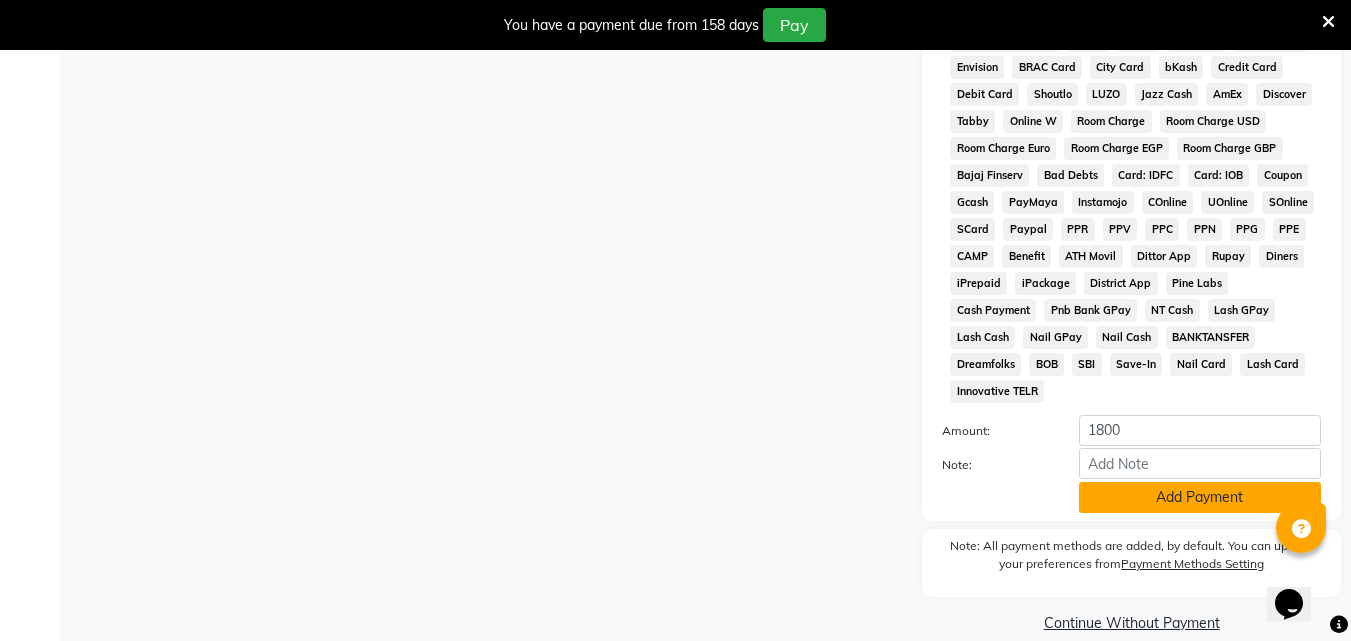 click on "Add Payment" 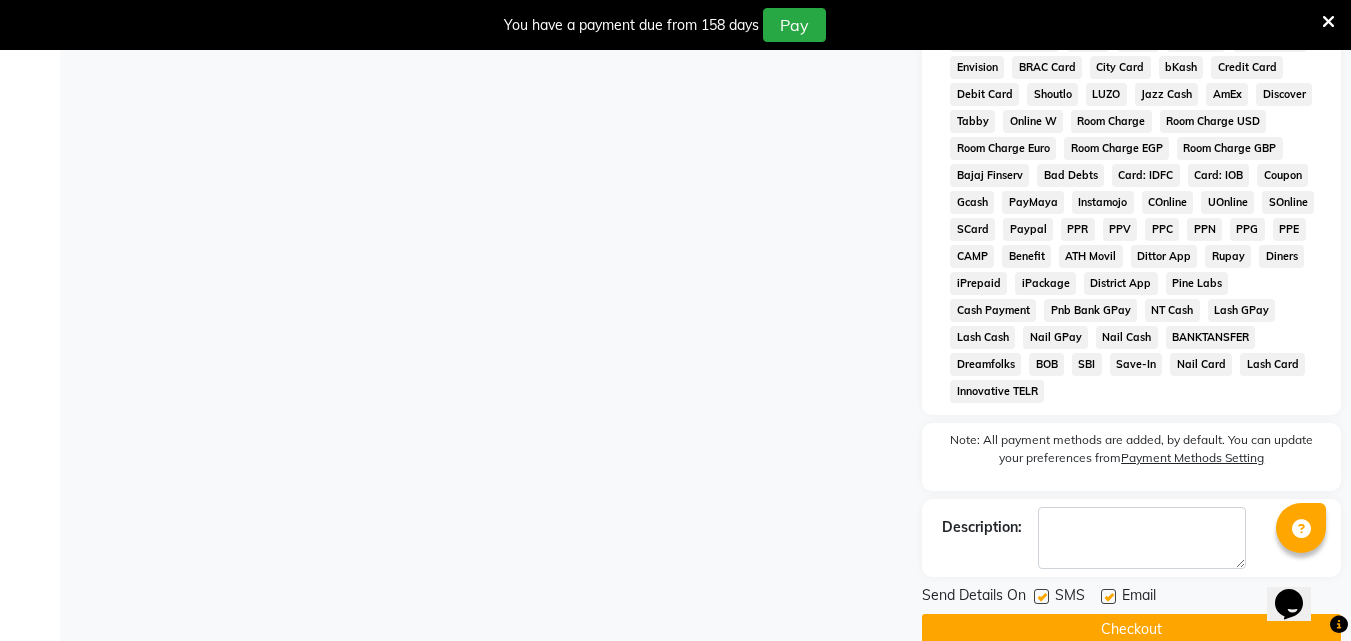 click on "Checkout" 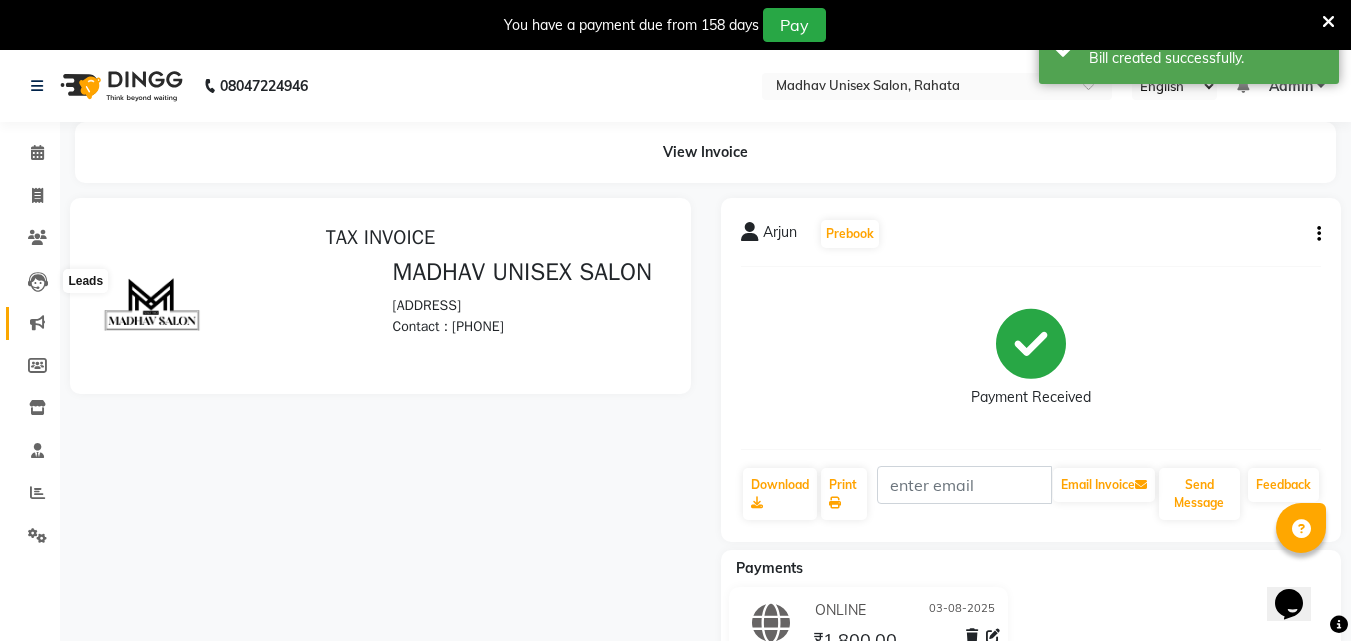 scroll, scrollTop: 0, scrollLeft: 0, axis: both 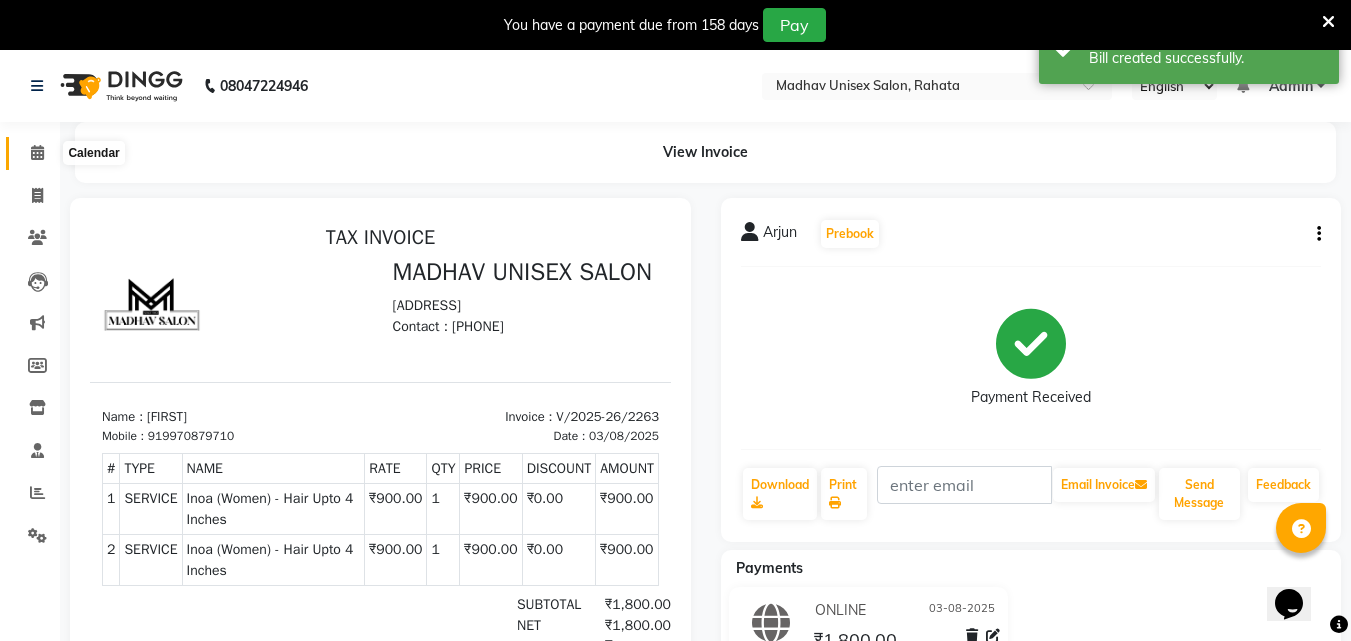click 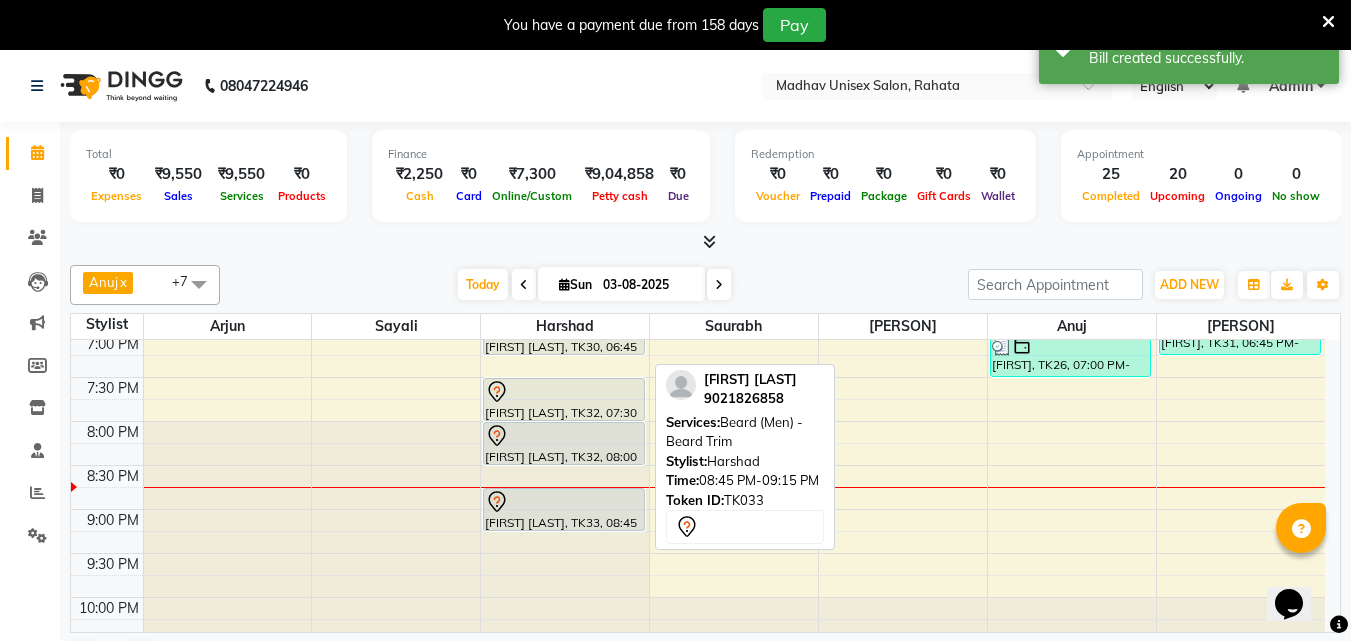 scroll, scrollTop: 1152, scrollLeft: 0, axis: vertical 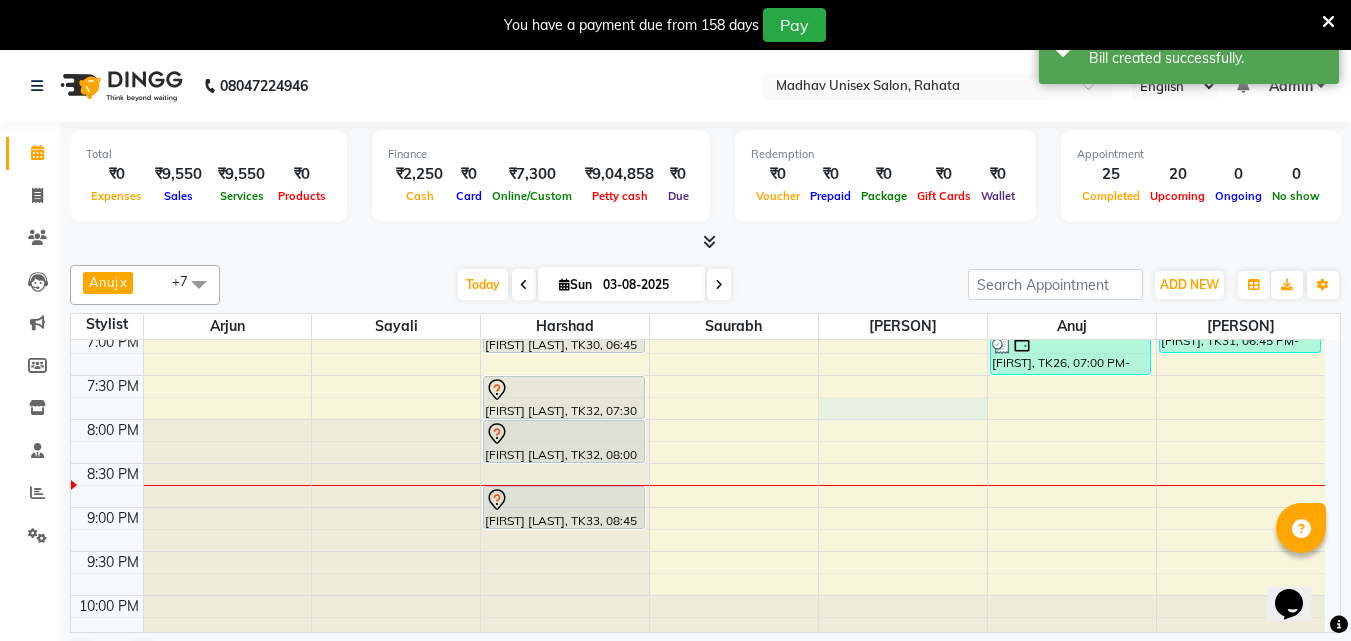 click on "6:00 AM 6:30 AM 7:00 AM 7:30 AM 8:00 AM 8:30 AM 9:00 AM 9:30 AM 10:00 AM 10:30 AM 11:00 AM 11:30 AM 12:00 PM 12:30 PM 1:00 PM 1:30 PM 2:00 PM 2:30 PM 3:00 PM 3:30 PM 4:00 PM 4:30 PM 5:00 PM 5:30 PM 6:00 PM 6:30 PM 7:00 PM 7:30 PM 8:00 PM 8:30 PM 9:00 PM 9:30 PM 10:00 PM 10:30 PM             [NAME], TK16, 02:45 PM-03:15 PM, Beard (Men)  - Beard Trim             [NAME], TK11, 03:00 PM-03:30 PM, Haircut (Men)  - Mens Haircut W/O Wash             [NAME], TK12, 09:00 AM-09:30 AM, Haircut (Men)  - Mens Haircut W/O Wash             [NAME], TK12, 09:30 AM-10:00 AM, Globle Colour (Men)  - Majirel             [NAME], TK13, 10:30 AM-11:00 AM, Haircut (Men)  - Mens Haircut W/O Wash             [NAME], TK13, 11:00 AM-11:30 AM, Beard (Men)  - Crafting / Shaving             [NAME], TK14, 12:00 PM-12:30 PM, Haircut (Men)  - Mens Haircut W/O Wash             [NAME], TK14, 12:30 PM-01:00 PM, Beard (Men)  - Beard Trim" at bounding box center [698, -65] 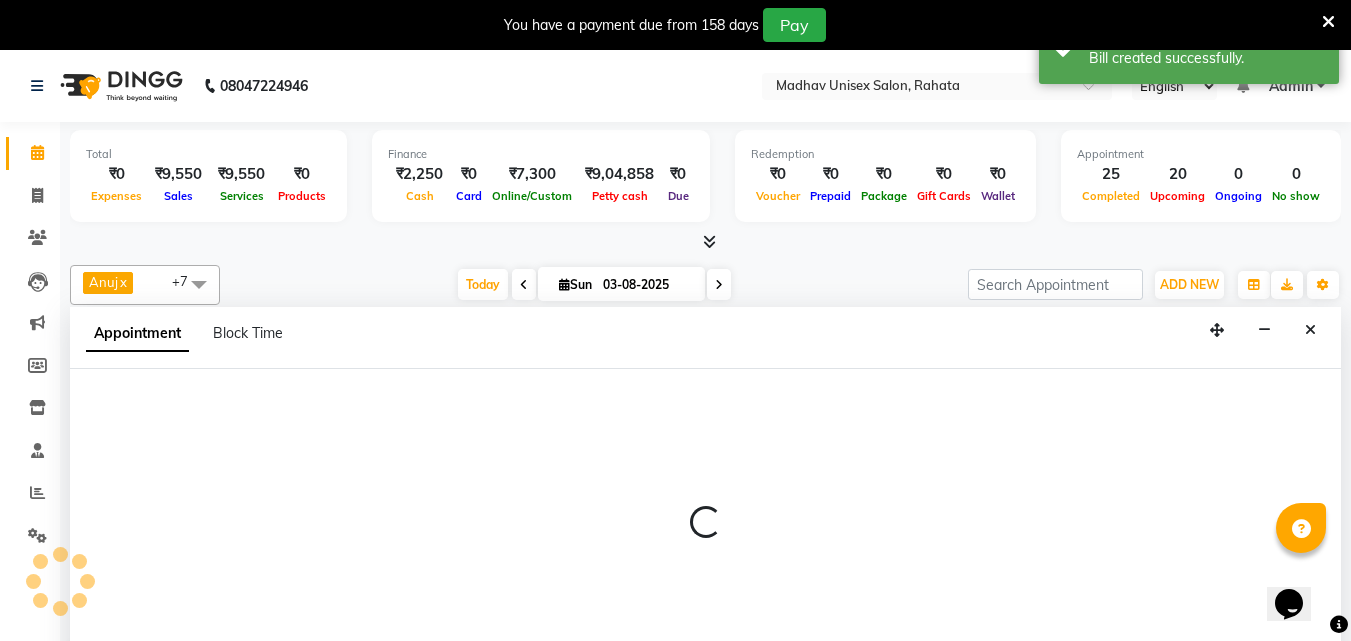 scroll, scrollTop: 51, scrollLeft: 0, axis: vertical 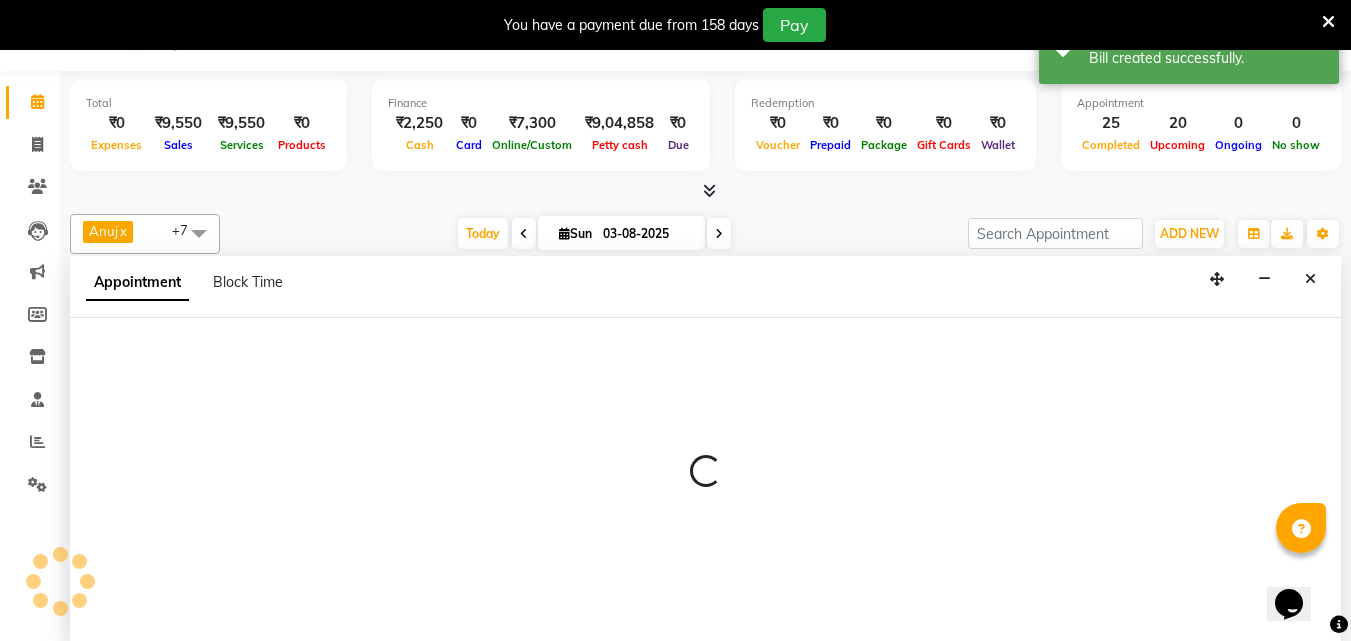select on "36945" 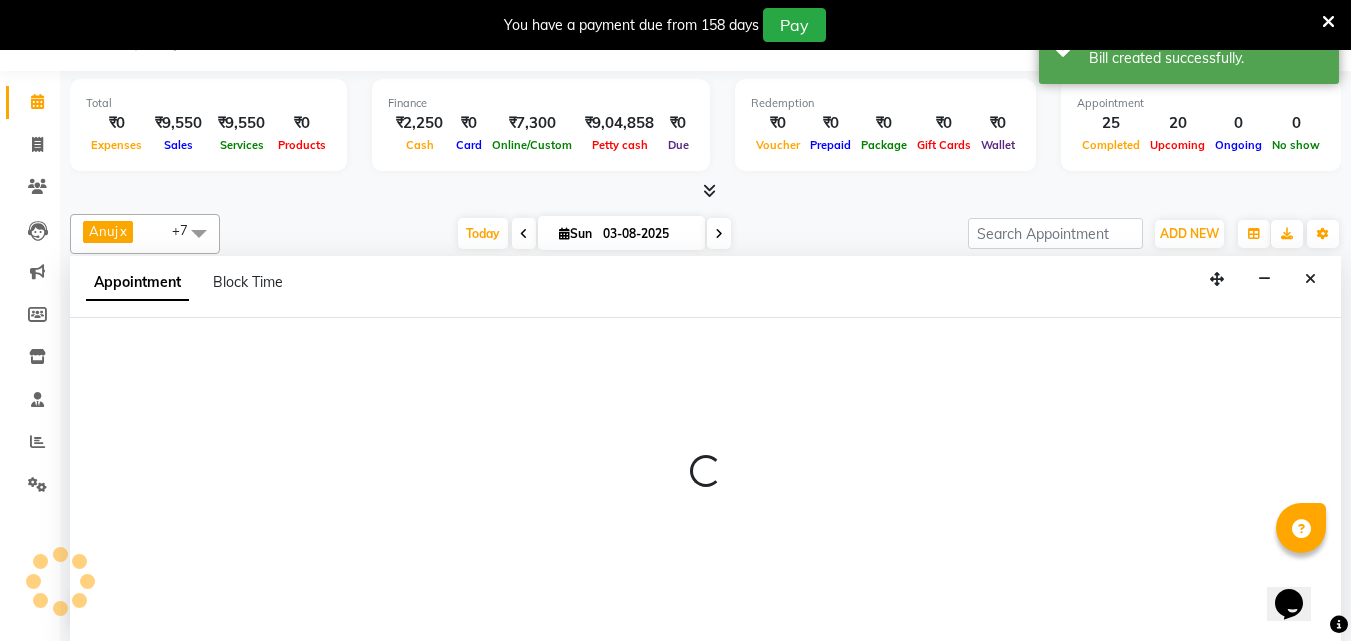 select on "1185" 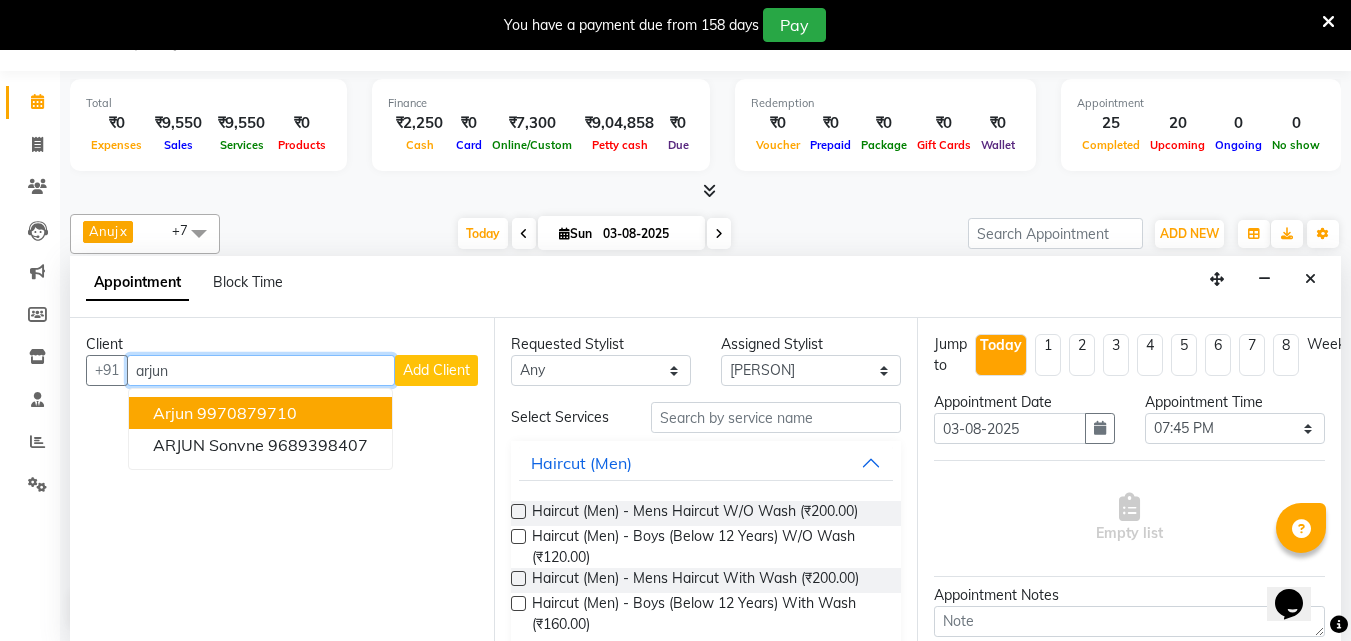click on "9970879710" at bounding box center [247, 413] 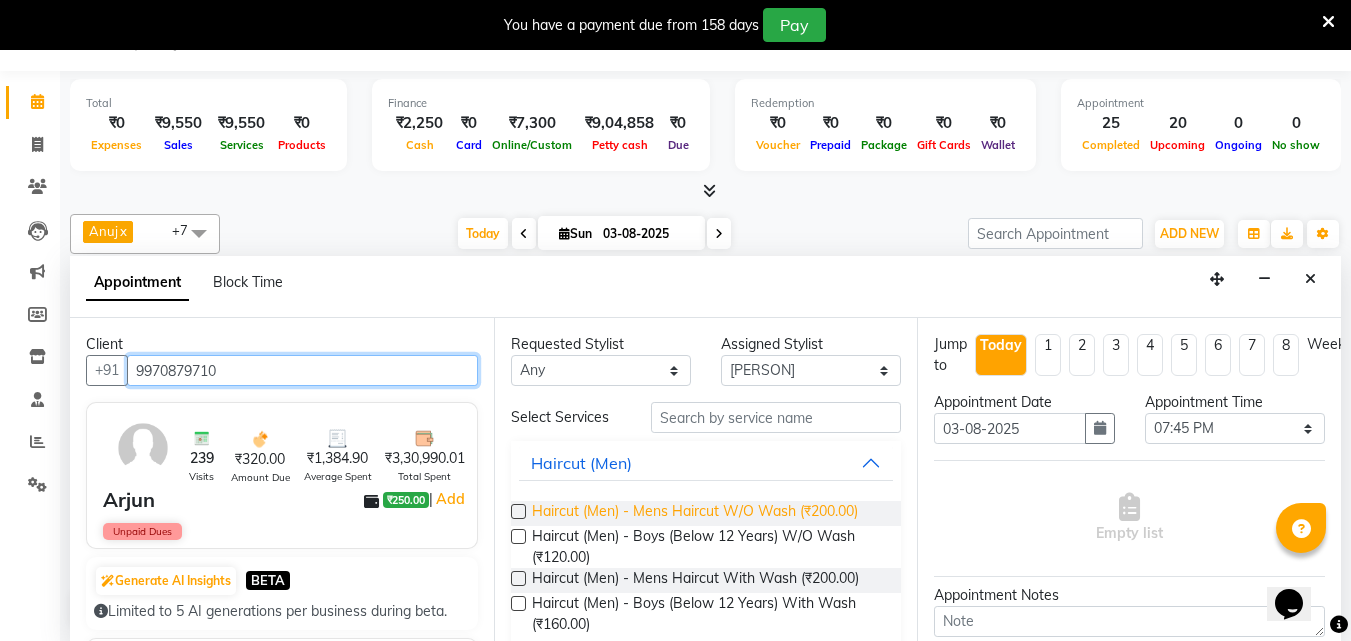 type on "9970879710" 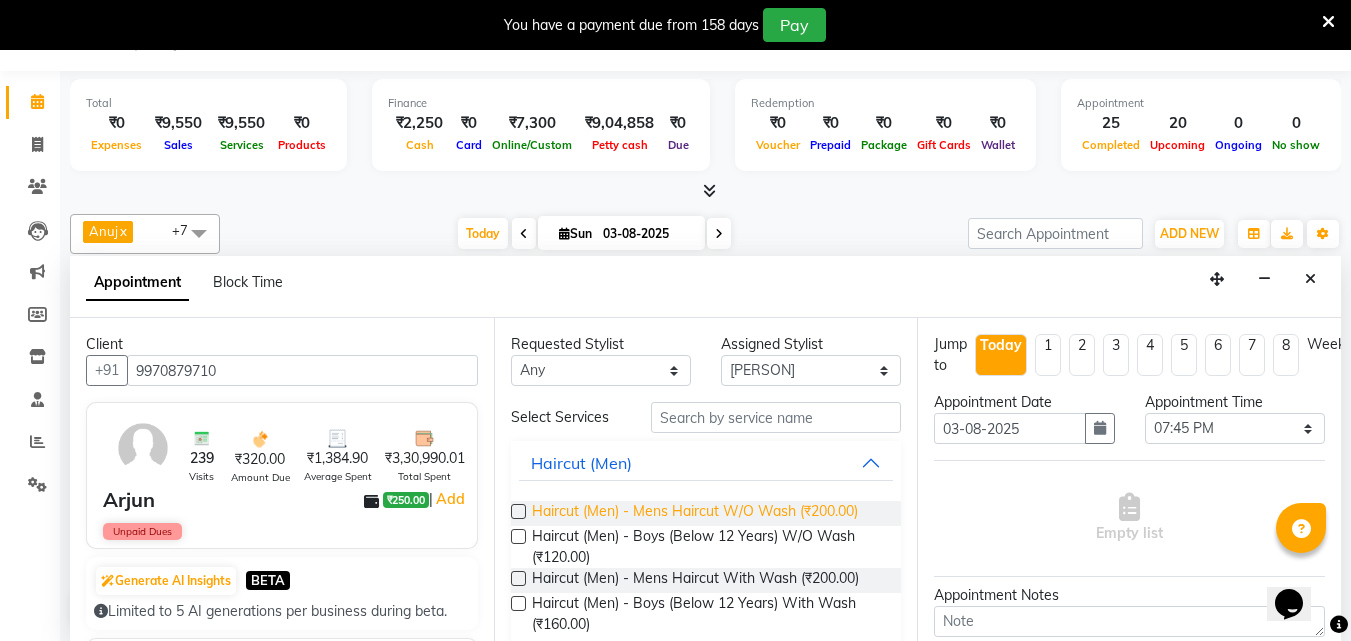 click on "Haircut (Men)  - Mens Haircut W/O Wash (₹200.00)" at bounding box center (695, 513) 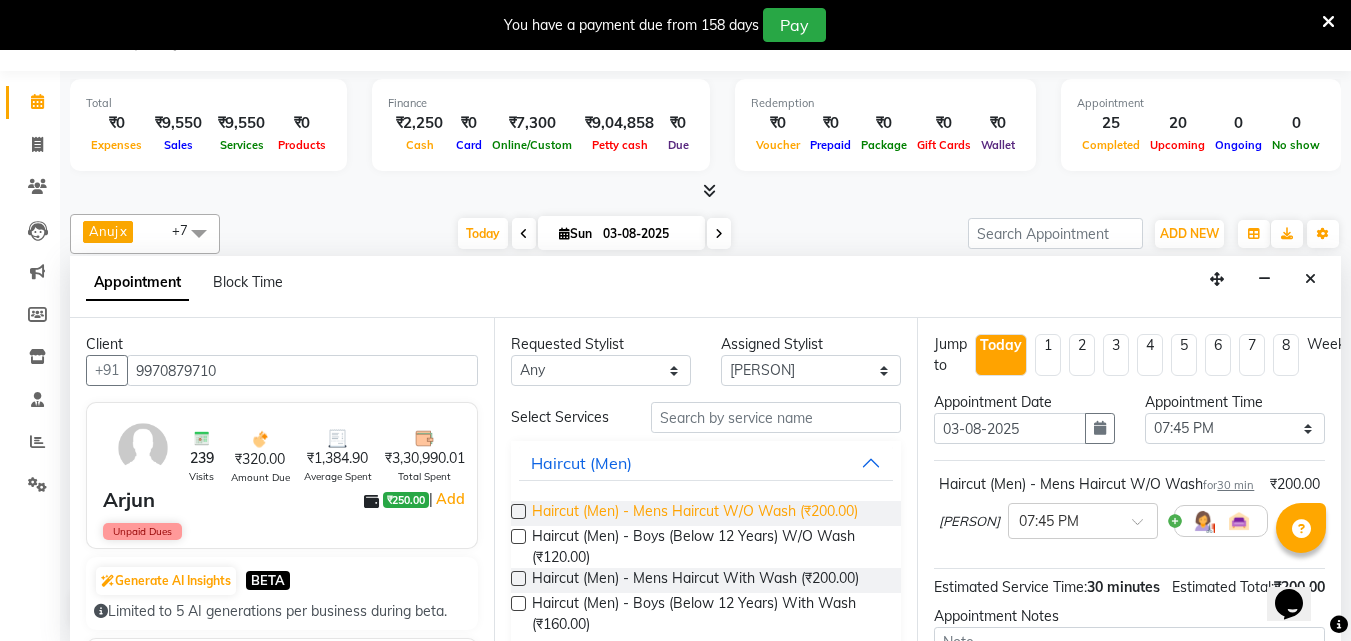 click on "Haircut (Men)  - Mens Haircut W/O Wash (₹200.00)" at bounding box center (695, 513) 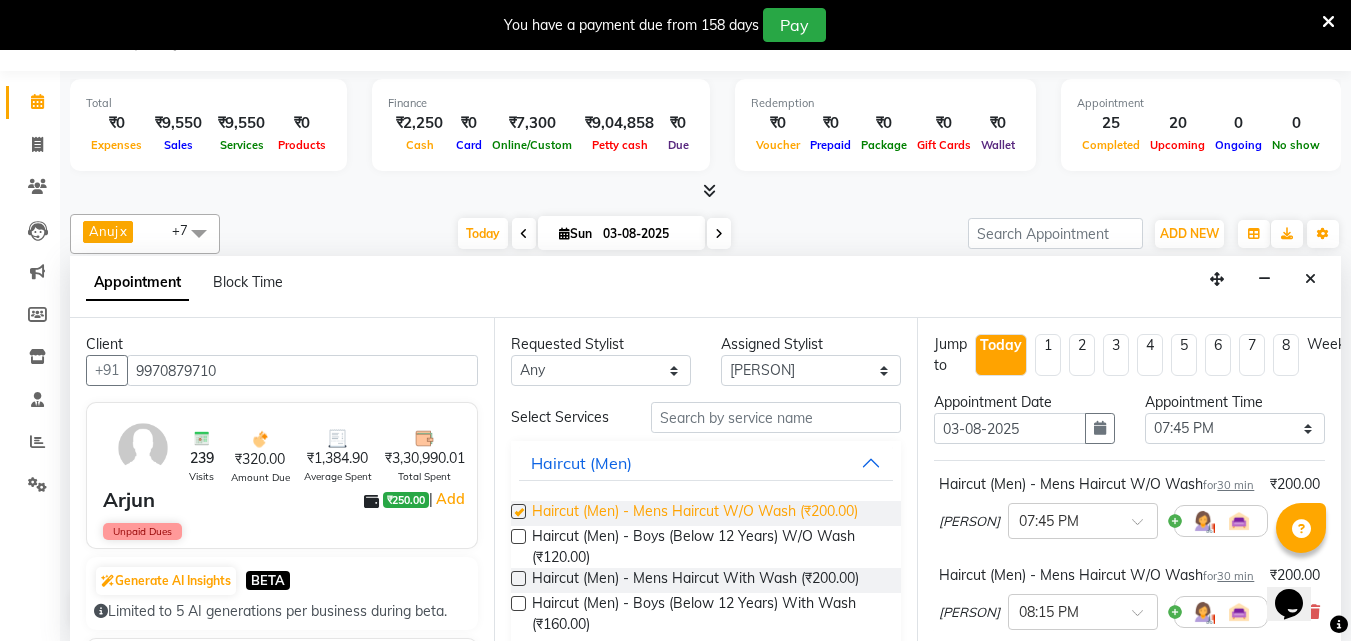 checkbox on "false" 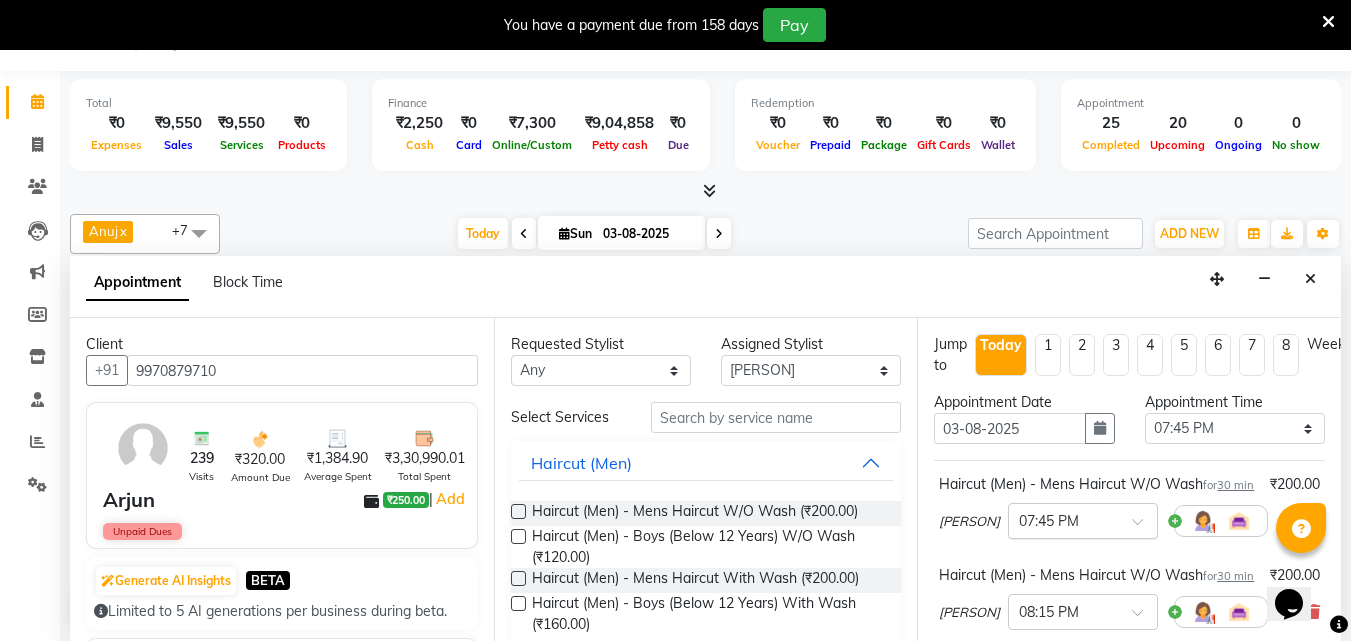 scroll, scrollTop: 351, scrollLeft: 0, axis: vertical 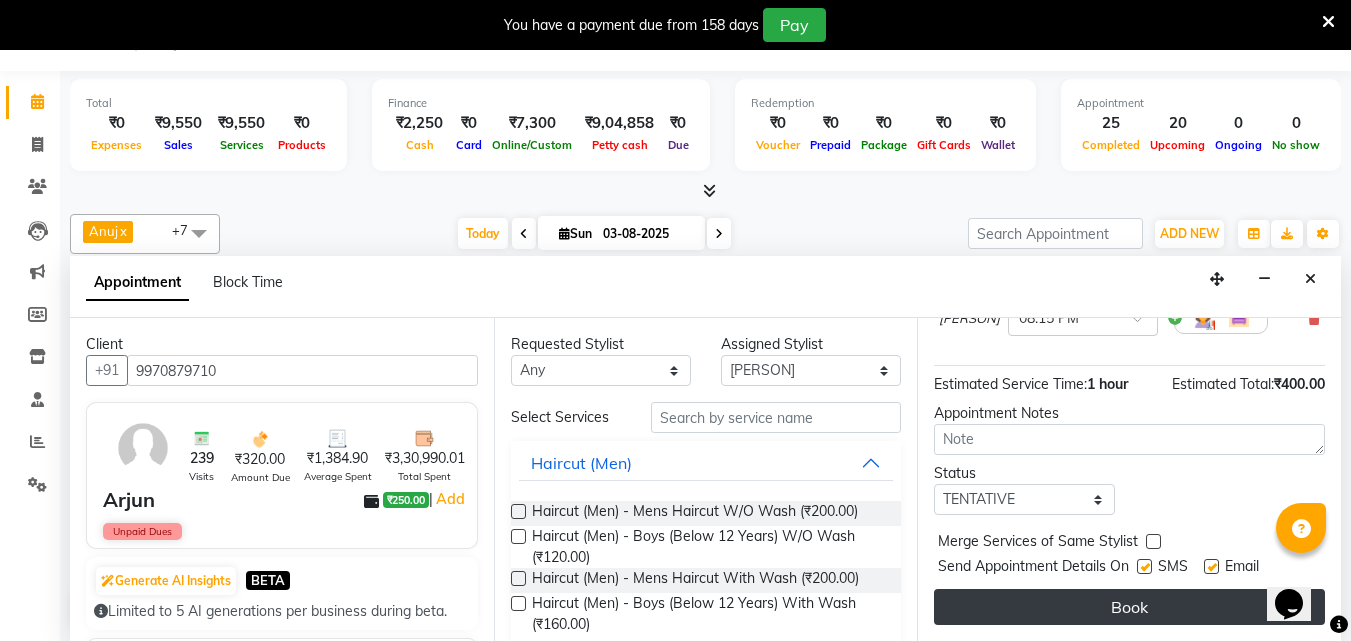 click on "Book" at bounding box center (1129, 607) 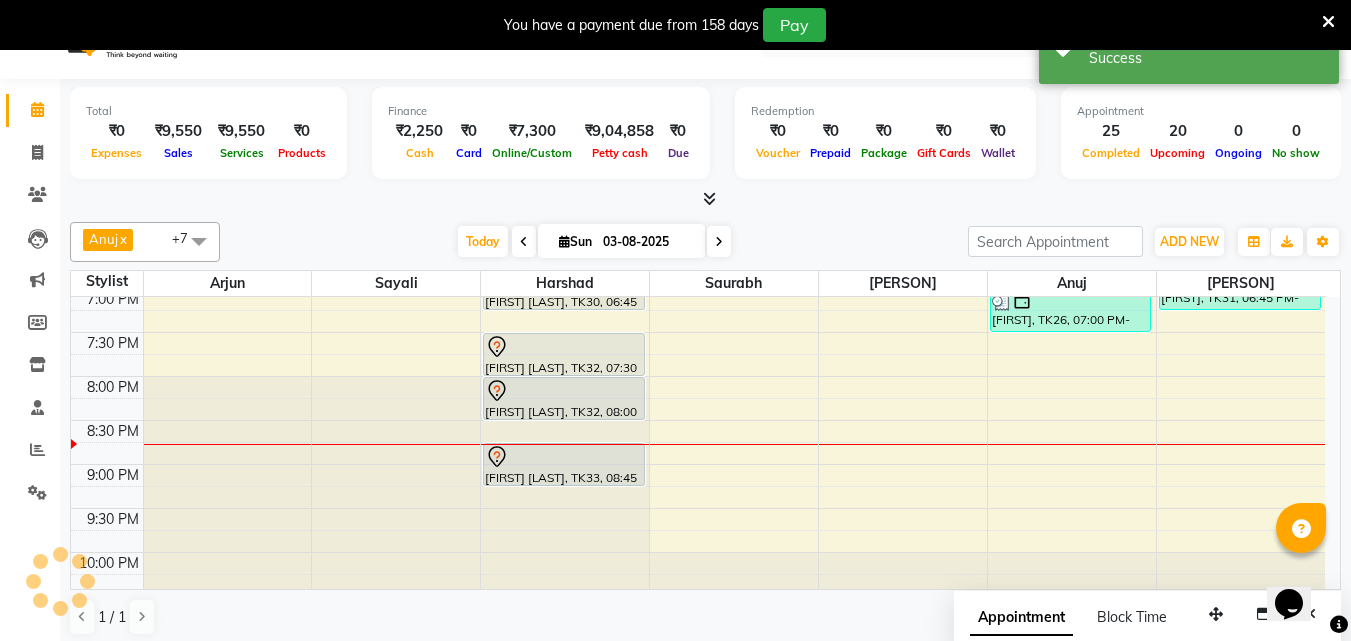 scroll, scrollTop: 0, scrollLeft: 0, axis: both 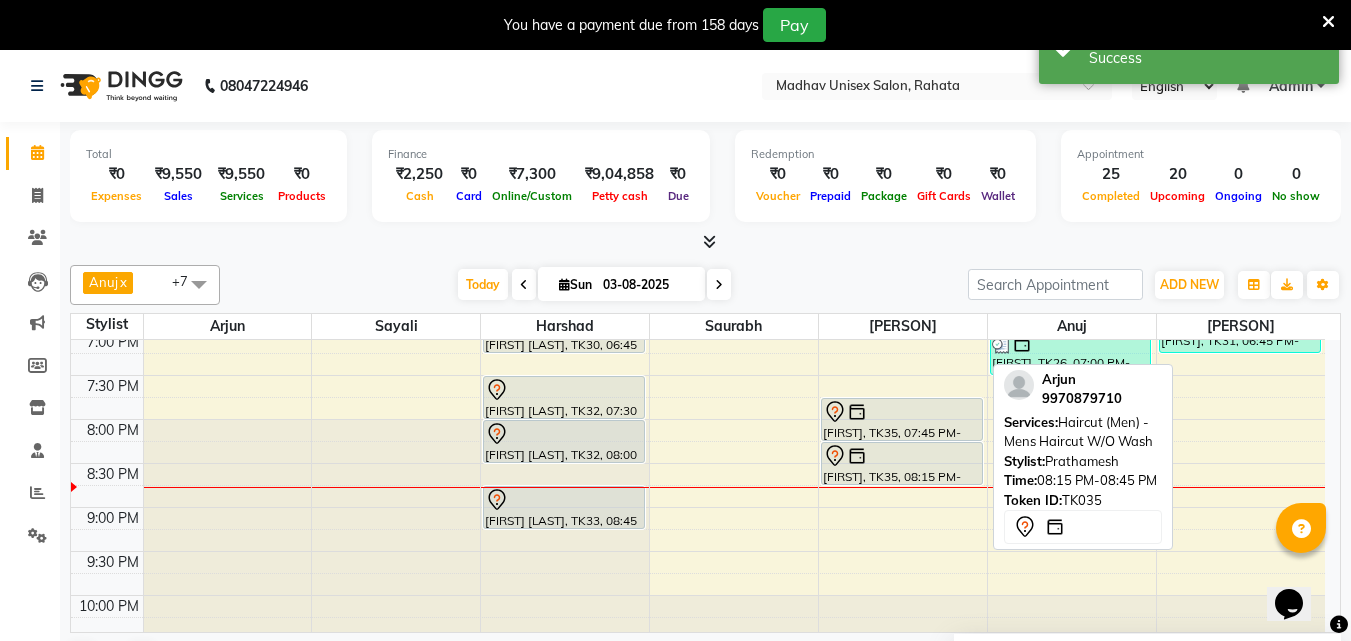 click on "Arjun, TK35, 08:15 PM-08:45 PM, Haircut (Men)  - Mens Haircut W/O Wash" at bounding box center (902, 463) 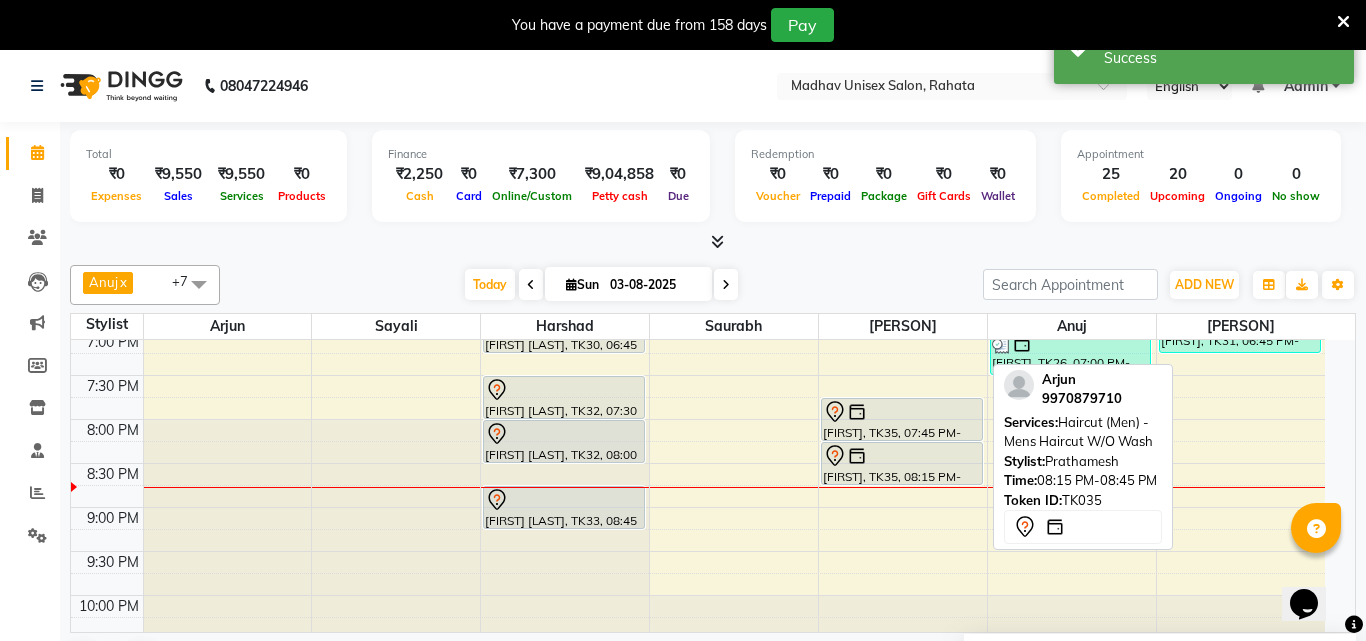 select on "7" 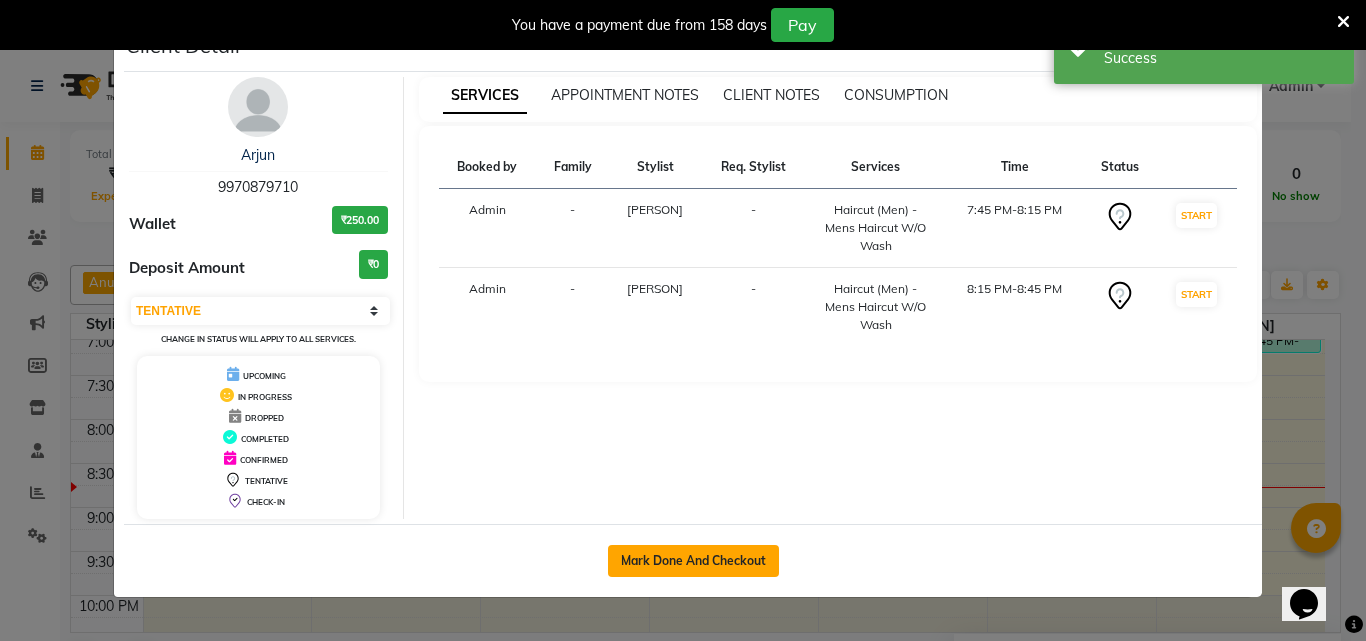 click on "Mark Done And Checkout" 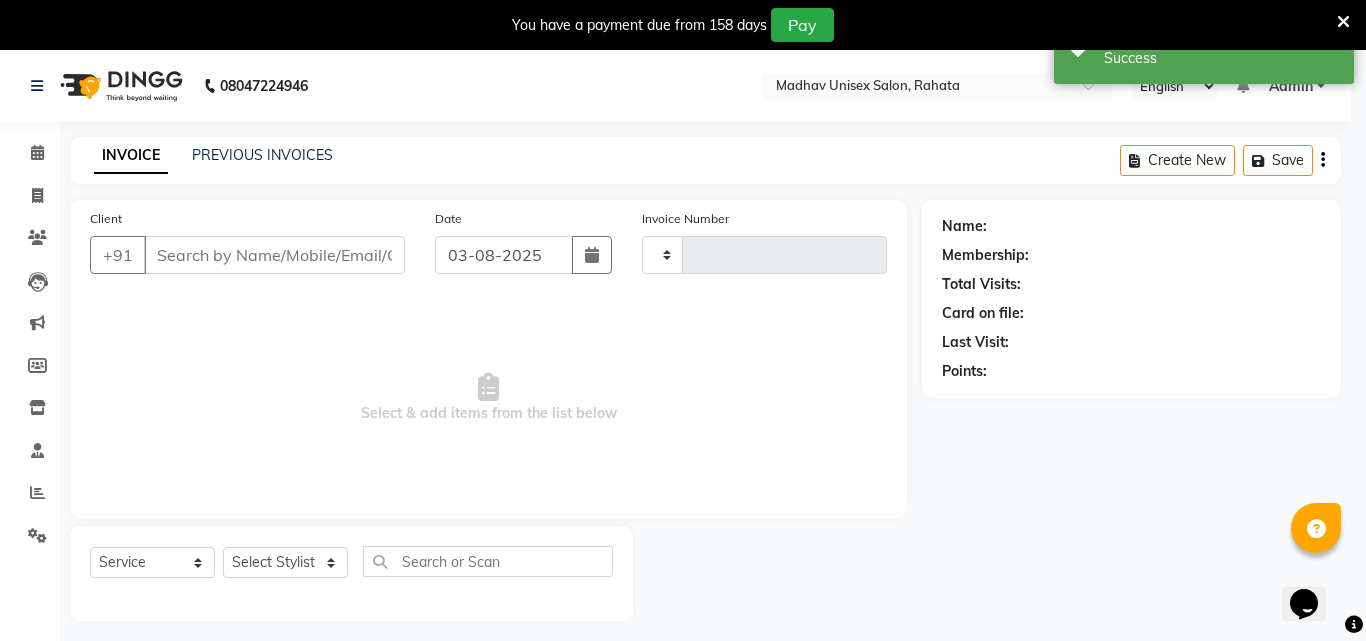 type on "2264" 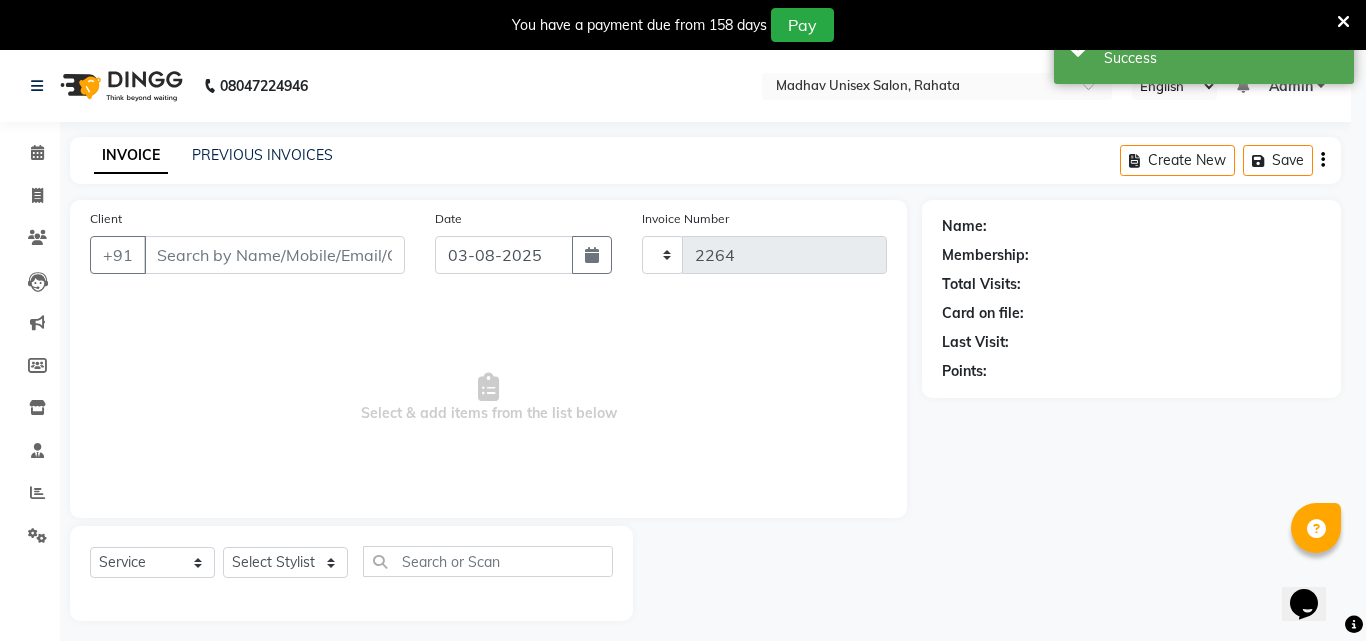 select on "870" 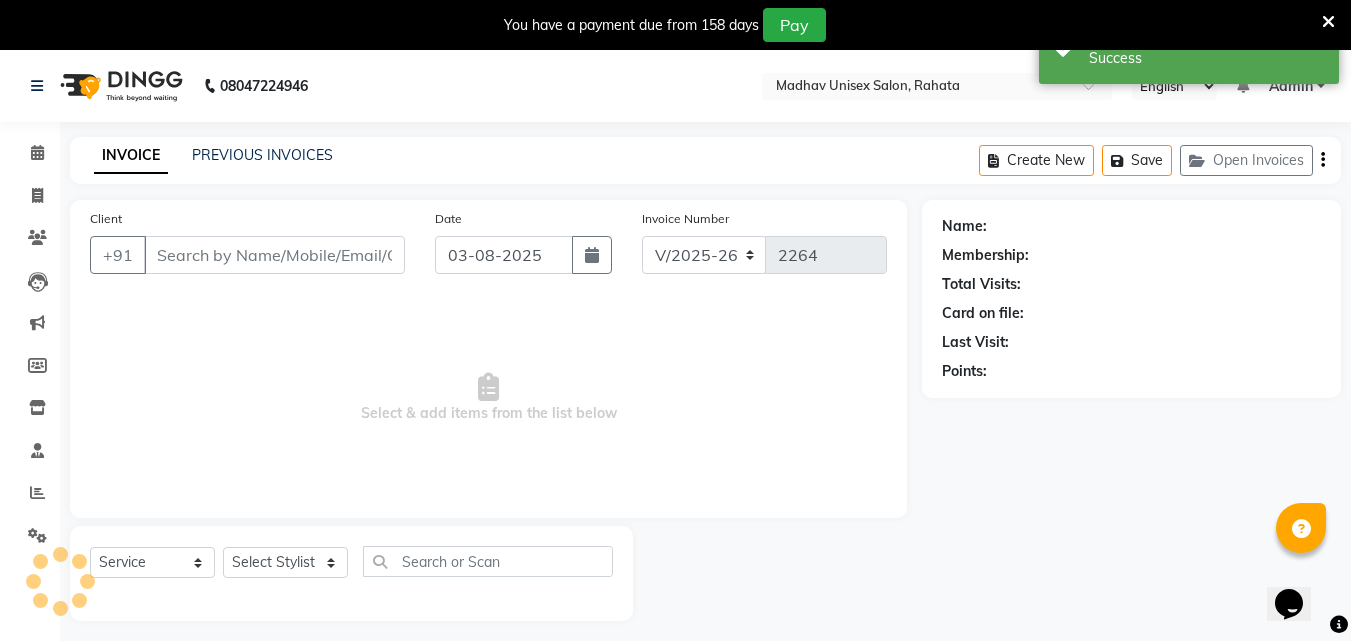 type on "9970879710" 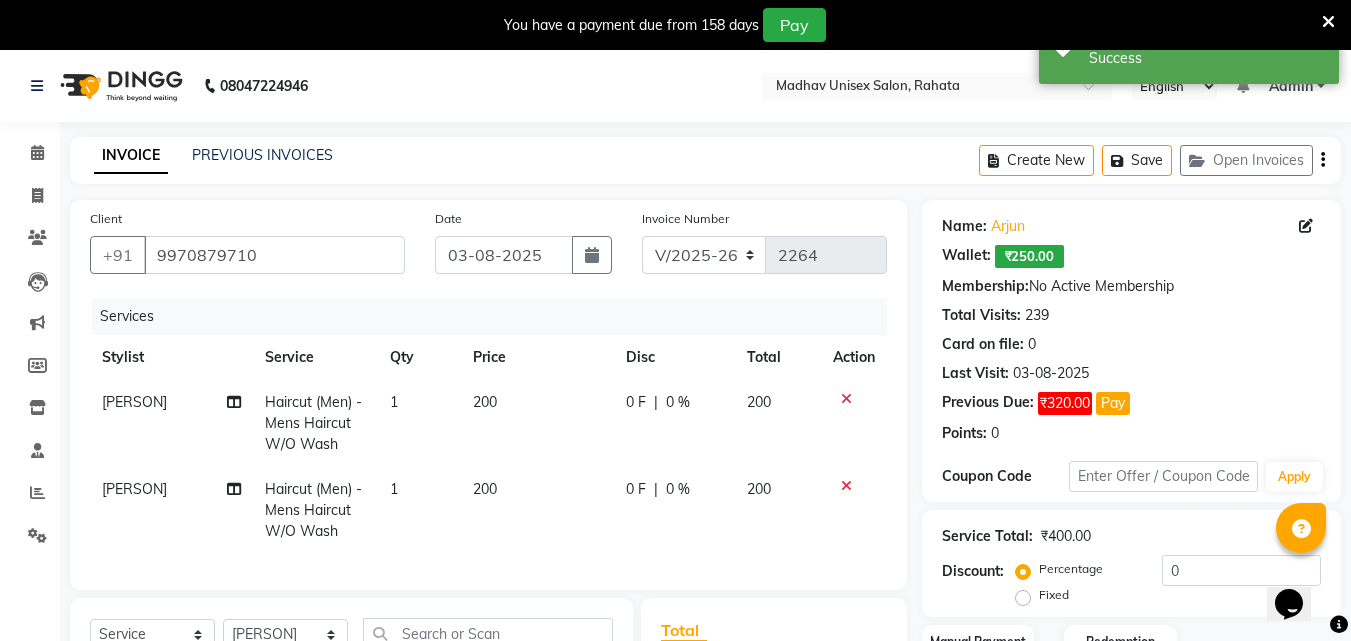 click on "200" 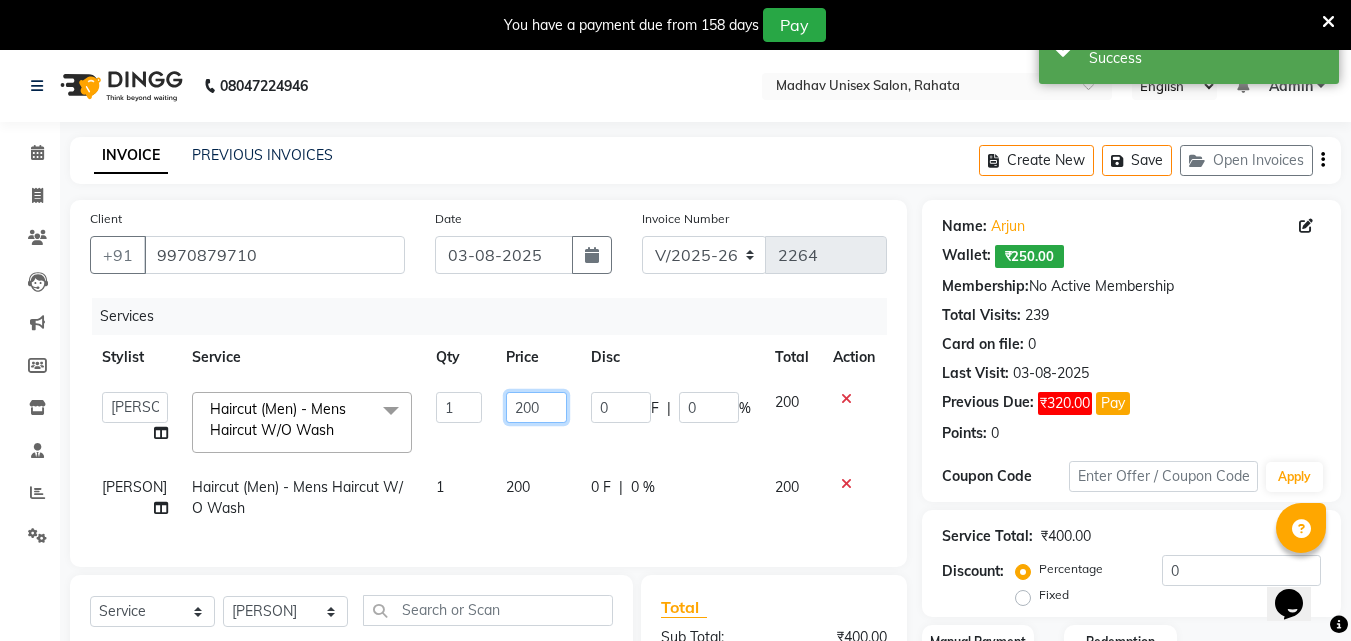 click on "200" 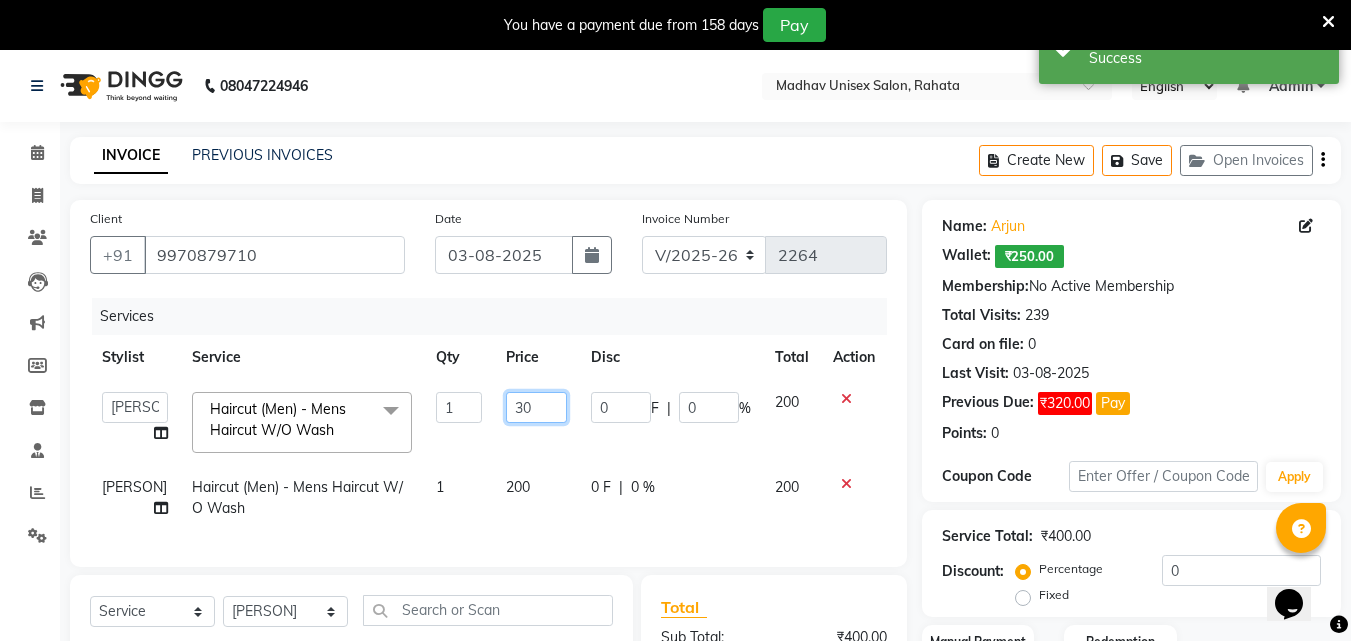 type on "380" 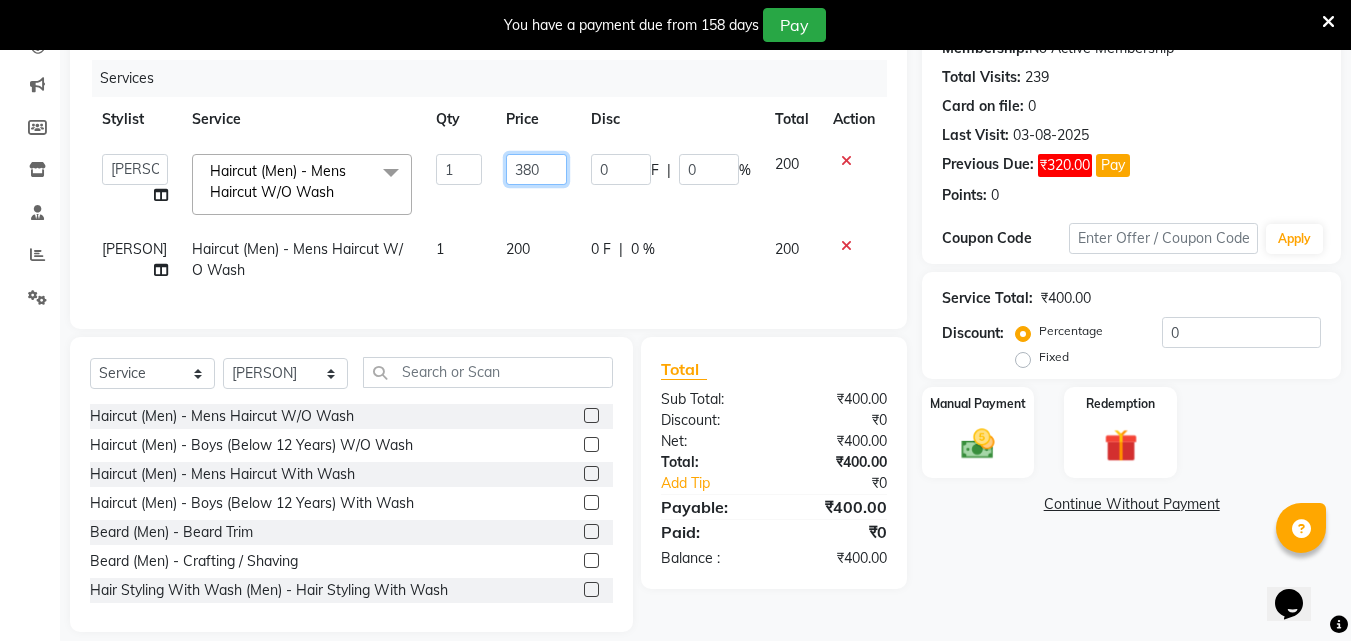 scroll, scrollTop: 274, scrollLeft: 0, axis: vertical 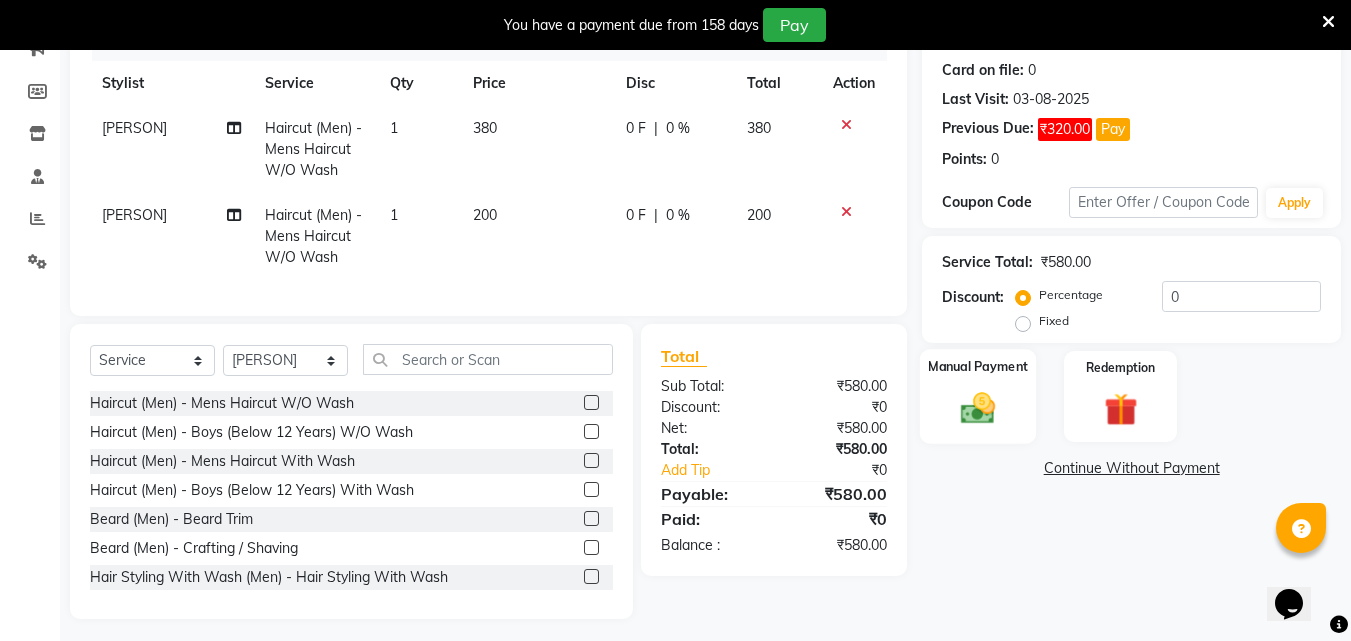 click on "Manual Payment" 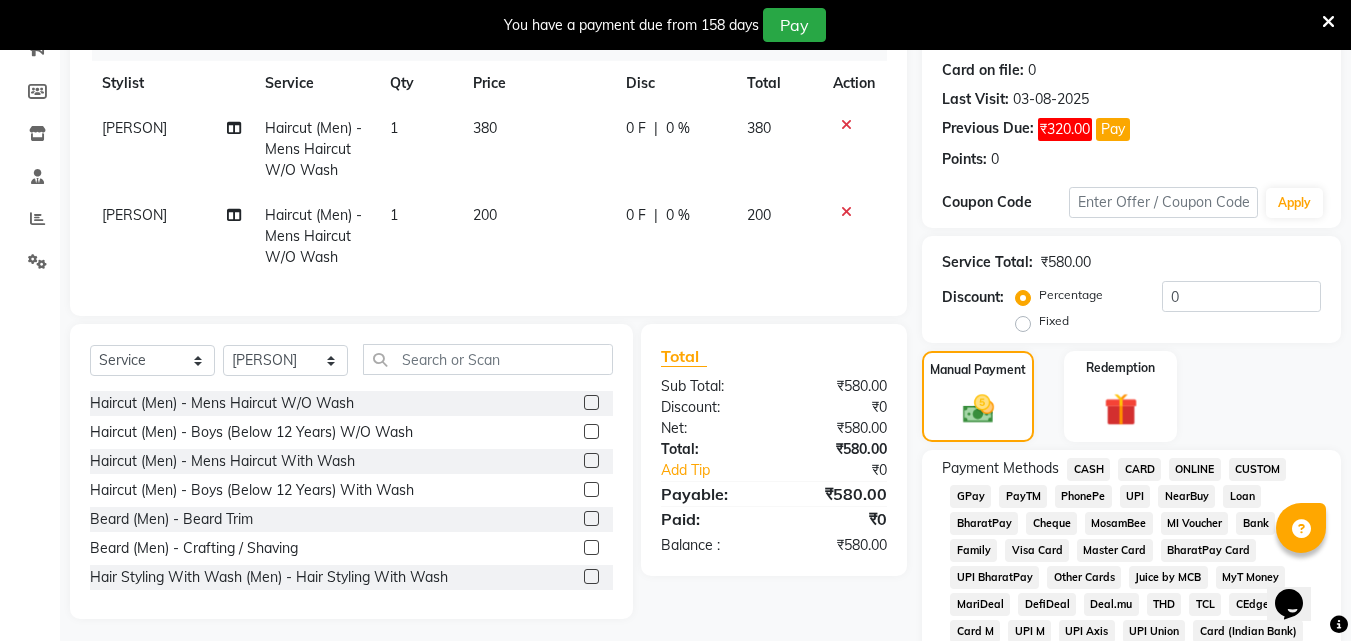 click on "ONLINE" 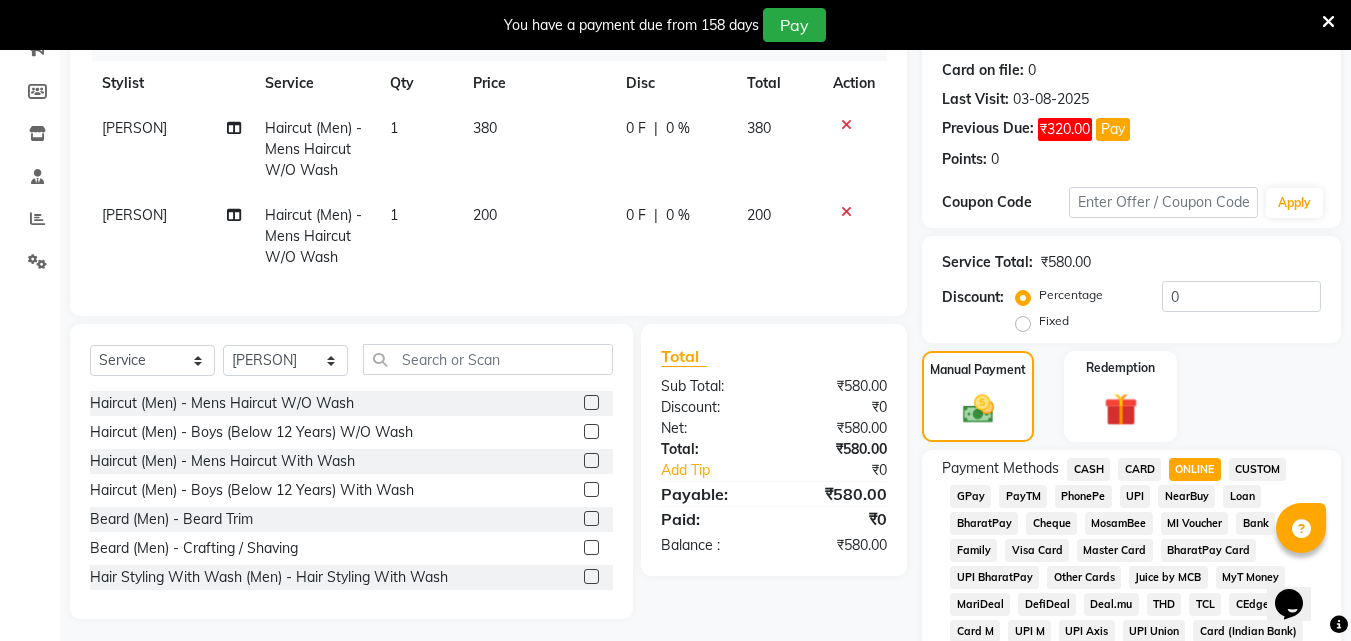 scroll, scrollTop: 973, scrollLeft: 0, axis: vertical 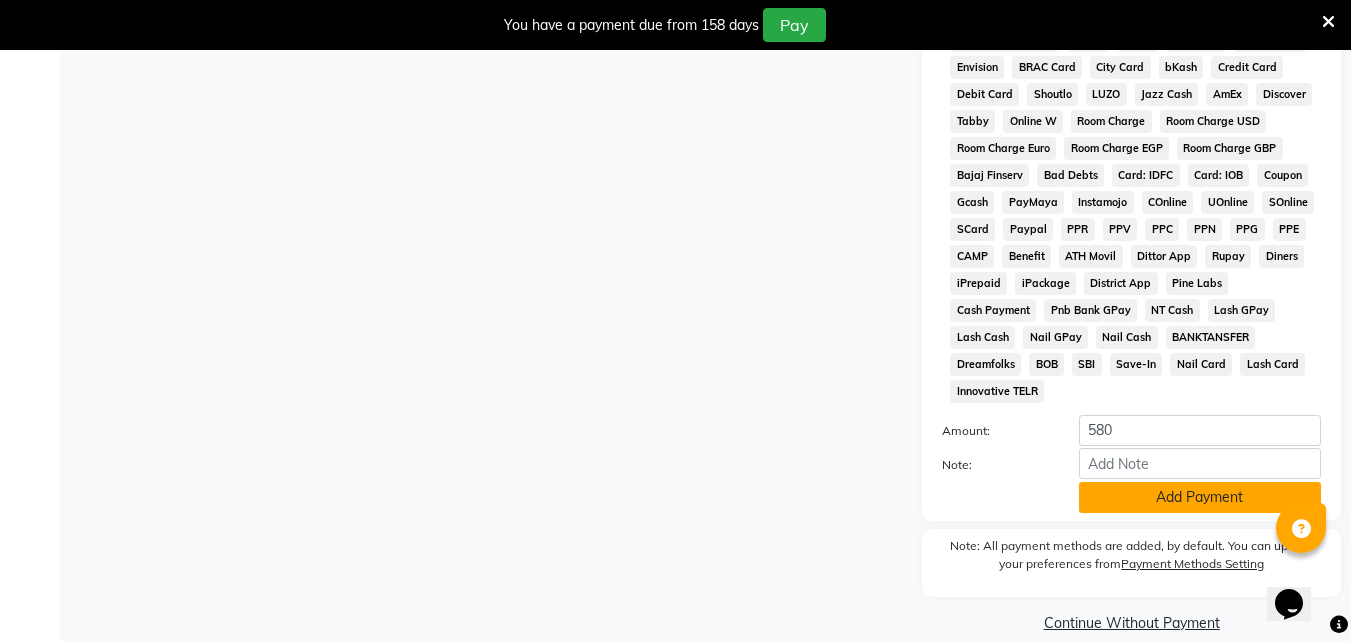 click on "Add Payment" 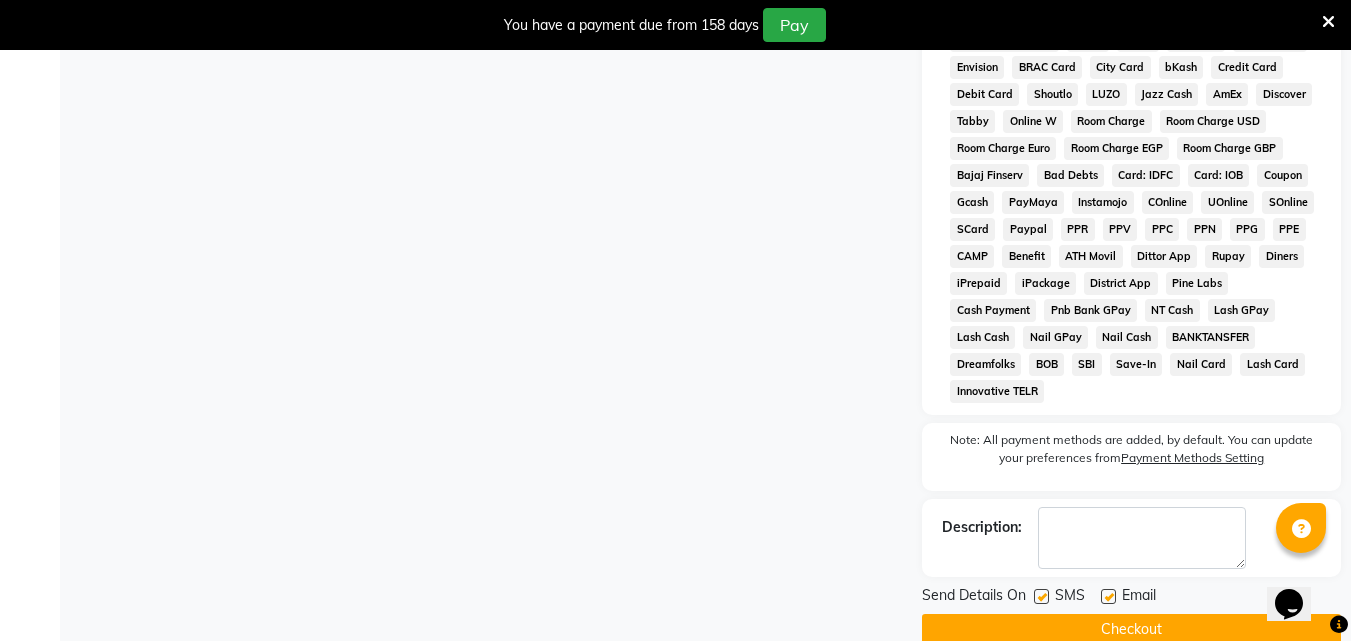 click on "Checkout" 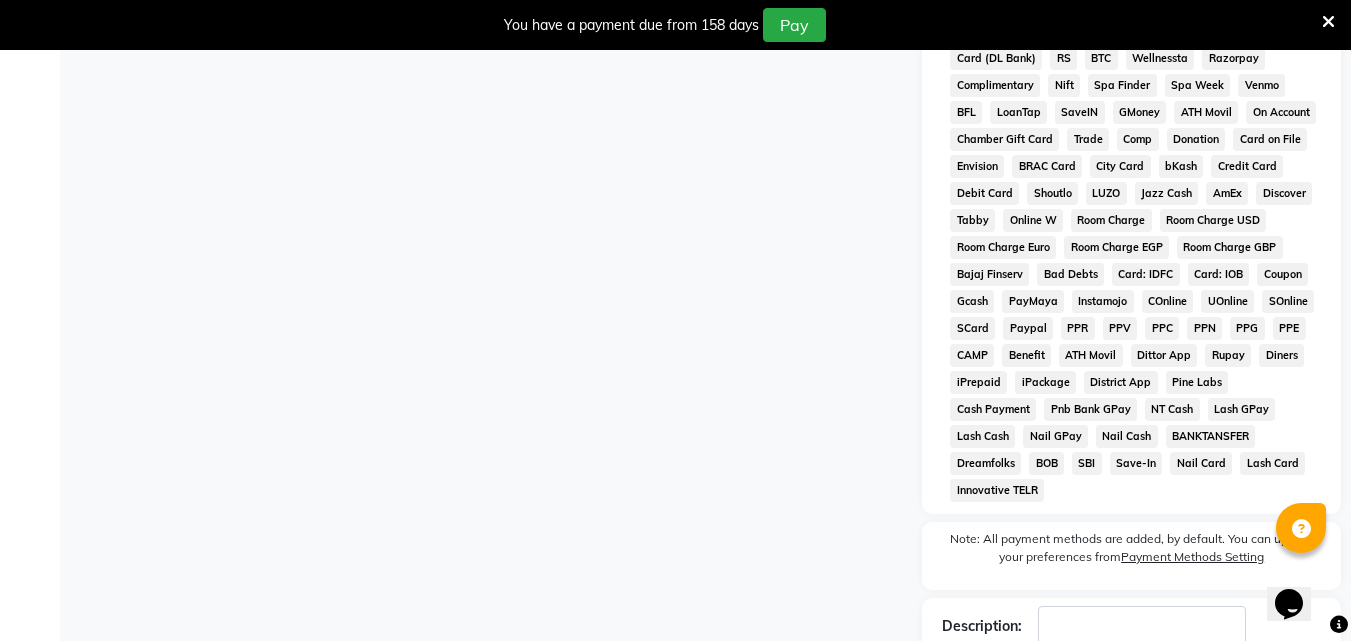 scroll, scrollTop: 980, scrollLeft: 0, axis: vertical 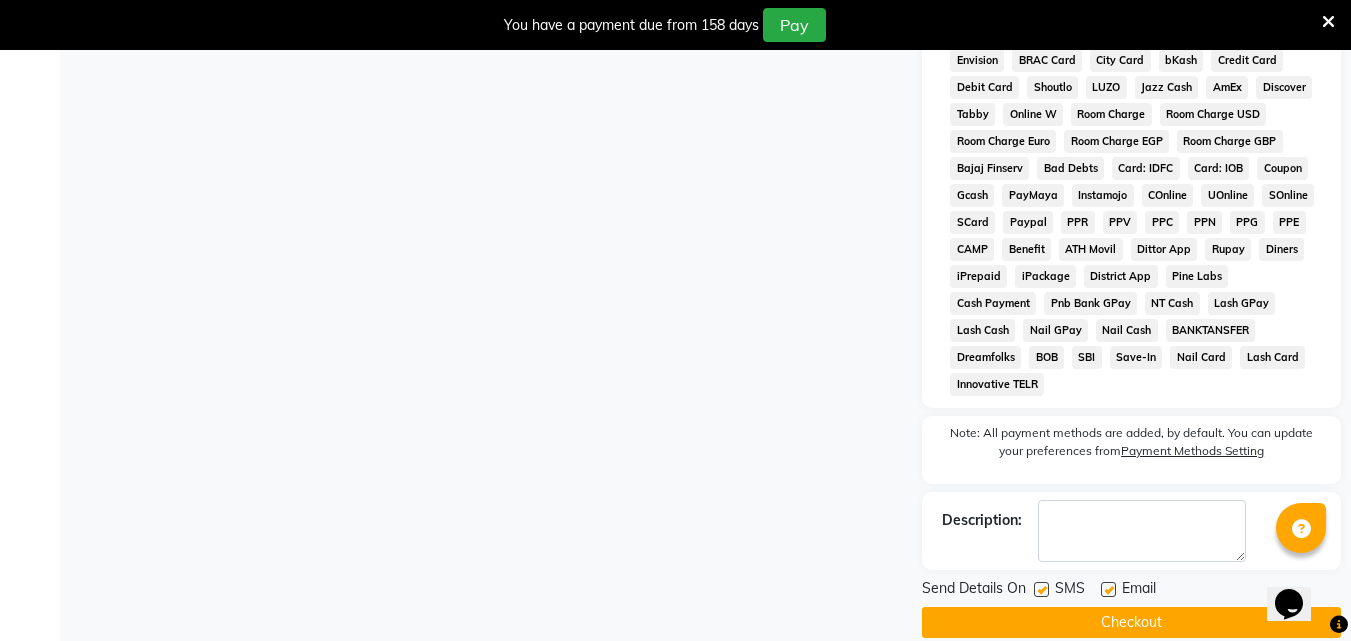click on "Checkout" 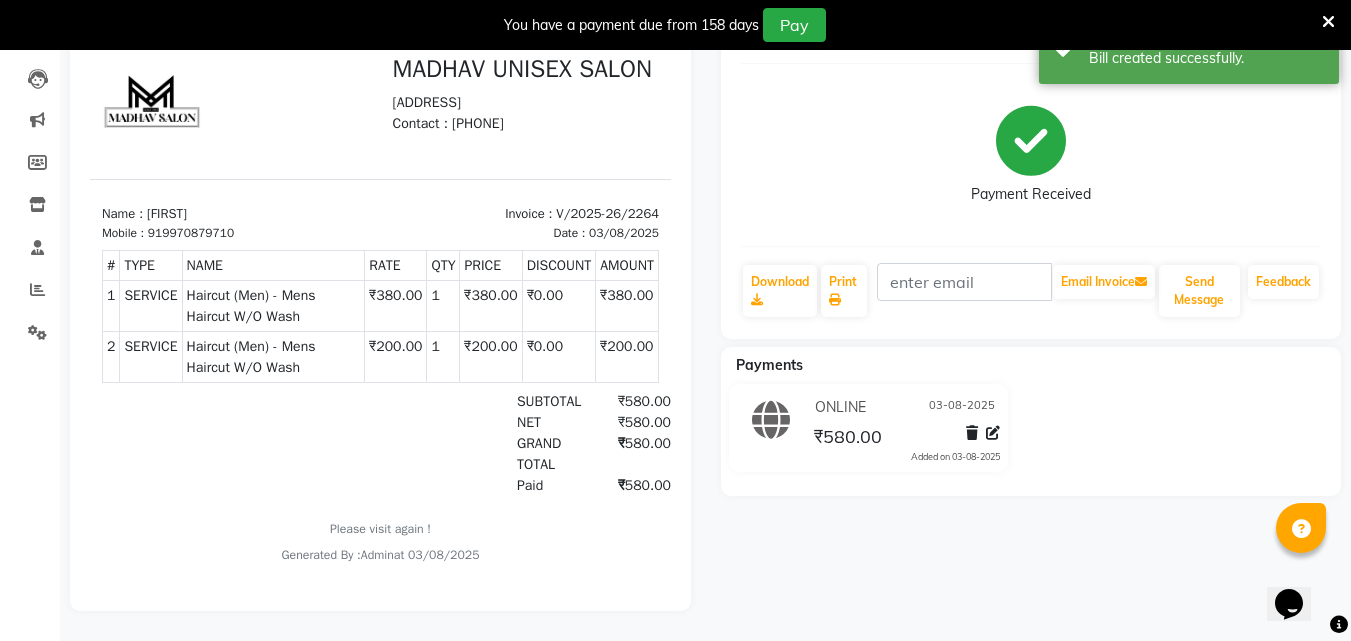 scroll, scrollTop: 0, scrollLeft: 0, axis: both 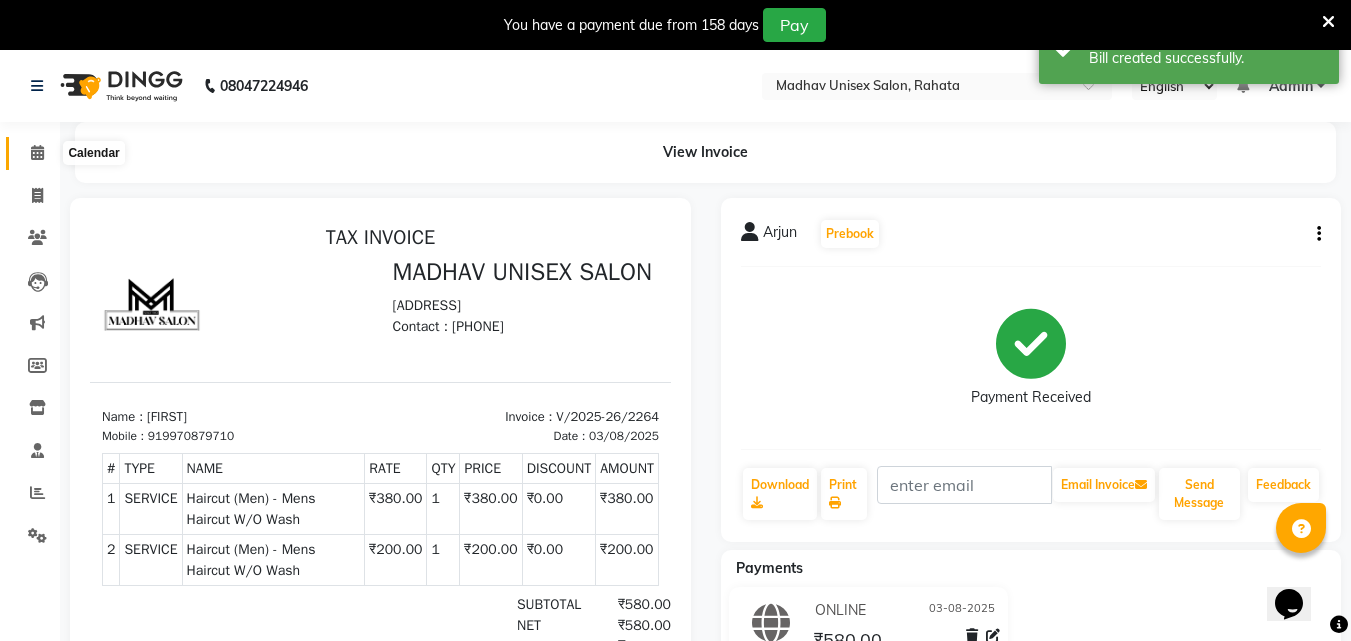 click 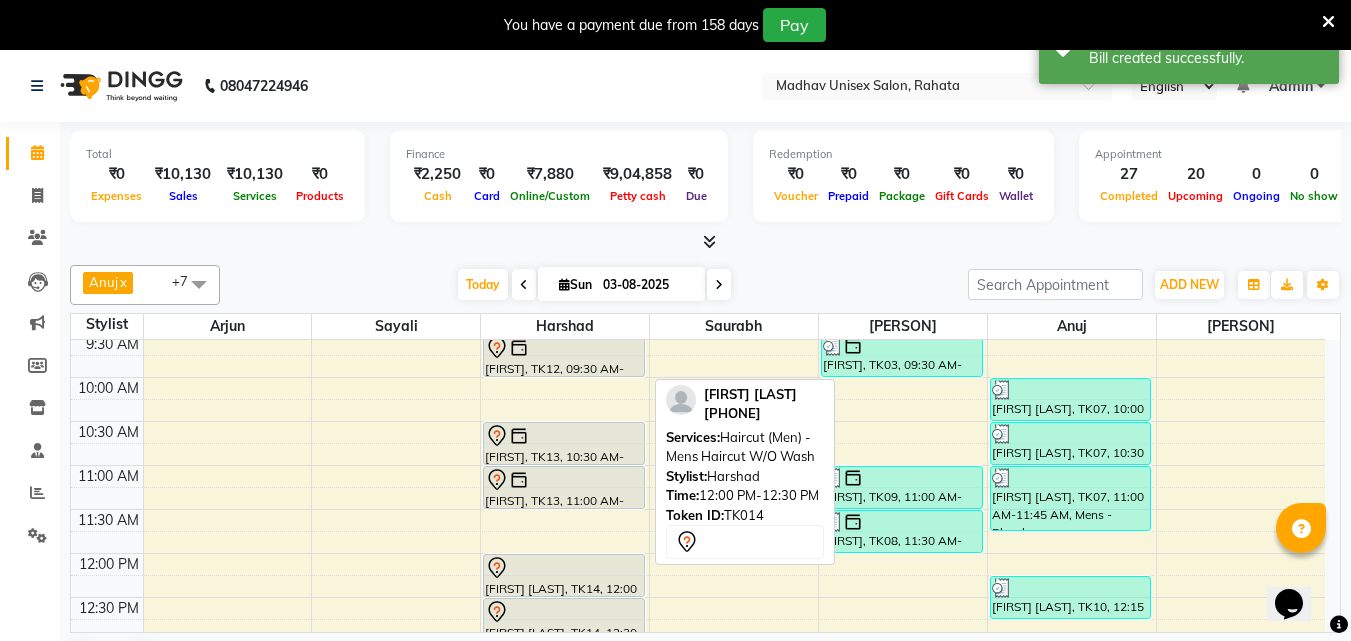 scroll, scrollTop: 0, scrollLeft: 0, axis: both 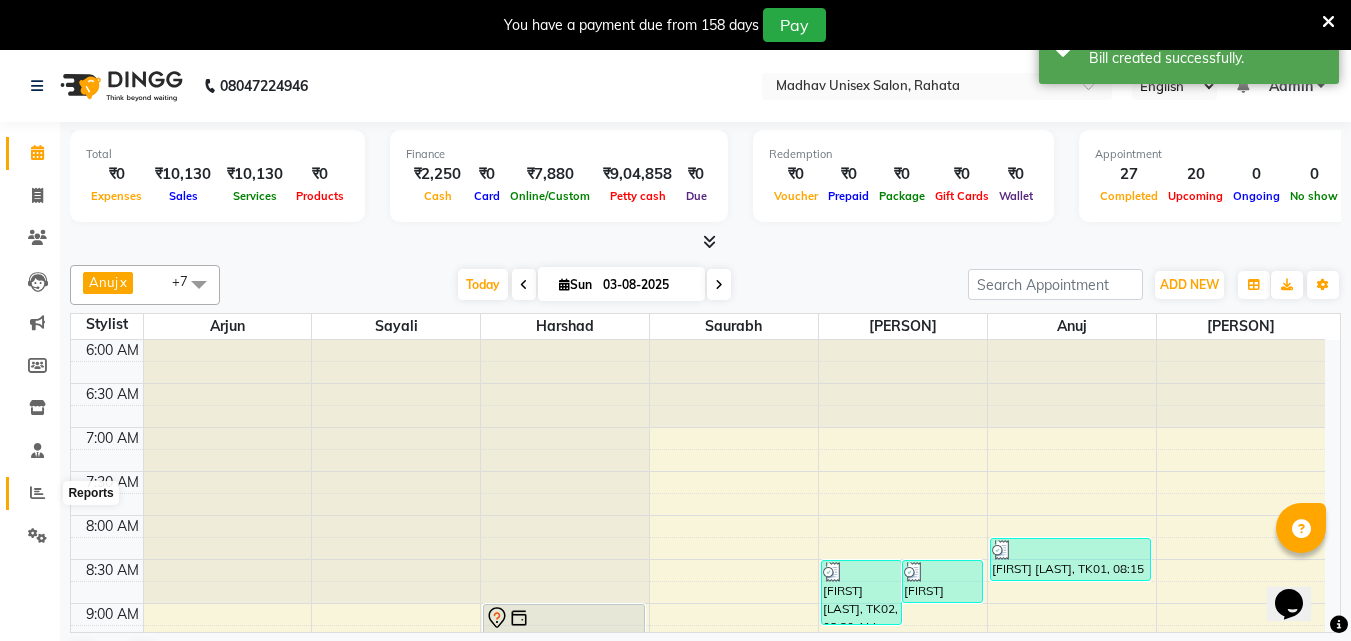 click 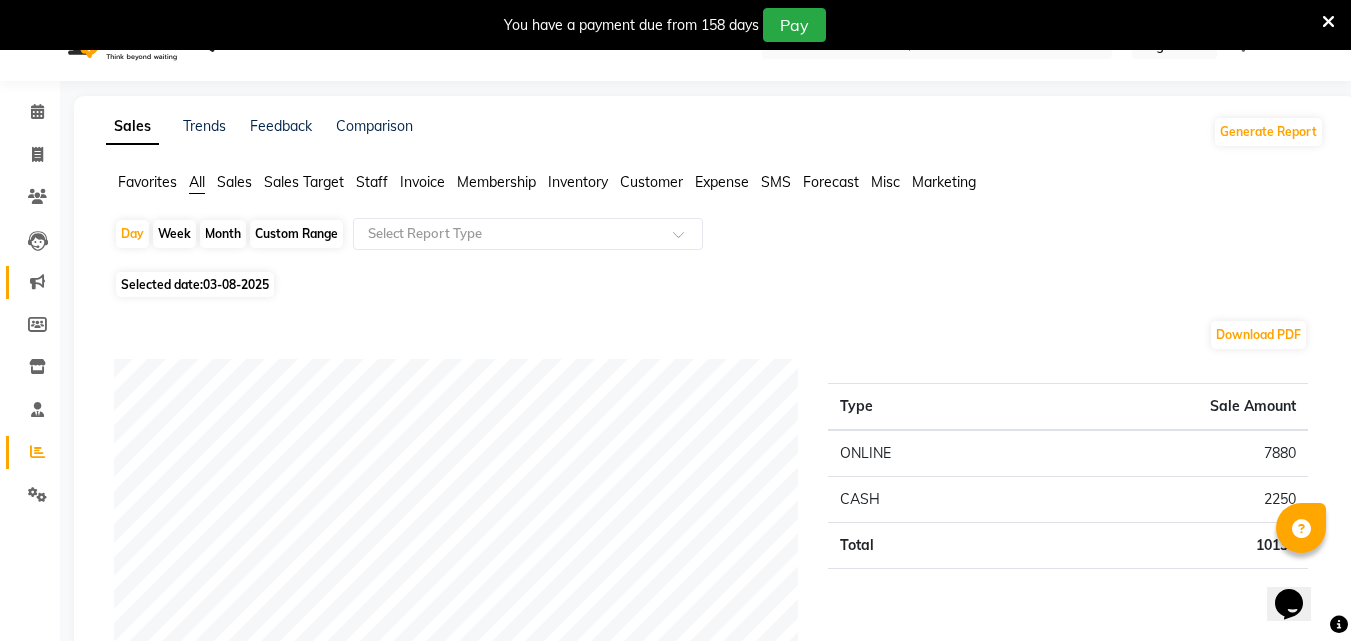 scroll, scrollTop: 21, scrollLeft: 0, axis: vertical 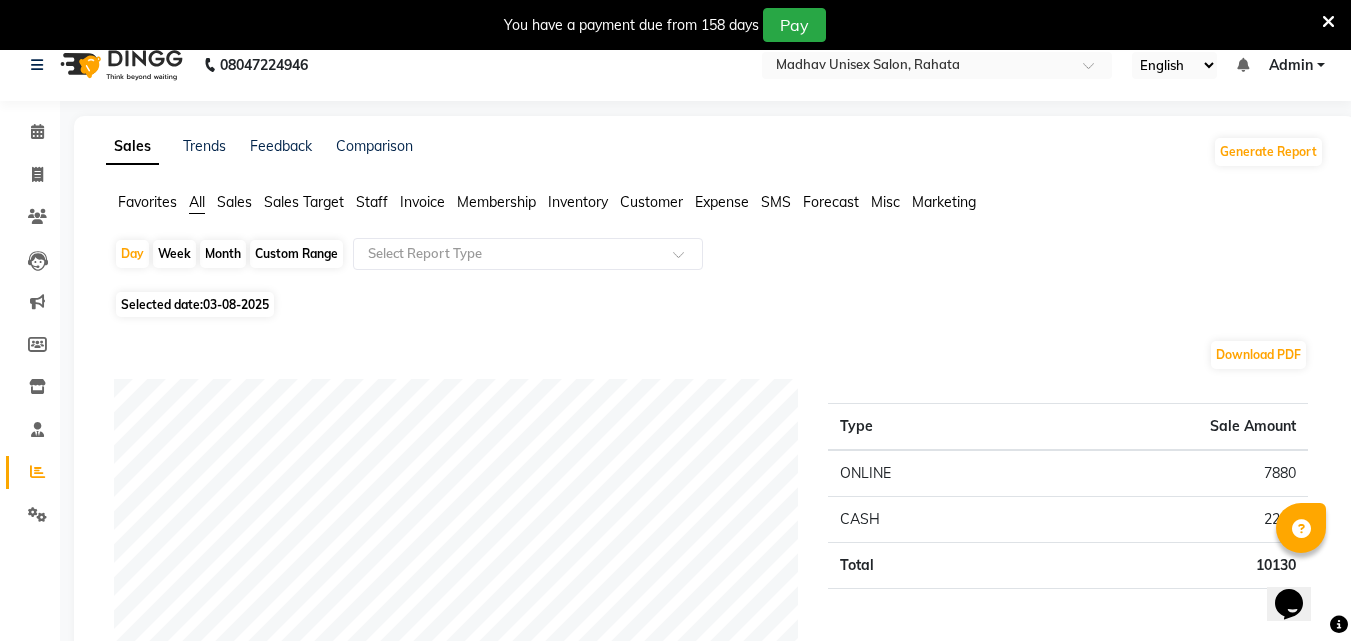 click on "Month" 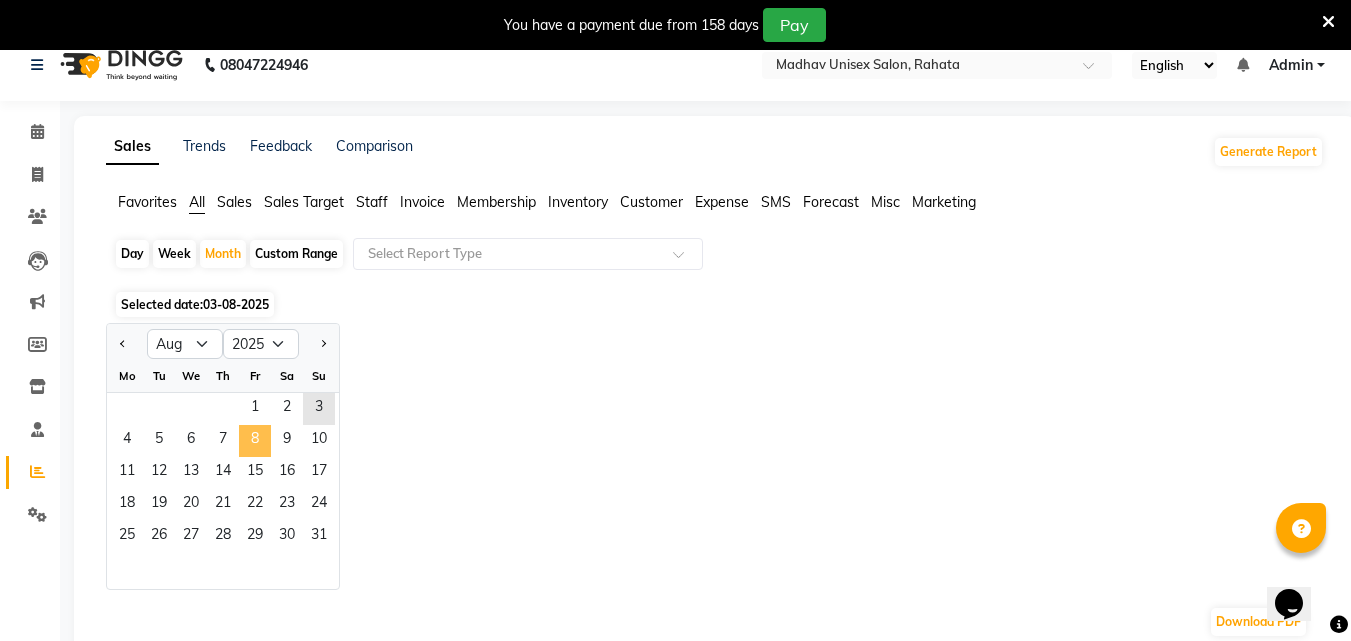 click on "8" 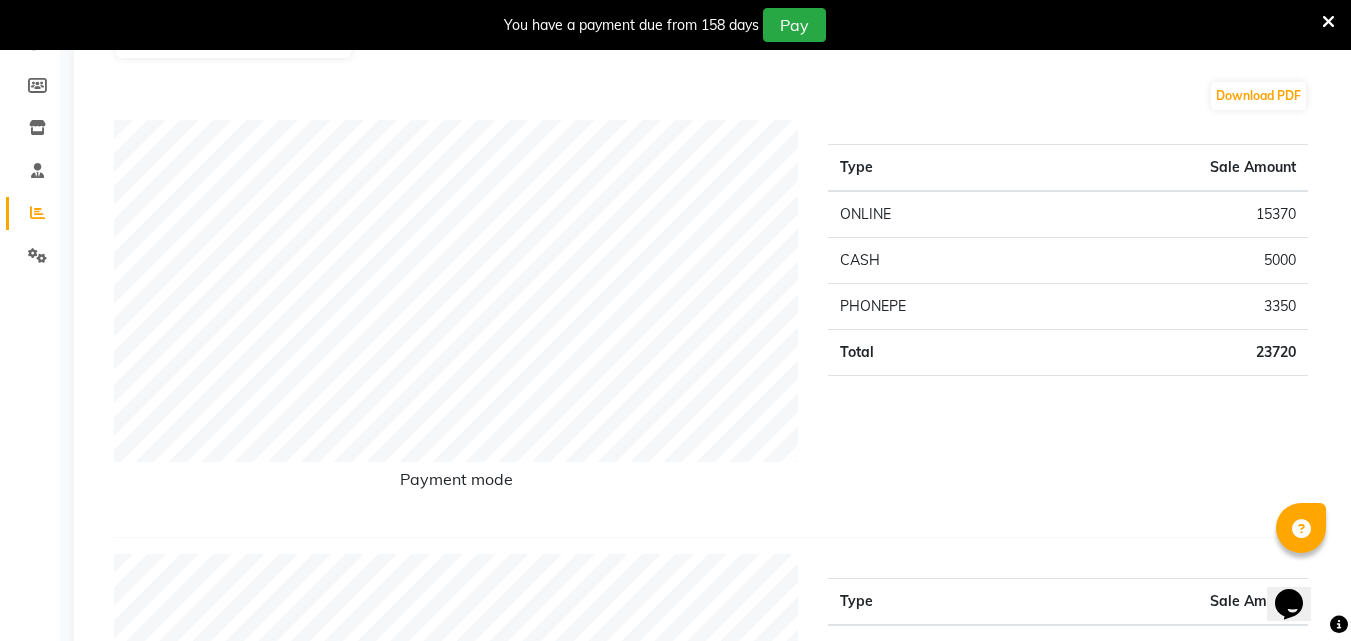 scroll, scrollTop: 0, scrollLeft: 0, axis: both 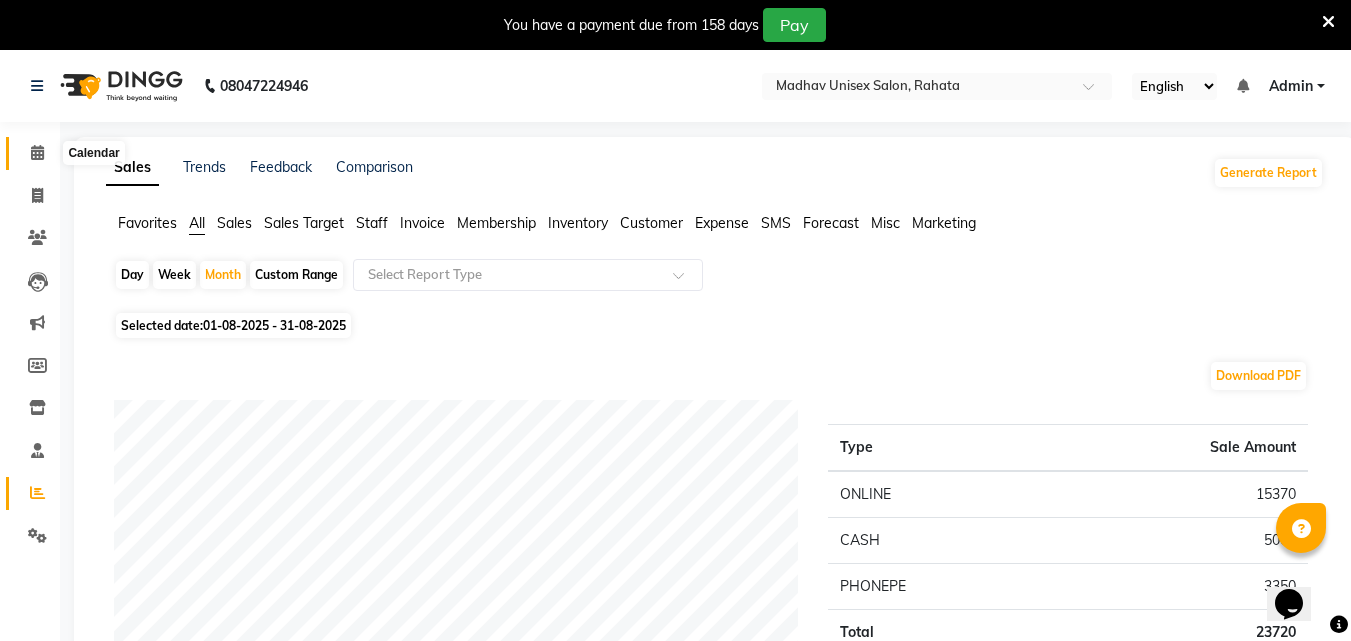 click 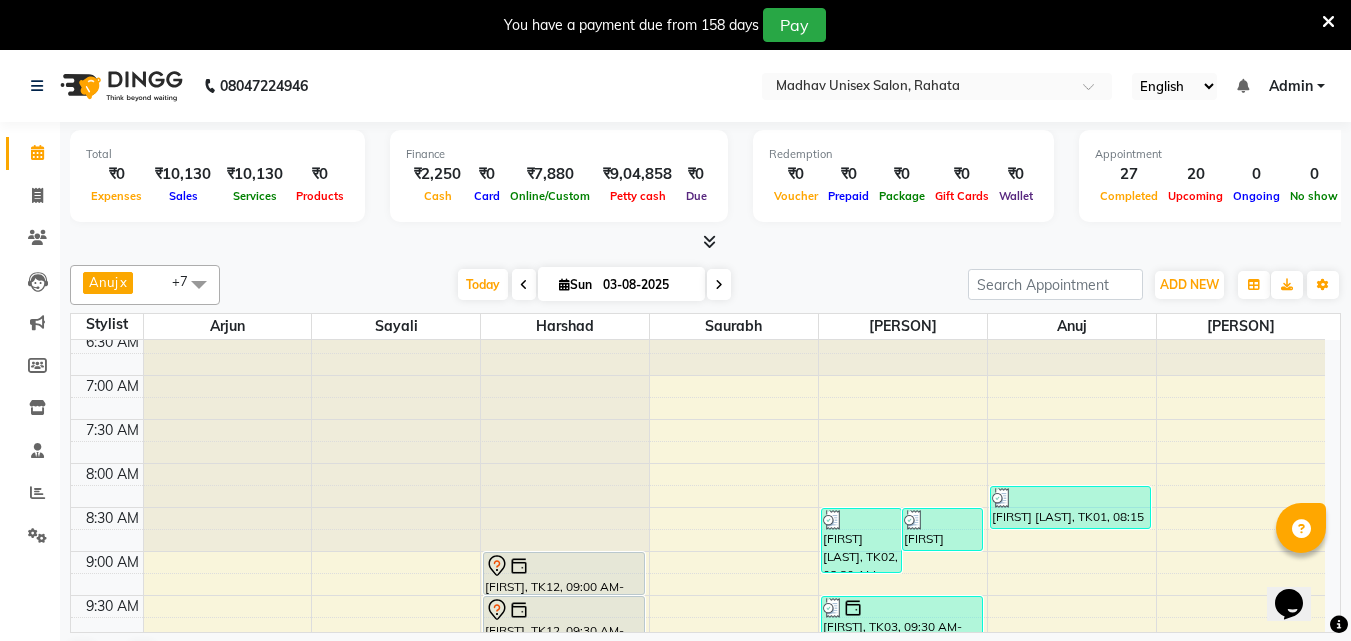 scroll, scrollTop: 65, scrollLeft: 0, axis: vertical 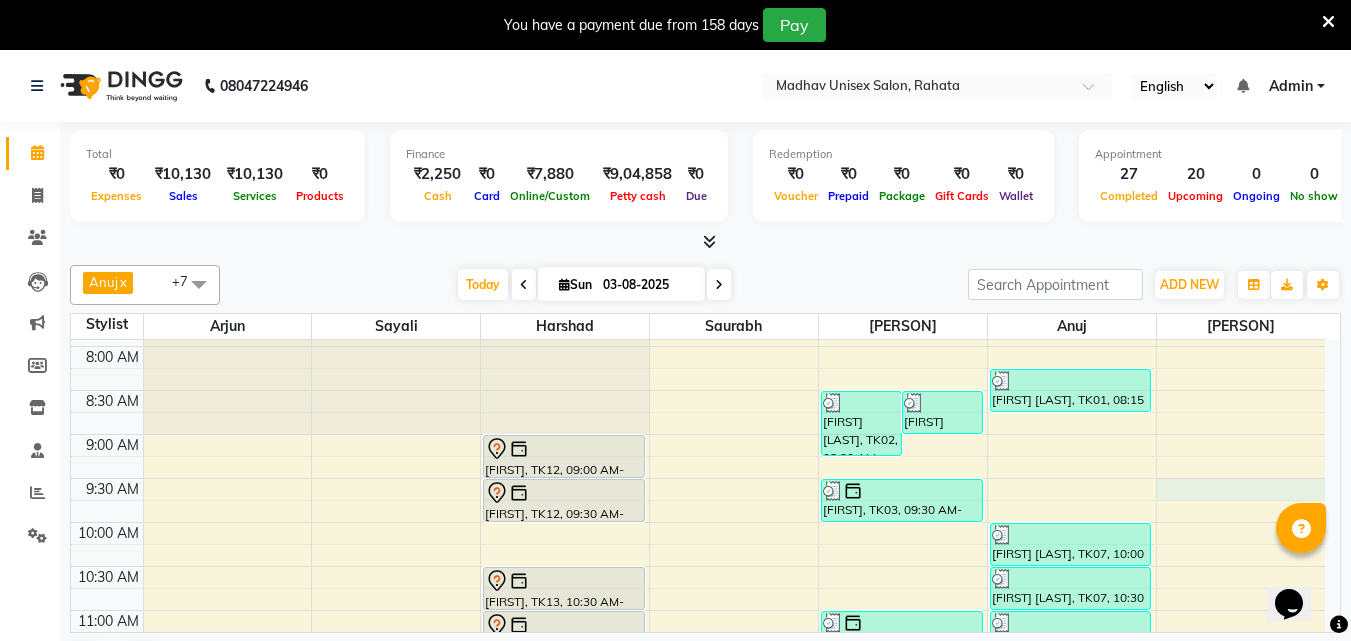 click on "6:00 AM 6:30 AM 7:00 AM 7:30 AM 8:00 AM 8:30 AM 9:00 AM 9:30 AM 10:00 AM 10:30 AM 11:00 AM 11:30 AM 12:00 PM 12:30 PM 1:00 PM 1:30 PM 2:00 PM 2:30 PM 3:00 PM 3:30 PM 4:00 PM 4:30 PM 5:00 PM 5:30 PM 6:00 PM 6:30 PM 7:00 PM 7:30 PM 8:00 PM 8:30 PM 9:00 PM 9:30 PM 10:00 PM 10:30 PM             [NAME], TK16, 02:45 PM-03:15 PM, Beard (Men)  - Beard Trim             [NAME], TK11, 03:00 PM-03:30 PM, Haircut (Men)  - Mens Haircut W/O Wash             [NAME], TK12, 09:00 AM-09:30 AM, Haircut (Men)  - Mens Haircut W/O Wash             [NAME], TK12, 09:30 AM-10:00 AM, Globle Colour (Men)  - Majirel             [NAME], TK13, 10:30 AM-11:00 AM, Haircut (Men)  - Mens Haircut W/O Wash             [NAME], TK13, 11:00 AM-11:30 AM, Beard (Men)  - Crafting / Shaving             [NAME], TK14, 12:00 PM-12:30 PM, Haircut (Men)  - Mens Haircut W/O Wash             [NAME], TK14, 12:30 PM-01:00 PM, Beard (Men)  - Beard Trim" at bounding box center [698, 918] 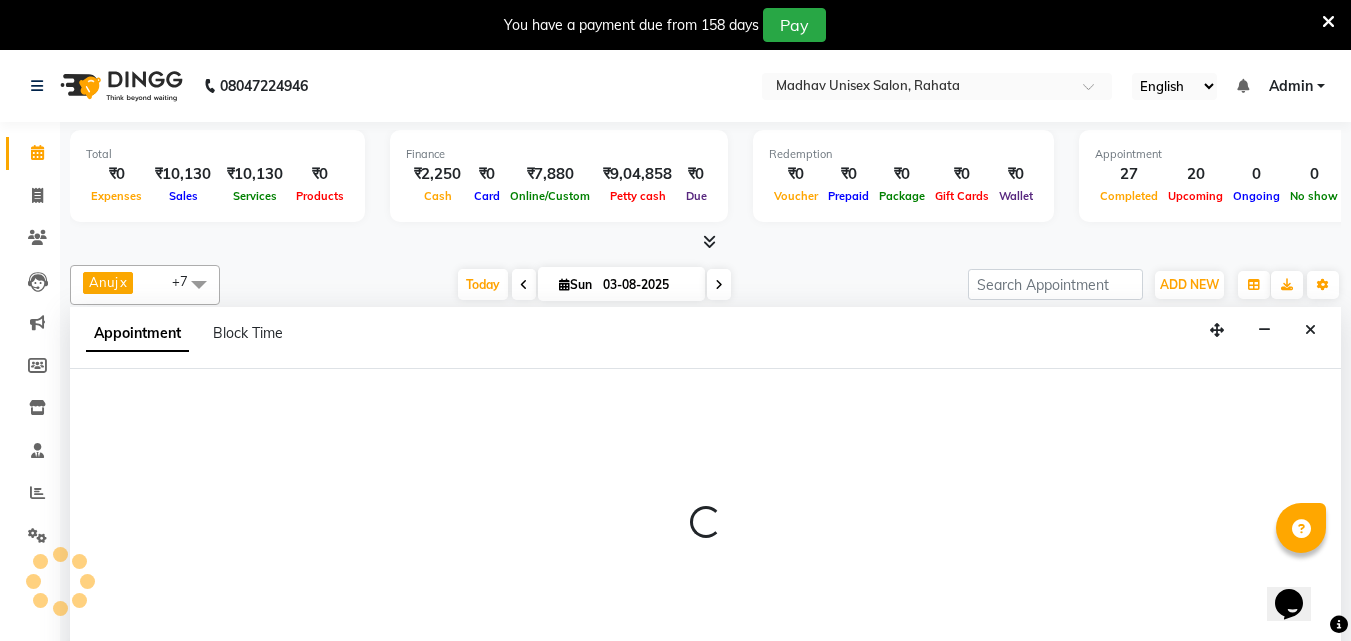 scroll, scrollTop: 51, scrollLeft: 0, axis: vertical 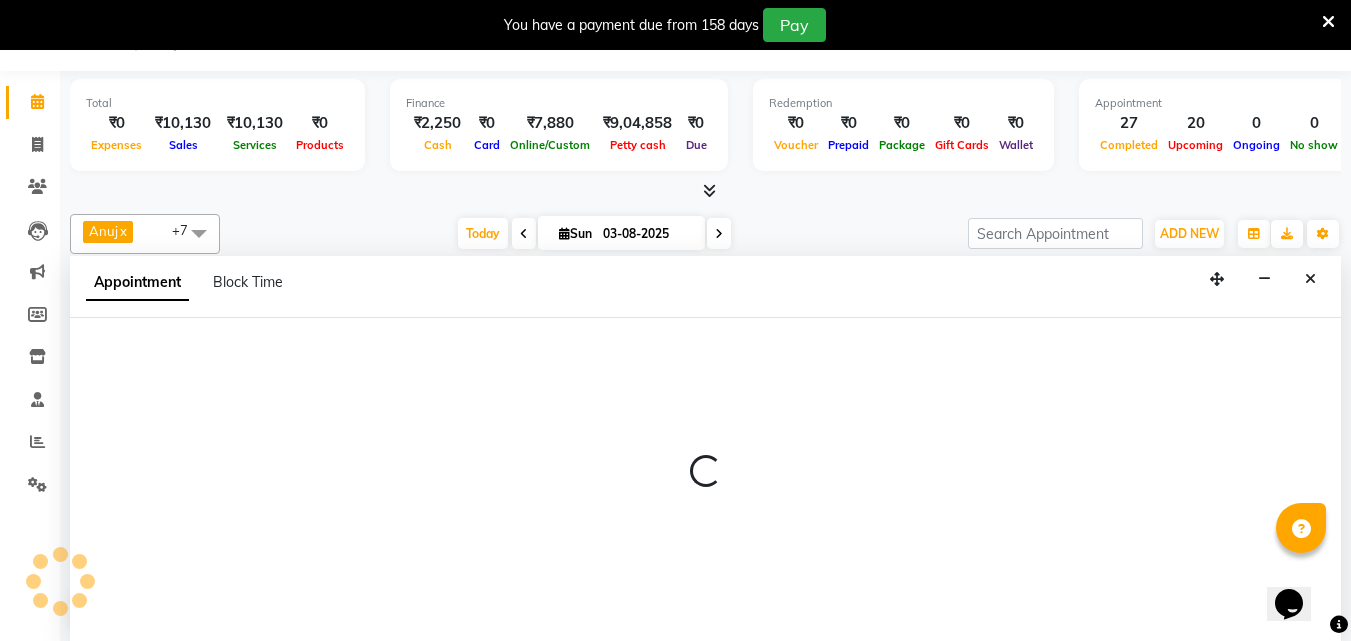 select on "82393" 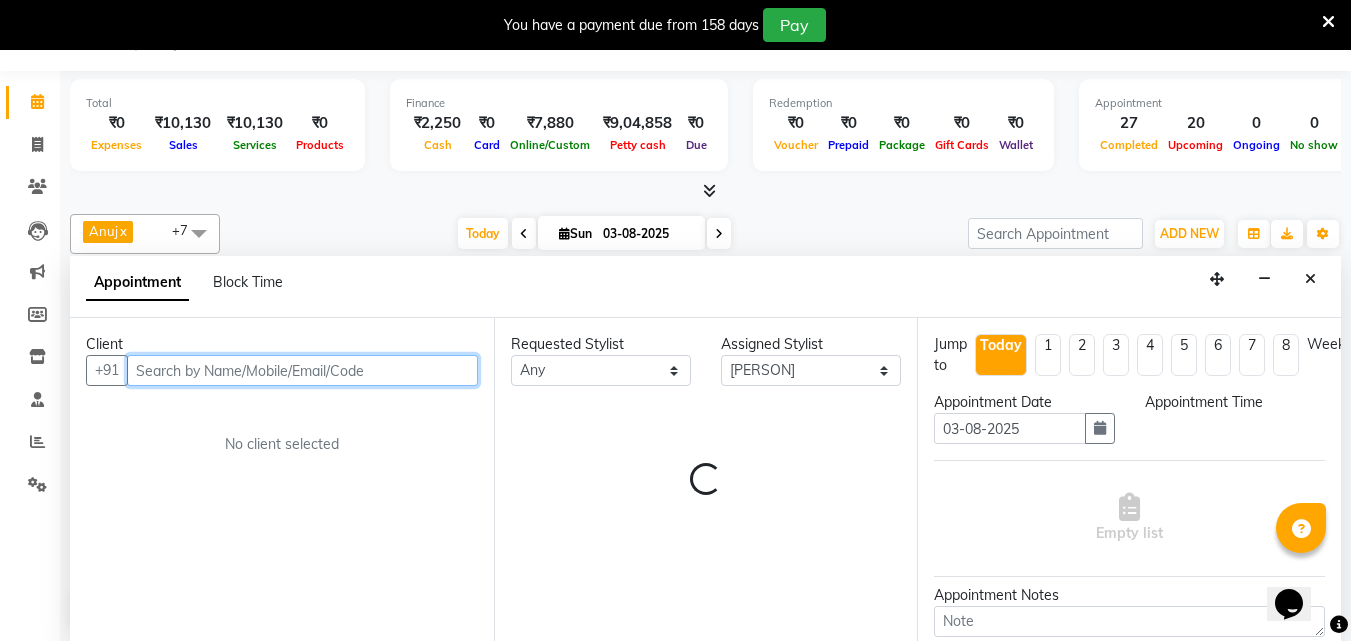select on "570" 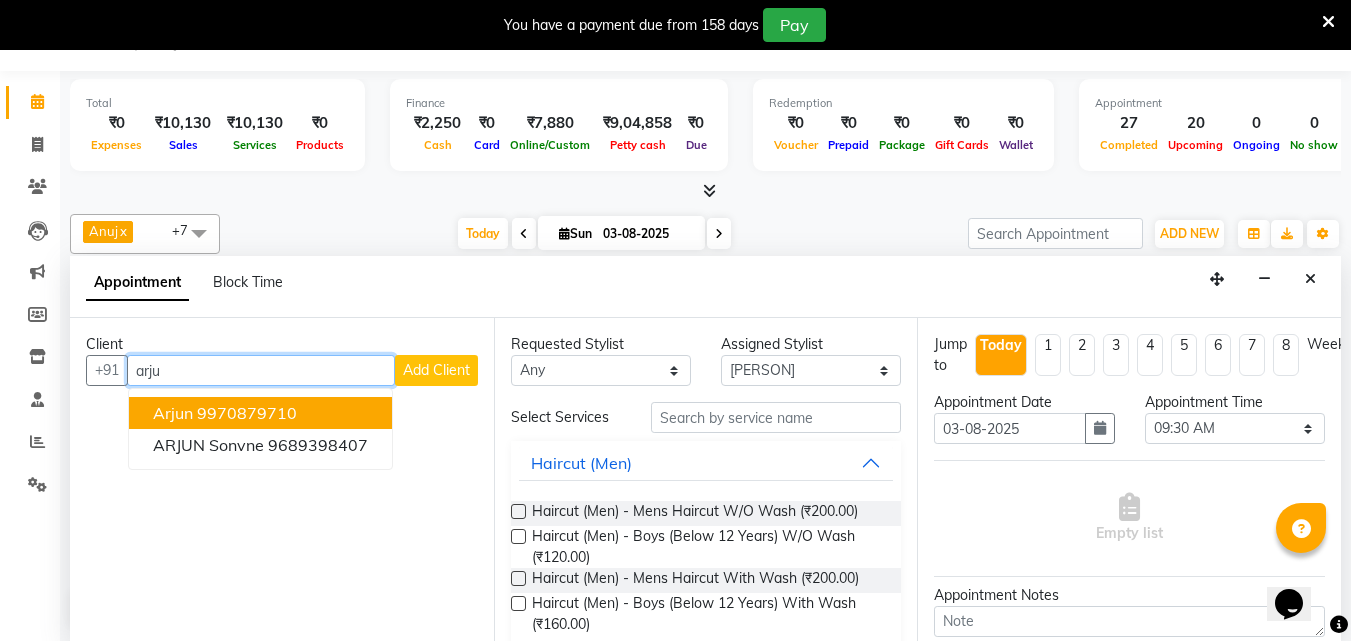 click on "Arjun  9970879710" at bounding box center (260, 413) 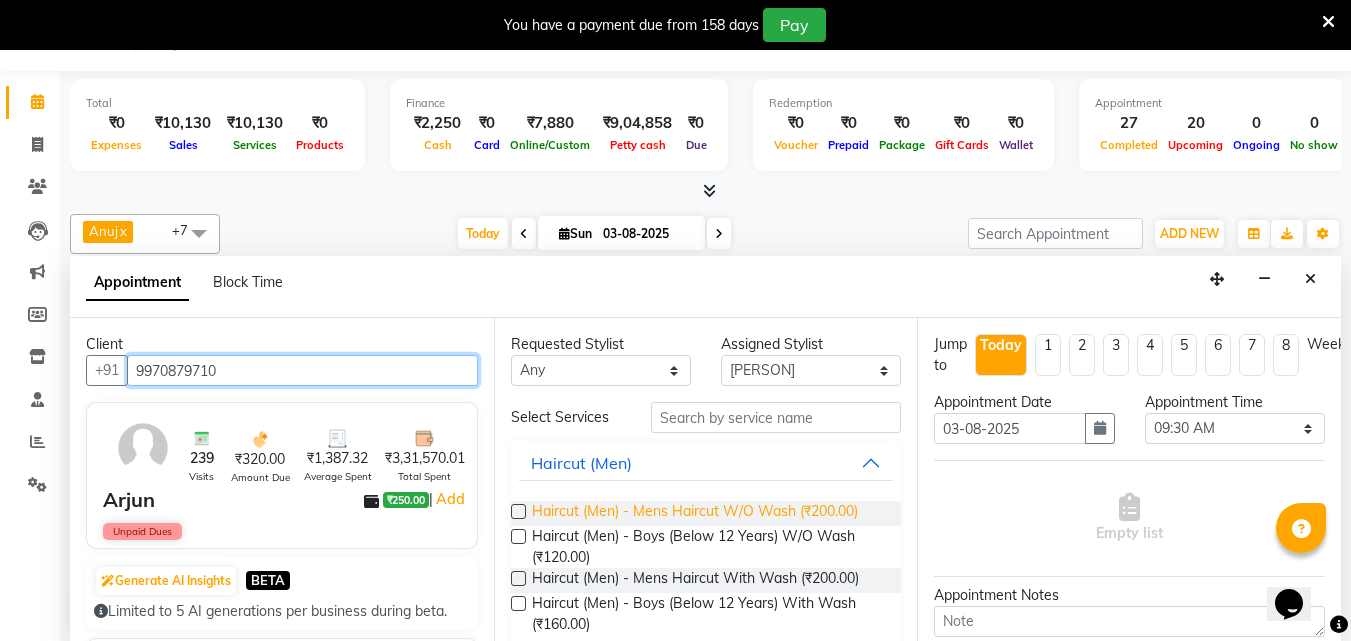 type on "9970879710" 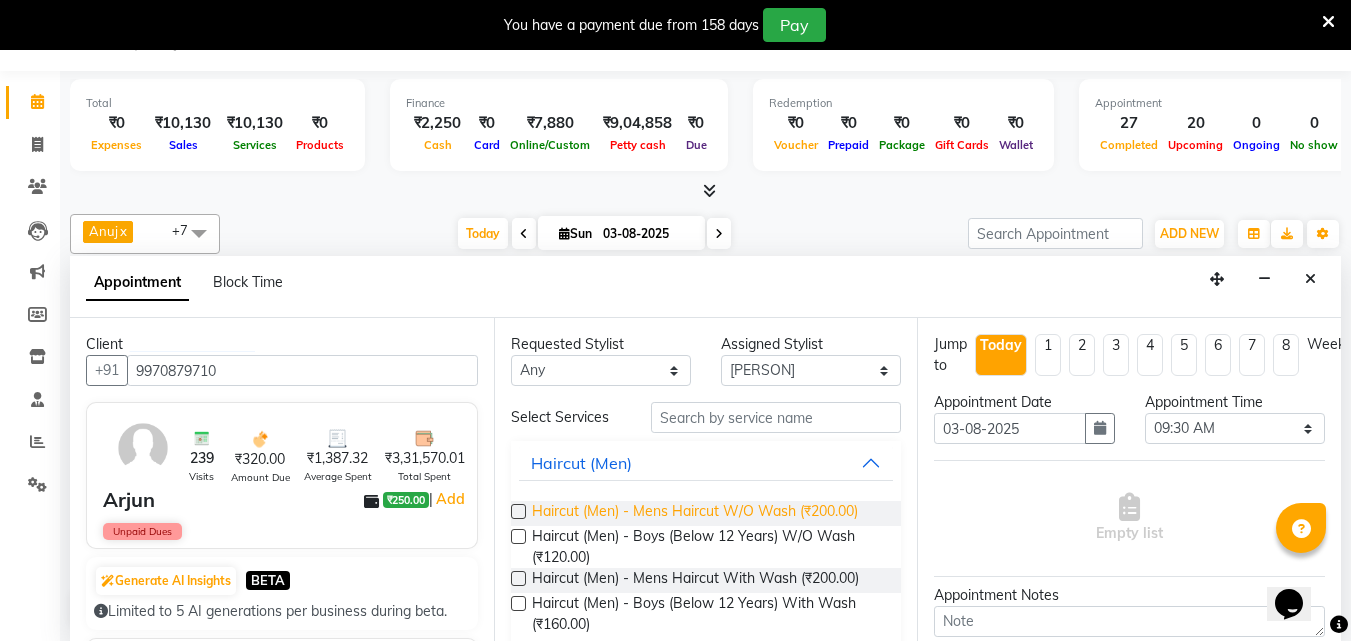click on "Haircut (Men)  - Mens Haircut W/O Wash (₹200.00)" at bounding box center [695, 513] 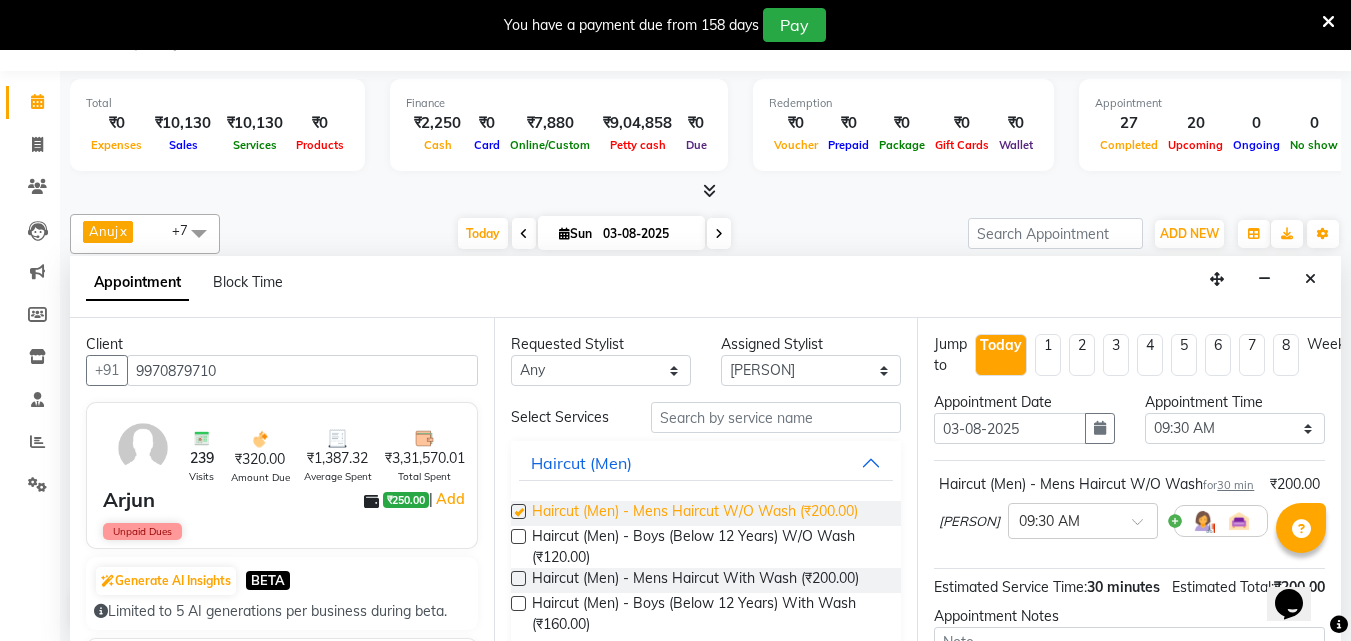 checkbox on "false" 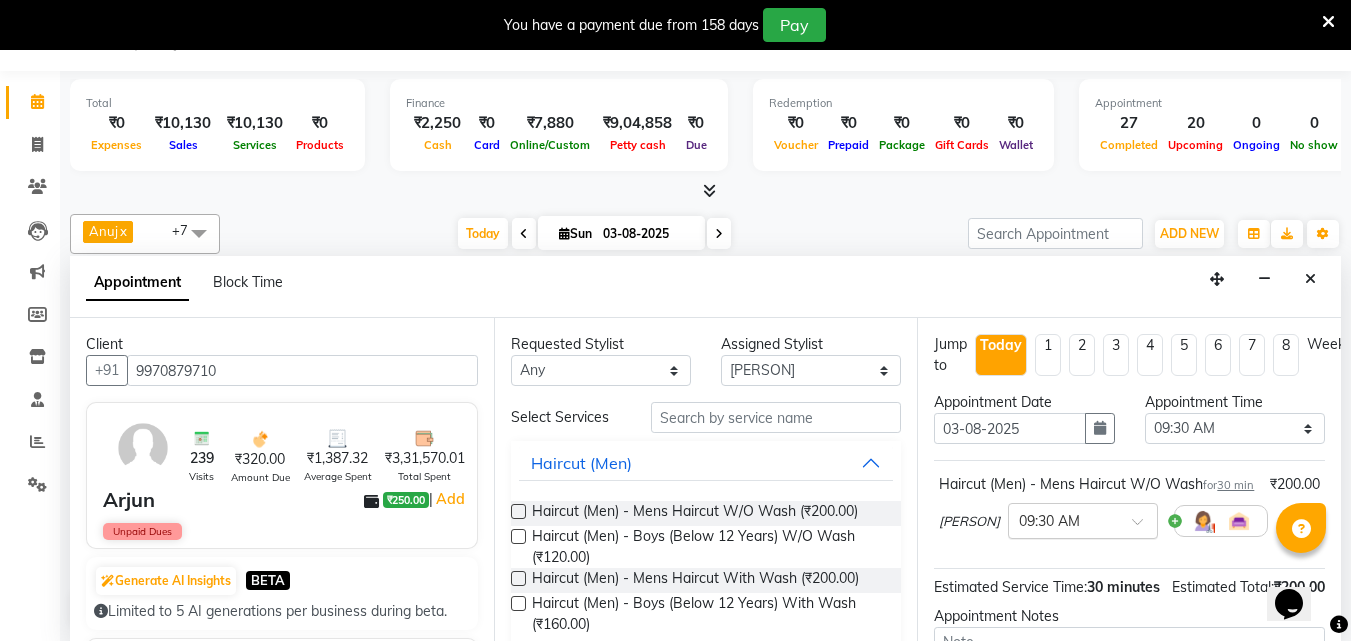 scroll, scrollTop: 260, scrollLeft: 0, axis: vertical 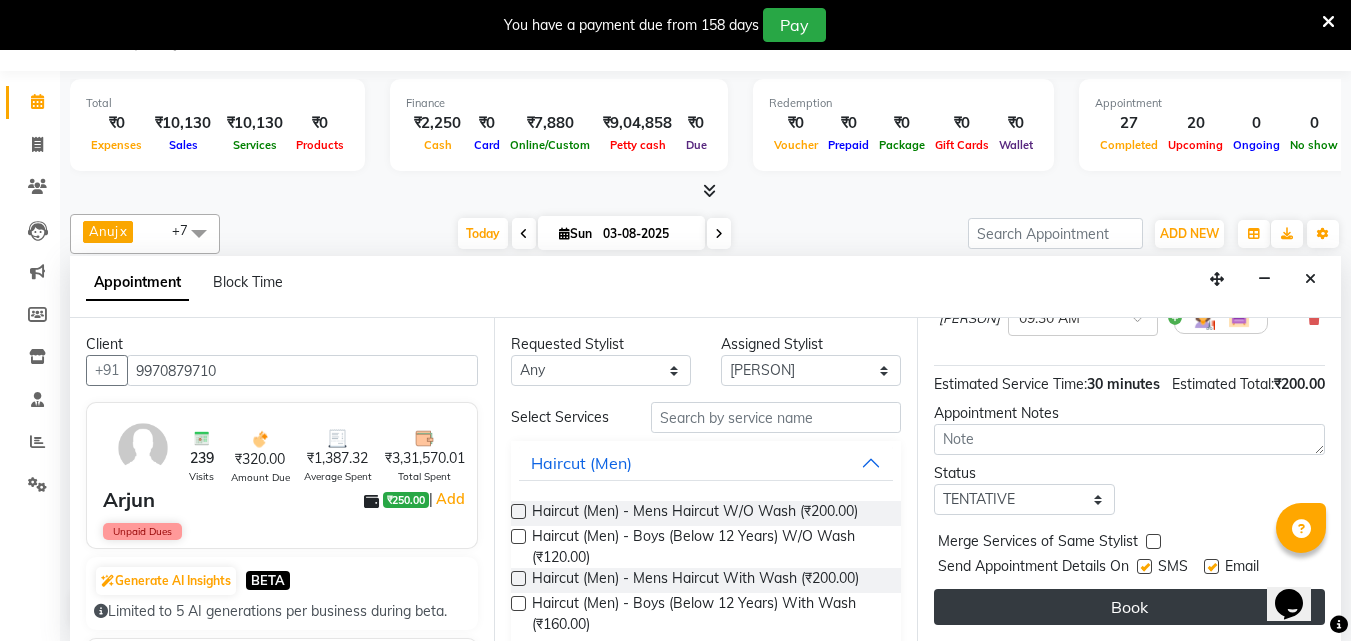 click on "Book" at bounding box center (1129, 607) 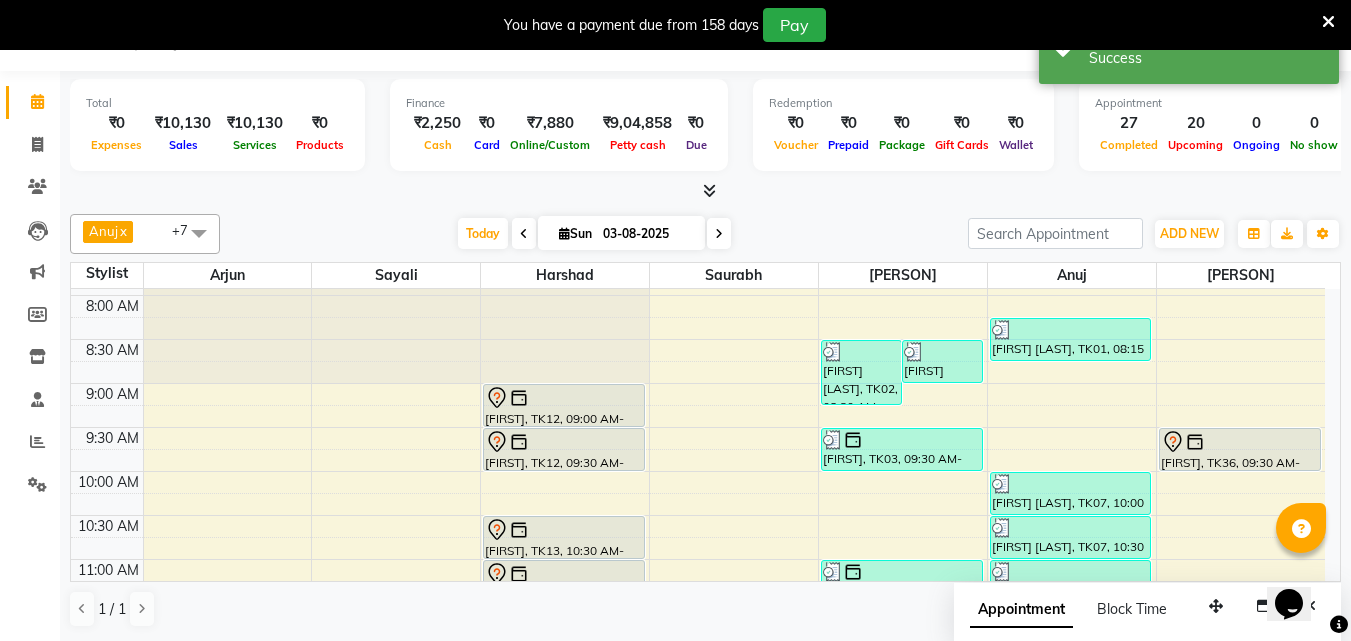 scroll, scrollTop: 0, scrollLeft: 0, axis: both 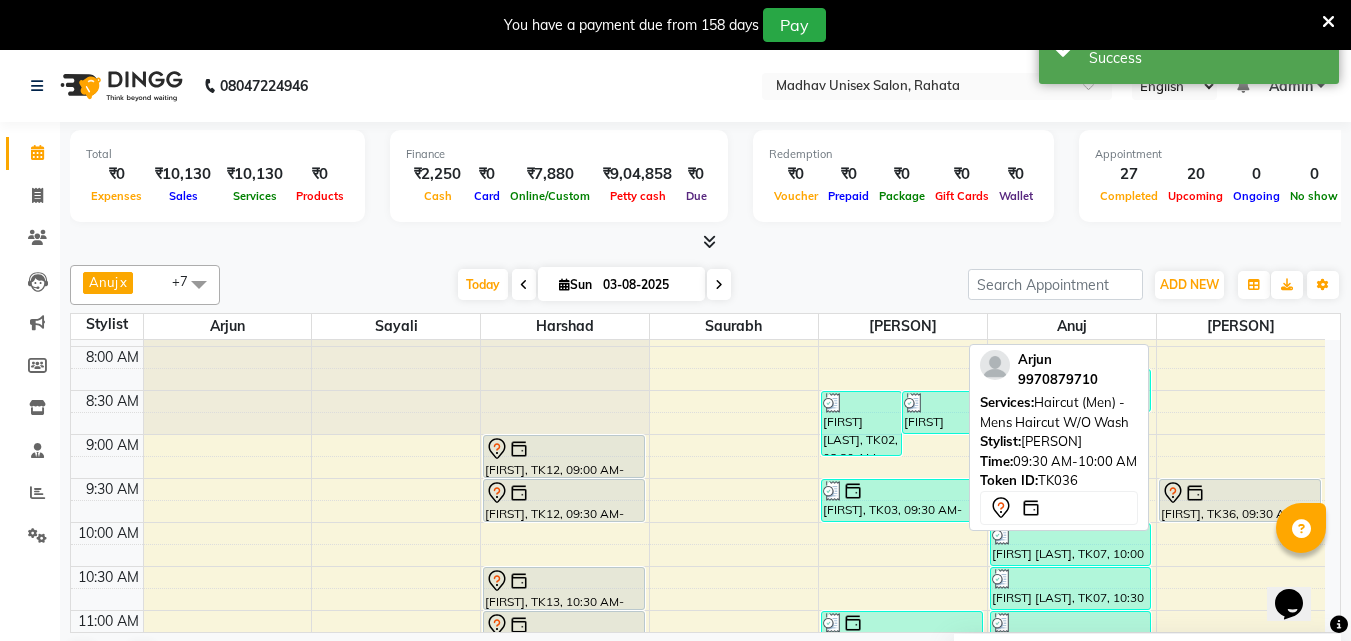 click 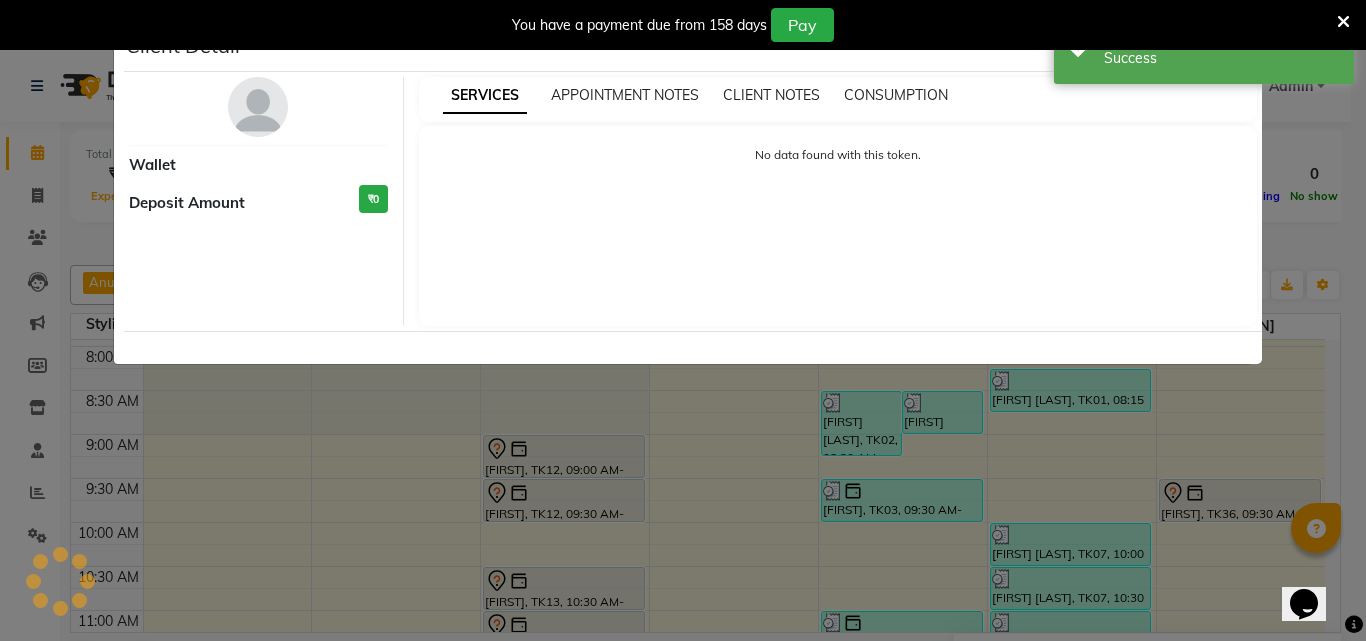 select on "7" 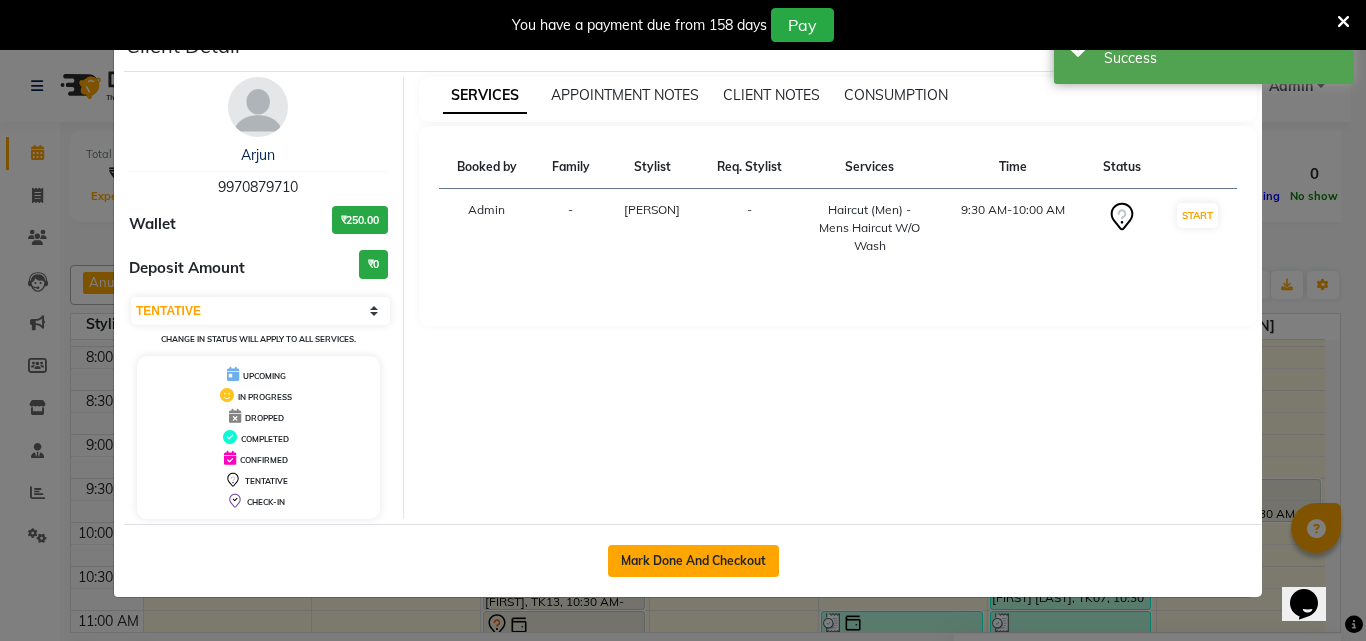 click on "Mark Done And Checkout" 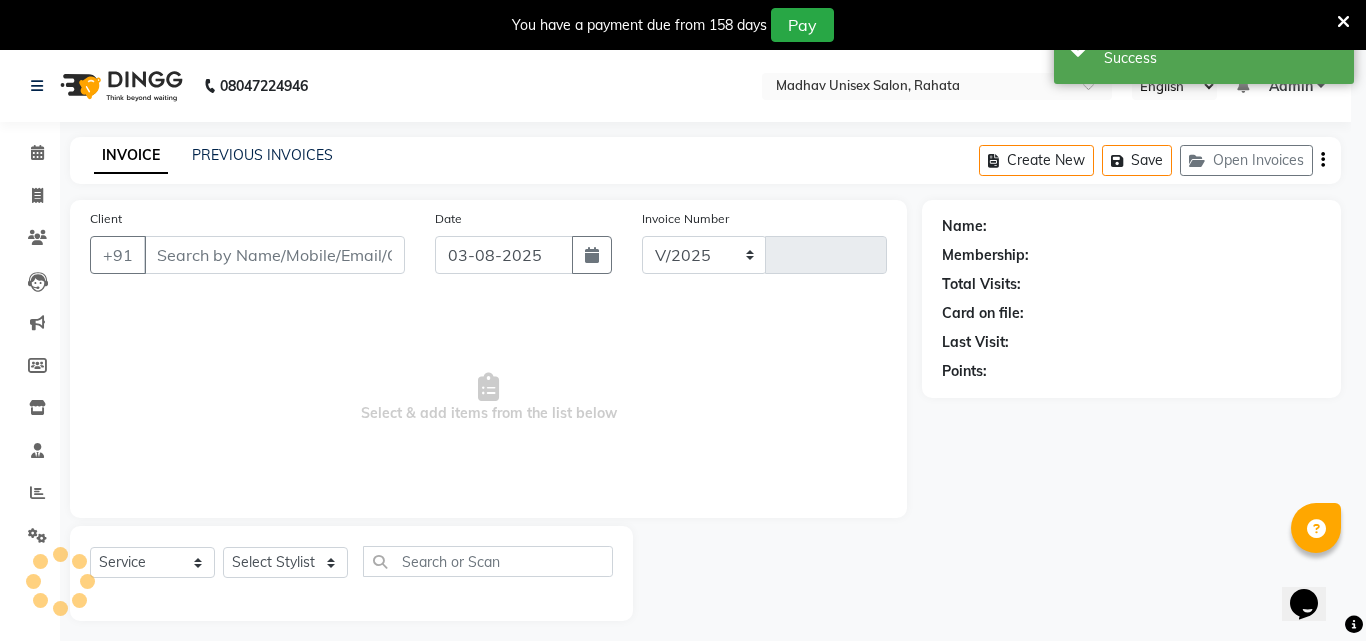 select on "870" 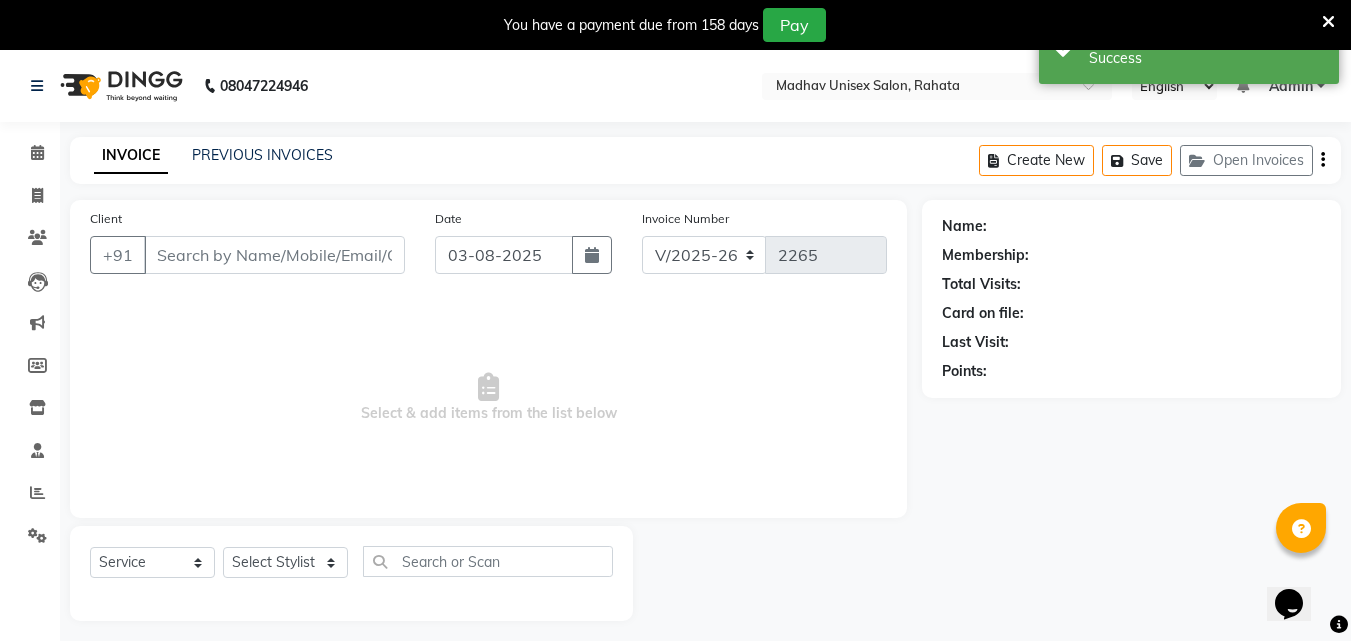 type on "9970879710" 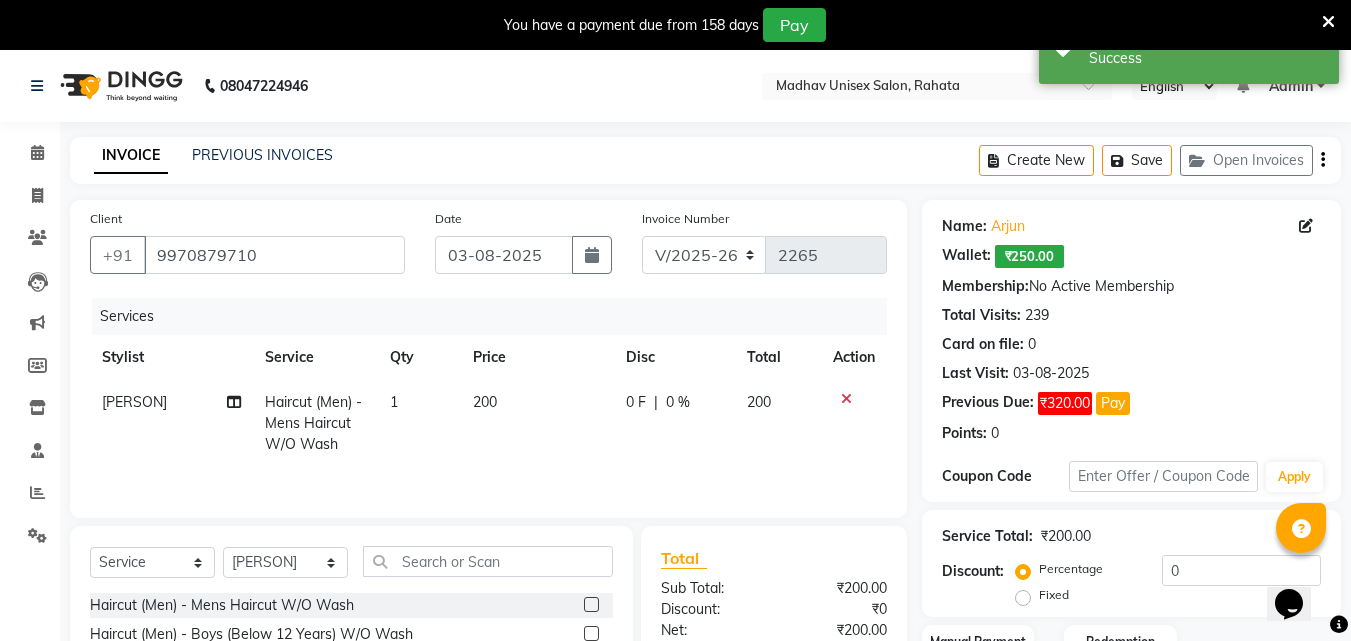 click on "200" 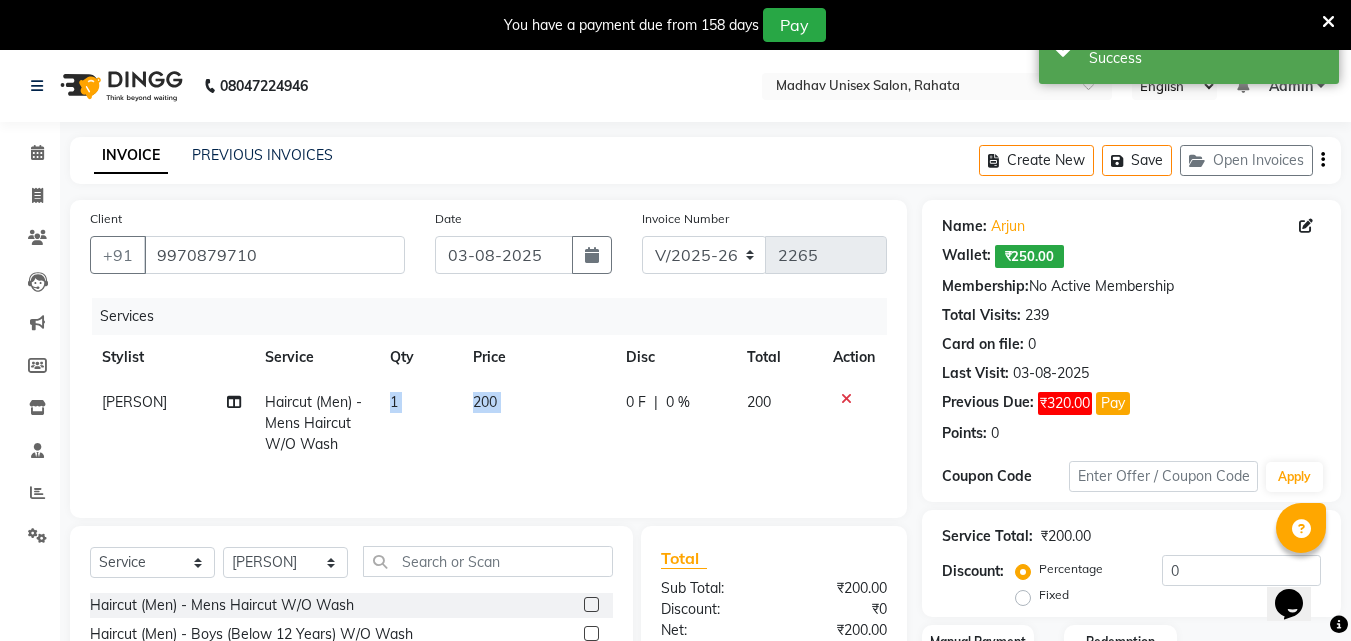 click on "Swarup  Haircut (Men)  - Mens Haircut W/O Wash 1 200 0 F | 0 % 200" 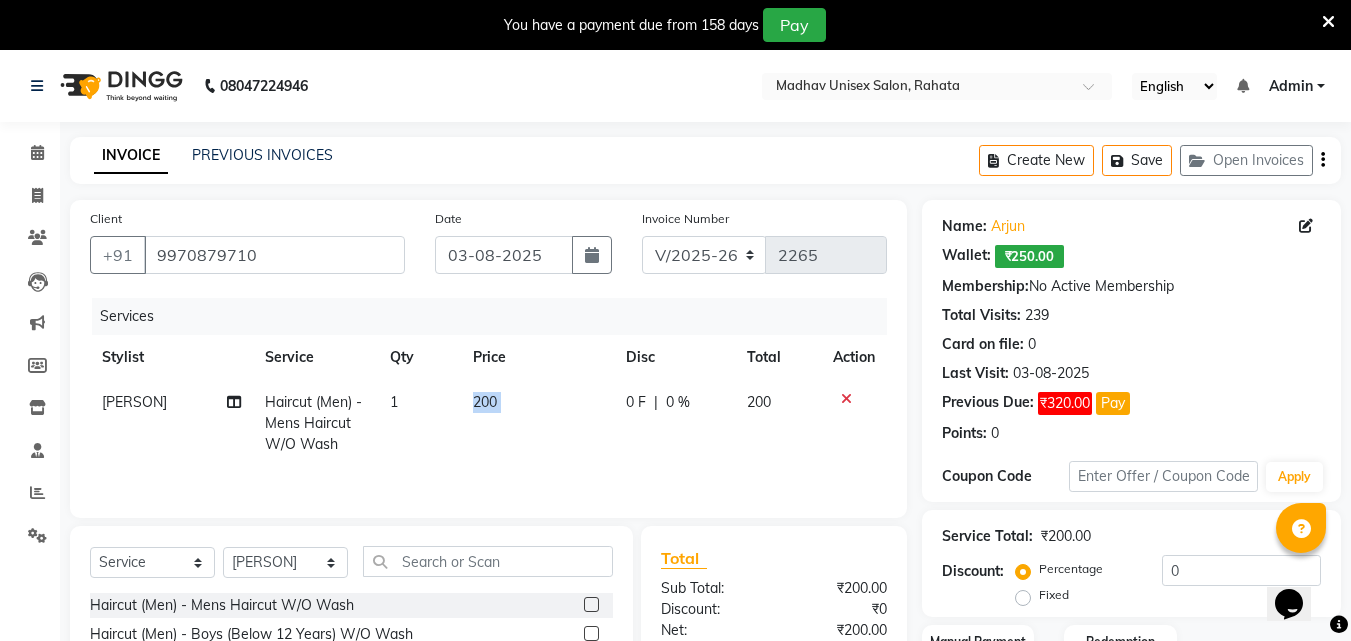 click on "200" 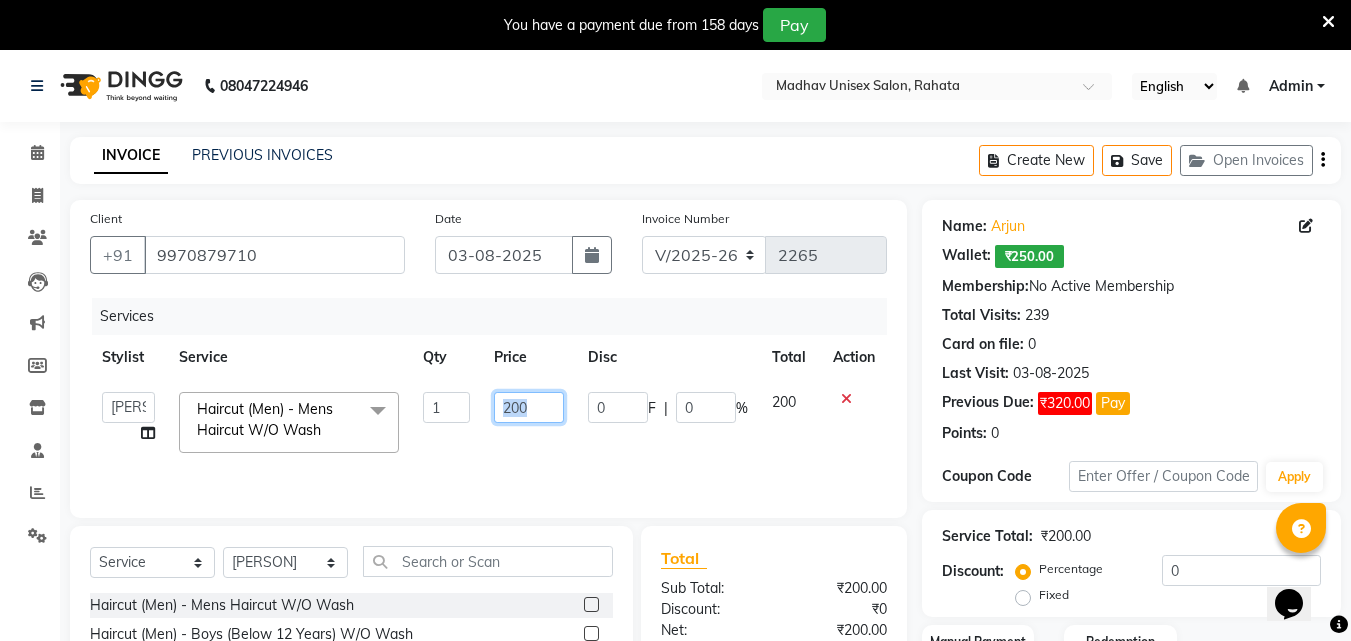 click on "200" 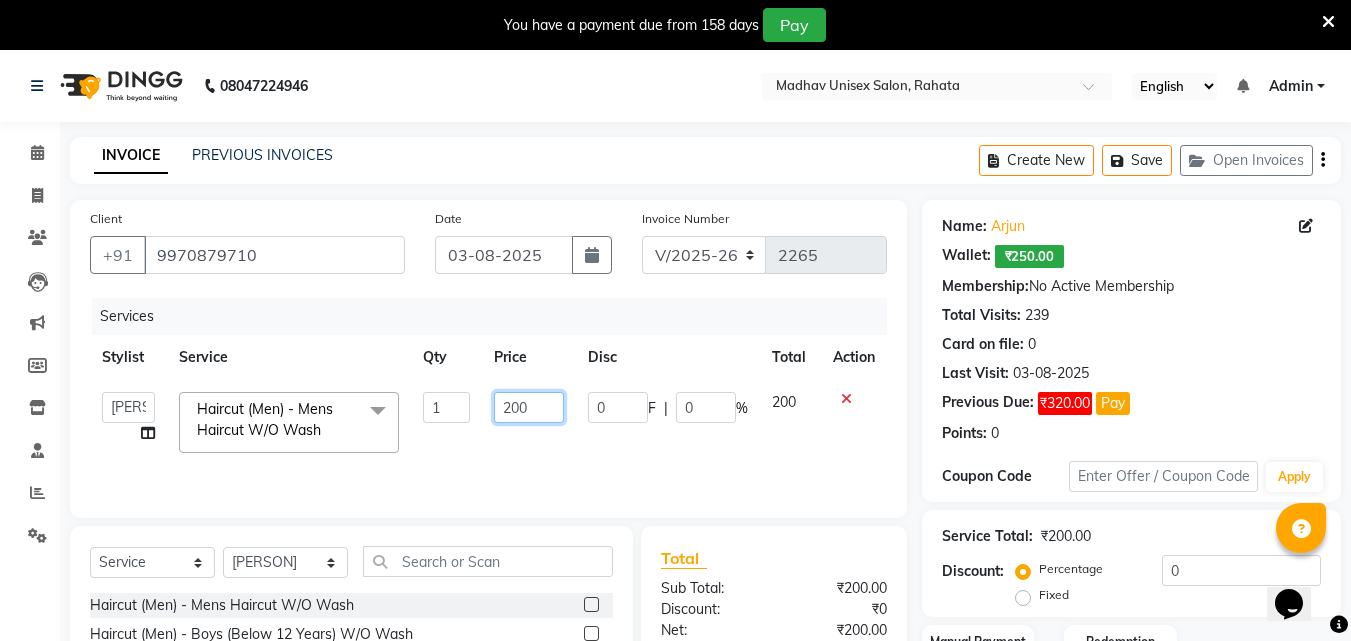 click on "200" 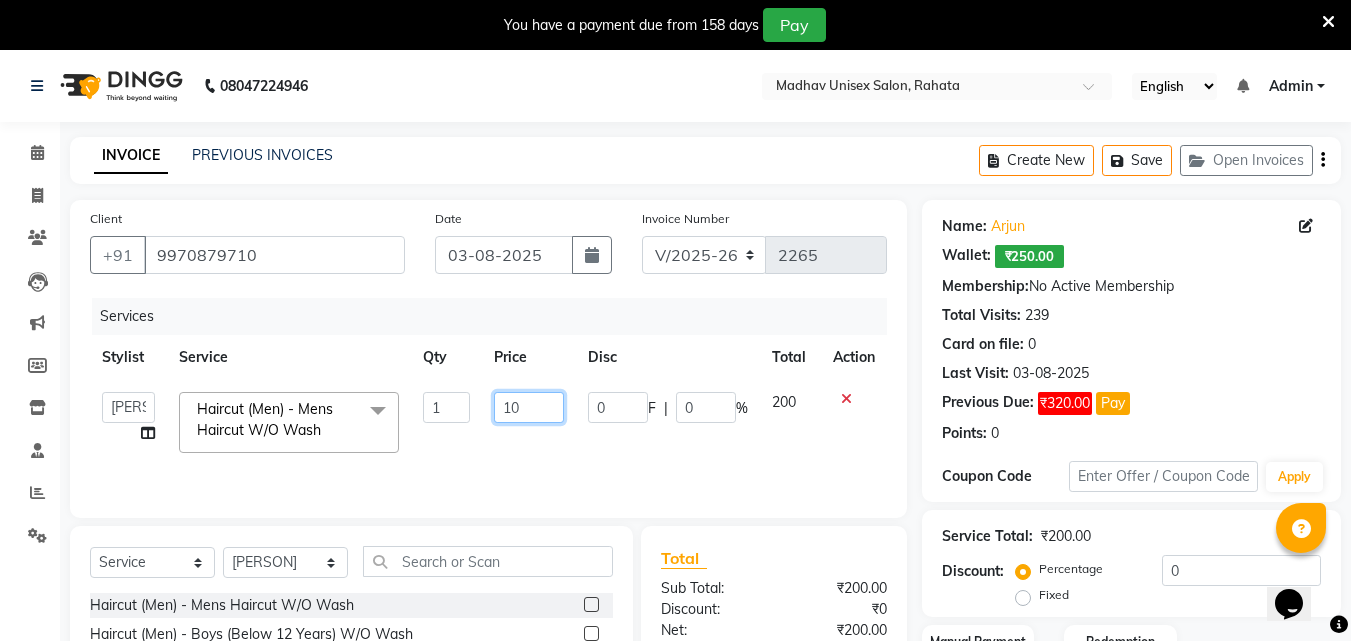 type on "100" 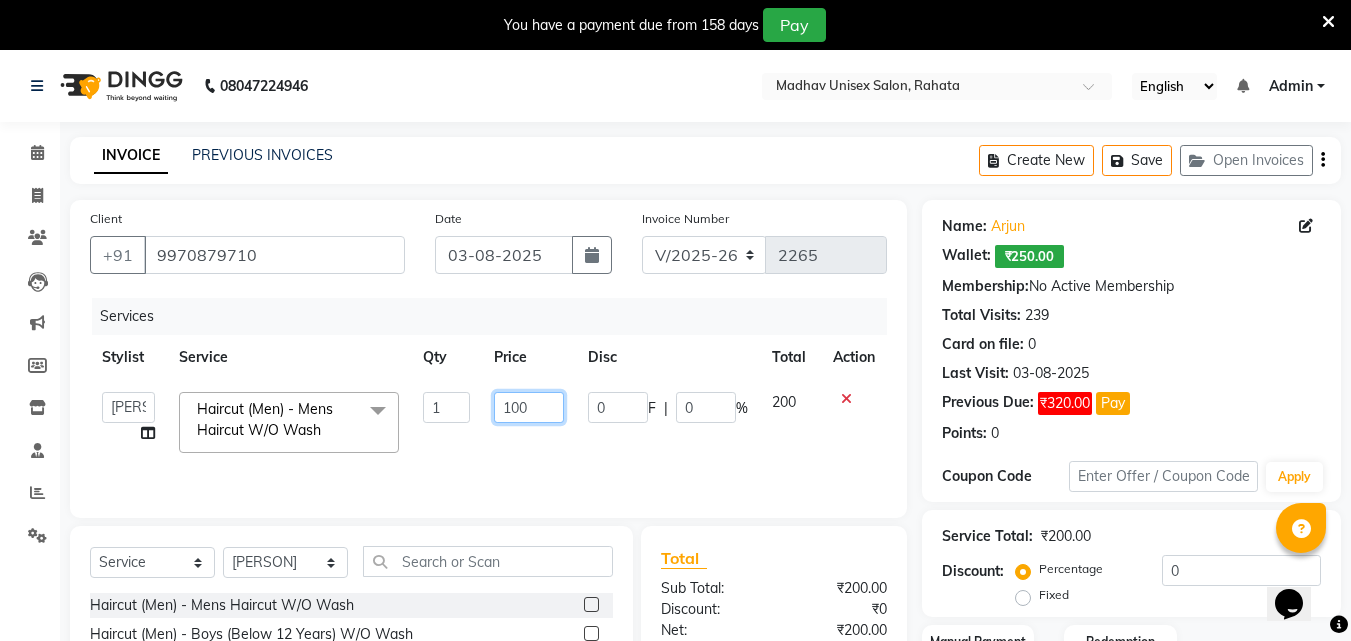 scroll, scrollTop: 210, scrollLeft: 0, axis: vertical 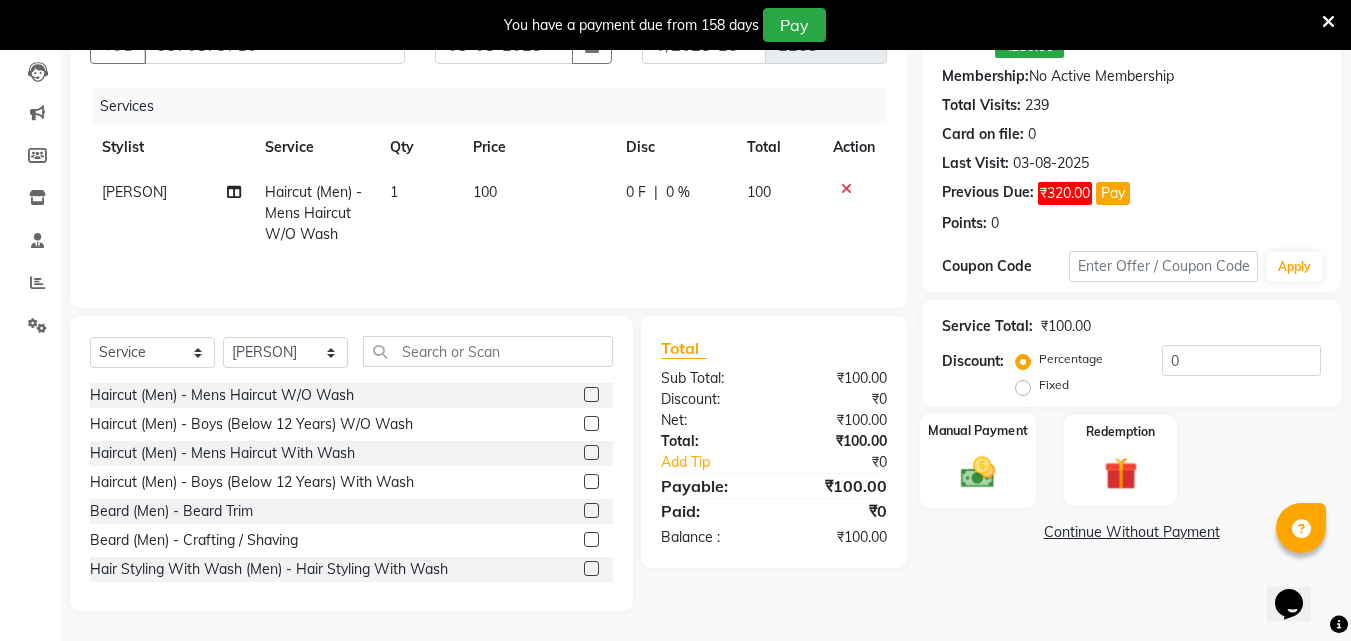 click 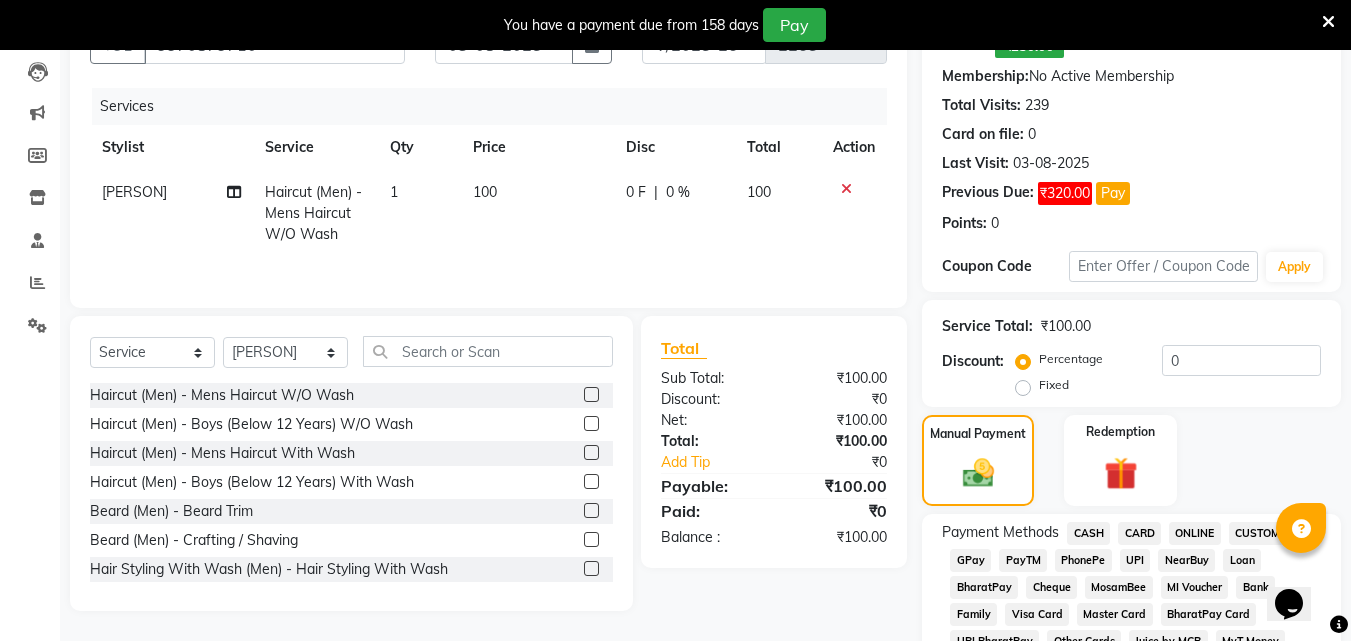 click on "ONLINE" 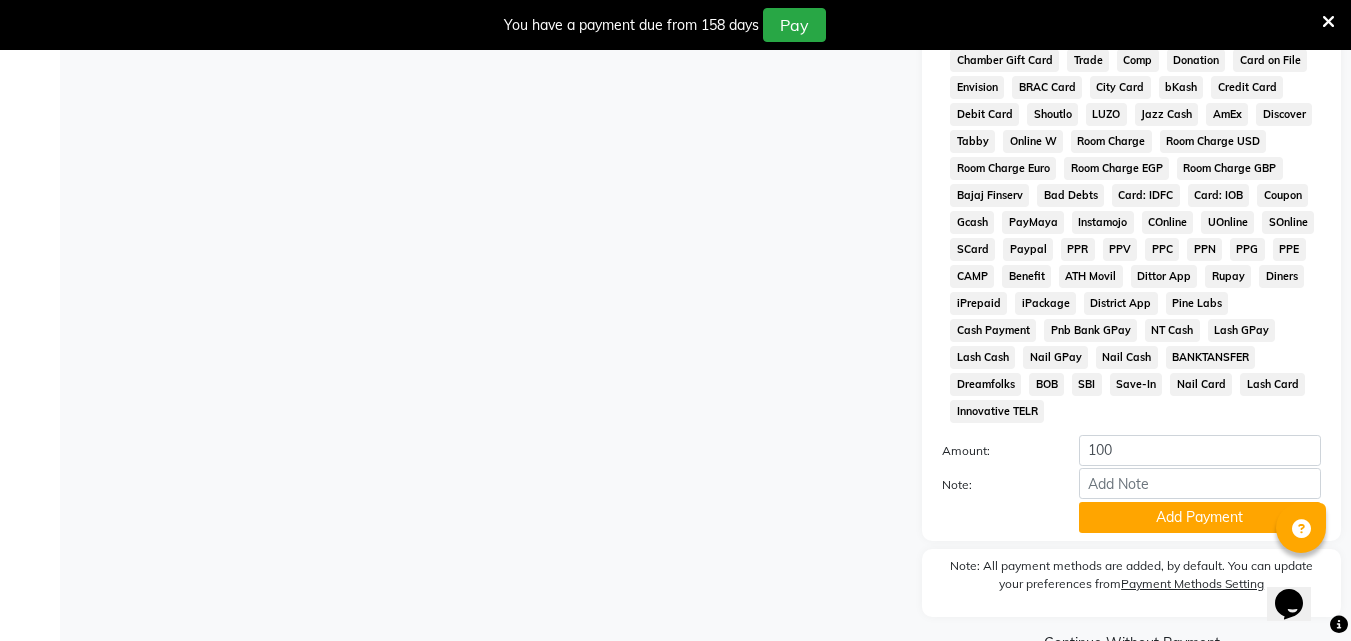 scroll, scrollTop: 960, scrollLeft: 0, axis: vertical 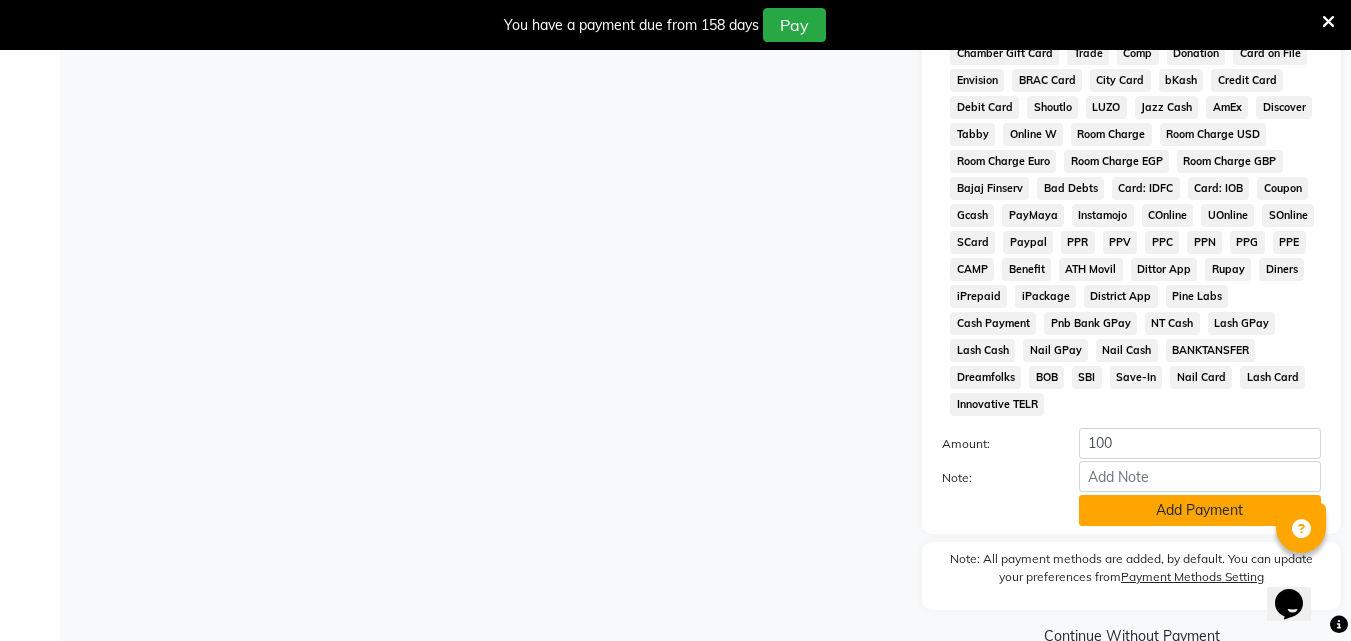 click on "Add Payment" 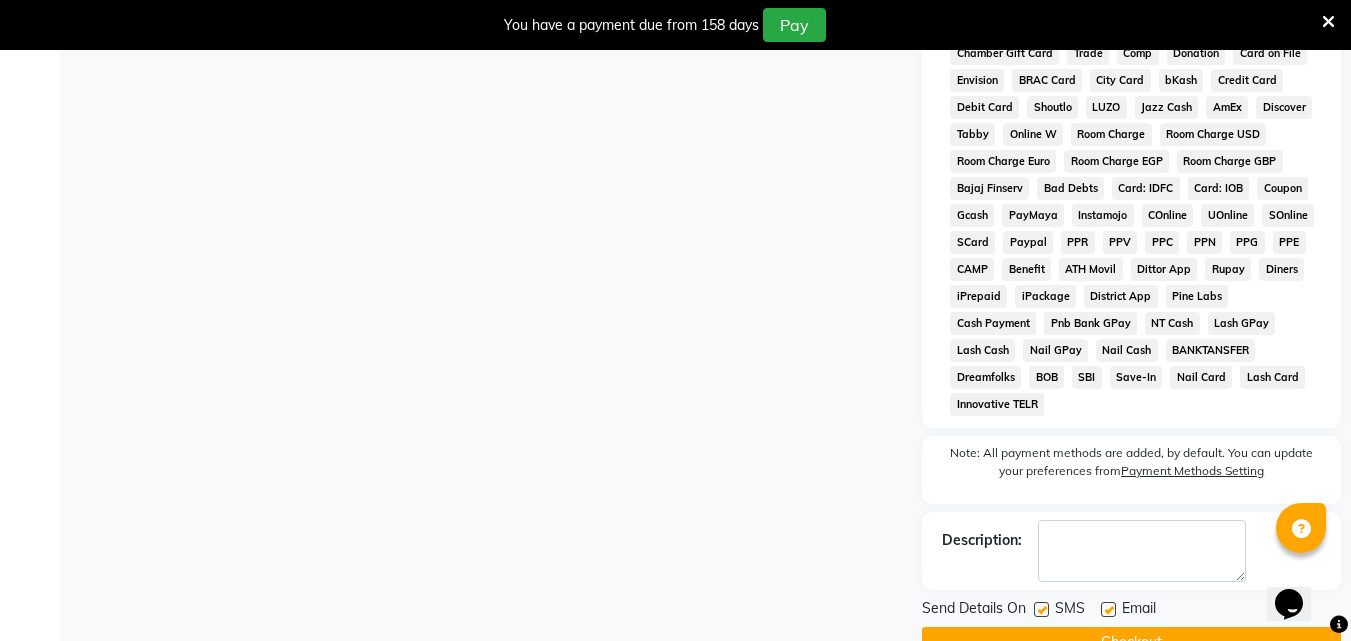 click on "Checkout" 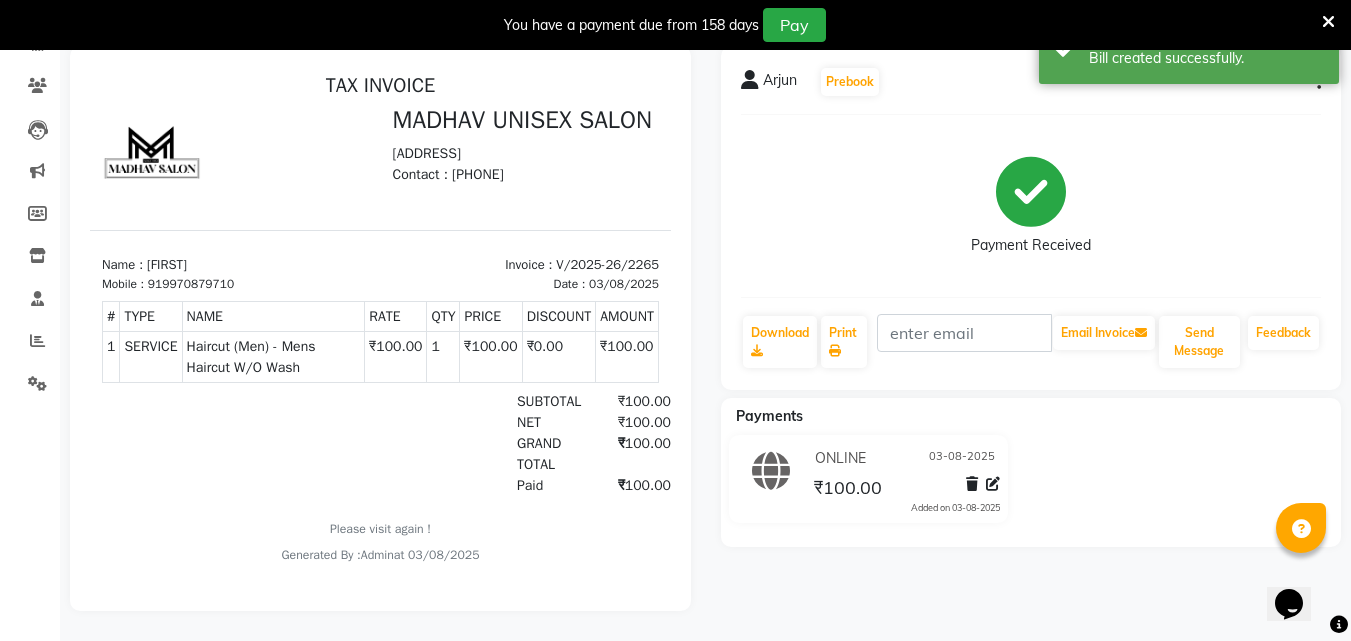 scroll, scrollTop: 0, scrollLeft: 0, axis: both 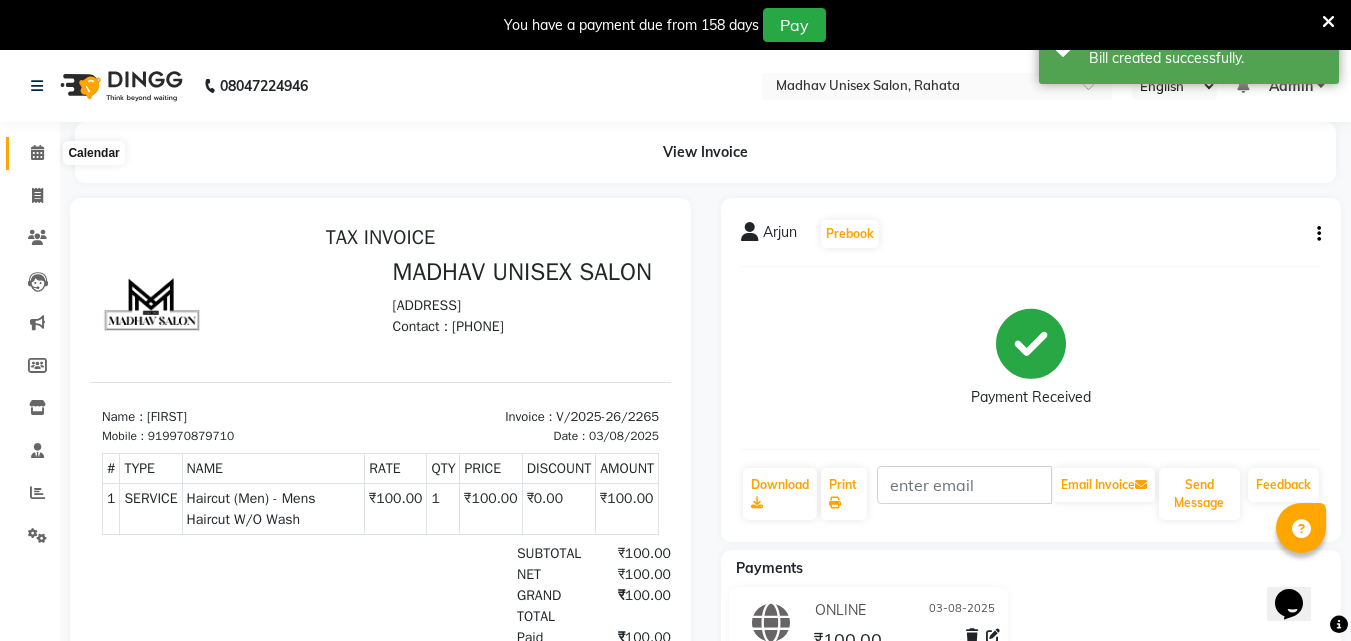 click 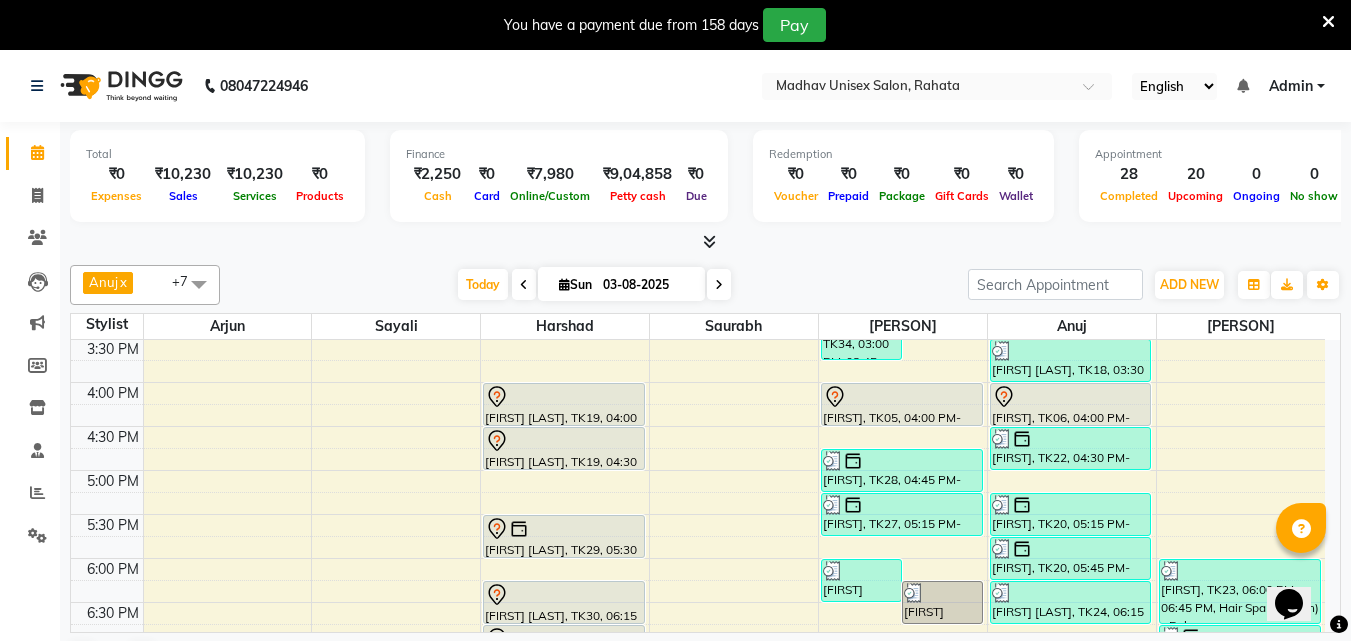 scroll, scrollTop: 838, scrollLeft: 0, axis: vertical 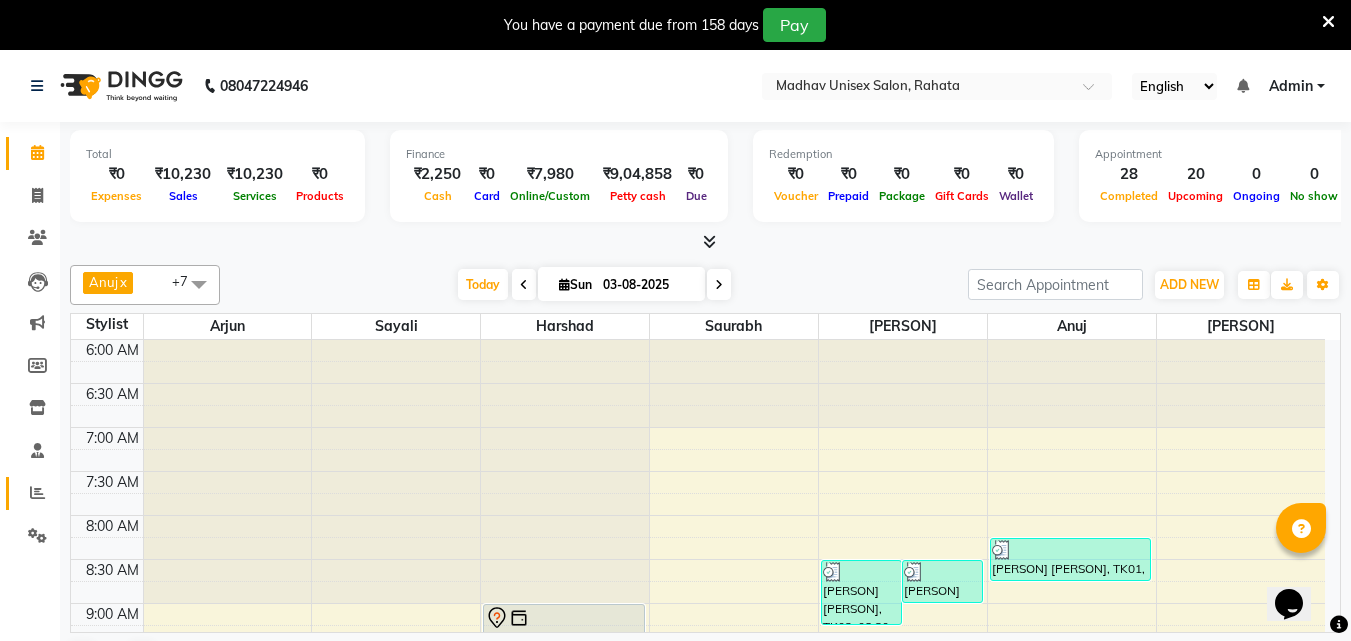 click on "Reports" 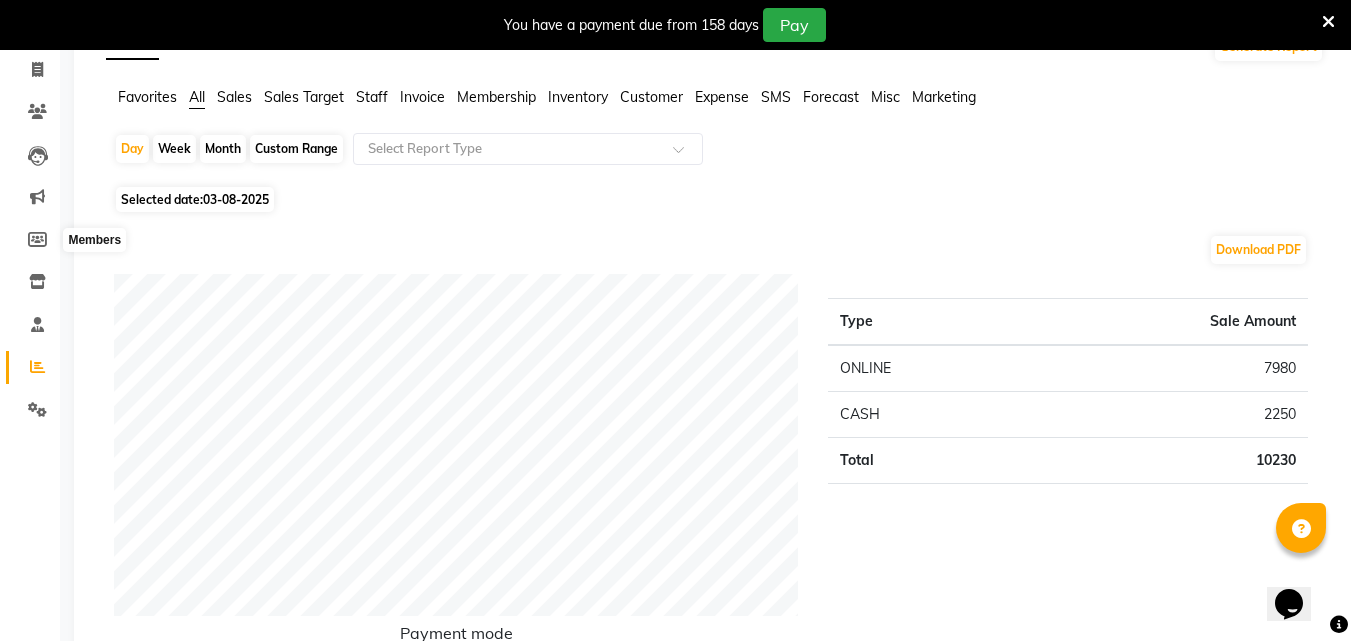 scroll, scrollTop: 0, scrollLeft: 0, axis: both 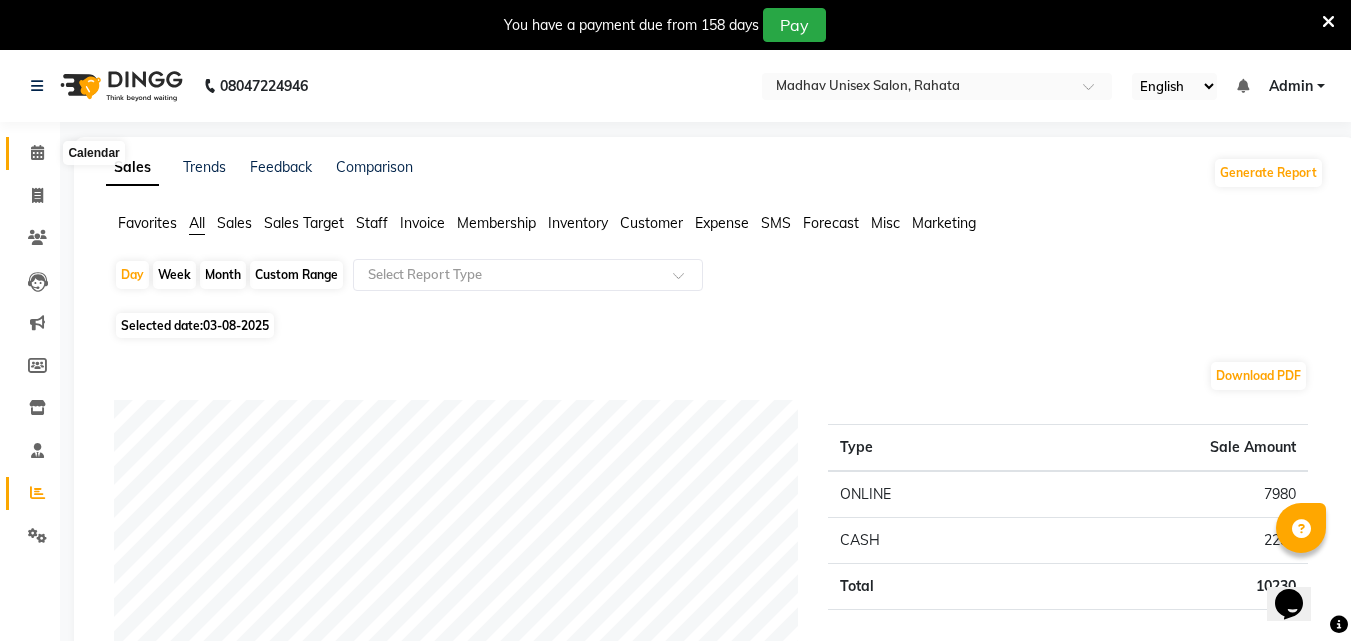 click 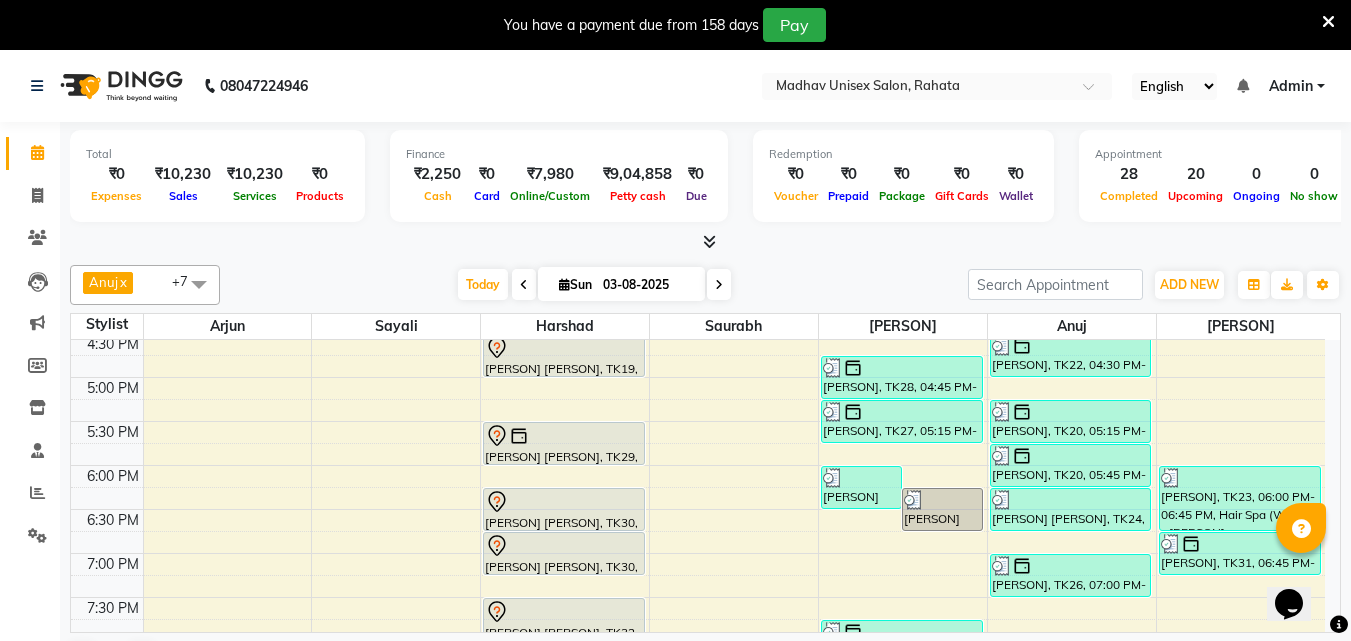 scroll, scrollTop: 928, scrollLeft: 0, axis: vertical 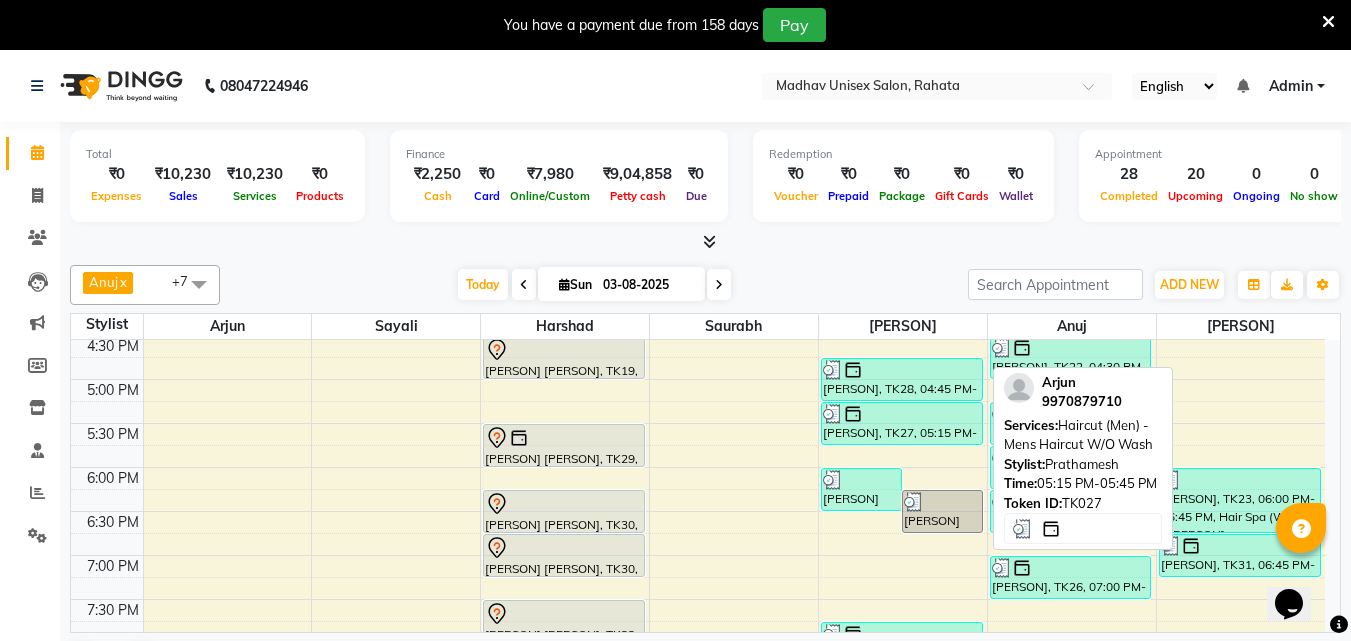 click at bounding box center [902, 414] 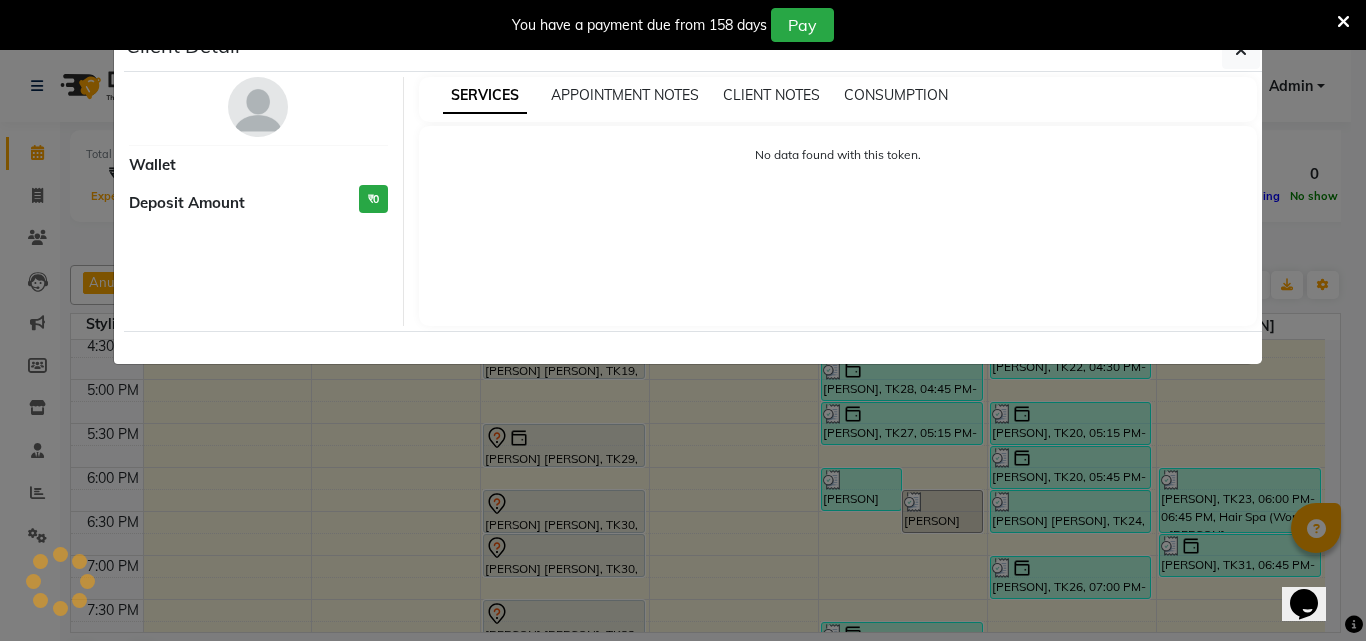 select on "3" 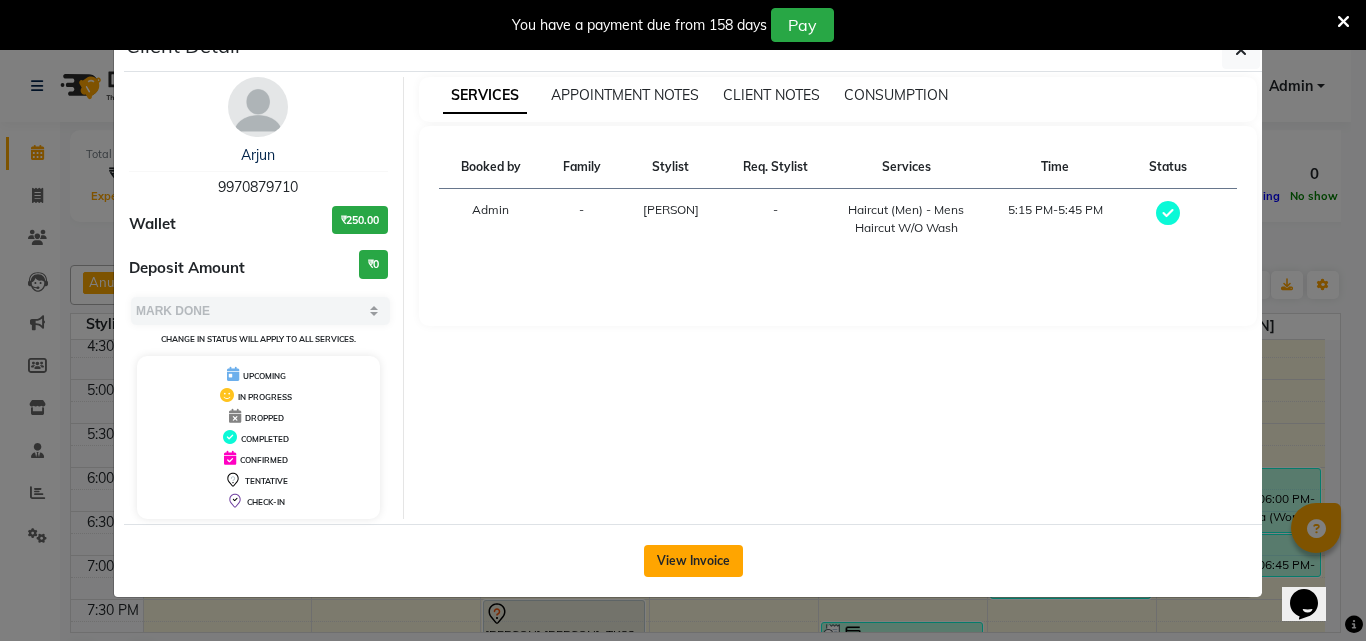 click on "View Invoice" 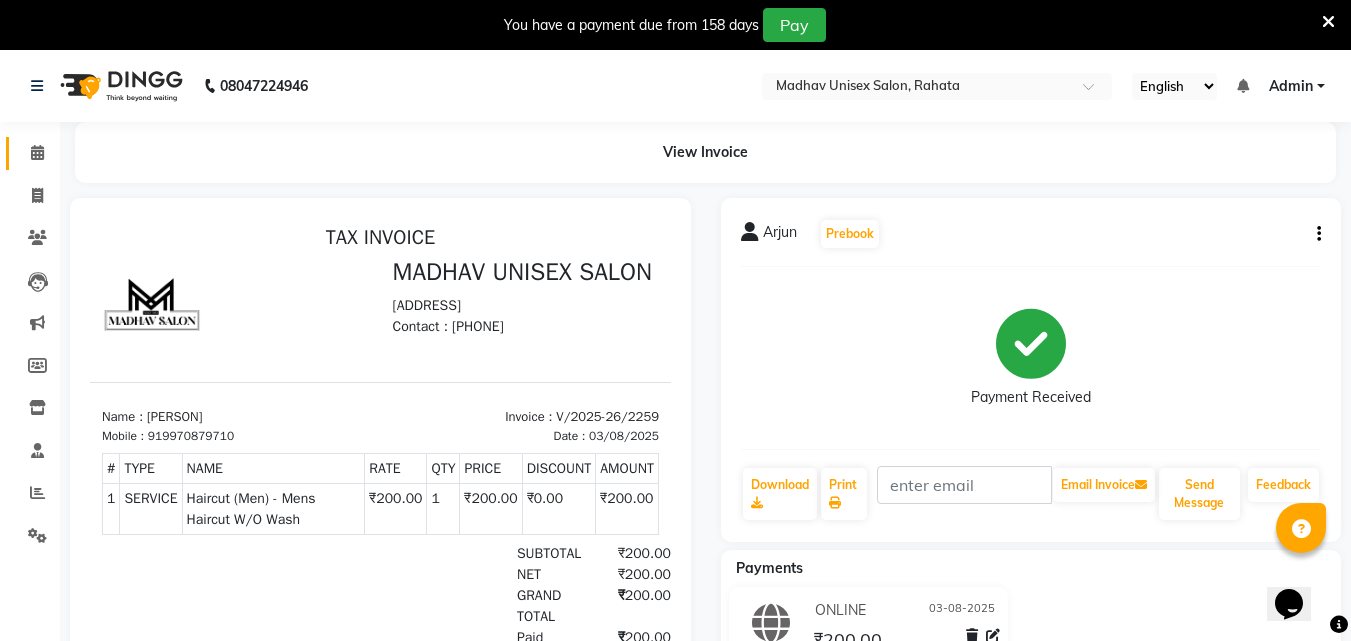 scroll, scrollTop: 16, scrollLeft: 0, axis: vertical 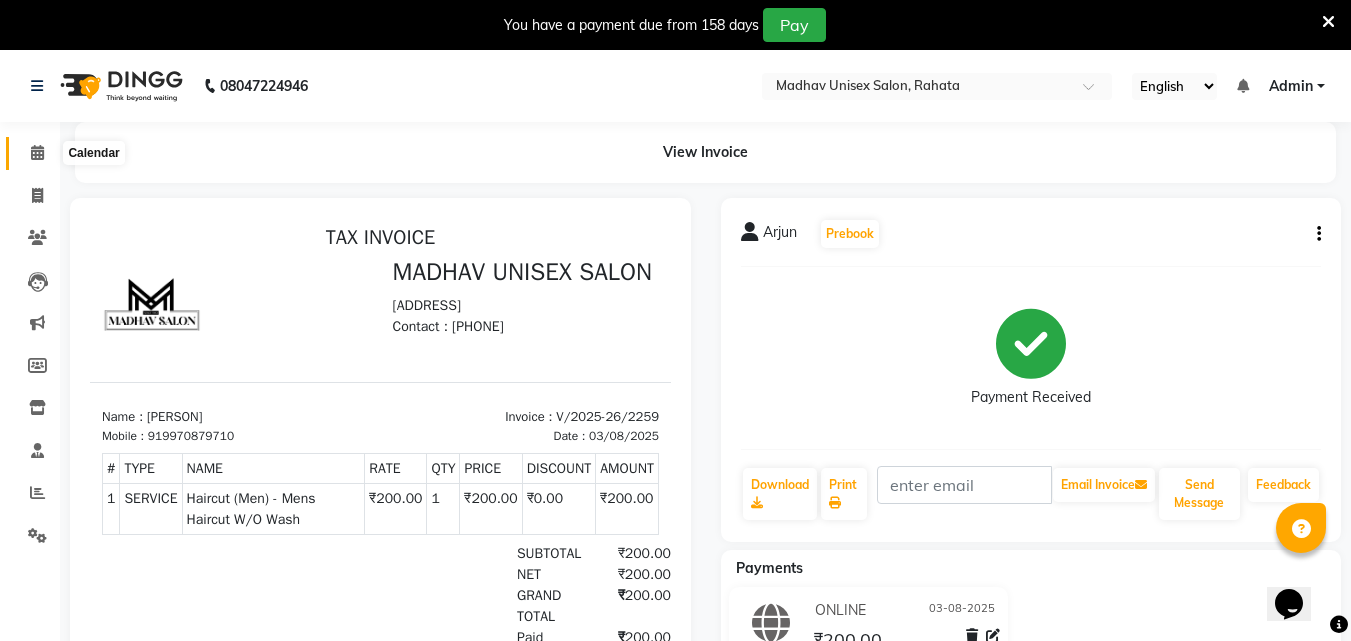 click 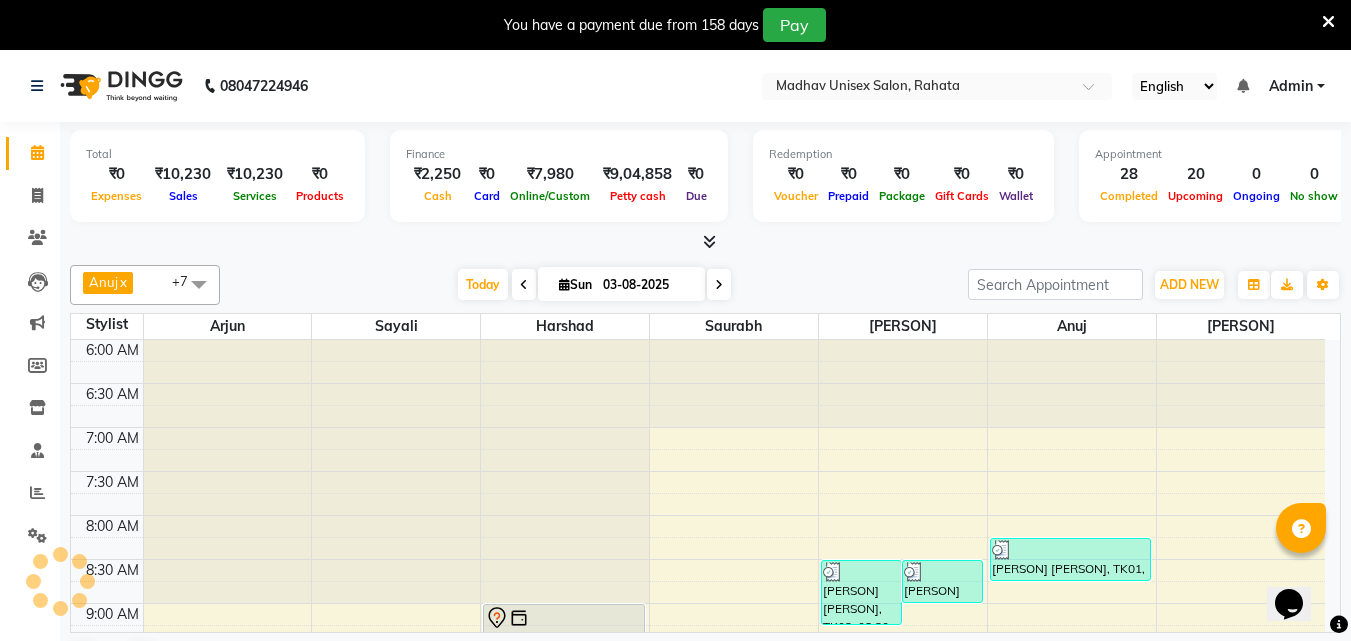 scroll, scrollTop: 51, scrollLeft: 0, axis: vertical 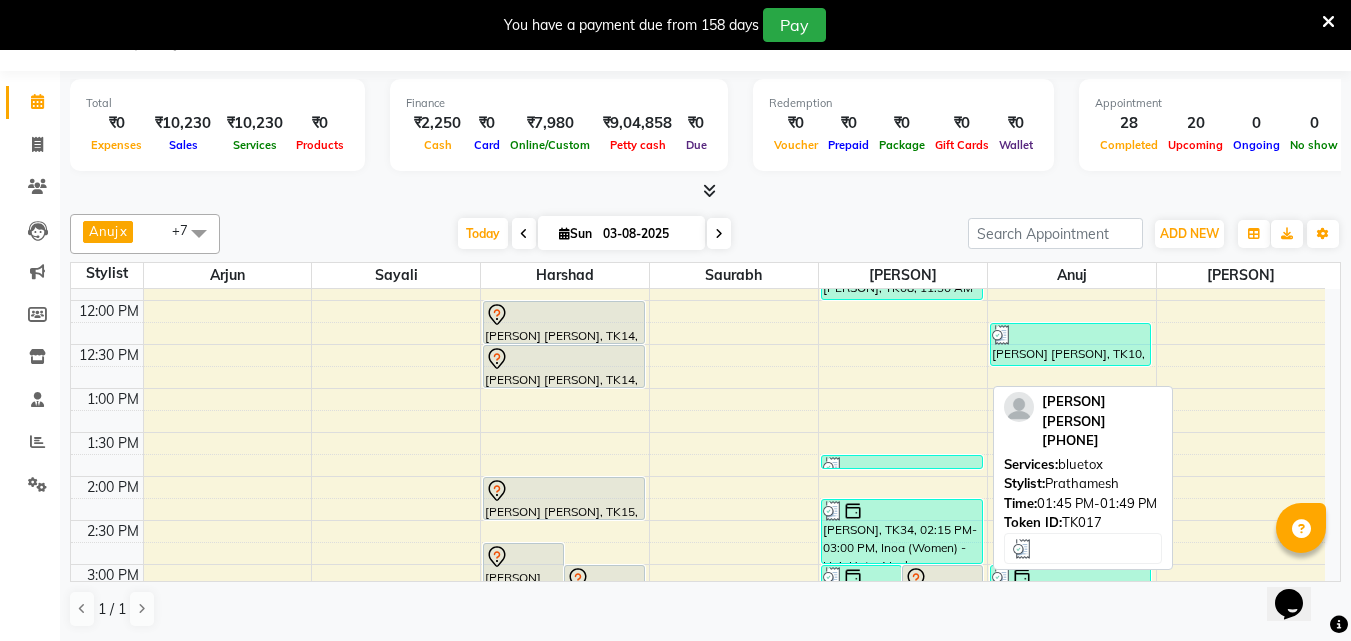 click at bounding box center [902, 467] 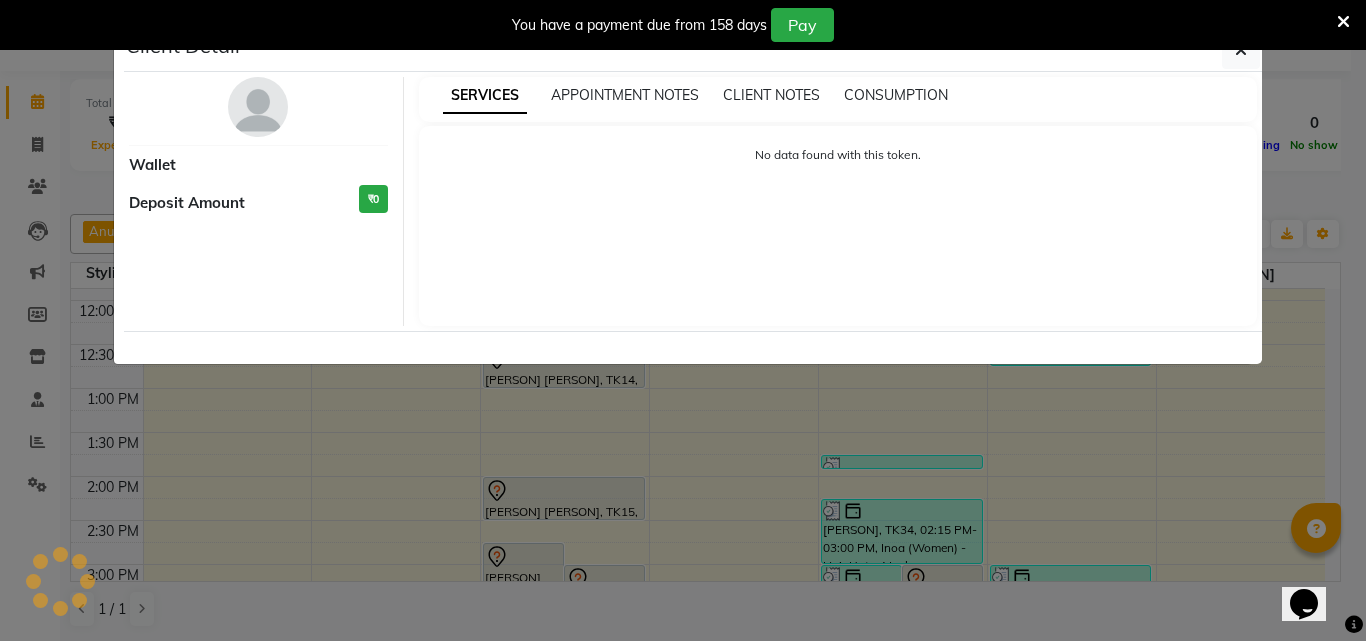 select on "3" 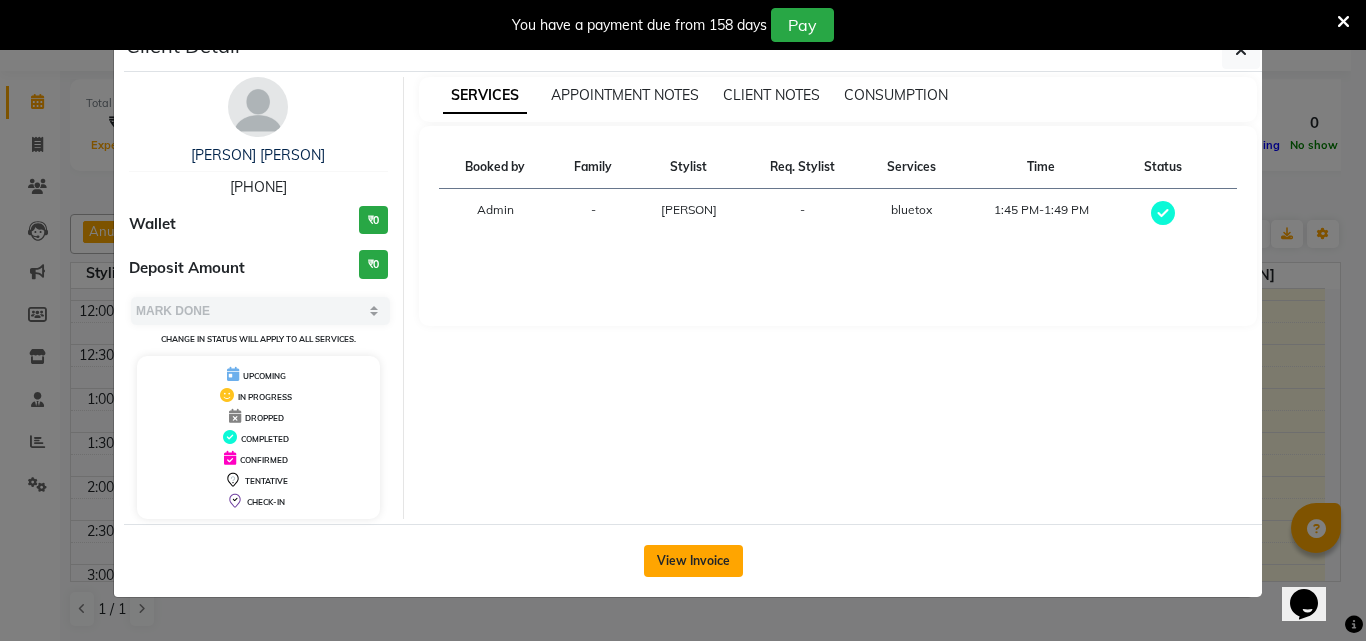 click on "View Invoice" 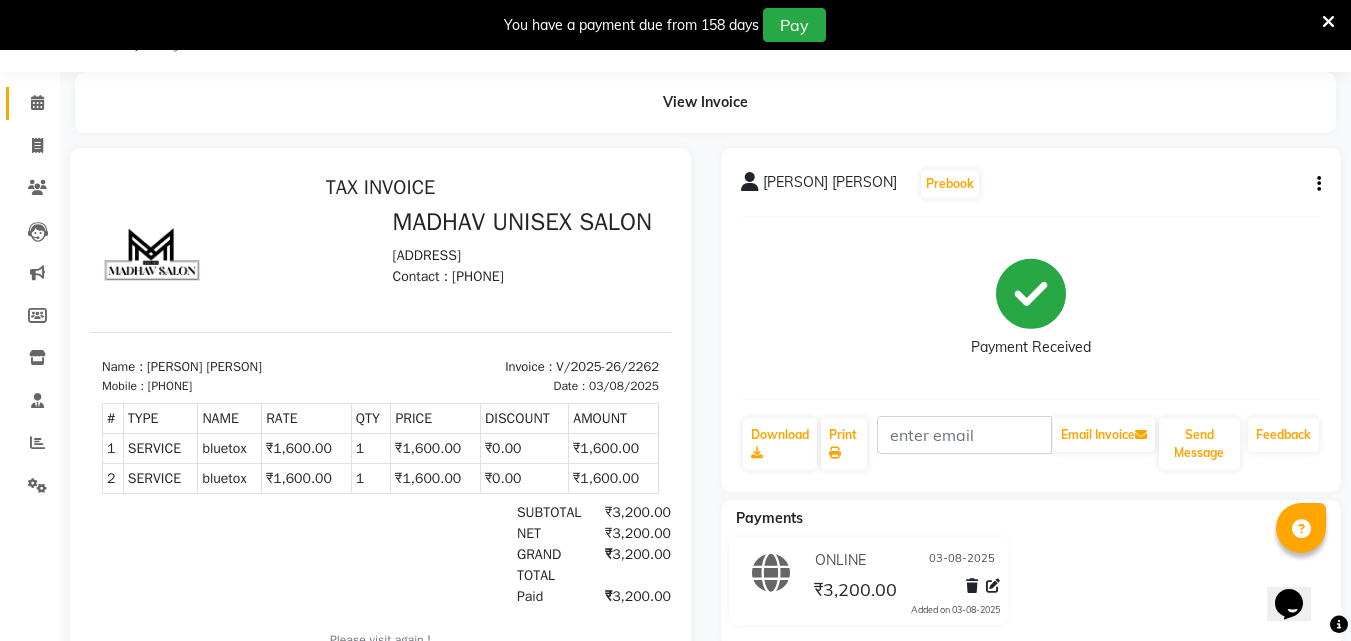 scroll, scrollTop: 0, scrollLeft: 0, axis: both 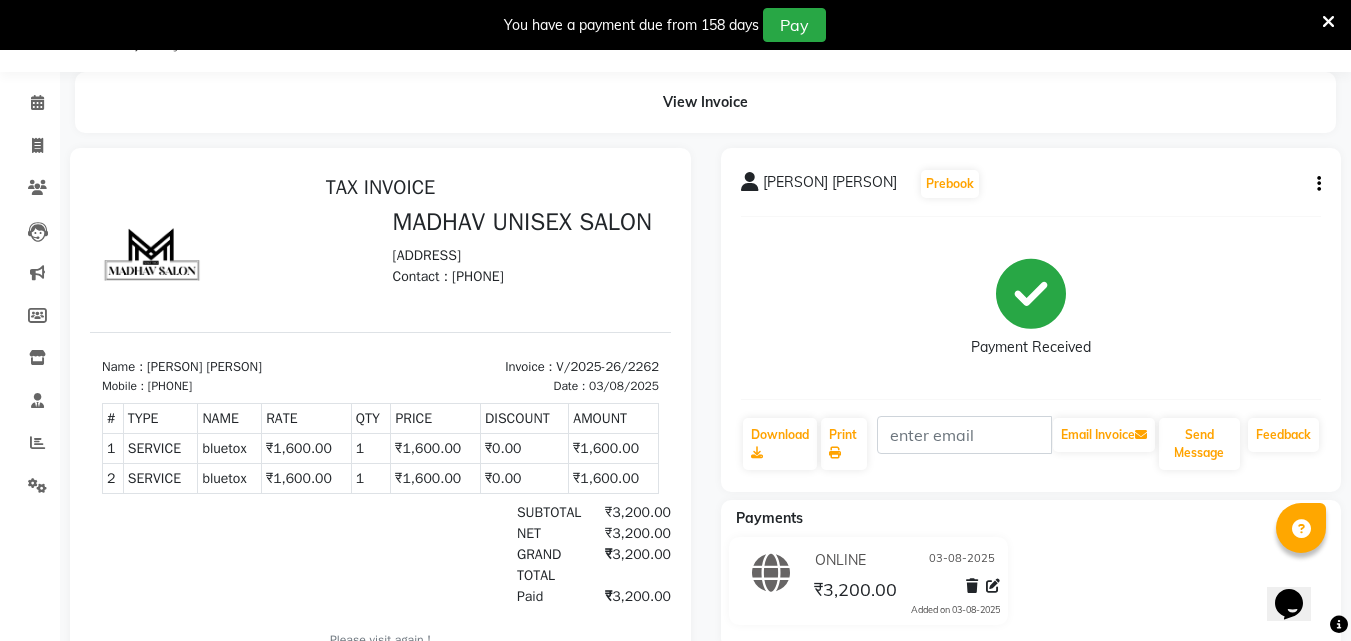 click on "anushka lagad  Prebook   Payment Received  Download  Print   Email Invoice   Send Message Feedback" 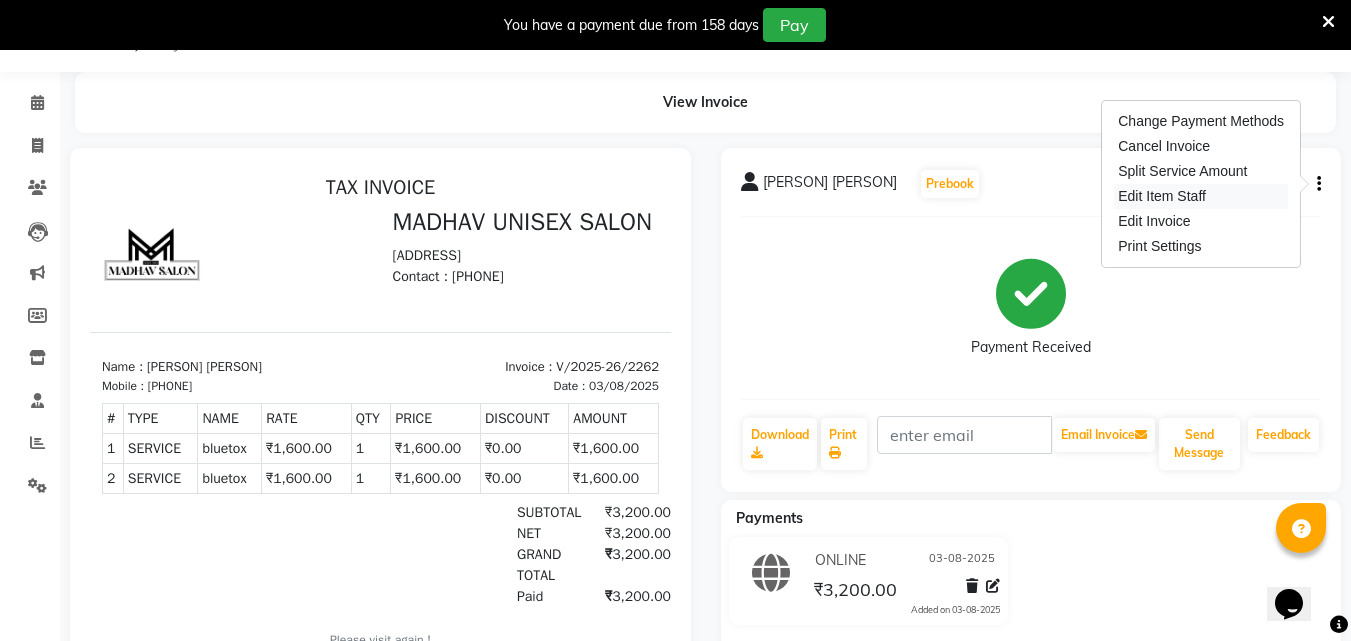 click on "Edit Item Staff" at bounding box center [1201, 196] 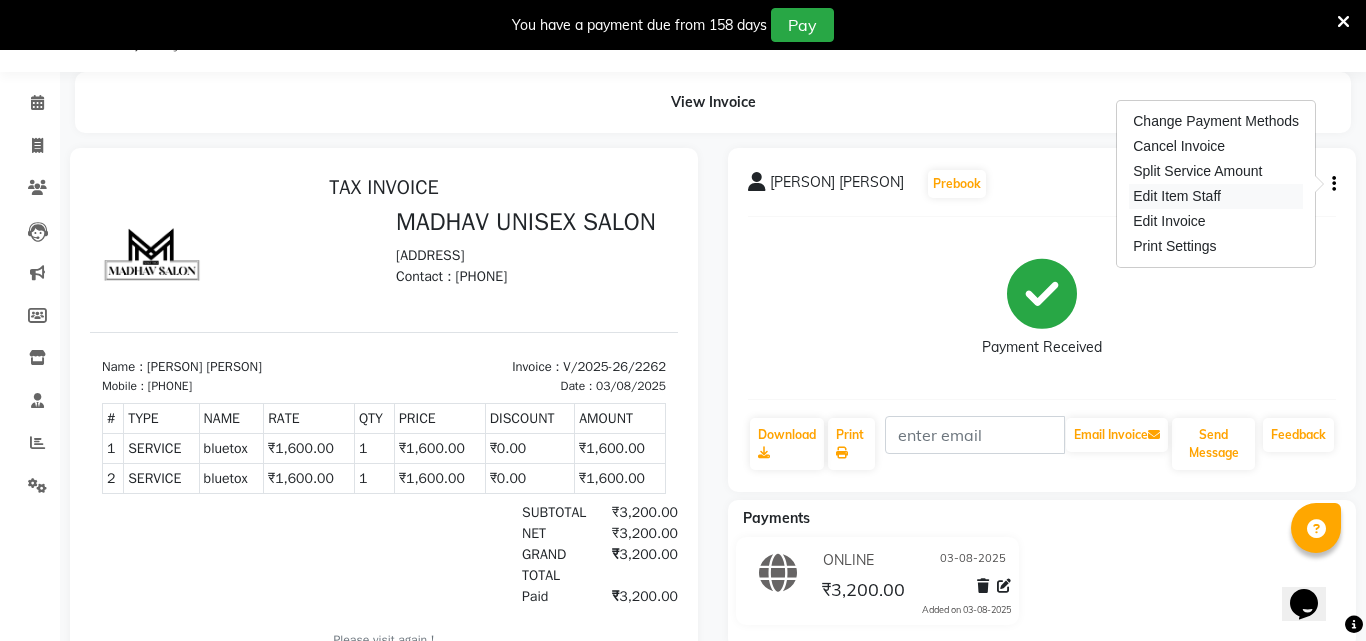 select 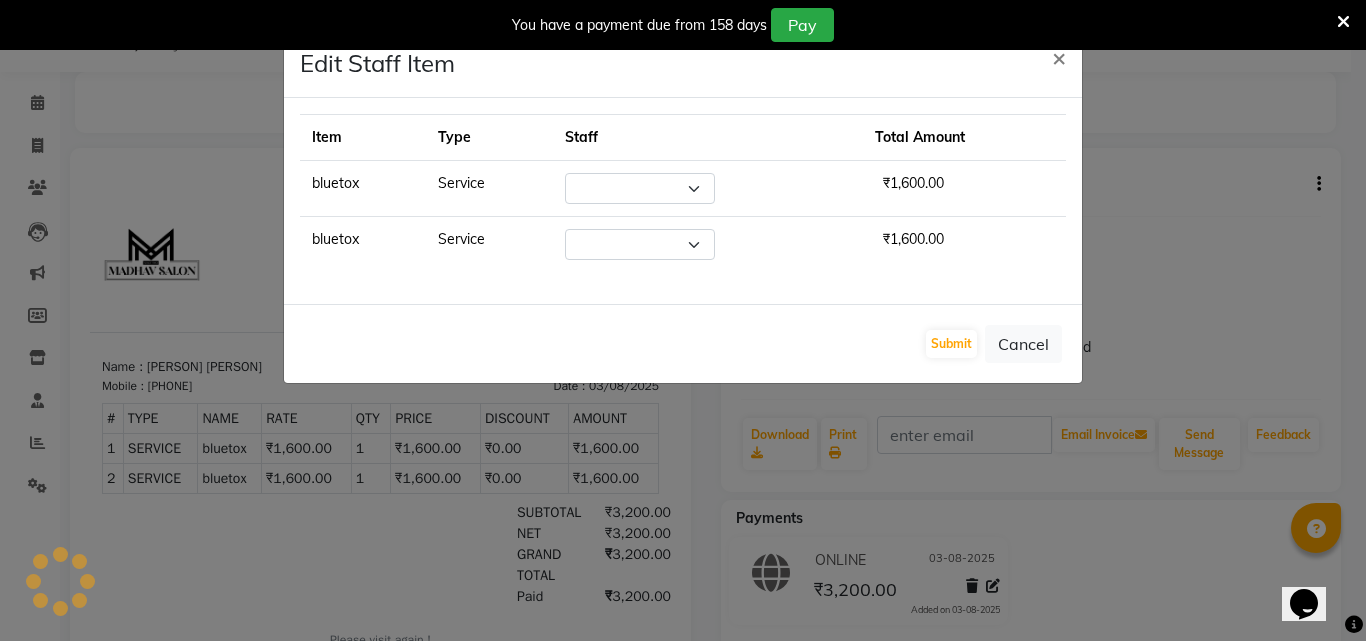 select on "82393" 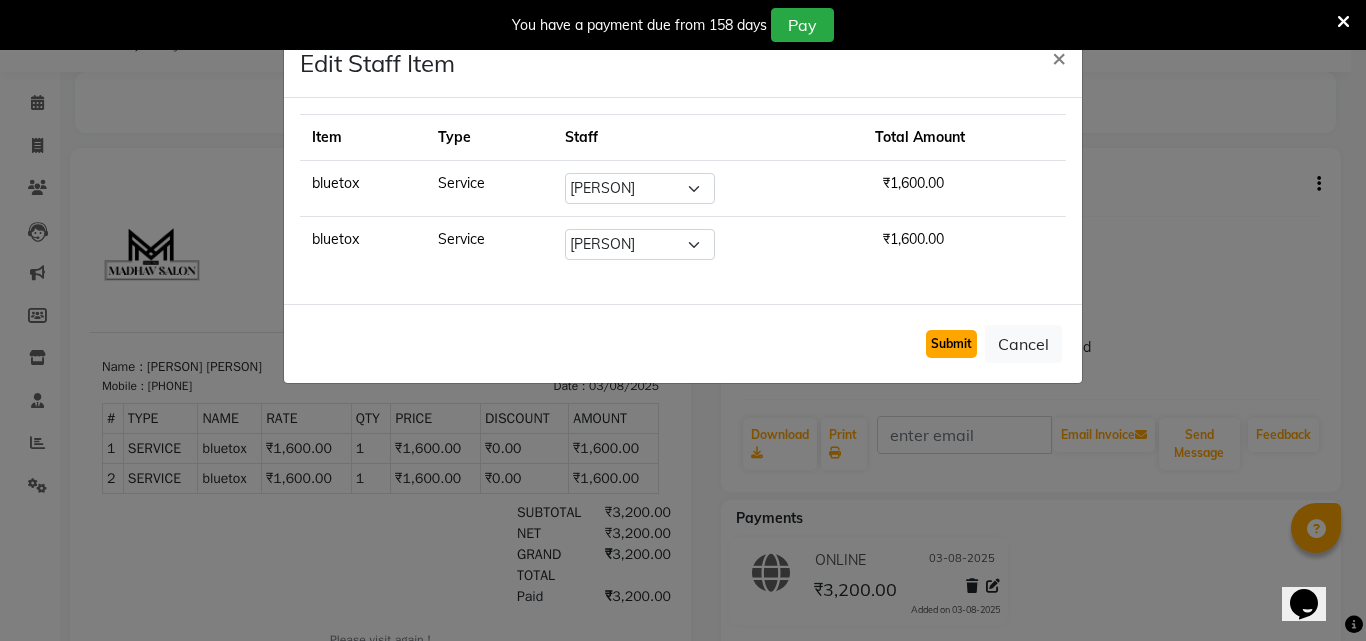 click on "Submit" 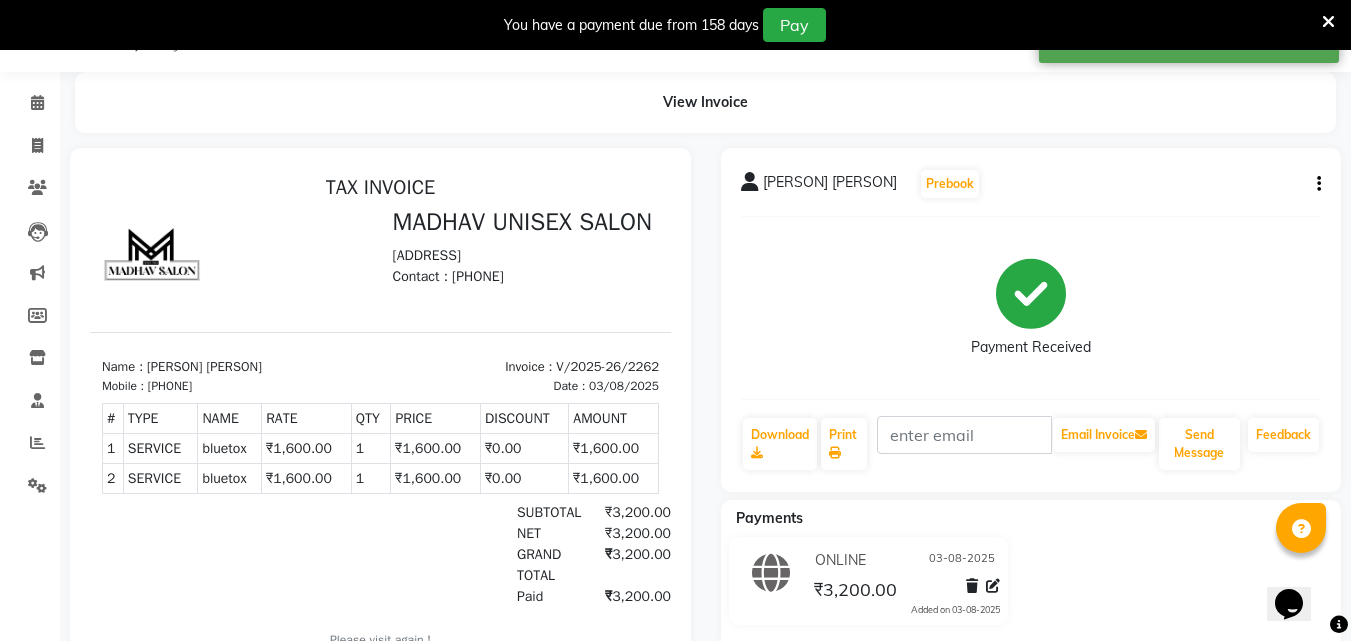 scroll, scrollTop: 0, scrollLeft: 0, axis: both 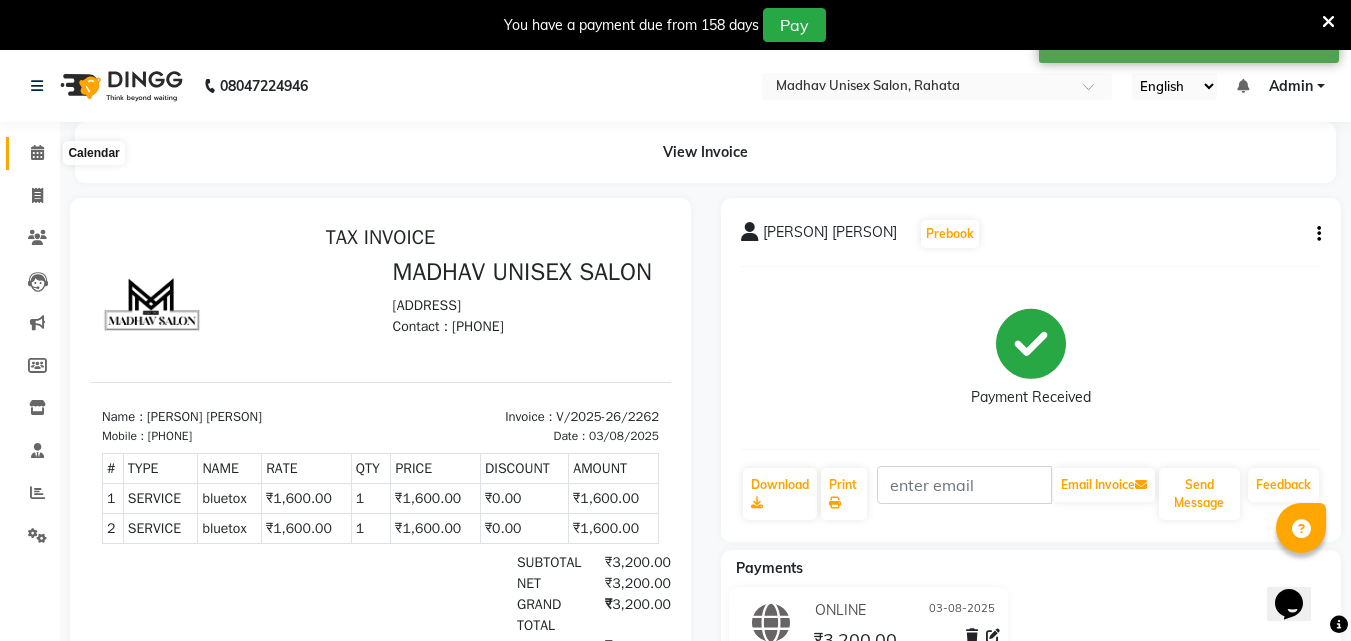click 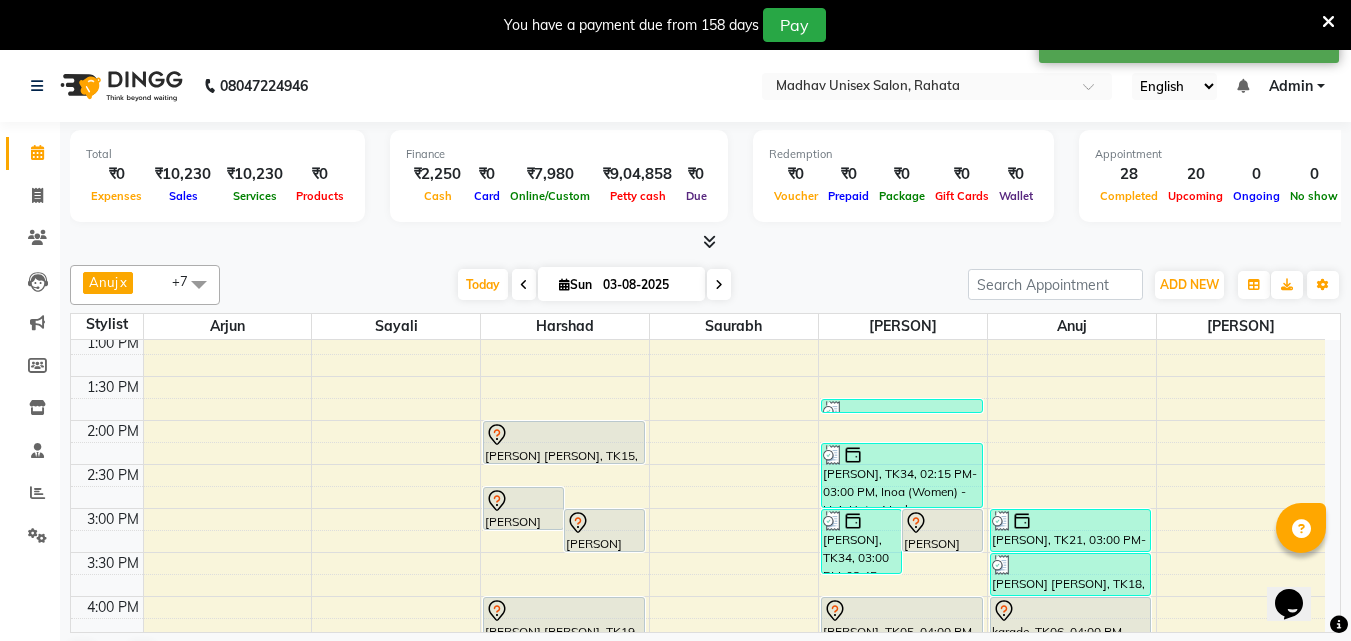 scroll, scrollTop: 704, scrollLeft: 0, axis: vertical 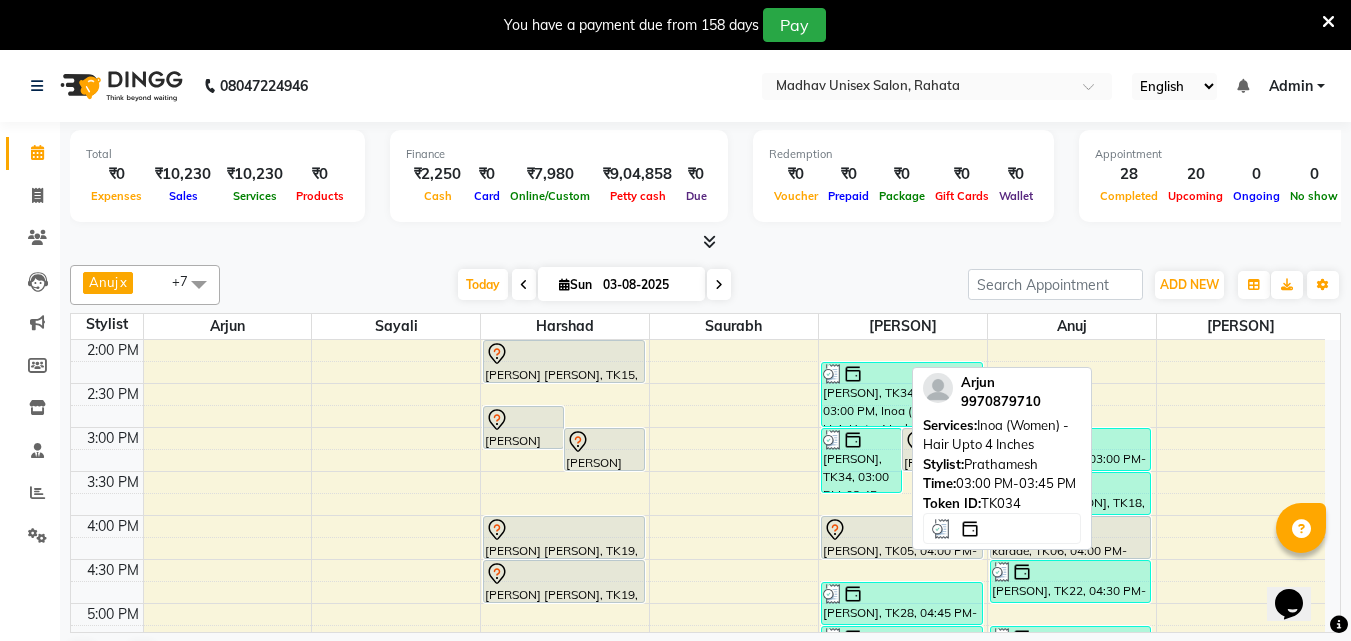 click on "Arjun, TK34, 03:00 PM-03:45 PM, Inoa (Women)  - Hair Upto 4 Inches" at bounding box center [861, 460] 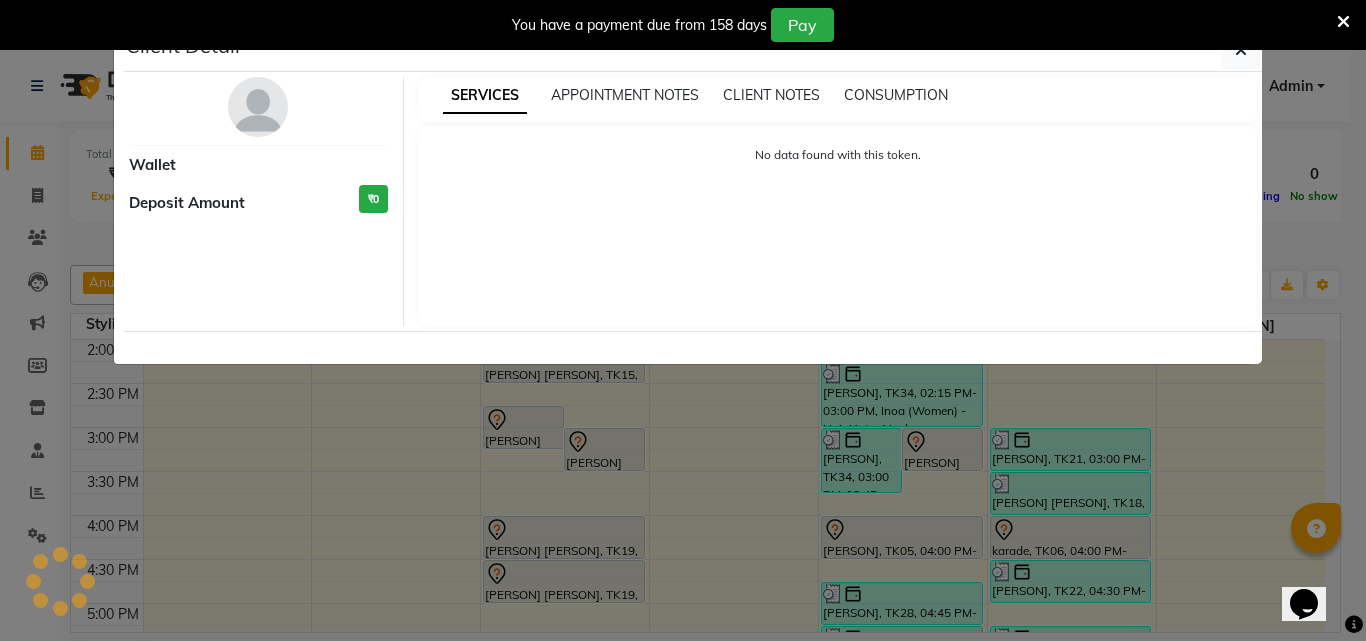 select on "3" 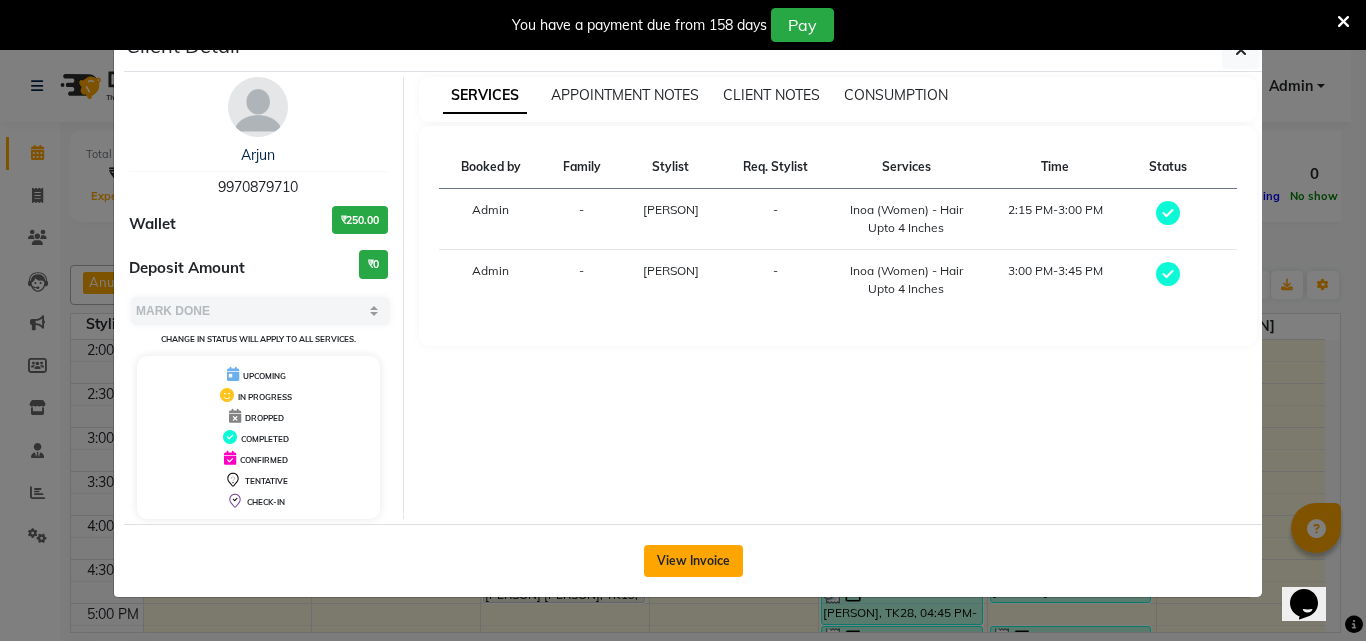 click on "View Invoice" 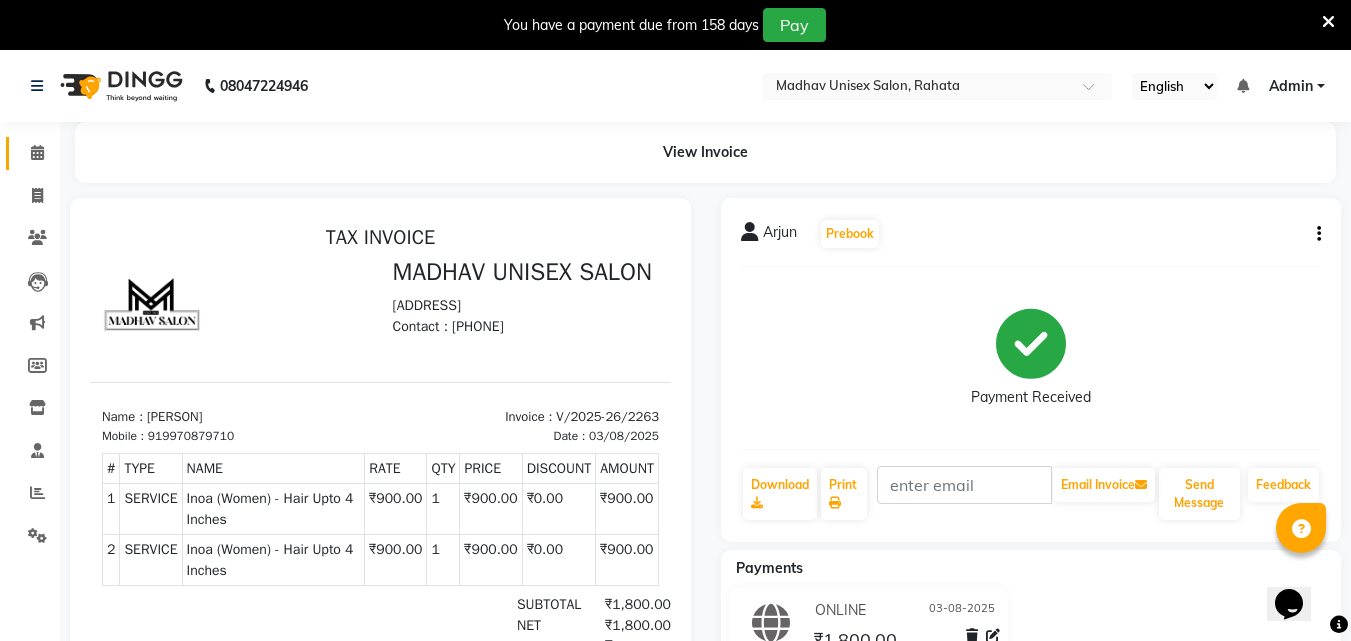 scroll, scrollTop: 16, scrollLeft: 0, axis: vertical 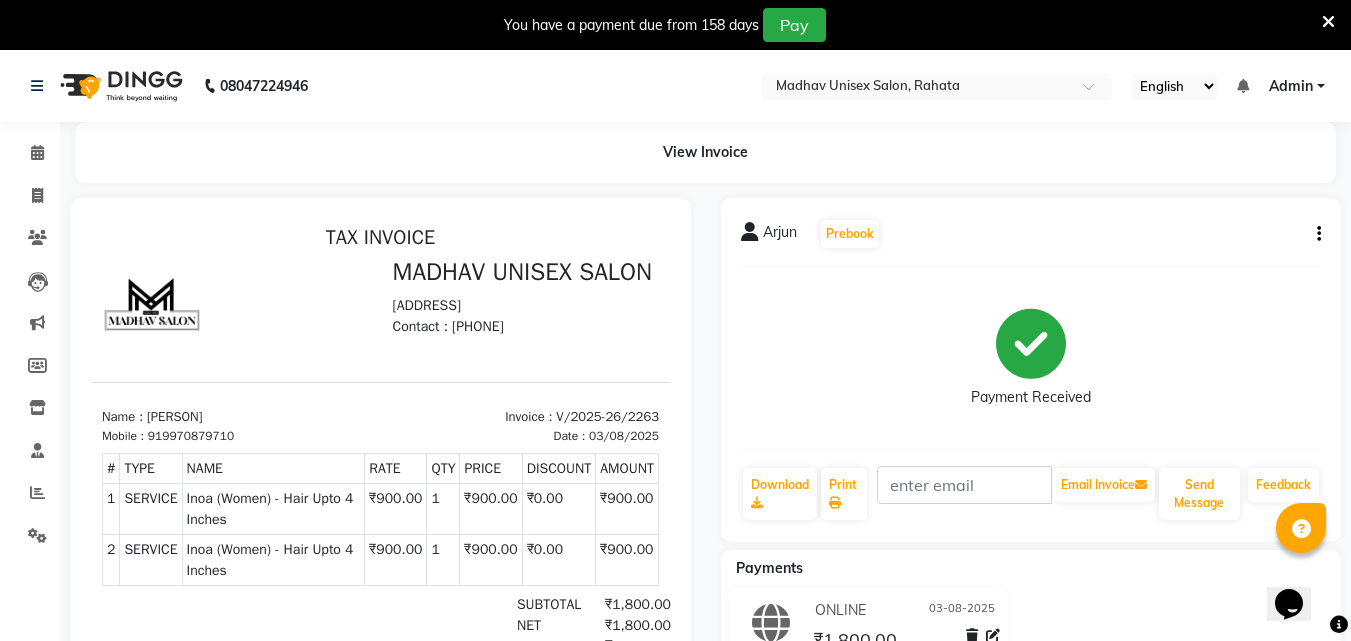 click on "Arjun   Prebook   Payment Received  Download  Print   Email Invoice   Send Message Feedback" 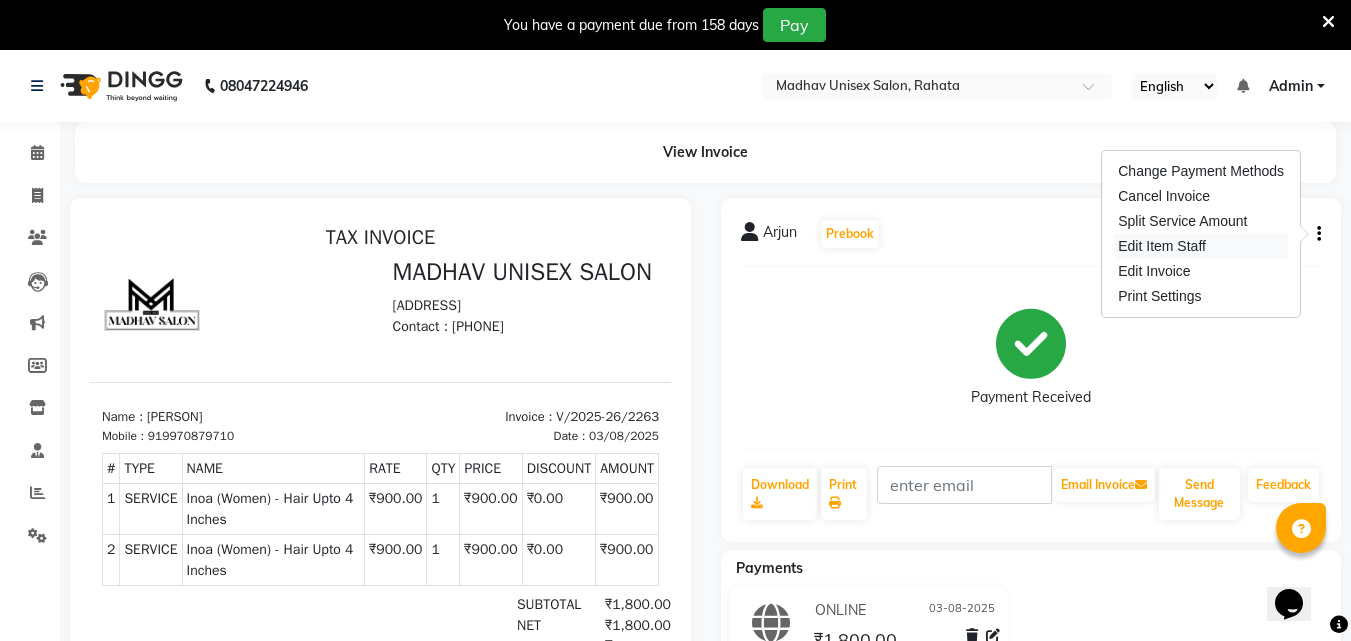click on "Edit Item Staff" at bounding box center (1201, 246) 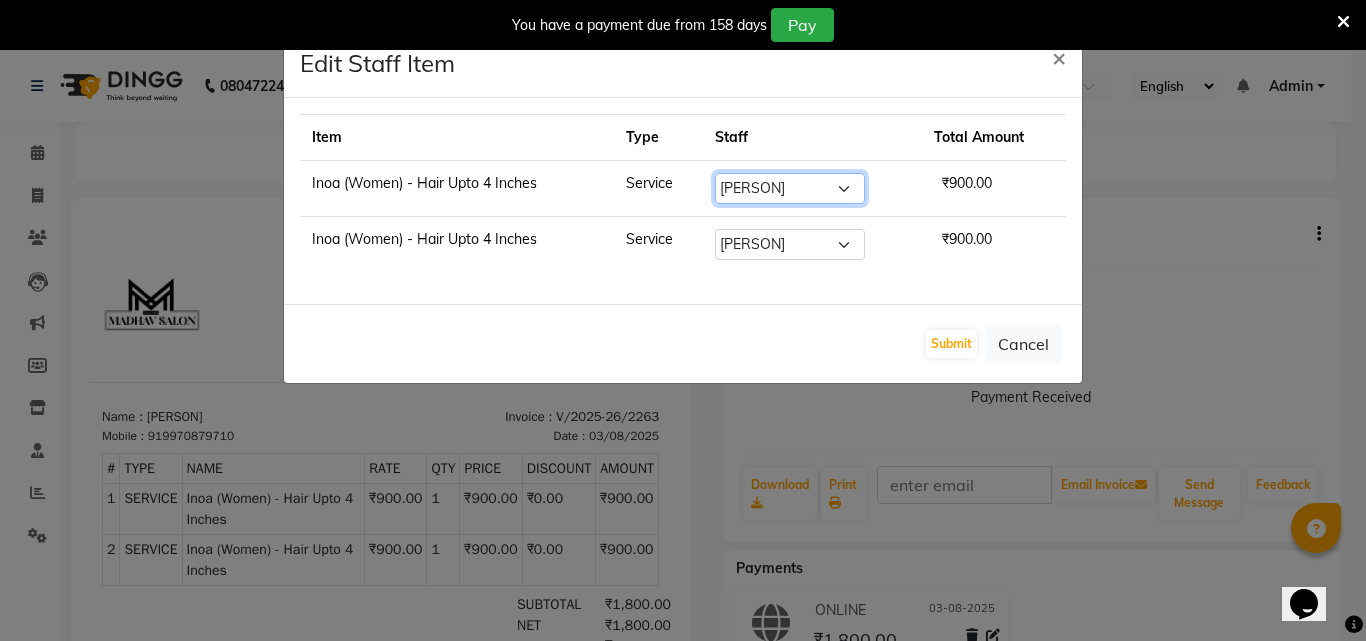 click on "Select  Anuj   Arjun   Harshad   prathamesh   sarthak wagh   saurabh   Sayali    Swarup" 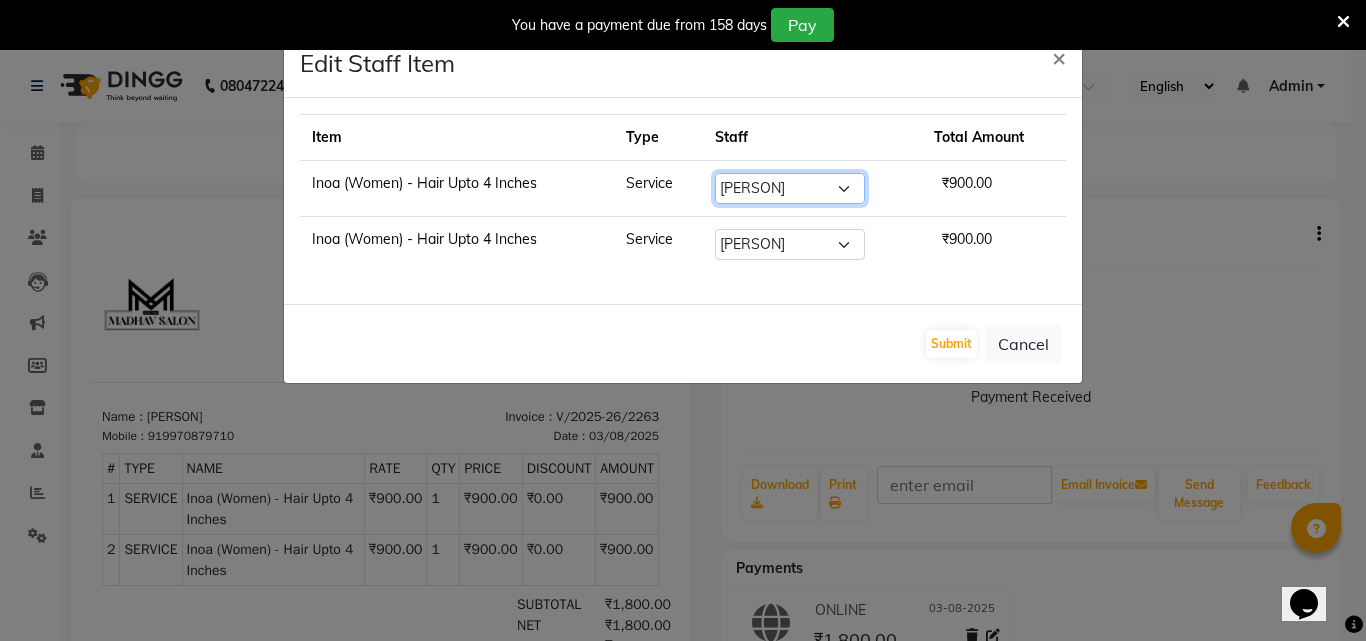 select on "82393" 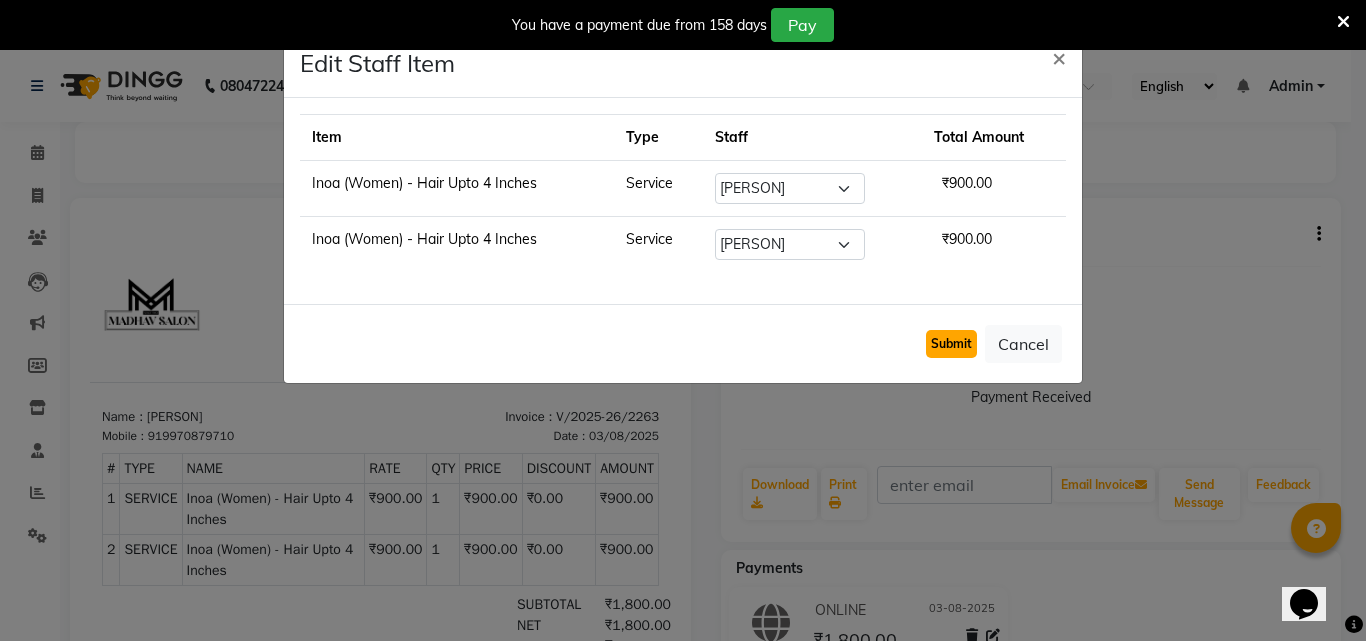 click on "Submit" 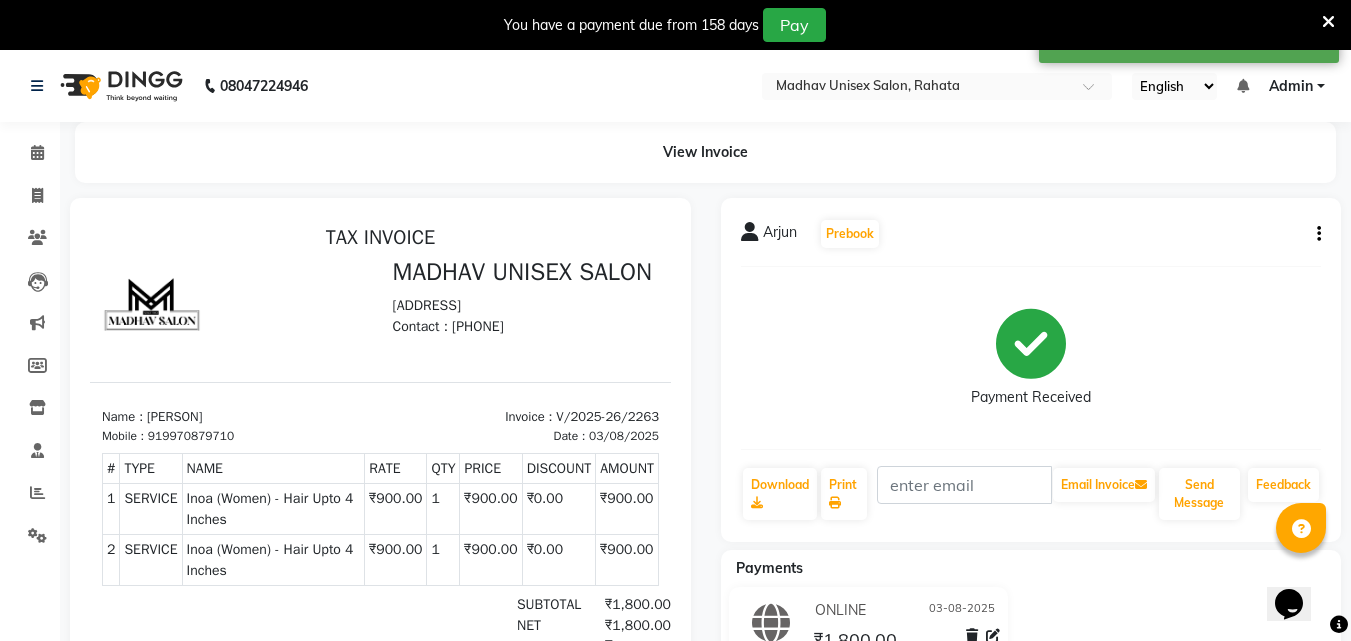 scroll, scrollTop: 0, scrollLeft: 0, axis: both 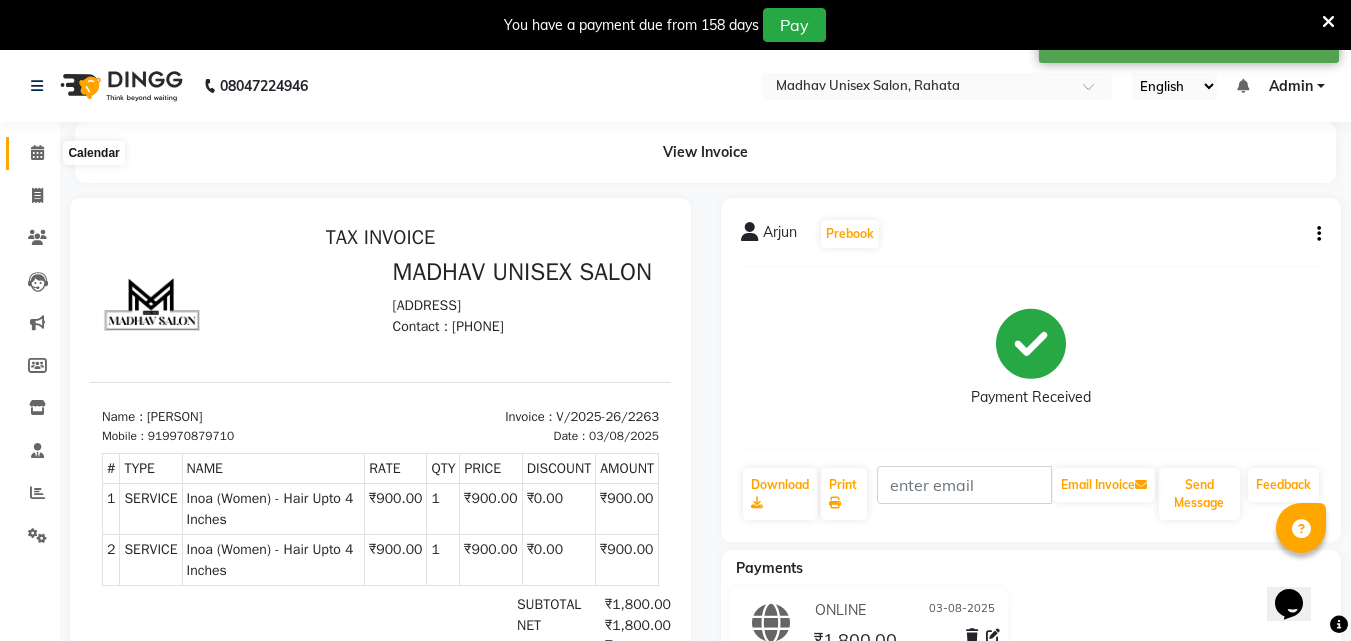 click 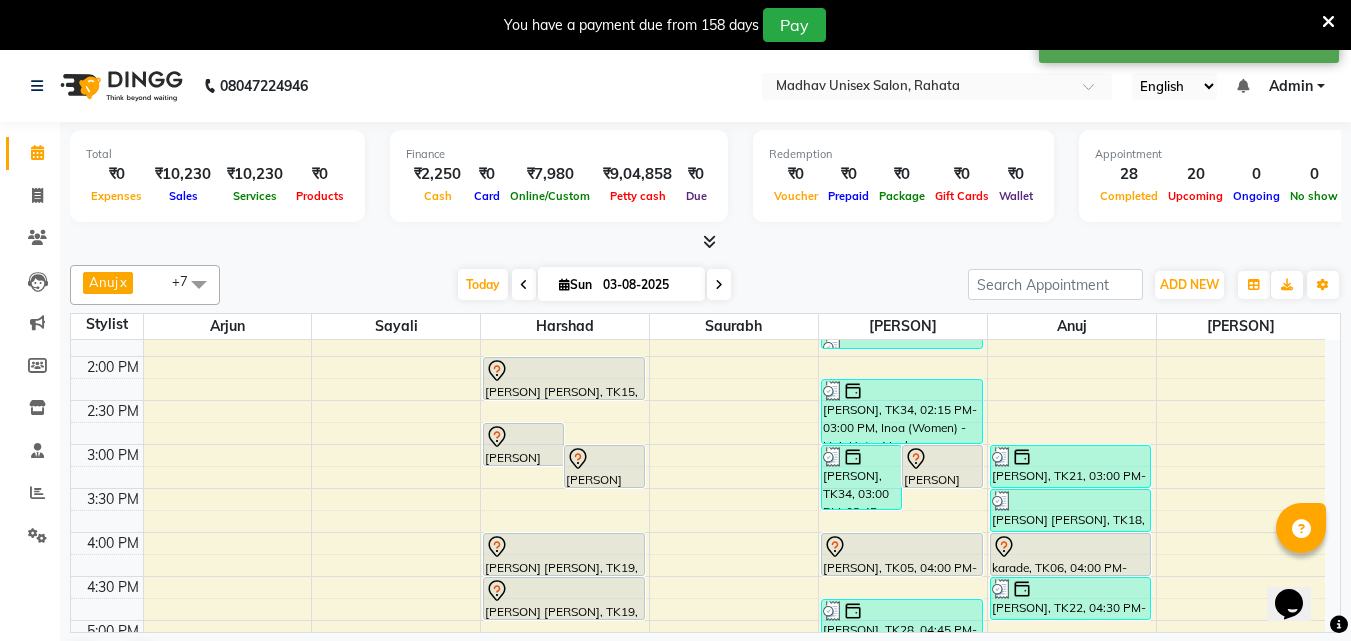 scroll, scrollTop: 688, scrollLeft: 0, axis: vertical 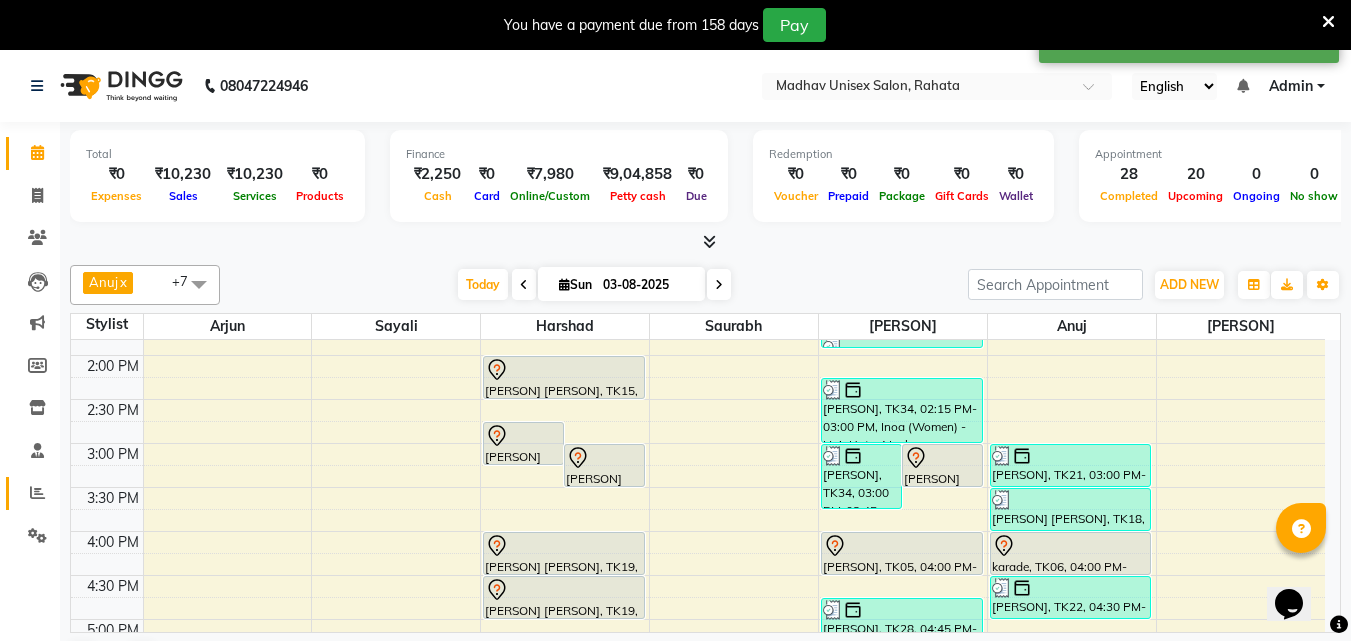 click on "Reports" 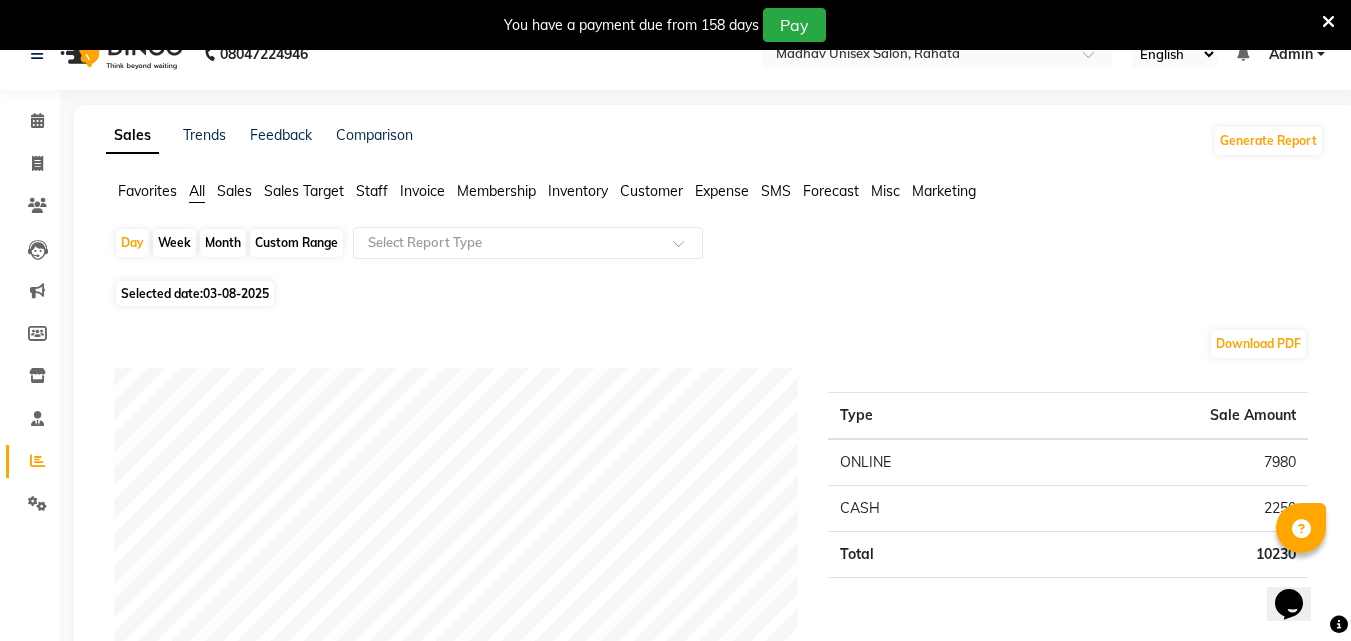 scroll, scrollTop: 0, scrollLeft: 0, axis: both 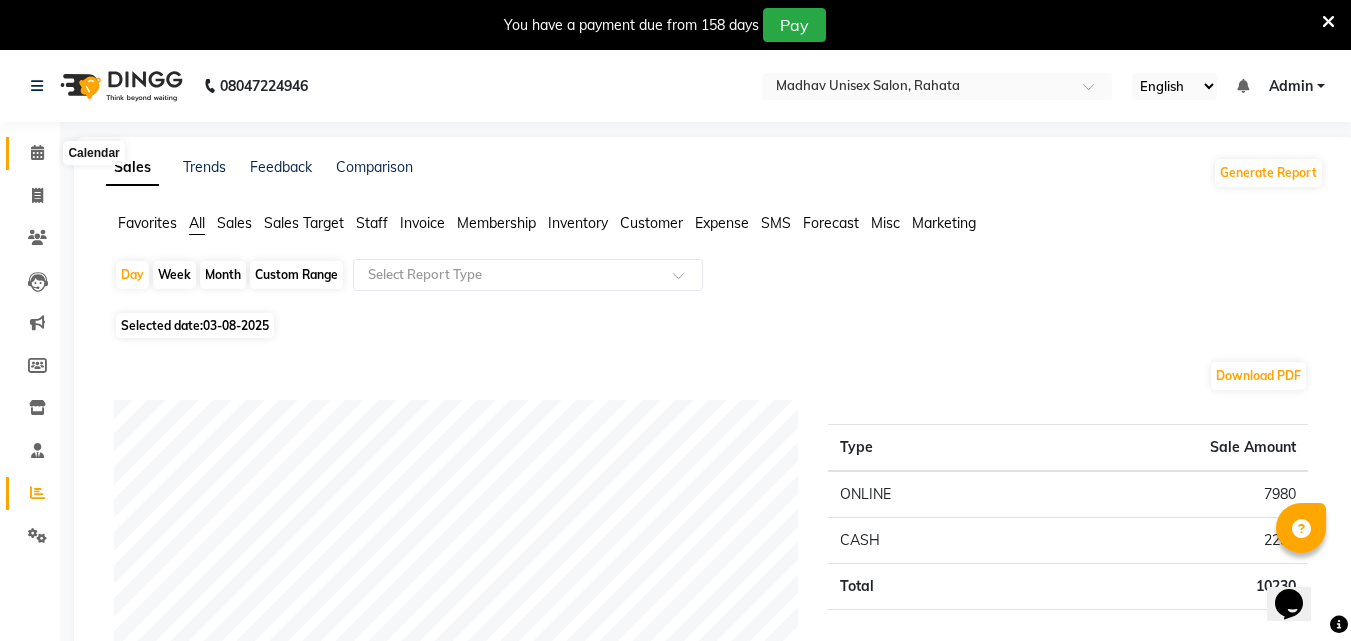 click 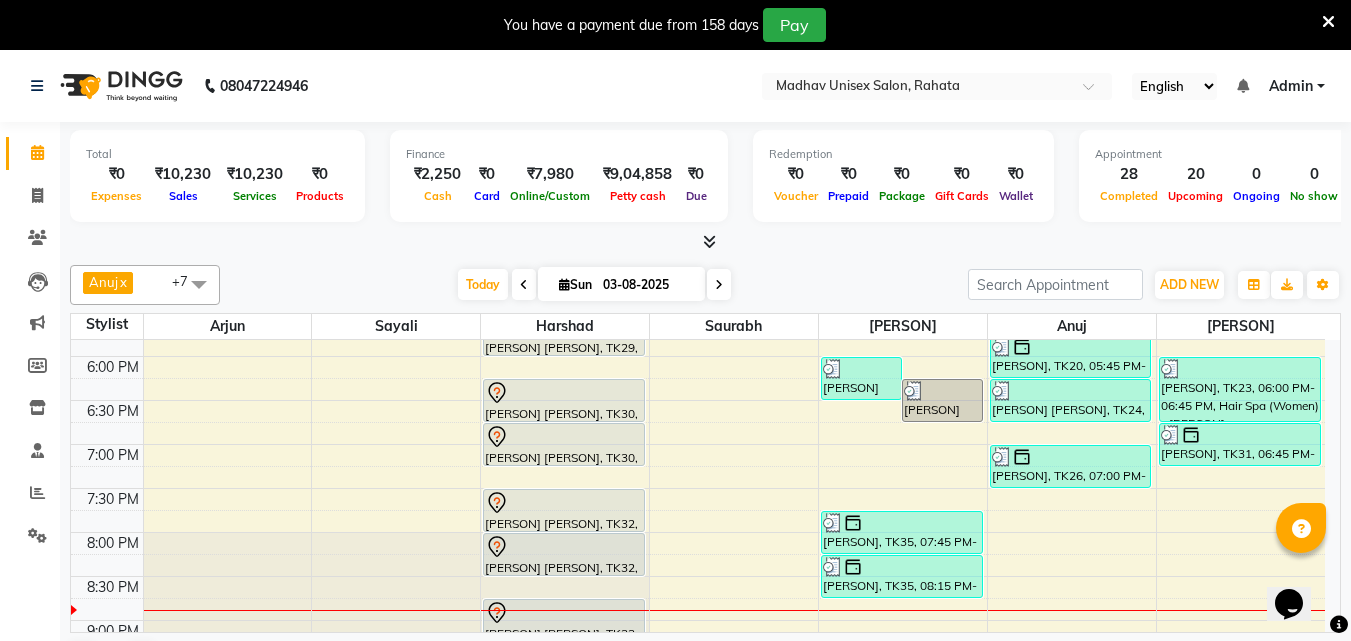 scroll, scrollTop: 1043, scrollLeft: 0, axis: vertical 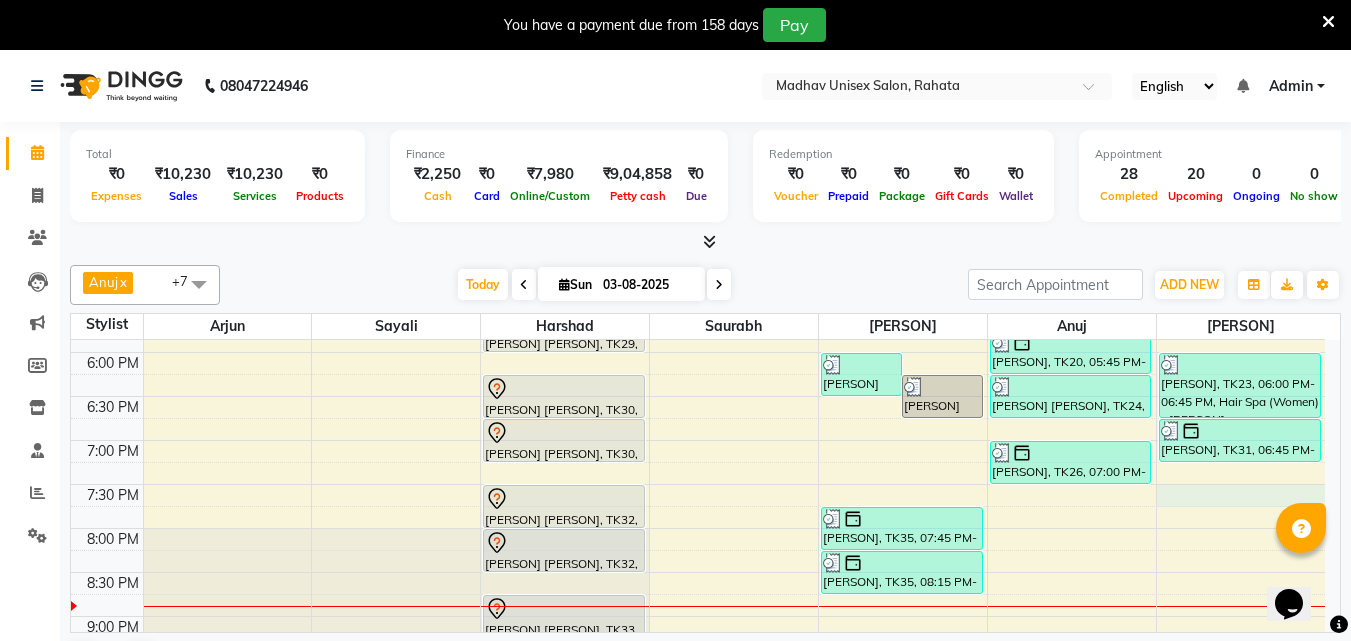 click on "6:00 AM 6:30 AM 7:00 AM 7:30 AM 8:00 AM 8:30 AM 9:00 AM 9:30 AM 10:00 AM 10:30 AM 11:00 AM 11:30 AM 12:00 PM 12:30 PM 1:00 PM 1:30 PM 2:00 PM 2:30 PM 3:00 PM 3:30 PM 4:00 PM 4:30 PM 5:00 PM 5:30 PM 6:00 PM 6:30 PM 7:00 PM 7:30 PM 8:00 PM 8:30 PM 9:00 PM 9:30 PM 10:00 PM 10:30 PM             [NAME], TK16, 02:45 PM-03:15 PM, Beard (Men)  - Beard Trim             [NAME], TK11, 03:00 PM-03:30 PM, Haircut (Men)  - Mens Haircut W/O Wash             [NAME], TK12, 09:00 AM-09:30 AM, Haircut (Men)  - Mens Haircut W/O Wash             [NAME], TK12, 09:30 AM-10:00 AM, Globle Colour (Men)  - Majirel             [NAME], TK13, 10:30 AM-11:00 AM, Haircut (Men)  - Mens Haircut W/O Wash             [NAME], TK13, 11:00 AM-11:30 AM, Beard (Men)  - Crafting / Shaving             [NAME], TK14, 12:00 PM-12:30 PM, Haircut (Men)  - Mens Haircut W/O Wash             [NAME], TK14, 12:30 PM-01:00 PM, Beard (Men)  - Beard Trim" at bounding box center (698, 44) 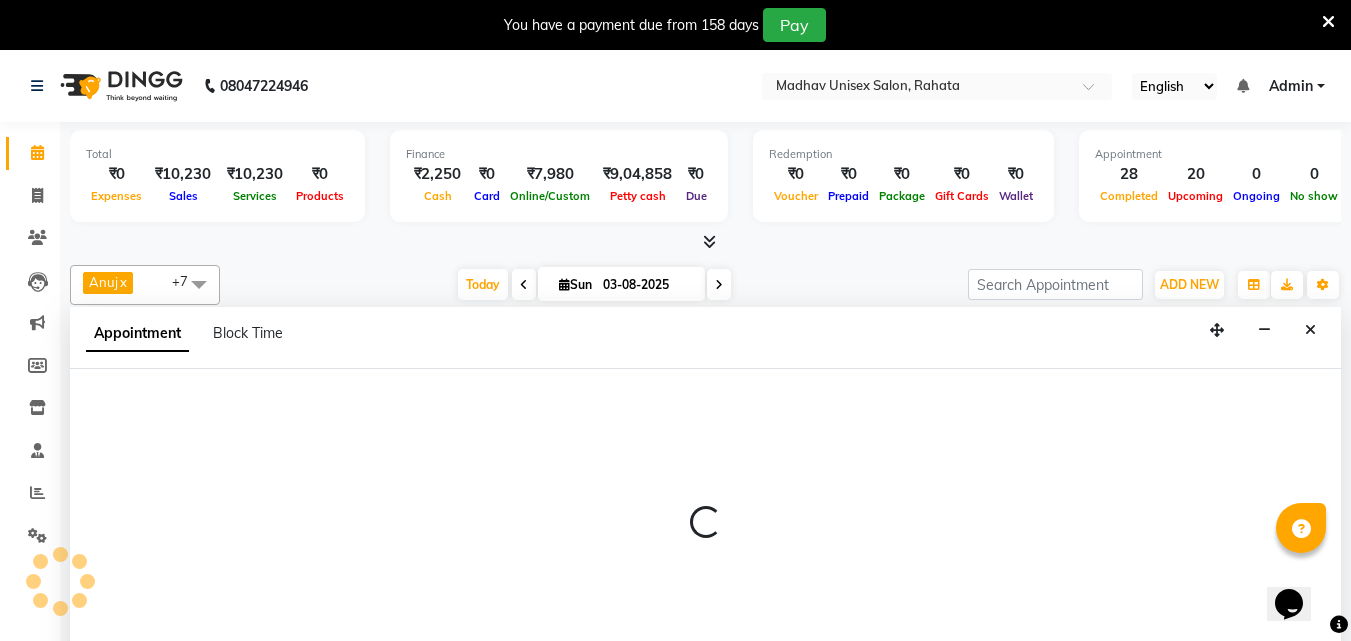 scroll, scrollTop: 51, scrollLeft: 0, axis: vertical 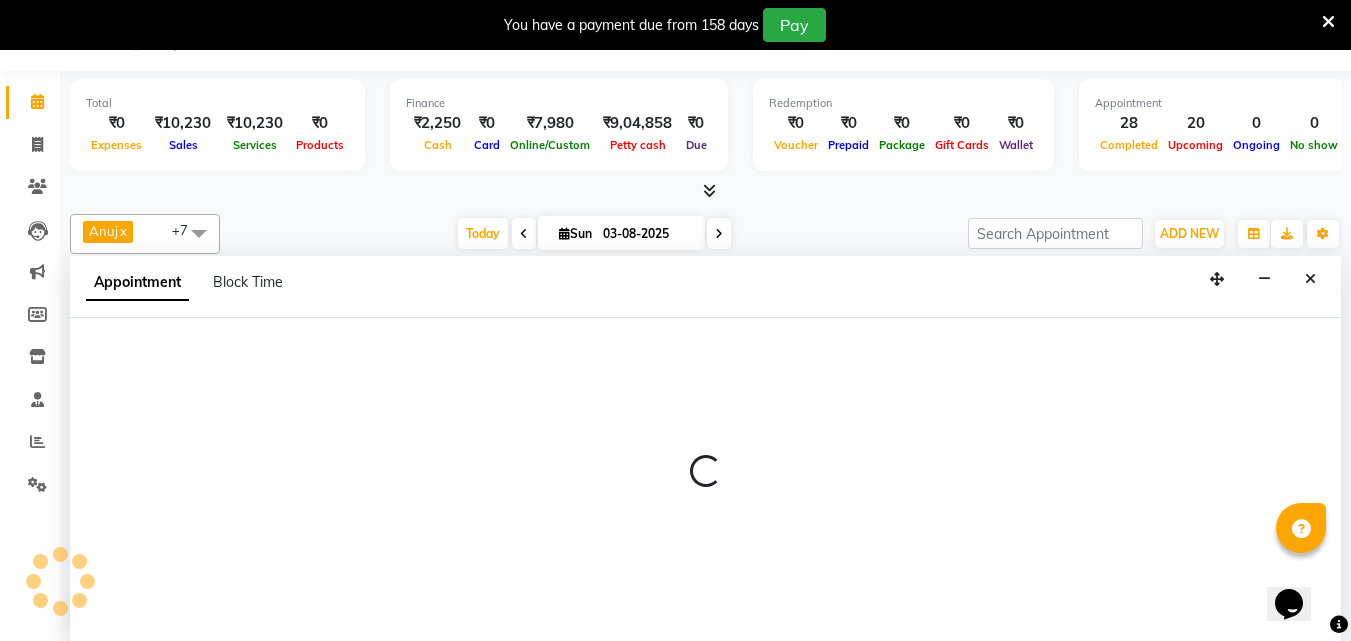 select on "82393" 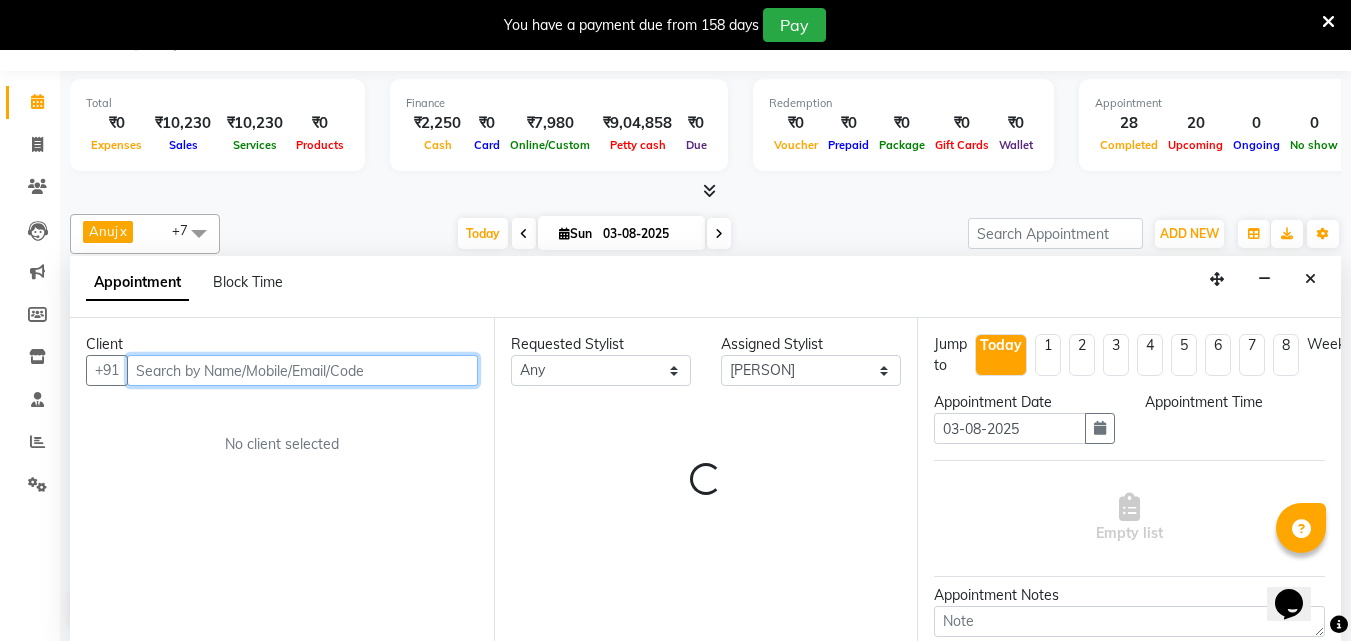 select on "1170" 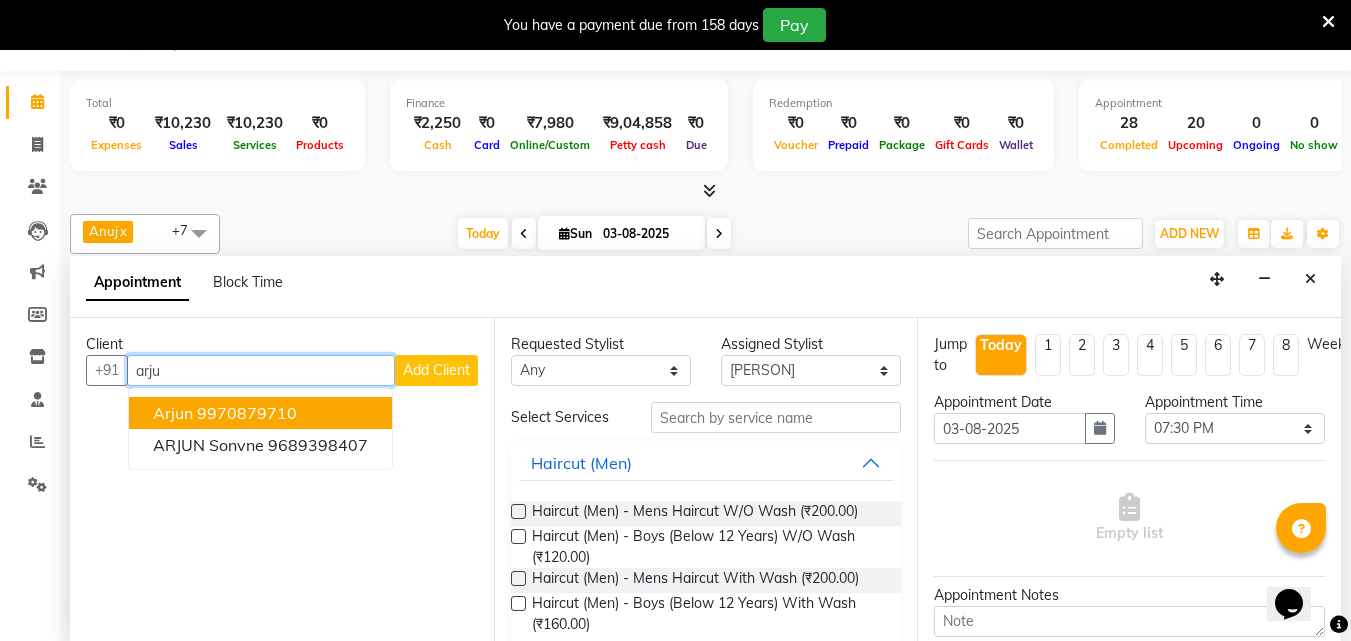 click on "Arjun  9970879710" at bounding box center (260, 413) 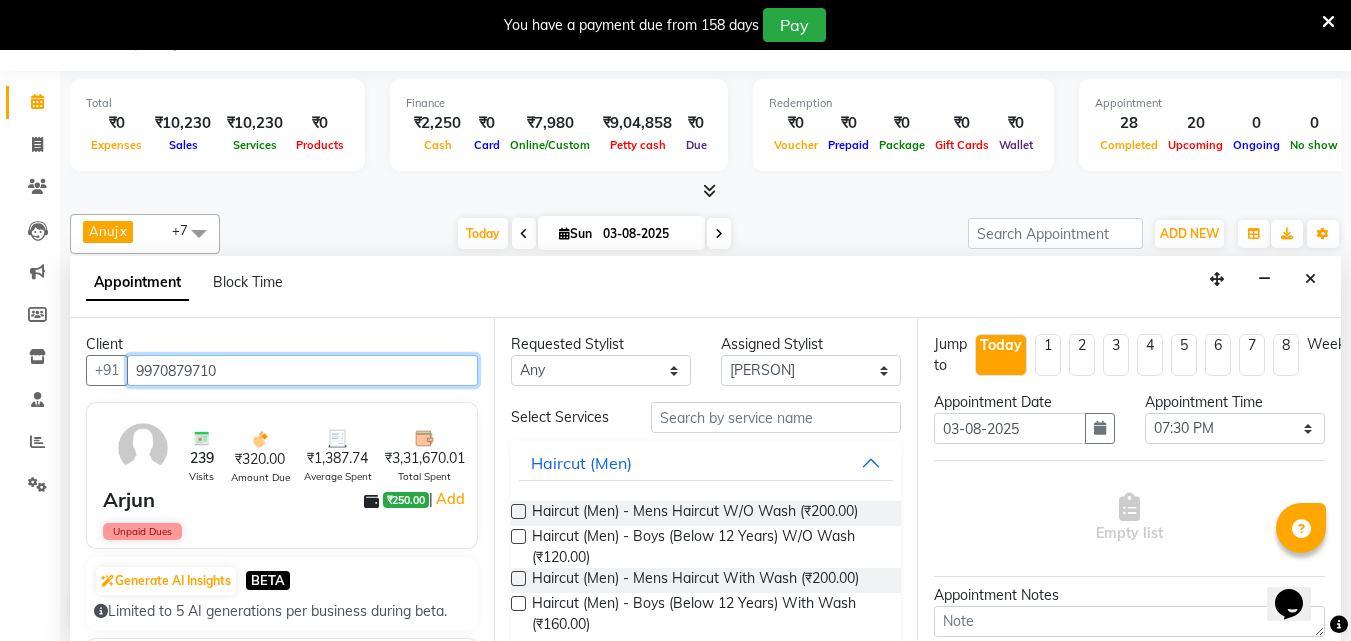 type on "9970879710" 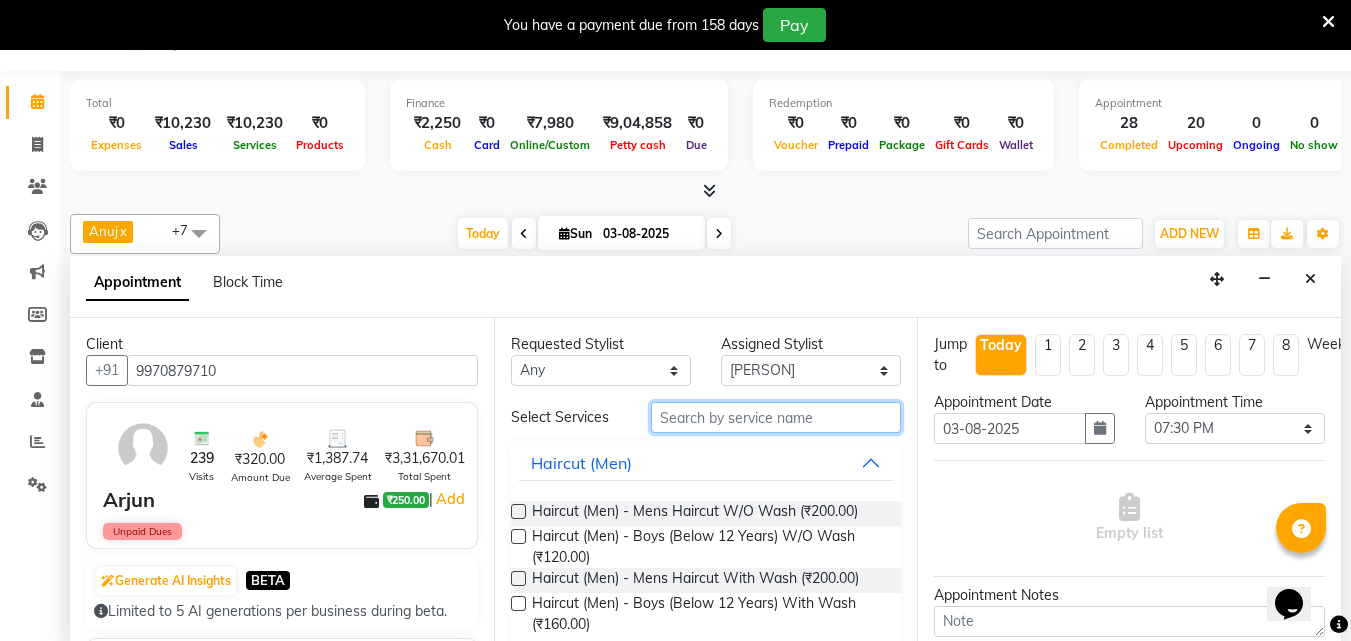 click at bounding box center (776, 417) 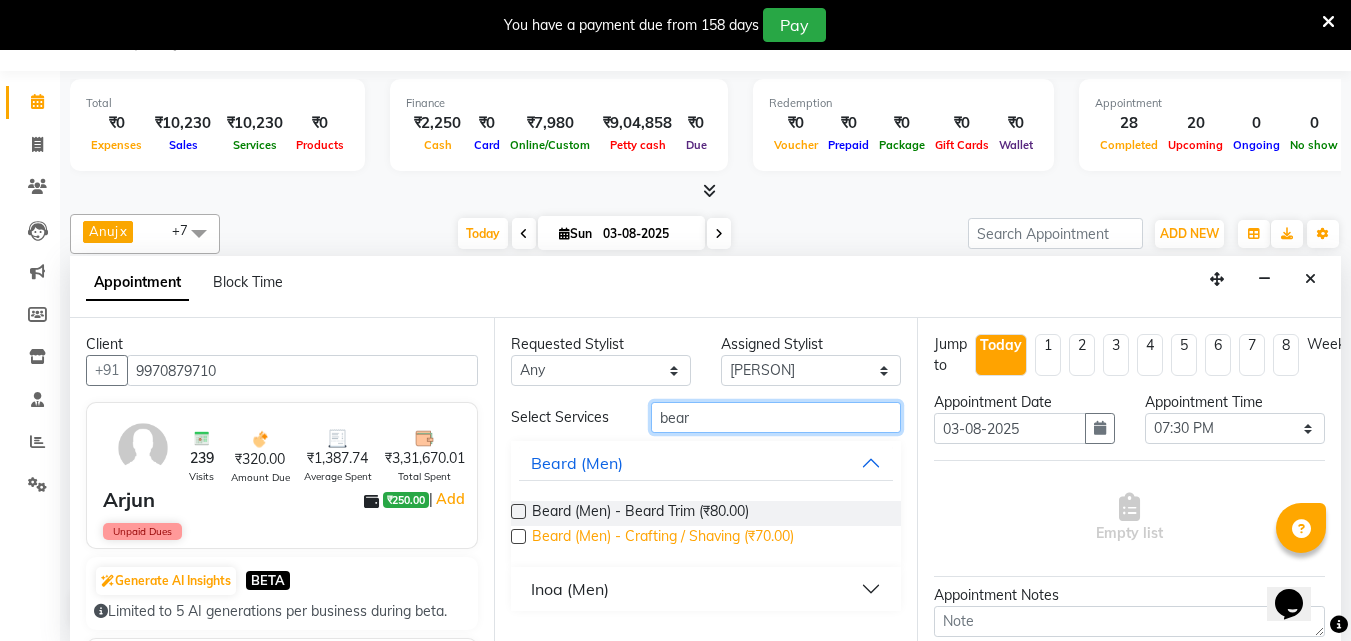type on "bear" 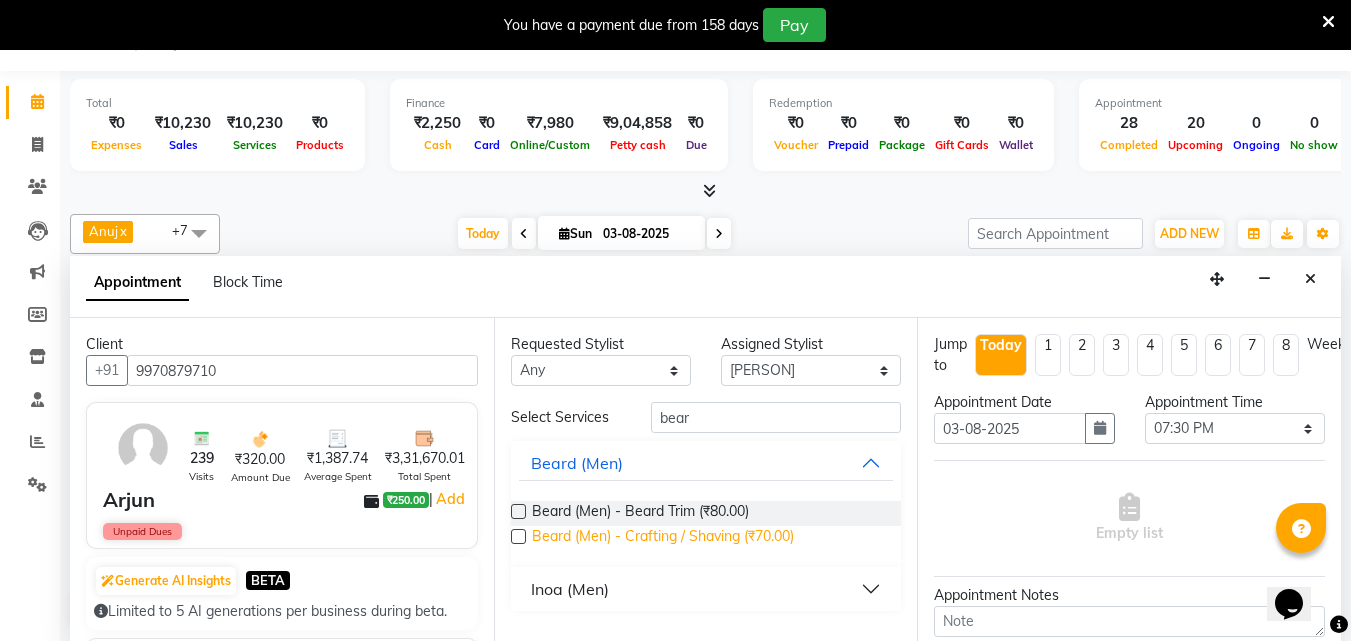 click on "Beard (Men)  - Crafting / Shaving (₹70.00)" at bounding box center (663, 538) 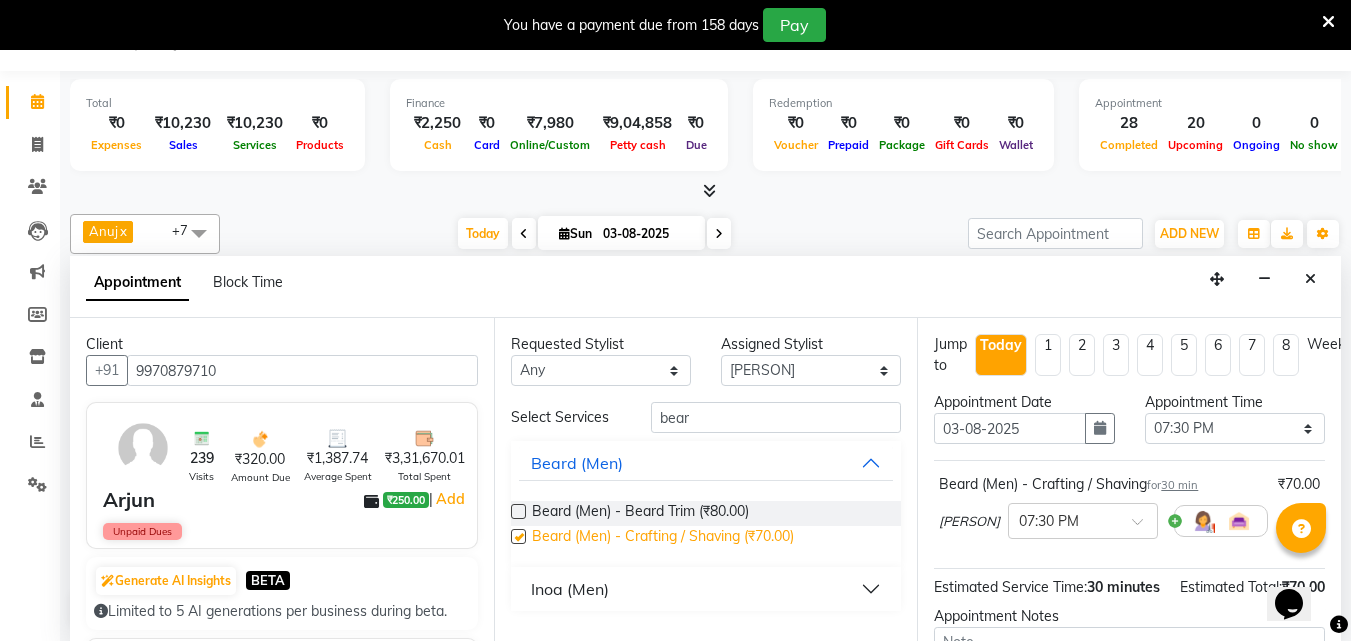 checkbox on "false" 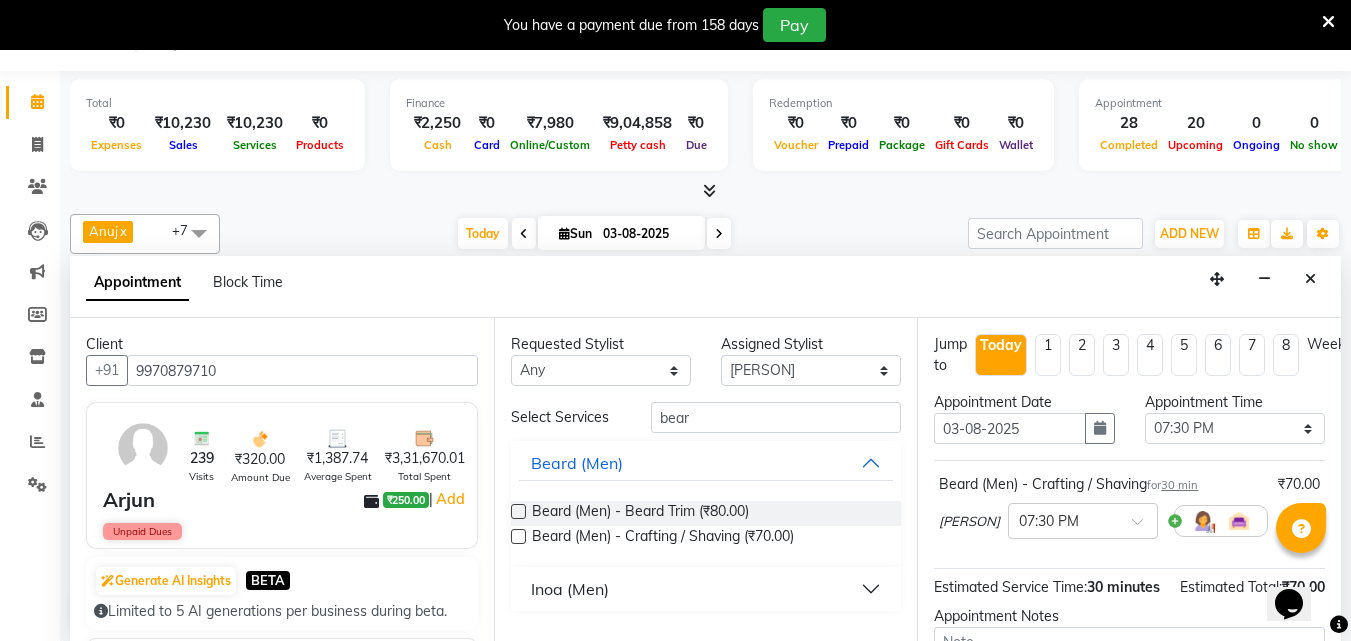 scroll, scrollTop: 239, scrollLeft: 0, axis: vertical 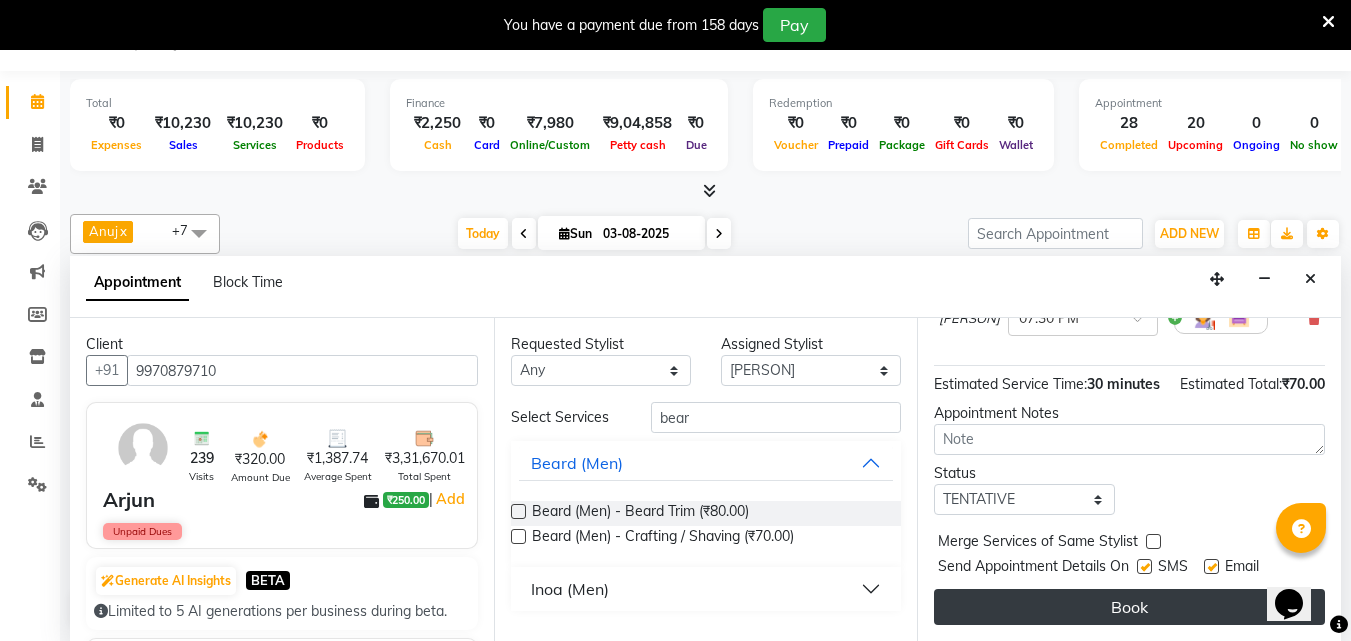 click on "Book" at bounding box center (1129, 607) 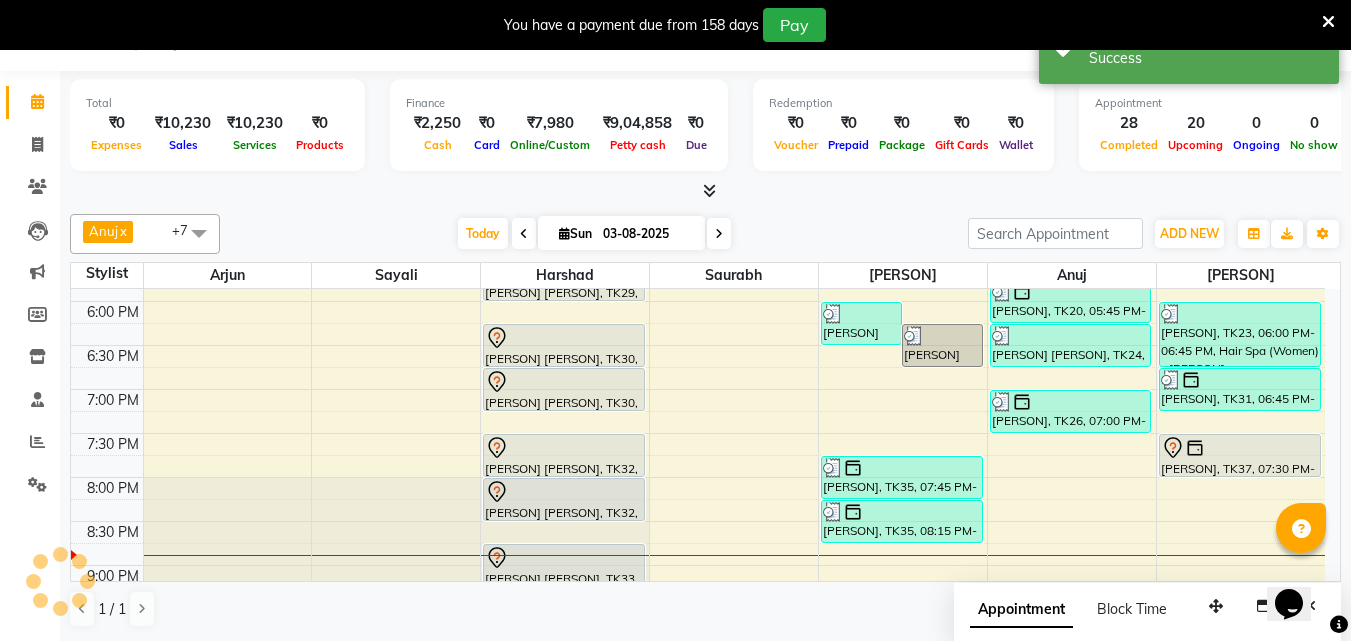 scroll, scrollTop: 0, scrollLeft: 0, axis: both 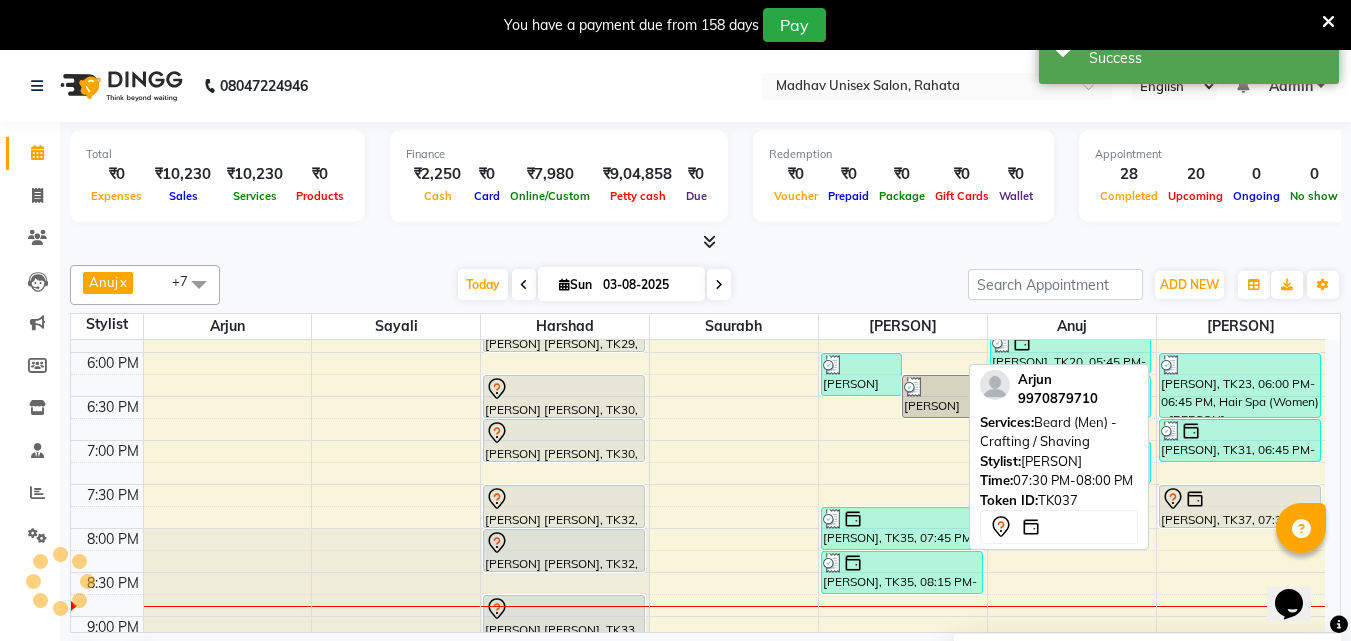 click 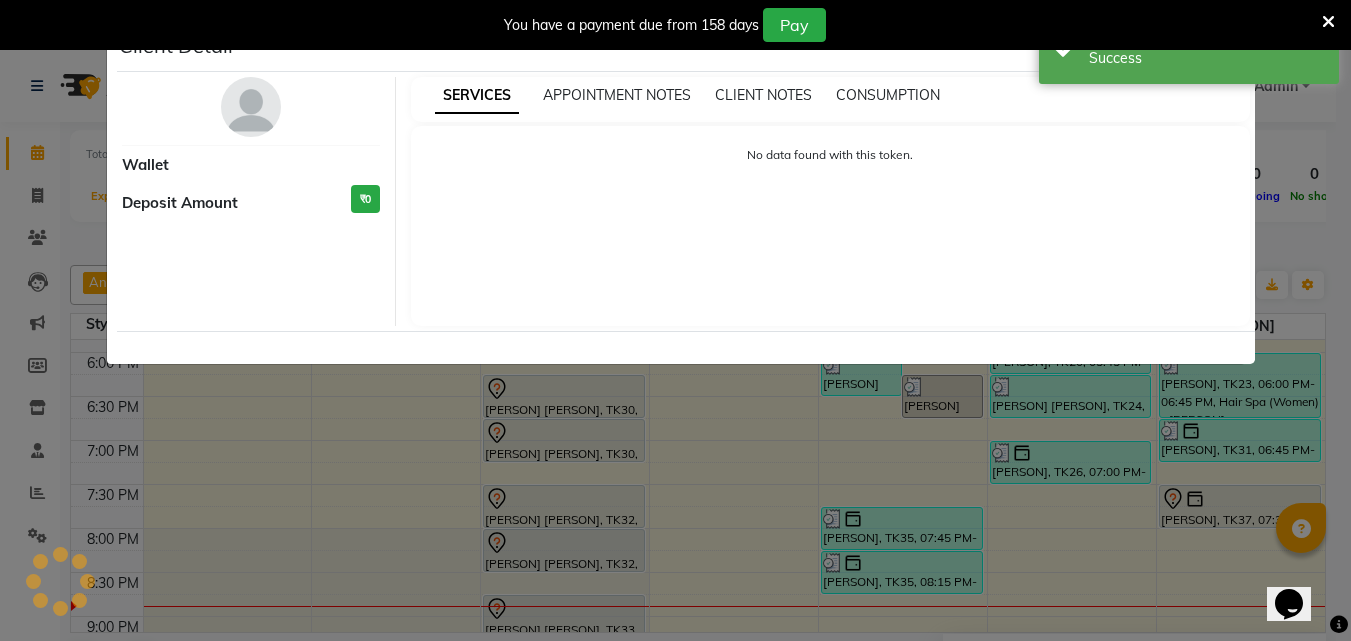 select on "7" 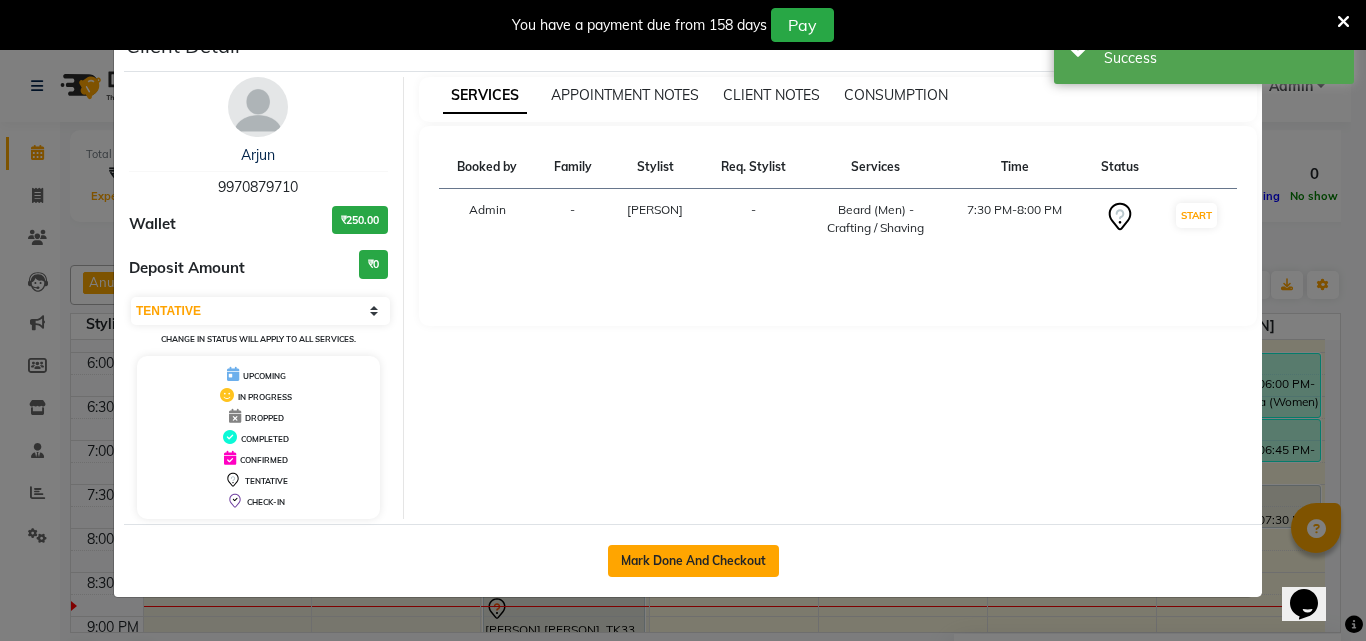 click on "Mark Done And Checkout" 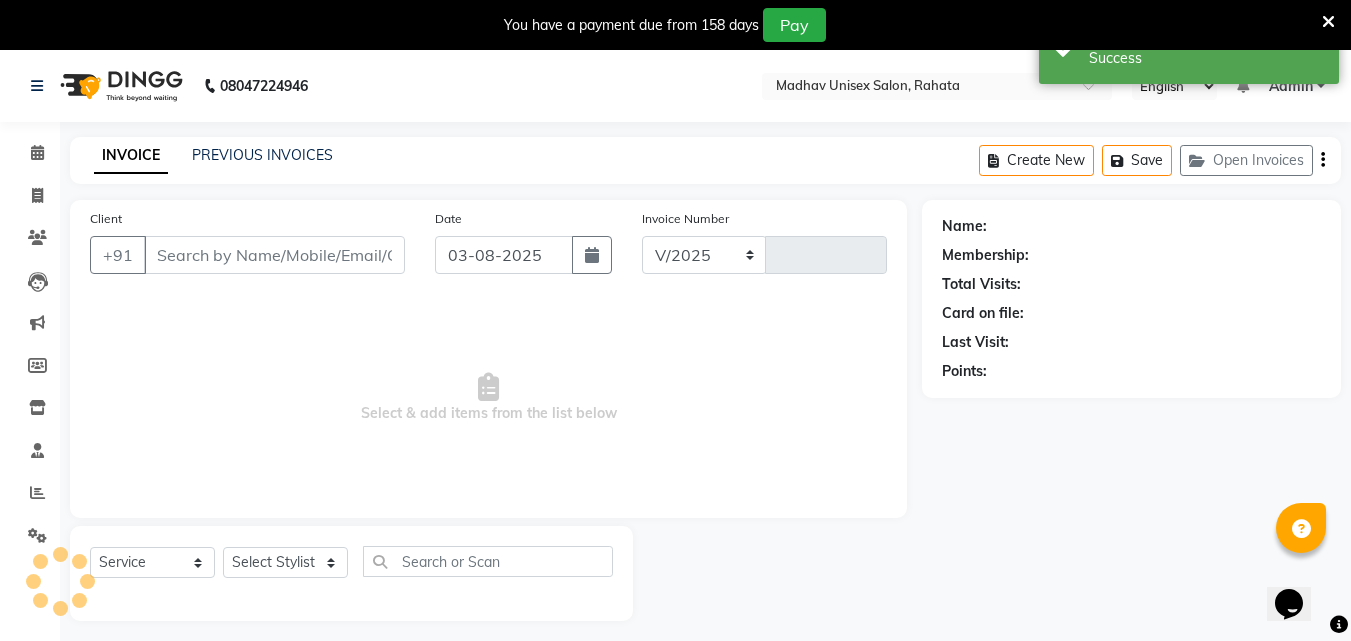 select on "870" 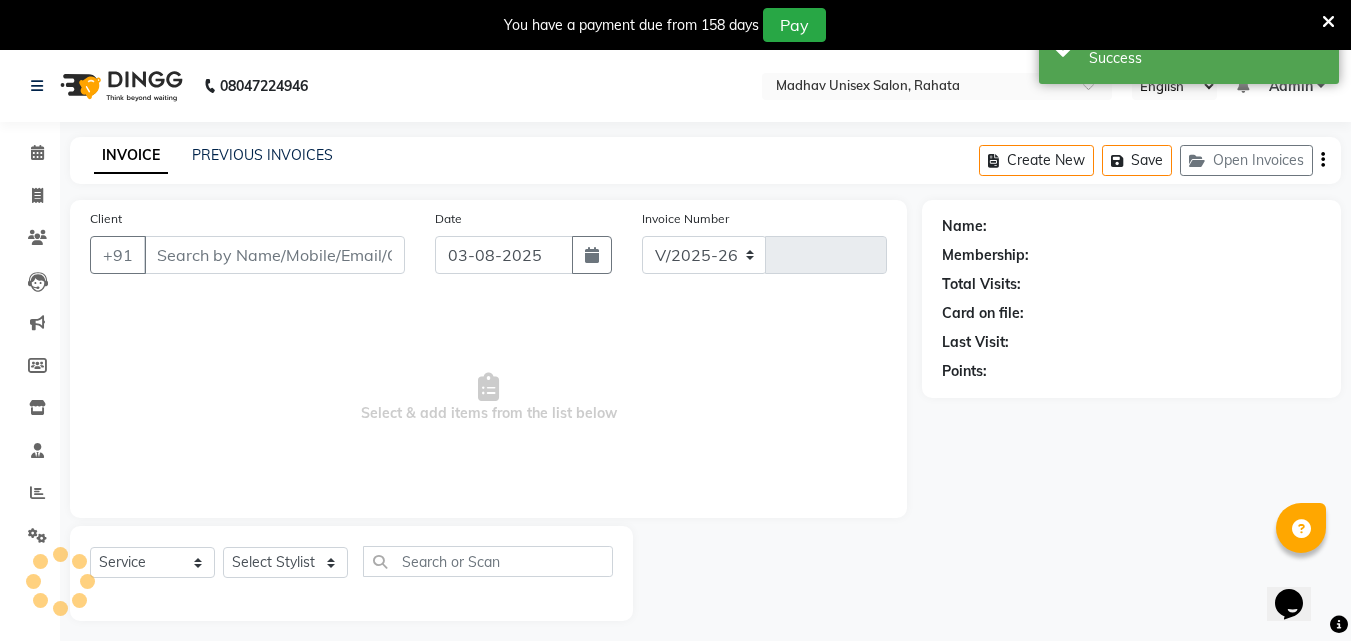 type on "2266" 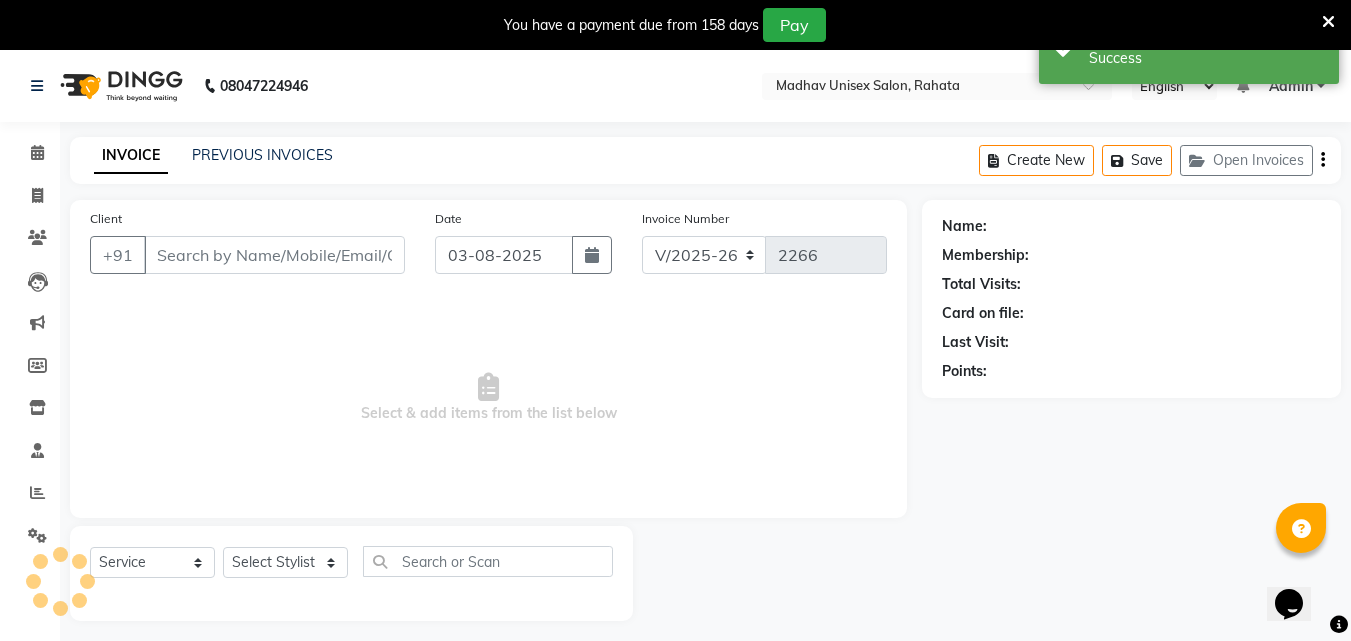 type on "9970879710" 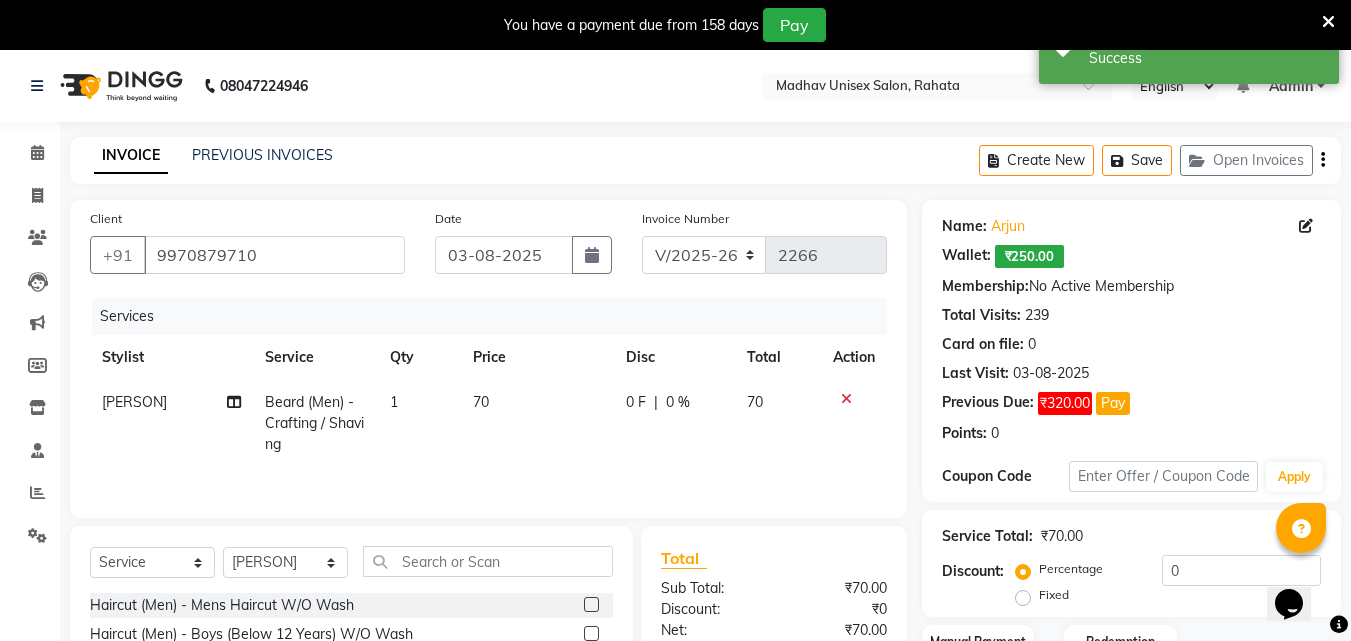 click on "70" 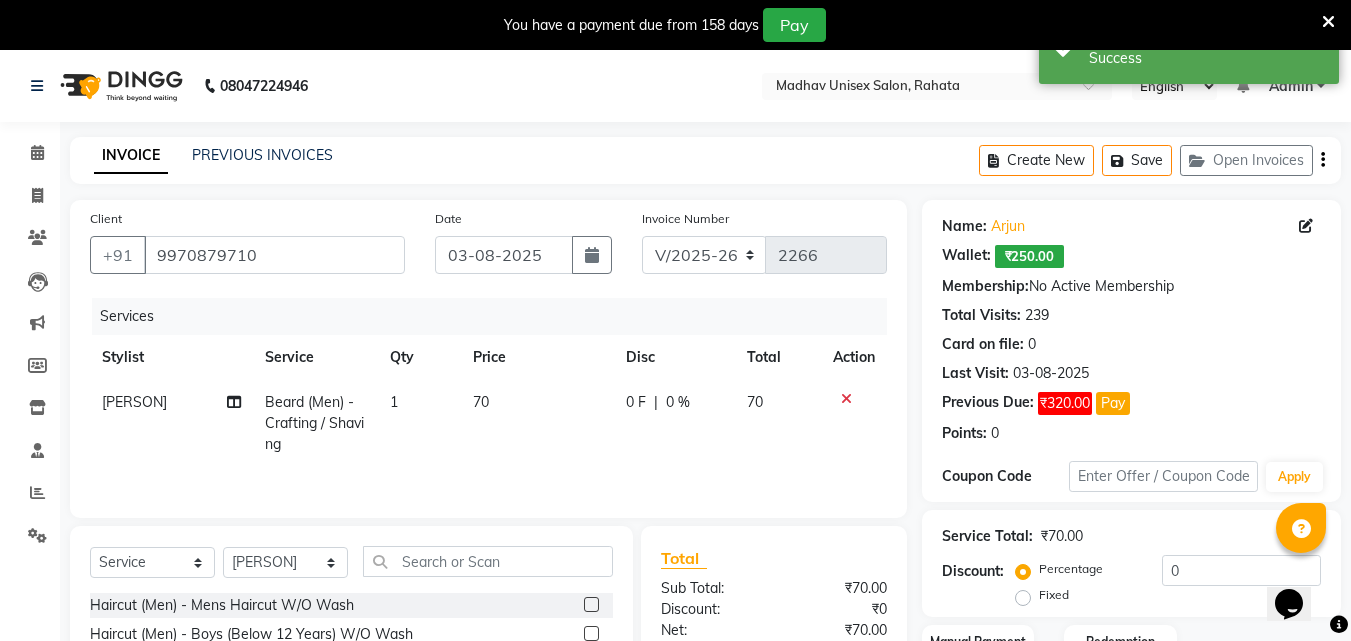click on "70" 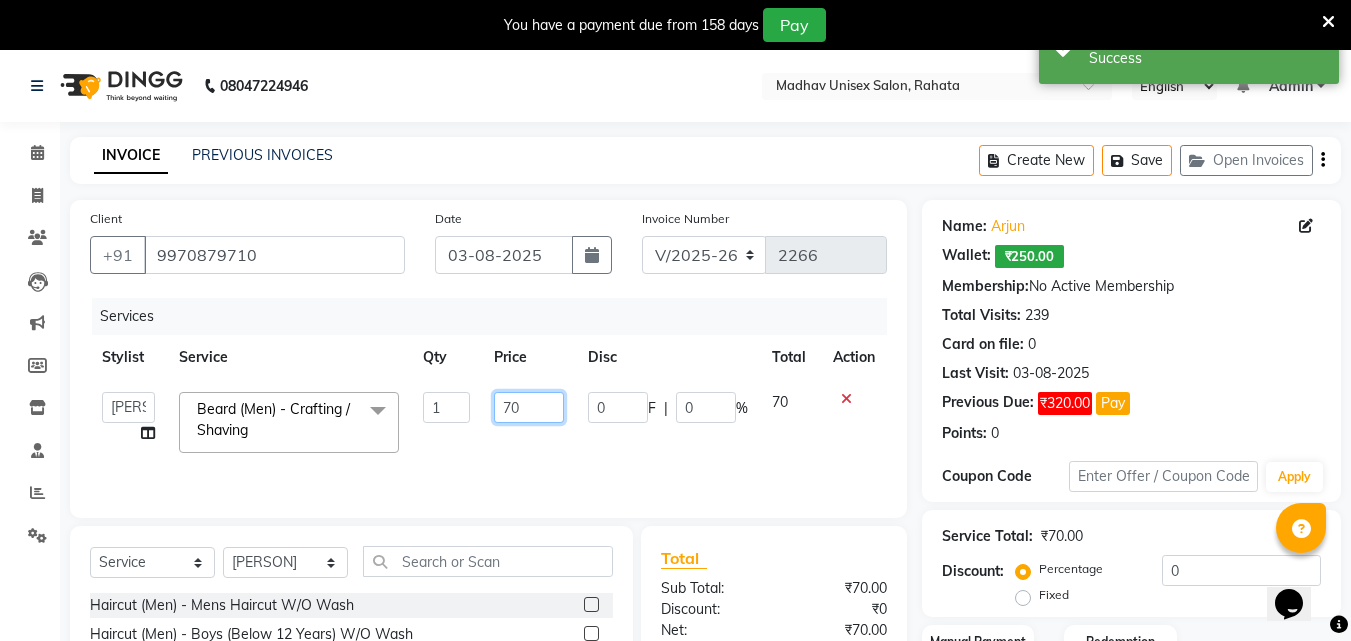 click on "70" 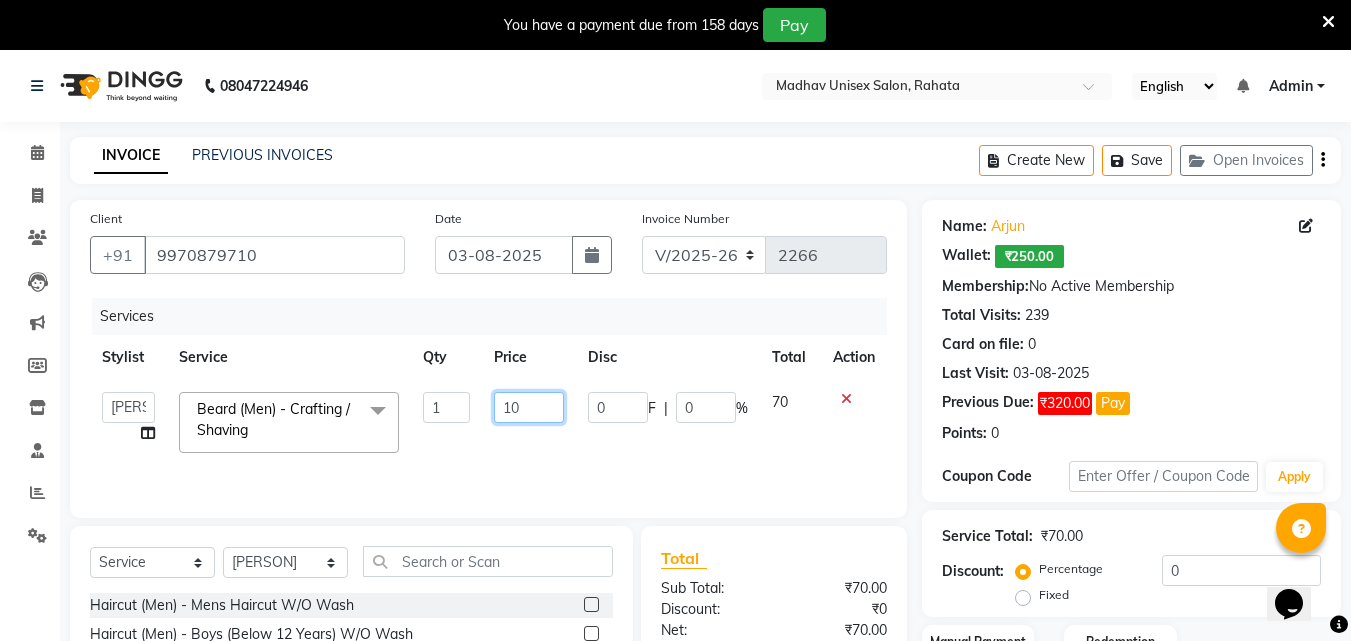 type on "100" 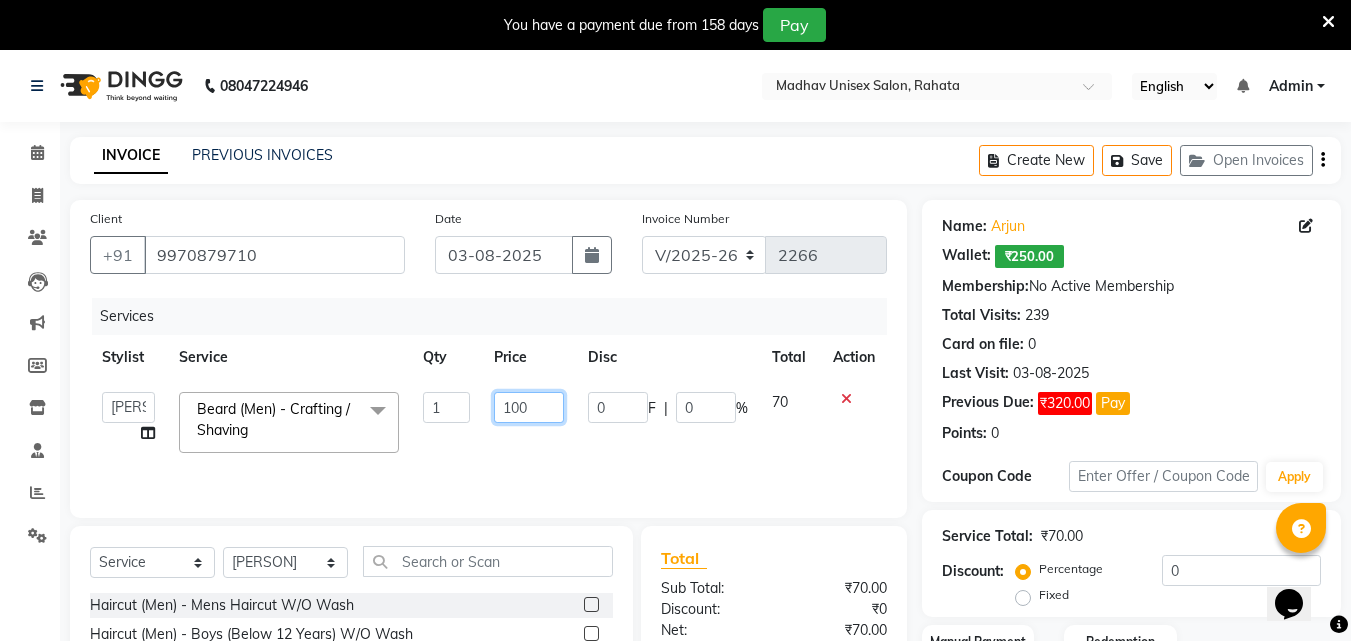scroll, scrollTop: 210, scrollLeft: 0, axis: vertical 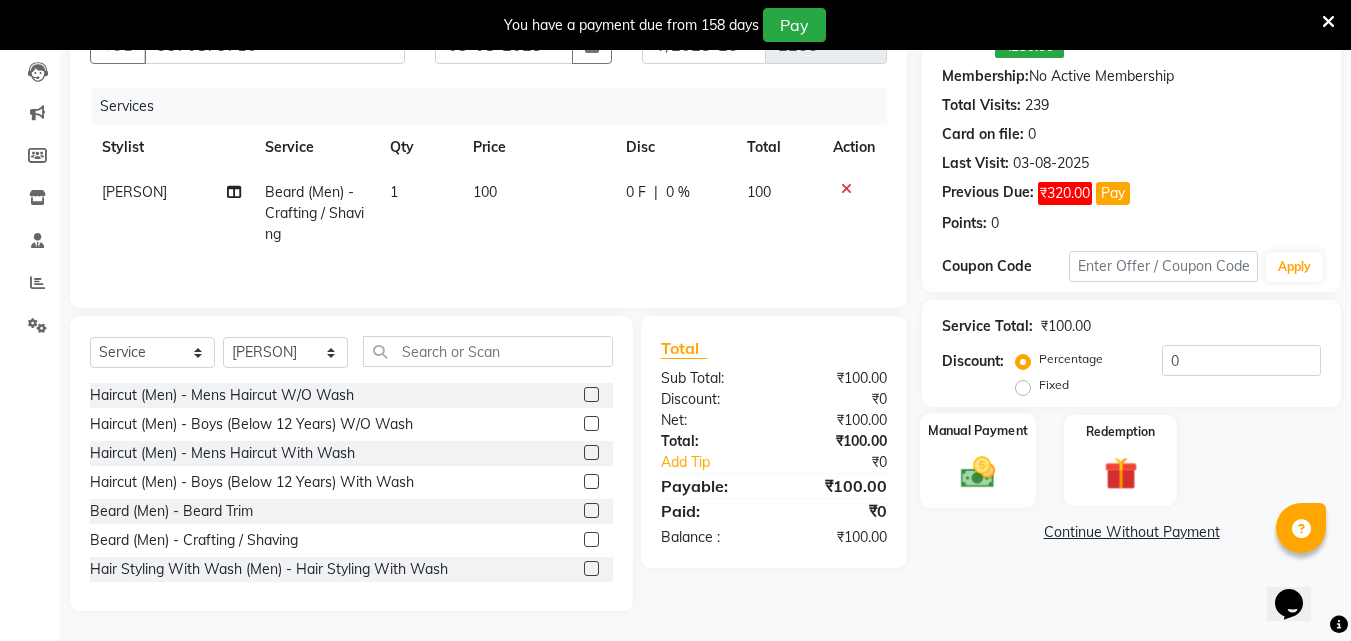 click 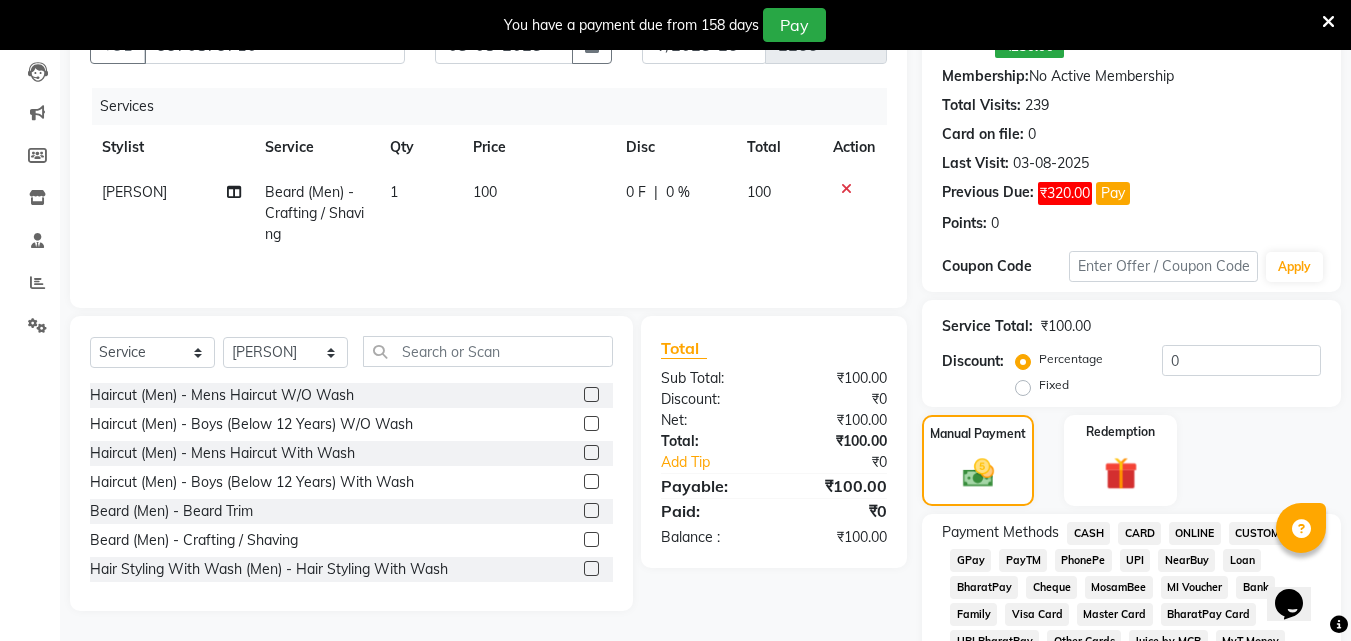 click on "ONLINE" 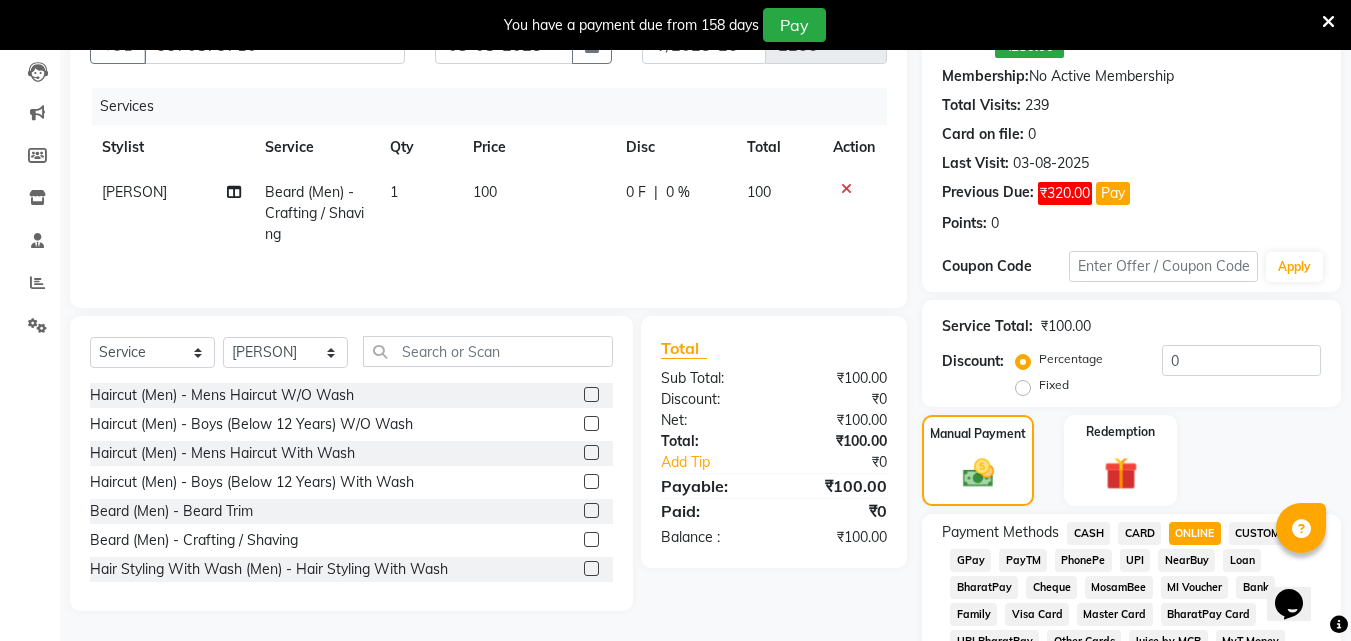 scroll, scrollTop: 973, scrollLeft: 0, axis: vertical 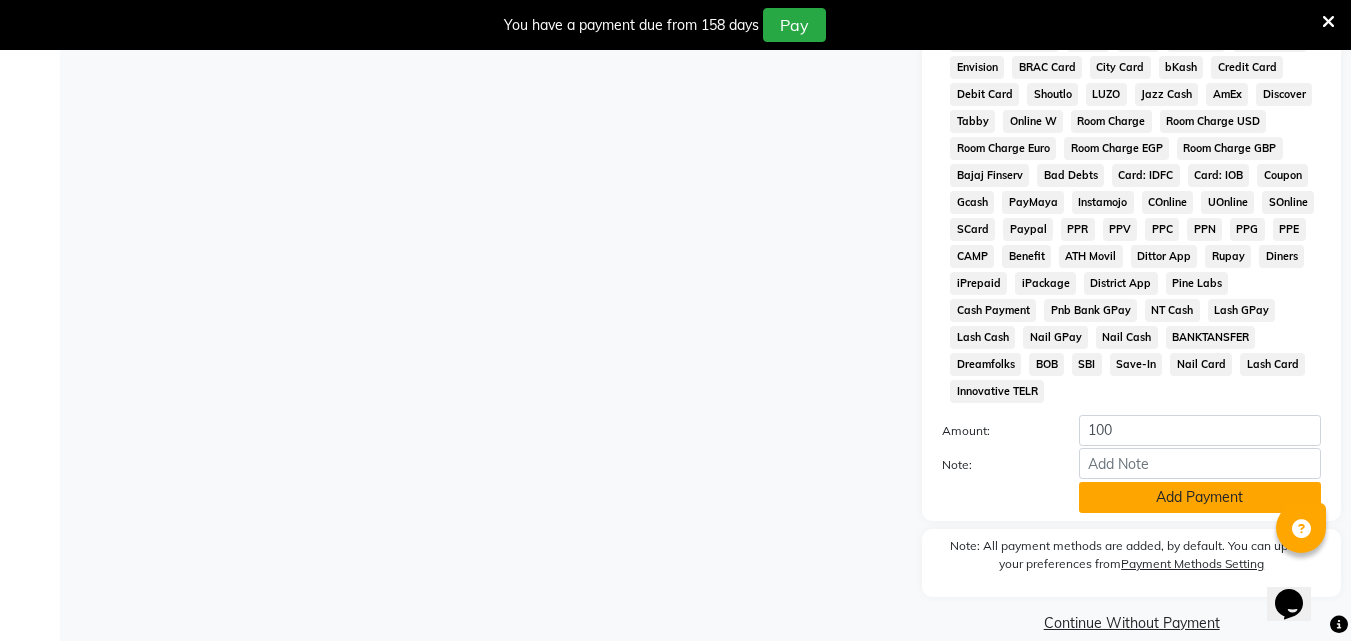 click on "Add Payment" 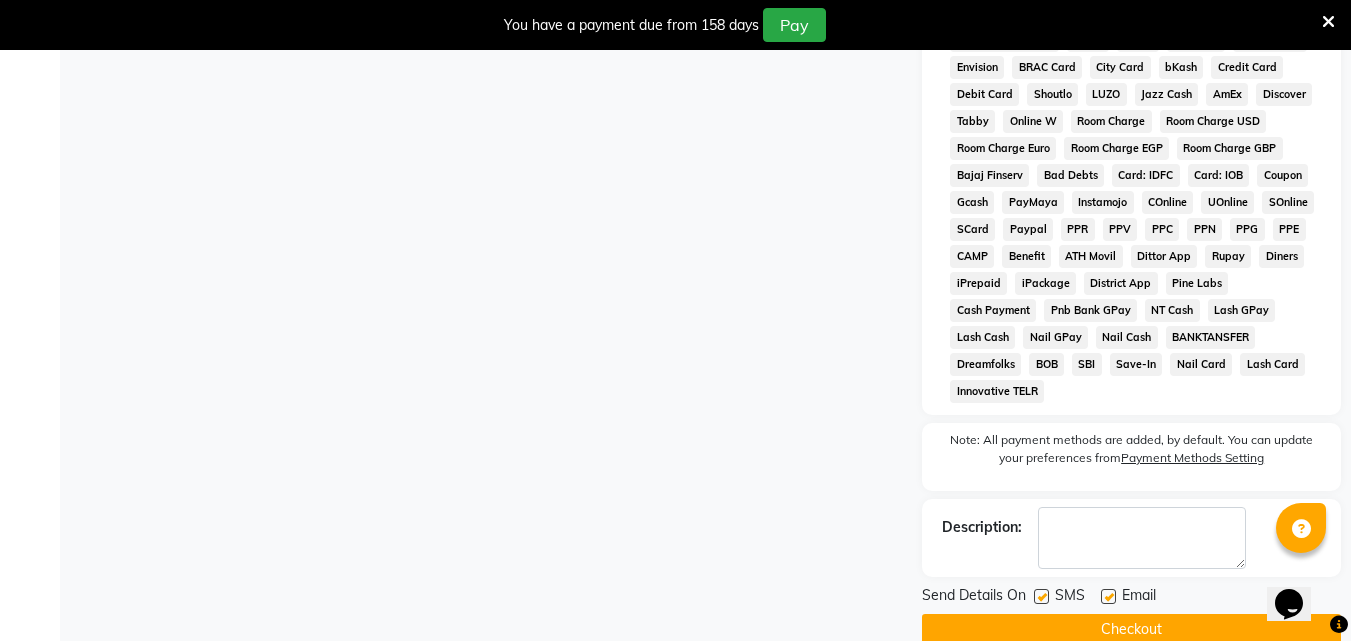 click on "Checkout" 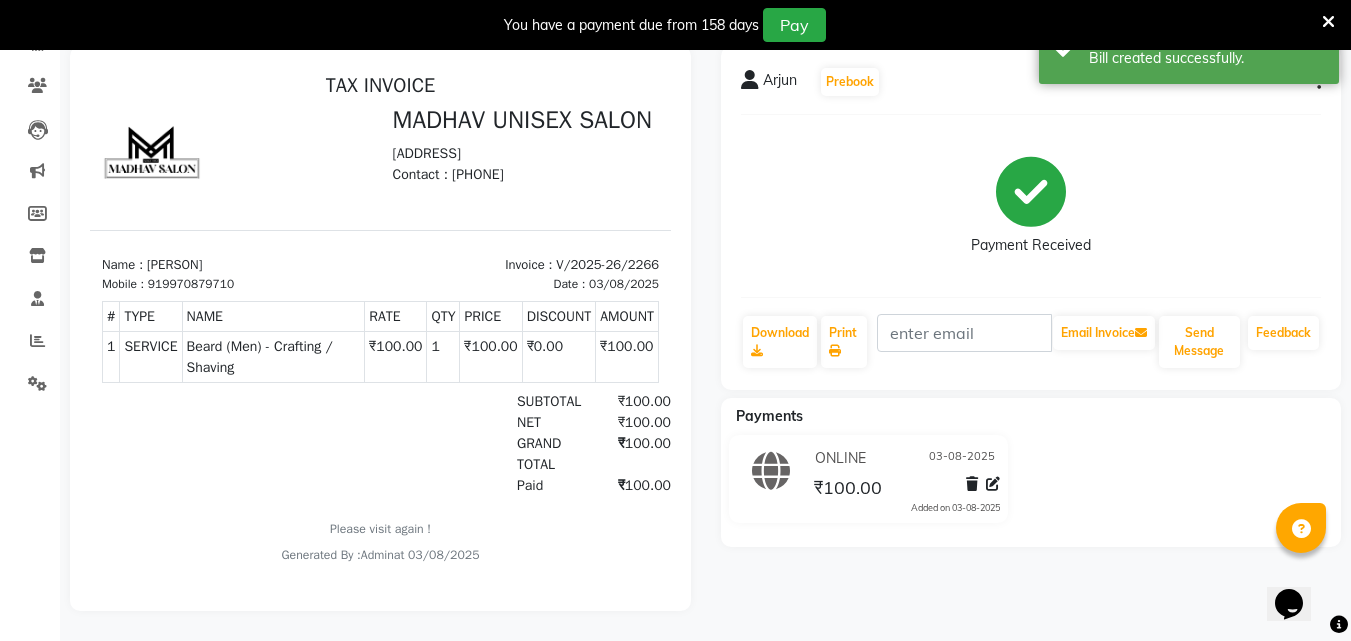 scroll, scrollTop: 0, scrollLeft: 0, axis: both 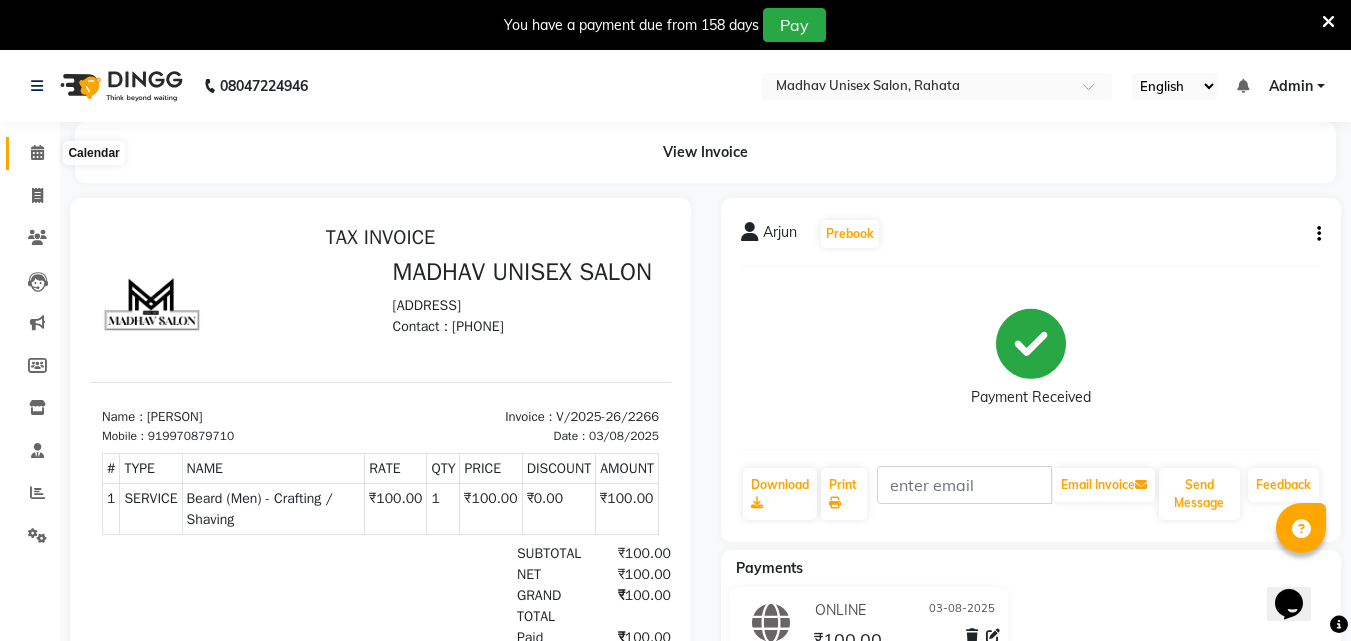 click 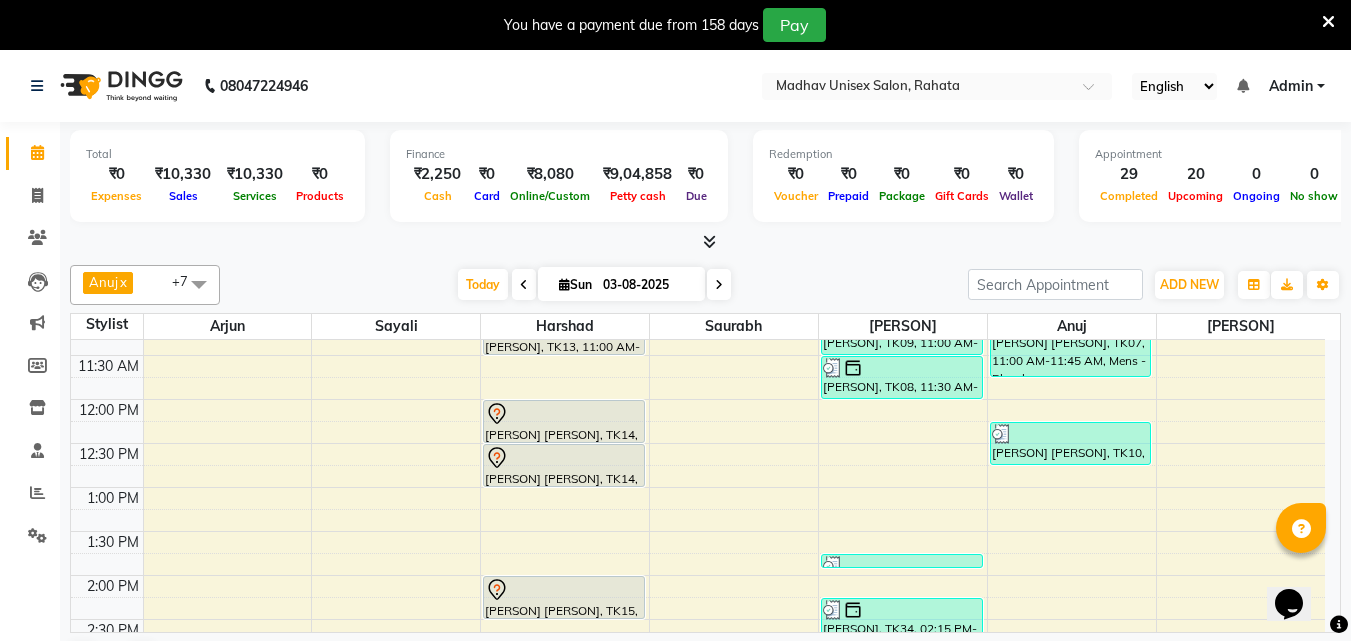 scroll, scrollTop: 396, scrollLeft: 0, axis: vertical 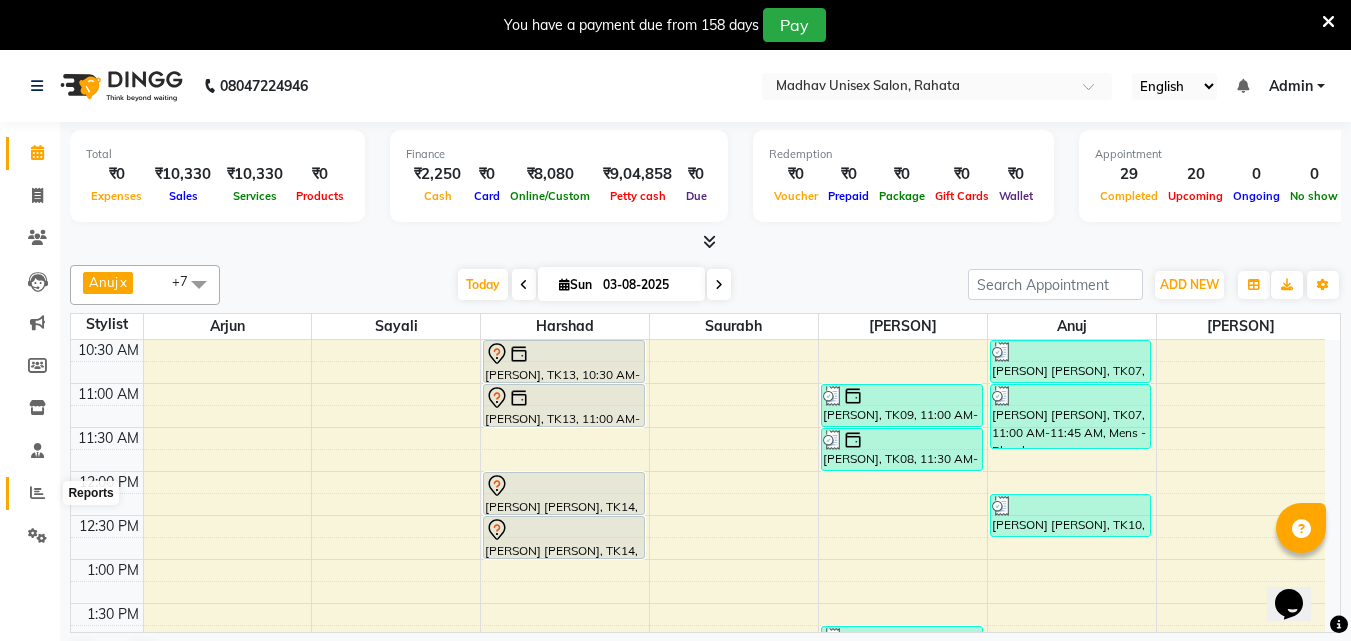 click 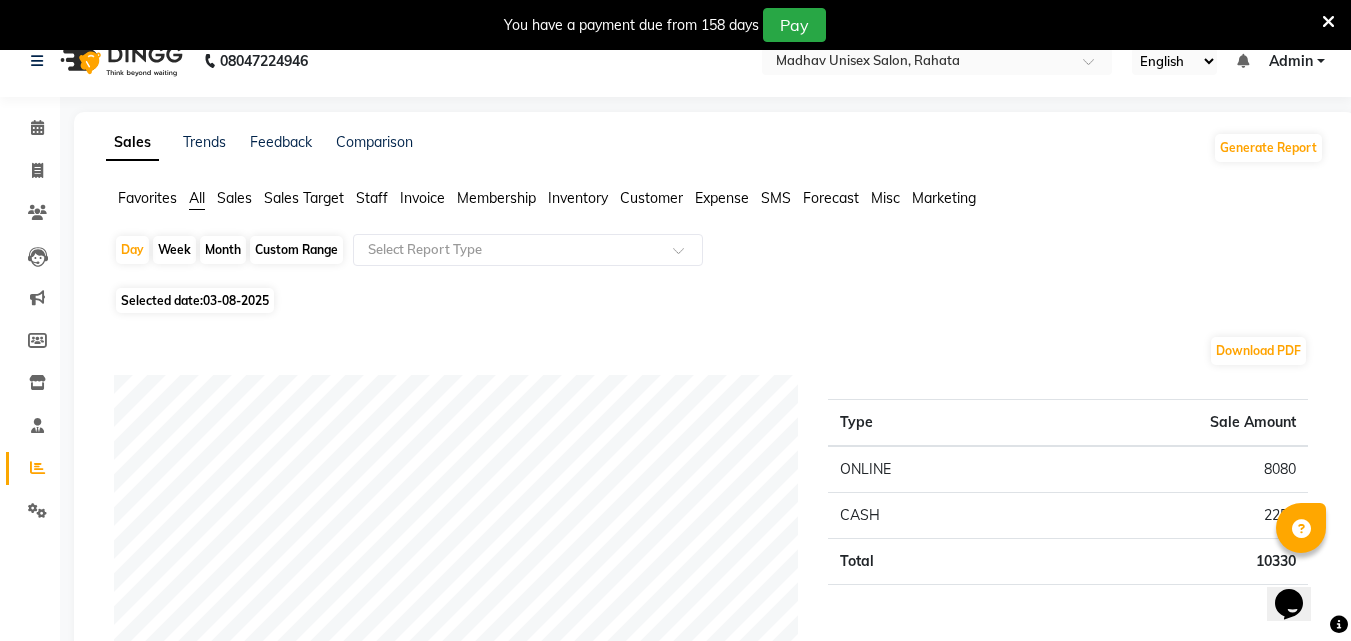 scroll, scrollTop: 0, scrollLeft: 0, axis: both 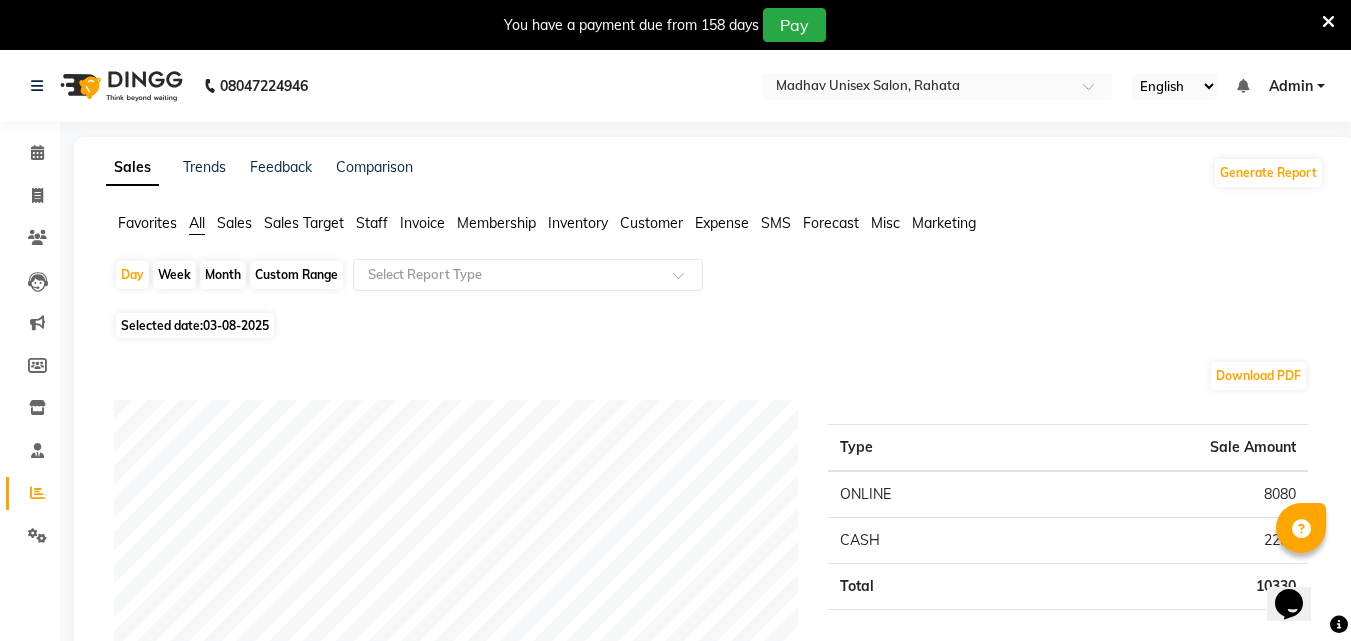 click on "Month" 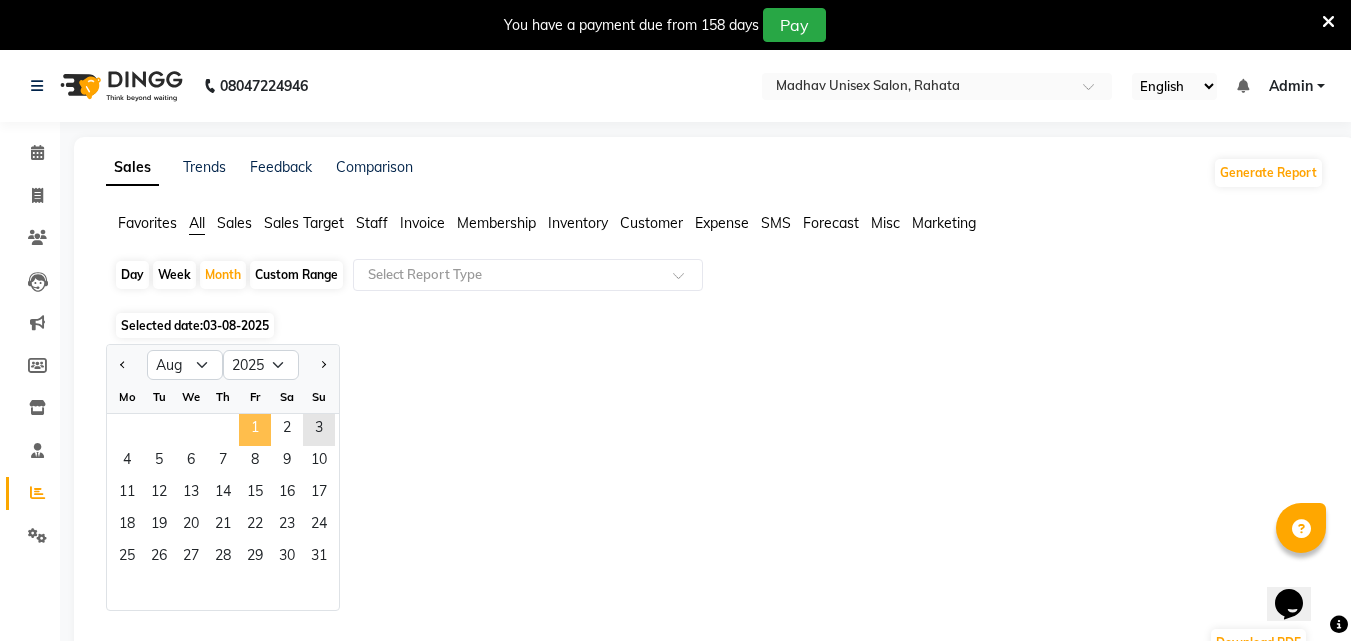 click on "1" 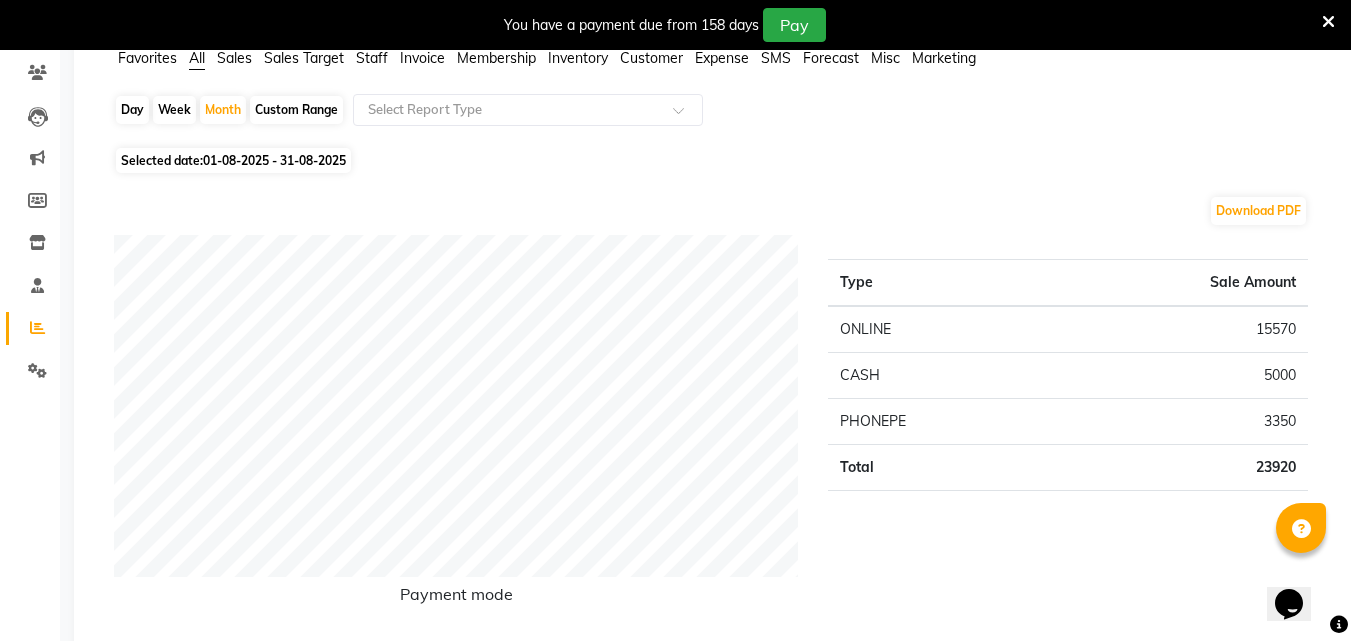 scroll, scrollTop: 0, scrollLeft: 0, axis: both 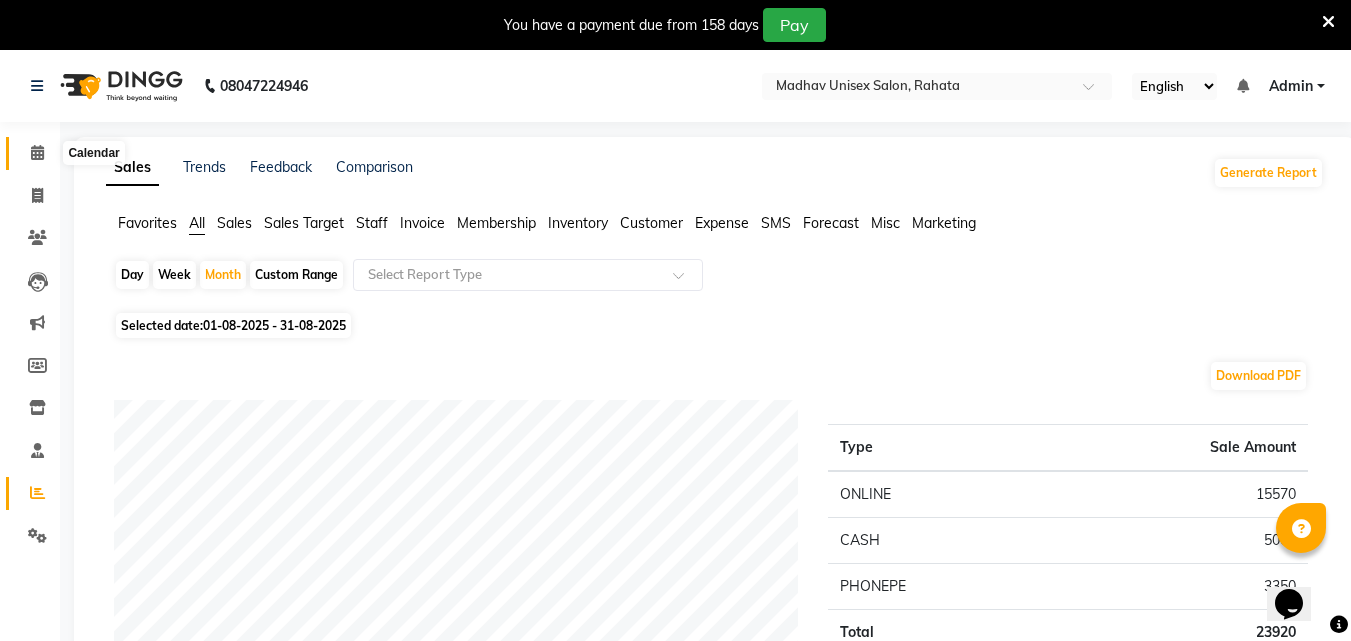 click 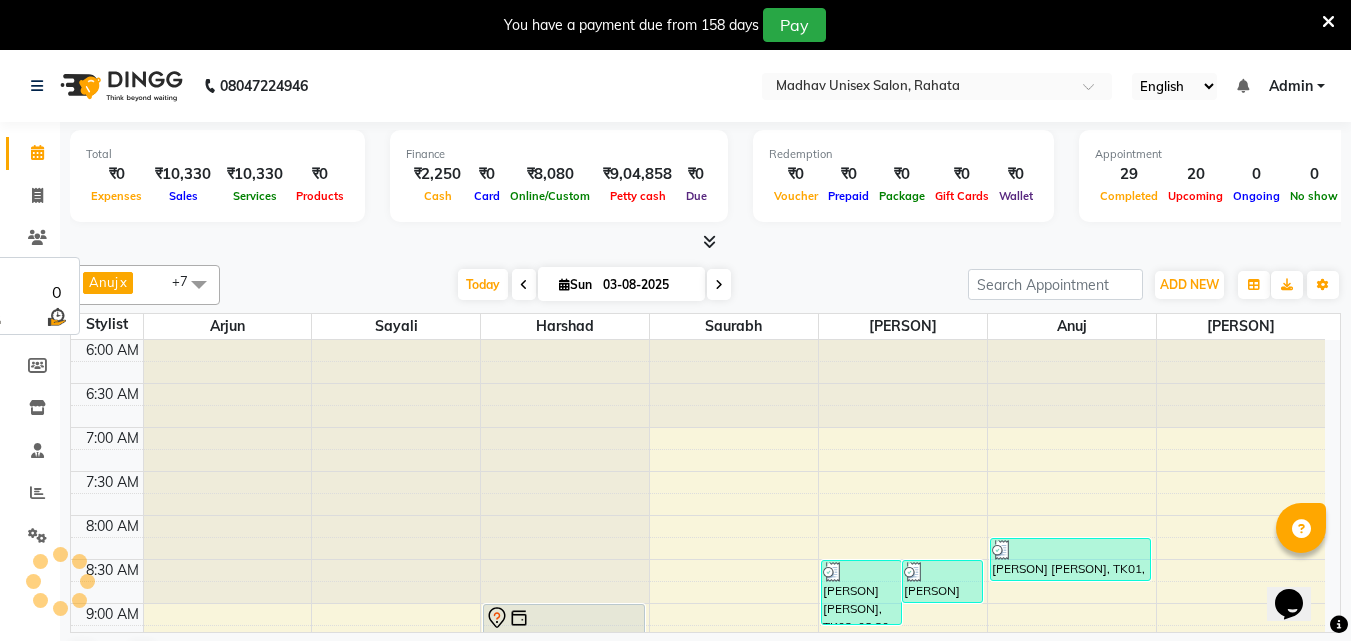 scroll, scrollTop: 1165, scrollLeft: 0, axis: vertical 